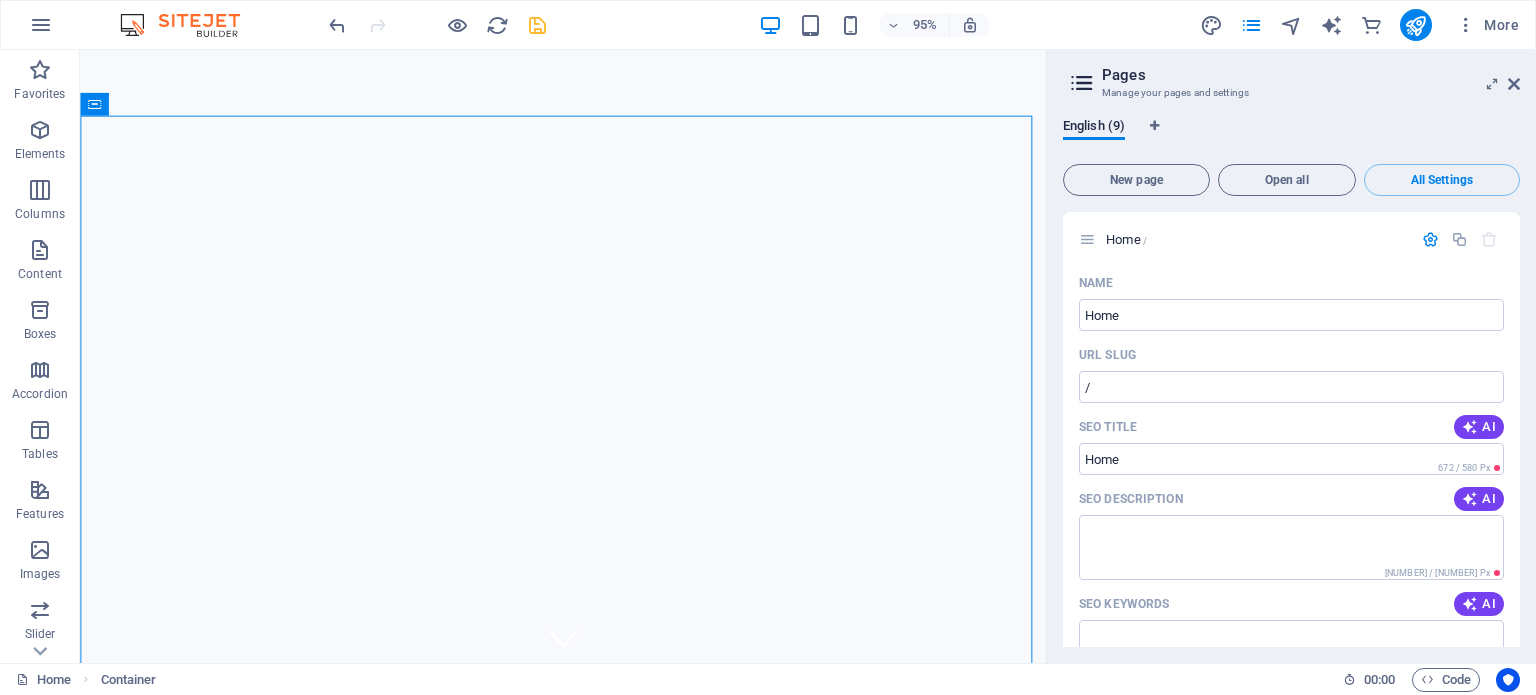 scroll, scrollTop: 1600, scrollLeft: 0, axis: vertical 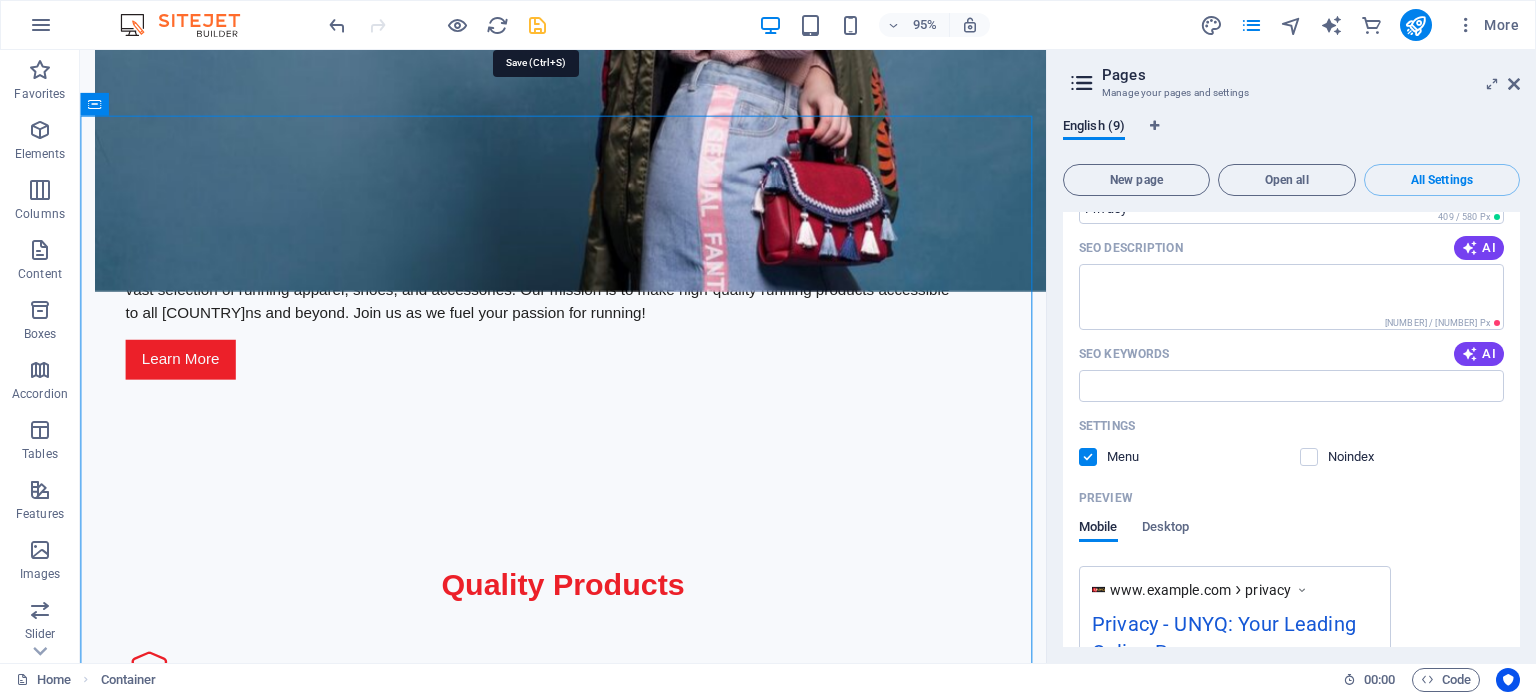 click at bounding box center (537, 25) 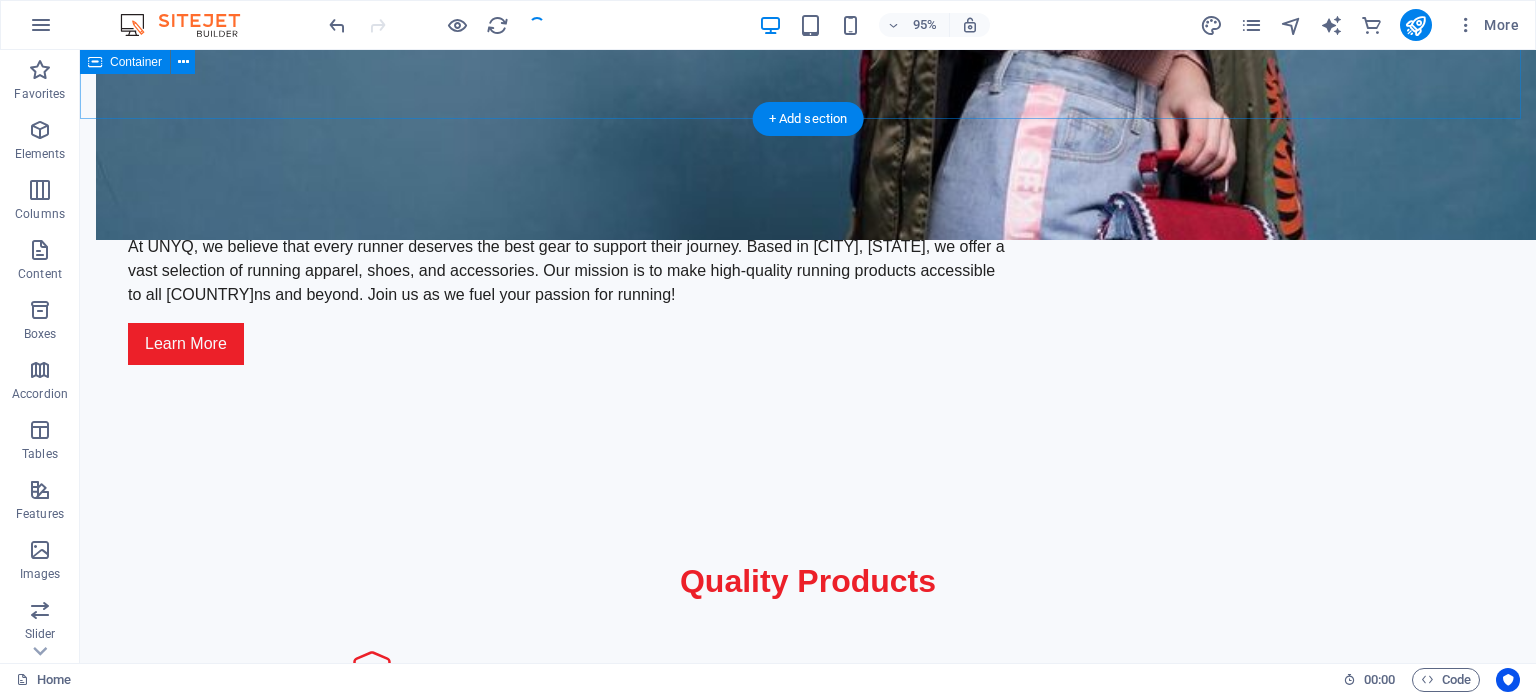 scroll, scrollTop: 1568, scrollLeft: 0, axis: vertical 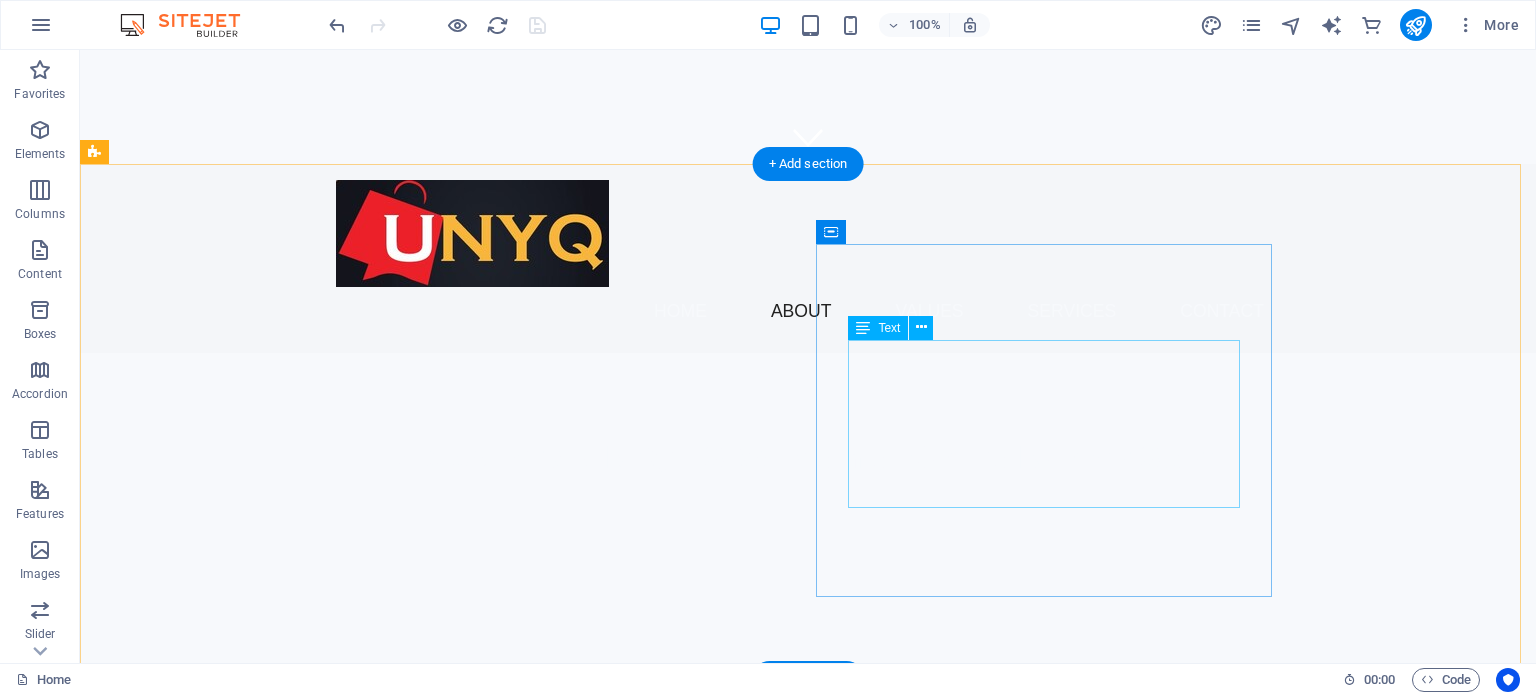 click on "At UNYQ, we believe that every runner deserves the best gear to support their journey. Based in [CITY], [STATE], we offer a vast selection of running apparel, shoes, and accessories. Our mission is to make high-quality running products accessible to all [COUNTRY]ns and beyond. Join us as we fuel your passion for running!" at bounding box center (568, 1371) 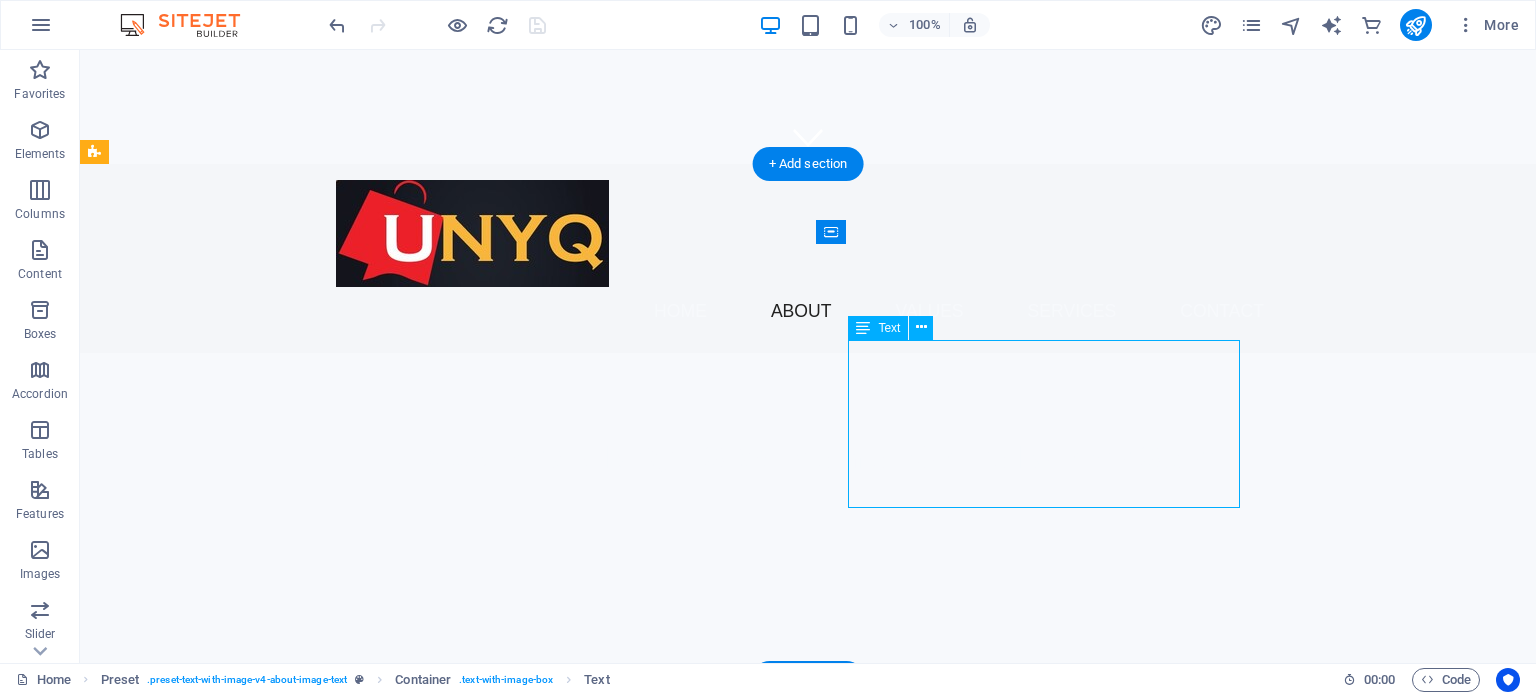 click on "At UNYQ, we believe that every runner deserves the best gear to support their journey. Based in [CITY], [STATE], we offer a vast selection of running apparel, shoes, and accessories. Our mission is to make high-quality running products accessible to all [COUNTRY]ns and beyond. Join us as we fuel your passion for running!" at bounding box center (568, 1371) 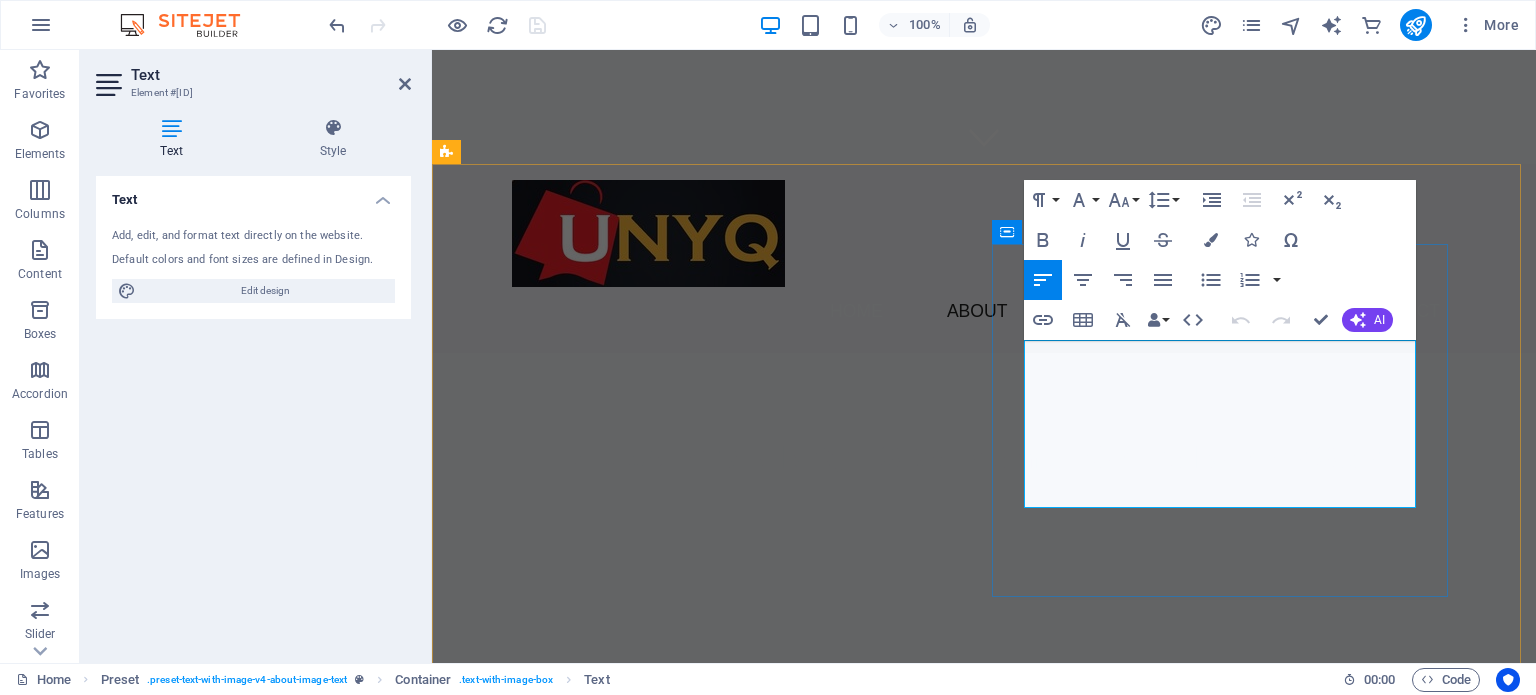 click on "At UNYQ, we believe that every runner deserves the best gear to support their journey. Based in [CITY], [STATE], we offer a vast selection of running apparel, shoes, and accessories. Our mission is to make high-quality running products accessible to all [COUNTRY]ns and beyond. Join us as we fuel your passion for running!" at bounding box center [920, 1371] 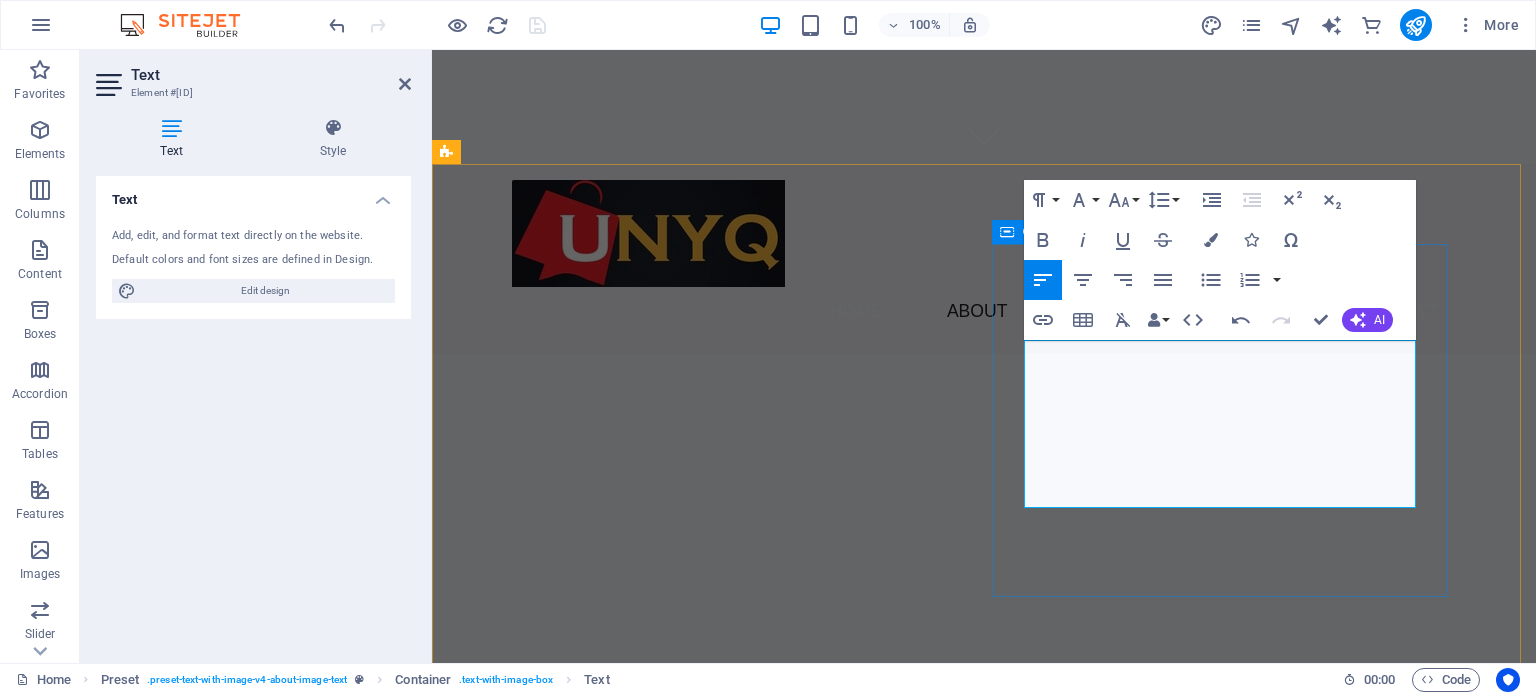 click on "About UNYQ At UNYQ, we turn “I wish I could get that” into “It’s on its way!” We’re your friendly errand runners and online retail partners, connecting you to every product you love in [COUNTRY]—then getting it to [COUNTRY], [COUNTRY], or anywhere in [COUNTRY] without breaking the bank. From shopping to shipping, we handle the hustle so you can enjoy the goods. Learn More" at bounding box center (920, 1368) 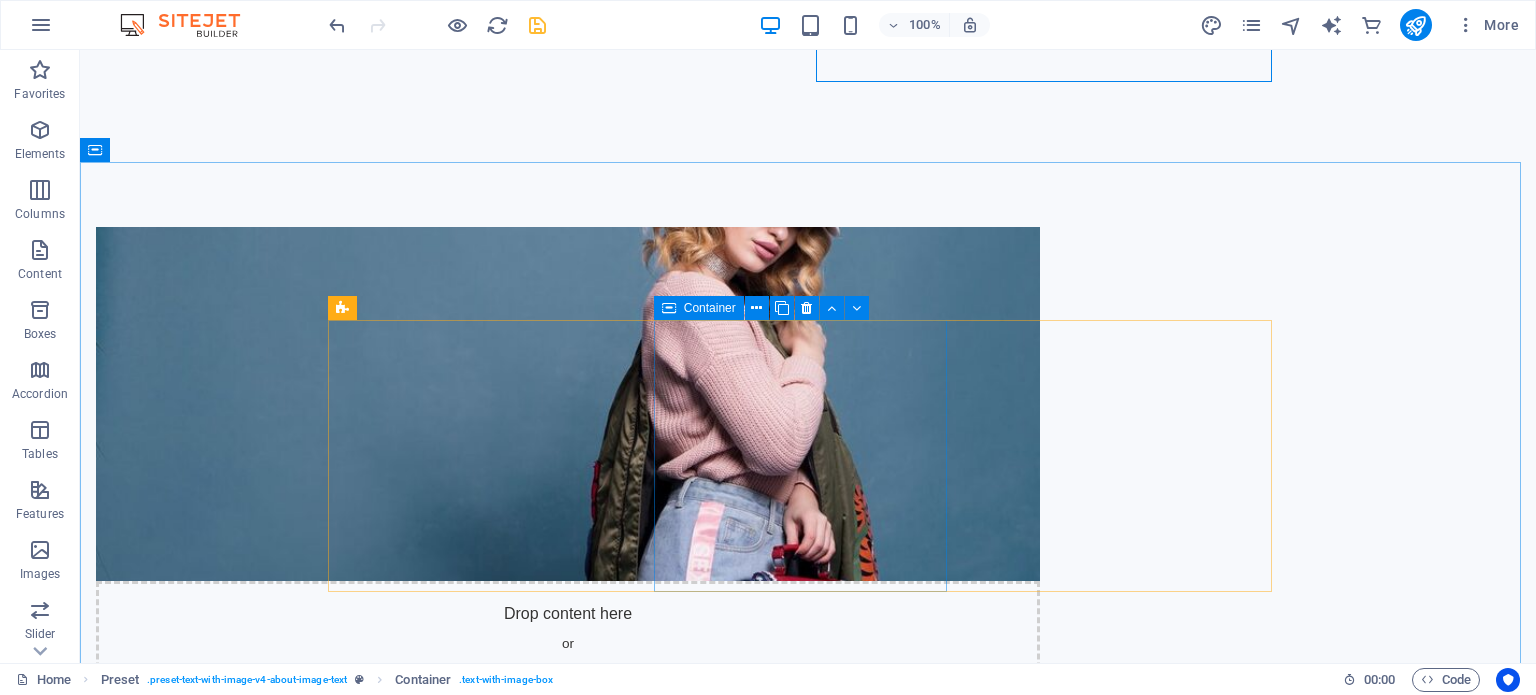 scroll, scrollTop: 1200, scrollLeft: 0, axis: vertical 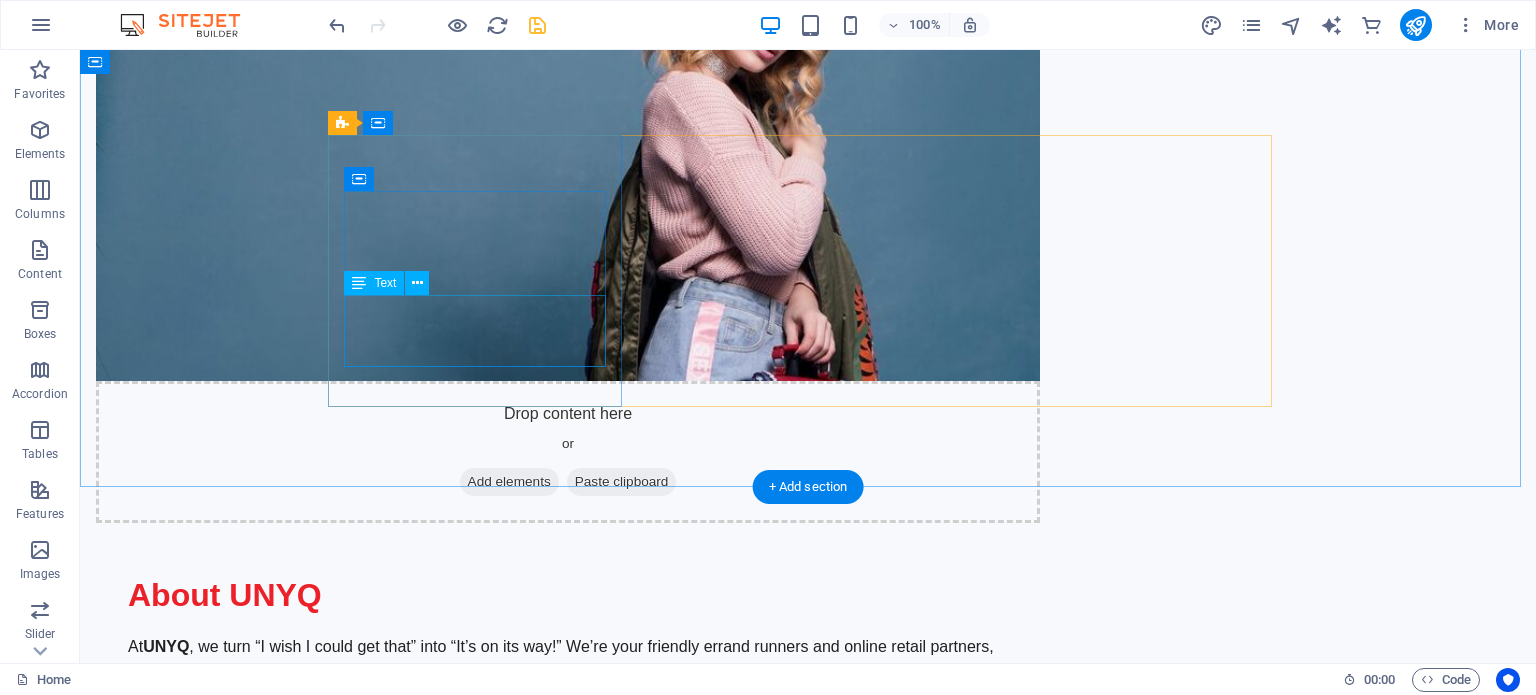 click on "Discover quality running gear from trusted brands, ensuring you get the best for your performance." at bounding box center (482, 1231) 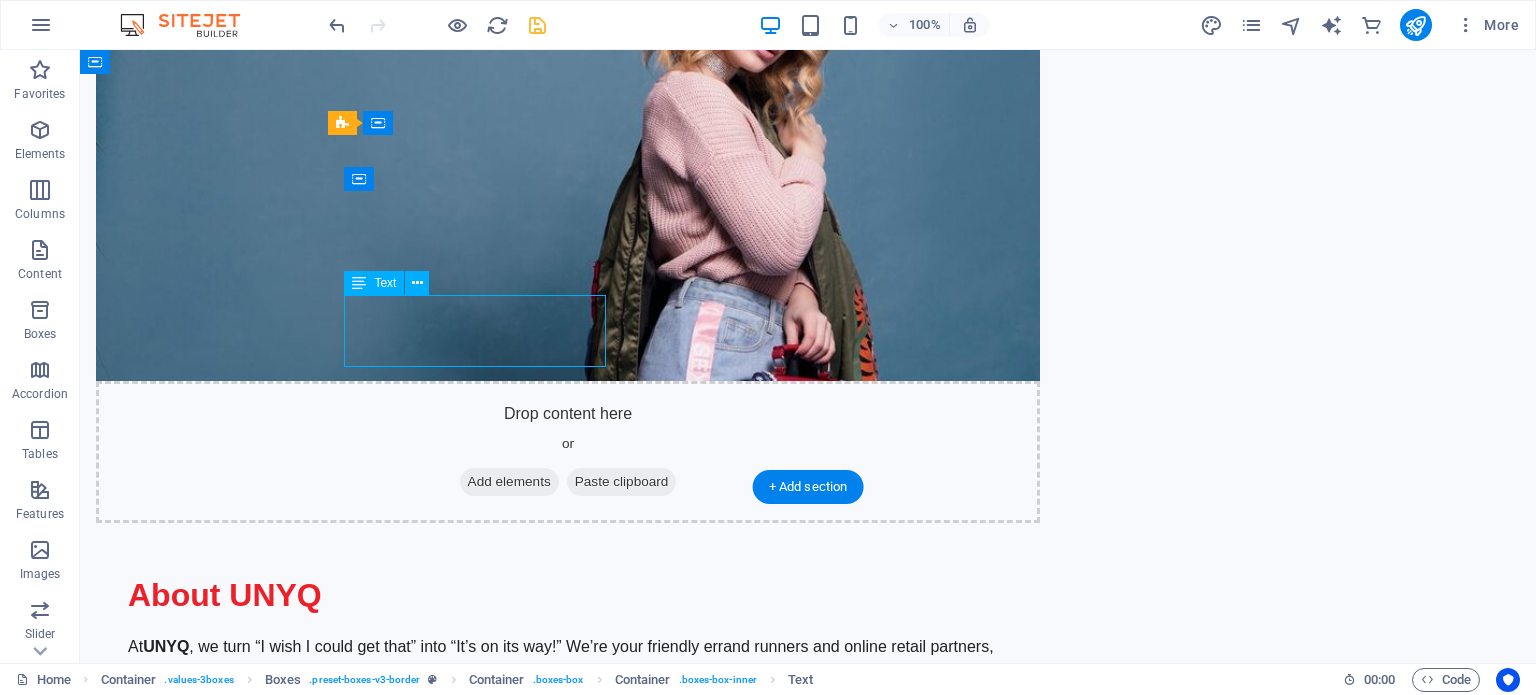 click on "Discover quality running gear from trusted brands, ensuring you get the best for your performance." at bounding box center [482, 1231] 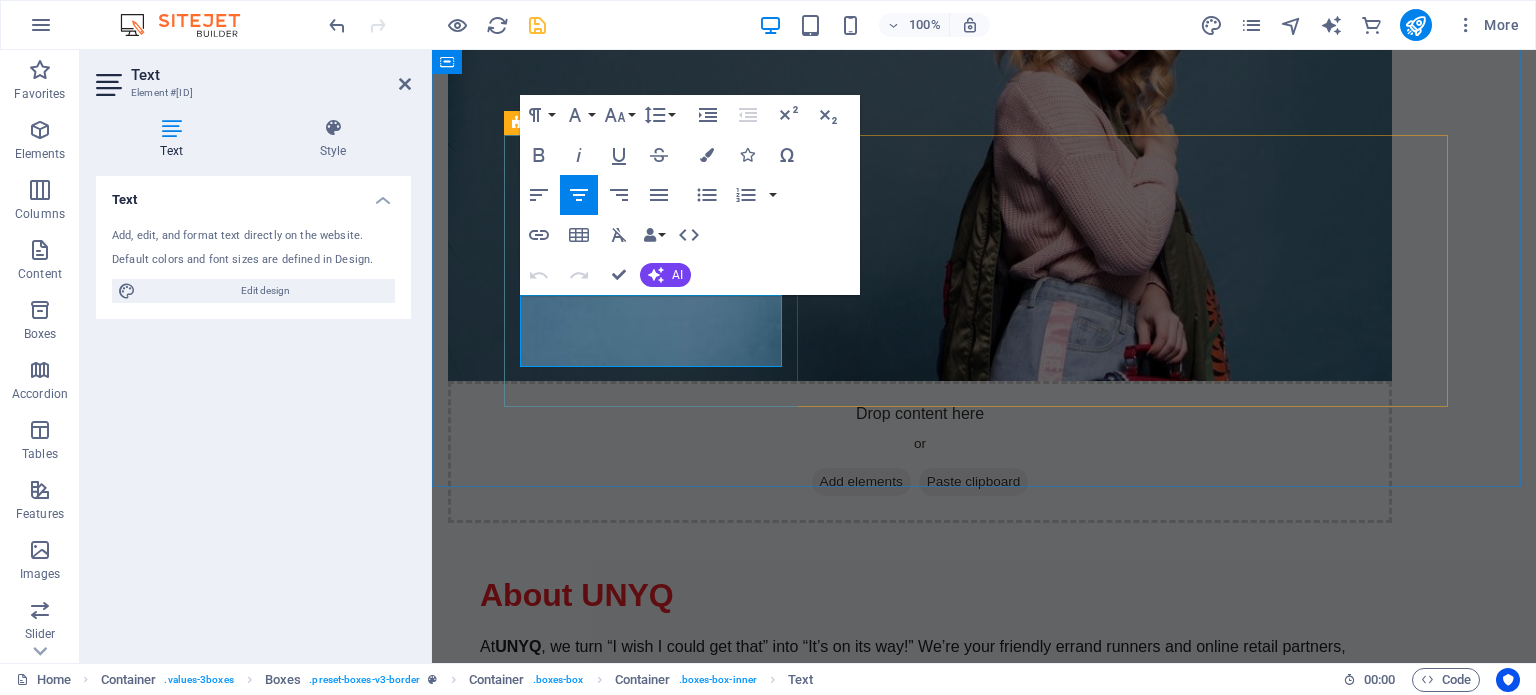 click on "Discover quality running gear from trusted brands, ensuring you get the best for your performance." at bounding box center (658, 1231) 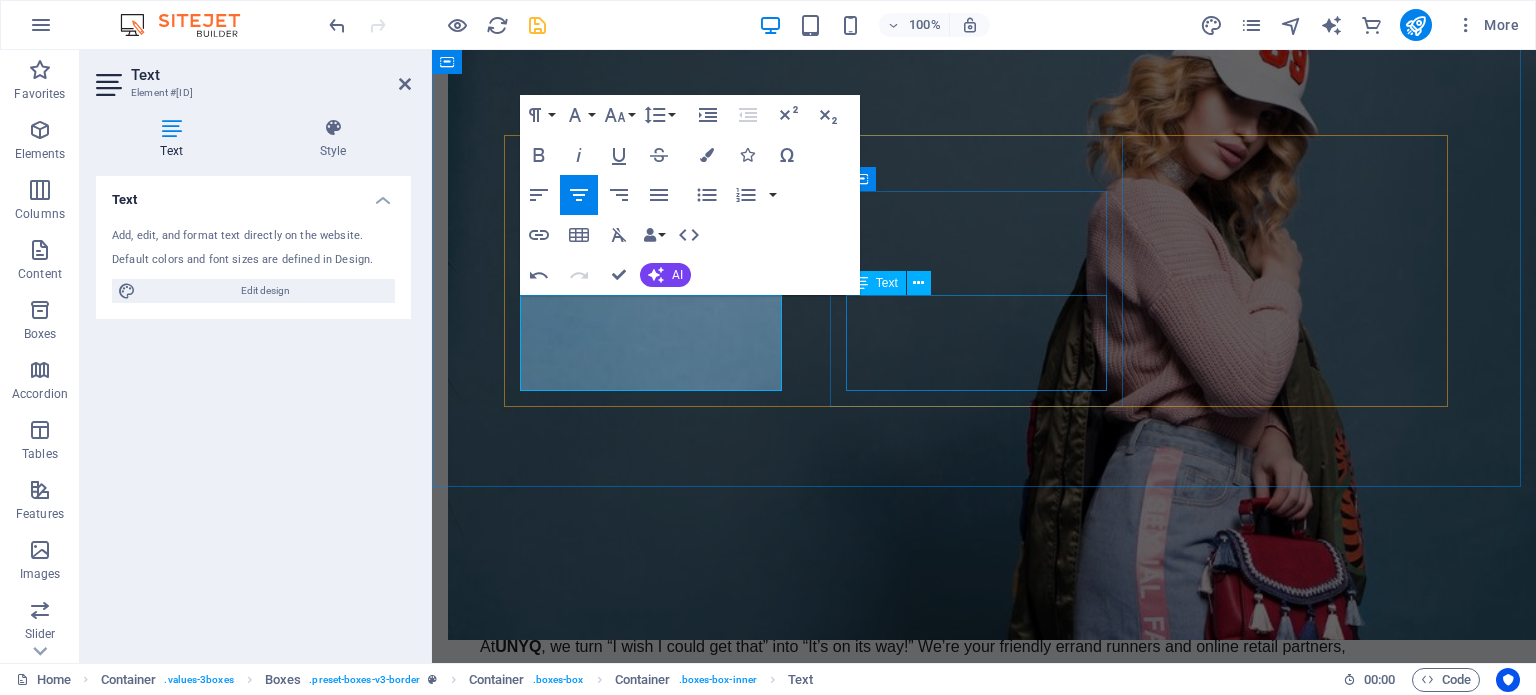 click on "We provide quick and reliable delivery services across [COUNTRY], [COUNTRY], [COUNTRY], and [COUNTRY]." at bounding box center [658, 1573] 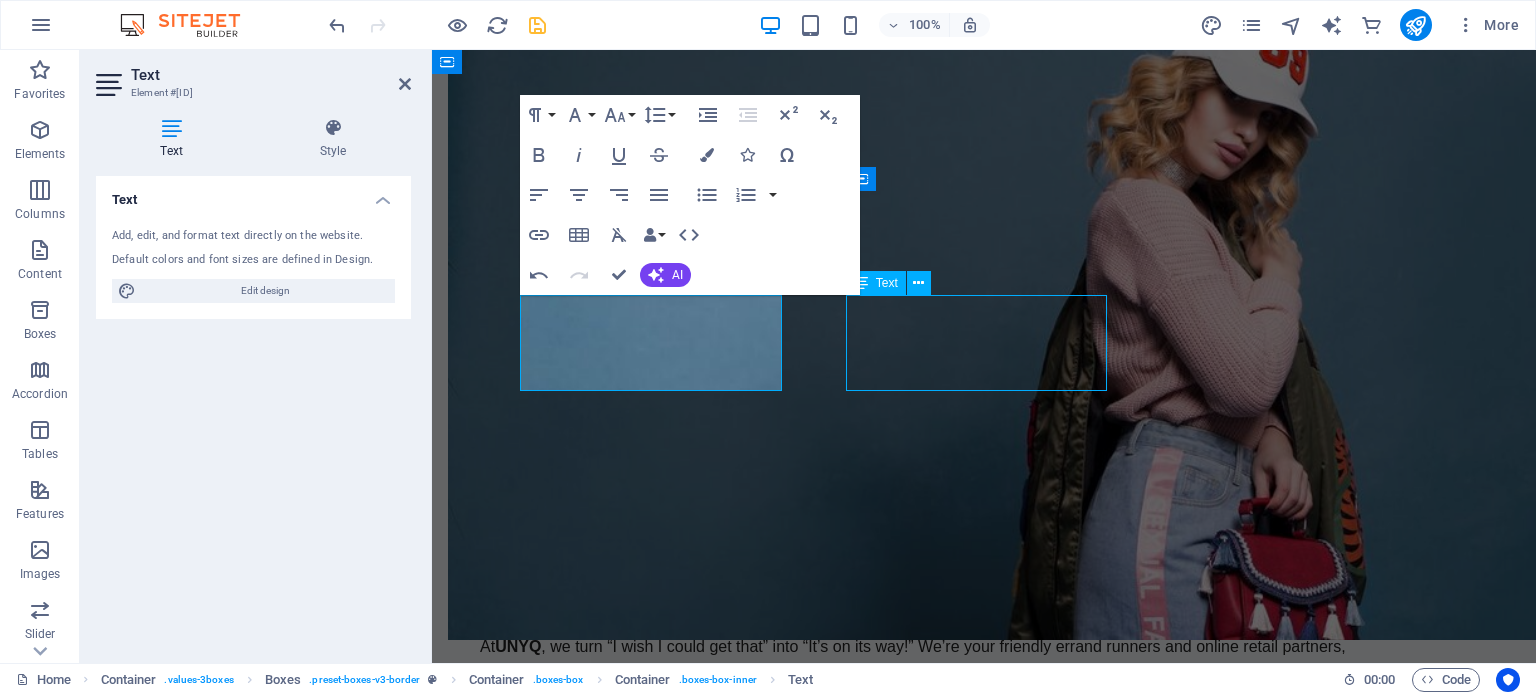 click on "We provide quick and reliable delivery services across [COUNTRY], [COUNTRY], [COUNTRY], and [COUNTRY]." at bounding box center [658, 1573] 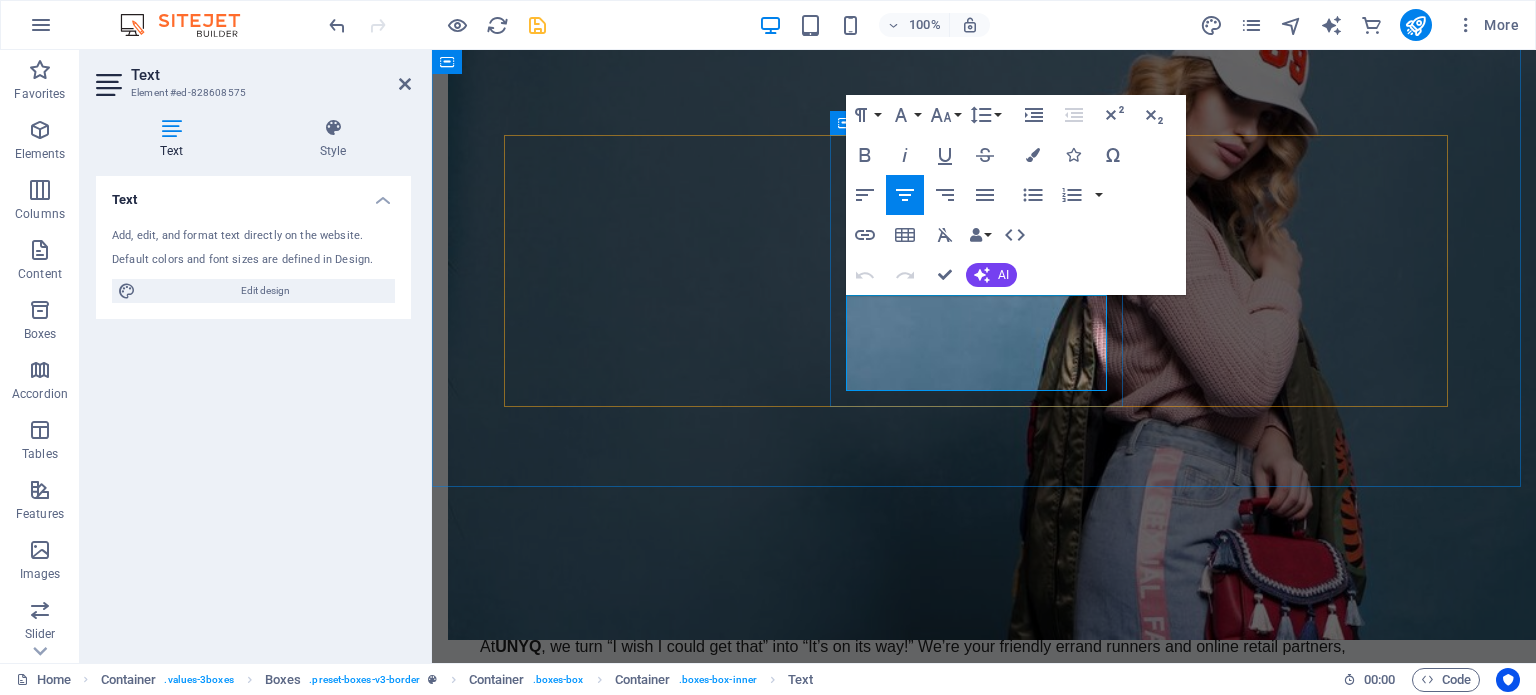 click on "We provide quick and reliable delivery services across [COUNTRY], [COUNTRY], [COUNTRY], and [COUNTRY]." at bounding box center [658, 1573] 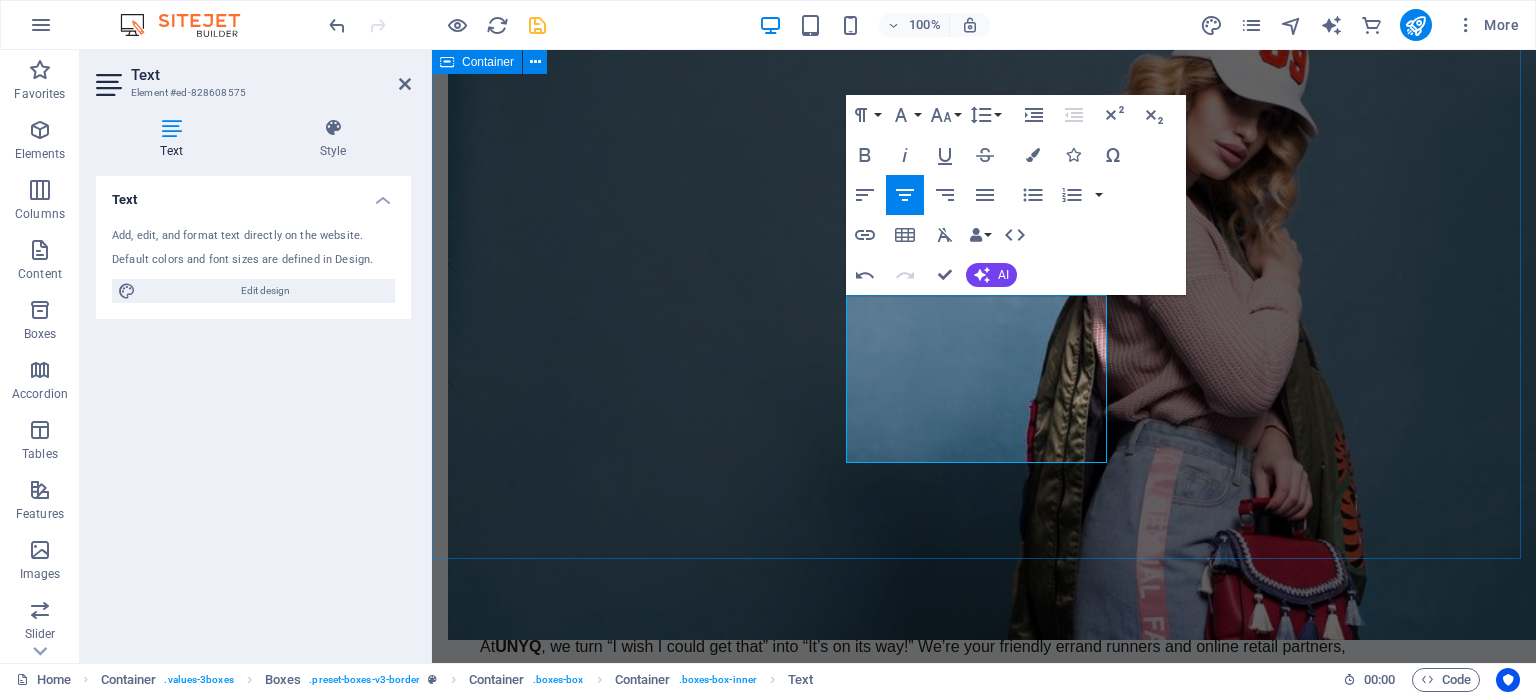 click on "Quality Products Top Brands at Your Fingertips From global favourites to local gems, we source and deliver the brands you love—quickly, reliably, and right to your doorstep. From [COUNTRY] to Your Doorstep We provide quick and reliable delivery services across [COUNTRY], [COUNTRY], [COUNTRY], and [COUNTRY]. We shop, collect, and deliver your favourite [COUNTRY] products straight to you—fast, safe, and hassle‑free. Your Happiness is Our Priority Our goal is to exceed your expectations with excellent service and support." at bounding box center (984, 1477) 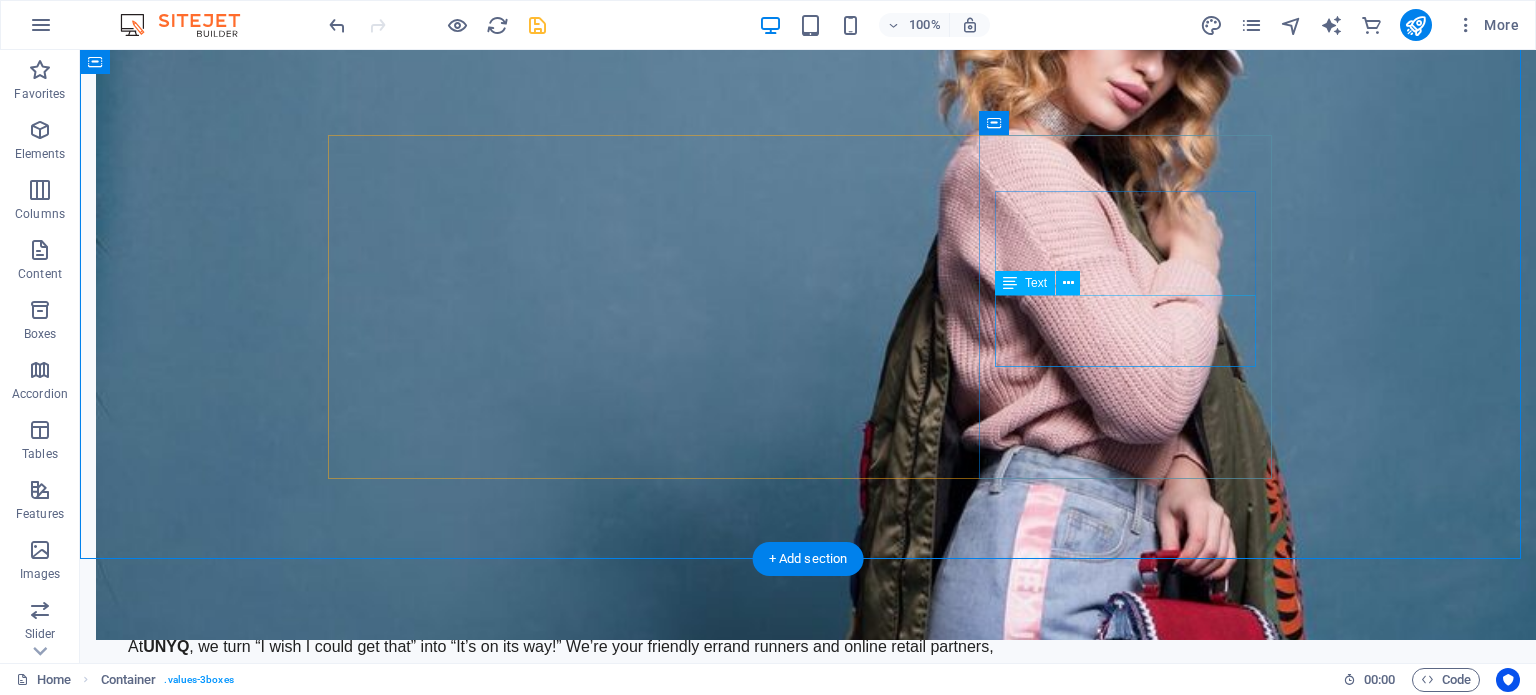 click on "Our goal is to exceed your expectations with excellent service and support." at bounding box center (482, 1945) 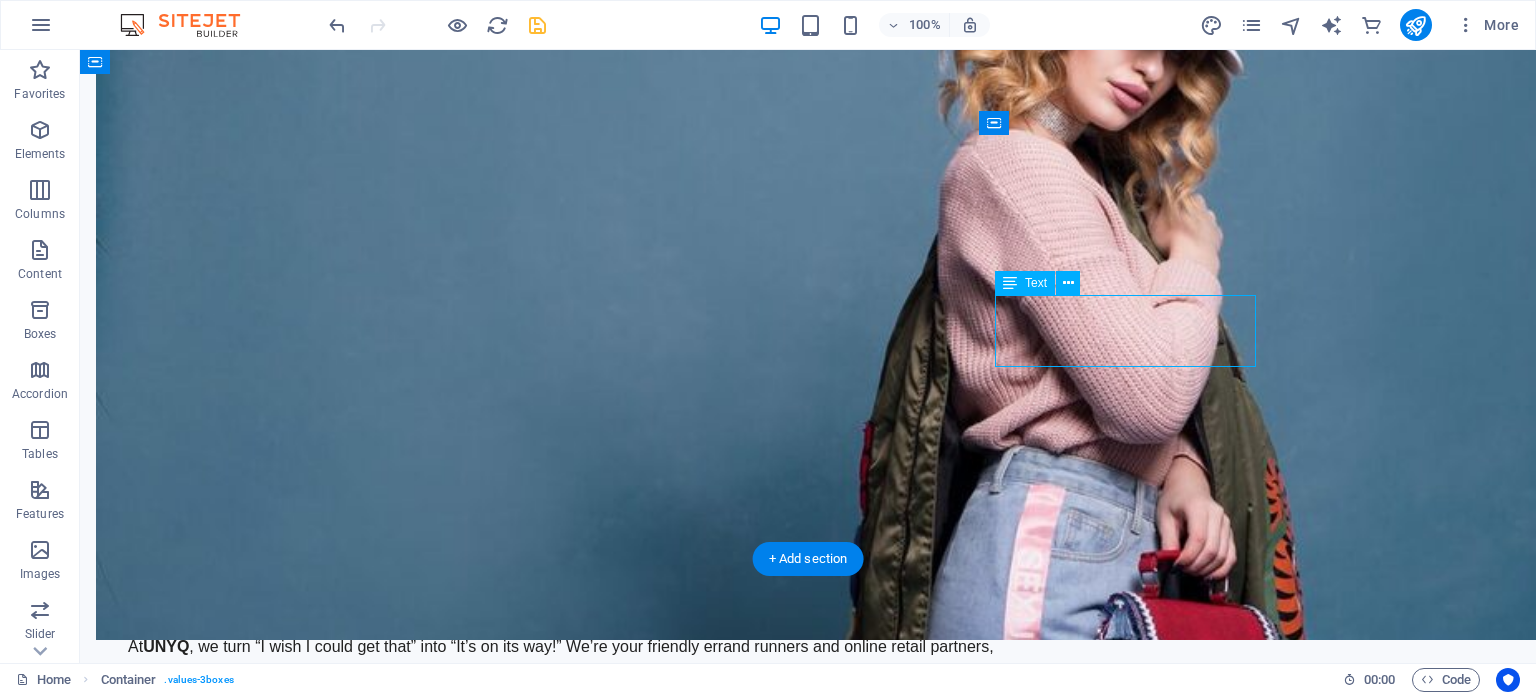 click on "Our goal is to exceed your expectations with excellent service and support." at bounding box center (482, 1945) 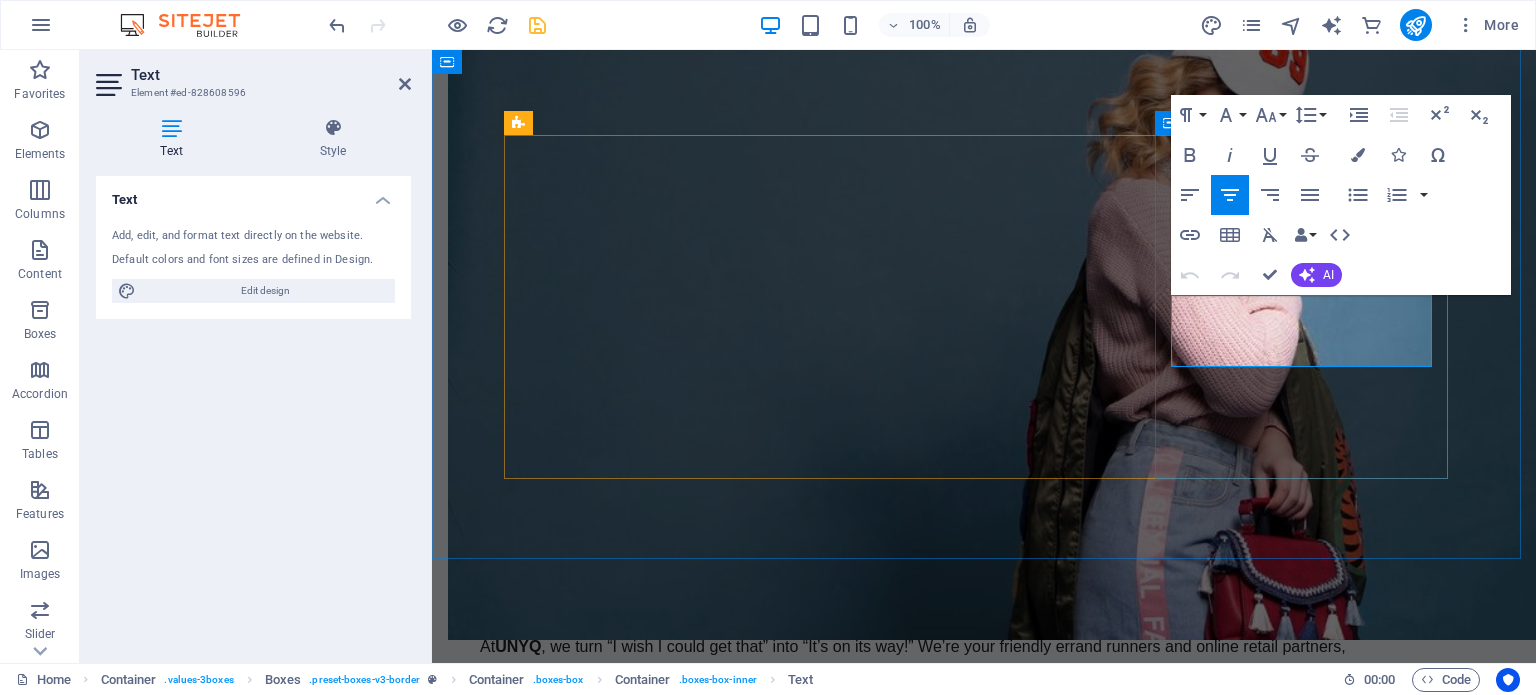 click on "Our goal is to exceed your expectations with excellent service and support." at bounding box center [658, 1945] 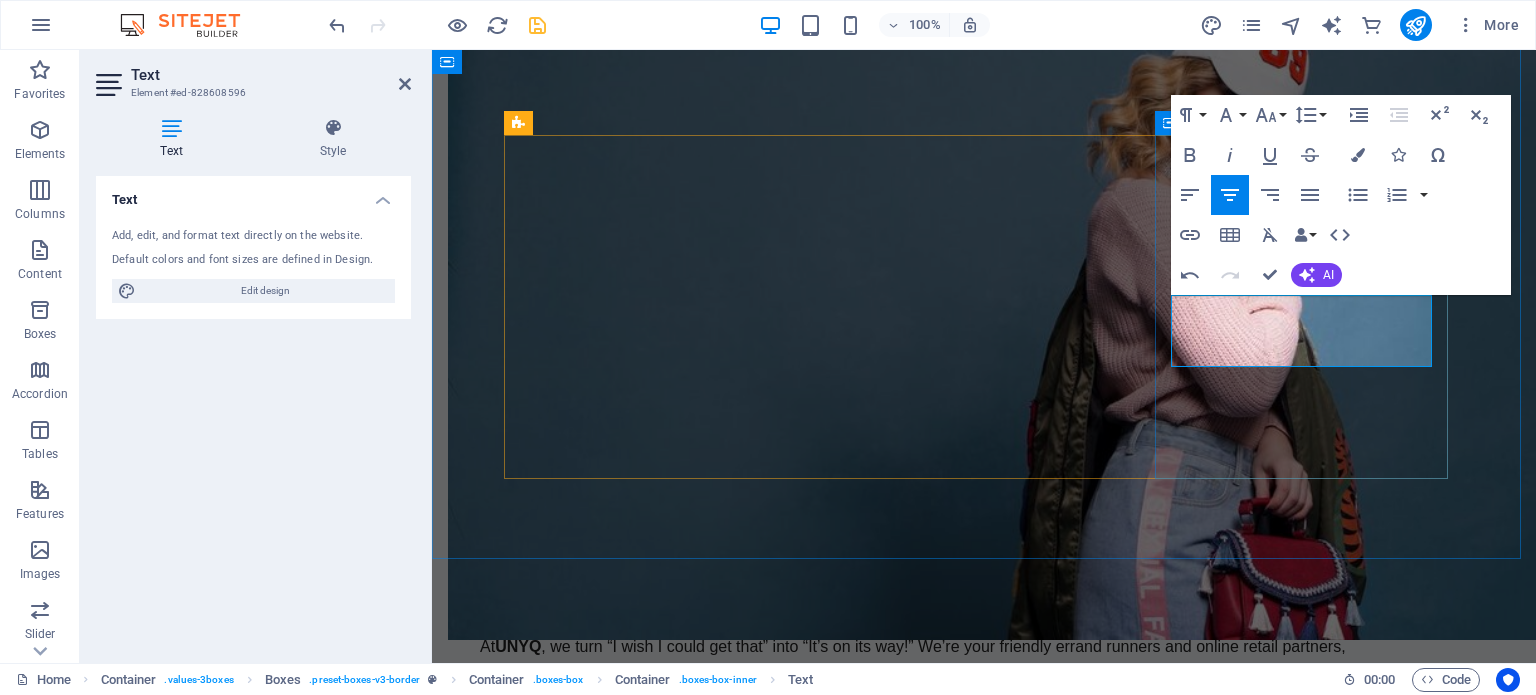 click on "Our goal is to exceed your expectations with excellent service and support." at bounding box center (658, 1945) 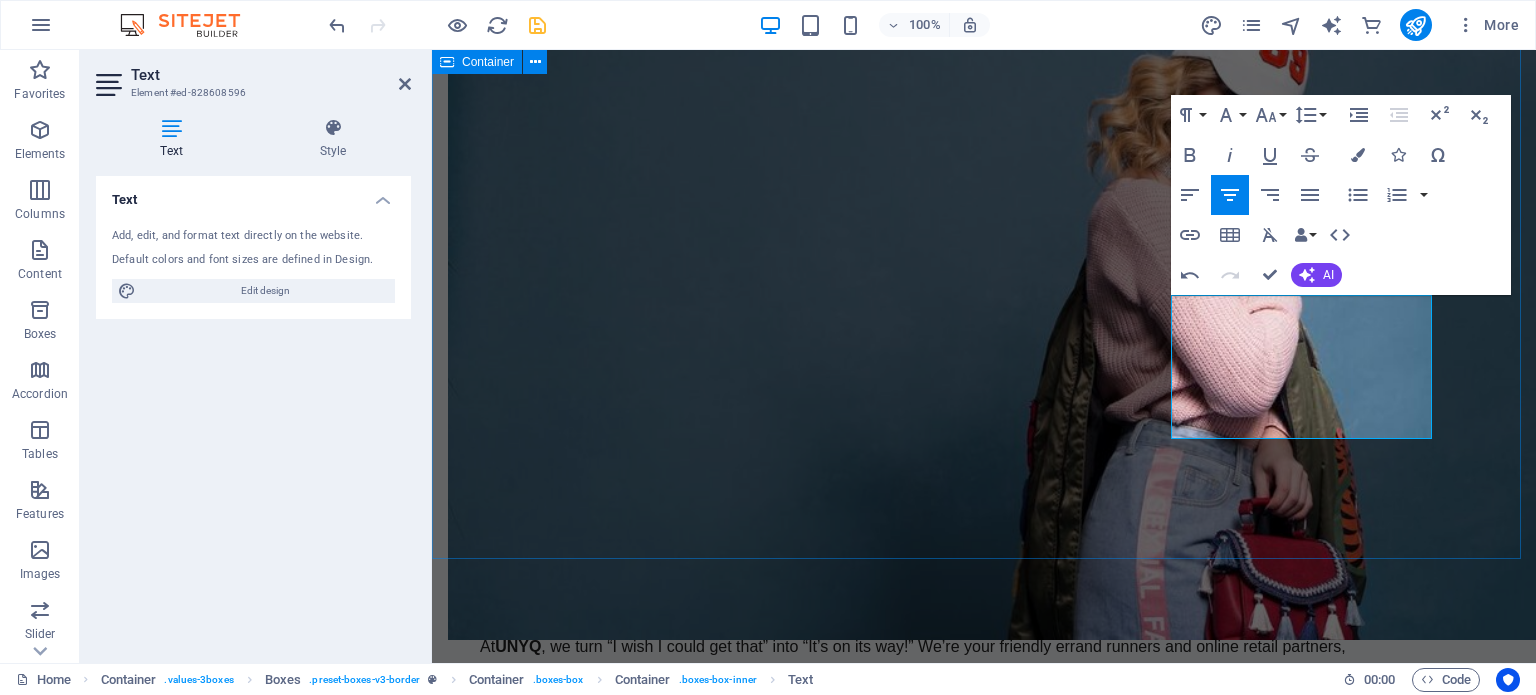click on "Quality Products Top Brands at Your Fingertips From global favourites to local gems, we source and deliver the brands you love—quickly, reliably, and right to your doorstep. From [COUNTRY] to Your Doorstep We provide quick and reliable delivery services across [COUNTRY], [COUNTRY], [COUNTRY], and [COUNTRY]. We shop, collect, and deliver your favourite [COUNTRY] products straight to you—fast, safe, and hassle‑free. Your Happiness is Our Priority From your first click to your final delivery, we go the extra mile to make sure every order leaves you smiling. Our goal is to exceed your expectations with excellent service and support." at bounding box center [984, 1513] 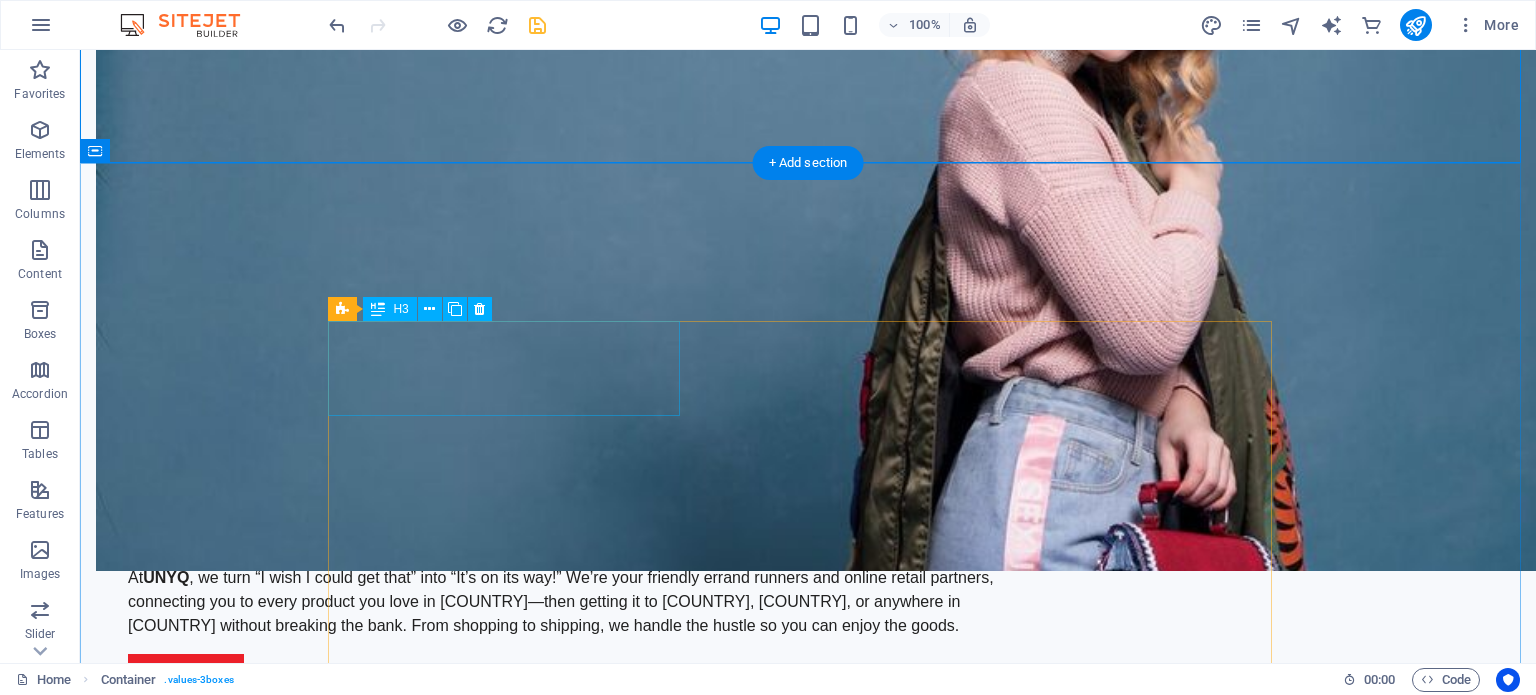 scroll, scrollTop: 1600, scrollLeft: 0, axis: vertical 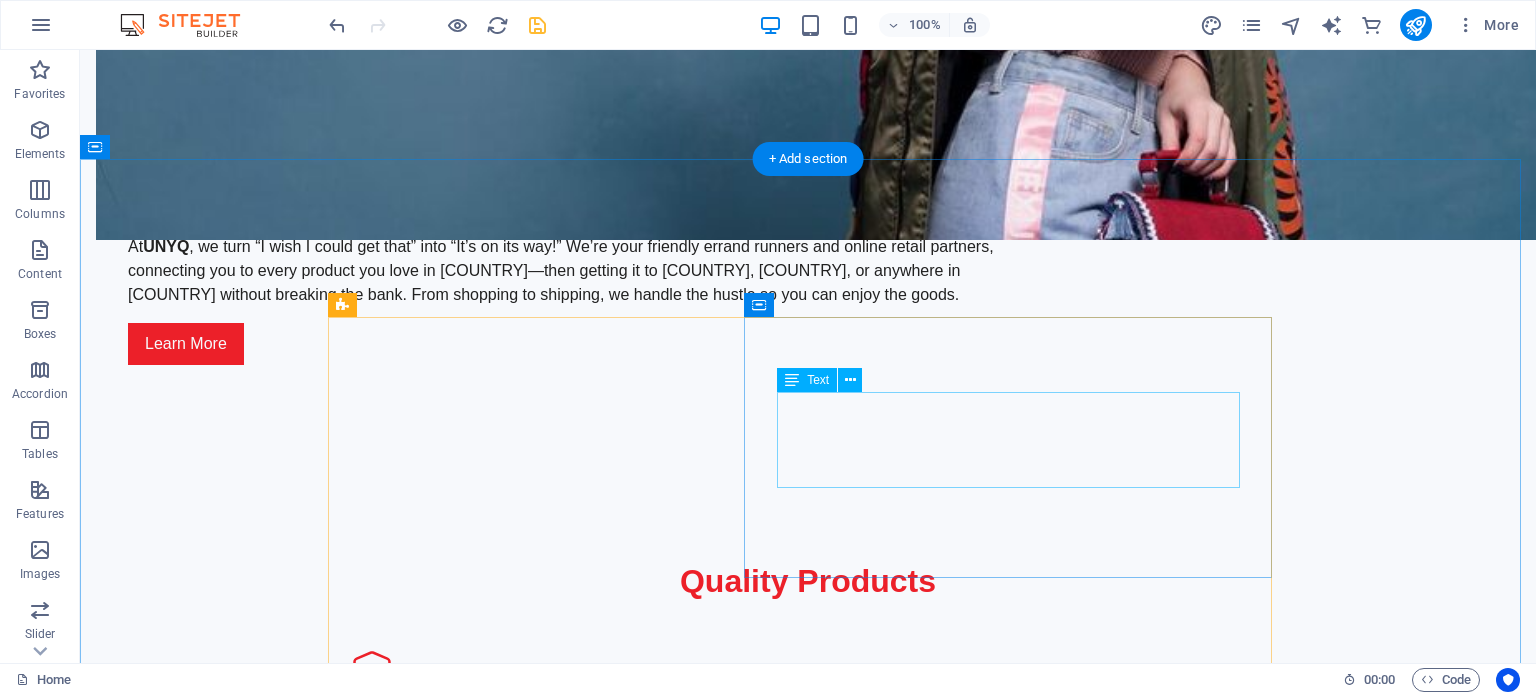 click on "Discover our extensive range of running shoes that combine comfort, style, and performance. Whether you're training for a marathon or just getting started, we have the perfect shoes for you." at bounding box center [1016, 2030] 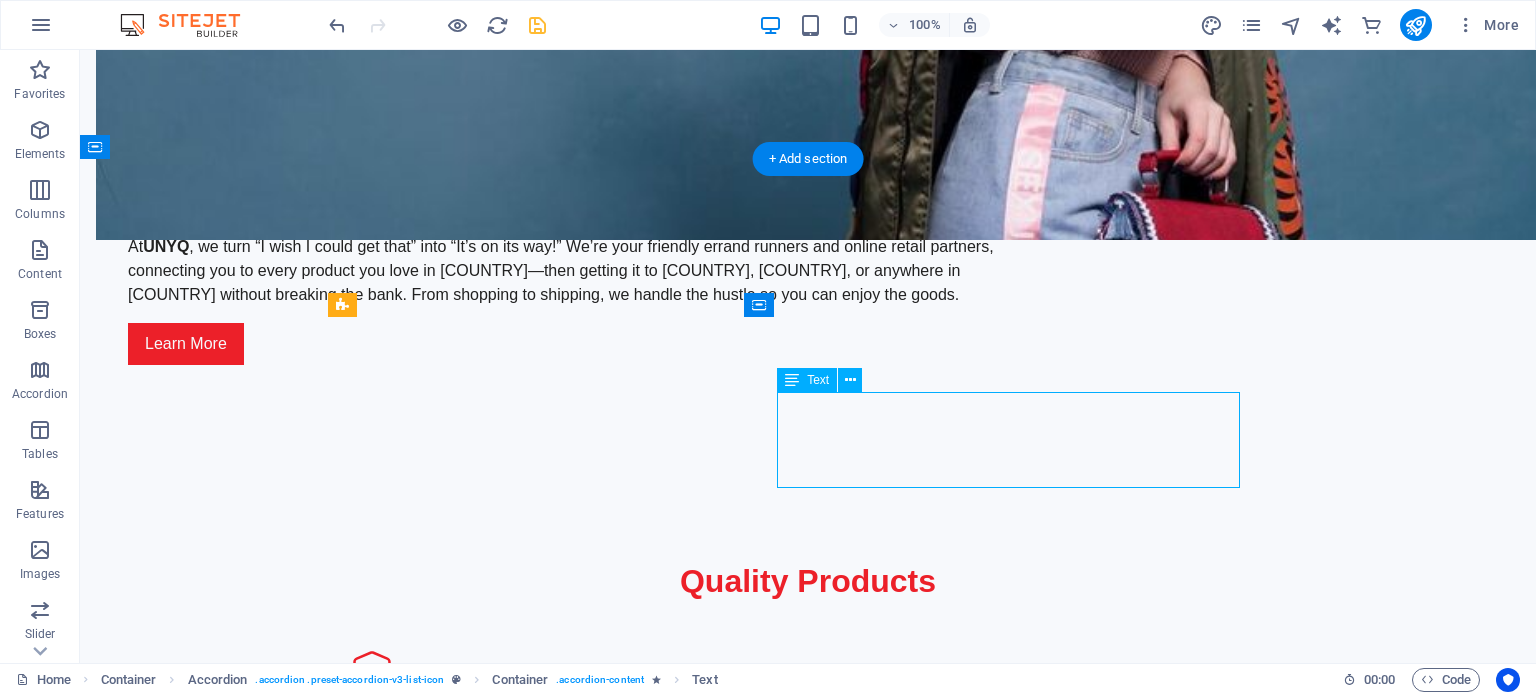 click on "Discover our extensive range of running shoes that combine comfort, style, and performance. Whether you're training for a marathon or just getting started, we have the perfect shoes for you." at bounding box center (1016, 2030) 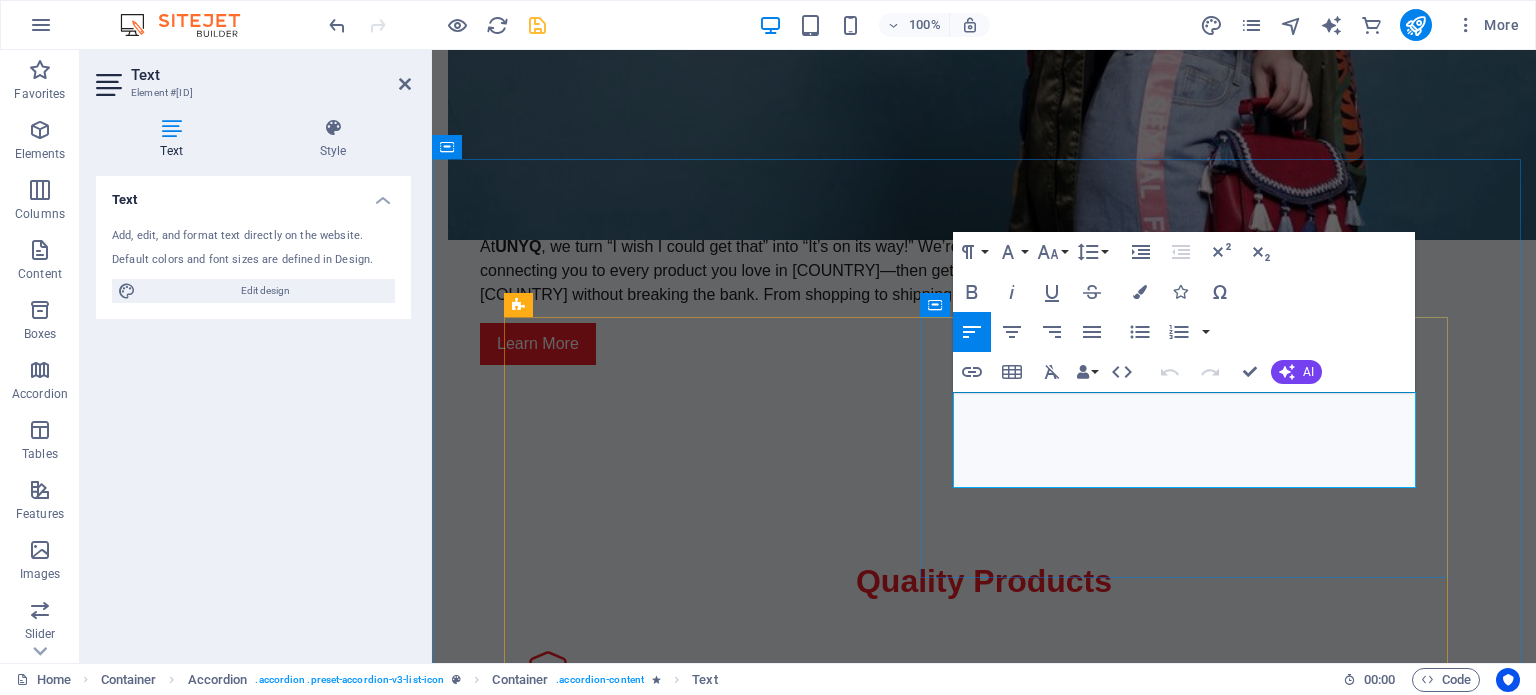 click on "Discover our extensive range of running shoes that combine comfort, style, and performance. Whether you're training for a marathon or just getting started, we have the perfect shoes for you." at bounding box center (1192, 2030) 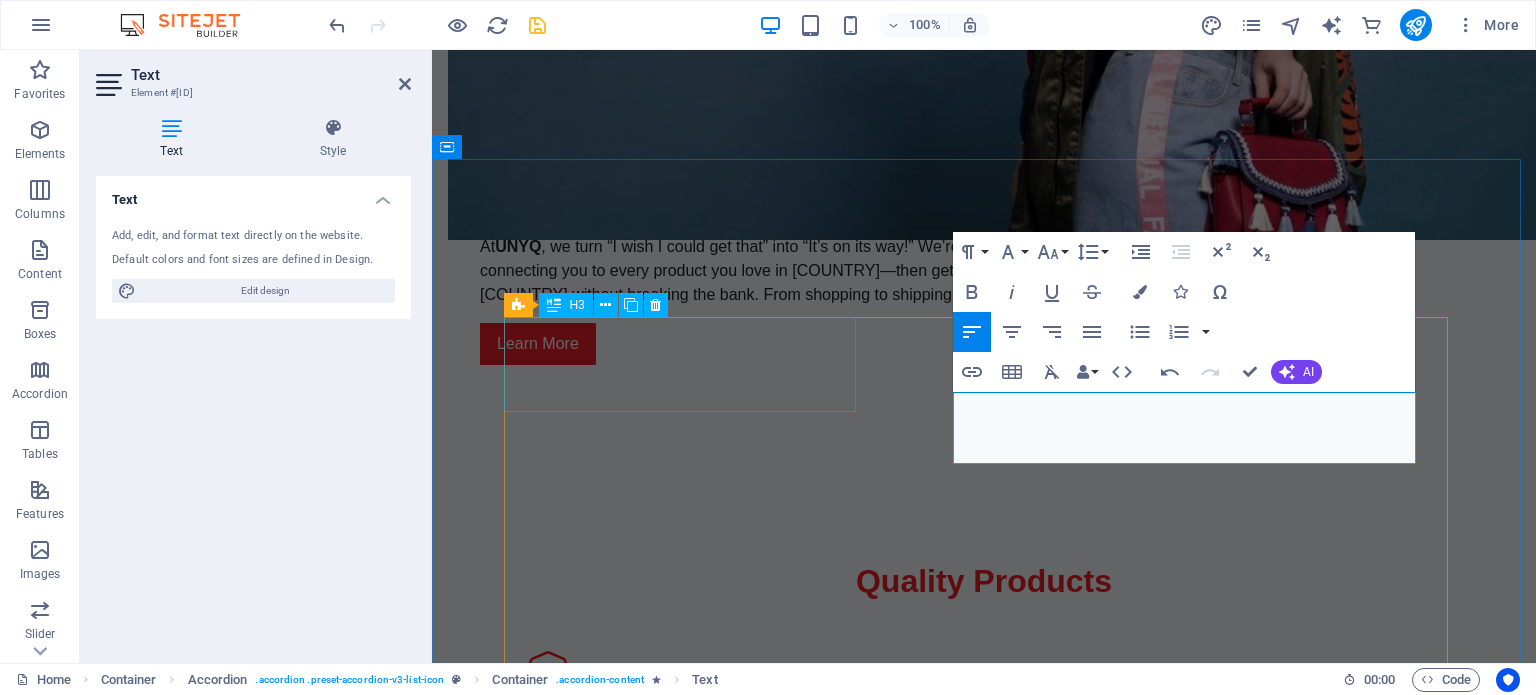click on "Explore Our Running Shoes" at bounding box center [688, 2042] 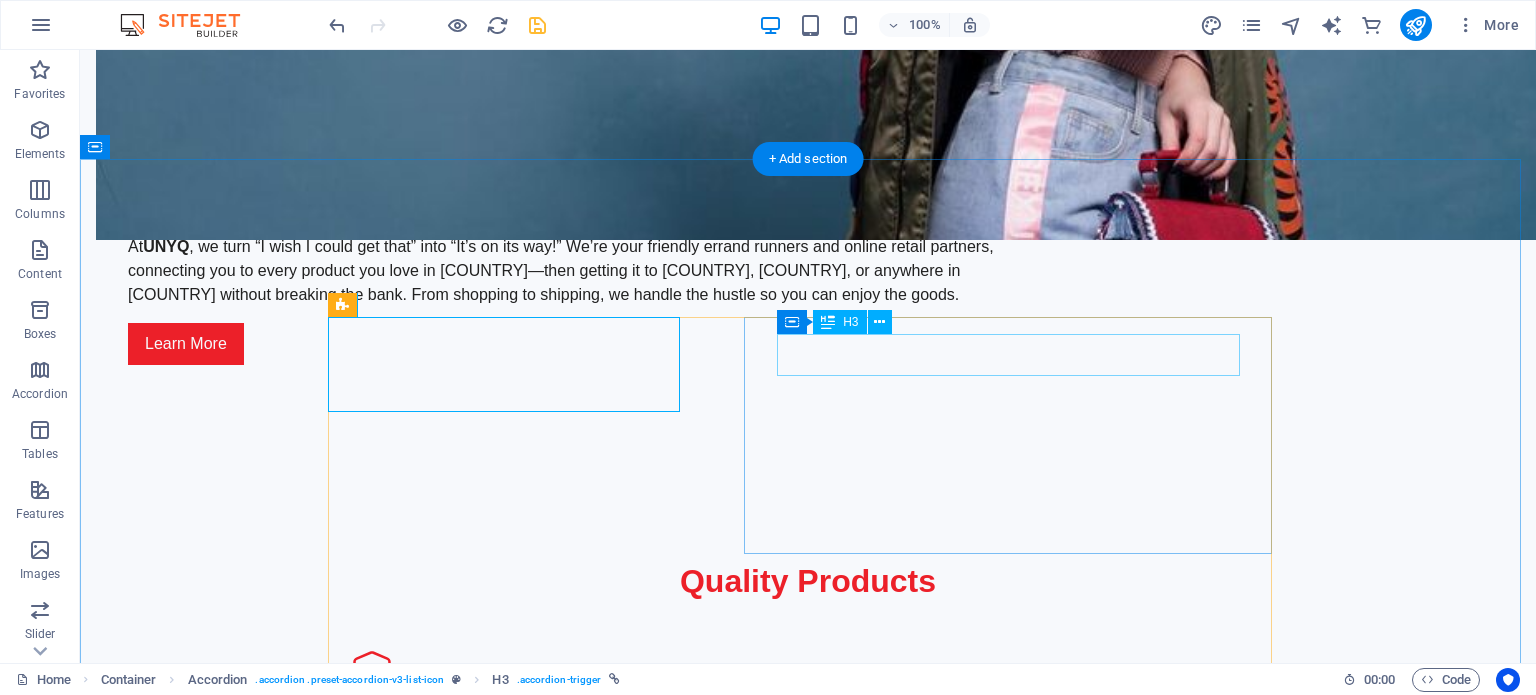 click on "Running Shoes" at bounding box center (1016, 1945) 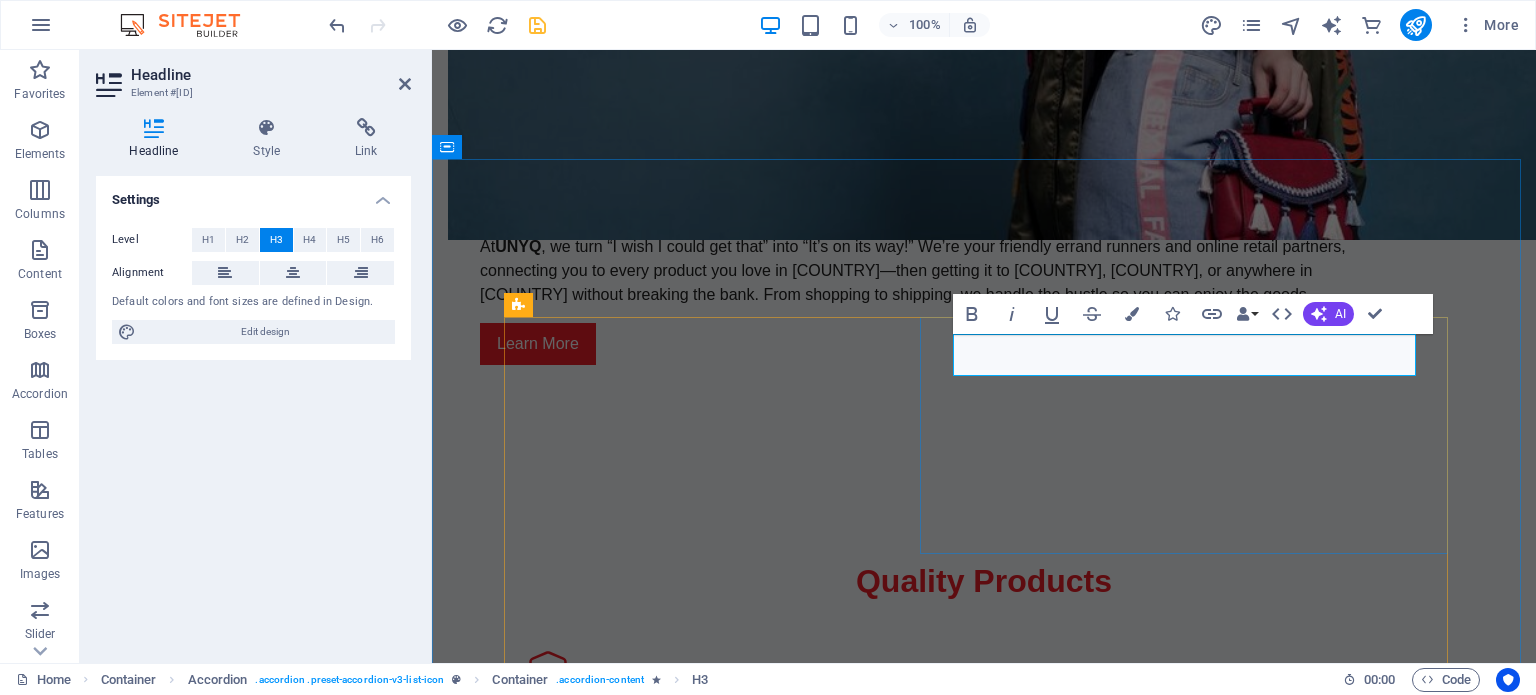 type 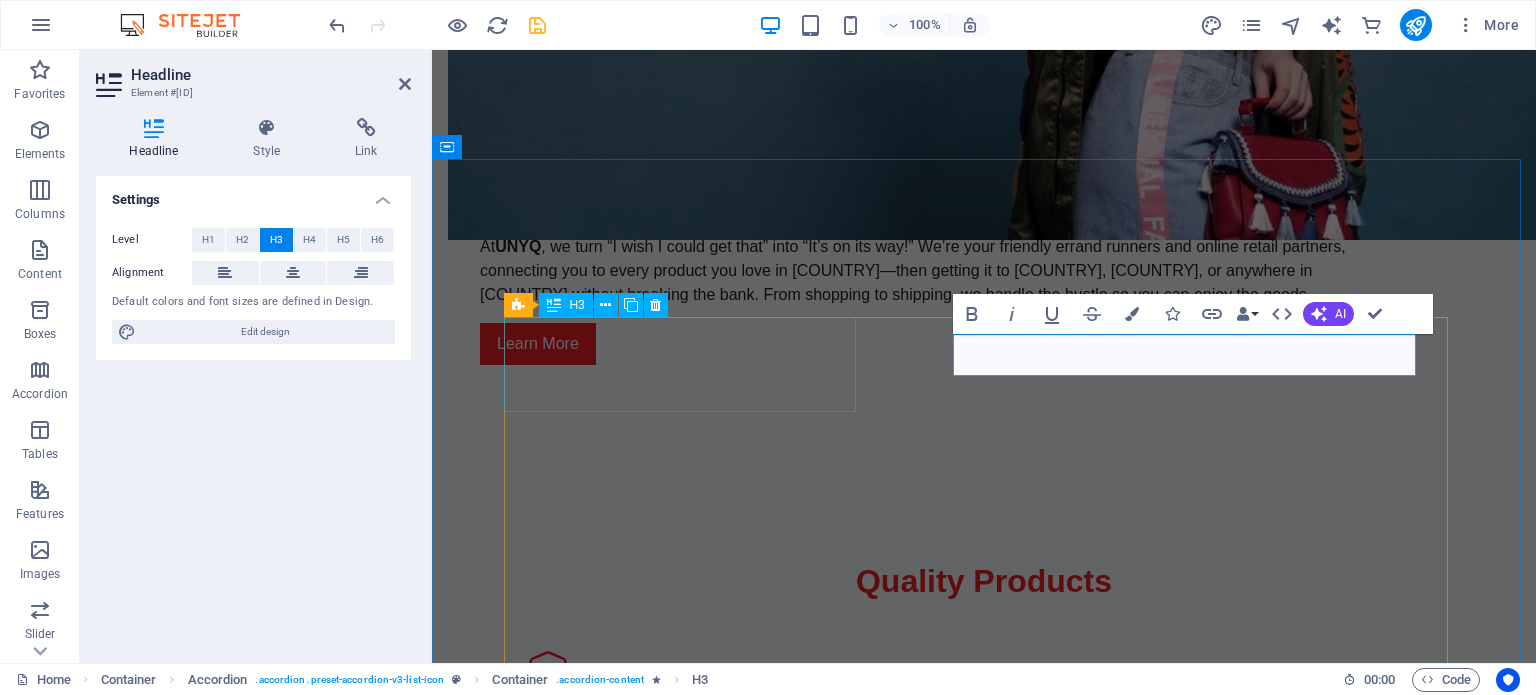click on "Explore Our Running Shoes" at bounding box center (688, 2042) 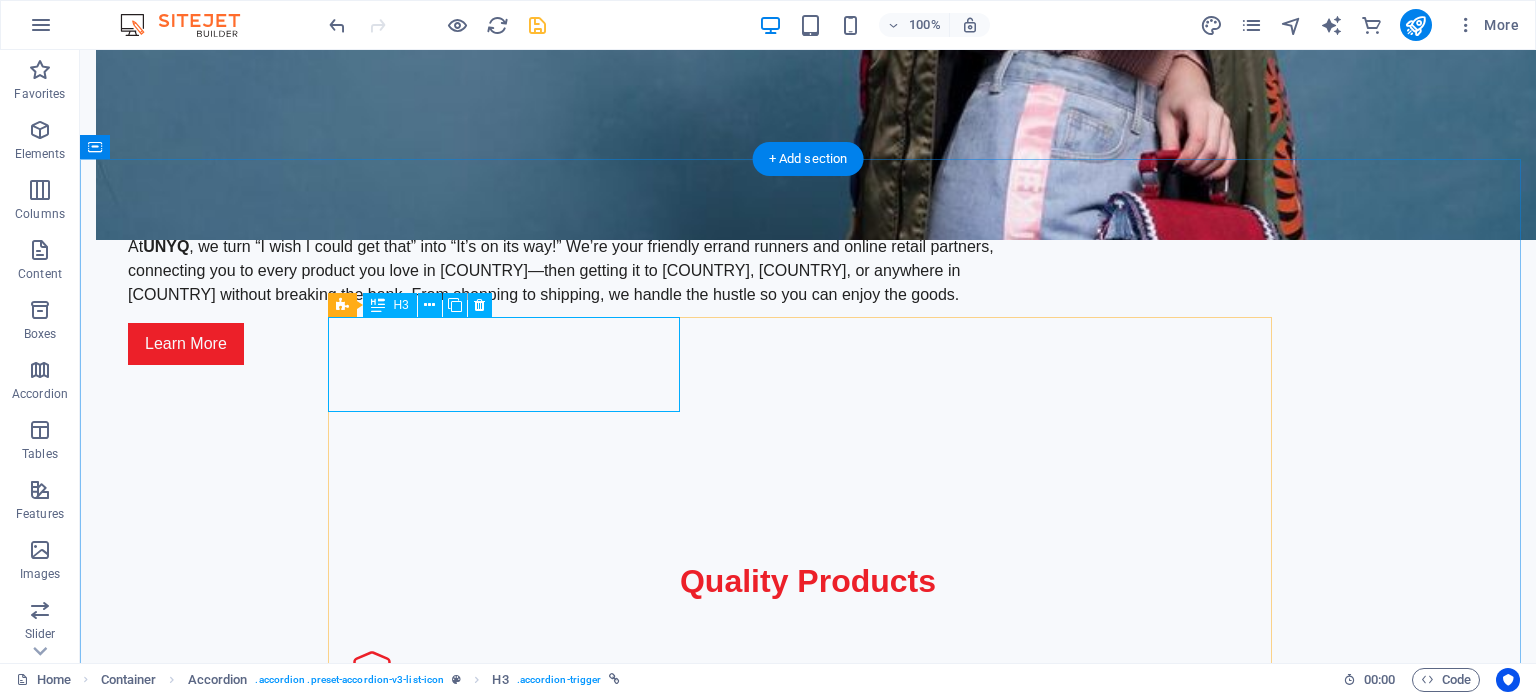 click on "Explore Our Running Shoes" at bounding box center (512, 2042) 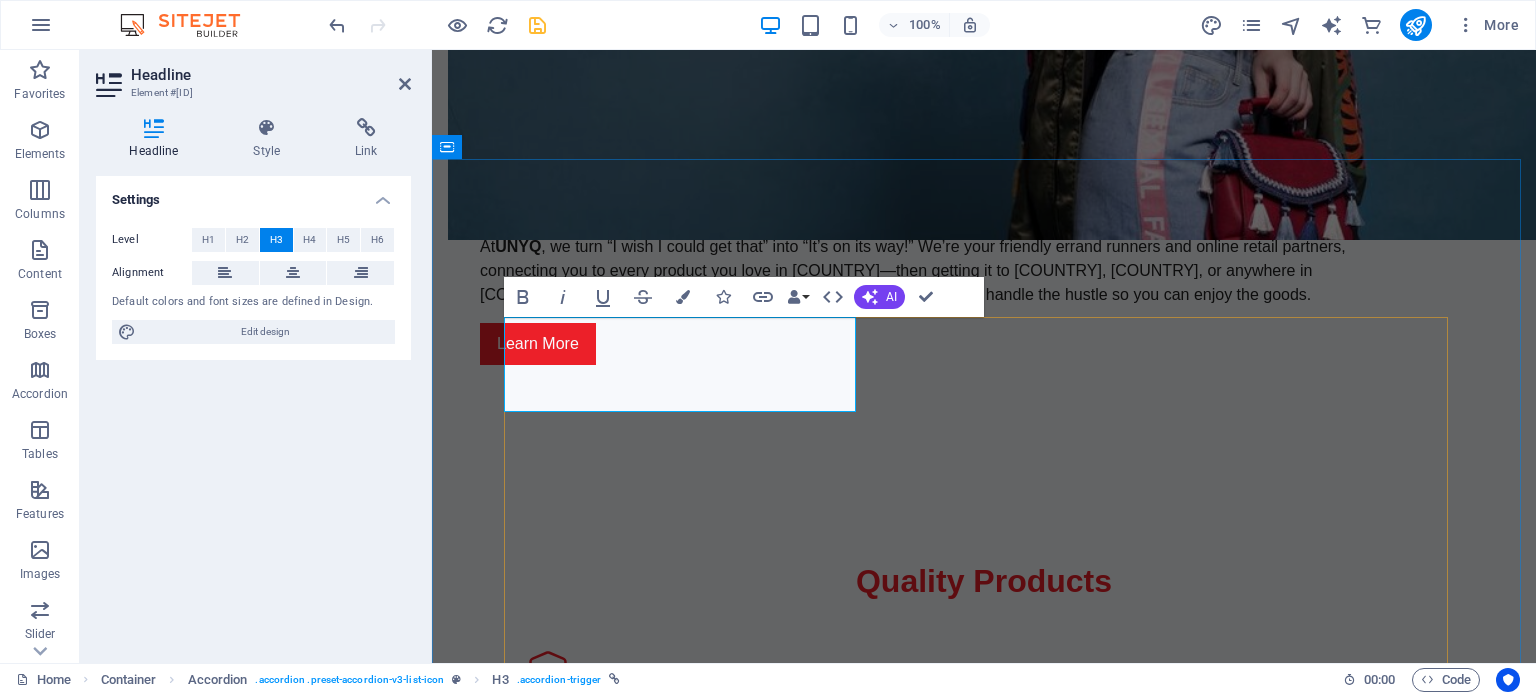 click on "Explore Our Running Shoes" at bounding box center [688, 1954] 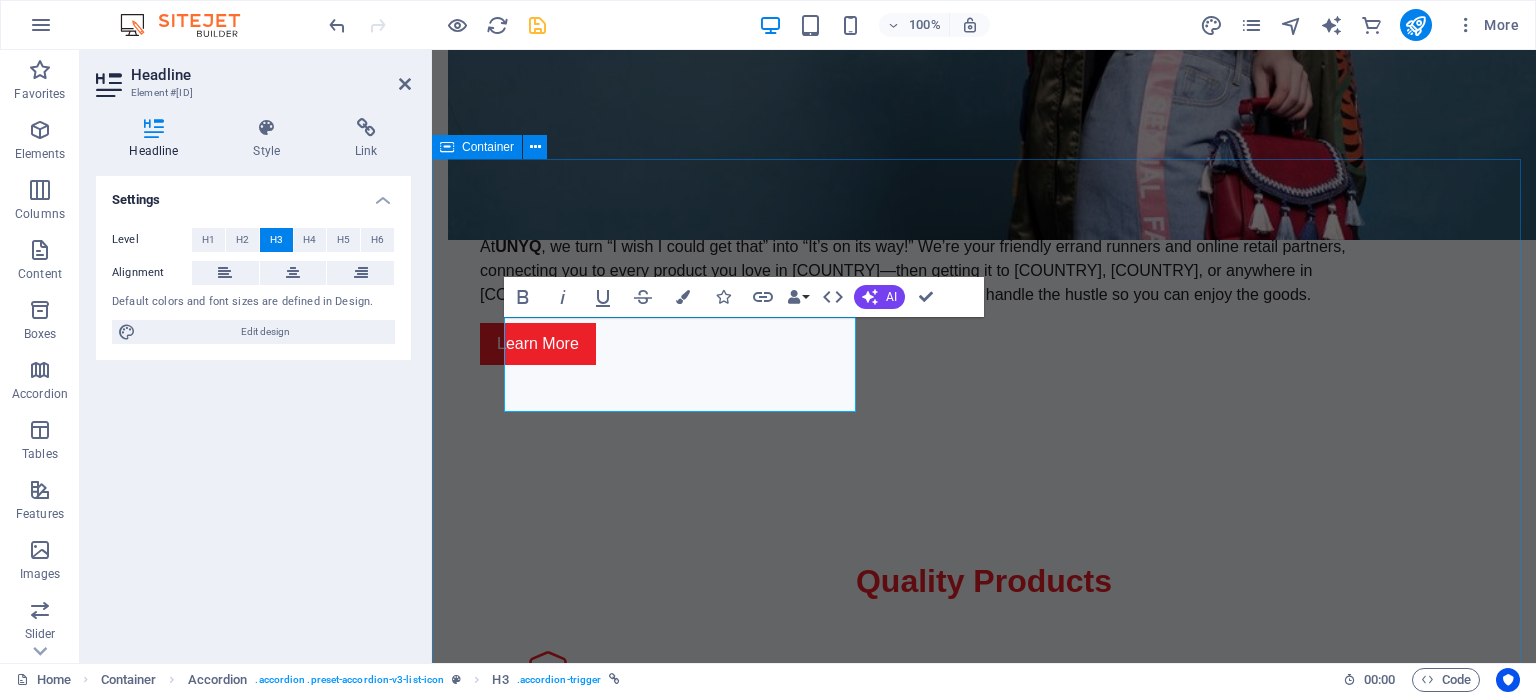 drag, startPoint x: 1492, startPoint y: 314, endPoint x: 1050, endPoint y: 423, distance: 455.2417 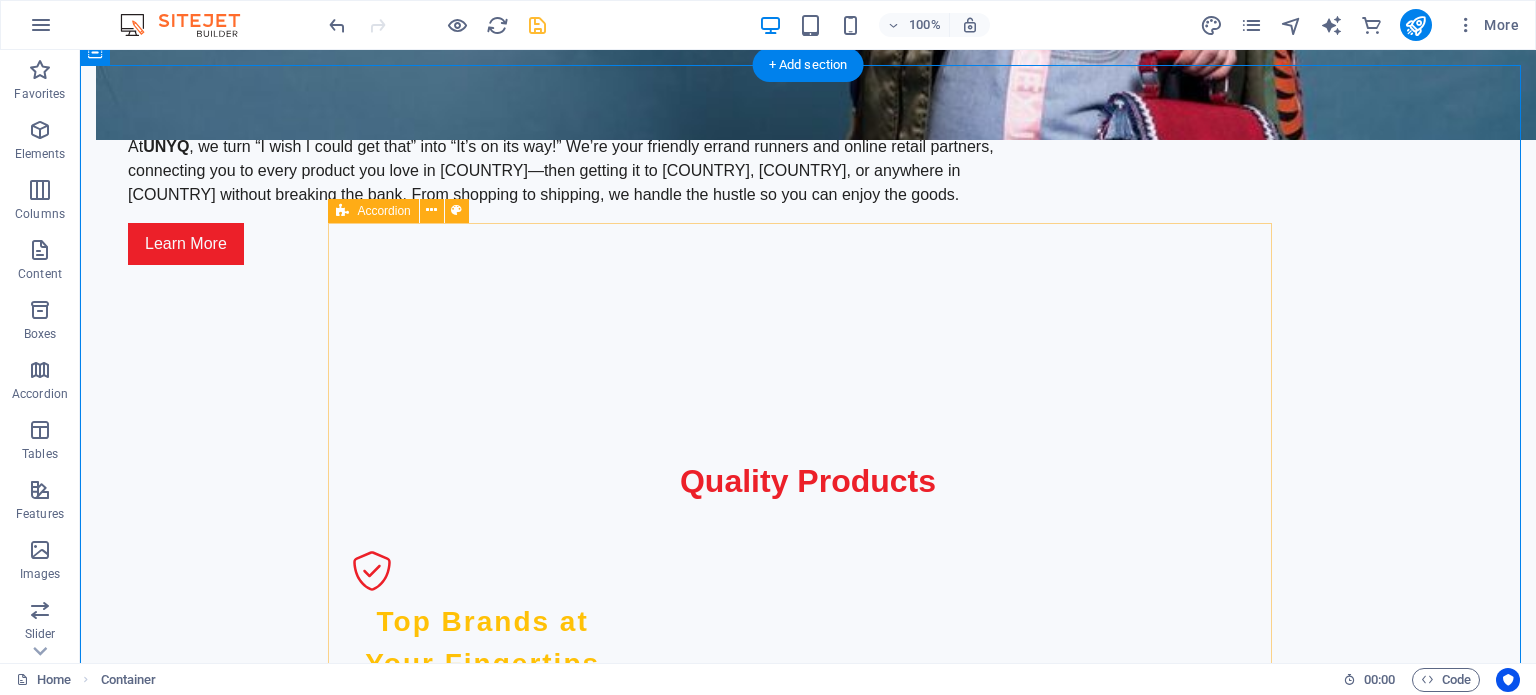 scroll, scrollTop: 1800, scrollLeft: 0, axis: vertical 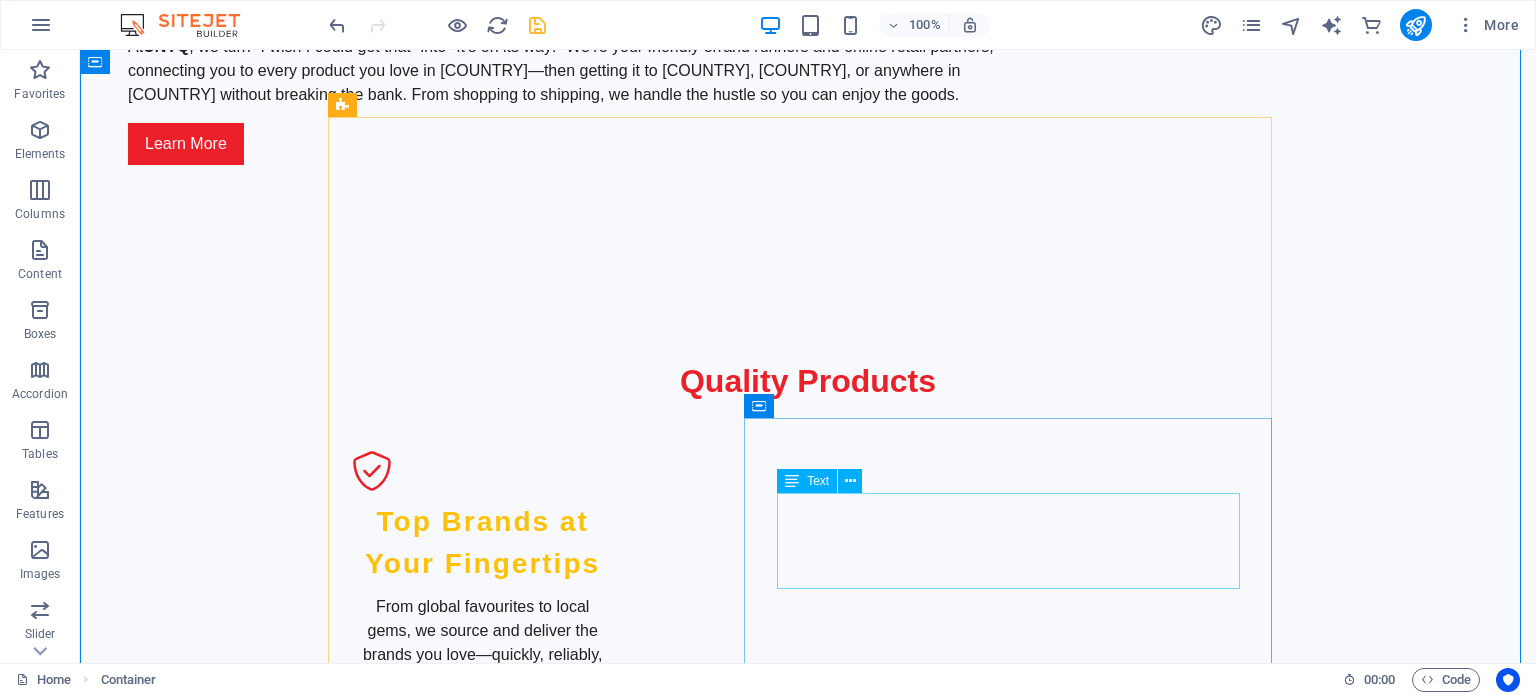click on "Stay comfortable and stylish on your runs with our premium running apparel. From moisture-wicking shirts to breathable shorts, we have everything you need to elevate your running experience." at bounding box center (1016, 2132) 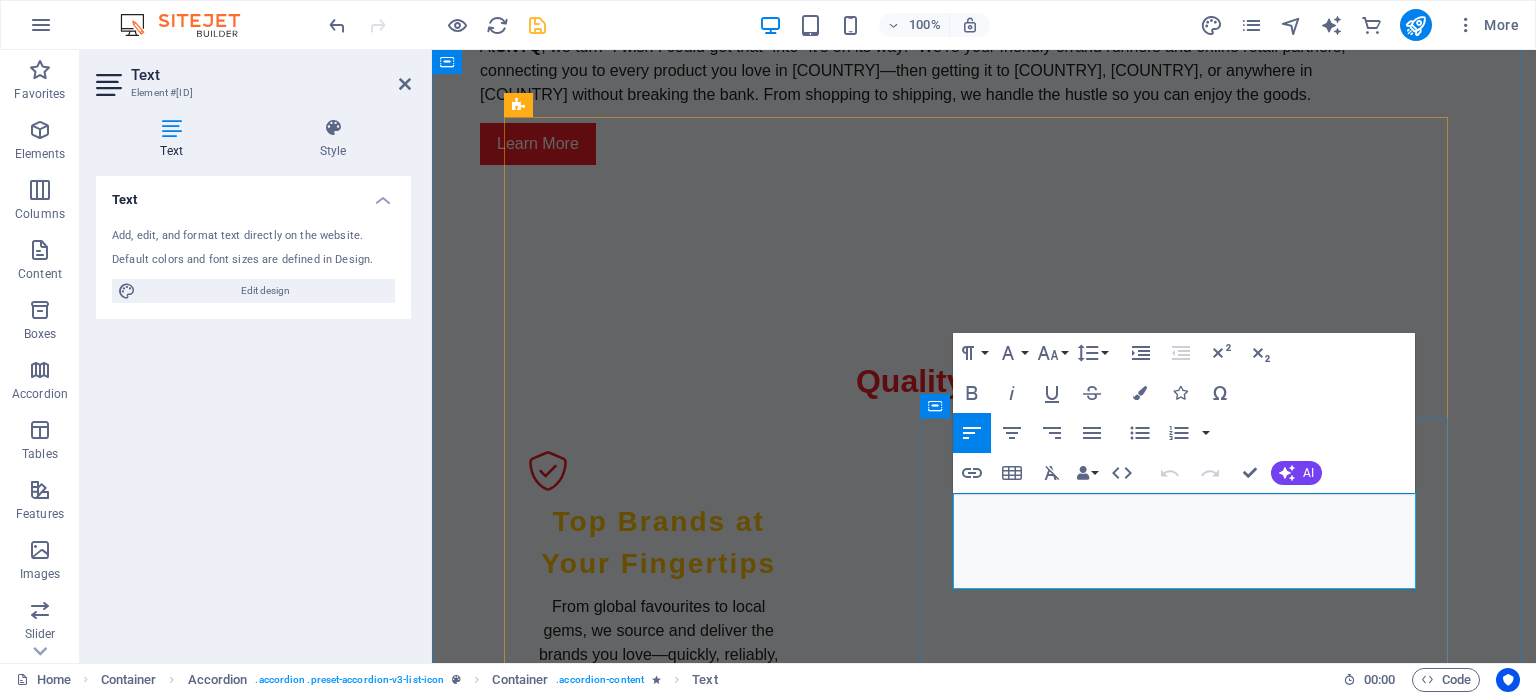 click on "Stay comfortable and stylish on your runs with our premium running apparel. From moisture-wicking shirts to breathable shorts, we have everything you need to elevate your running experience." at bounding box center [1192, 2132] 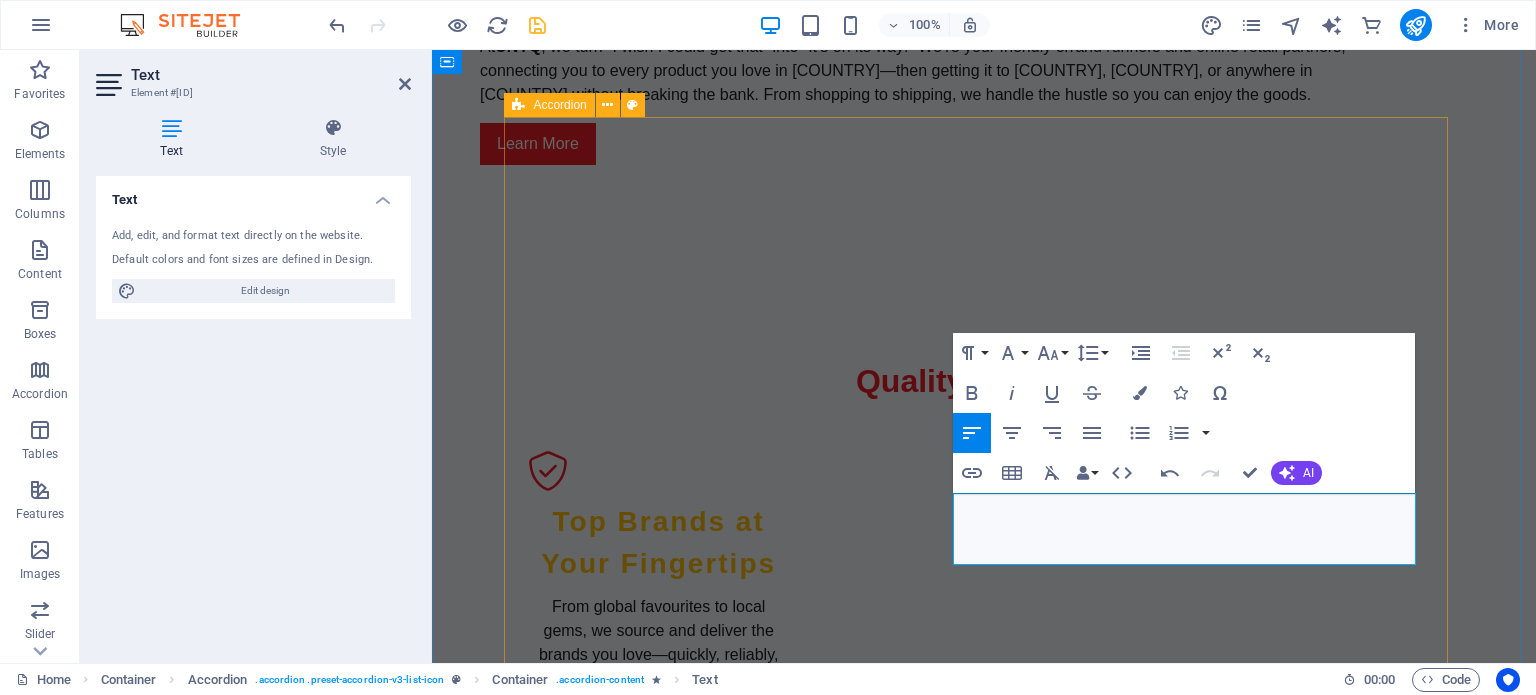 click on "Explore Our Runner Service Groceries Discover our extensive range of products that blend quality, style, and value. Whether you’re stocking up on everyday essentials or hunting for something special, we’ve got the perfect find for you. Shop Now Browse Our Apparel Collection Running Apparel Stay comfortable and stylish with our premium apparel. From everyday wear to special occasion outfits, we’ve got everything you need to look and feel your best. View Collection Check Out Our Accessories Running Accessories Complete your running setup with our high-quality accessories. From hydration packs to running watches, we provide the gear you need to enhance your performance. Explore Accessories Fast and Reliable Delivery Delivery Services Enjoy fast and reliable delivery across South Africa, Zimbabwe, Botswana, and Zambia. Shop with confidence knowing your items will arrive safely to your doorstep. Learn More Join Our Rewards Program Rewards Program Join Now Stay Updated with Our Blog Running Blog Read Our Blog" at bounding box center [984, 2597] 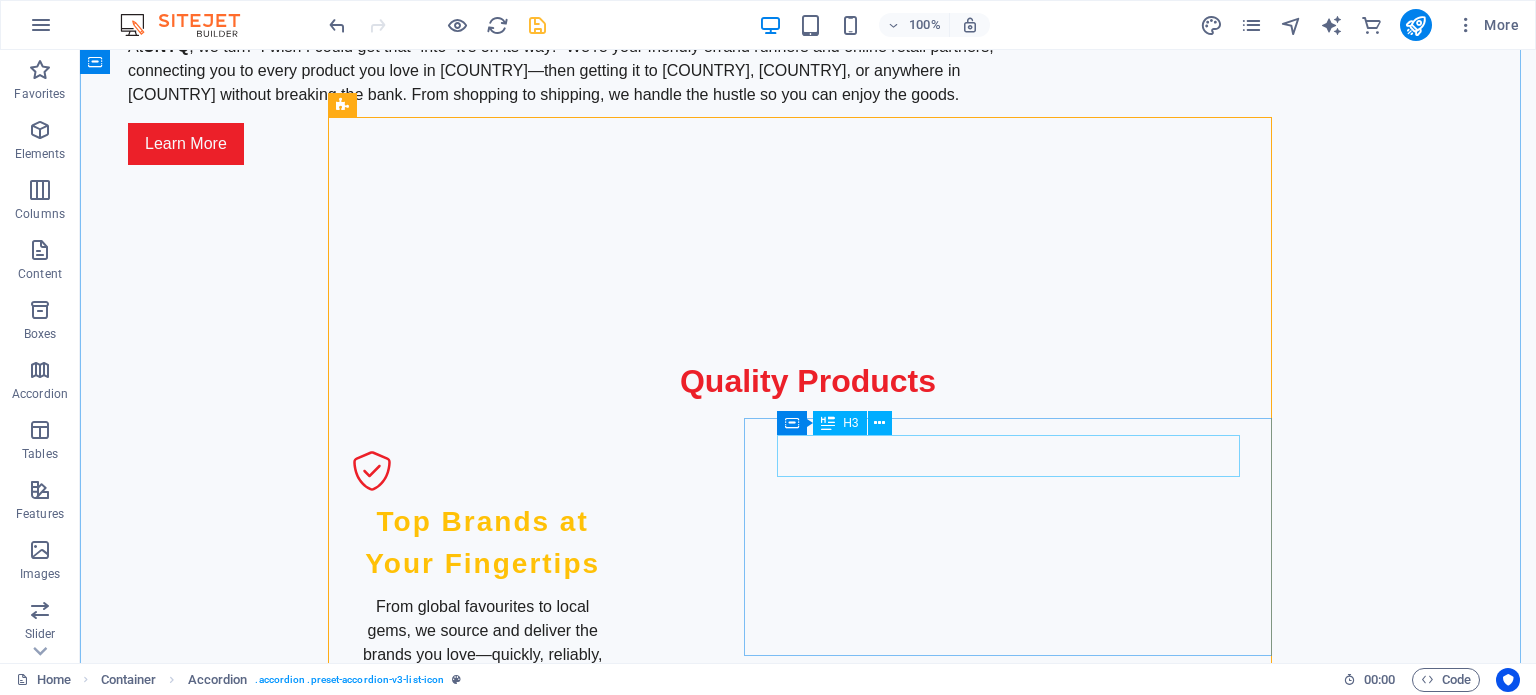 click on "Running Apparel" at bounding box center [1016, 2047] 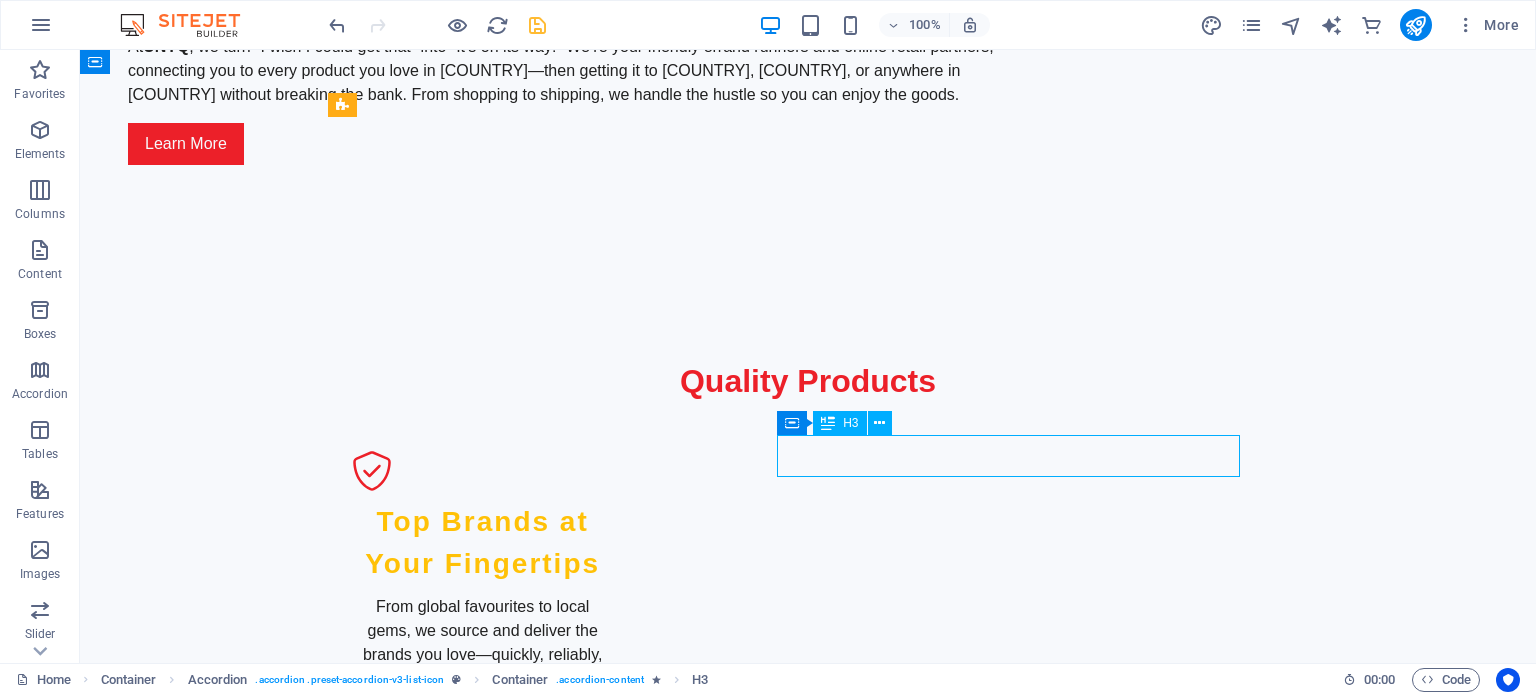 click on "Running Apparel" at bounding box center [1016, 2047] 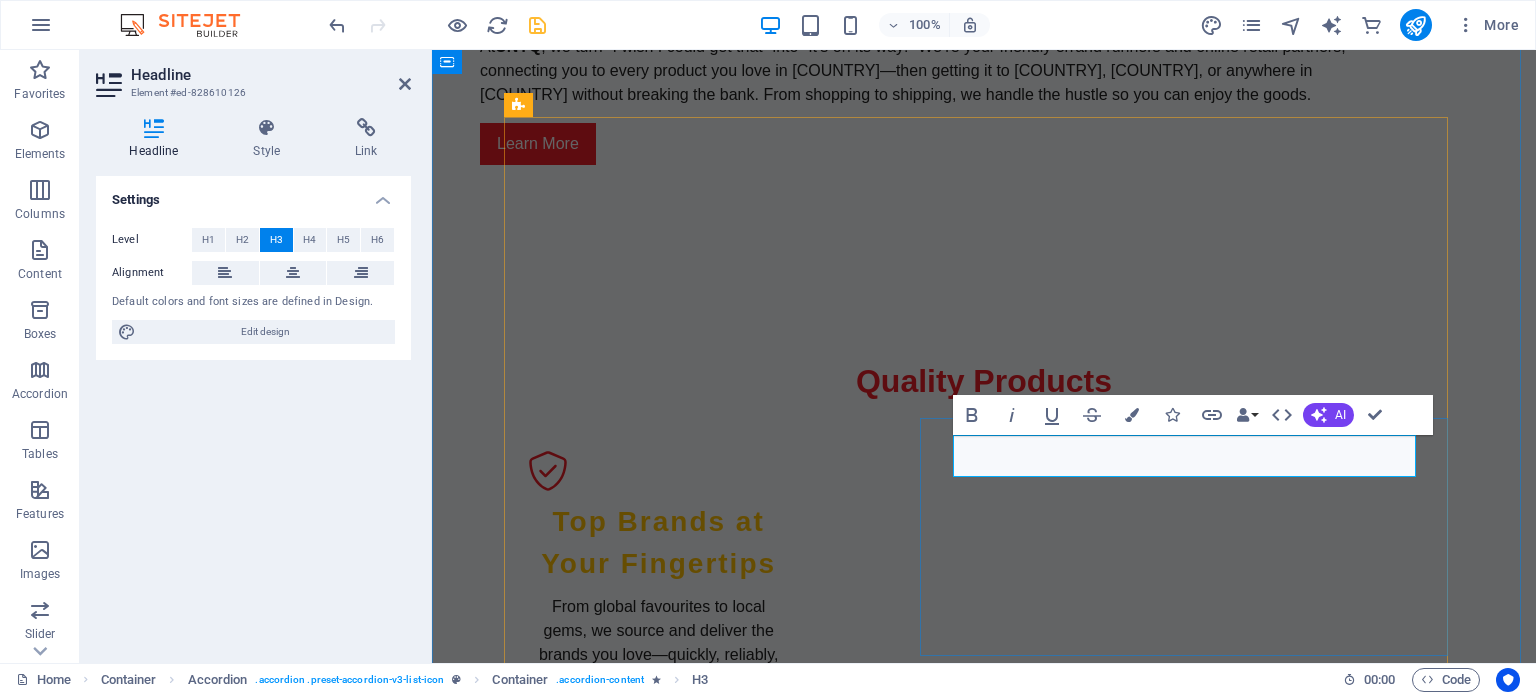 click on "Running Apparel" at bounding box center (1192, 2047) 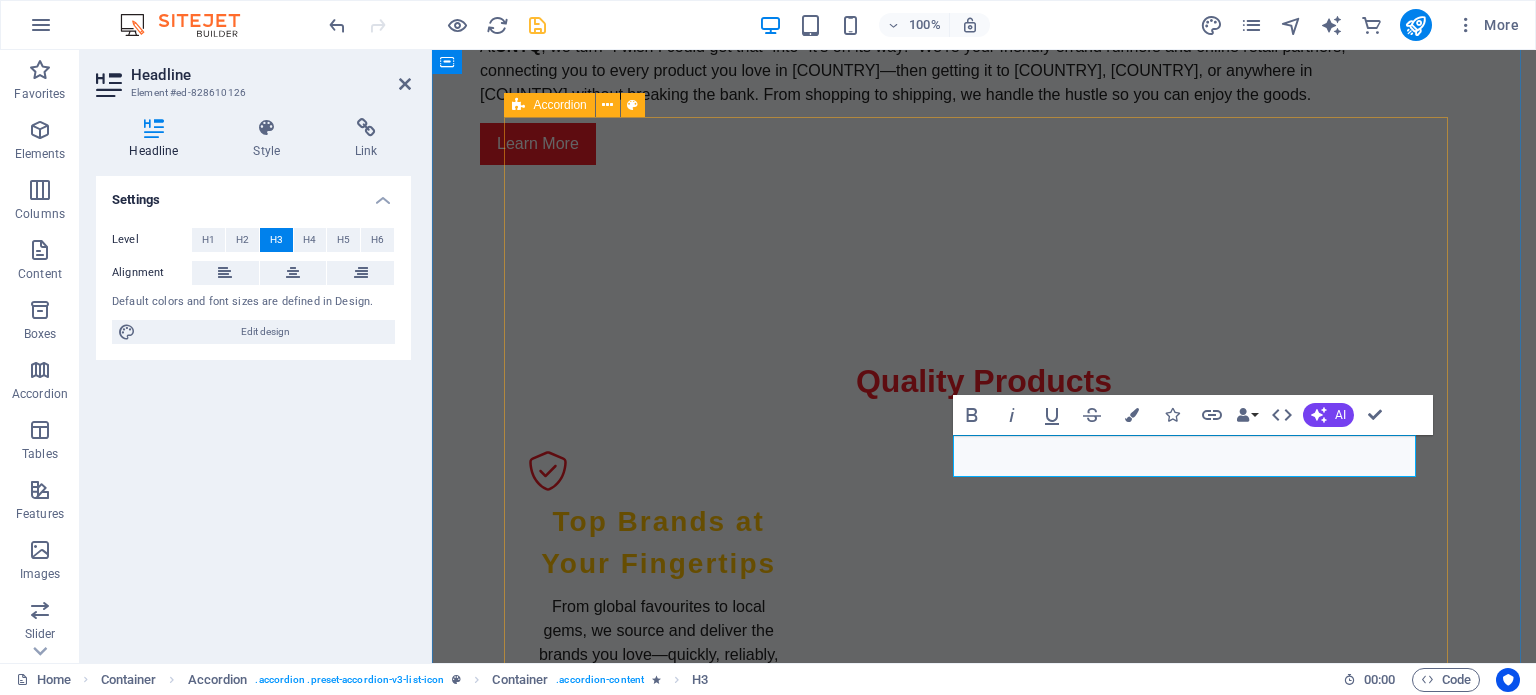 click on "Explore Our Runner Service Groceries Discover our extensive range of products that blend quality, style, and value. Whether you’re stocking up on everyday essentials or hunting for something special, we’ve got the perfect find for you. Shop Now Browse Our Apparel Collection Clothing Apparel Stay comfortable and stylish with our premium apparel. From everyday wear to special occasion outfits, we’ve got everything you need to look and feel your best. View Collection Check Out Our Accessories Running Accessories Complete your running setup with our high-quality accessories. From hydration packs to running watches, we provide the gear you need to enhance your performance. Explore Accessories Fast and Reliable Delivery Delivery Services Enjoy fast and reliable delivery across [COUNTRY], [COUNTRY], [COUNTRY], and [COUNTRY]. Shop with confidence knowing your items will arrive safely to your doorstep. Learn More Join Our Rewards Program Rewards Program Join Now Stay Updated with Our Blog Running Blog" at bounding box center (984, 2597) 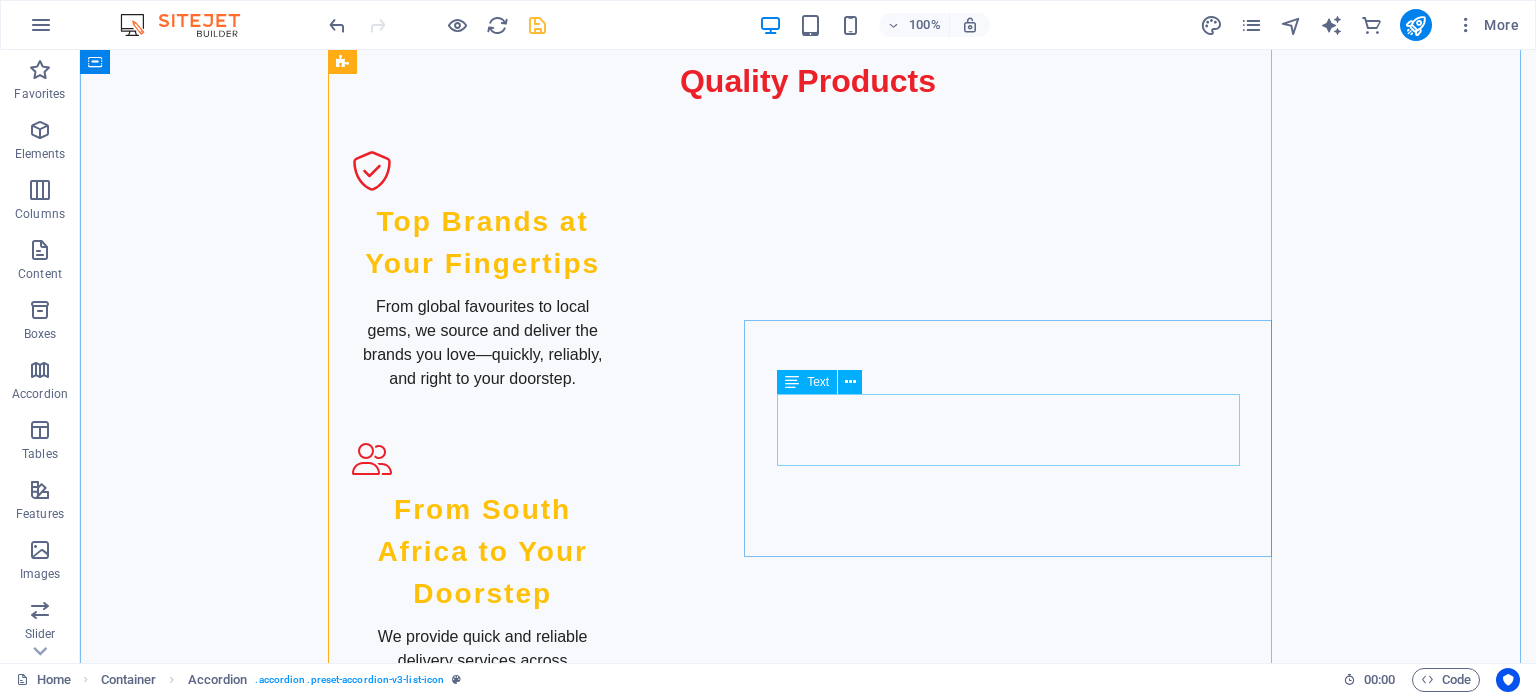 scroll, scrollTop: 2200, scrollLeft: 0, axis: vertical 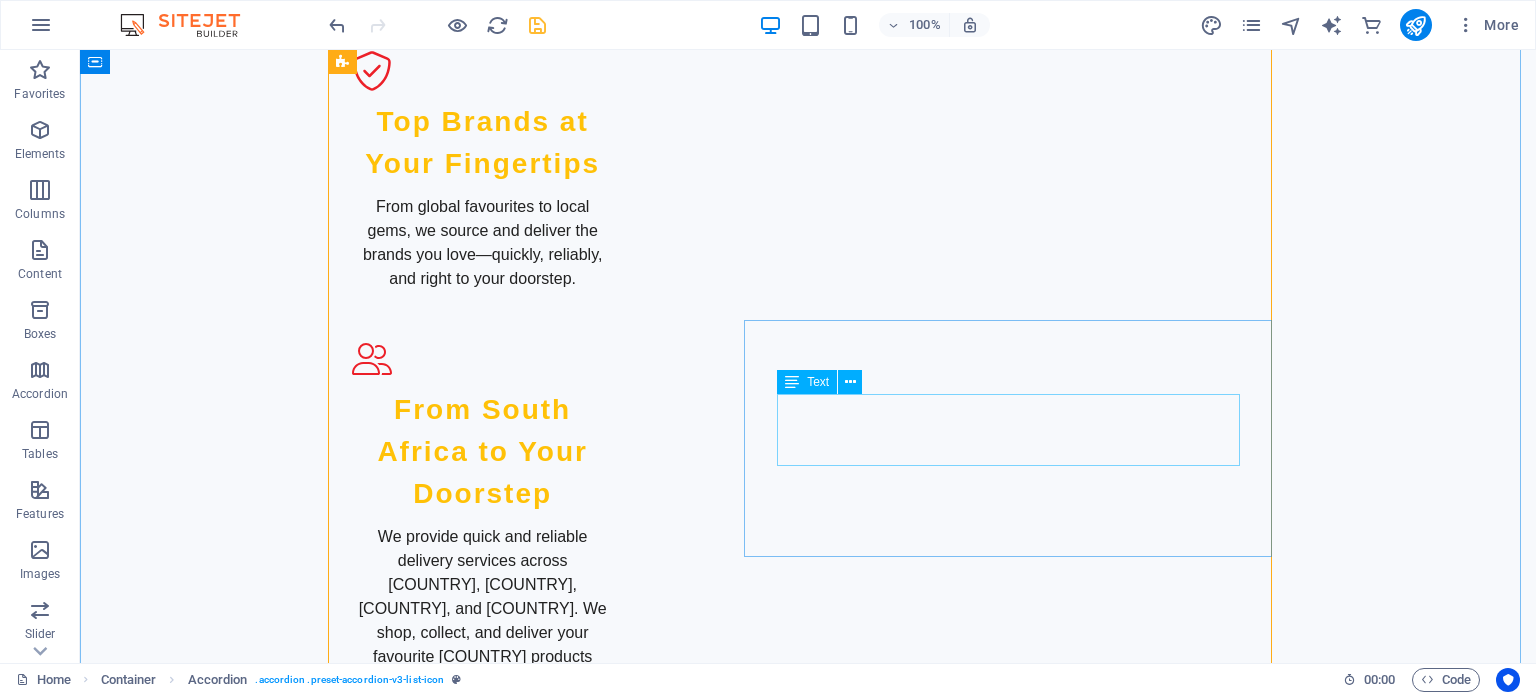 click on "Complete your running setup with our high-quality accessories. From hydration packs to running watches, we provide the gear you need to enhance your performance." at bounding box center [1016, 2022] 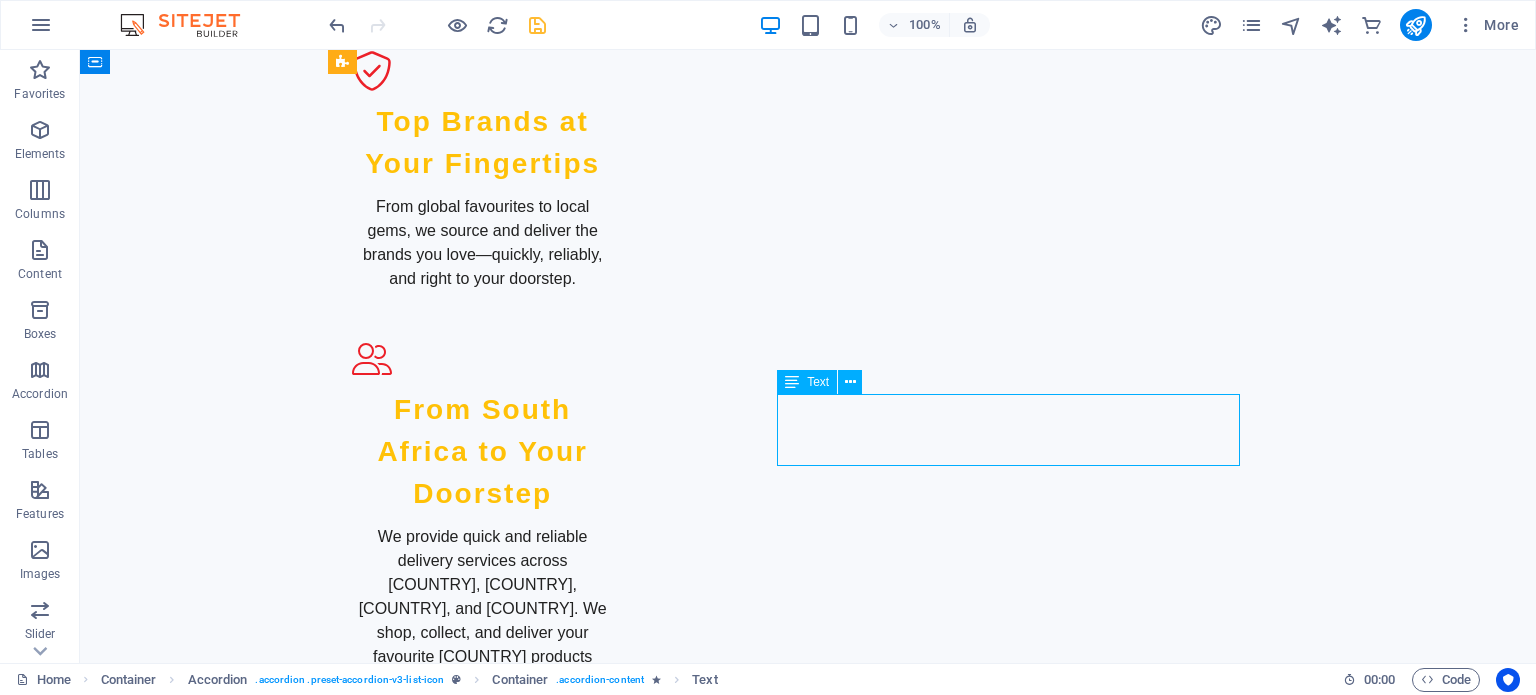 click on "Complete your running setup with our high-quality accessories. From hydration packs to running watches, we provide the gear you need to enhance your performance." at bounding box center (1016, 2022) 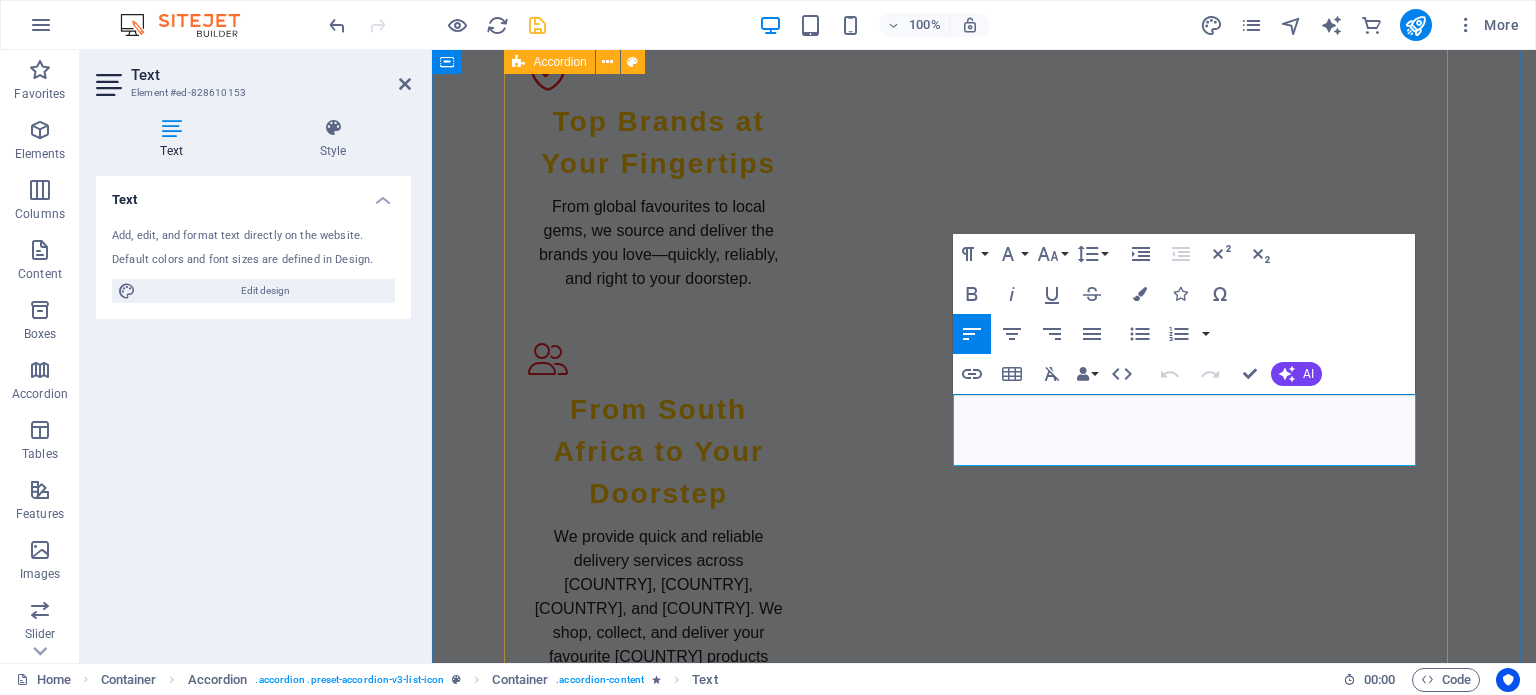 click on "Explore Our Runner Service Groceries Discover our extensive range of products that blend quality, style, and value. Whether you’re stocking up on everyday essentials or hunting for something special, we’ve got the perfect find for you. Shop Now Browse Our Apparel Collection Clothing Apparel Stay comfortable and stylish with our premium apparel. From everyday wear to special occasion outfits, we’ve got everything you need to look and feel your best. View Collection Check Out Our Accessories Running Accessories Complete your running setup with our high-quality accessories. From hydration packs to running watches, we provide the gear you need to enhance your performance. Explore Accessories Fast and Reliable Delivery Delivery Services Enjoy fast and reliable delivery across [COUNTRY], [COUNTRY], [COUNTRY], and [COUNTRY]. Shop with confidence knowing your items will arrive safely to your doorstep. Learn More Join Our Rewards Program Rewards Program Join Now Stay Updated with Our Blog Running Blog" at bounding box center [984, 2197] 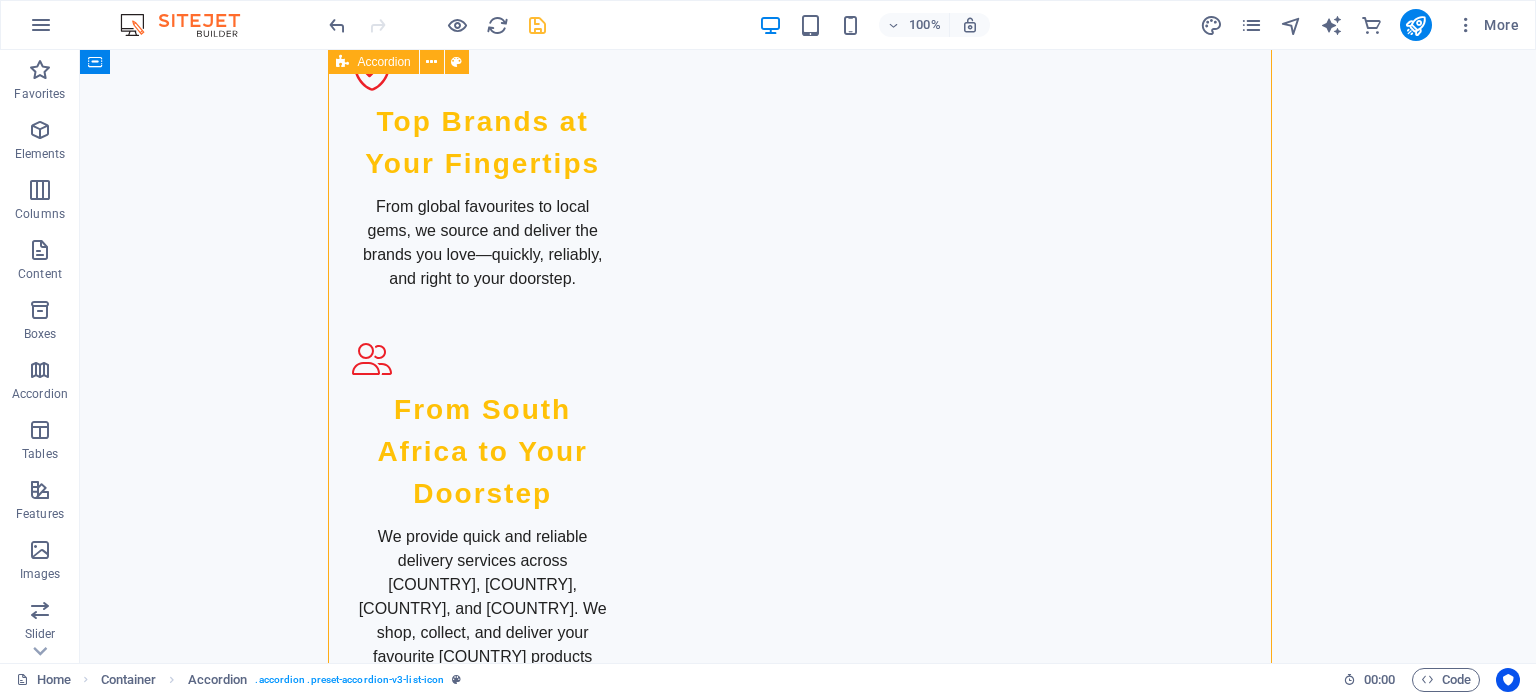 click on "Explore Our Runner Service Groceries Discover our extensive range of products that blend quality, style, and value. Whether you’re stocking up on everyday essentials or hunting for something special, we’ve got the perfect find for you. Shop Now Browse Our Apparel Collection Clothing Apparel Stay comfortable and stylish with our premium apparel. From everyday wear to special occasion outfits, we’ve got everything you need to look and feel your best. View Collection Check Out Our Accessories Running Accessories Complete your running setup with our high-quality accessories. From hydration packs to running watches, we provide the gear you need to enhance your performance. Explore Accessories Fast and Reliable Delivery Delivery Services Enjoy fast and reliable delivery across [COUNTRY], [COUNTRY], [COUNTRY], and [COUNTRY]. Shop with confidence knowing your items will arrive safely to your doorstep. Learn More Join Our Rewards Program Rewards Program Join Now Stay Updated with Our Blog Running Blog" at bounding box center [808, 2197] 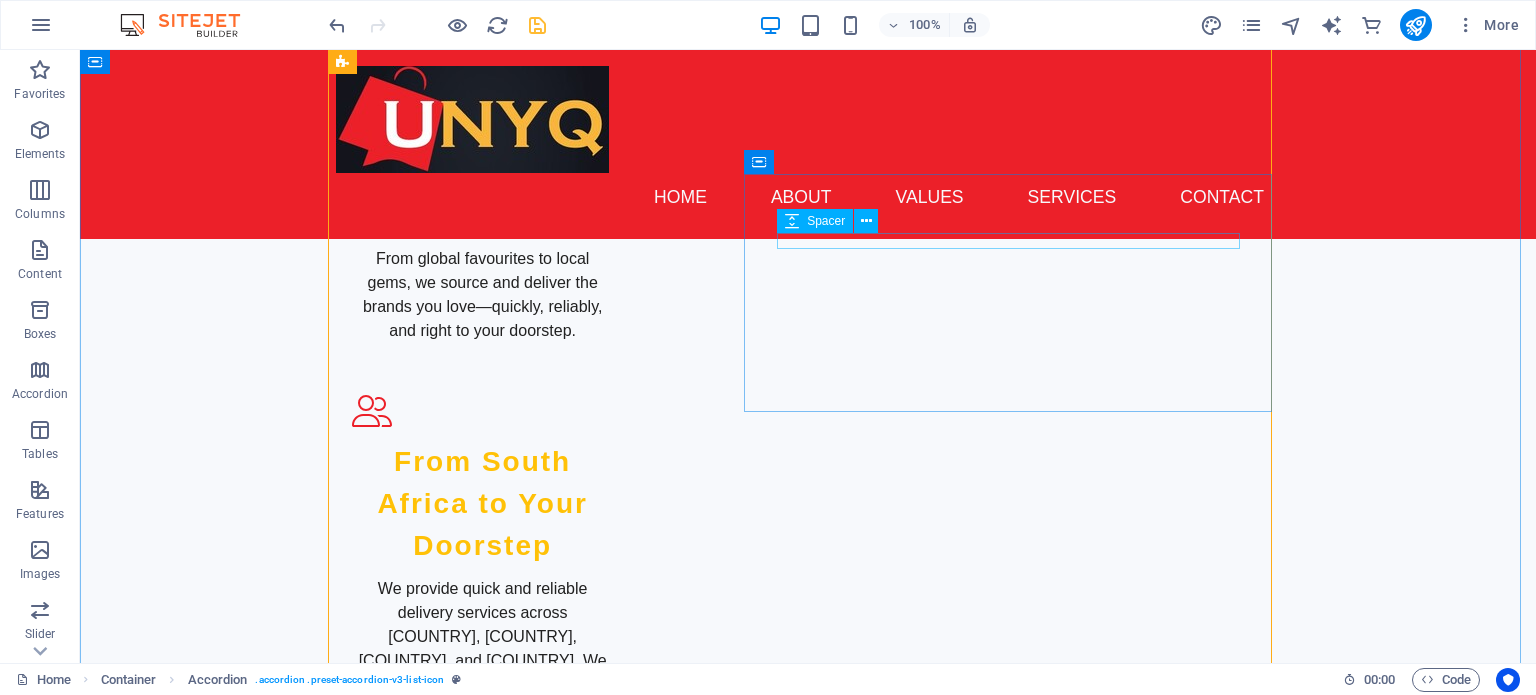 scroll, scrollTop: 2000, scrollLeft: 0, axis: vertical 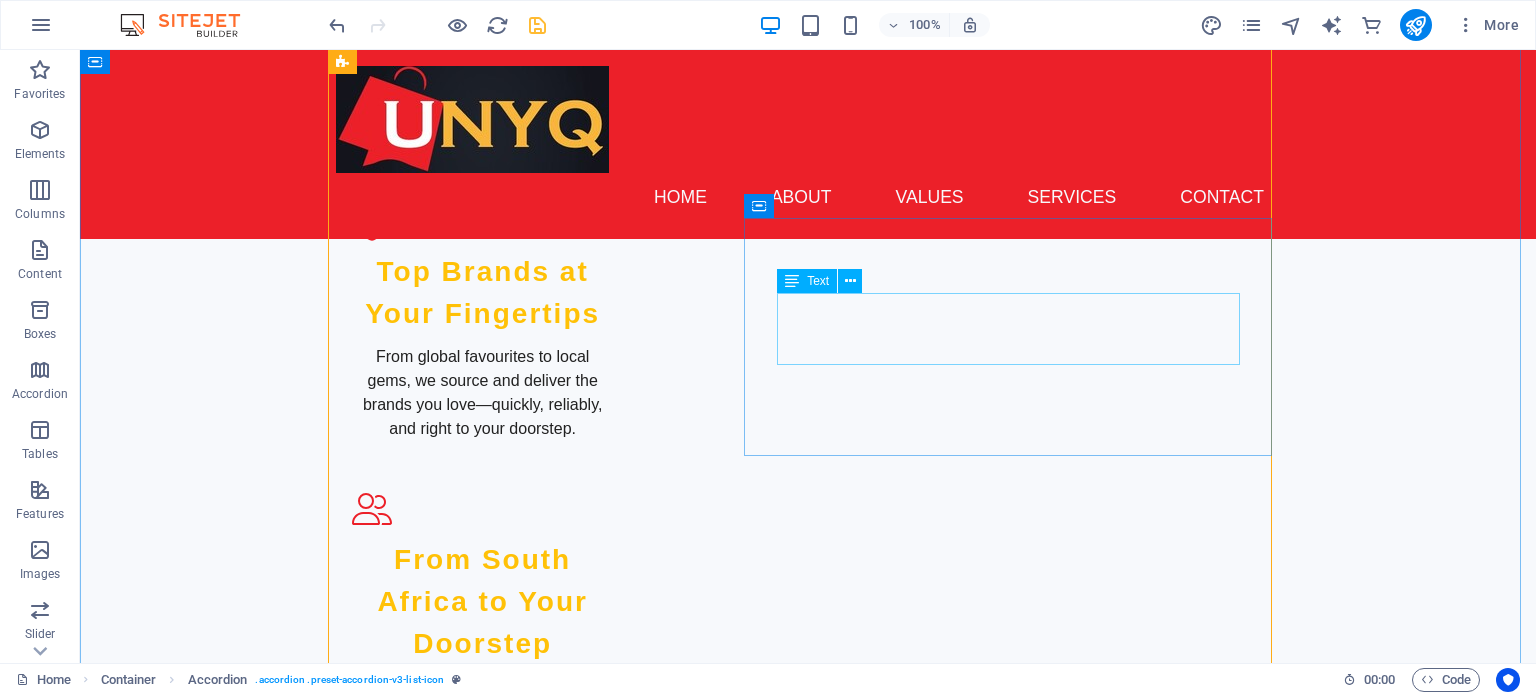 click on "Stay comfortable and stylish with our premium apparel. From everyday wear to special occasion outfits, we’ve got everything you need to look and feel your best." at bounding box center [1016, 1870] 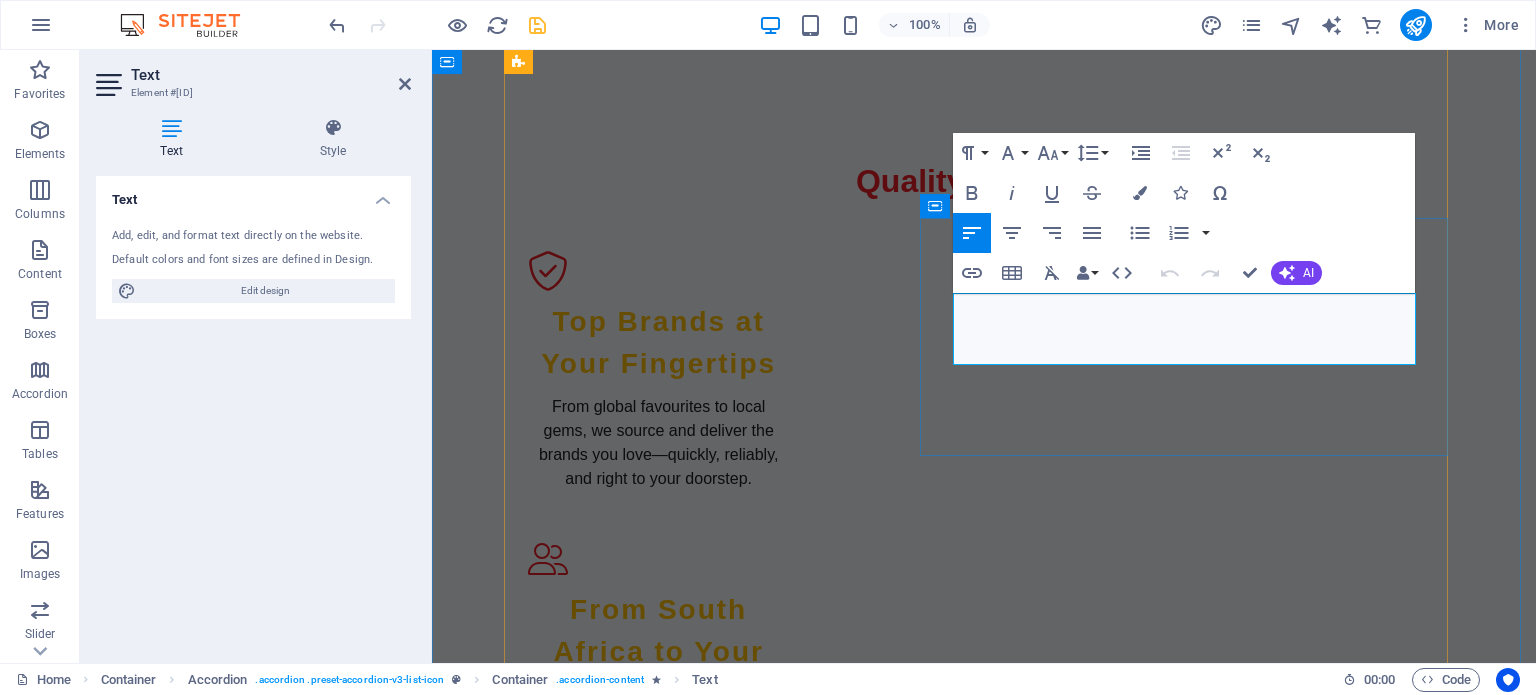 click on "Stay comfortable and stylish with our premium apparel. From everyday wear to special occasion outfits, we’ve got everything you need to look and feel your best." at bounding box center [1192, 1920] 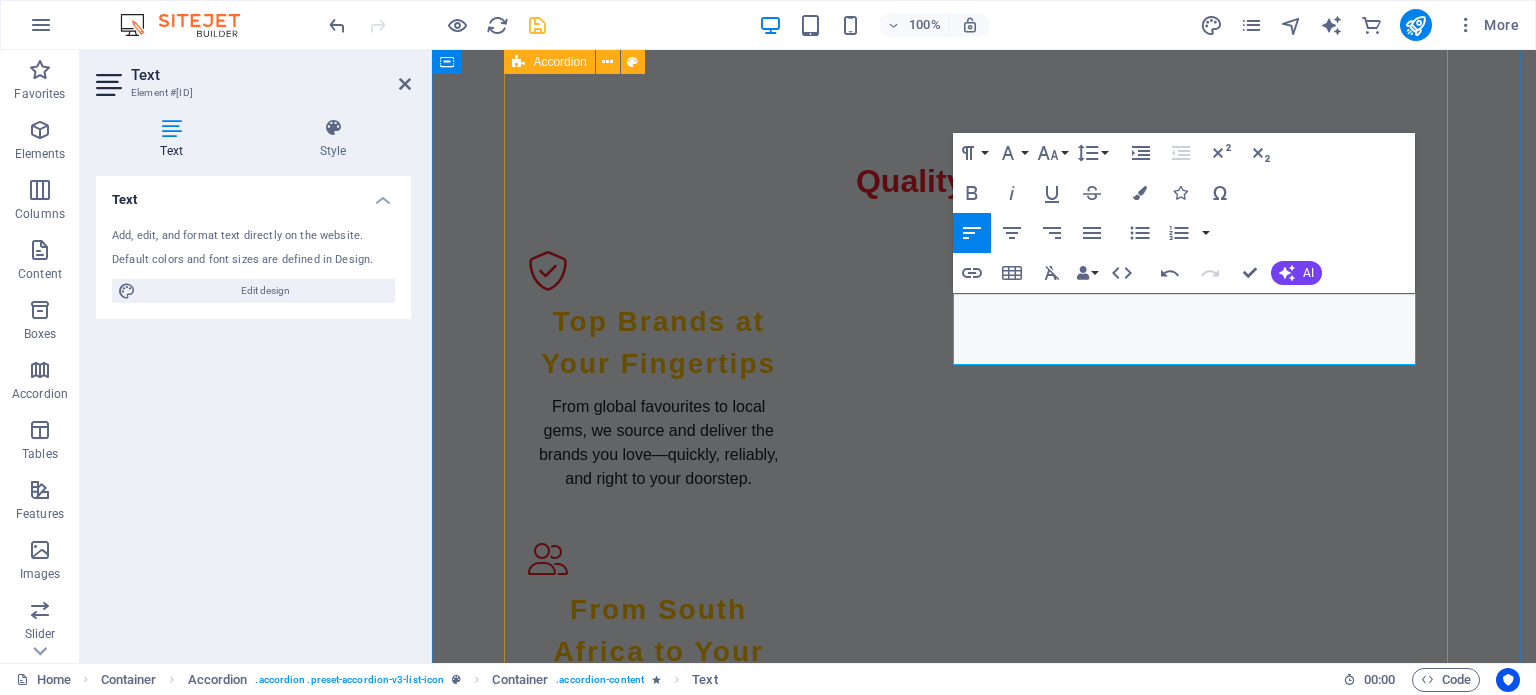 click on "Explore Our Runner Service Groceries Discover our extensive range of products that blend quality, style, and value. Whether you’re stocking up on everyday essentials or hunting for something special, we’ve got the perfect find for you. Shop Now Browse Our Apparel Collection Clothing Apparel Dress for every moment with our all‑occasion apparel. From laid‑back weekends to nights out, we’ve got the styles that keep you looking sharp and feeling great—wherever life takes you. View Collection Check Out Our Accessories Running Accessories Complete your running setup with our high-quality accessories. From hydration packs to running watches, we provide the gear you need to enhance your performance. Explore Accessories Fast and Reliable Delivery Delivery Services Enjoy fast and reliable delivery across [COUNTRY], [COUNTRY], [COUNTRY], and [COUNTRY]. Shop with confidence knowing your items will arrive safely to your doorstep. Learn More Join Our Rewards Program Rewards Program Join Now Running Blog" at bounding box center [984, 2397] 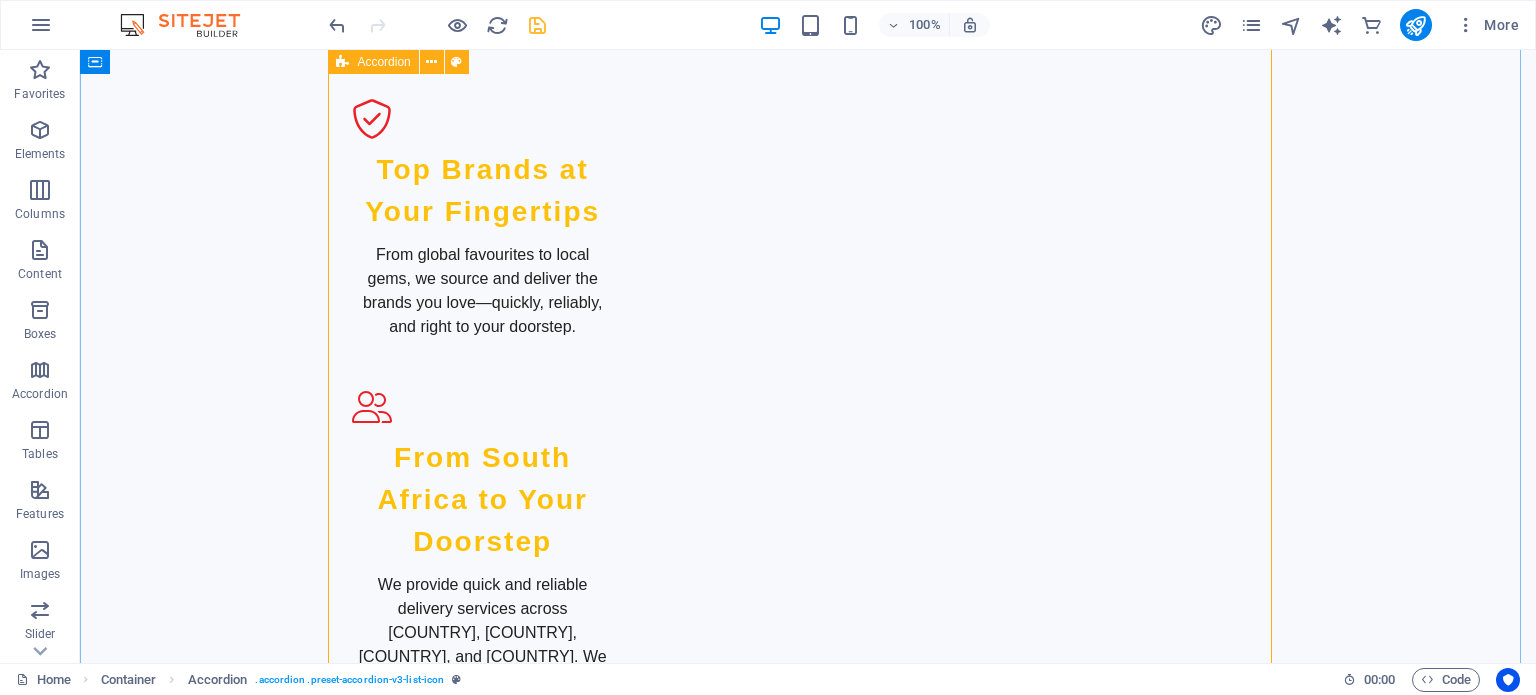 scroll, scrollTop: 2200, scrollLeft: 0, axis: vertical 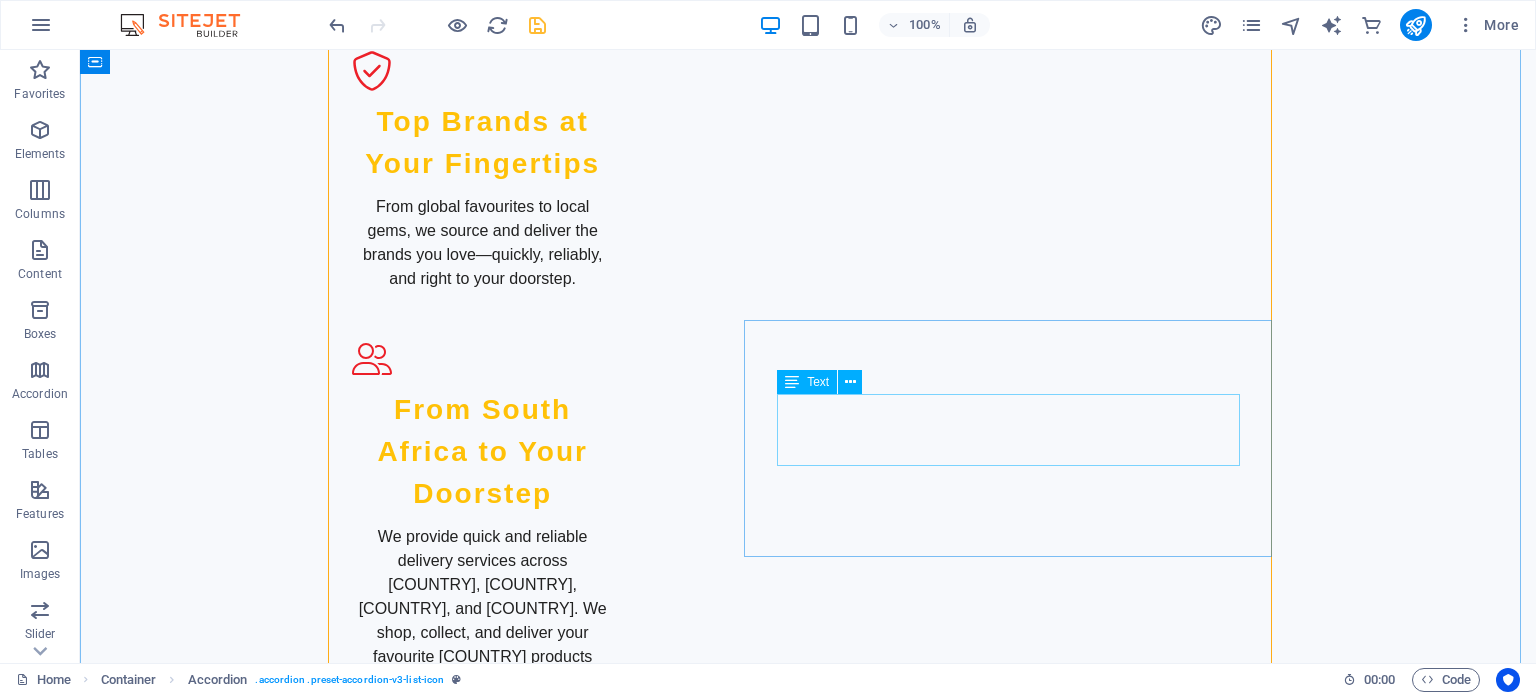 click on "Complete your running setup with our high-quality accessories. From hydration packs to running watches, we provide the gear you need to enhance your performance." at bounding box center [1016, 2022] 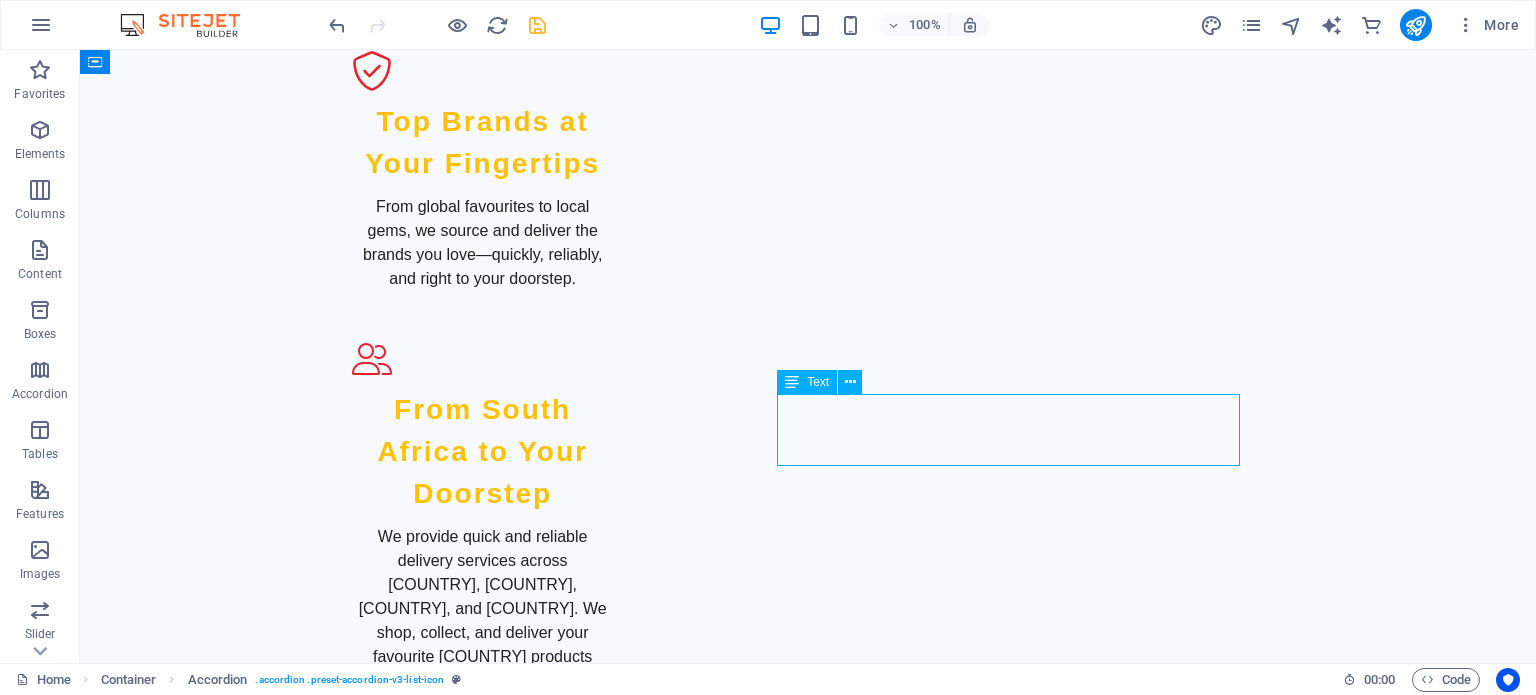 click on "Complete your running setup with our high-quality accessories. From hydration packs to running watches, we provide the gear you need to enhance your performance." at bounding box center [1016, 2022] 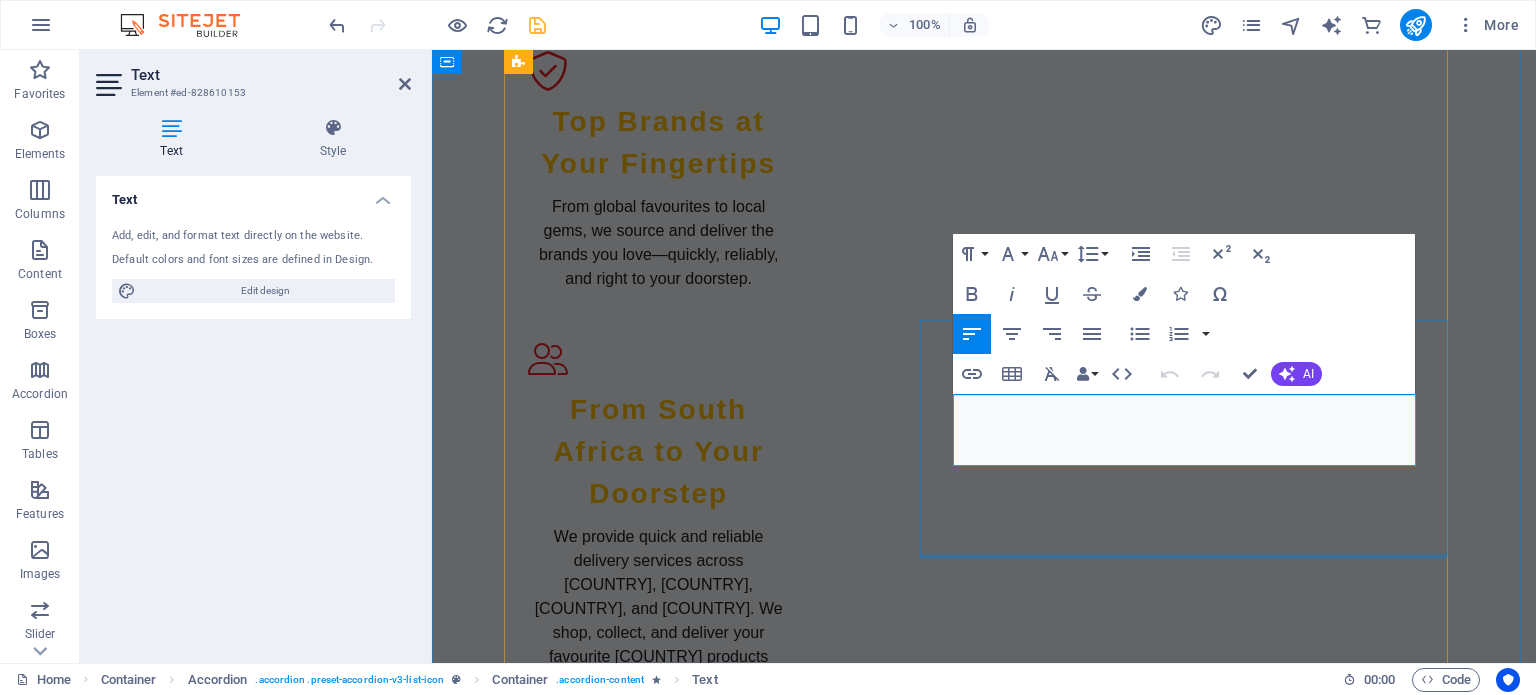 click on "Complete your running setup with our high-quality accessories. From hydration packs to running watches, we provide the gear you need to enhance your performance." at bounding box center (1192, 2022) 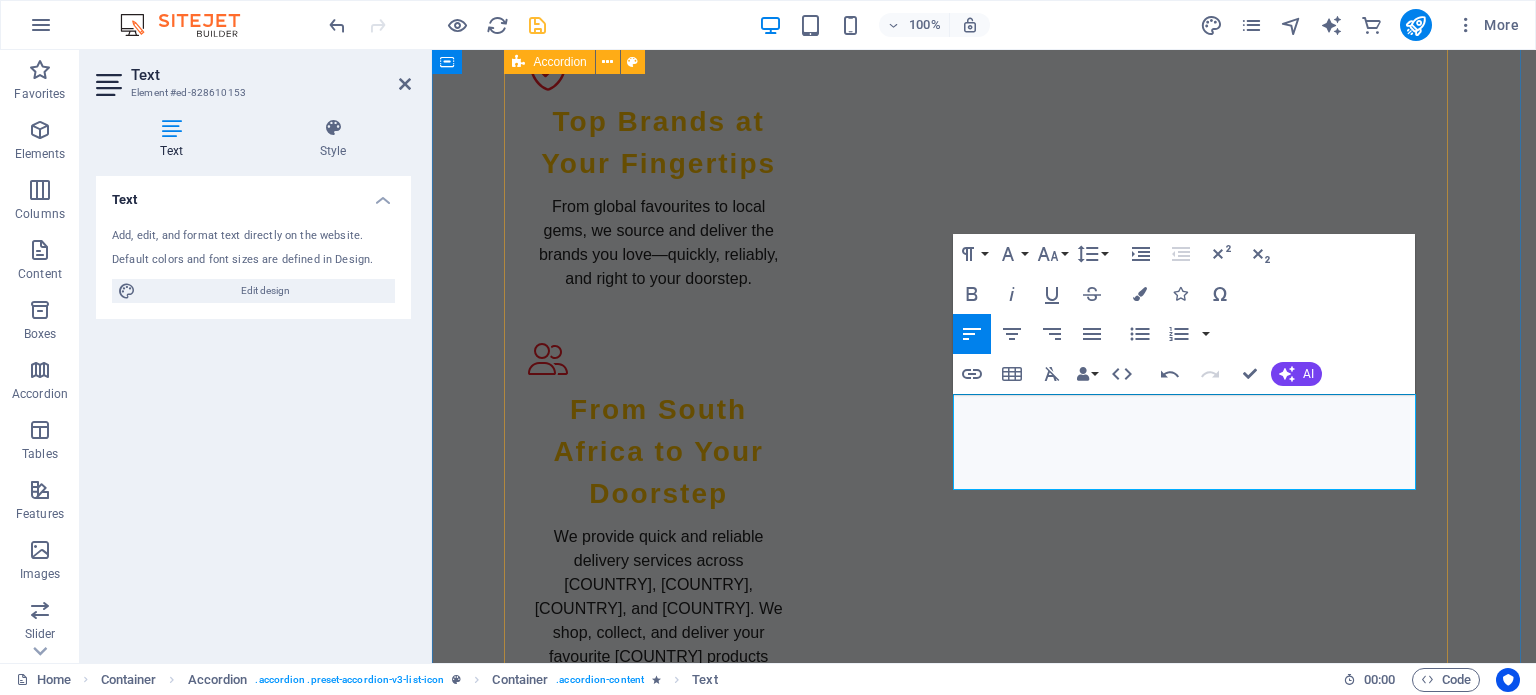 click on "Explore Our Runner Service Groceries Discover our extensive range of products that blend quality, style, and value. Whether you’re stocking up on everyday essentials or hunting for something special, we’ve got the perfect find for you. Shop Now Browse Our Apparel Collection Clothing Apparel Dress for every moment with our all‑occasion apparel. From laid‑back weekends to nights out, we’ve got the styles that keep you looking sharp and feeling great—wherever life takes you. View Collection Check Out Our Accessories Running Accessories Power up your home with our range of small and large appliances. From quick‑fix kitchen gadgets to big‑impact essentials, we’ve got the tools to make everyday living easier, smarter, and more stylish. Explore Accessories Fast and Reliable Delivery Delivery Services Enjoy fast and reliable delivery across [COUNTRY], [COUNTRY], [COUNTRY], and [COUNTRY]. Shop with confidence knowing your items will arrive safely to your doorstep. Learn More Join Our Rewards Program" at bounding box center [984, 2209] 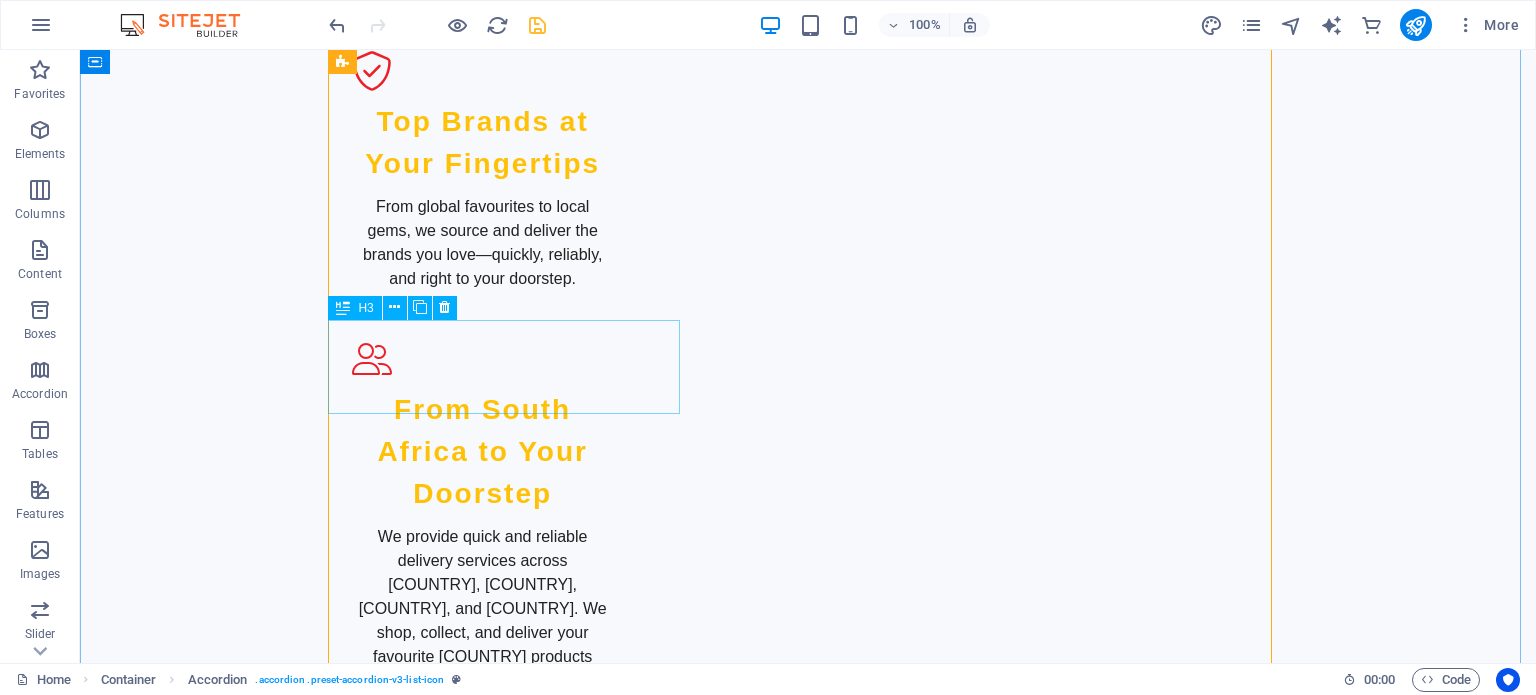 click on "Check Out Our Accessories" at bounding box center (512, 2058) 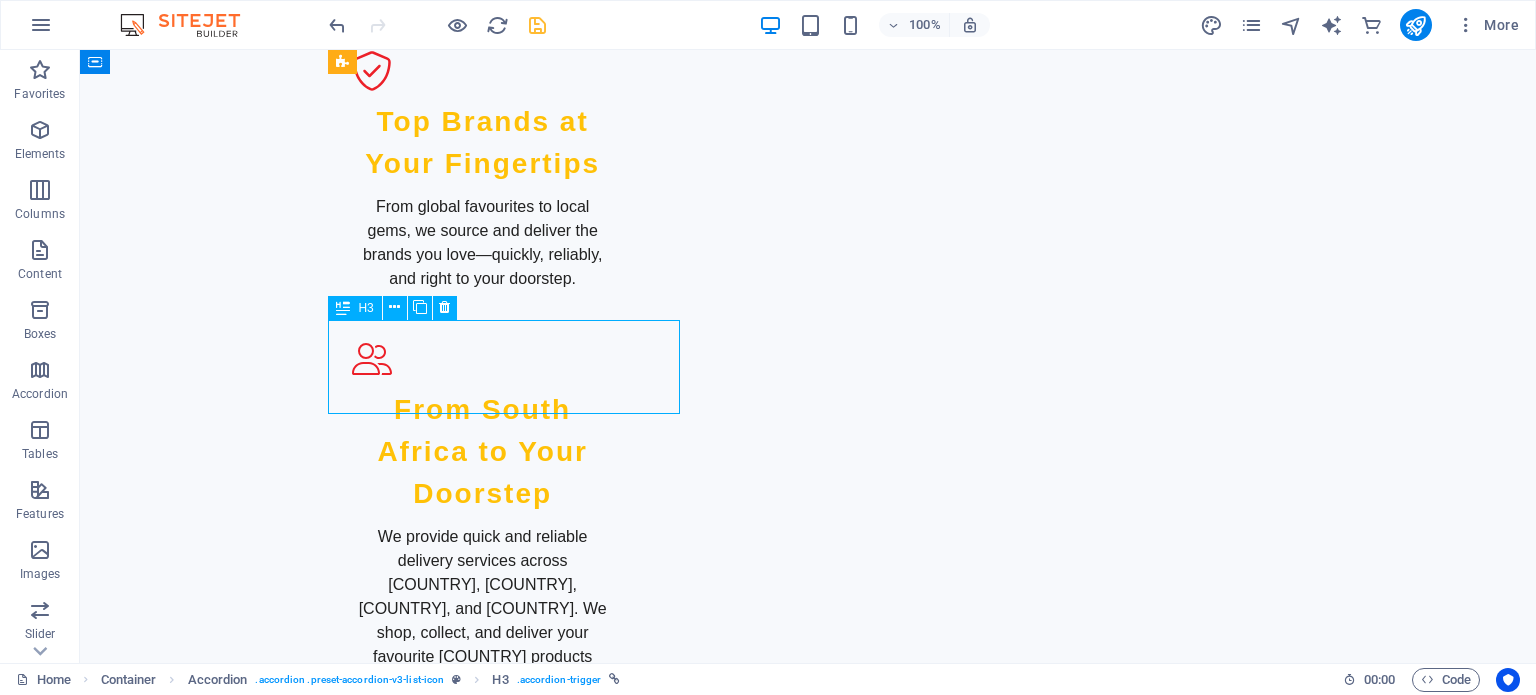 click on "Check Out Our Accessories" at bounding box center [512, 2058] 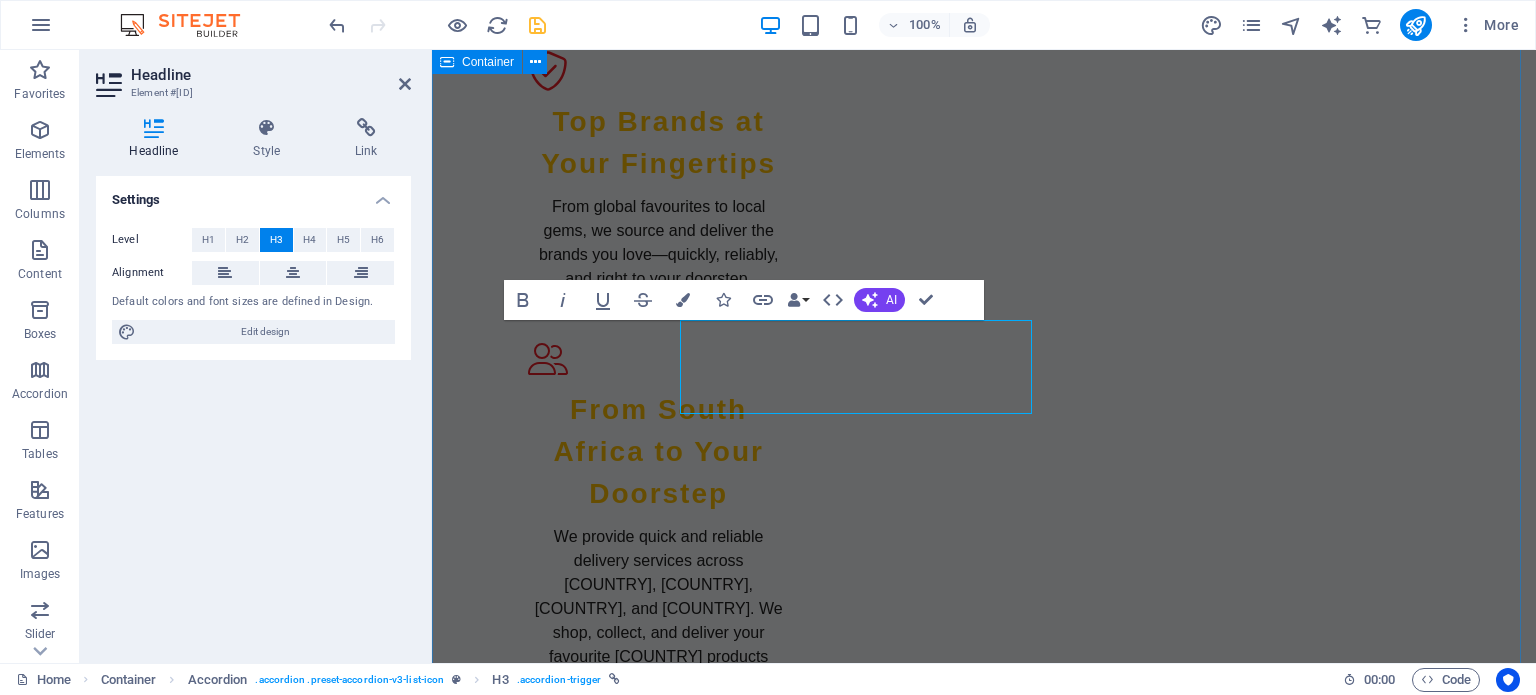 click on "Check Out Our Accessories" at bounding box center (688, 1958) 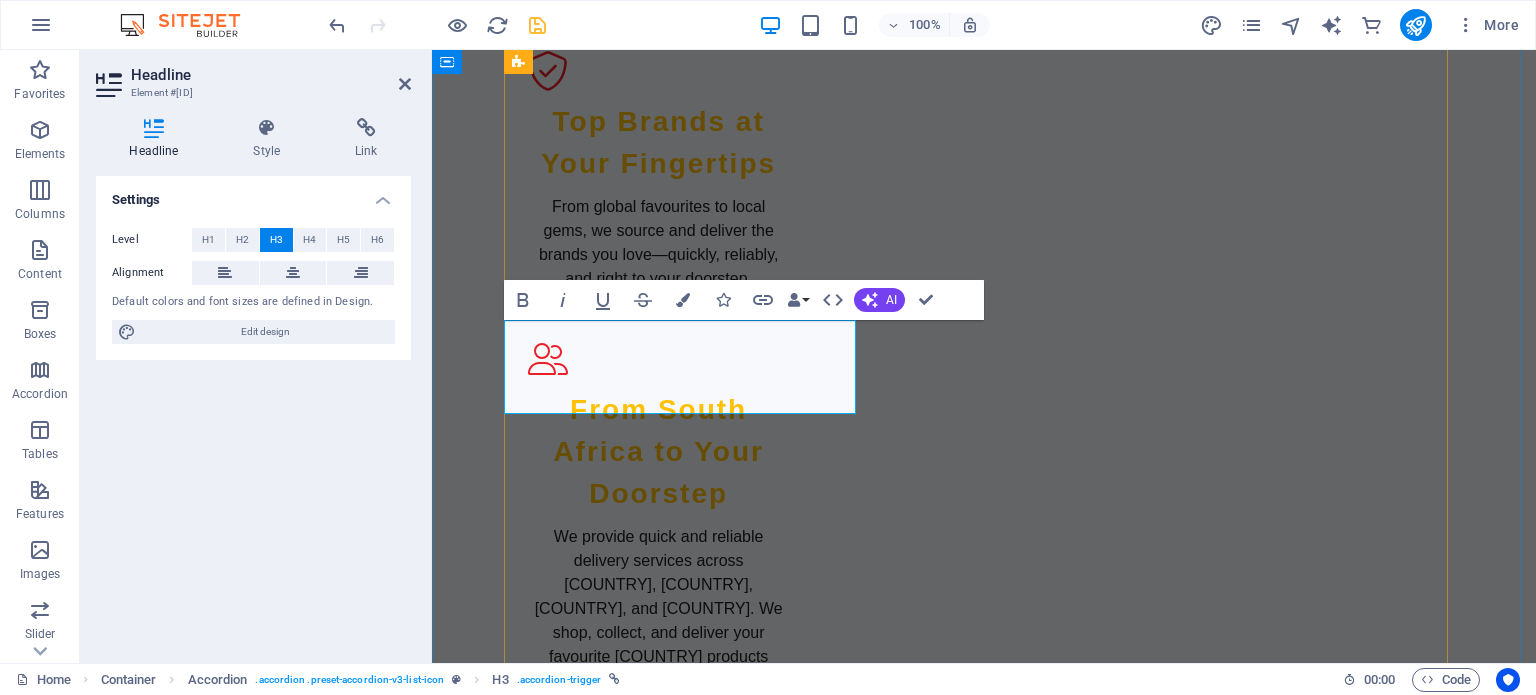 drag, startPoint x: 525, startPoint y: 382, endPoint x: 649, endPoint y: 384, distance: 124.01613 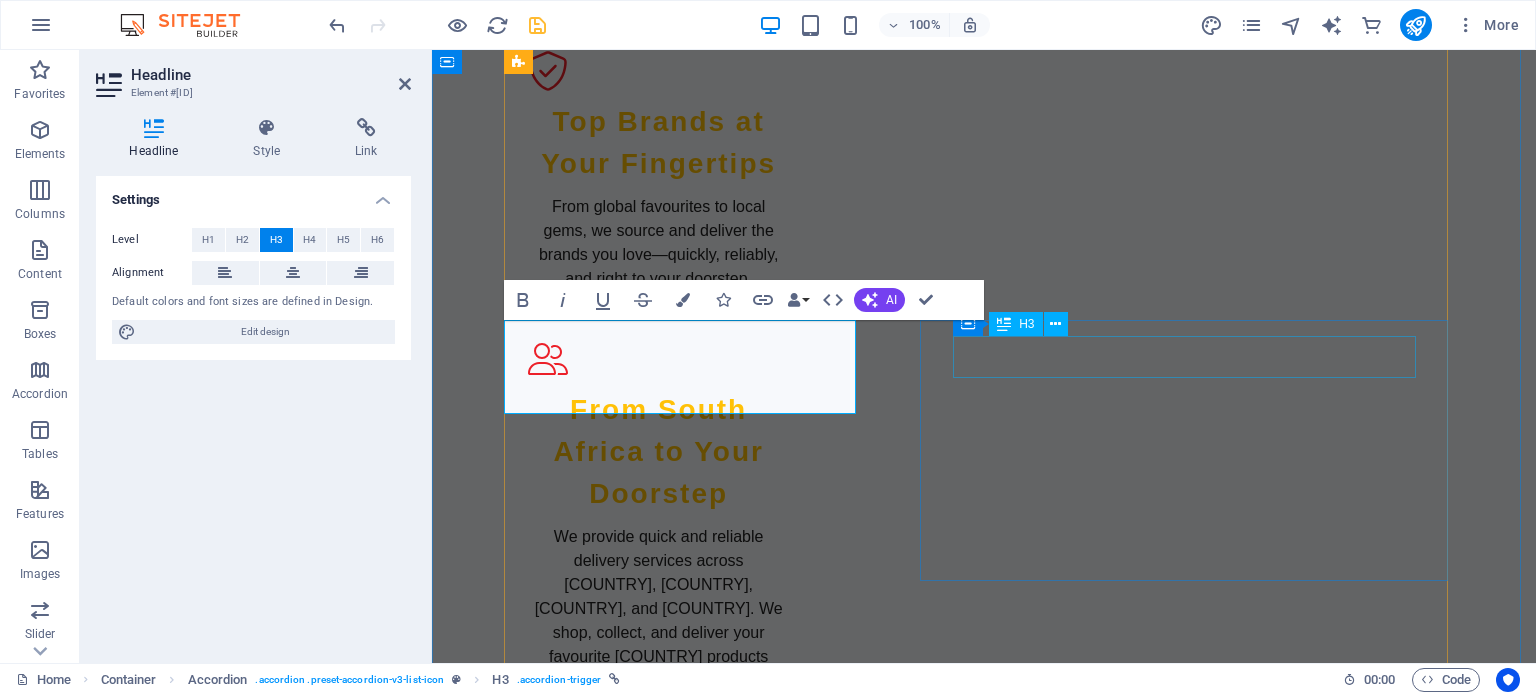 click on "Running Accessories" at bounding box center (1192, 1949) 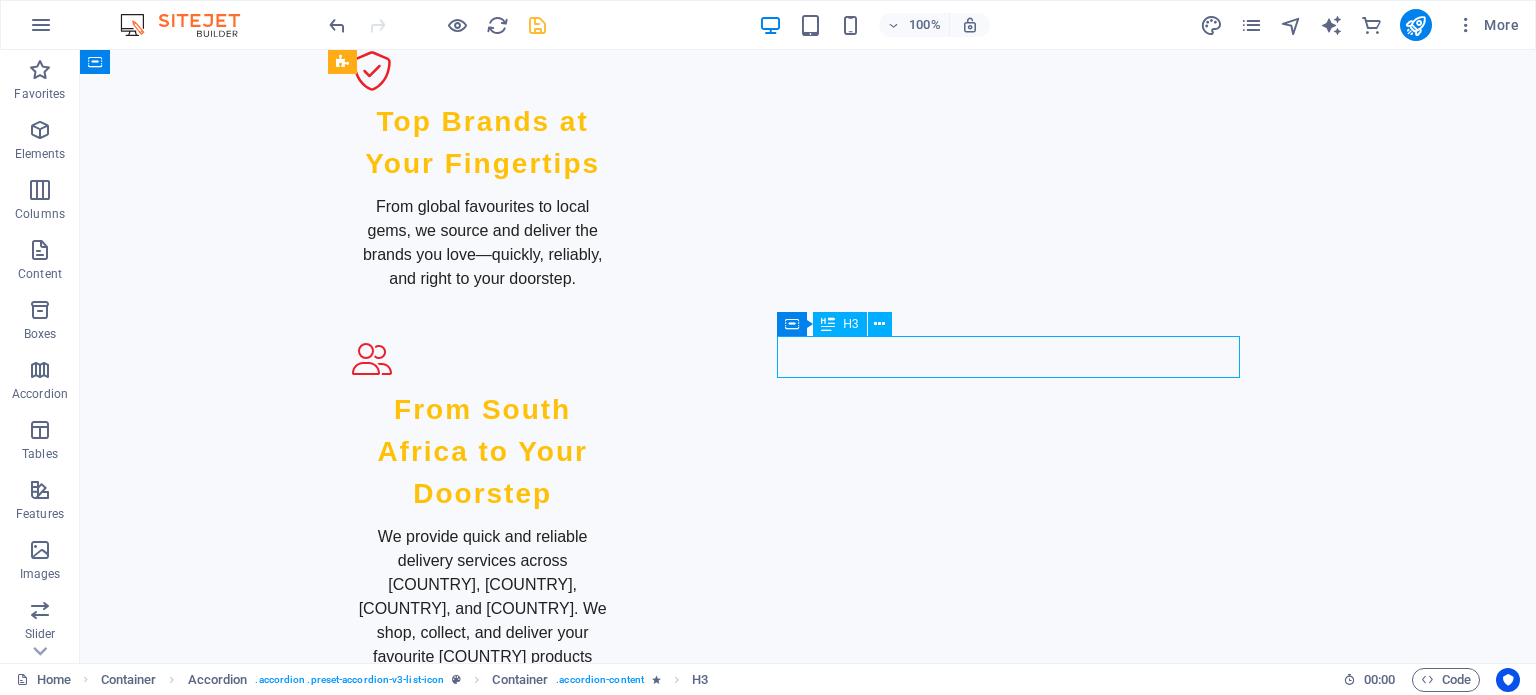 click on "Running Accessories" at bounding box center [1016, 1949] 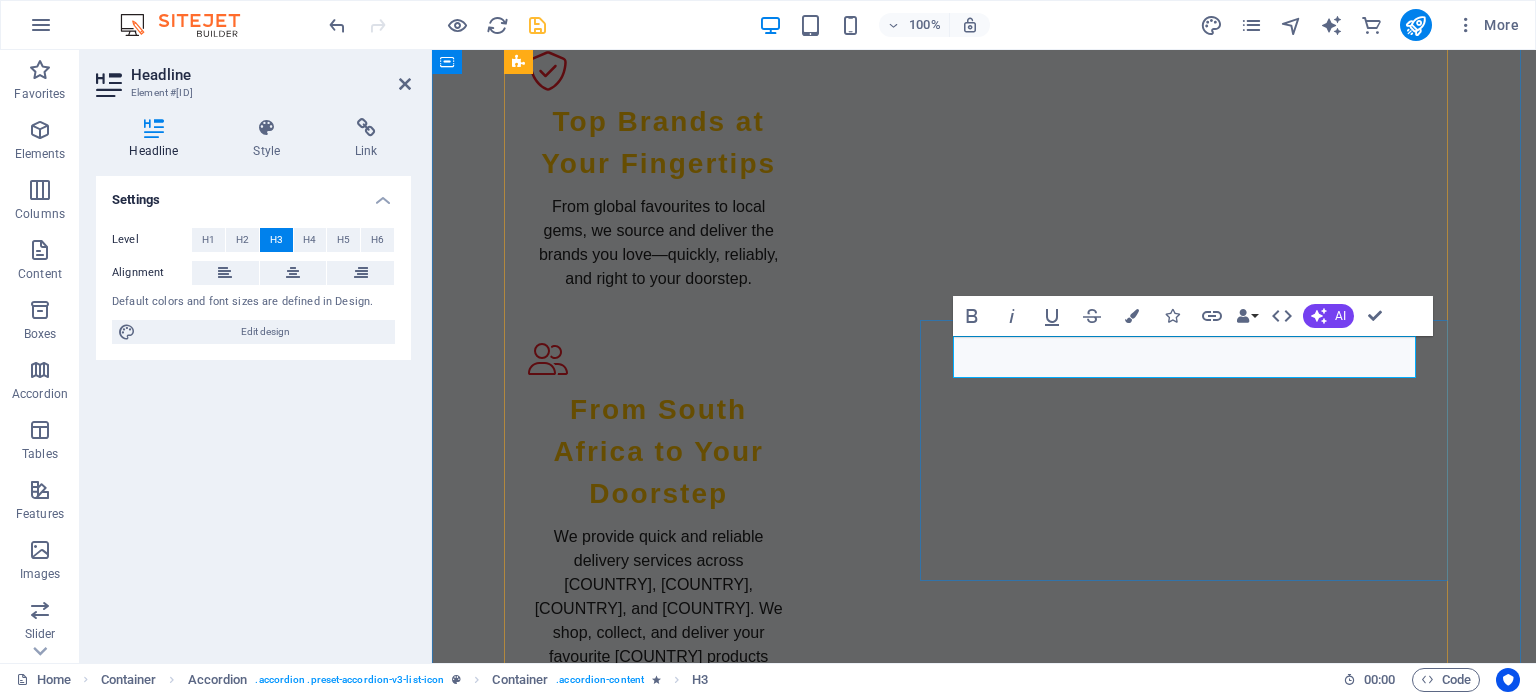 type 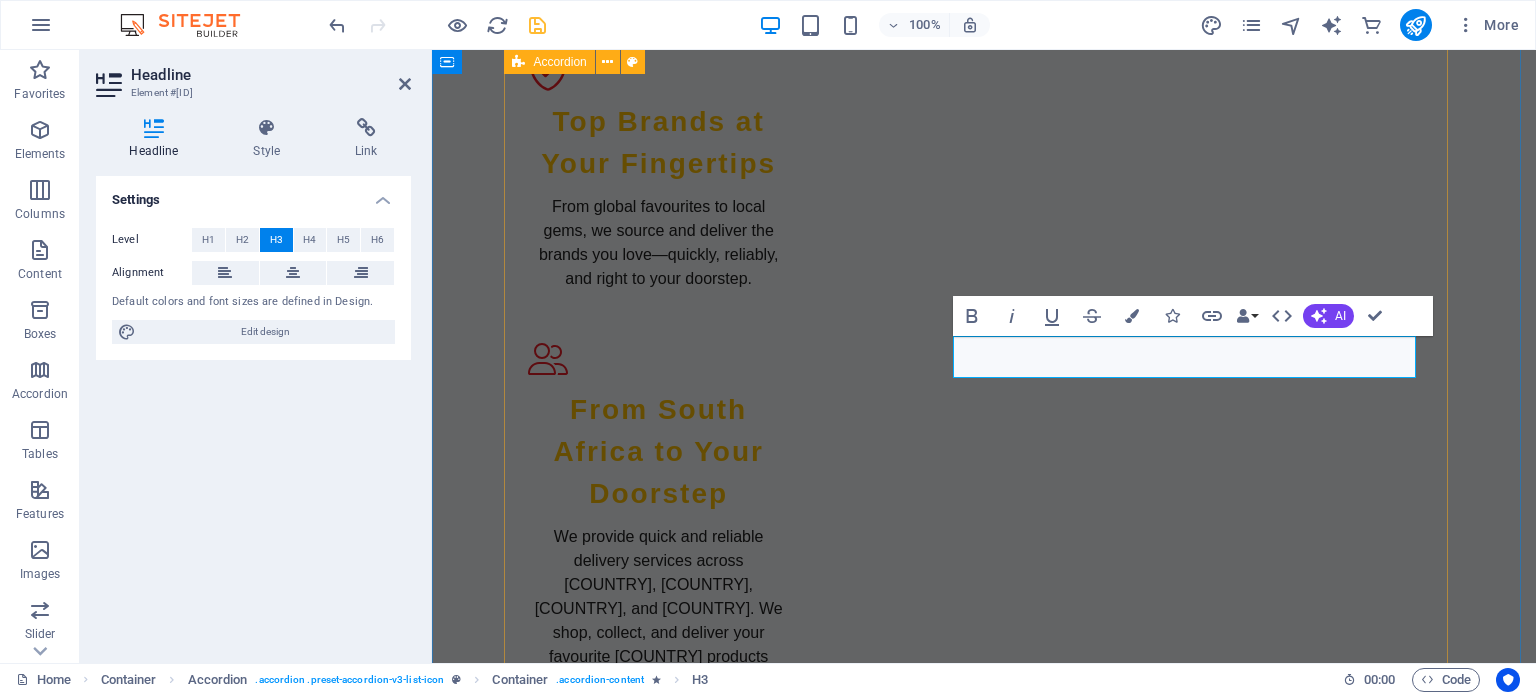 click on "Explore Our Runner Service Groceries Discover our extensive range of products that blend quality, style, and value. Whether you’re stocking up on everyday essentials or hunting for something special, we’ve got the perfect find for you. Shop Now Browse Our Apparel Collection Clothing Apparel Dress for every moment with our all‑occasion apparel. From laid‑back weekends to nights out, we’ve got the styles that keep you looking sharp and feeling great—wherever life takes you. View Collection Check Out Our Household Appliances Indoor & Outdoor Appliances Power up your home with our range of small and large appliances. From quick‑fix kitchen gadgets to big‑impact essentials, we’ve got the tools to make everyday living easier, smarter, and more stylish. Explore Accessories Fast and Reliable Delivery Delivery Services Enjoy fast and reliable delivery across [COUNTRY], [COUNTRY], [COUNTRY], and [COUNTRY]. Shop with confidence knowing your items will arrive safely to your doorstep. Learn More Join Our Rewards Program" at bounding box center [984, 2209] 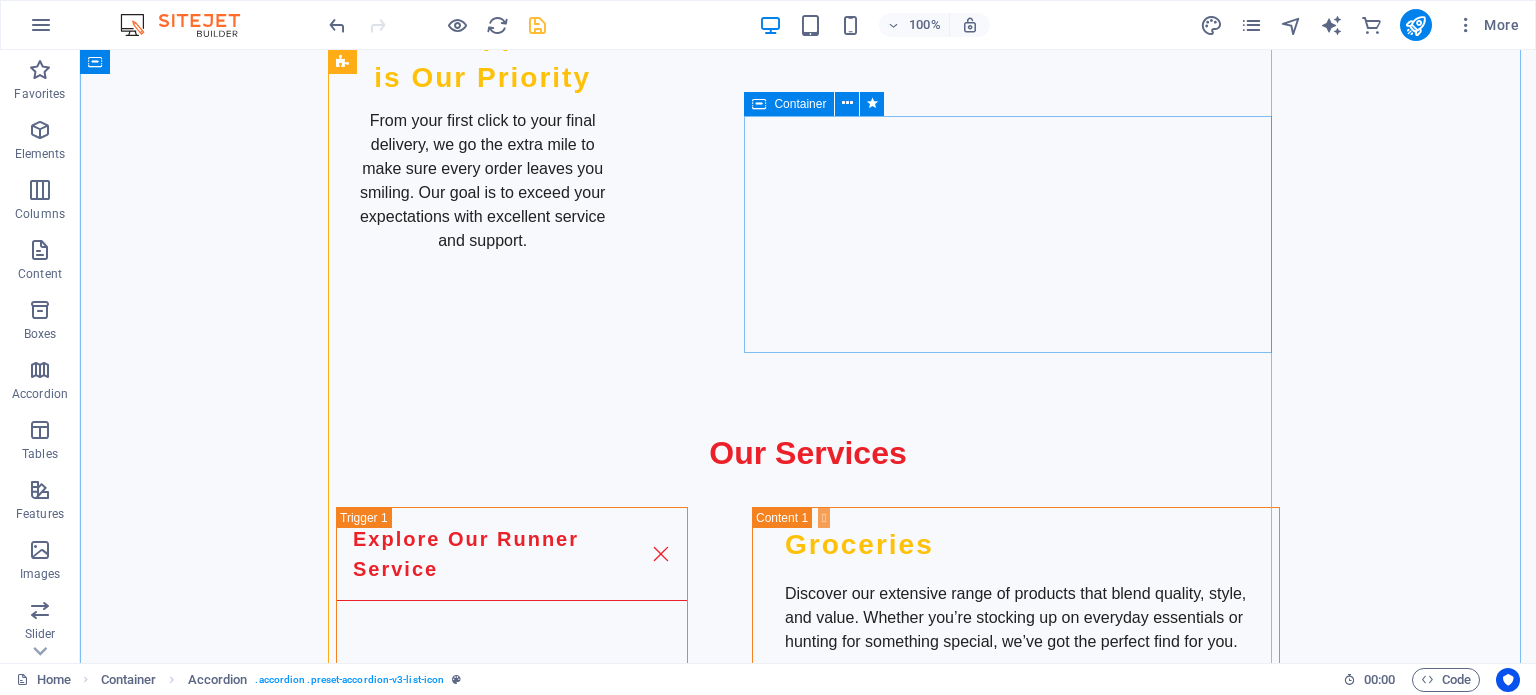 scroll, scrollTop: 3100, scrollLeft: 0, axis: vertical 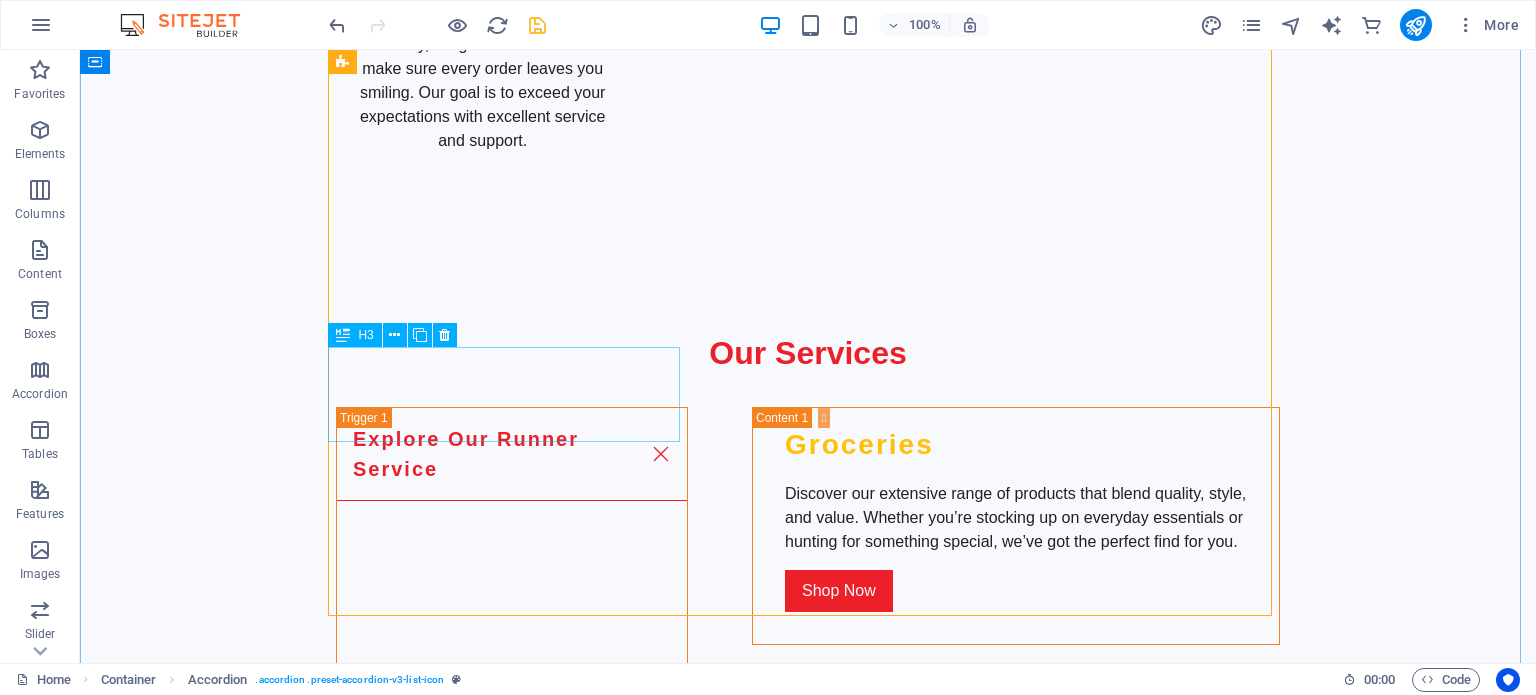 click on "Visit our blog for tips, advice, and the latest news in the running world. From training guides to gear reviews, we’re here to support your running journey." at bounding box center [1016, 2052] 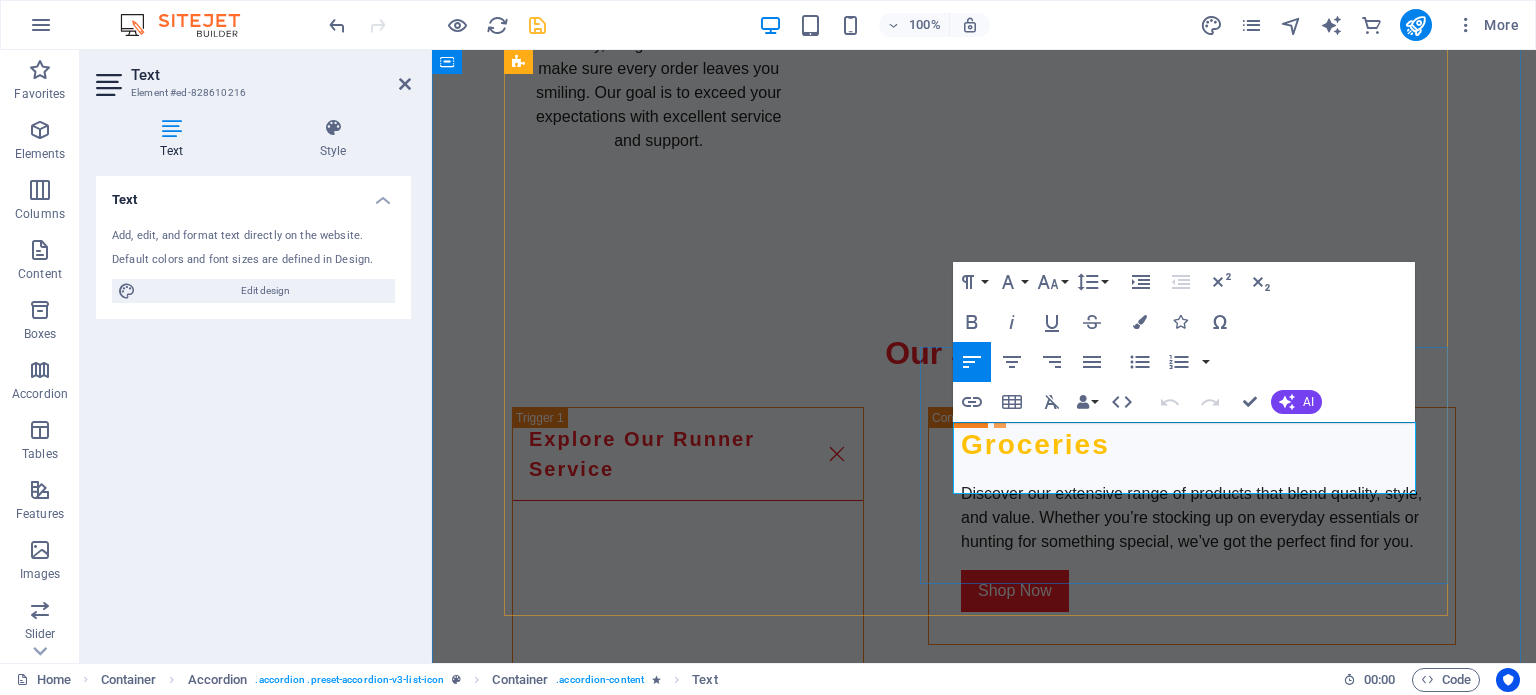 click on "Visit our blog for tips, advice, and the latest news in the running world. From training guides to gear reviews, we’re here to support your running journey." at bounding box center [1192, 2052] 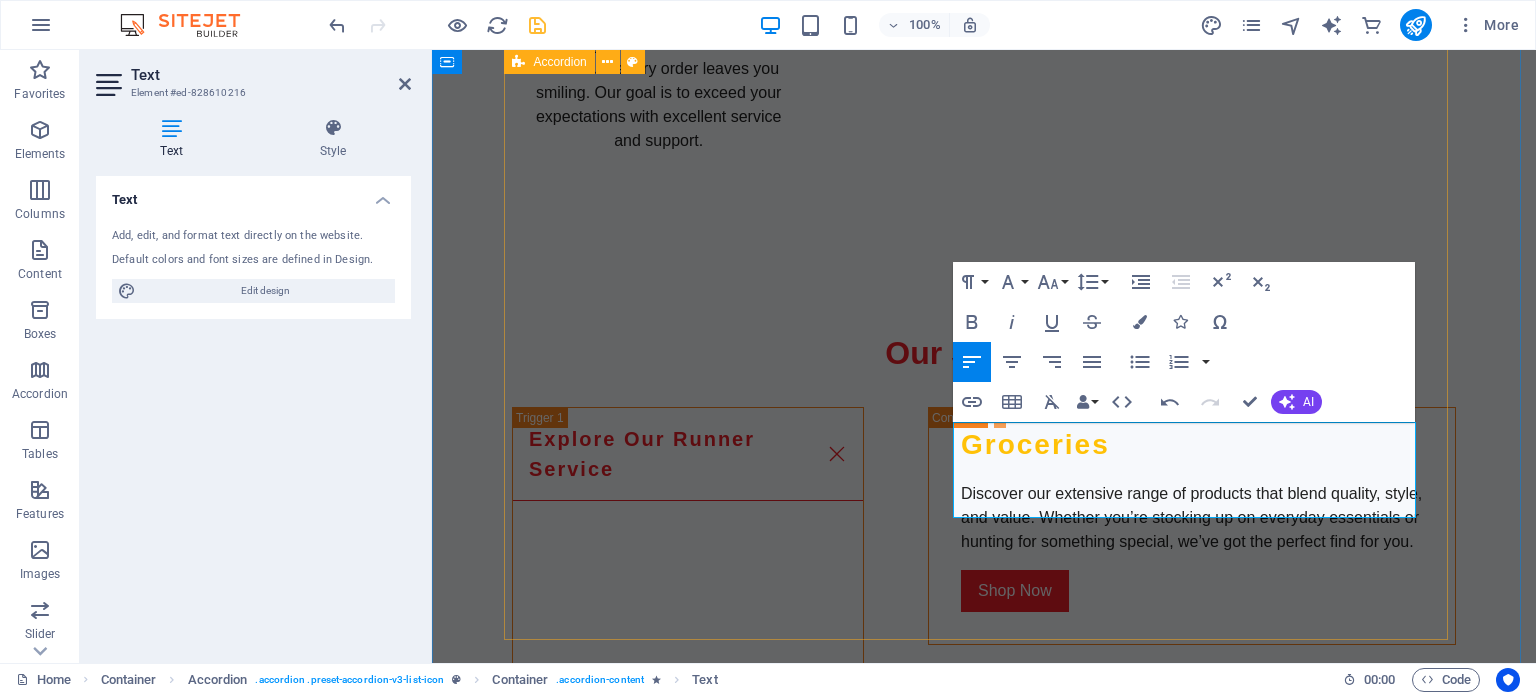 click on "Explore Our Runner Service Groceries Discover our extensive range of products that blend quality, style, and value. Whether you’re stocking up on everyday essentials or hunting for something special, we’ve got the perfect find for you. Shop Now Browse Our Apparel Collection Clothing Apparel Dress for every moment with our all‑occasion apparel. From laid‑back weekends to nights out, we’ve got the styles that keep you looking sharp and feeling great—wherever life takes you. View Collection Check Out Our Household Appliances Indoor & Outdoor Appliances Power up your home with our range of small and large appliances. From quick‑fix kitchen gadgets to big‑impact essentials, we’ve got the tools to make everyday living easier, smarter, and more stylish. Explore Accessories Fast and Reliable Delivery Delivery Services Enjoy fast and reliable delivery across [COUNTRY], [COUNTRY], [COUNTRY], and [COUNTRY]. Shop with confidence knowing your items will arrive safely to your doorstep. Learn More Join Our Rewards Program" at bounding box center (984, 1321) 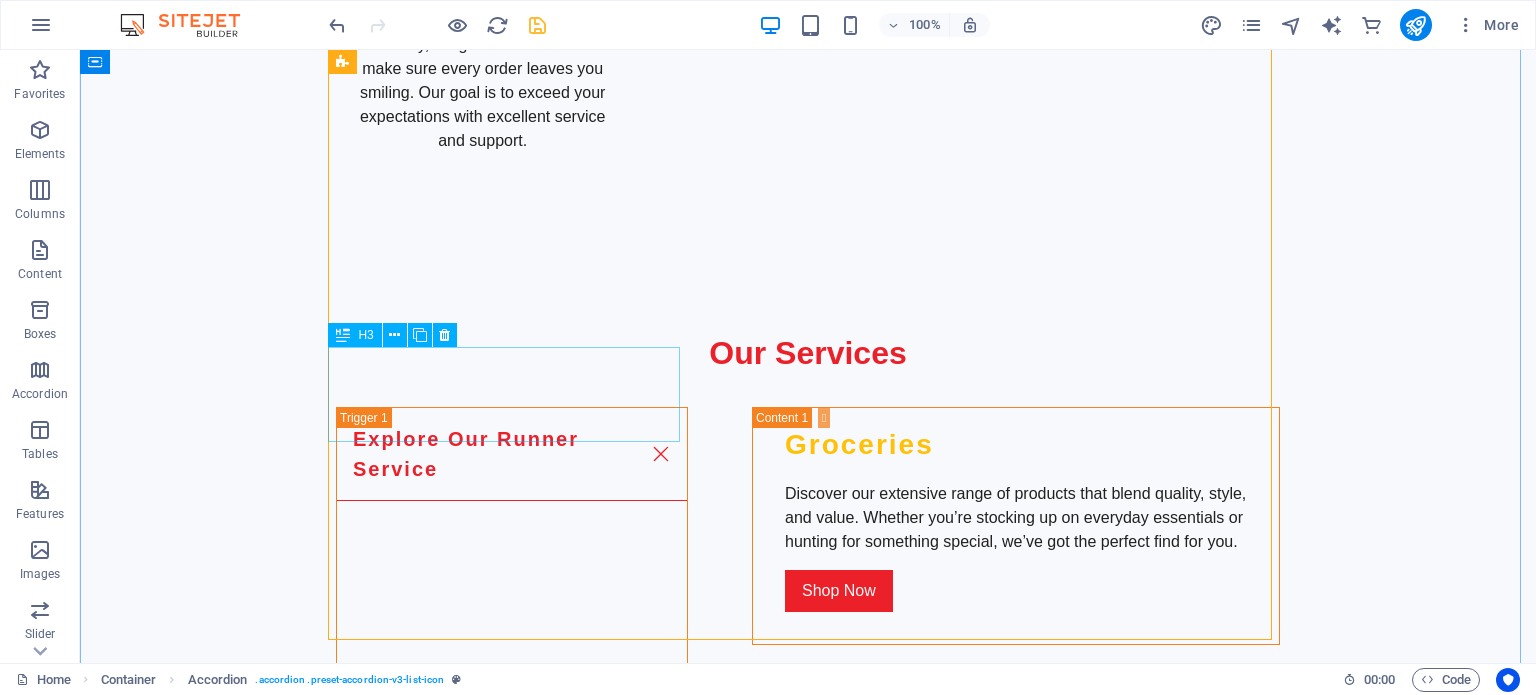 click on "Stay Updated with Our Blog" at bounding box center (512, 2088) 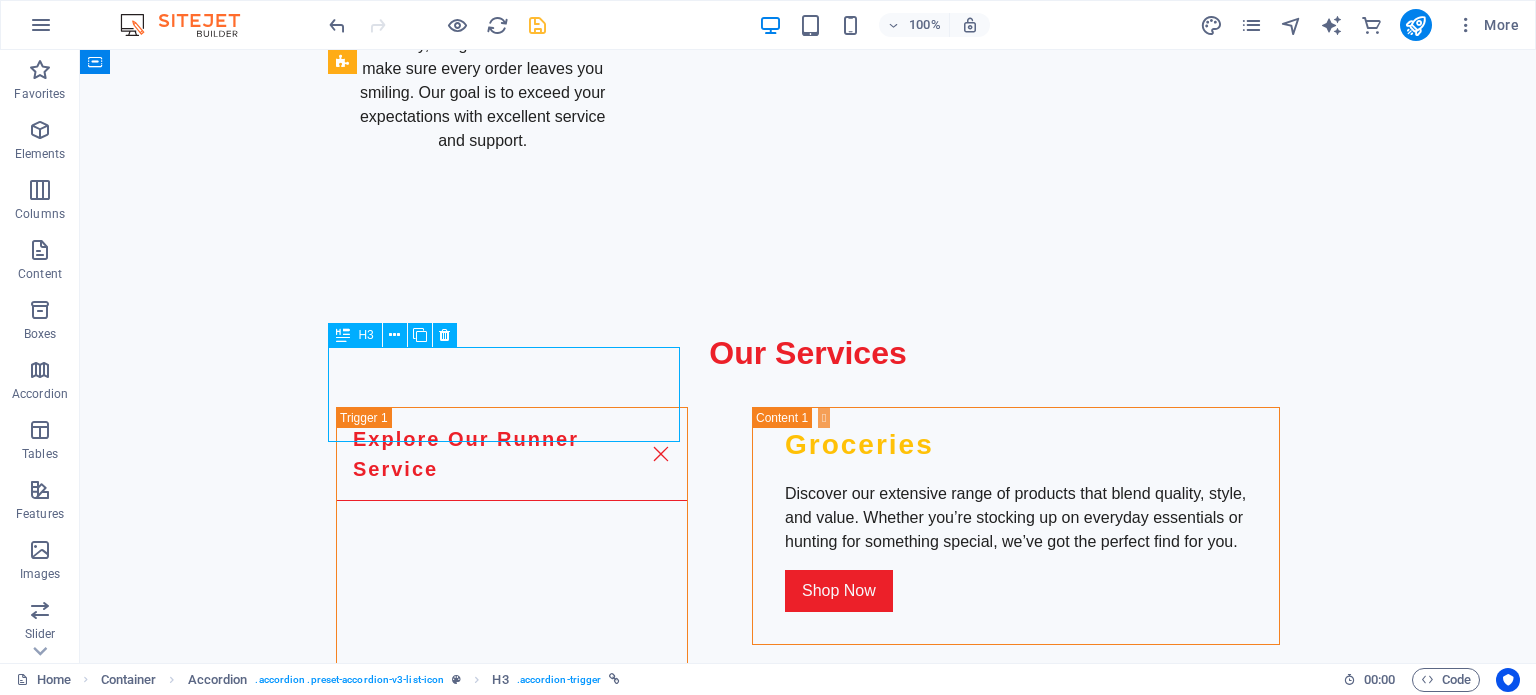 click on "Stay Updated with Our Blog" at bounding box center (512, 2088) 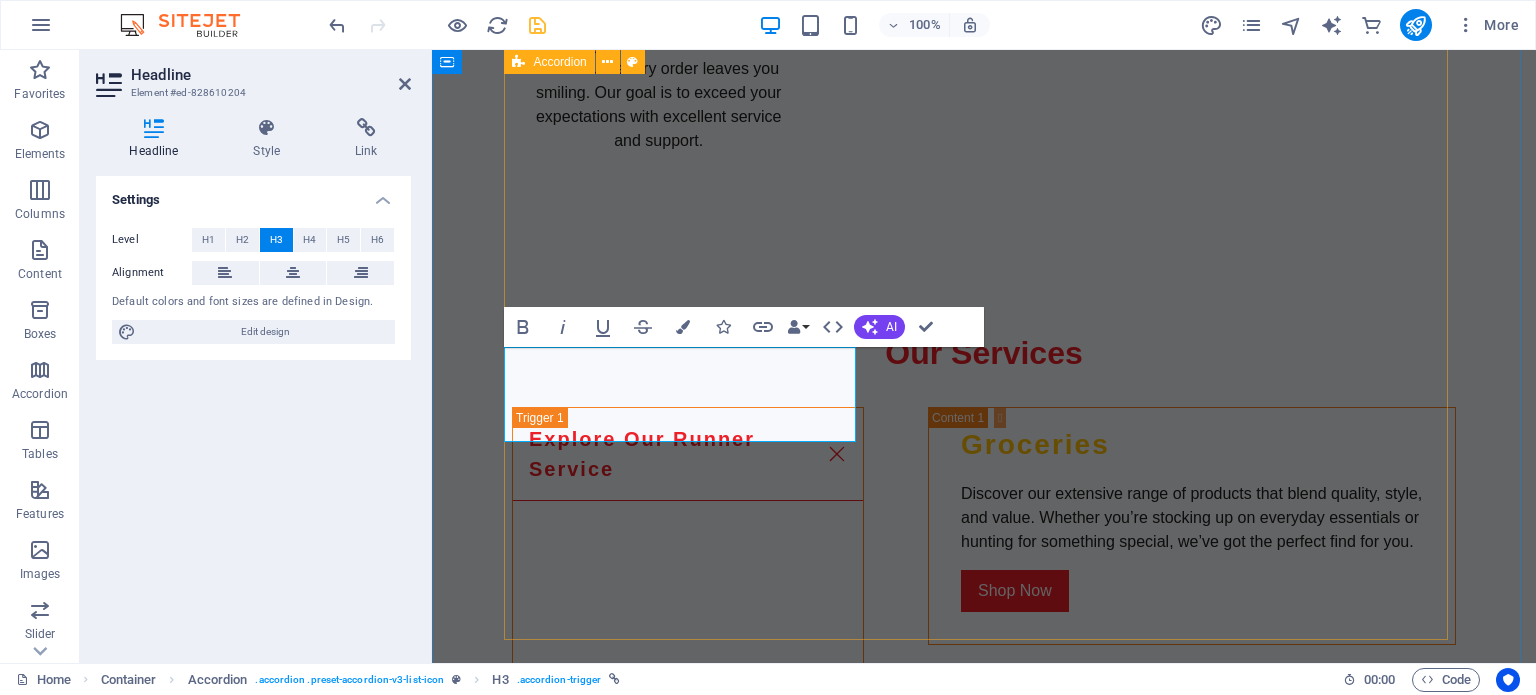 type 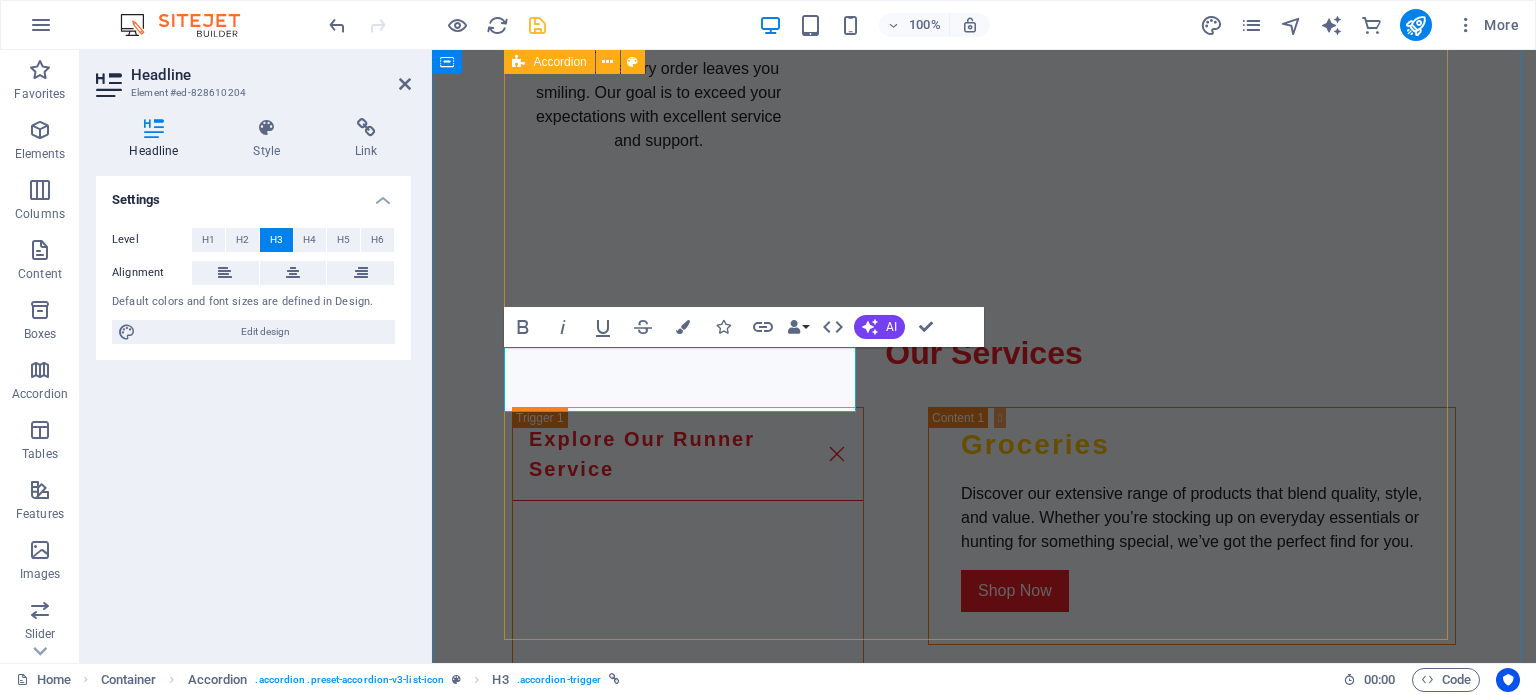 click on "Running Blog" at bounding box center [1192, 1979] 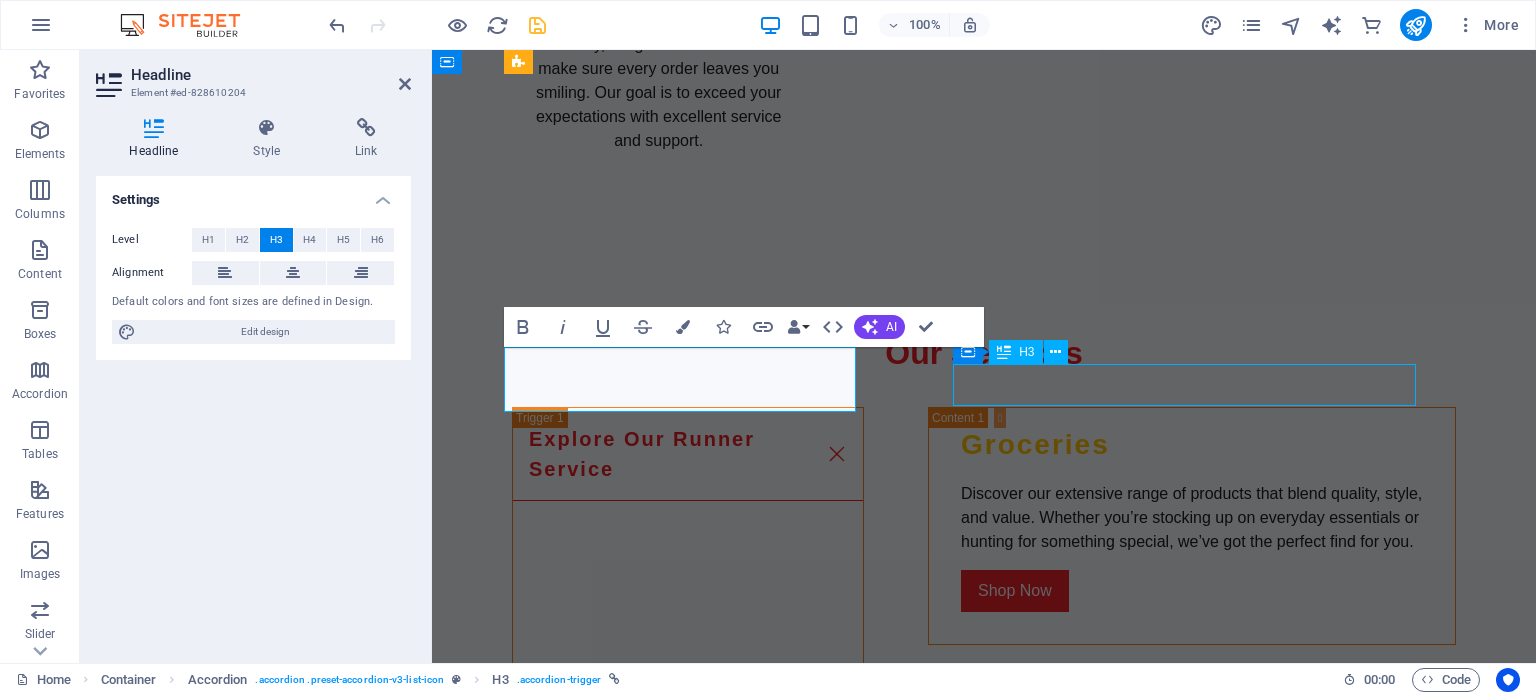 click on "Running Blog" at bounding box center [1192, 1979] 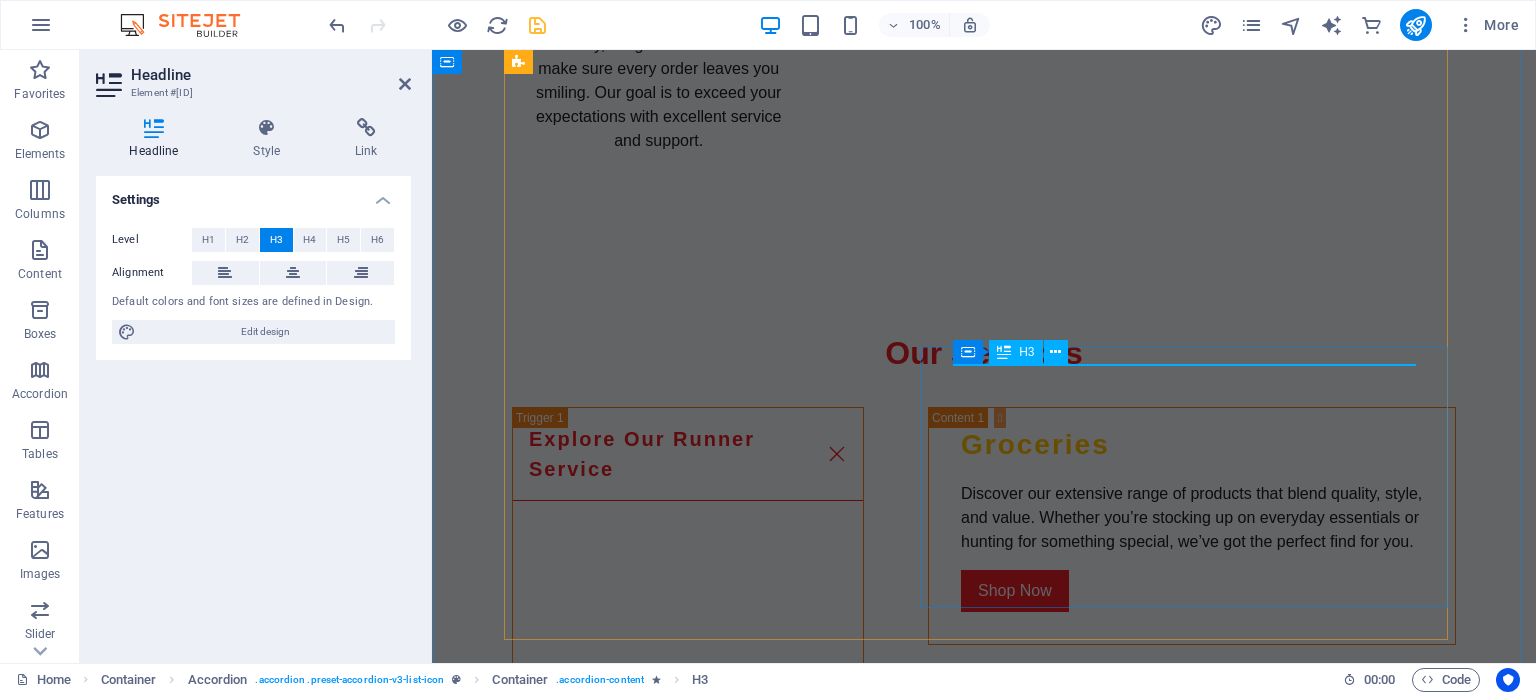 click on "Explore Our Runner Service Groceries Discover our extensive range of products that blend quality, style, and value. Whether you’re stocking up on everyday essentials or hunting for something special, we’ve got the perfect find for you. Shop Now Browse Our Apparel Collection Clothing Apparel Dress for every moment with our all‑occasion apparel. From laid‑back weekends to nights out, we’ve got the styles that keep you looking sharp and feeling great—wherever life takes you. View Collection Check Out Our Household Appliances Indoor & Outdoor Appliances Power up your home with our range of small and large appliances. From quick‑fix kitchen gadgets to big‑impact essentials, we’ve got the tools to make everyday living easier, smarter, and more stylish. Explore Accessories Fast and Reliable Delivery Delivery Services Enjoy fast and reliable delivery across [COUNTRY], [COUNTRY], [COUNTRY], and [COUNTRY]. Shop with confidence knowing your items will arrive safely to your doorstep. Learn More Join Our Rewards Program" at bounding box center [984, 1321] 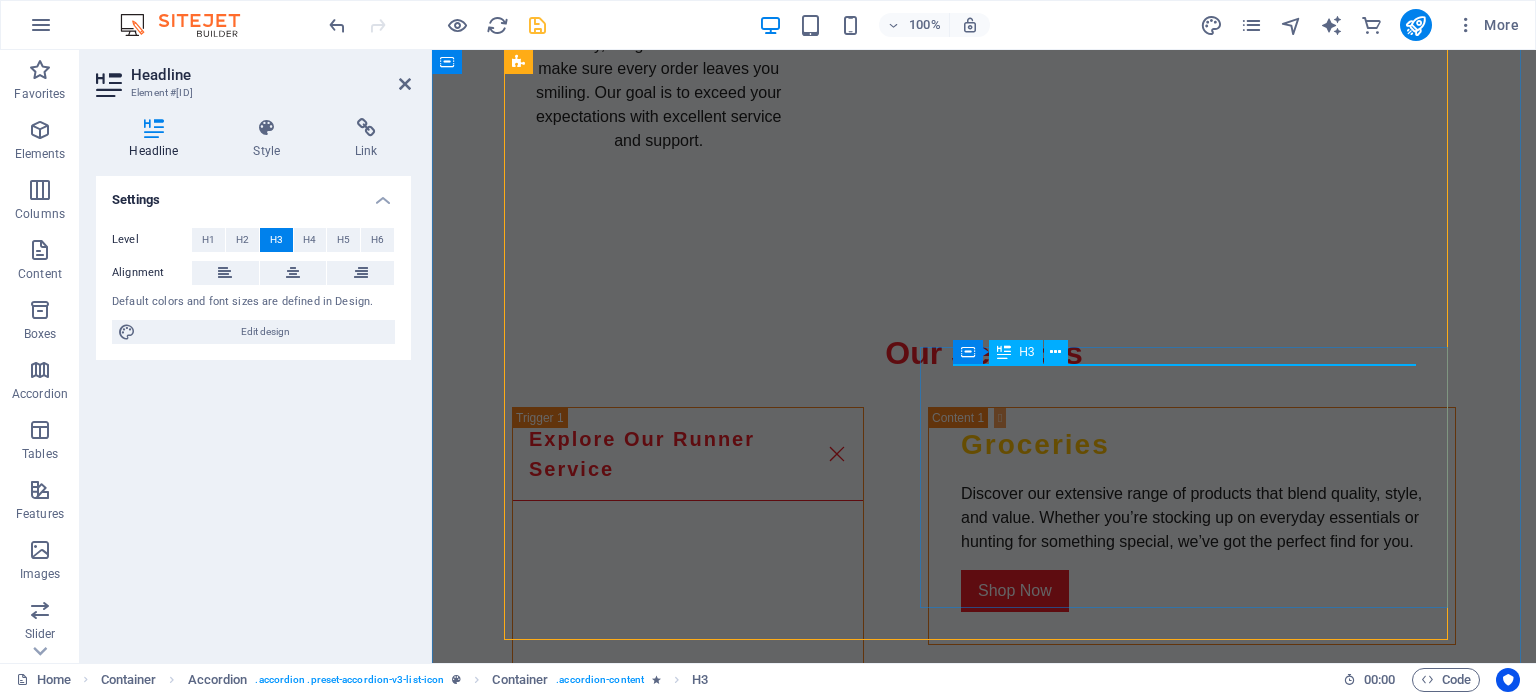 click on "Explore Our Runner Service Groceries Discover our extensive range of products that blend quality, style, and value. Whether you’re stocking up on everyday essentials or hunting for something special, we’ve got the perfect find for you. Shop Now Browse Our Apparel Collection Clothing Apparel Dress for every moment with our all‑occasion apparel. From laid‑back weekends to nights out, we’ve got the styles that keep you looking sharp and feeling great—wherever life takes you. View Collection Check Out Our Household Appliances Indoor & Outdoor Appliances Power up your home with our range of small and large appliances. From quick‑fix kitchen gadgets to big‑impact essentials, we’ve got the tools to make everyday living easier, smarter, and more stylish. Explore Accessories Fast and Reliable Delivery Delivery Services Enjoy fast and reliable delivery across [COUNTRY], [COUNTRY], [COUNTRY], and [COUNTRY]. Shop with confidence knowing your items will arrive safely to your doorstep. Learn More Join Our Rewards Program" at bounding box center (984, 1321) 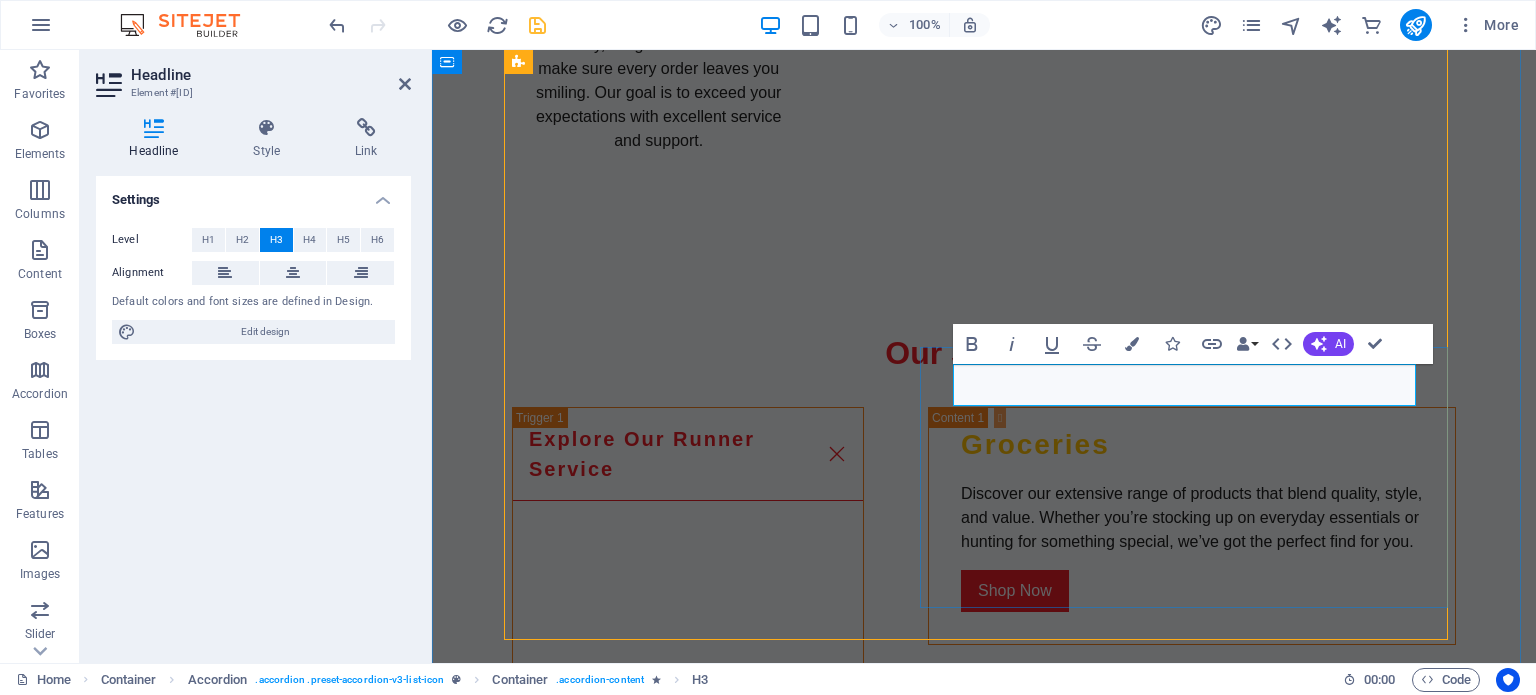 click on "Running Blog" at bounding box center (1192, 1979) 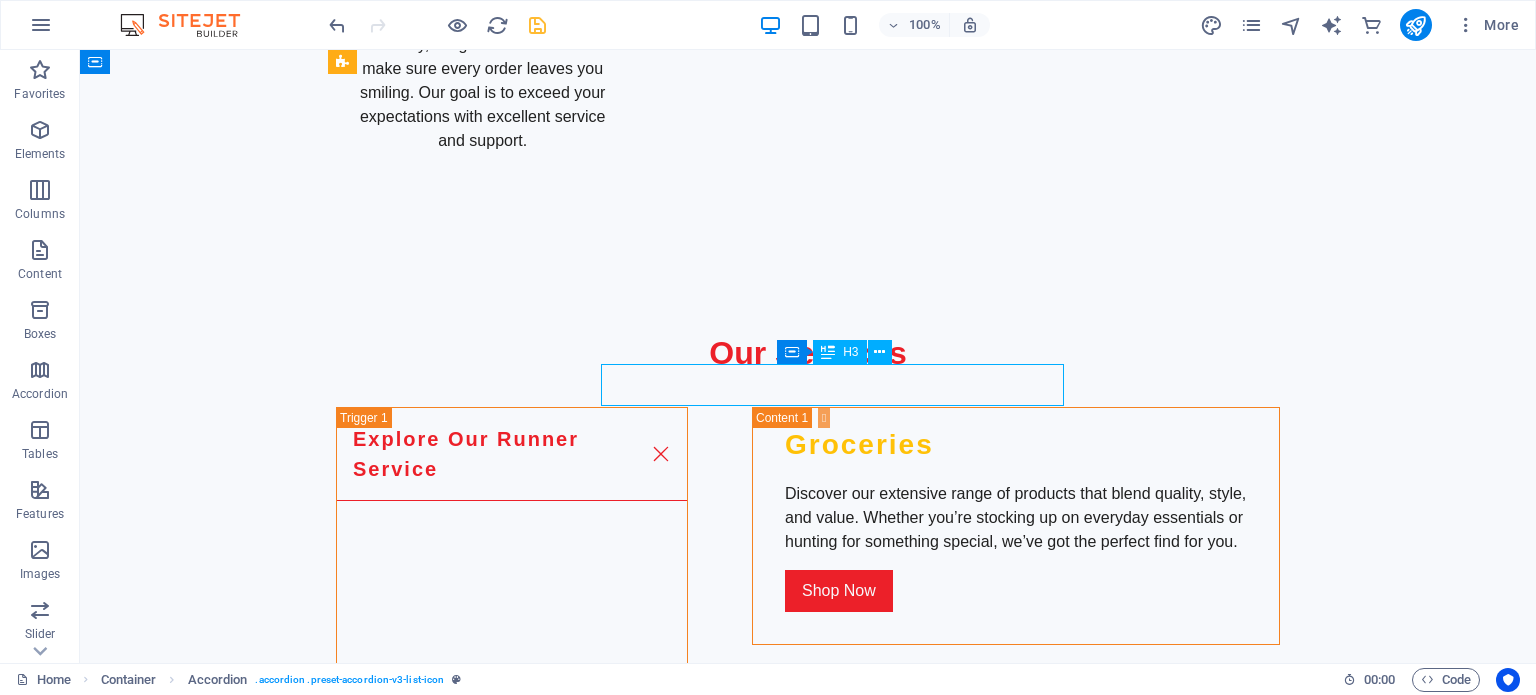 click on "Running Blog" at bounding box center [1016, 1979] 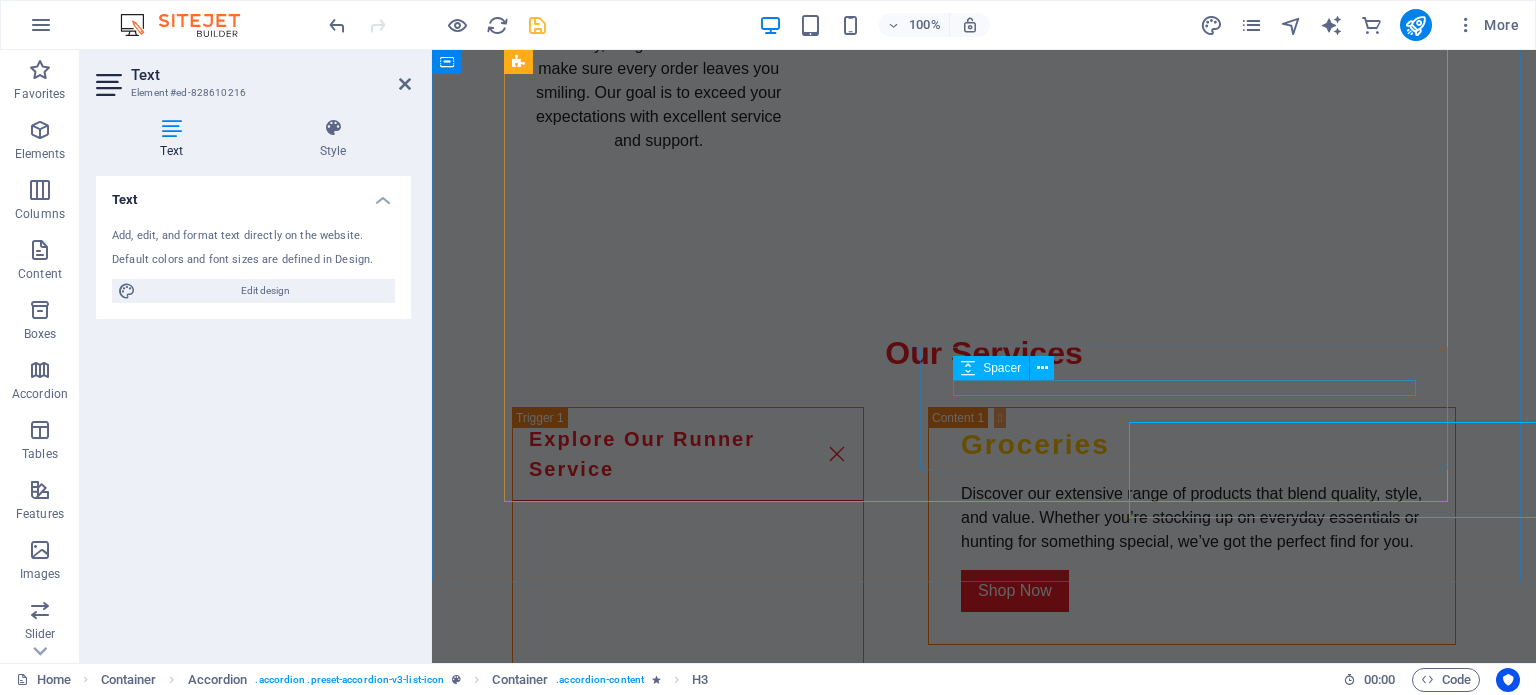 click at bounding box center (1192, 1982) 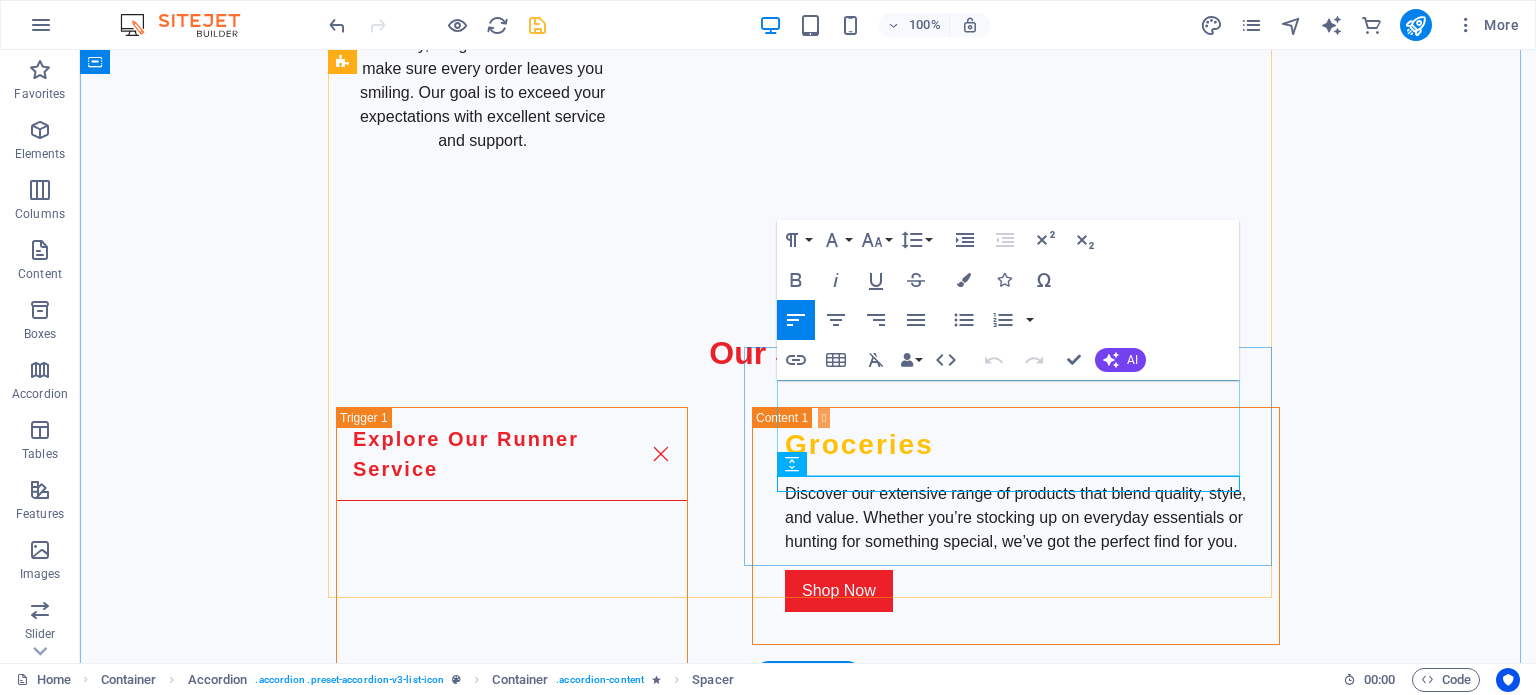click on "Explore Our Runner Service Groceries Discover our extensive range of products that blend quality, style, and value. Whether you’re stocking up on everyday essentials or hunting for something special, we’ve got the perfect find for you. Shop Now Browse Our Apparel Collection Clothing Apparel Dress for every moment with our all‑occasion apparel. From laid‑back weekends to nights out, we’ve got the styles that keep you looking sharp and feeling great—wherever life takes you. View Collection Check Out Our Household Appliances Indoor & Outdoor Appliances Power up your home with our range of small and large appliances. From quick‑fix kitchen gadgets to big‑impact essentials, we’ve got the tools to make everyday living easier, smarter, and more stylish. Explore Accessories Fast and Reliable Delivery Delivery Services Enjoy fast and reliable delivery across [COUNTRY], [COUNTRY], [COUNTRY], and [COUNTRY]. Shop with confidence knowing your items will arrive safely to your doorstep. Learn More Join Our Rewards Program" at bounding box center [808, 1300] 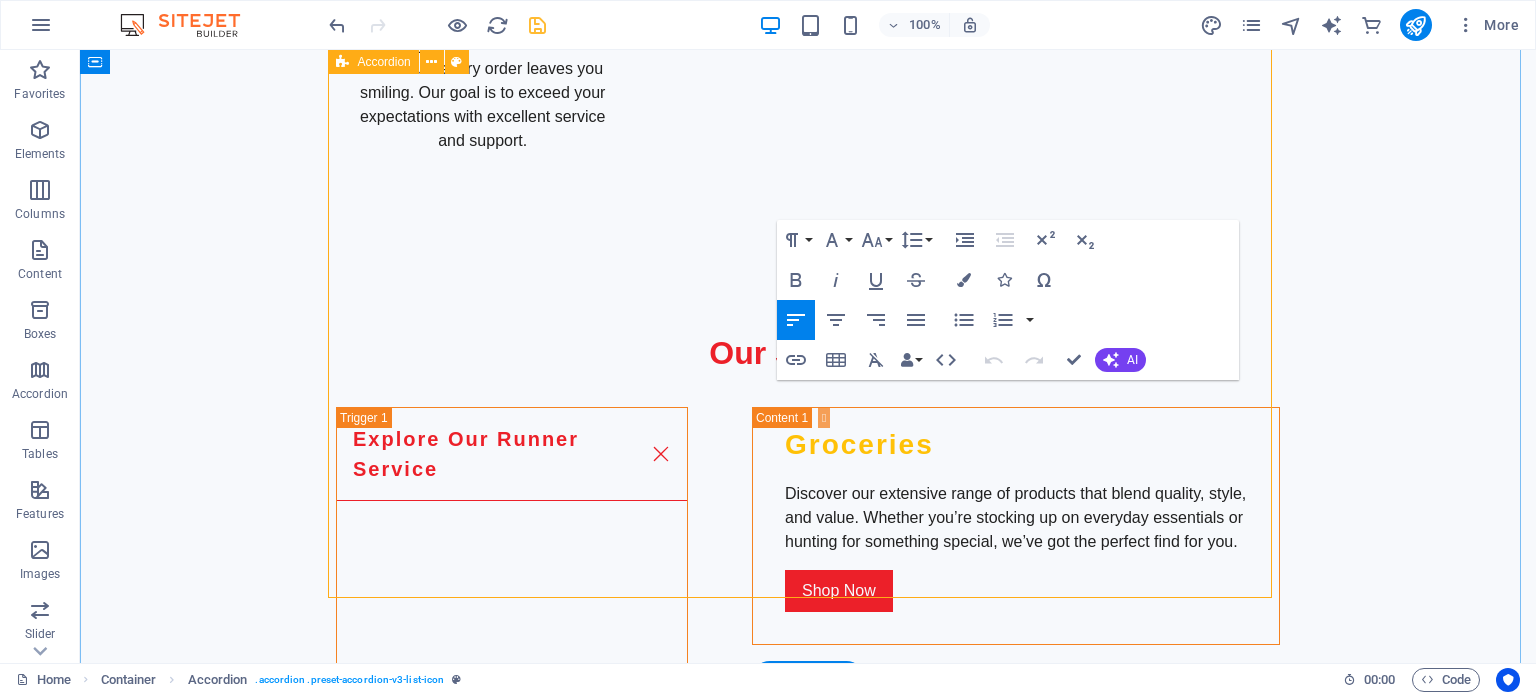 click on "Explore Our Runner Service Groceries Discover our extensive range of products that blend quality, style, and value. Whether you’re stocking up on everyday essentials or hunting for something special, we’ve got the perfect find for you. Shop Now Browse Our Apparel Collection Clothing Apparel Dress for every moment with our all‑occasion apparel. From laid‑back weekends to nights out, we’ve got the styles that keep you looking sharp and feeling great—wherever life takes you. View Collection Check Out Our Household Appliances Indoor & Outdoor Appliances Power up your home with our range of small and large appliances. From quick‑fix kitchen gadgets to big‑impact essentials, we’ve got the tools to make everyday living easier, smarter, and more stylish. Explore Accessories Fast and Reliable Delivery Delivery Services Enjoy fast and reliable delivery across [COUNTRY], [COUNTRY], [COUNTRY], and [COUNTRY]. Shop with confidence knowing your items will arrive safely to your doorstep. Learn More Join Our Rewards Program" at bounding box center (808, 1300) 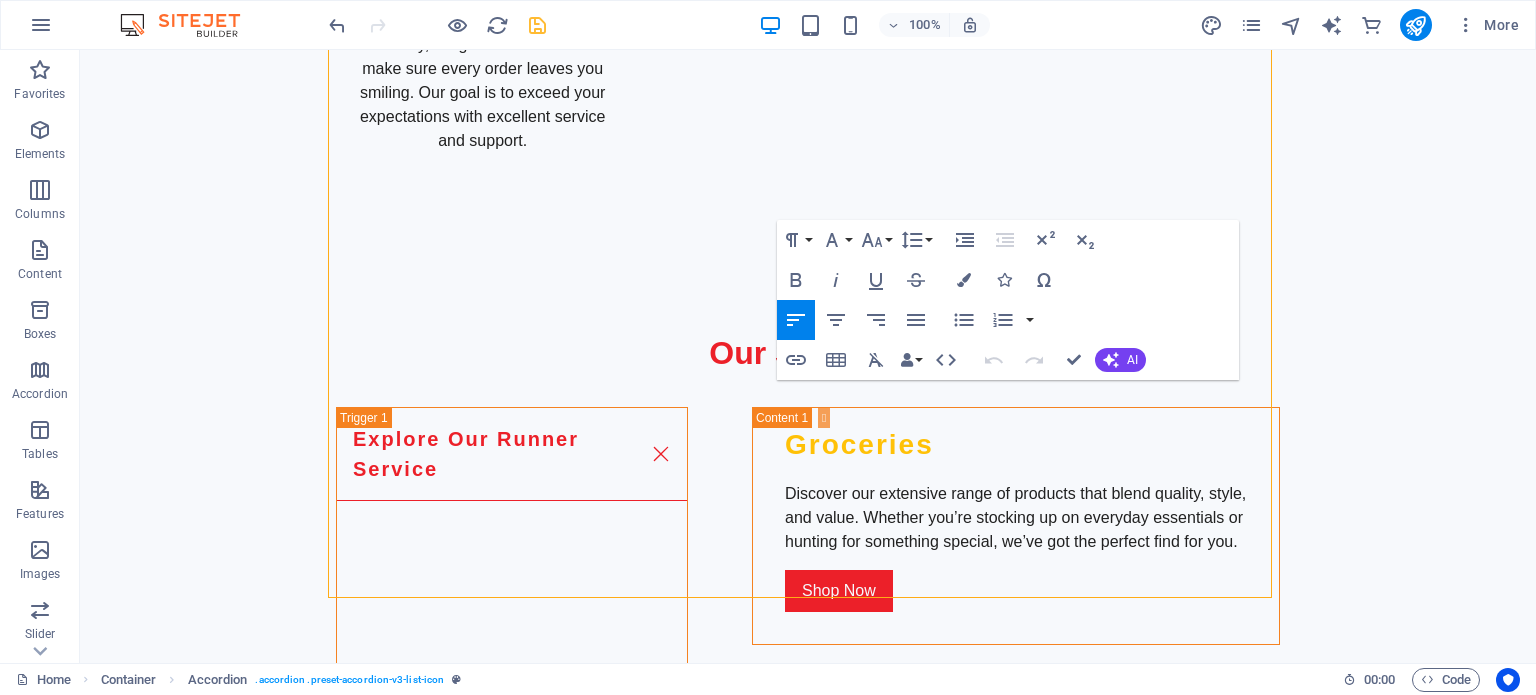 click on "Our Services Explore Our Runner Service Groceries Discover our extensive range of products that blend quality, style, and value. Whether you’re stocking up on everyday essentials or hunting for something special, we’ve got the perfect find for you. Shop Now Browse Our Apparel Collection Clothing Apparel Dress for every moment with our all‑occasion apparel. From laid‑back weekends to nights out, we’ve got the styles that keep you looking sharp and feeling great—wherever life takes you. View Collection Check Out Our Household Appliances Indoor & Outdoor Appliances Power up your home with our range of small and large appliances. From quick‑fix kitchen gadgets to big‑impact essentials, we’ve got the tools to make everyday living easier, smarter, and more stylish. Explore Accessories Fast and Reliable Delivery Delivery Services Enjoy fast and reliable delivery across [COUNTRY], [COUNTRY], [COUNTRY], and [COUNTRY]. Shop with confidence knowing your items will arrive safely to your doorstep. Join Now" at bounding box center [808, 1261] 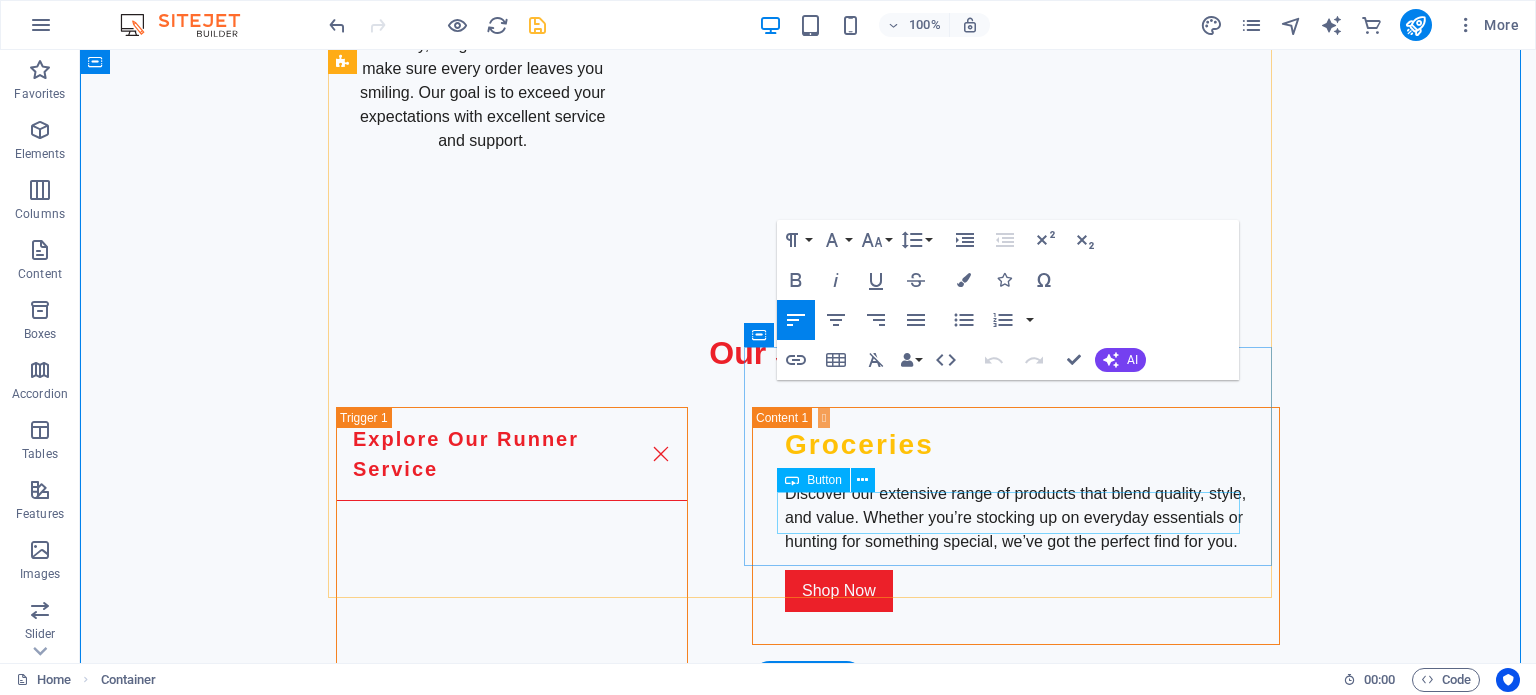 click on "Read Our Blog" at bounding box center [1016, 2107] 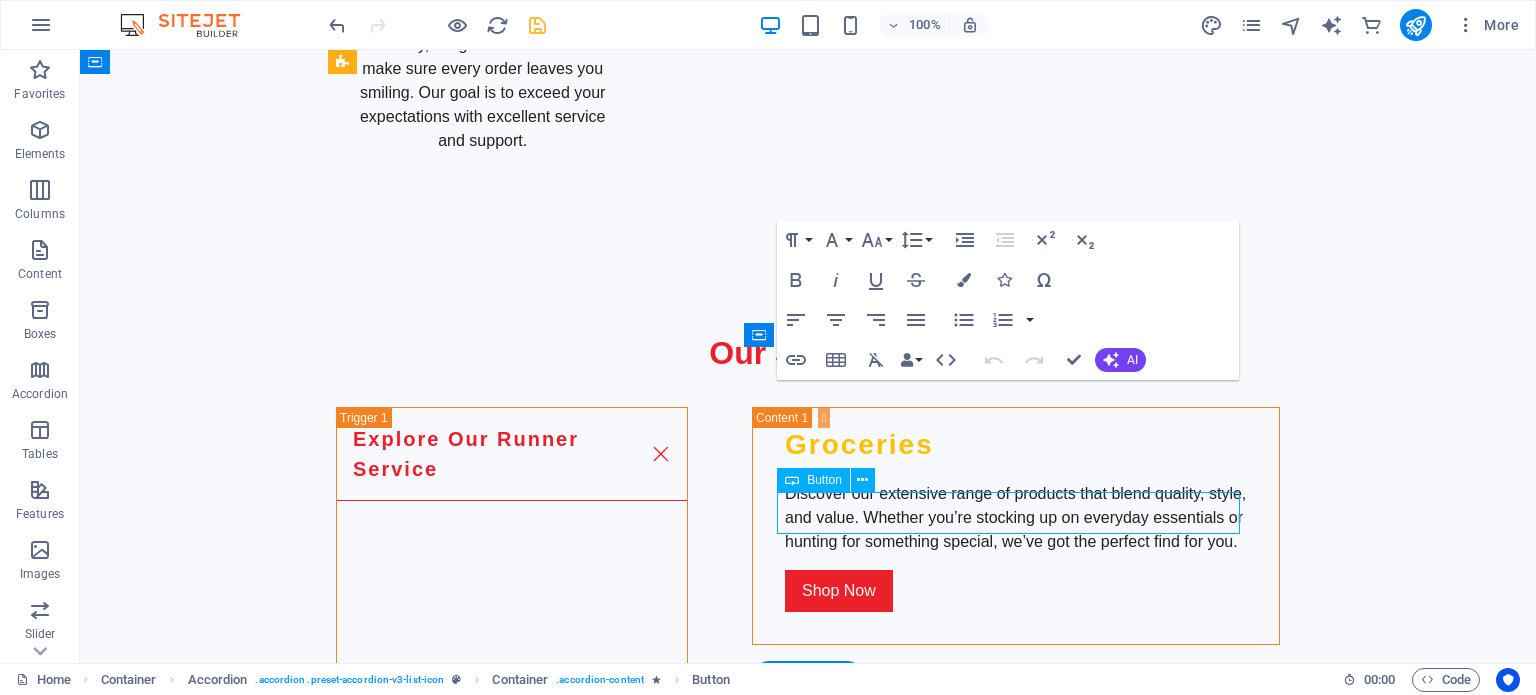 drag, startPoint x: 888, startPoint y: 516, endPoint x: 1075, endPoint y: 530, distance: 187.52333 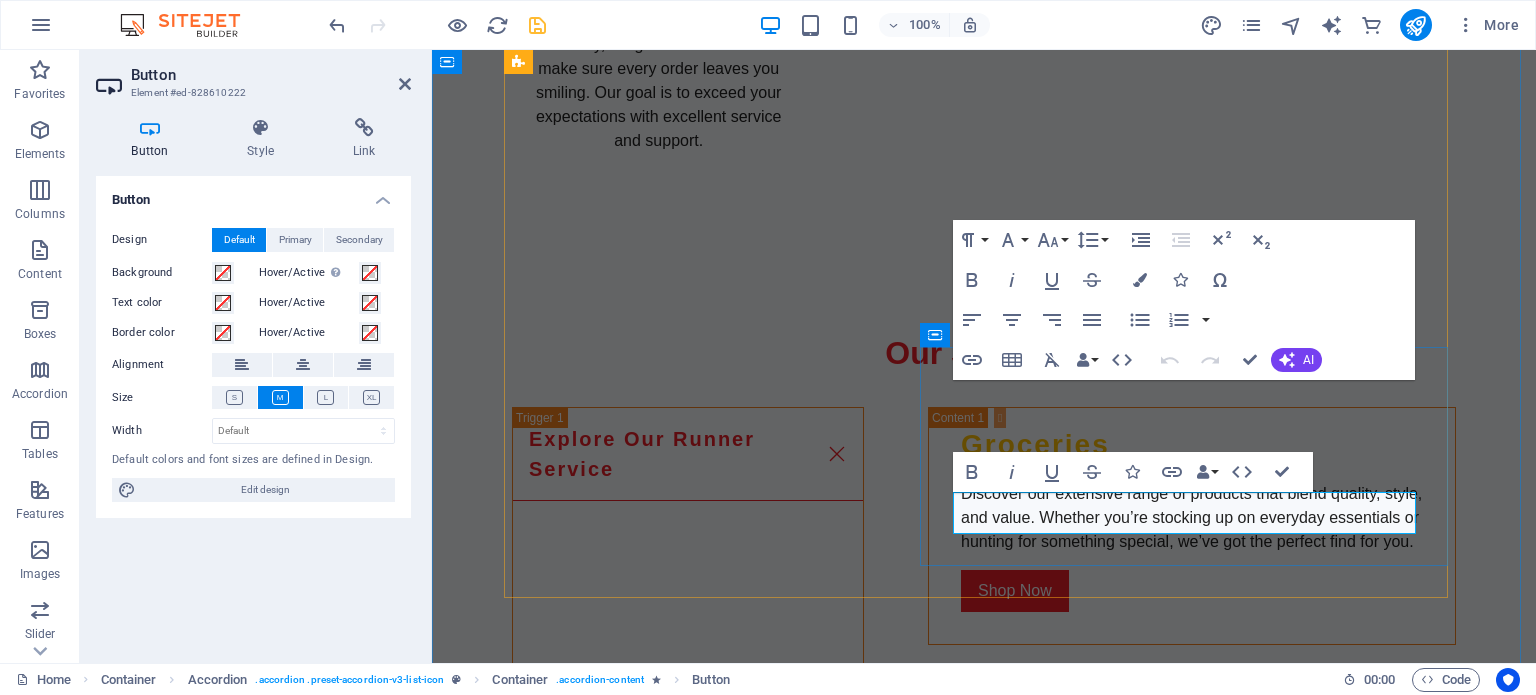 type 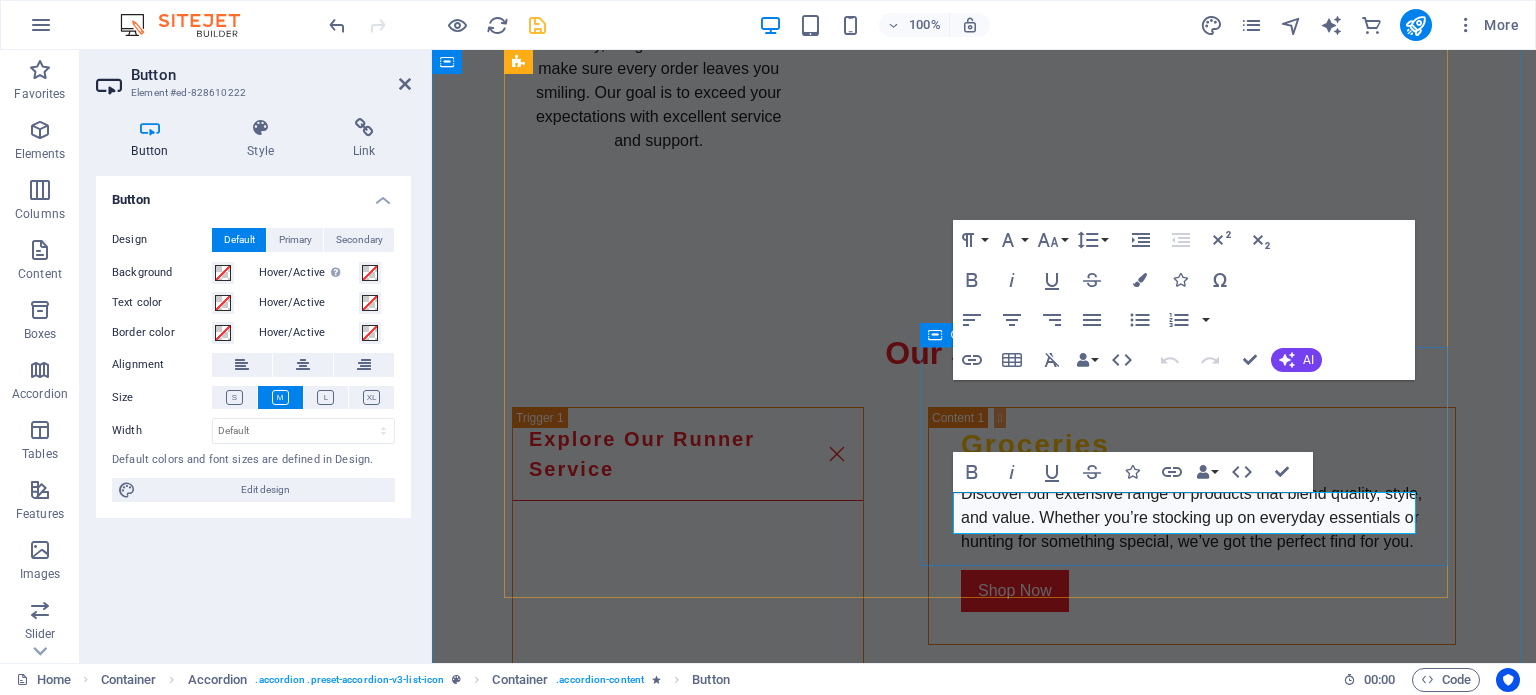 click on "Explore Our Runner Service Groceries Discover our extensive range of products that blend quality, style, and value. Whether you’re stocking up on everyday essentials or hunting for something special, we’ve got the perfect find for you. Shop Now Browse Our Apparel Collection Clothing Apparel Dress for every moment with our all‑occasion apparel. From laid‑back weekends to nights out, we’ve got the styles that keep you looking sharp and feeling great—wherever life takes you. View Collection Check Out Our Household Appliances Indoor & Outdoor Appliances Power up your home with our range of small and large appliances. From quick‑fix kitchen gadgets to big‑impact essentials, we’ve got the tools to make everyday living easier, smarter, and more stylish. Explore Accessories Fast and Reliable Delivery Delivery Services Enjoy fast and reliable delivery across [COUNTRY], [COUNTRY], [COUNTRY], and [COUNTRY]. Shop with confidence knowing your items will arrive safely to your doorstep. Learn More Join Our Rewards Program" at bounding box center [984, 1300] 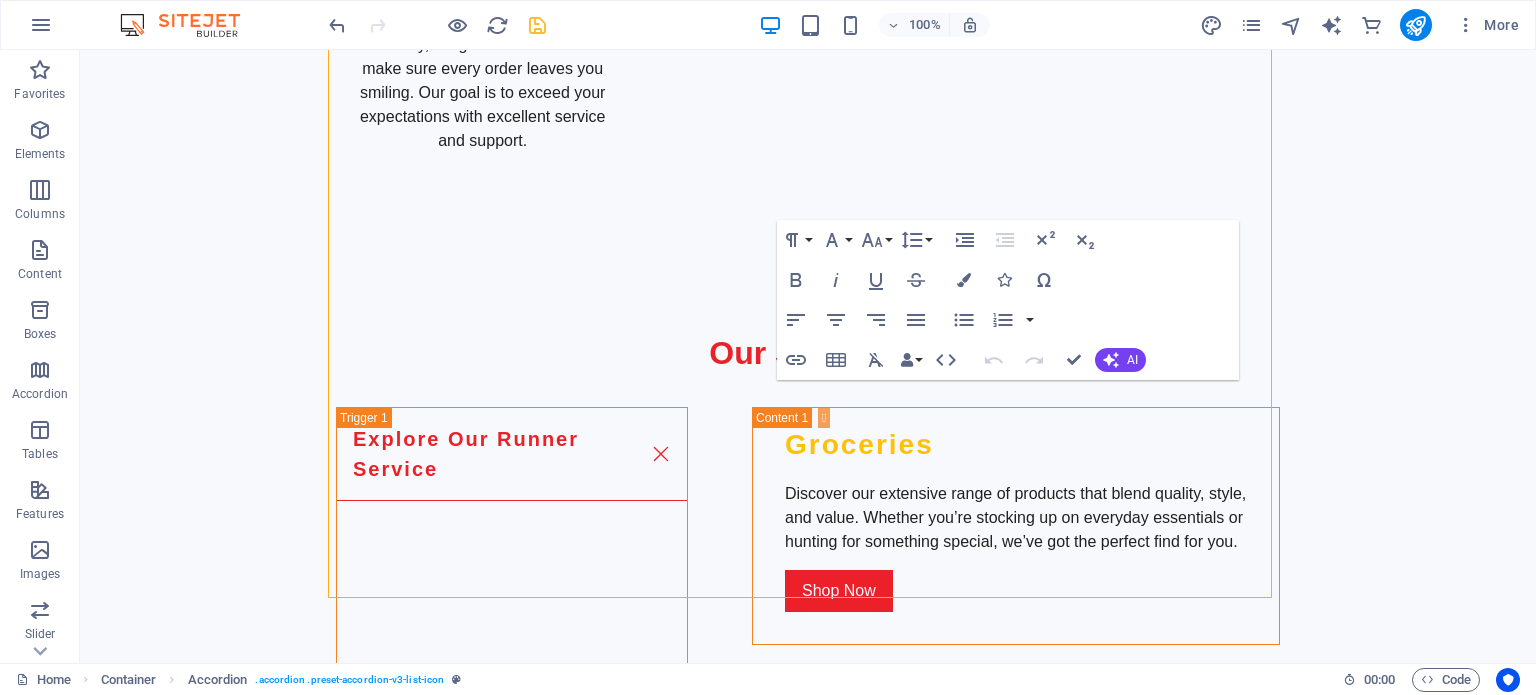 click on "Explore Our Runner Service Groceries Discover our extensive range of products that blend quality, style, and value. Whether you’re stocking up on everyday essentials or hunting for something special, we’ve got the perfect find for you. Shop Now Browse Our Apparel Collection Clothing Apparel Dress for every moment with our all‑occasion apparel. From laid‑back weekends to nights out, we’ve got the styles that keep you looking sharp and feeling great—wherever life takes you. View Collection Check Out Our Household Appliances Indoor & Outdoor Appliances Power up your home with our range of small and large appliances. From quick‑fix kitchen gadgets to big‑impact essentials, we’ve got the tools to make everyday living easier, smarter, and more stylish. Explore Accessories Fast and Reliable Delivery Delivery Services Enjoy fast and reliable delivery across [COUNTRY], [COUNTRY], [COUNTRY], and [COUNTRY]. Shop with confidence knowing your items will arrive safely to your doorstep. Learn More Join Our Rewards Program" at bounding box center [808, 1300] 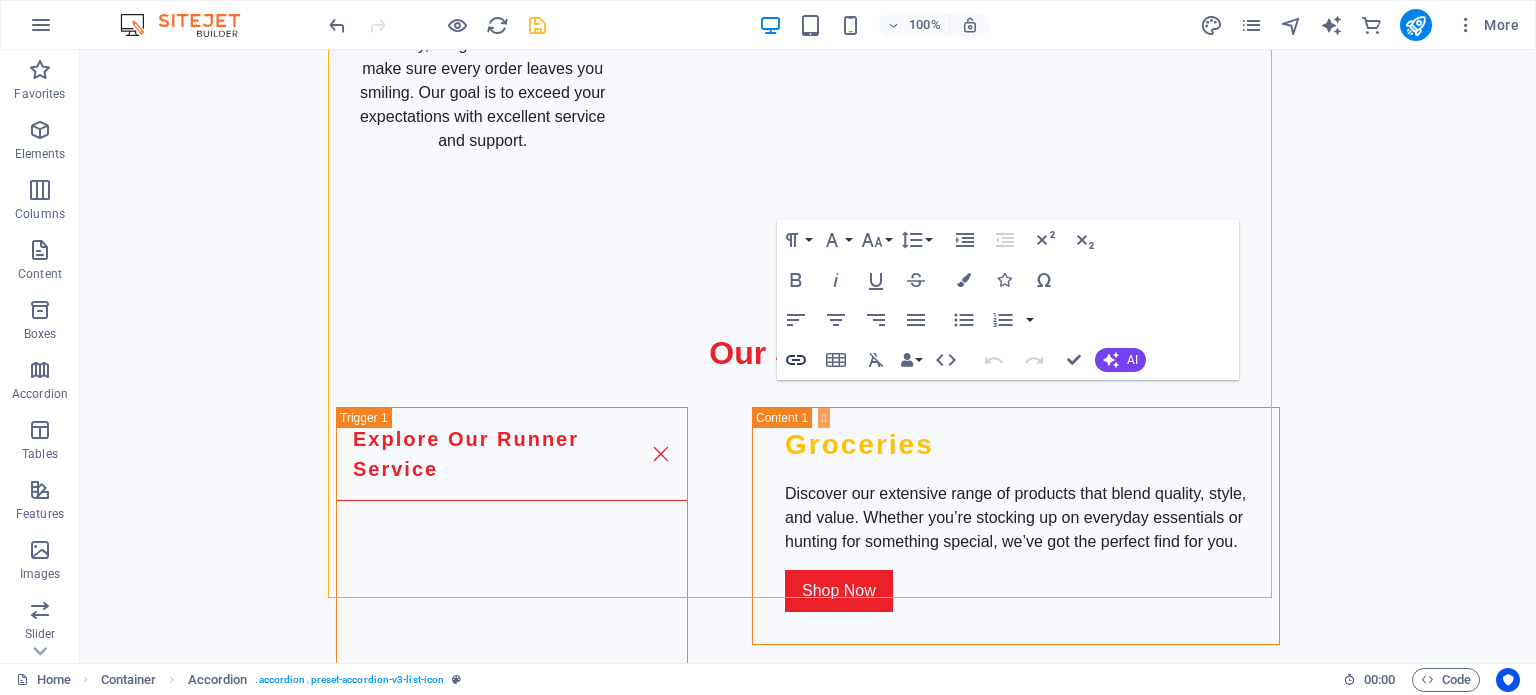click on "Our Services Explore Our Runner Service Groceries Discover our extensive range of products that blend quality, style, and value. Whether you’re stocking up on everyday essentials or hunting for something special, we’ve got the perfect find for you. Shop Now Browse Our Apparel Collection Clothing Apparel Dress for every moment with our all‑occasion apparel. From laid‑back weekends to nights out, we’ve got the styles that keep you looking sharp and feeling great—wherever life takes you. View Collection Check Out Our Household Appliances Indoor & Outdoor Appliances Power up your home with our range of small and large appliances. From quick‑fix kitchen gadgets to big‑impact essentials, we’ve got the tools to make everyday living easier, smarter, and more stylish. Explore Accessories Fast and Reliable Delivery Delivery Services Enjoy fast and reliable delivery across [COUNTRY], [COUNTRY], [COUNTRY], and [COUNTRY]. Shop with confidence knowing your items will arrive safely to your doorstep. Join Now" at bounding box center (808, 1261) 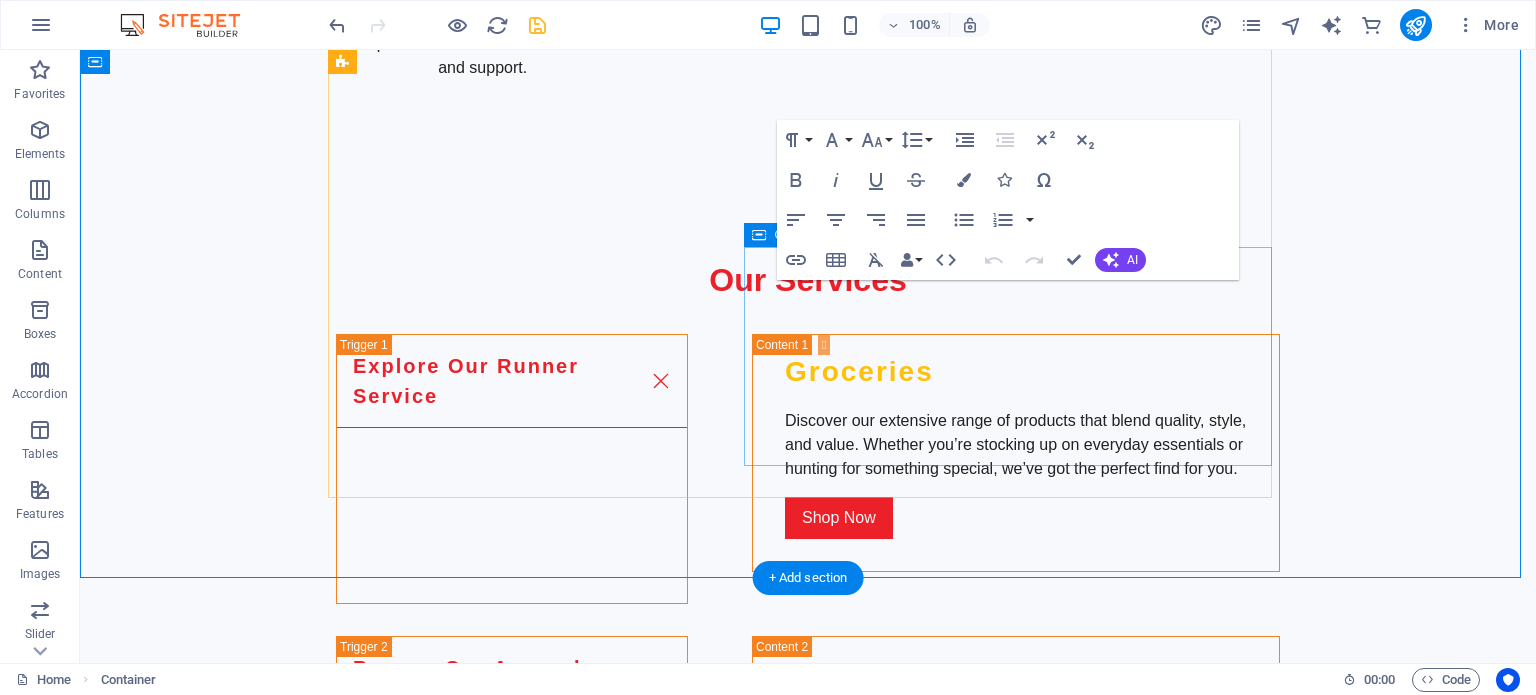 scroll, scrollTop: 3200, scrollLeft: 0, axis: vertical 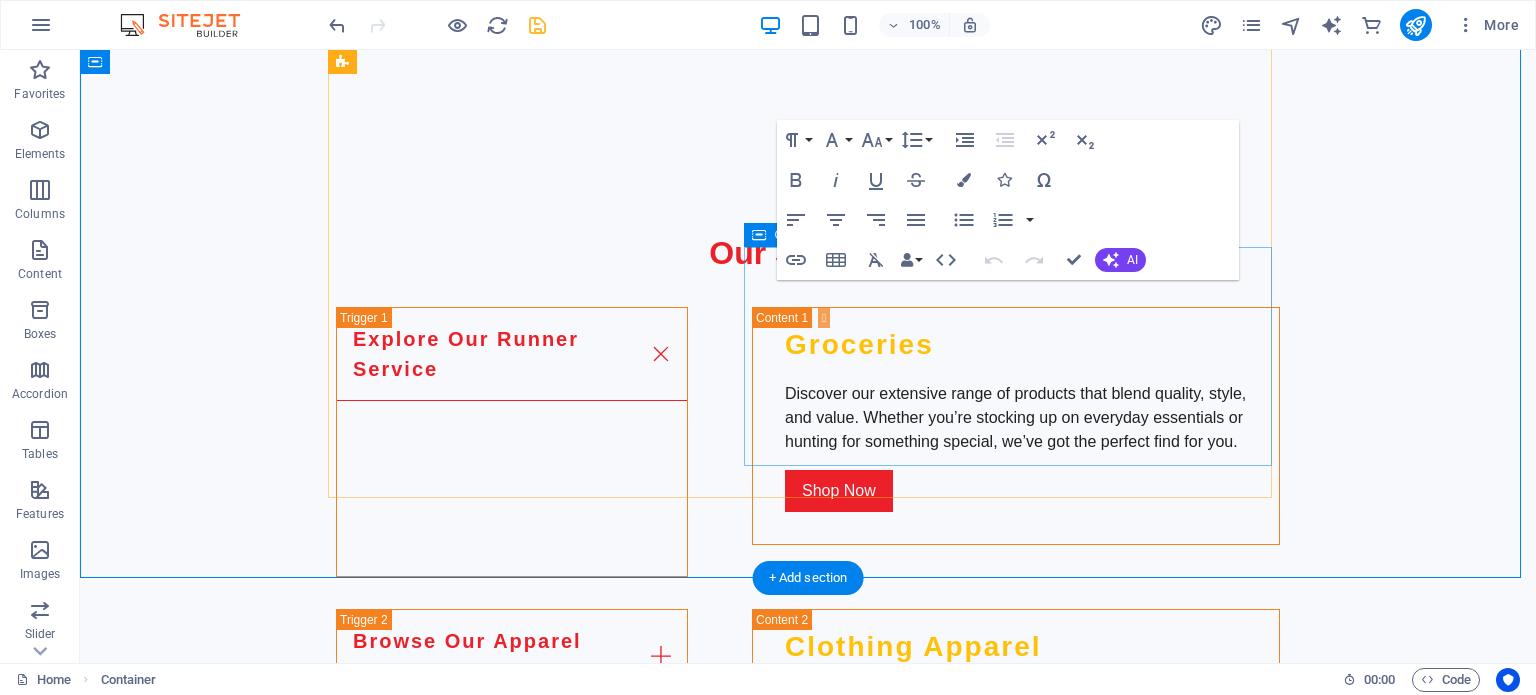 drag, startPoint x: 825, startPoint y: 323, endPoint x: 1005, endPoint y: 325, distance: 180.01111 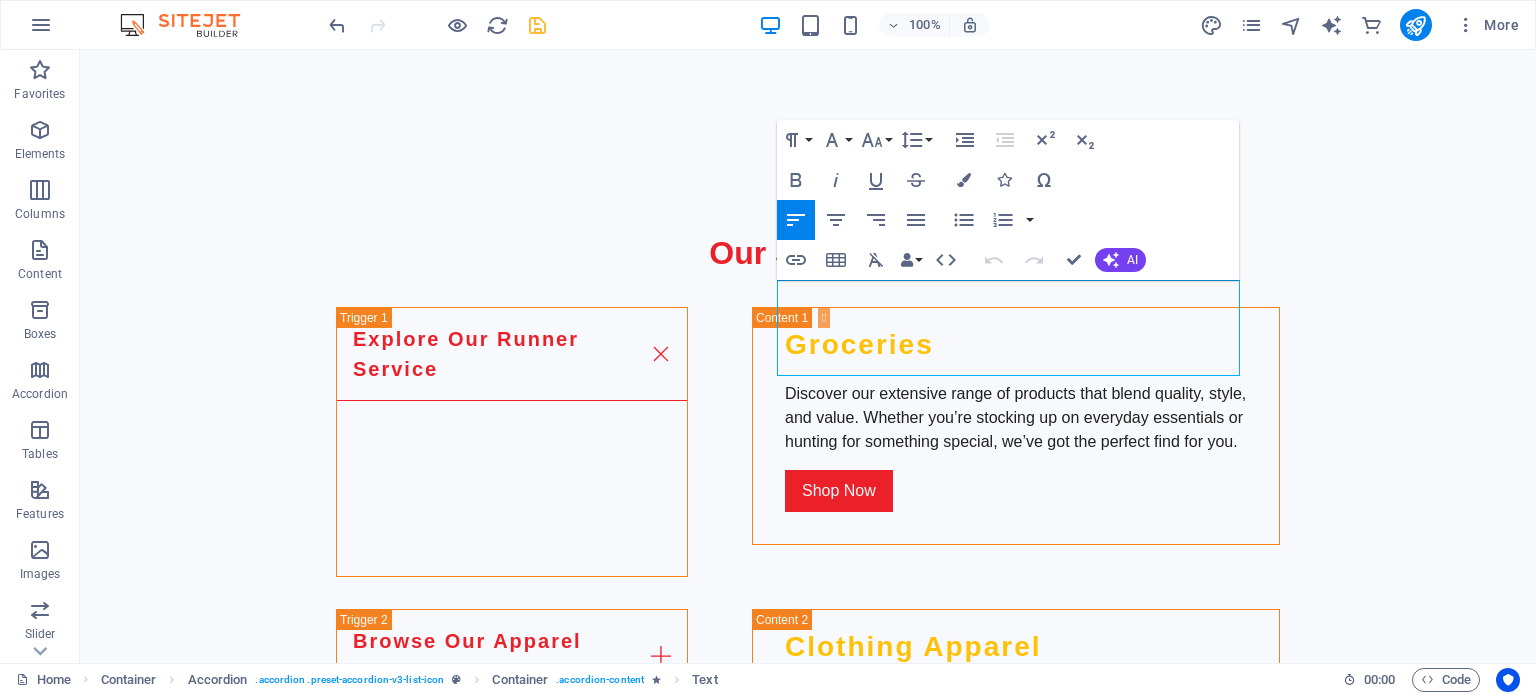 click on "Explore Our Runner Service Groceries Discover our extensive range of products that blend quality, style, and value. Whether you’re stocking up on everyday essentials or hunting for something special, we’ve got the perfect find for you. Shop Now Browse Our Apparel Collection Clothing Apparel Dress for every moment with our all‑occasion apparel. From laid‑back weekends to nights out, we’ve got the styles that keep you looking sharp and feeling great—wherever life takes you. View Collection Check Out Our Household Appliances Indoor & Outdoor Appliances Power up your home with our range of small and large appliances. From quick‑fix kitchen gadgets to big‑impact essentials, we’ve got the tools to make everyday living easier, smarter, and more stylish. Explore Accessories Fast and Reliable Delivery Delivery Services Enjoy fast and reliable delivery across [COUNTRY], [COUNTRY], [COUNTRY], and [COUNTRY]. Shop with confidence knowing your items will arrive safely to your doorstep. Learn More Join Our Rewards Program" at bounding box center (808, 1200) 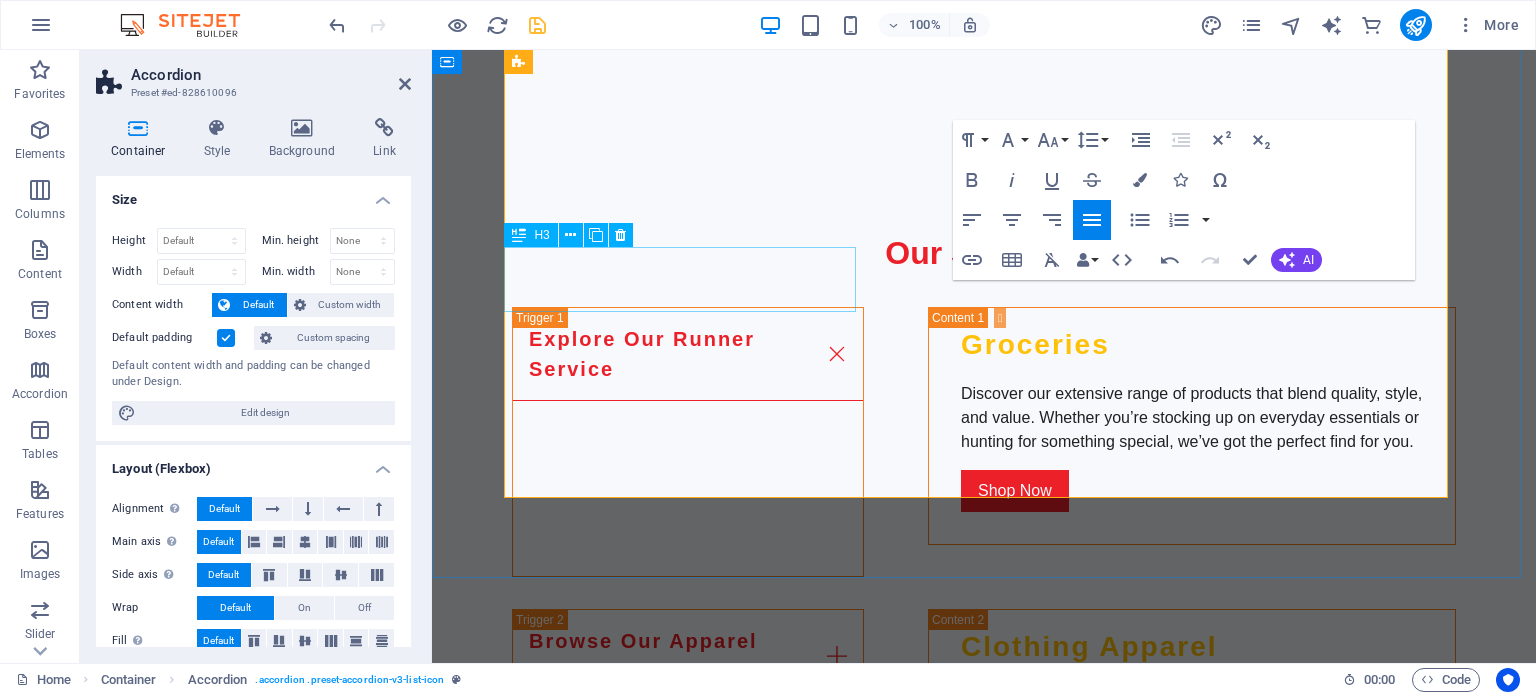click on "Financial Services" at bounding box center [688, 1967] 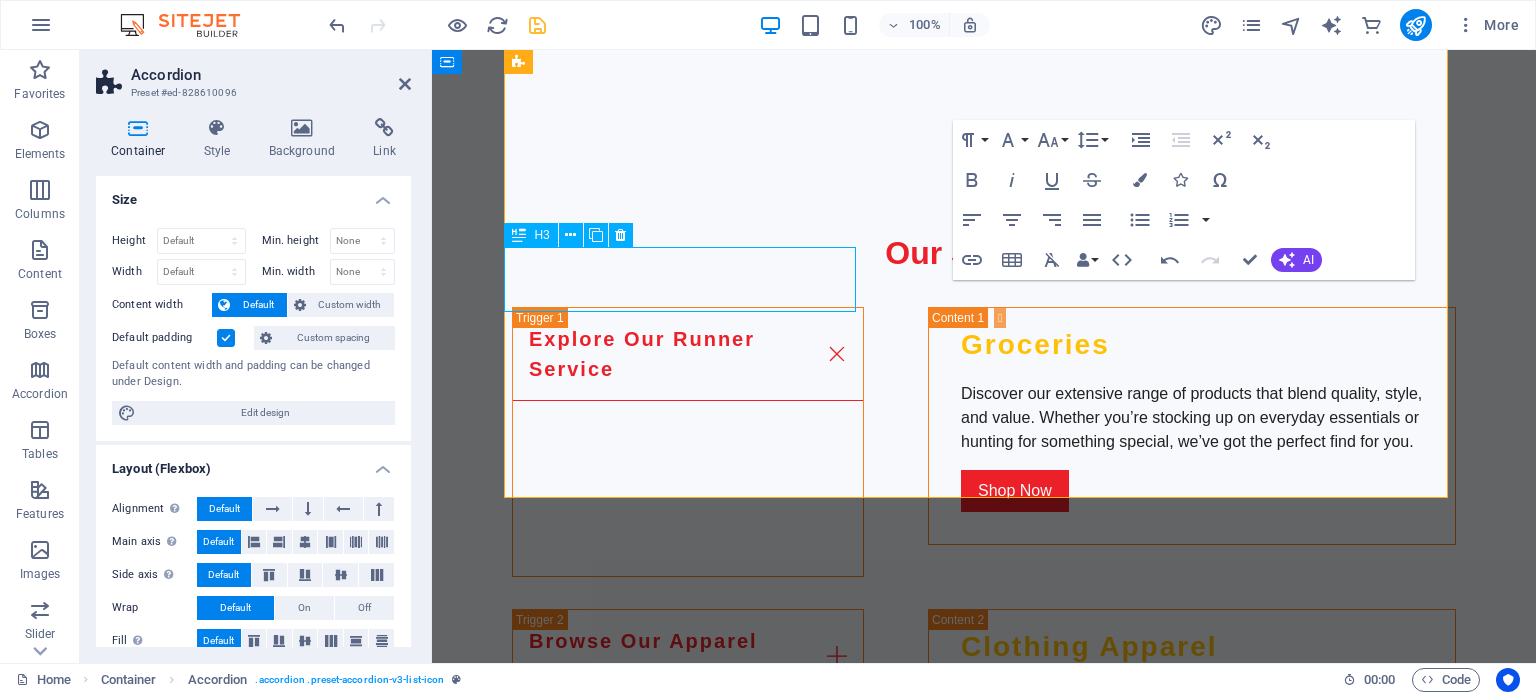 click on "Financial Services" at bounding box center (688, 1967) 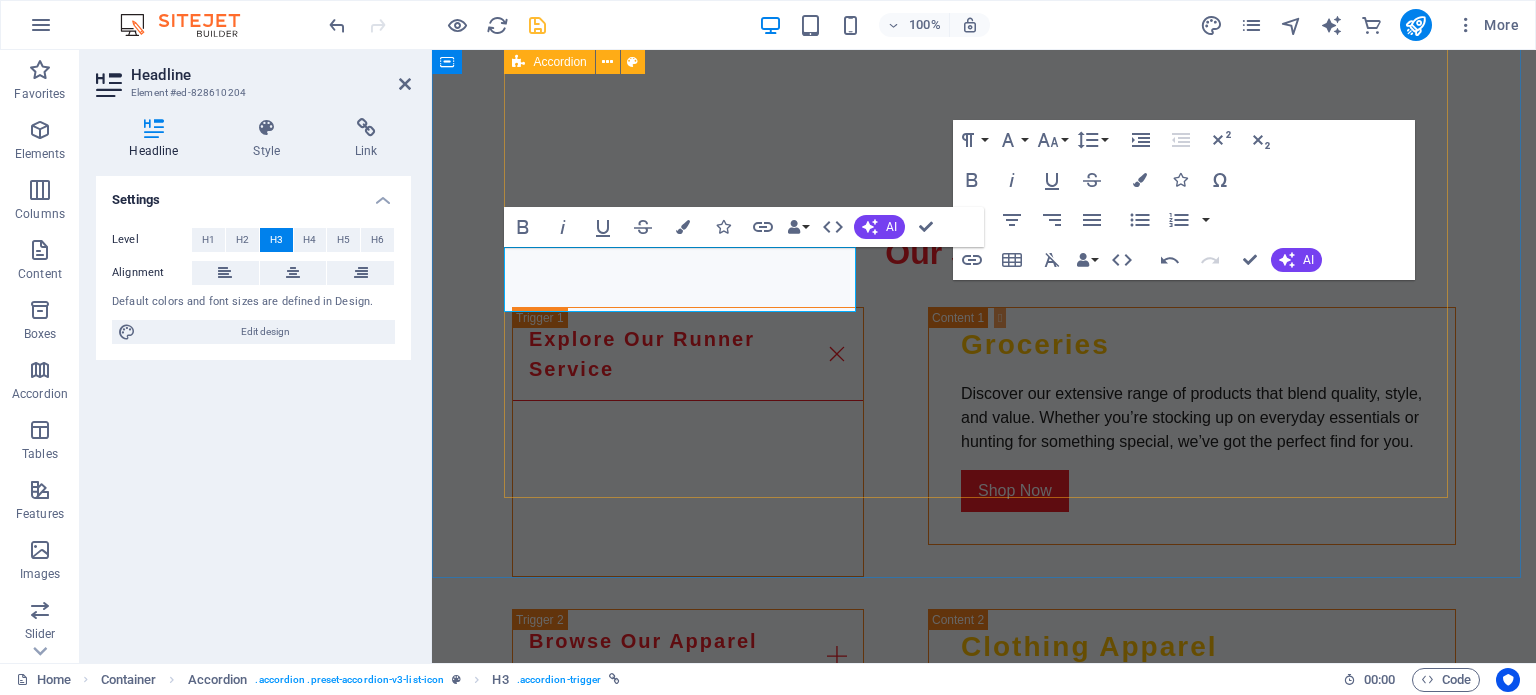 click on "Explore Our Runner Service Groceries Discover our extensive range of products that blend quality, style, and value. Whether you’re stocking up on everyday essentials or hunting for something special, we’ve got the perfect find for you. Shop Now Browse Our Apparel Collection Clothing Apparel Dress for every moment with our all‑occasion apparel. From laid‑back weekends to nights out, we’ve got the styles that keep you looking sharp and feeling great—wherever life takes you. View Collection Check Out Our Household Appliances Indoor & Outdoor Appliances Power up your home with our range of small and large appliances. From quick‑fix kitchen gadgets to big‑impact essentials, we’ve got the tools to make everyday living easier, smarter, and more stylish. Explore Accessories Fast and Reliable Delivery Delivery Services Enjoy fast and reliable delivery across [COUNTRY], [COUNTRY], [COUNTRY], and [COUNTRY]. Shop with confidence knowing your items will arrive safely to your doorstep. Learn More Join Our Rewards Program" at bounding box center [984, 1200] 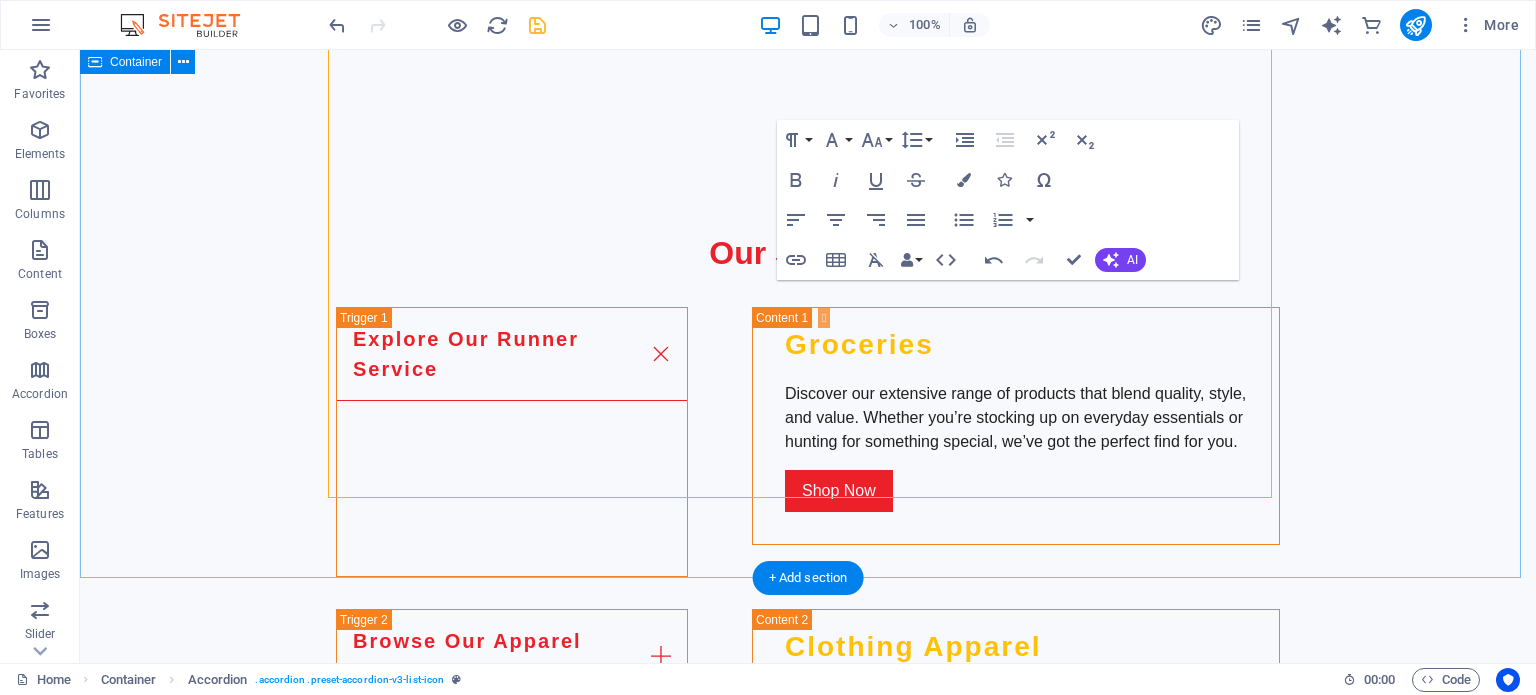 click on "Our Services Explore Our Runner Service Groceries Discover our extensive range of products that blend quality, style, and value. Whether you’re stocking up on everyday essentials or hunting for something special, we’ve got the perfect find for you. Shop Now Browse Our Apparel Collection Clothing Apparel Dress for every moment with our all‑occasion apparel. From laid‑back weekends to nights out, we’ve got the styles that keep you looking sharp and feeling great—wherever life takes you. View Collection Check Out Our Household Appliances Indoor & Outdoor Appliances Power up your home with our range of small and large appliances. From quick‑fix kitchen gadgets to big‑impact essentials, we’ve got the tools to make everyday living easier, smarter, and more stylish. Explore Accessories Fast and Reliable Delivery Delivery Services Enjoy fast and reliable delivery across [COUNTRY], [COUNTRY], [COUNTRY], and [COUNTRY]. Shop with confidence knowing your items will arrive safely to your doorstep. Join Now" at bounding box center [808, 1161] 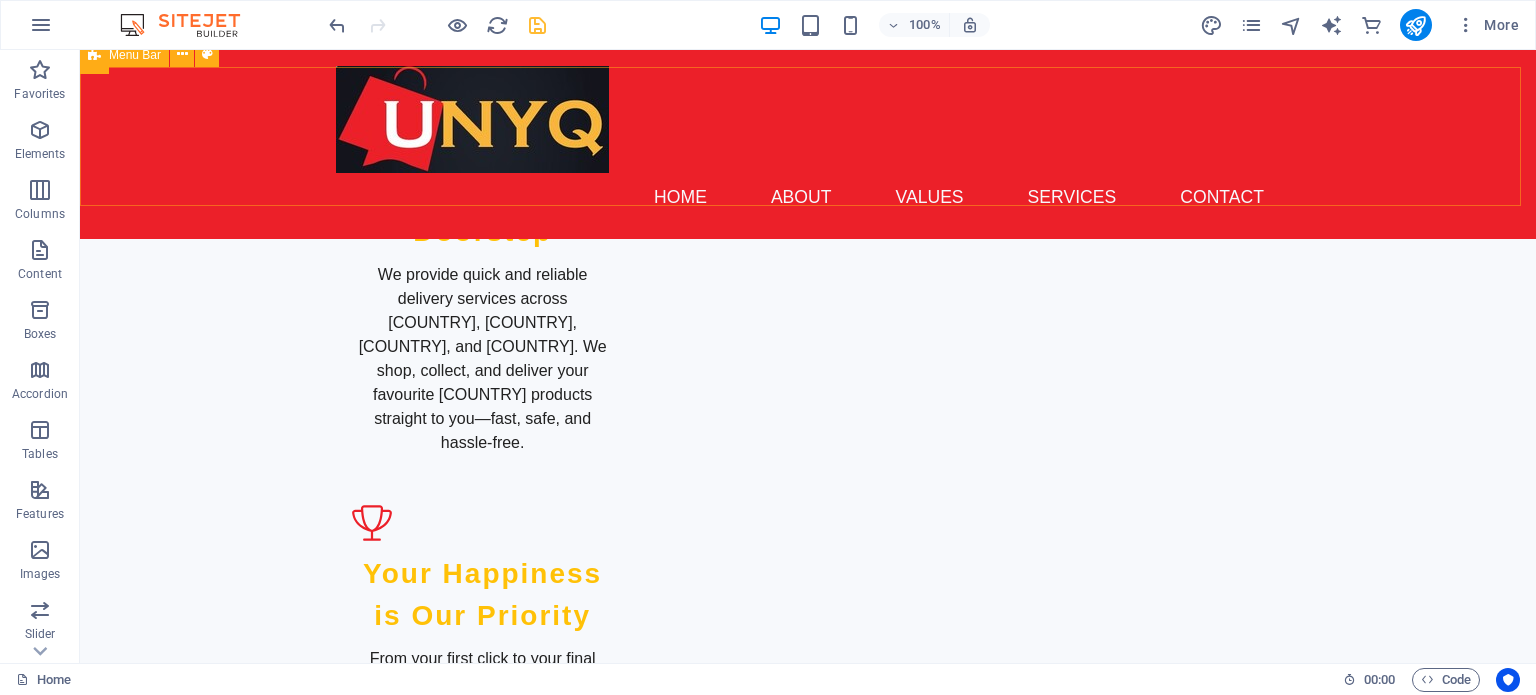 scroll, scrollTop: 2400, scrollLeft: 0, axis: vertical 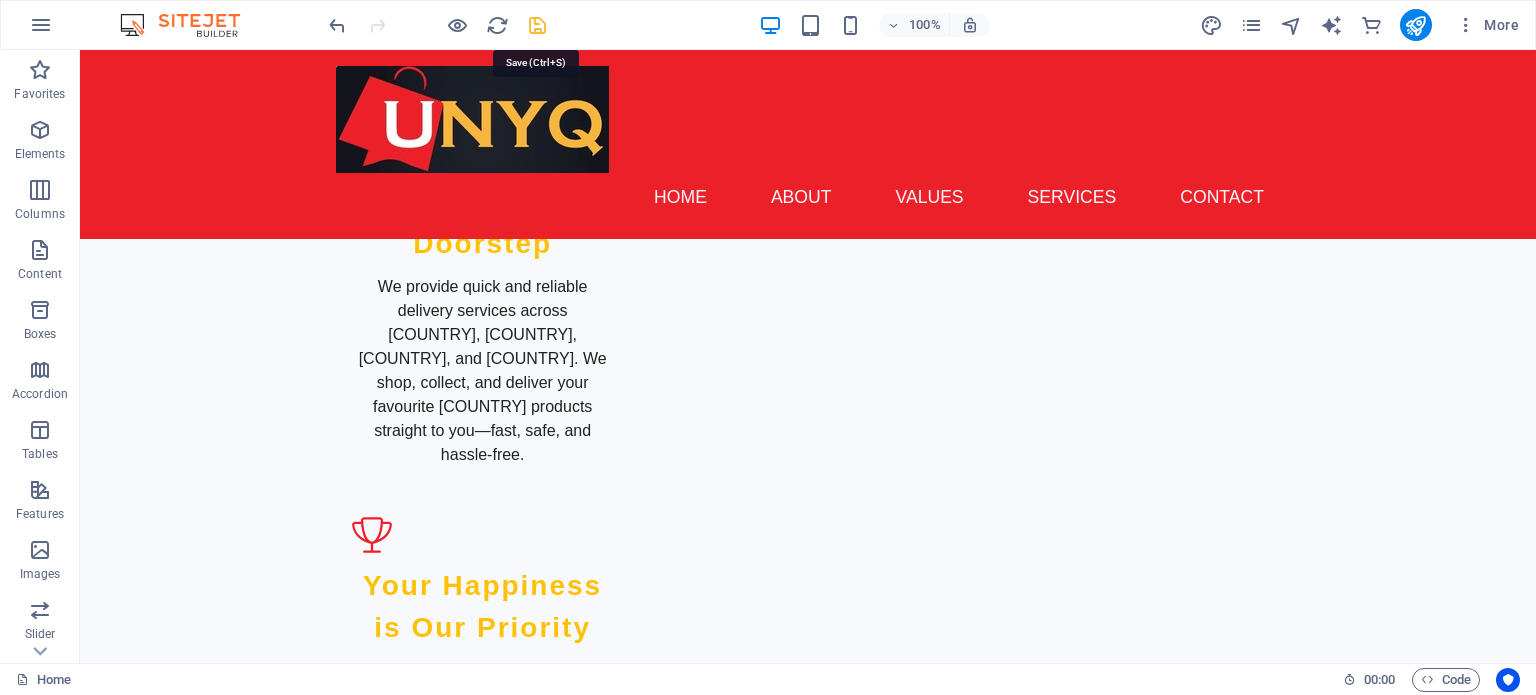 click at bounding box center [537, 25] 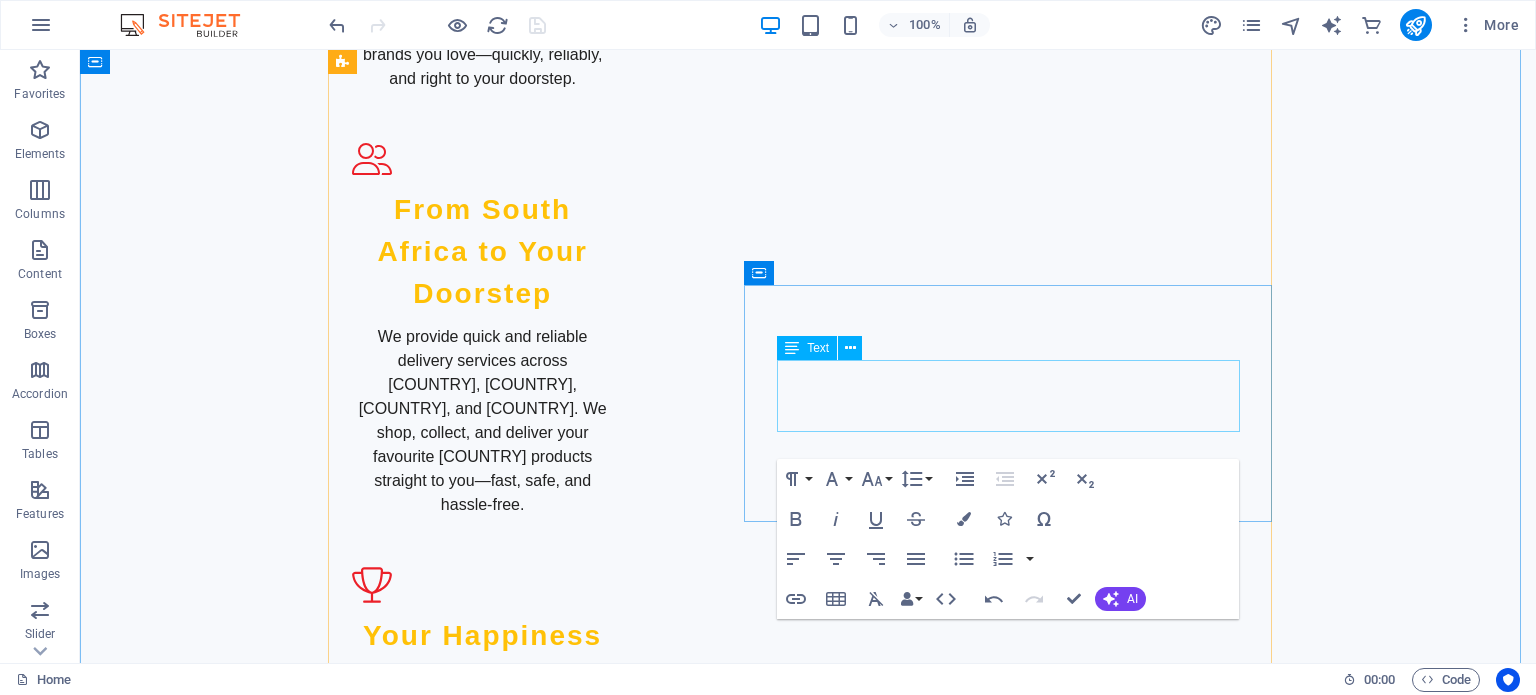 scroll, scrollTop: 3000, scrollLeft: 0, axis: vertical 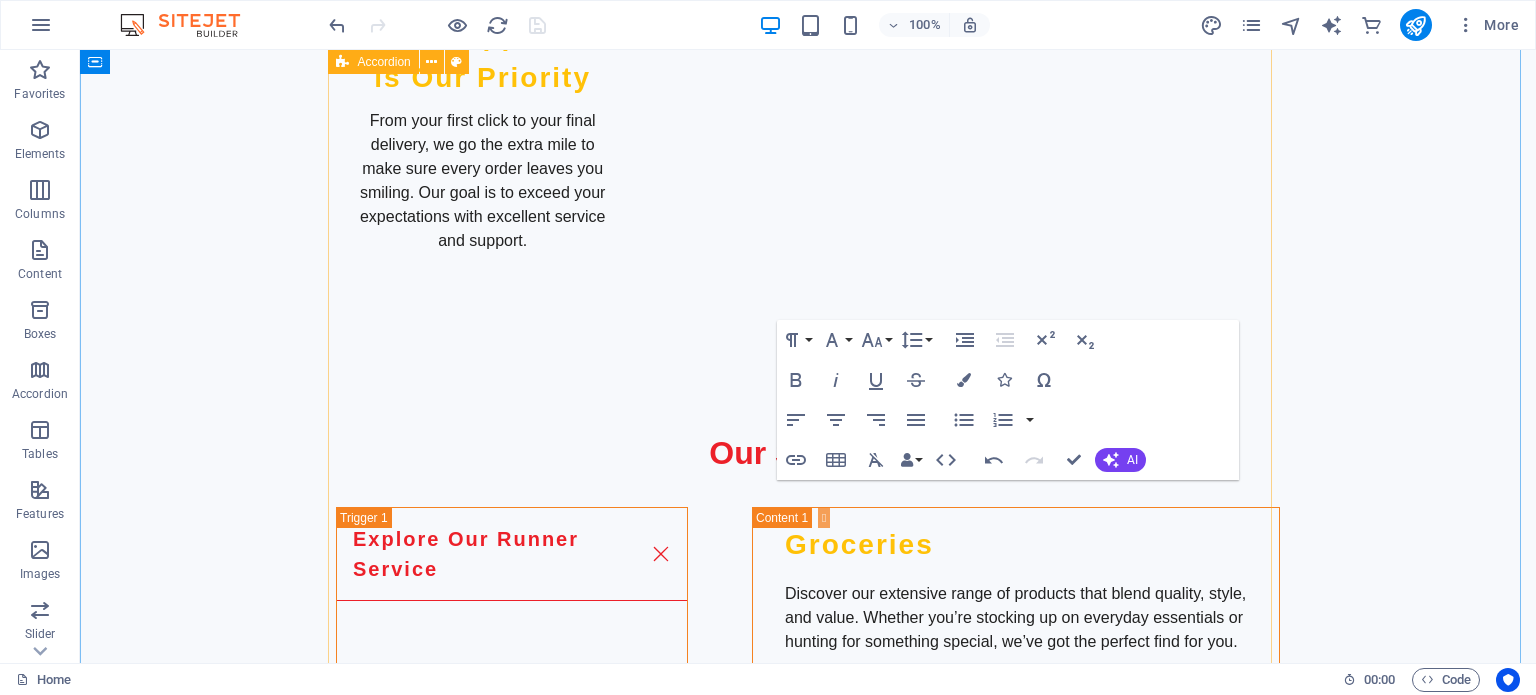 click on "Explore Our Runner Service Groceries Discover our extensive range of products that blend quality, style, and value. Whether you’re stocking up on everyday essentials or hunting for something special, we’ve got the perfect find for you. Shop Now Browse Our Apparel Collection Clothing Apparel Dress for every moment with our all‑occasion apparel. From laid‑back weekends to nights out, we’ve got the styles that keep you looking sharp and feeling great—wherever life takes you. View Collection Check Out Our Household Appliances Indoor & Outdoor Appliances Power up your home with our range of small and large appliances. From quick‑fix kitchen gadgets to big‑impact essentials, we’ve got the tools to make everyday living easier, smarter, and more stylish. Explore Accessories Fast and Reliable Delivery Delivery Services Enjoy fast and reliable delivery across [COUNTRY], [COUNTRY], [COUNTRY], and [COUNTRY]. Shop with confidence knowing your items will arrive safely to your doorstep. Learn More Join Our Rewards Program" at bounding box center (808, 1400) 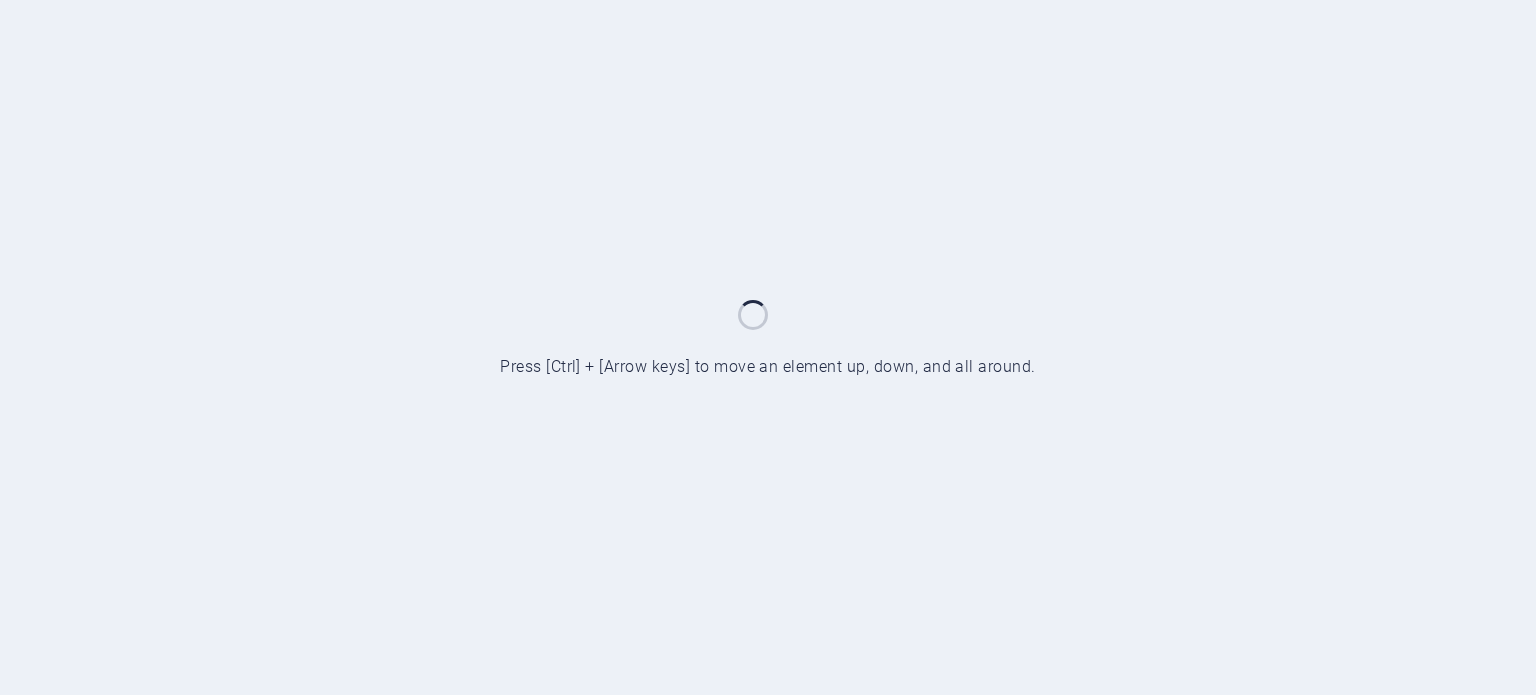 scroll, scrollTop: 0, scrollLeft: 0, axis: both 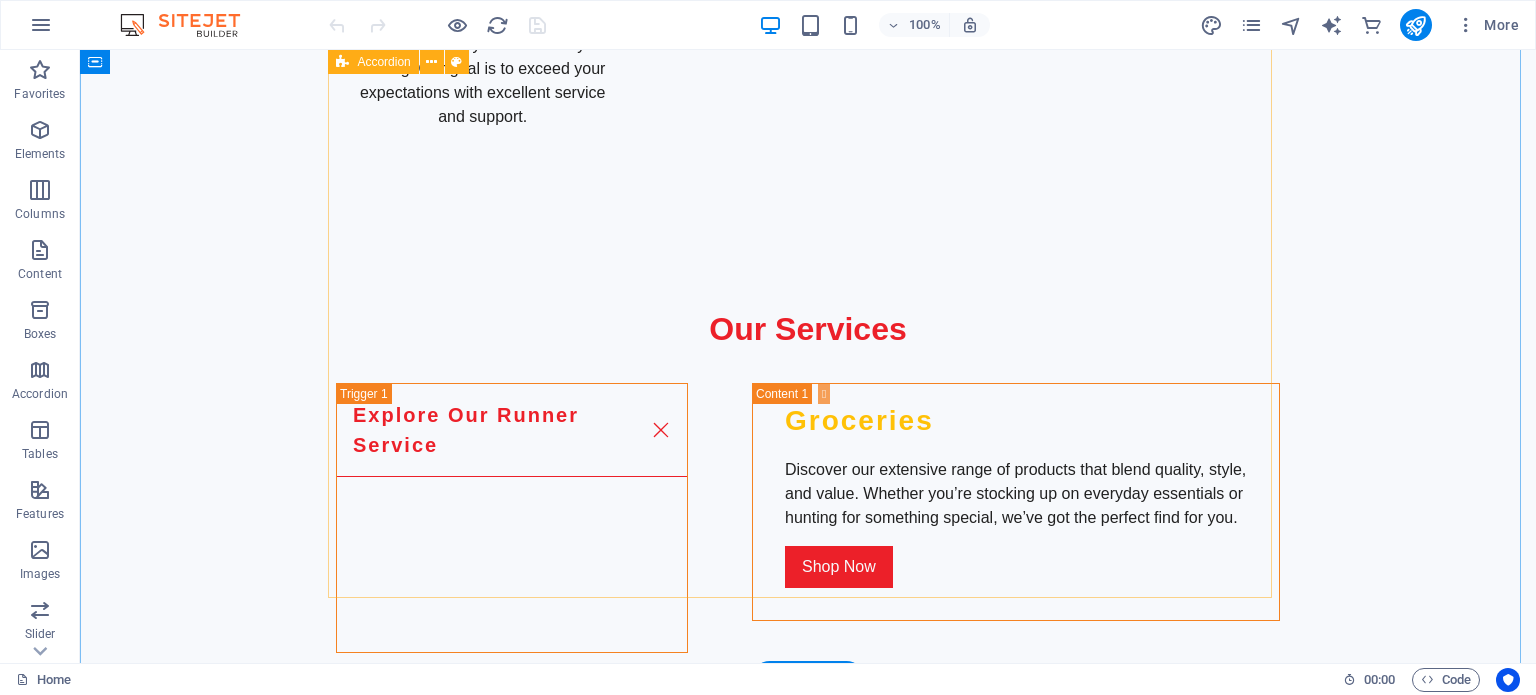 click on "Our Services Explore Our Runner Service Groceries Discover our extensive range of products that blend quality, style, and value. Whether you’re stocking up on everyday essentials or hunting for something special, we’ve got the perfect find for you. Shop Now Browse Our Apparel Collection Clothing Apparel Dress for every moment with our all‑occasion apparel. From laid‑back weekends to nights out, we’ve got the styles that keep you looking sharp and feeling great—wherever life takes you. View Collection Check Out Our Household Appliances Indoor & Outdoor Appliances Power up your home with our range of small and large appliances. From quick‑fix kitchen gadgets to big‑impact essentials, we’ve got the tools to make everyday living easier, smarter, and more stylish. Explore Accessories Fast and Reliable Delivery Delivery Services Enjoy fast and reliable delivery across [COUNTRY], [COUNTRY], [COUNTRY], and [COUNTRY]. Shop with confidence knowing your items will arrive safely to your doorstep. Join Now" at bounding box center [808, 1276] 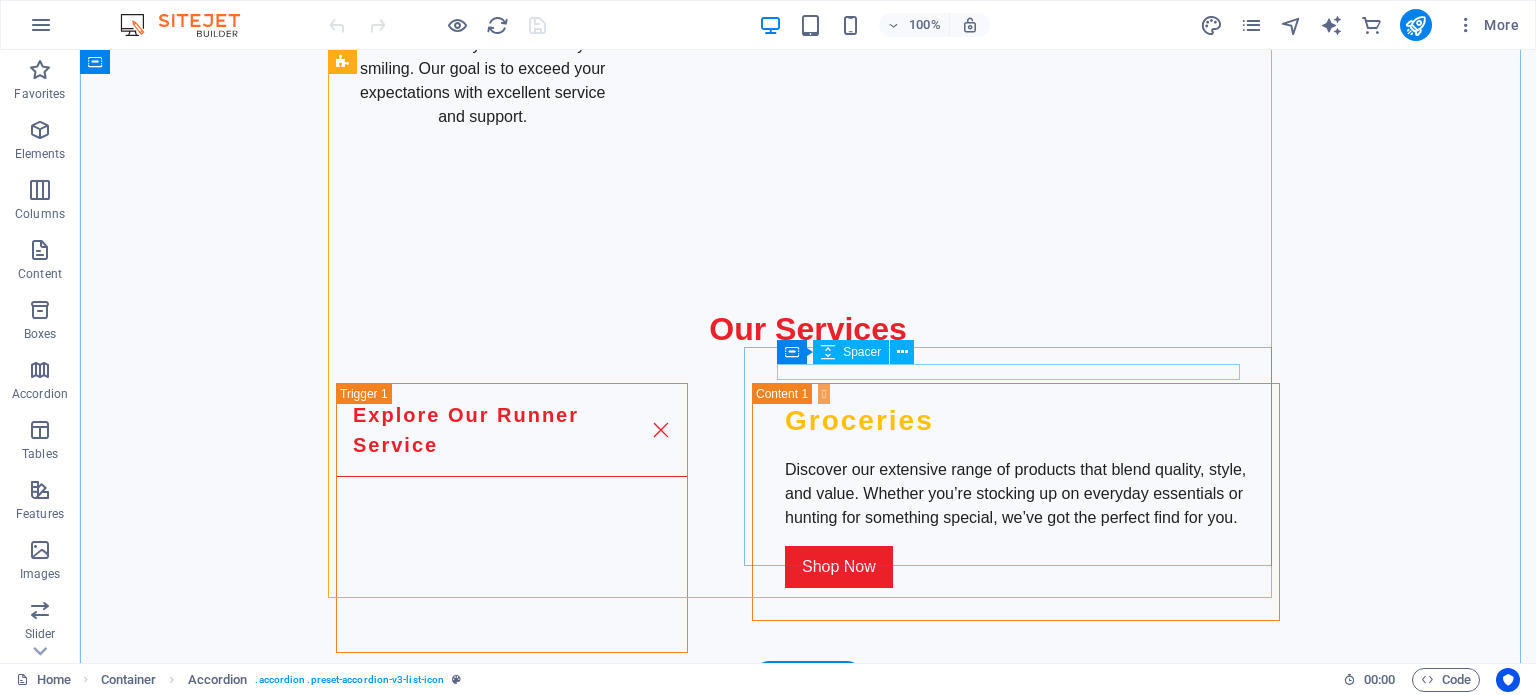 click at bounding box center [1016, 1942] 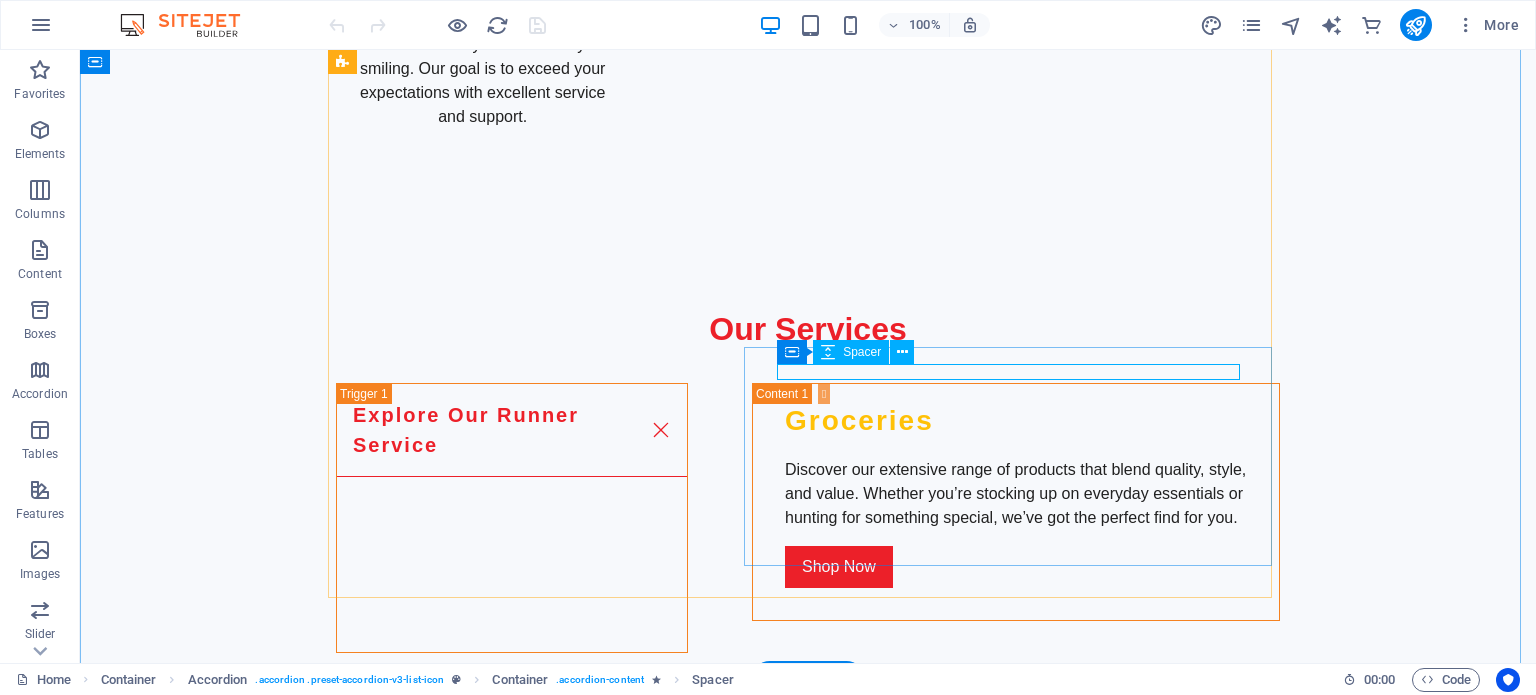 click at bounding box center [1016, 1942] 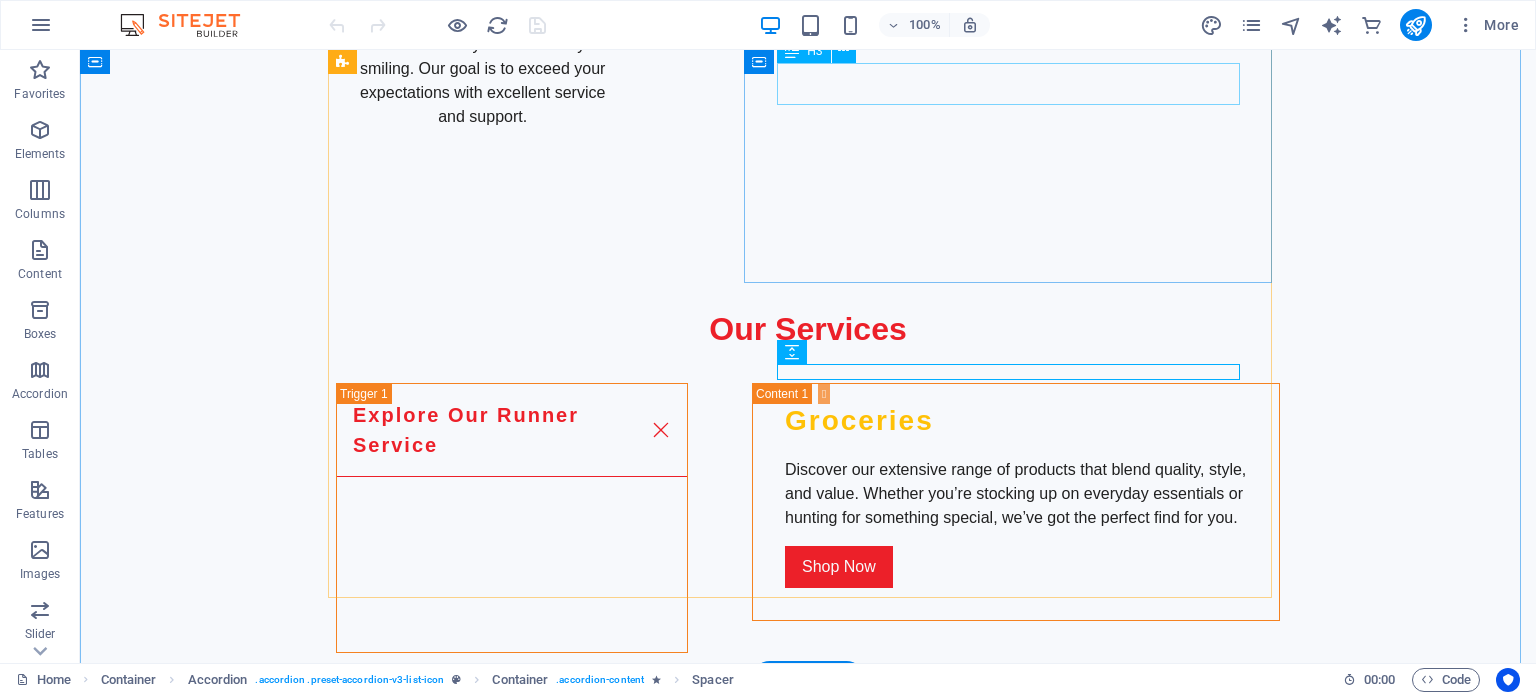 click on "Rewards Program" at bounding box center [1016, 1653] 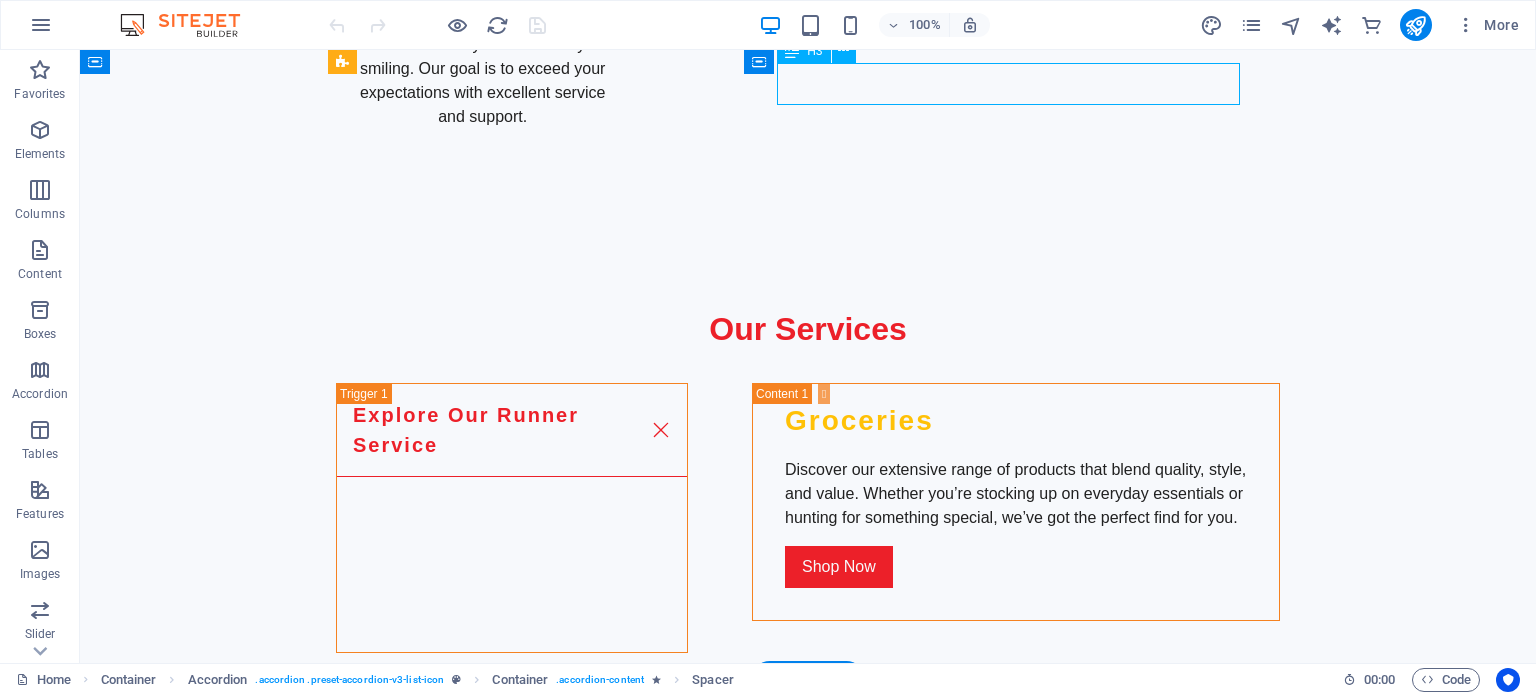 click on "Rewards Program" at bounding box center (1016, 1653) 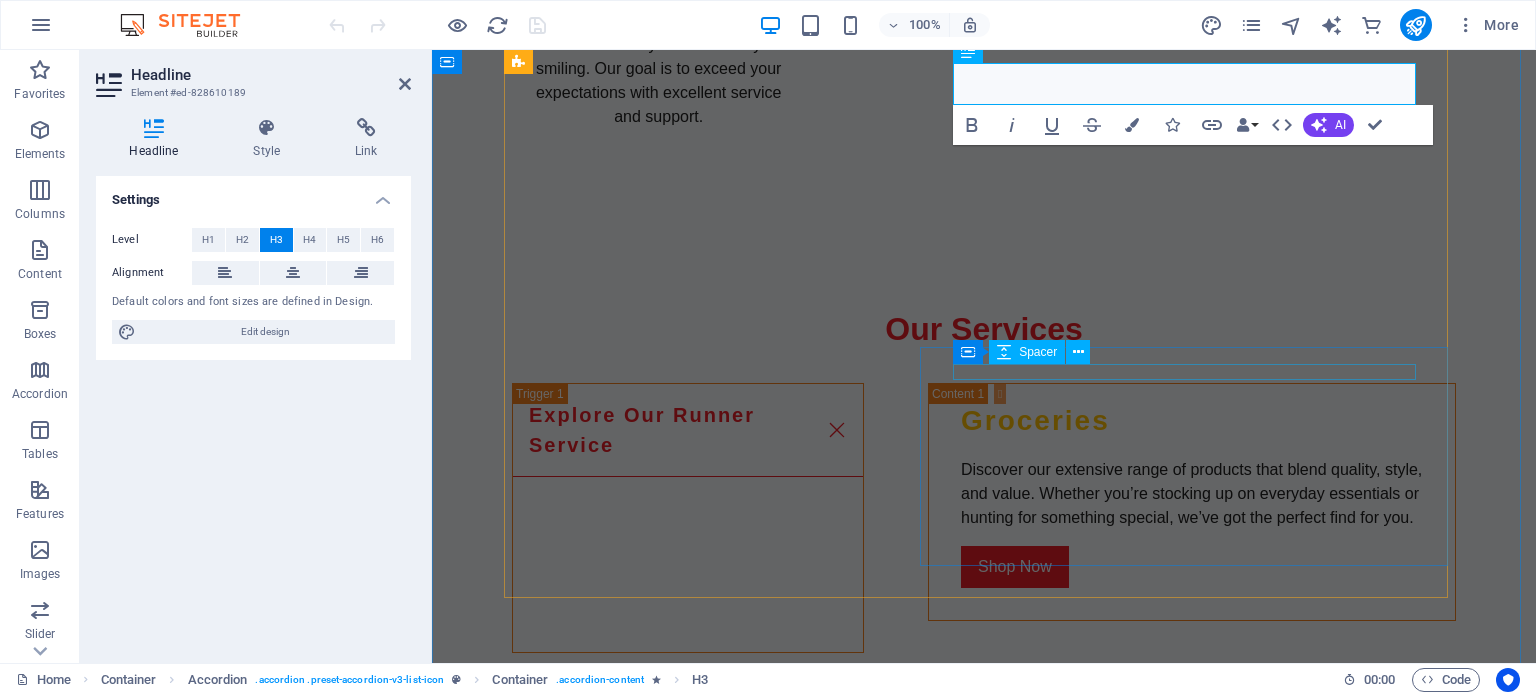 click at bounding box center (1192, 1942) 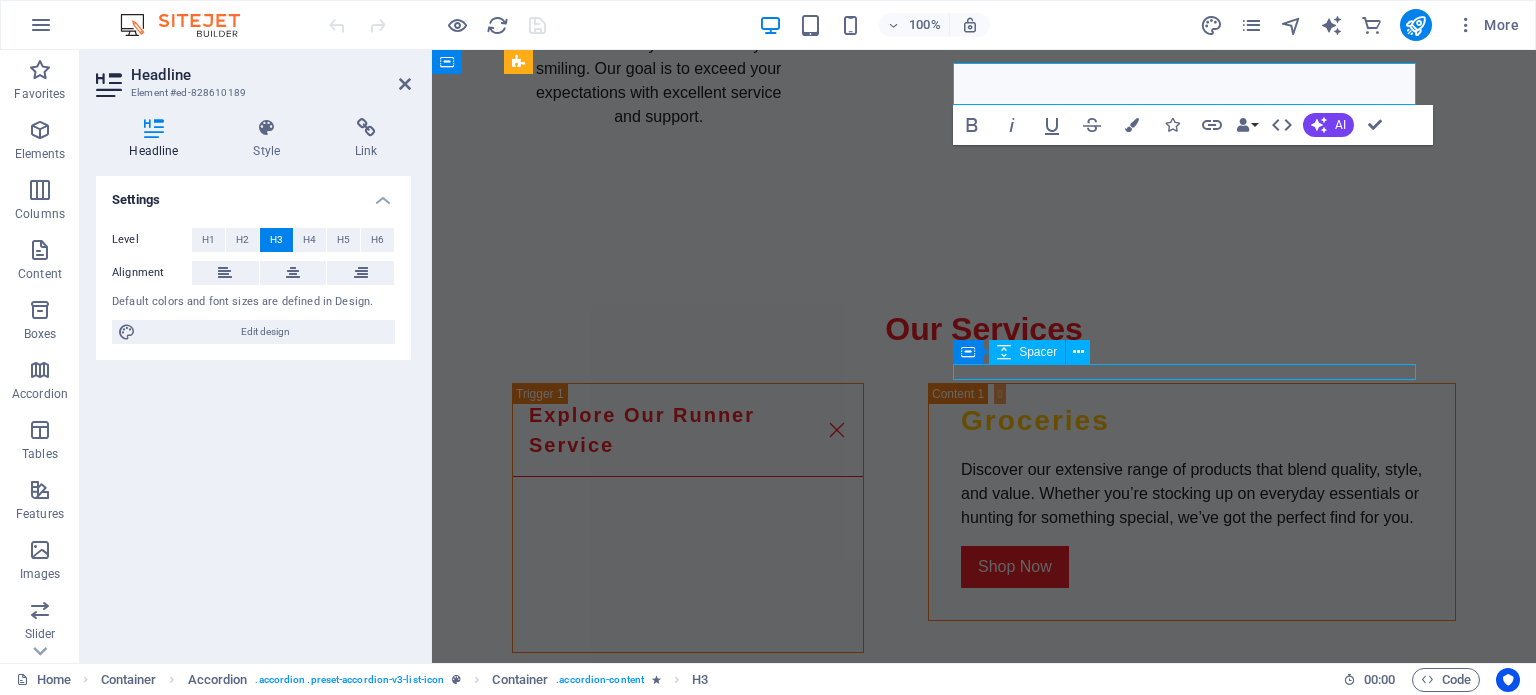 click at bounding box center [1192, 1942] 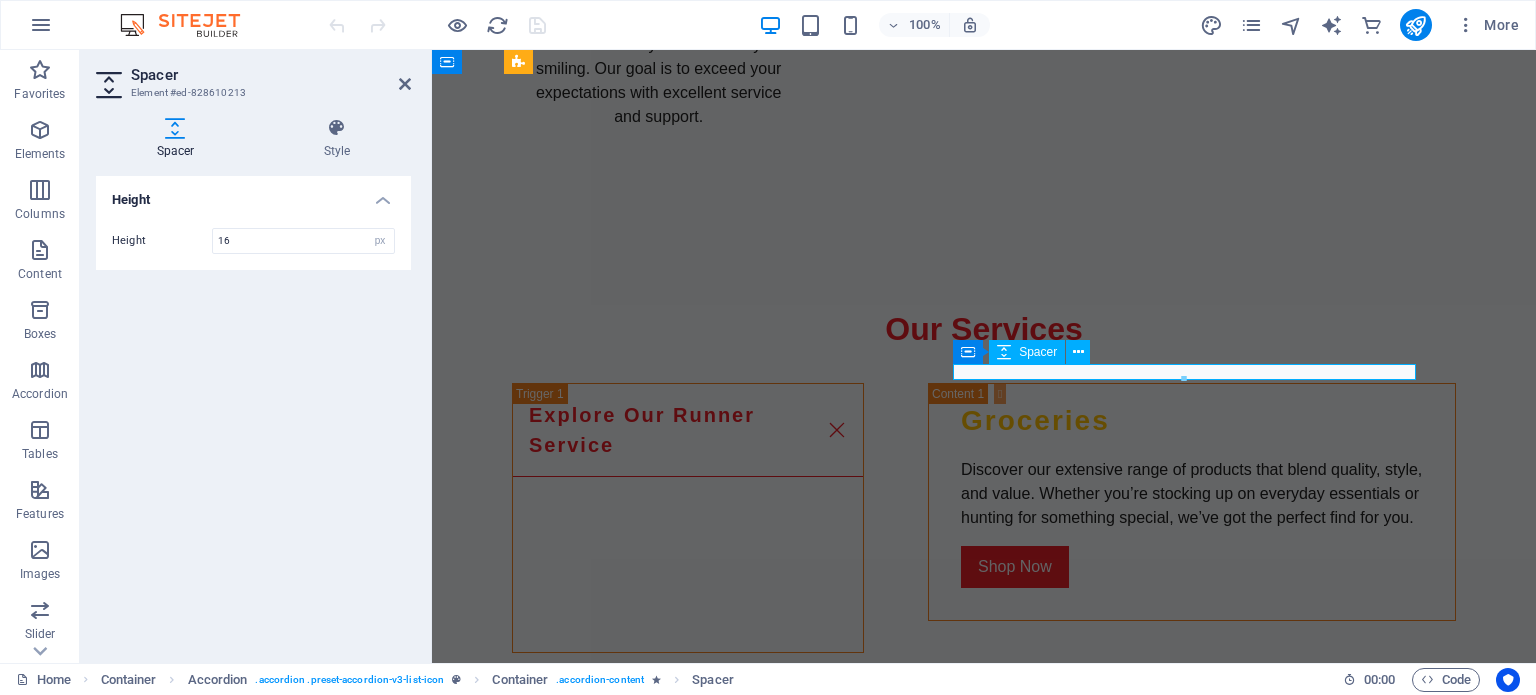 click at bounding box center [1192, 1942] 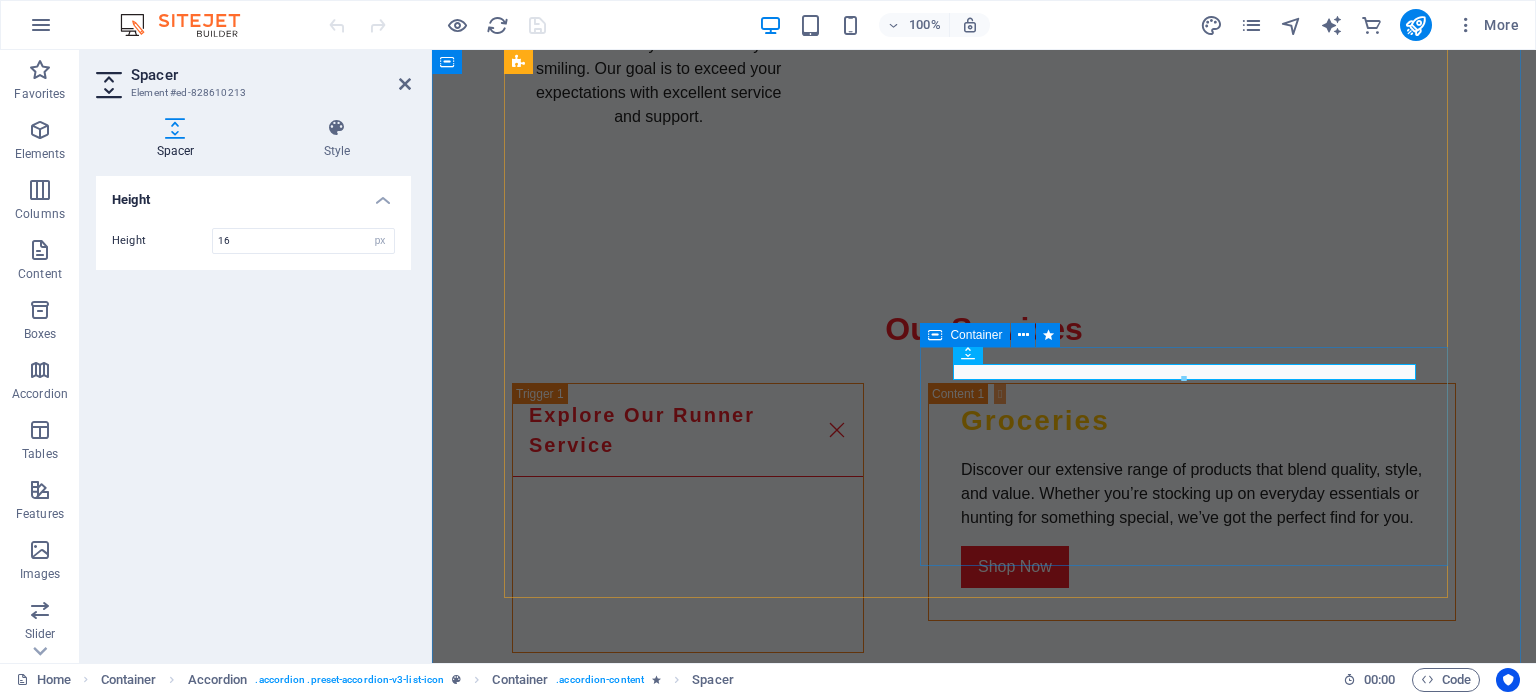 click on "Secure your future and support your loved ones with ease. From sending money across borders to protecting what matters most with life insurance, we make financial services simple, reliable, and built around your peace of mind. Learn More" at bounding box center (1192, 2027) 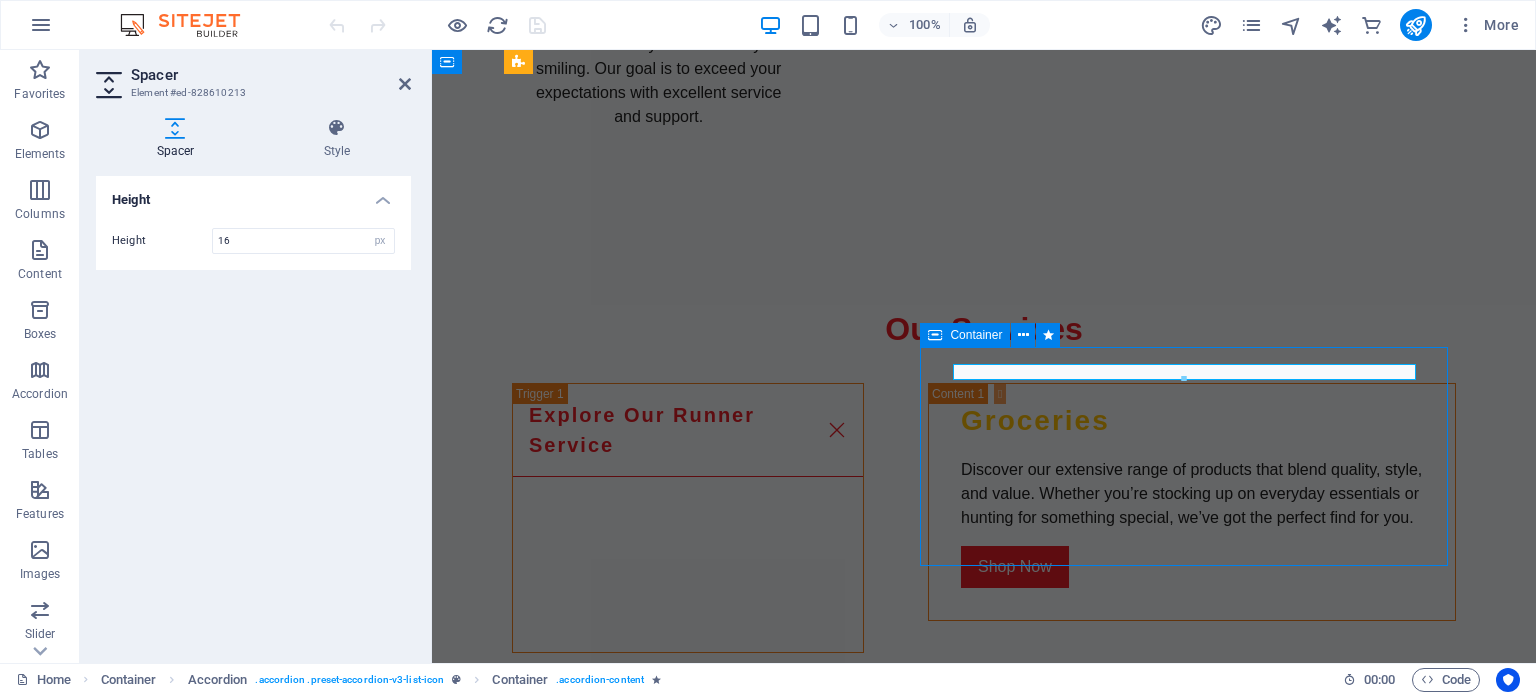 click on "Secure your future and support your loved ones with ease. From sending money across borders to protecting what matters most with life insurance, we make financial services simple, reliable, and built around your peace of mind. Learn More" at bounding box center [1192, 2027] 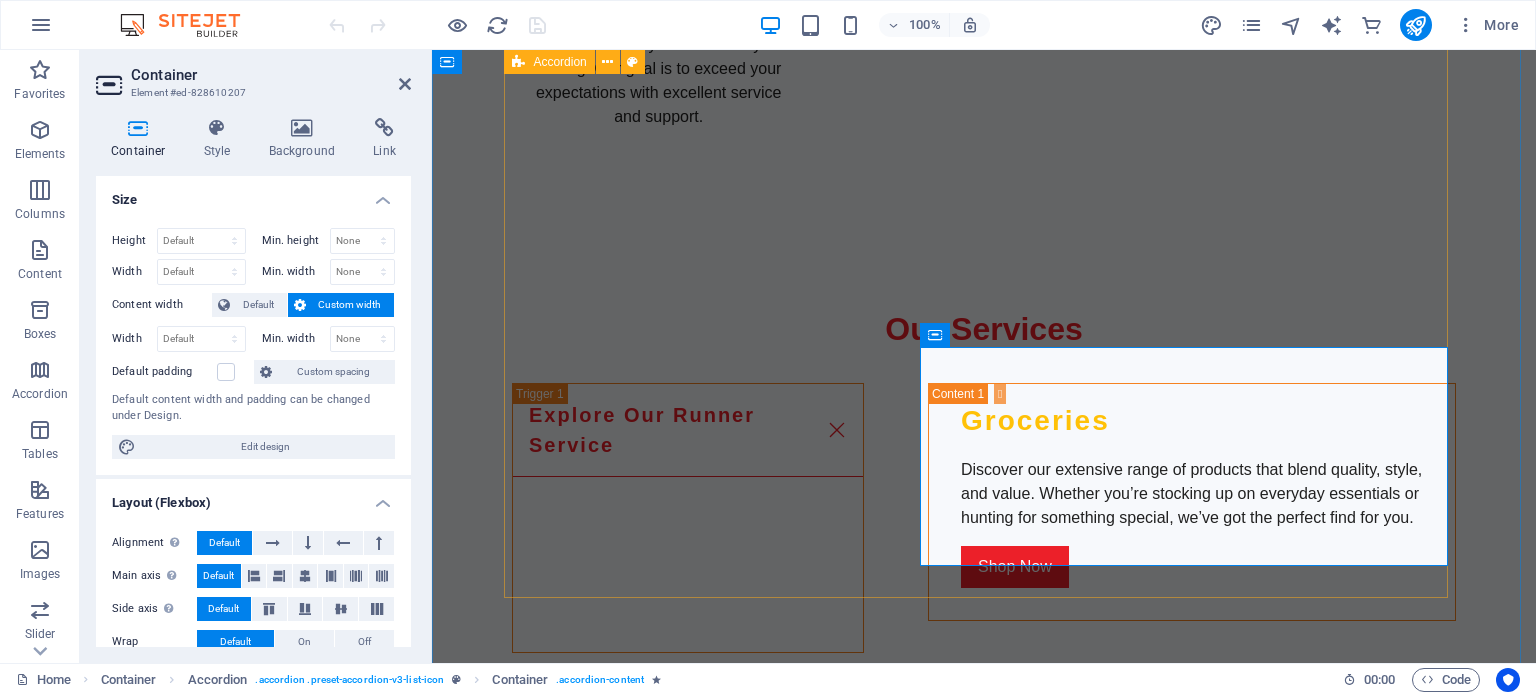 click on "Explore Our Runner Service Groceries Discover our extensive range of products that blend quality, style, and value. Whether you’re stocking up on everyday essentials or hunting for something special, we’ve got the perfect find for you. Shop Now Browse Our Apparel Collection Clothing Apparel Dress for every moment with our all‑occasion apparel. From laid‑back weekends to nights out, we’ve got the styles that keep you looking sharp and feeling great—wherever life takes you. View Collection Check Out Our Household Appliances Indoor & Outdoor Appliances Power up your home with our range of small and large appliances. From quick‑fix kitchen gadgets to big‑impact essentials, we’ve got the tools to make everyday living easier, smarter, and more stylish. Explore Accessories Fast and Reliable Delivery Delivery Services Enjoy fast and reliable delivery across [COUNTRY], [COUNTRY], [COUNTRY], and [COUNTRY]. Shop with confidence knowing your items will arrive safely to your doorstep. Learn More Join Our Rewards Program" at bounding box center [984, 1276] 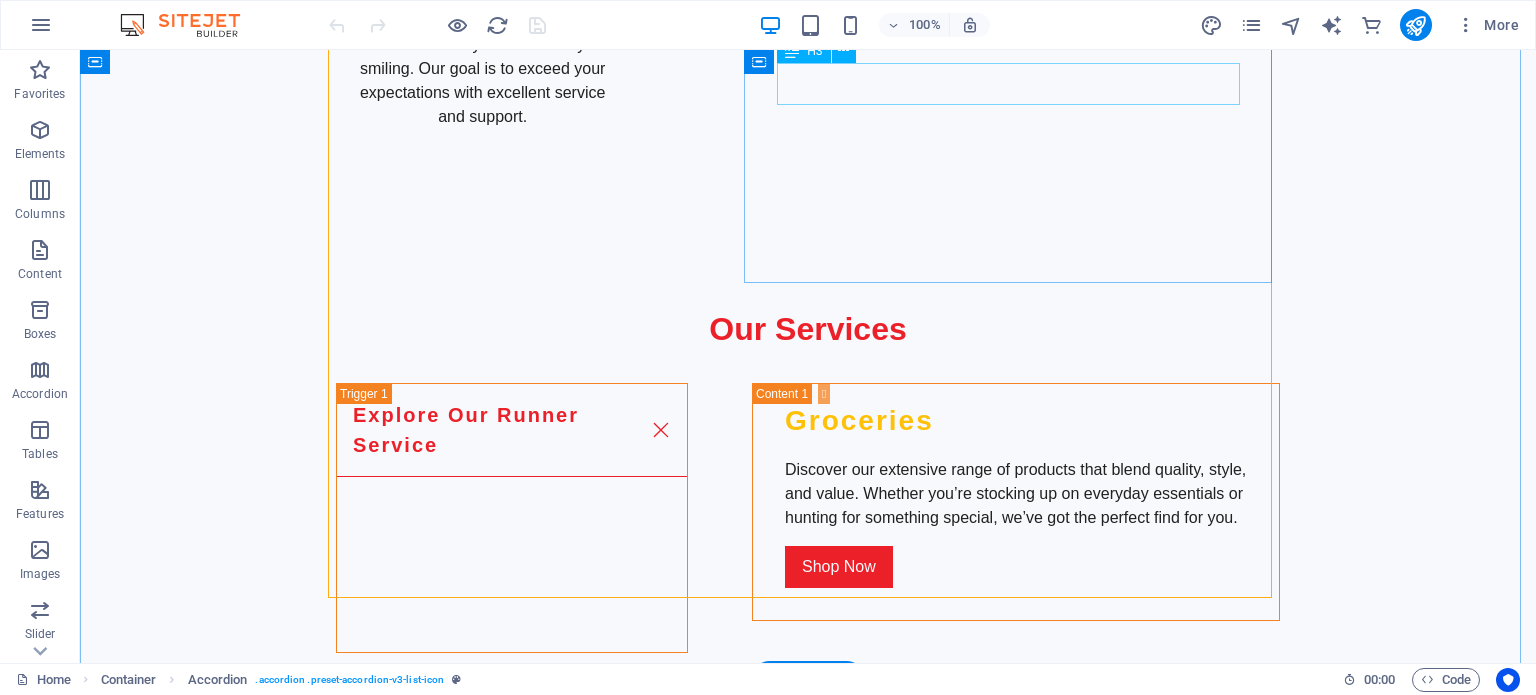 click on "Rewards Program" at bounding box center [1016, 1653] 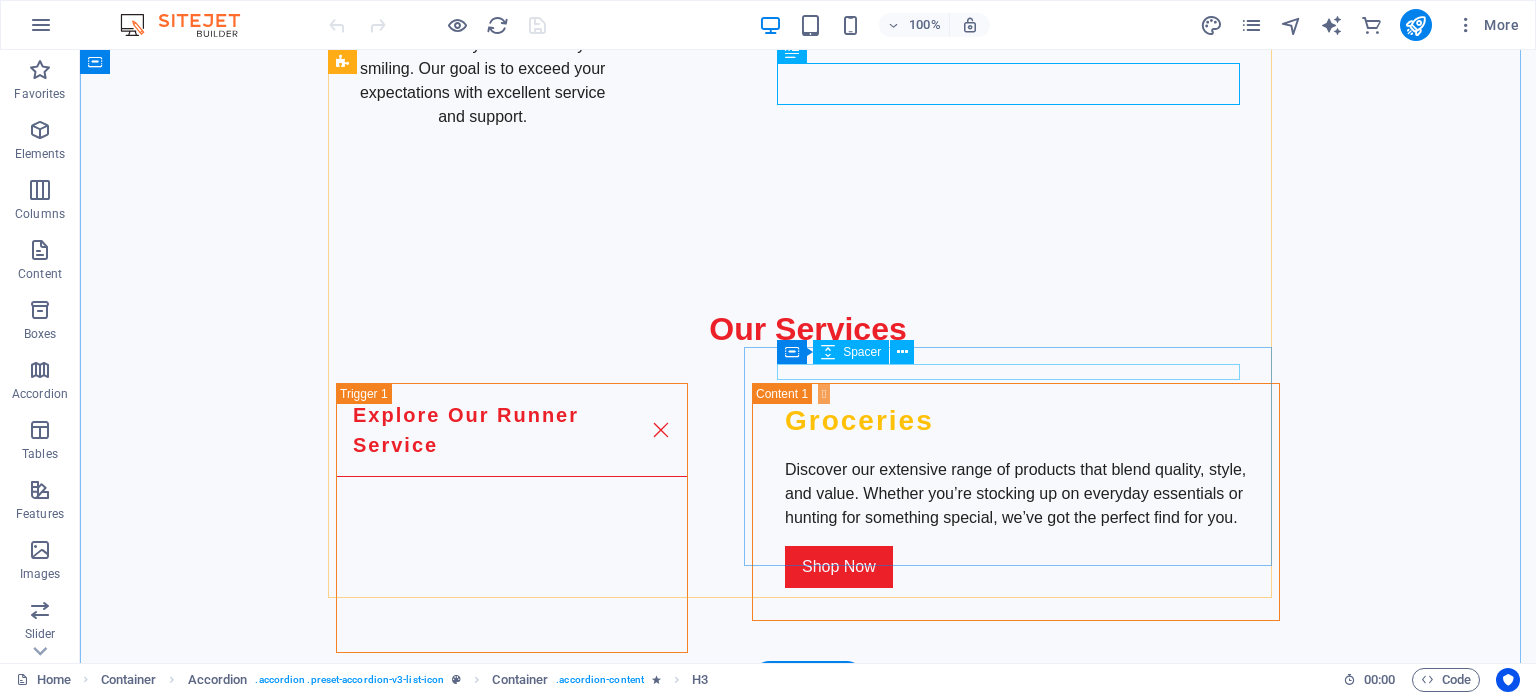 click at bounding box center (1016, 1942) 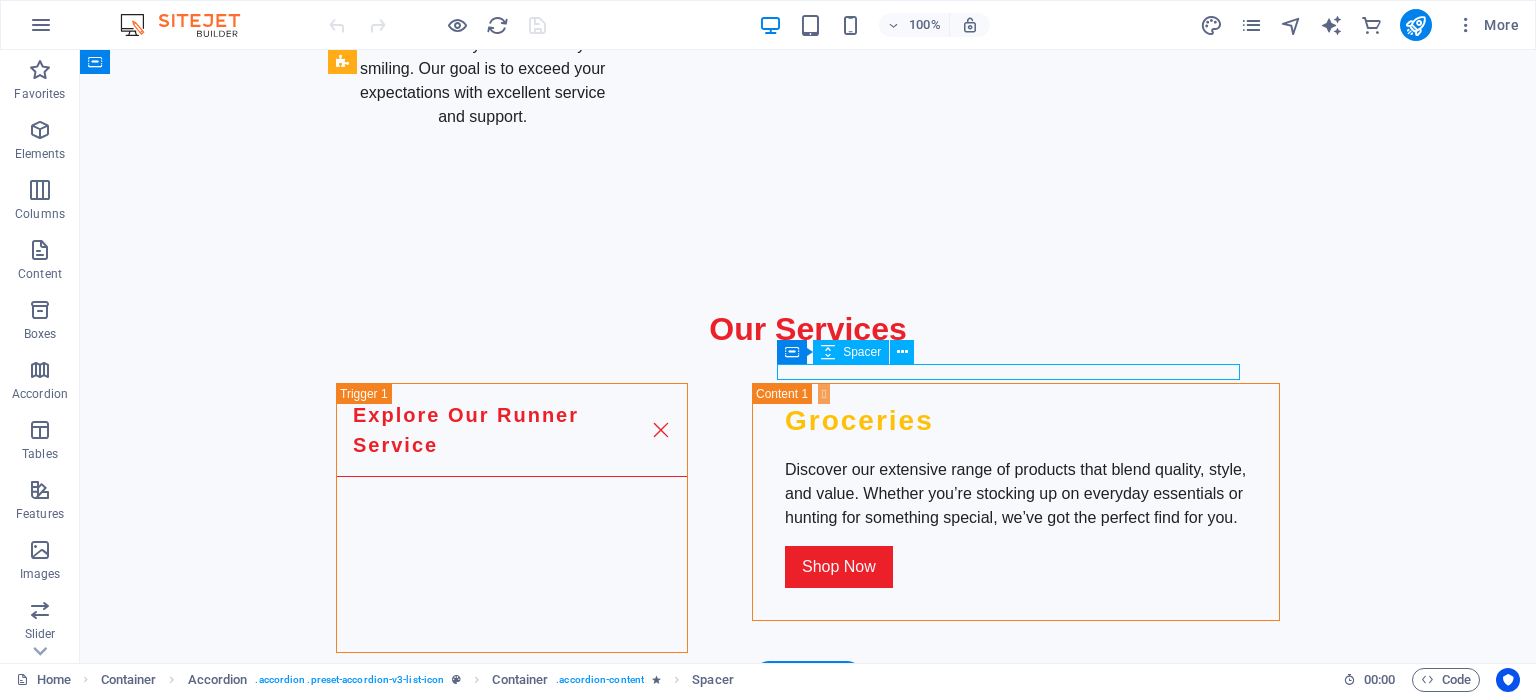 click at bounding box center (1016, 1942) 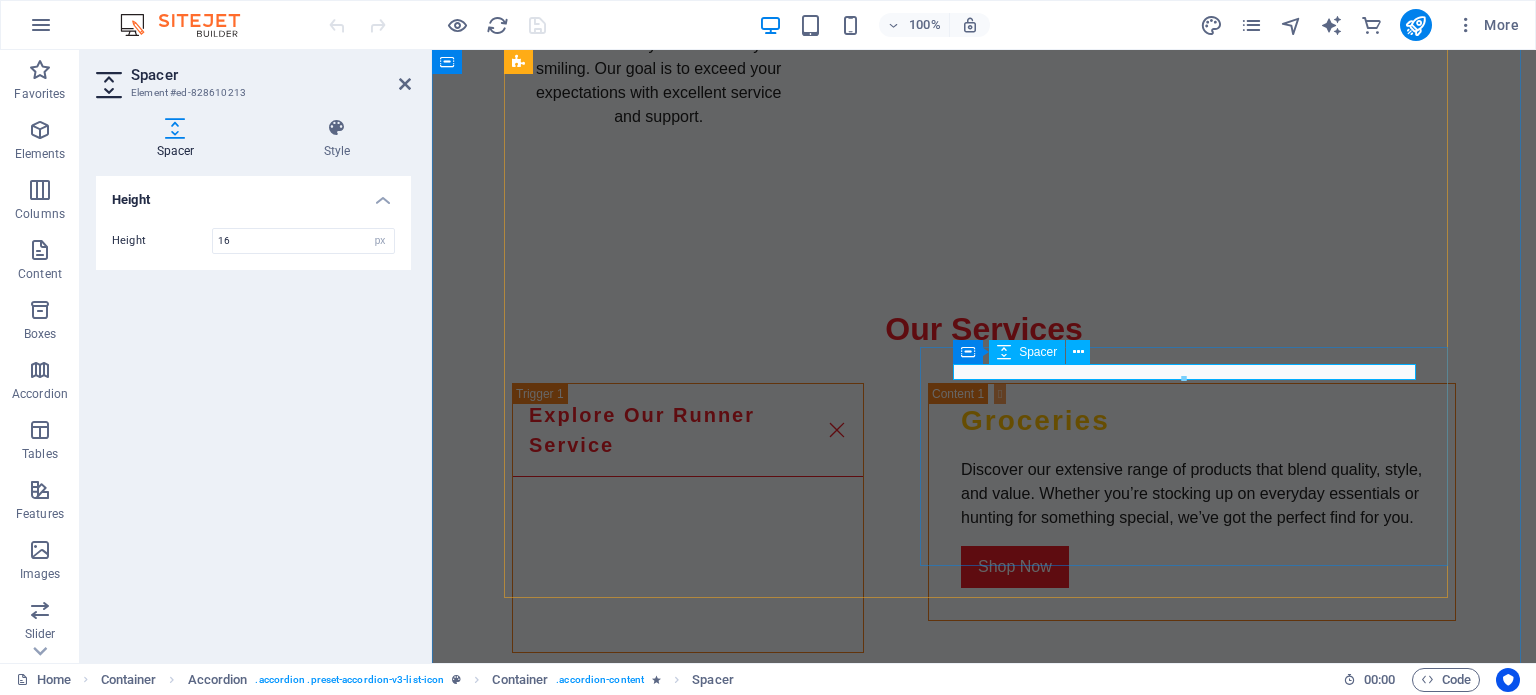 click at bounding box center (1192, 1942) 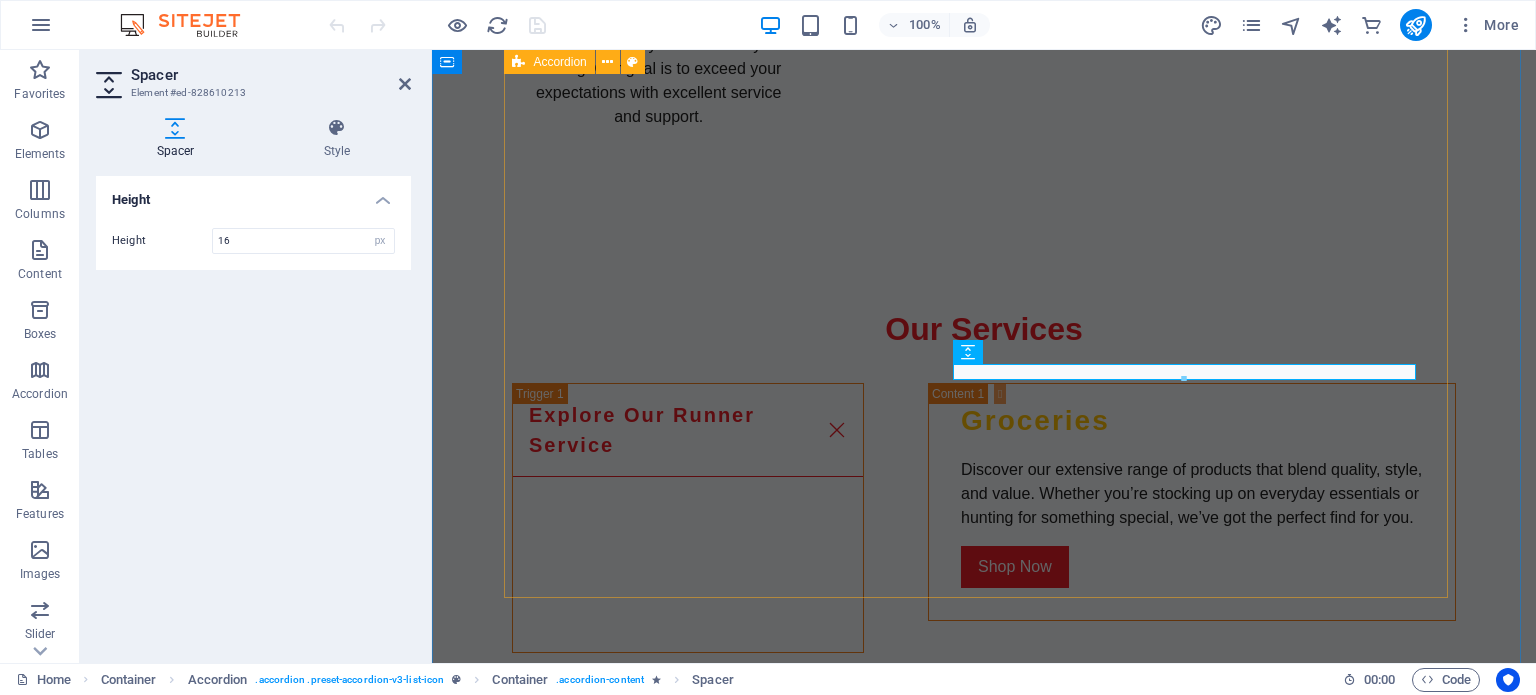 click on "Explore Our Runner Service Groceries Discover our extensive range of products that blend quality, style, and value. Whether you’re stocking up on everyday essentials or hunting for something special, we’ve got the perfect find for you. Shop Now Browse Our Apparel Collection Clothing Apparel Dress for every moment with our all‑occasion apparel. From laid‑back weekends to nights out, we’ve got the styles that keep you looking sharp and feeling great—wherever life takes you. View Collection Check Out Our Household Appliances Indoor & Outdoor Appliances Power up your home with our range of small and large appliances. From quick‑fix kitchen gadgets to big‑impact essentials, we’ve got the tools to make everyday living easier, smarter, and more stylish. Explore Accessories Fast and Reliable Delivery Delivery Services Enjoy fast and reliable delivery across [COUNTRY], [COUNTRY], [COUNTRY], and [COUNTRY]. Shop with confidence knowing your items will arrive safely to your doorstep. Learn More Join Our Rewards Program" at bounding box center [984, 1276] 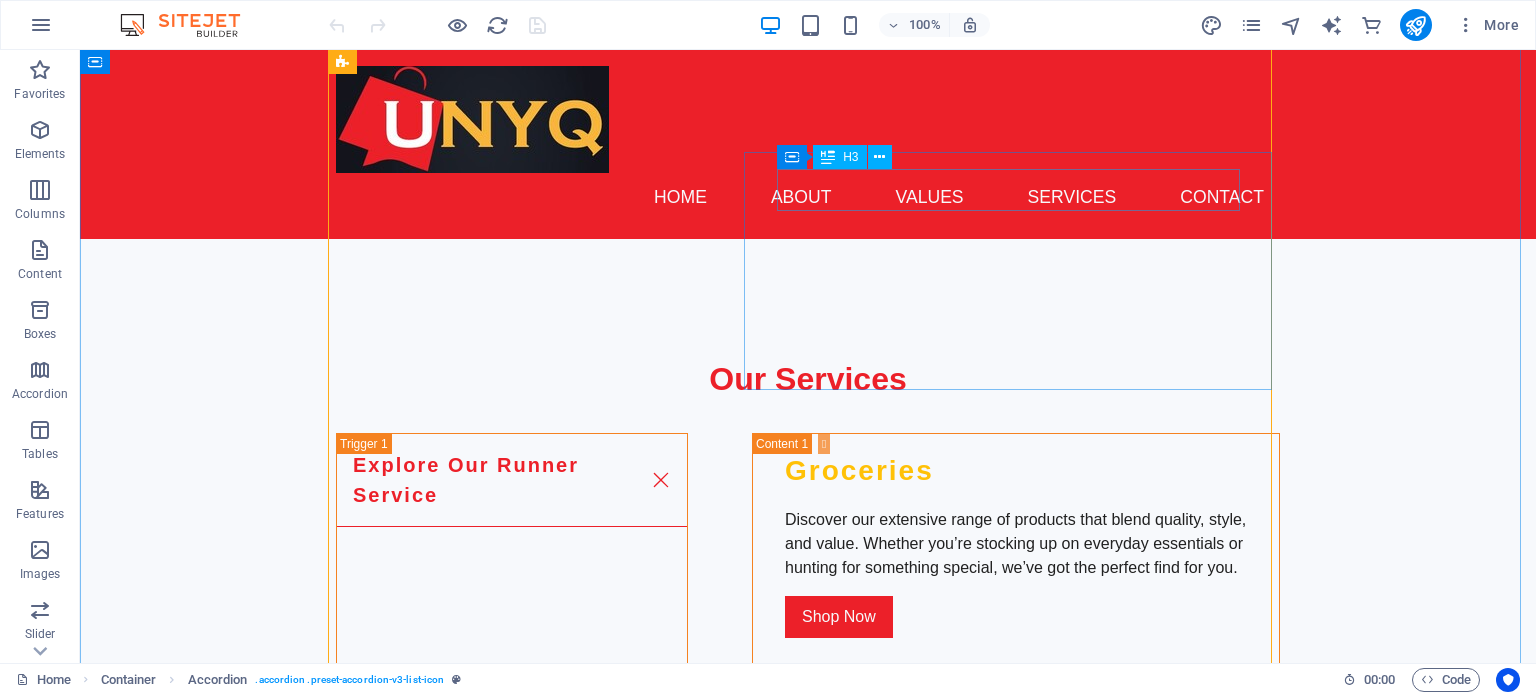 scroll, scrollTop: 2900, scrollLeft: 0, axis: vertical 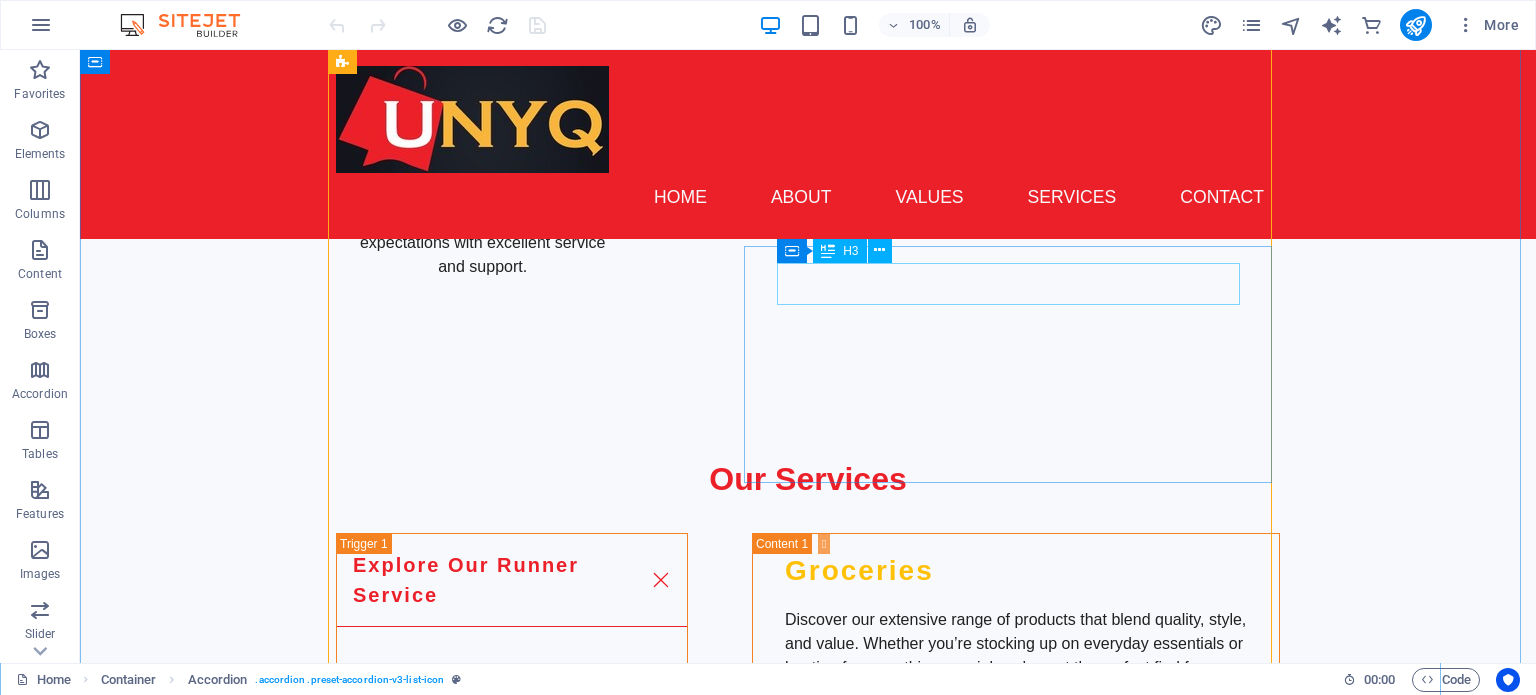 click on "Rewards Program" at bounding box center [1016, 1803] 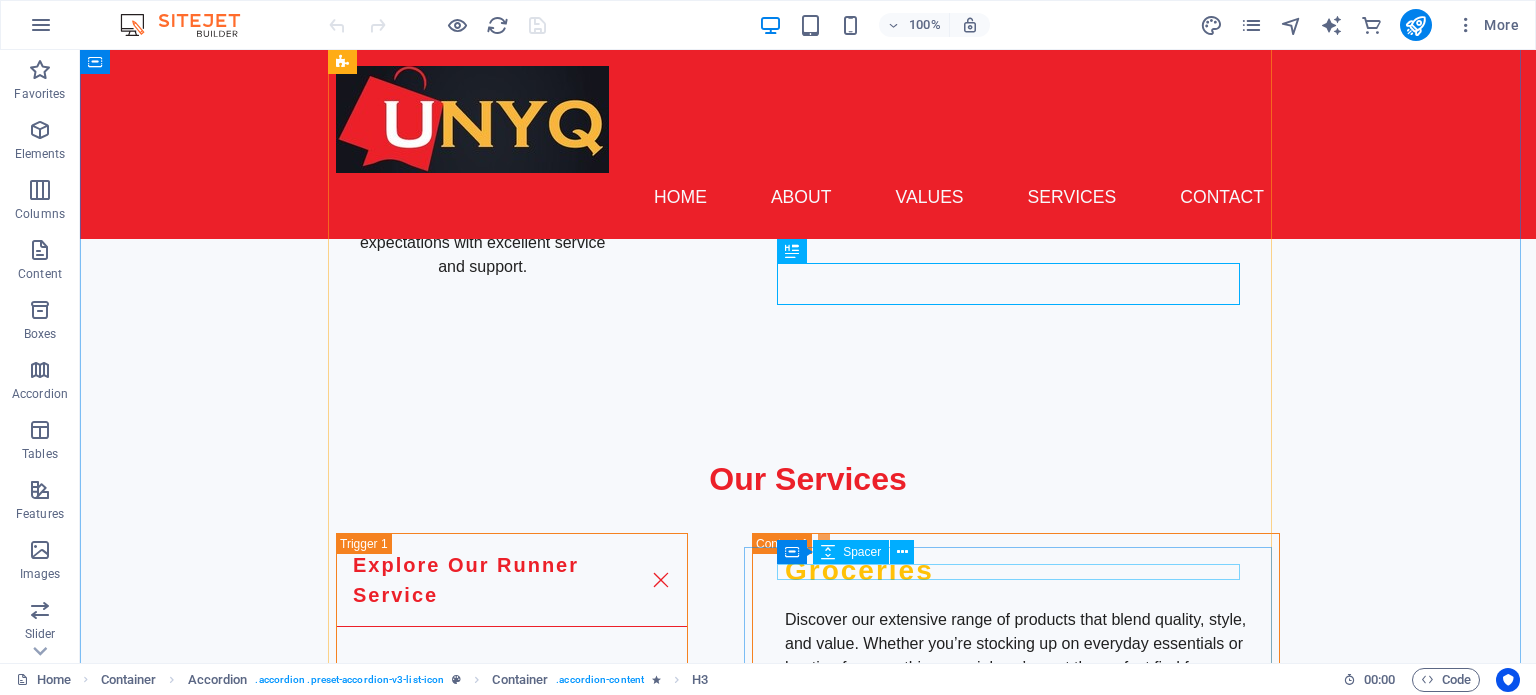 click at bounding box center (1016, 2092) 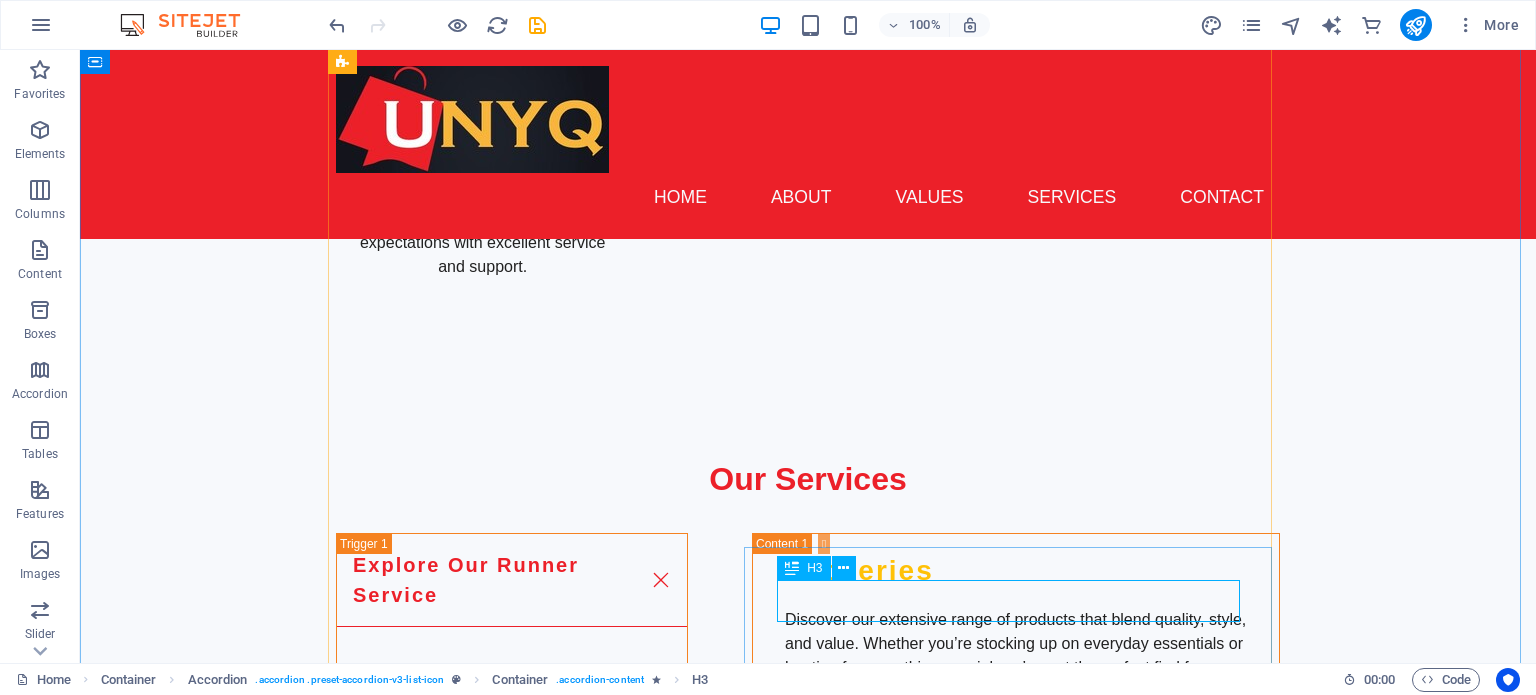 click on "Rewards Program" at bounding box center [1016, 2121] 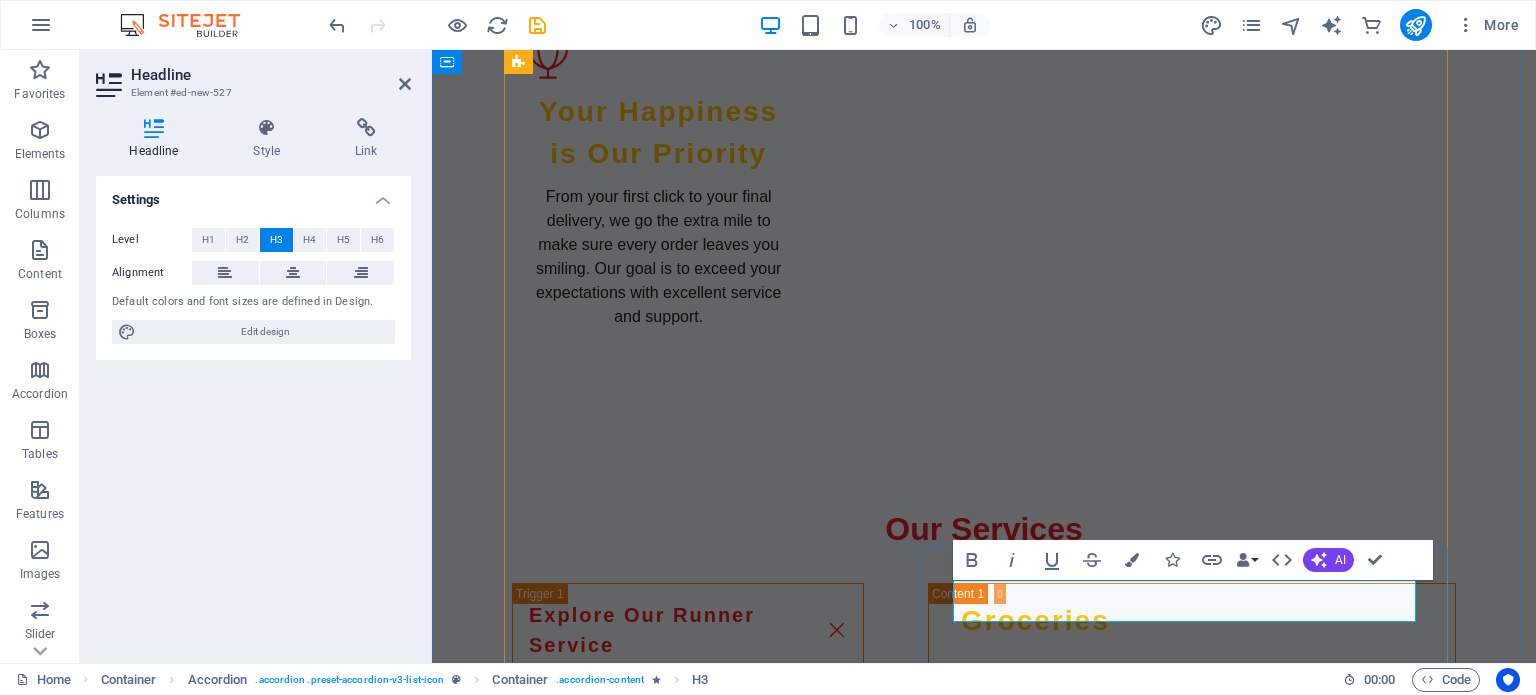 type 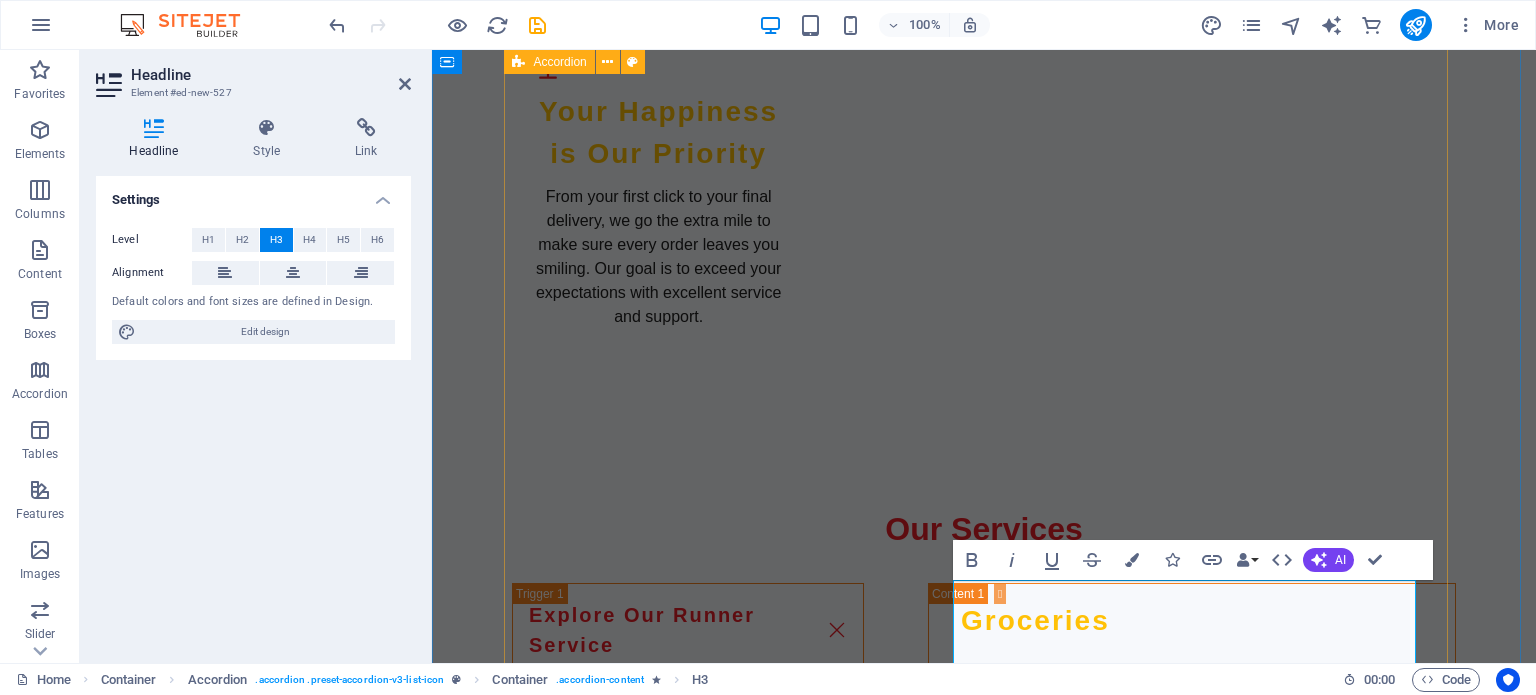 click on "Explore Our Runner Service Groceries Discover our extensive range of products that blend quality, style, and value. Whether you’re stocking up on everyday essentials or hunting for something special, we’ve got the perfect find for you. Shop Now Browse Our Apparel Collection Clothing Apparel Dress for every moment with our all‑occasion apparel. From laid‑back weekends to nights out, we’ve got the styles that keep you looking sharp and feeling great—wherever life takes you. View Collection Check Out Our Household Appliances Indoor & Outdoor Appliances Power up your home with our range of small and large appliances. From quick‑fix kitchen gadgets to big‑impact essentials, we’ve got the tools to make everyday living easier, smarter, and more stylish. Explore Accessories Fast and Reliable Delivery Delivery Services Enjoy fast and reliable delivery across [COUNTRY], [COUNTRY], [COUNTRY], and [COUNTRY]. Shop with confidence knowing your items will arrive safely to your doorstep. Learn More Join Our Rewards Program" at bounding box center (984, 1518) 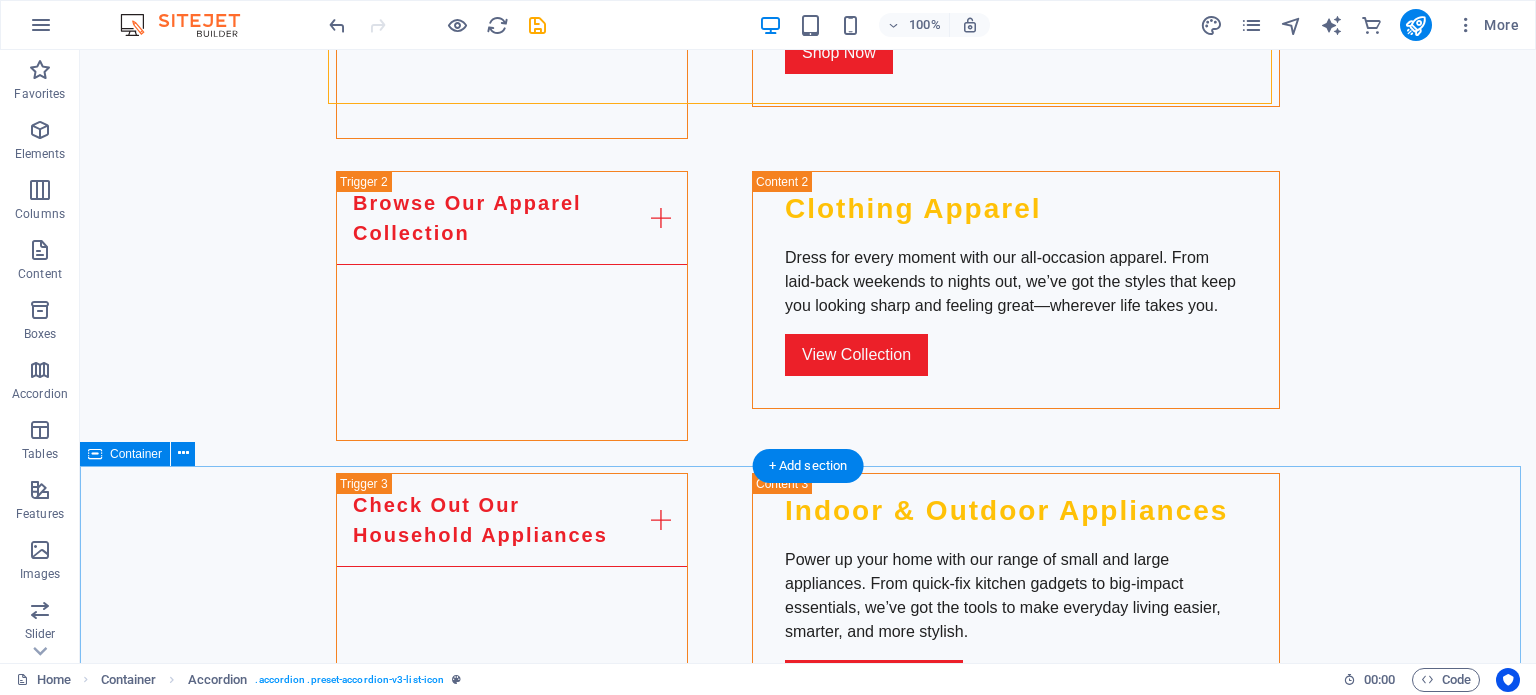 scroll, scrollTop: 3700, scrollLeft: 0, axis: vertical 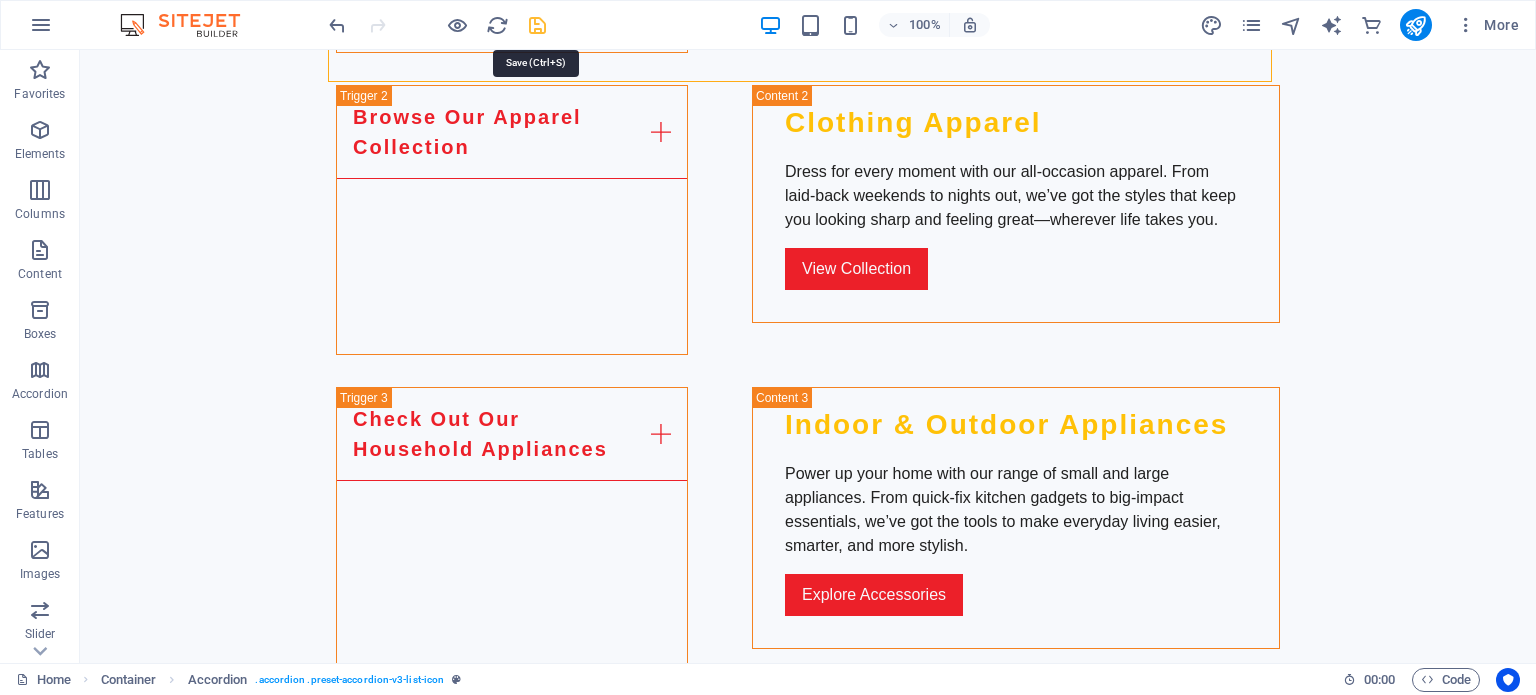 click at bounding box center [537, 25] 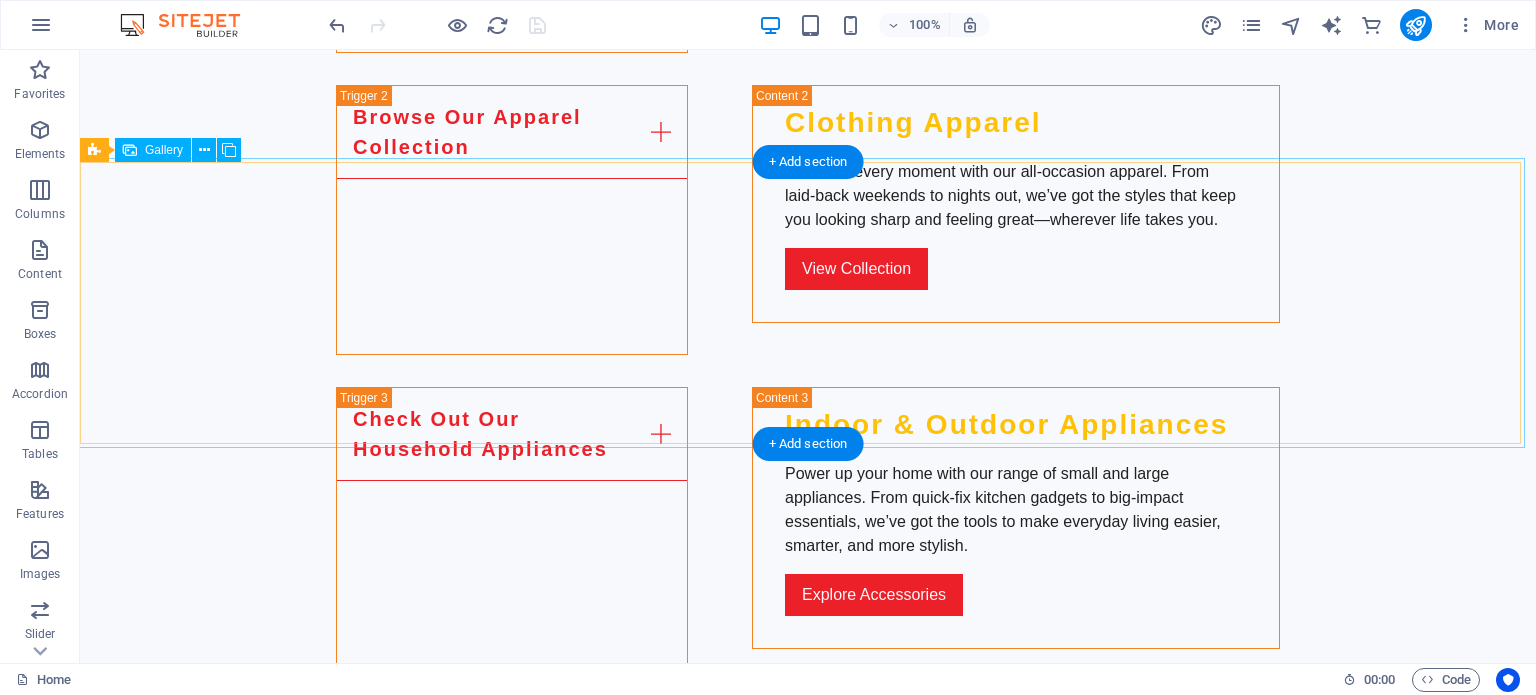 click at bounding box center [222, 1875] 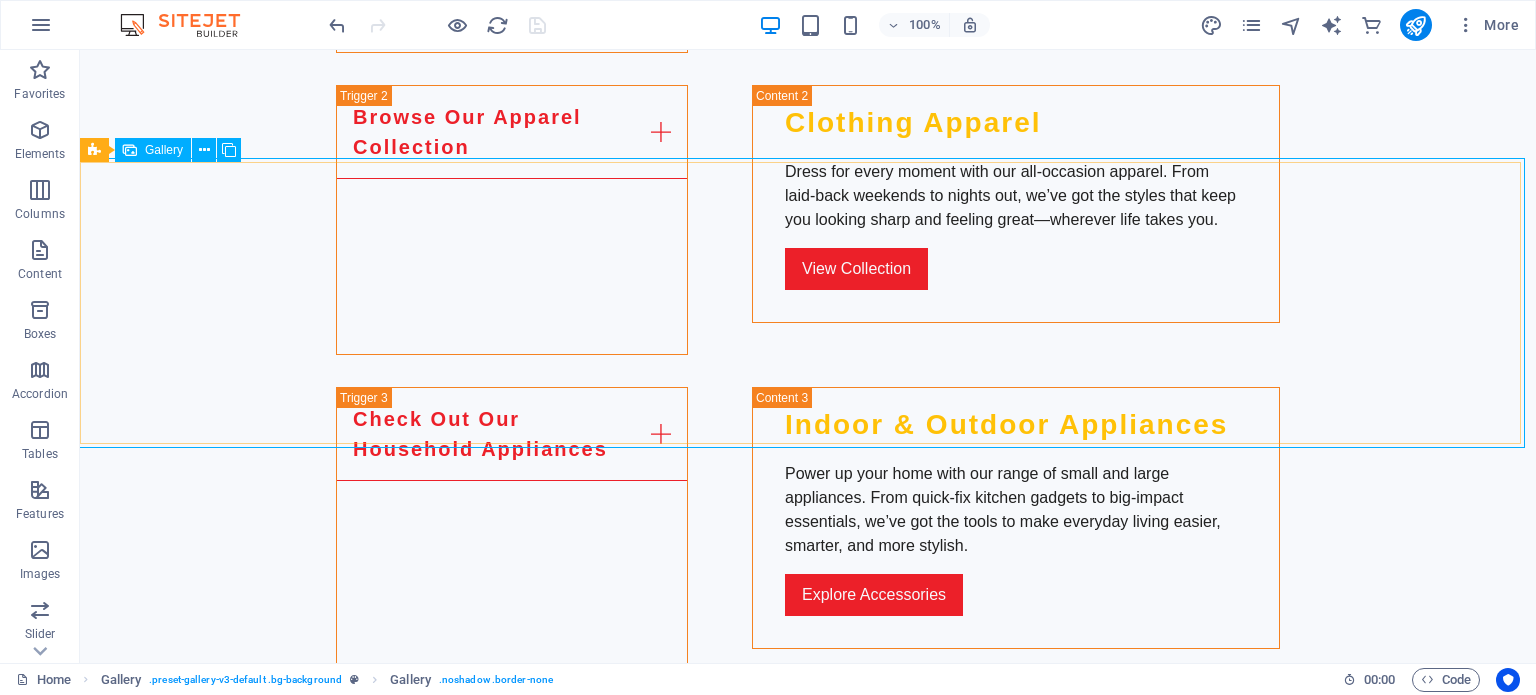 click on "Gallery" at bounding box center [164, 150] 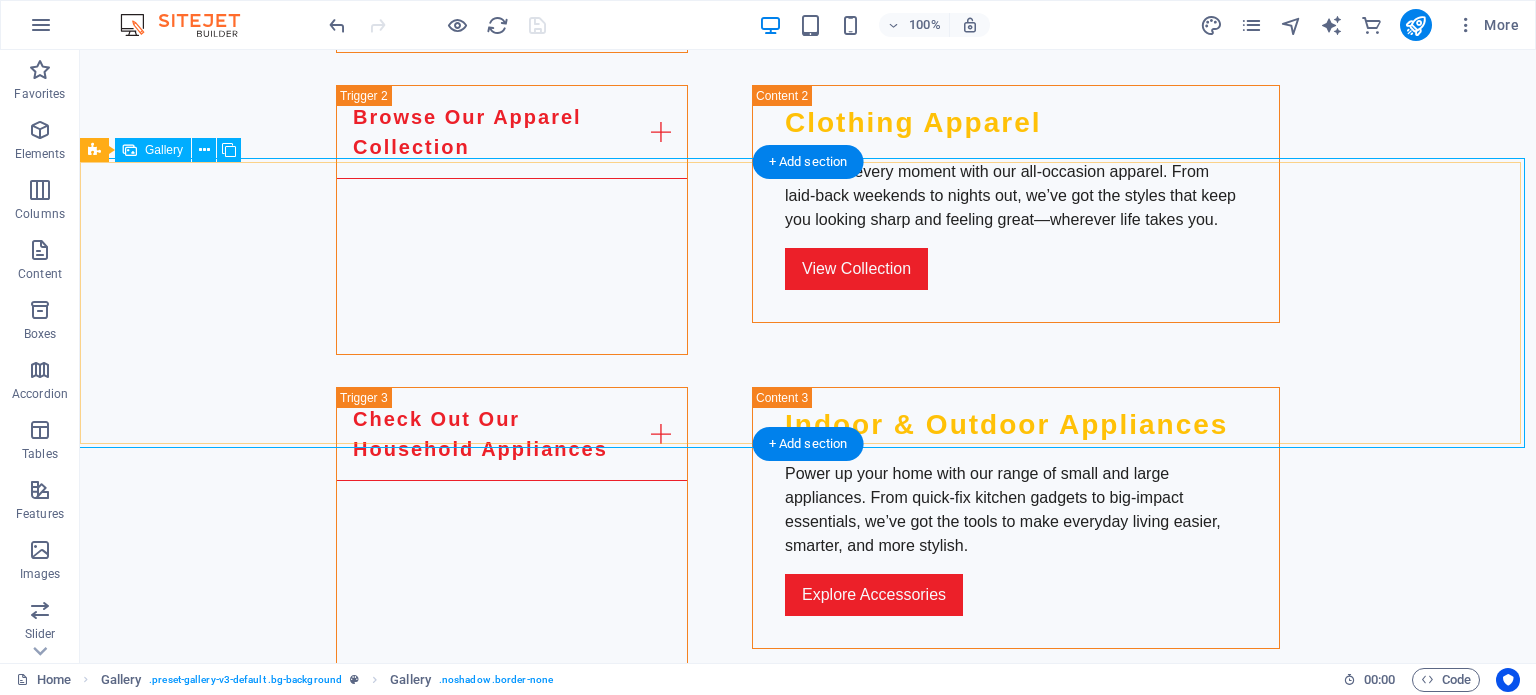 click at bounding box center (222, 1875) 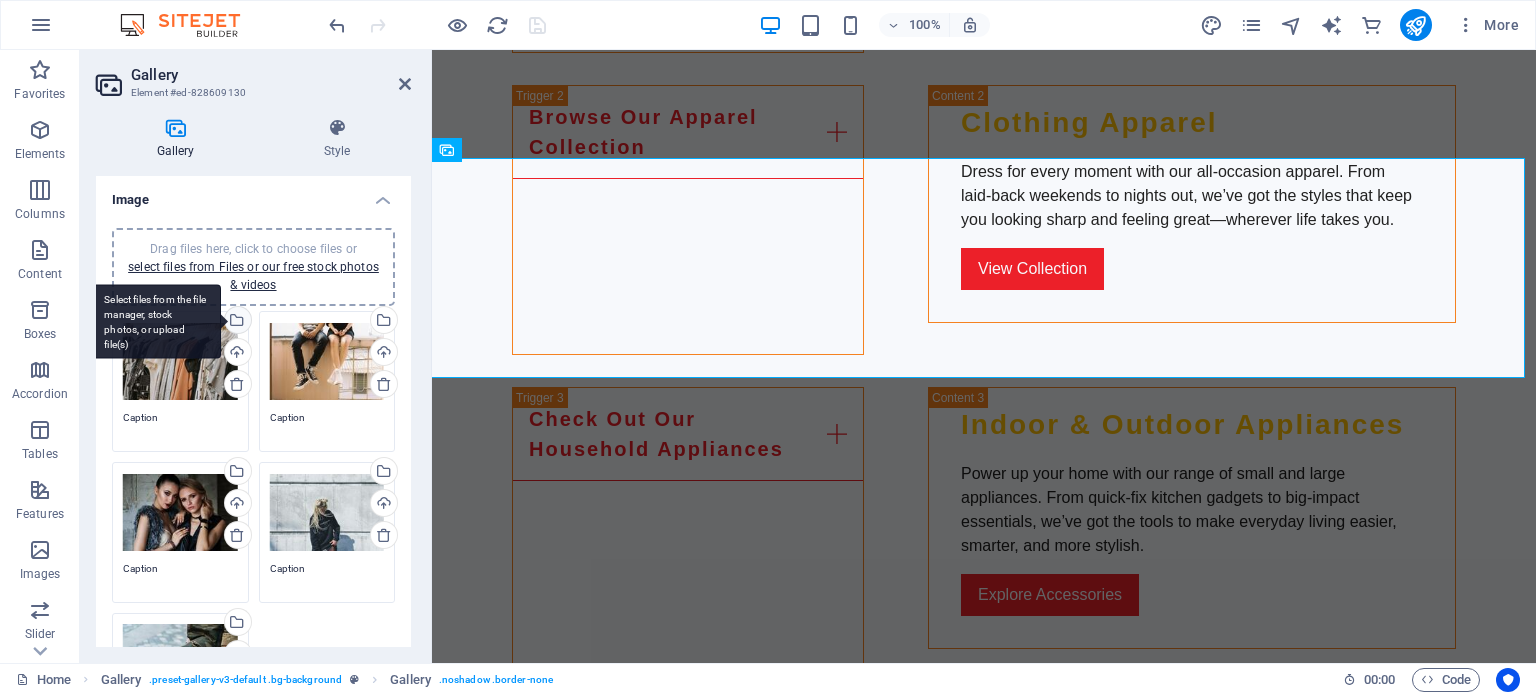 click on "Select files from the file manager, stock photos, or upload file(s)" at bounding box center (236, 322) 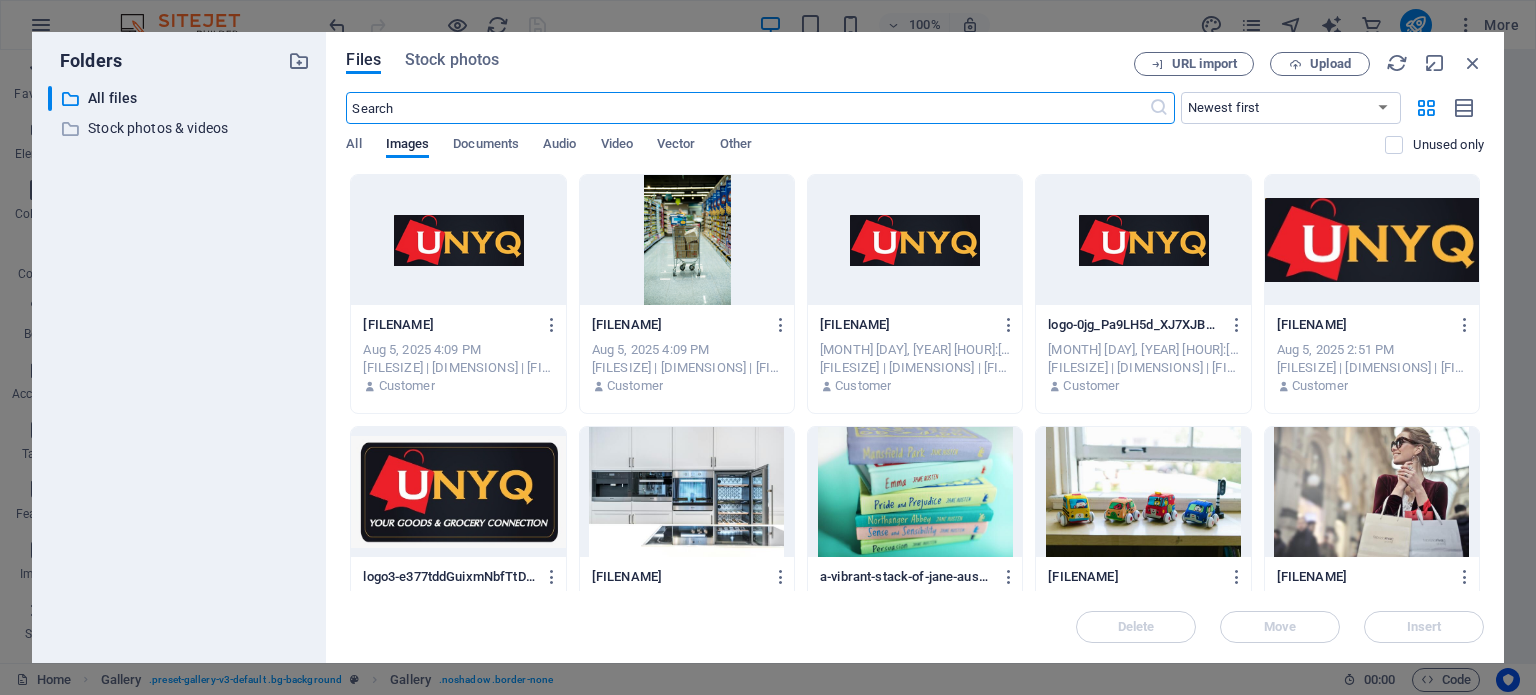 scroll, scrollTop: 4108, scrollLeft: 0, axis: vertical 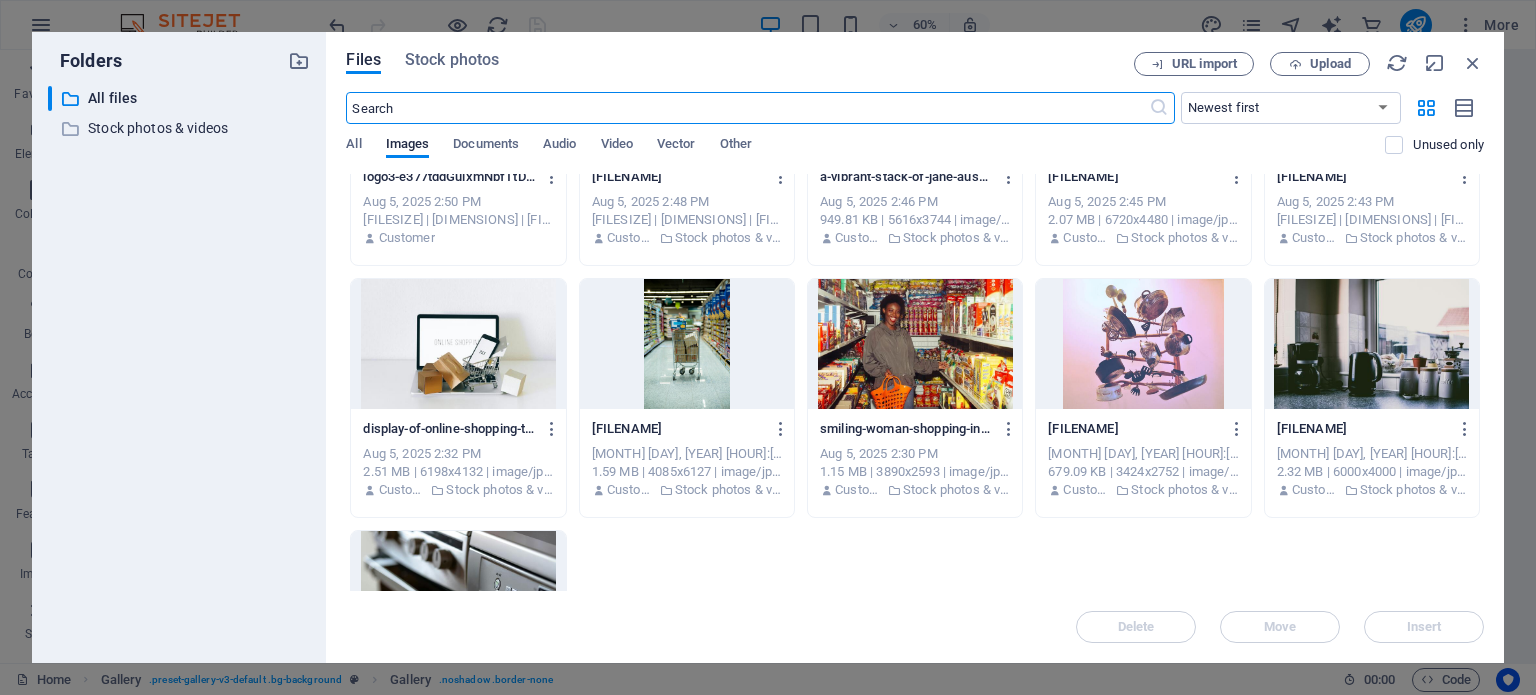 click at bounding box center (687, 344) 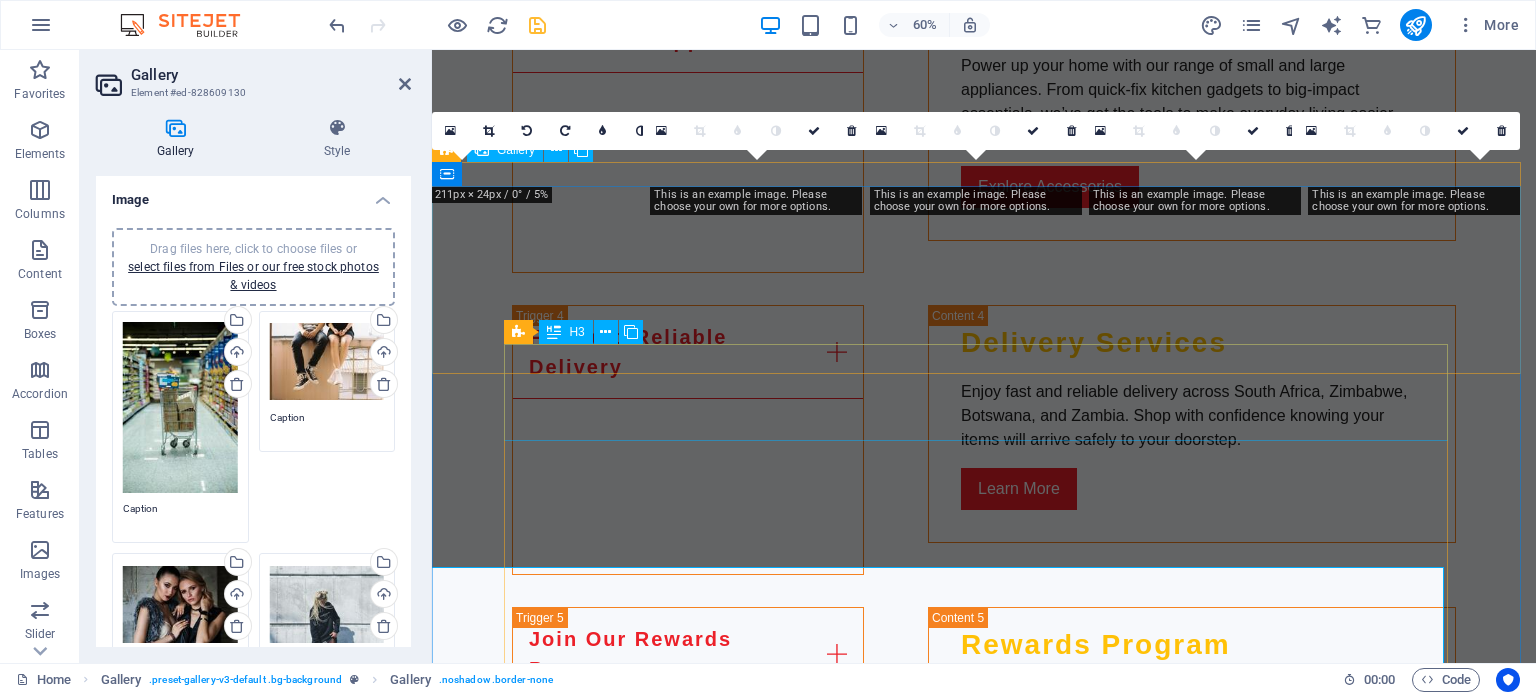 scroll, scrollTop: 3700, scrollLeft: 0, axis: vertical 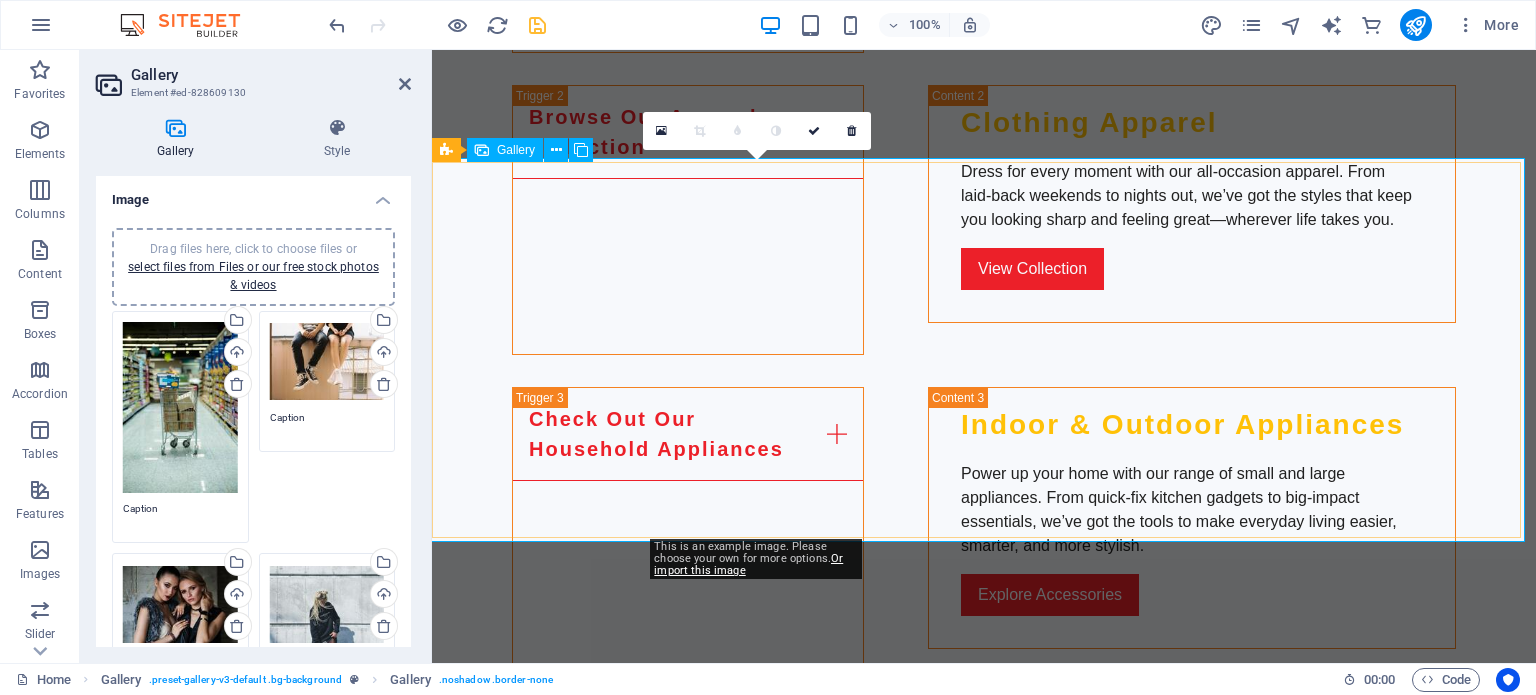 click at bounding box center (761, 1923) 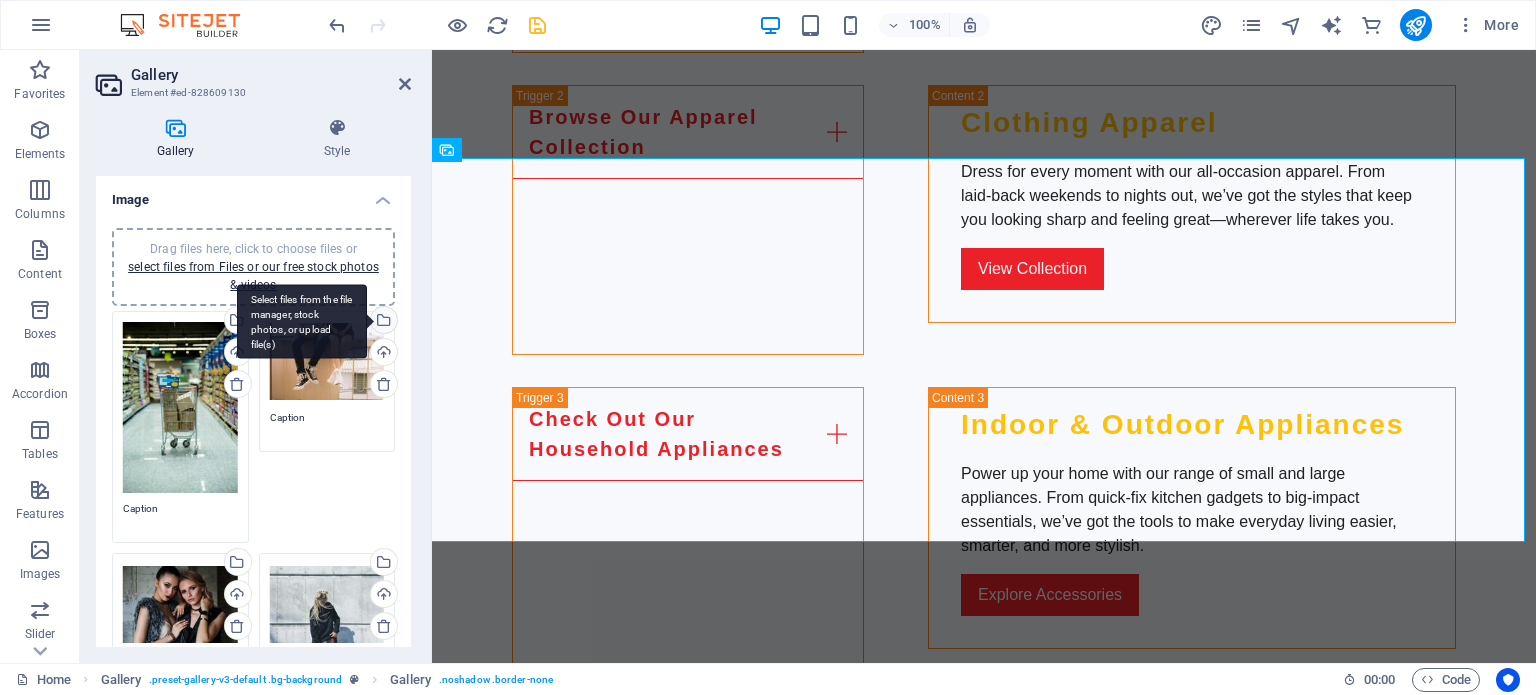 click on "Select files from the file manager, stock photos, or upload file(s)" at bounding box center [382, 322] 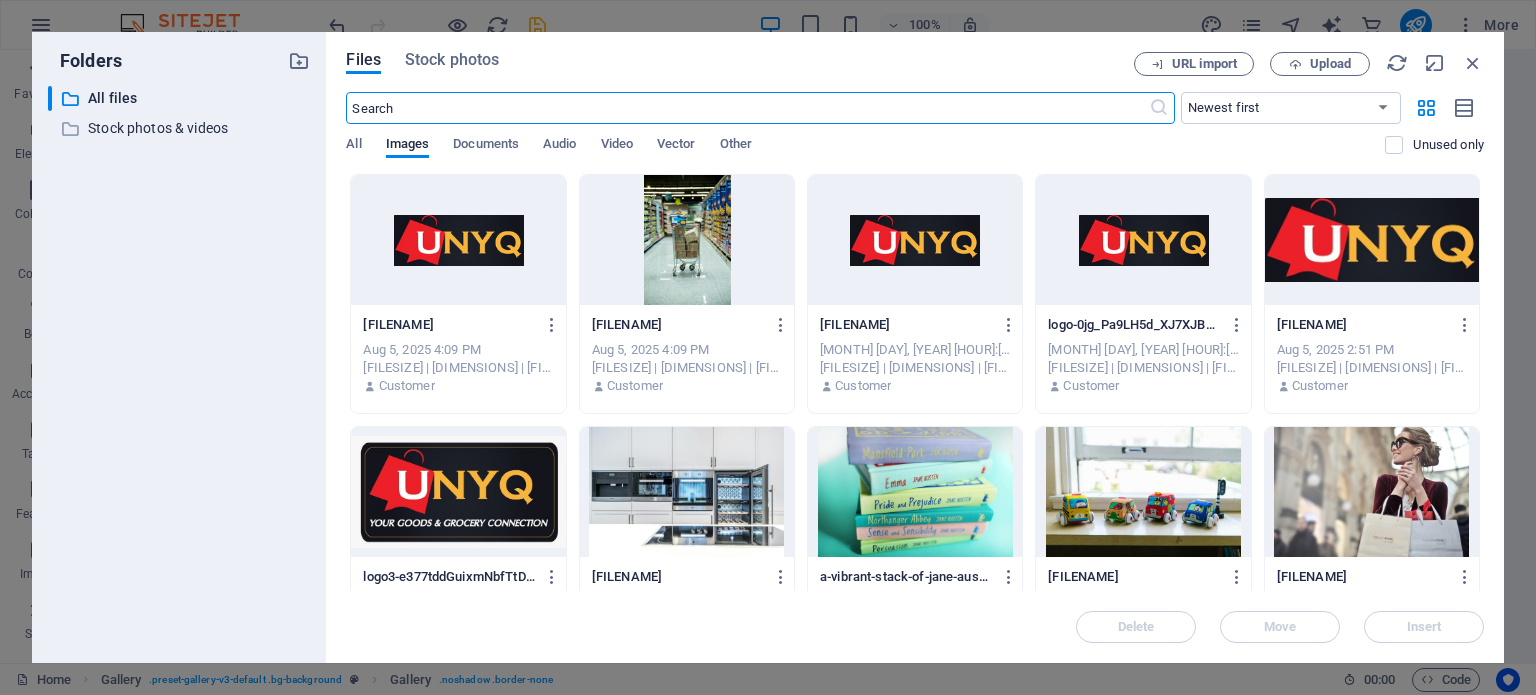 scroll, scrollTop: 4108, scrollLeft: 0, axis: vertical 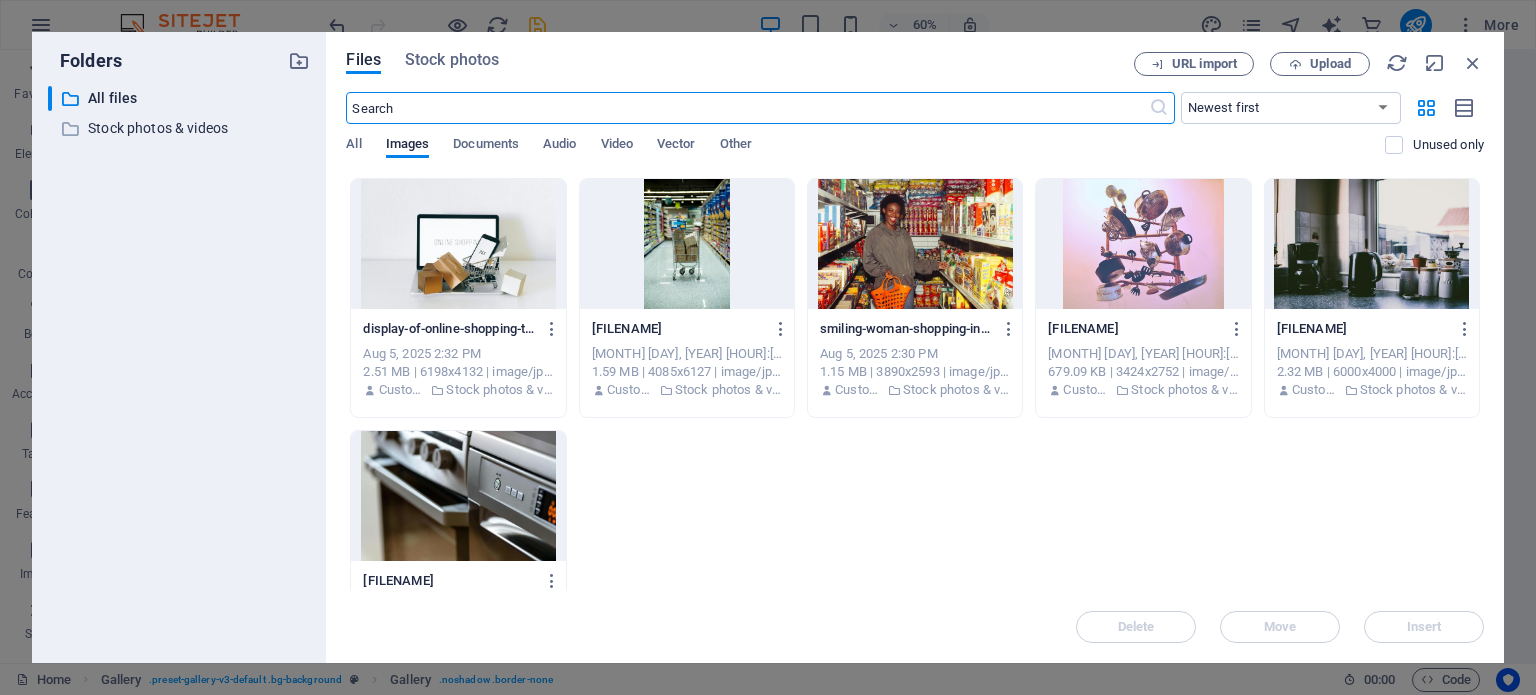 click at bounding box center (458, 496) 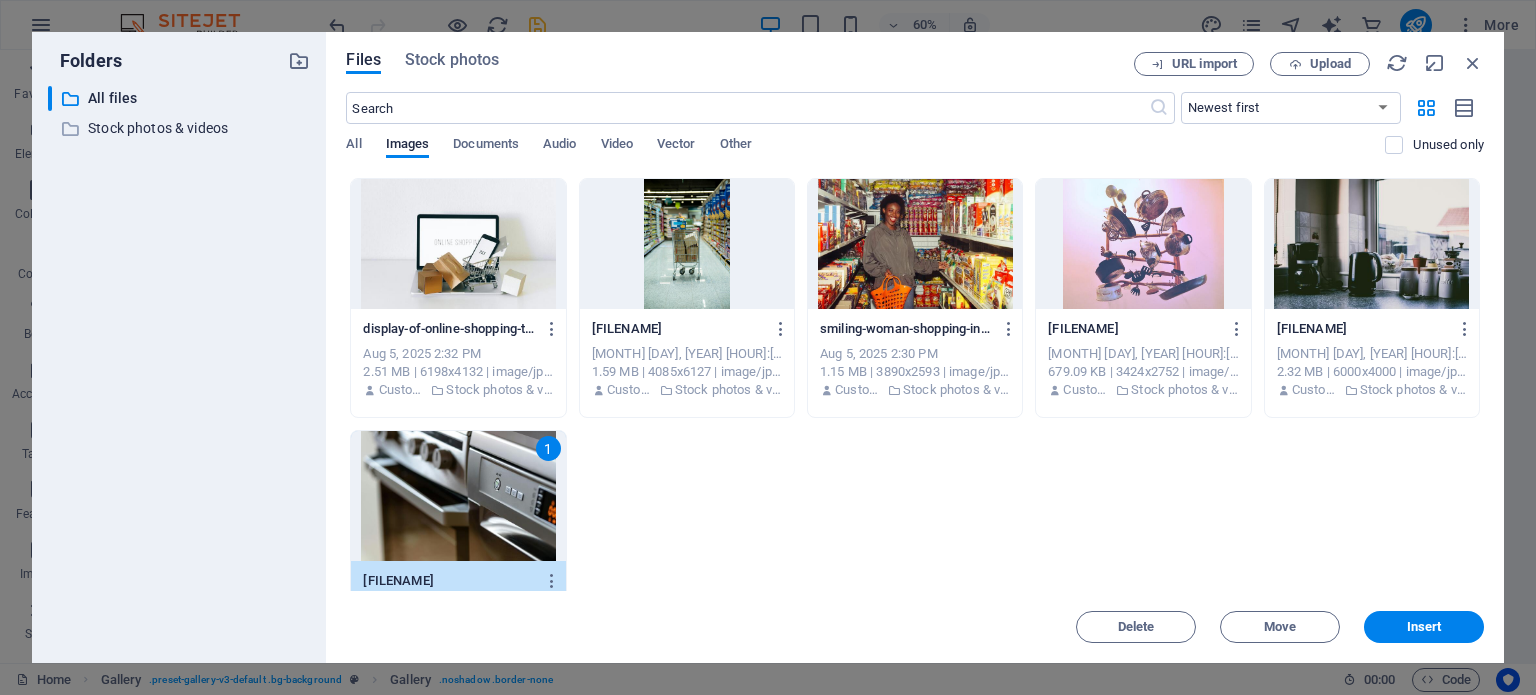 click on "1" at bounding box center (458, 496) 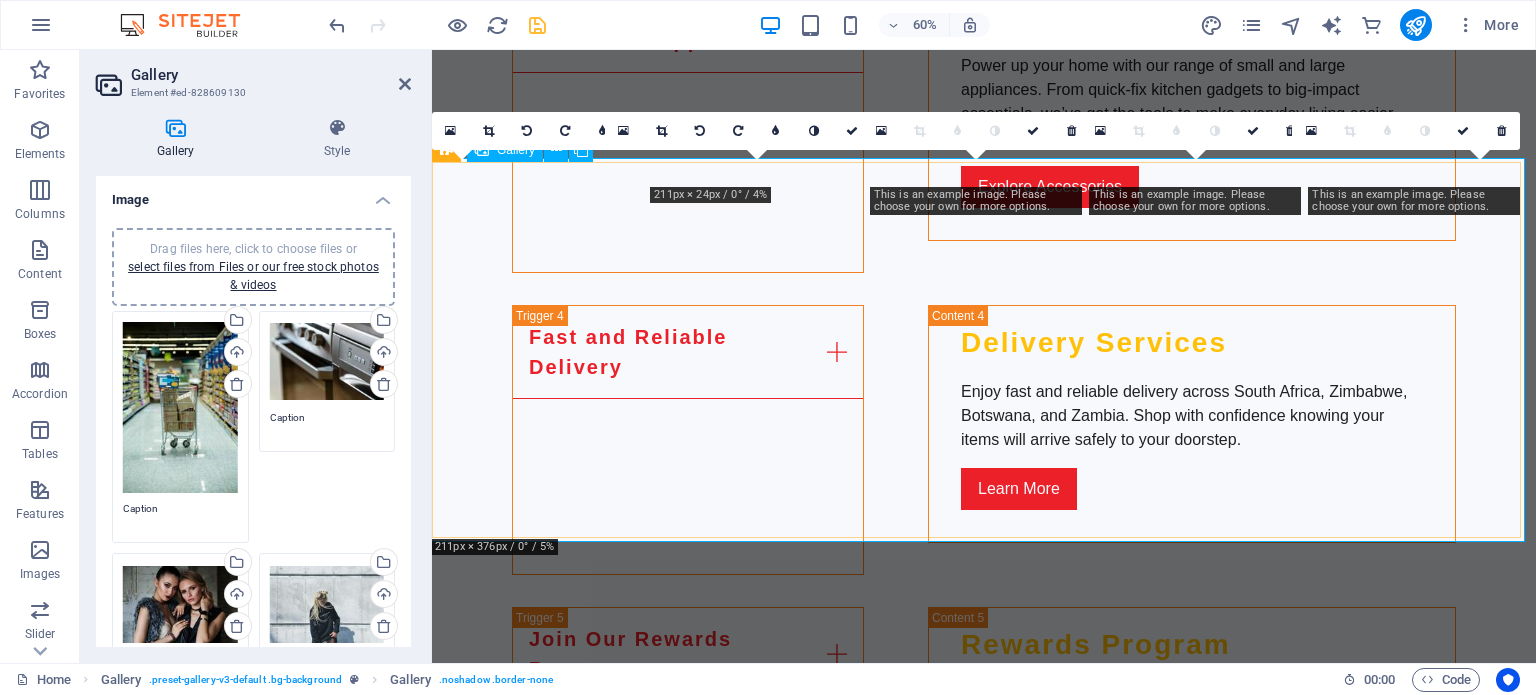 scroll, scrollTop: 3700, scrollLeft: 0, axis: vertical 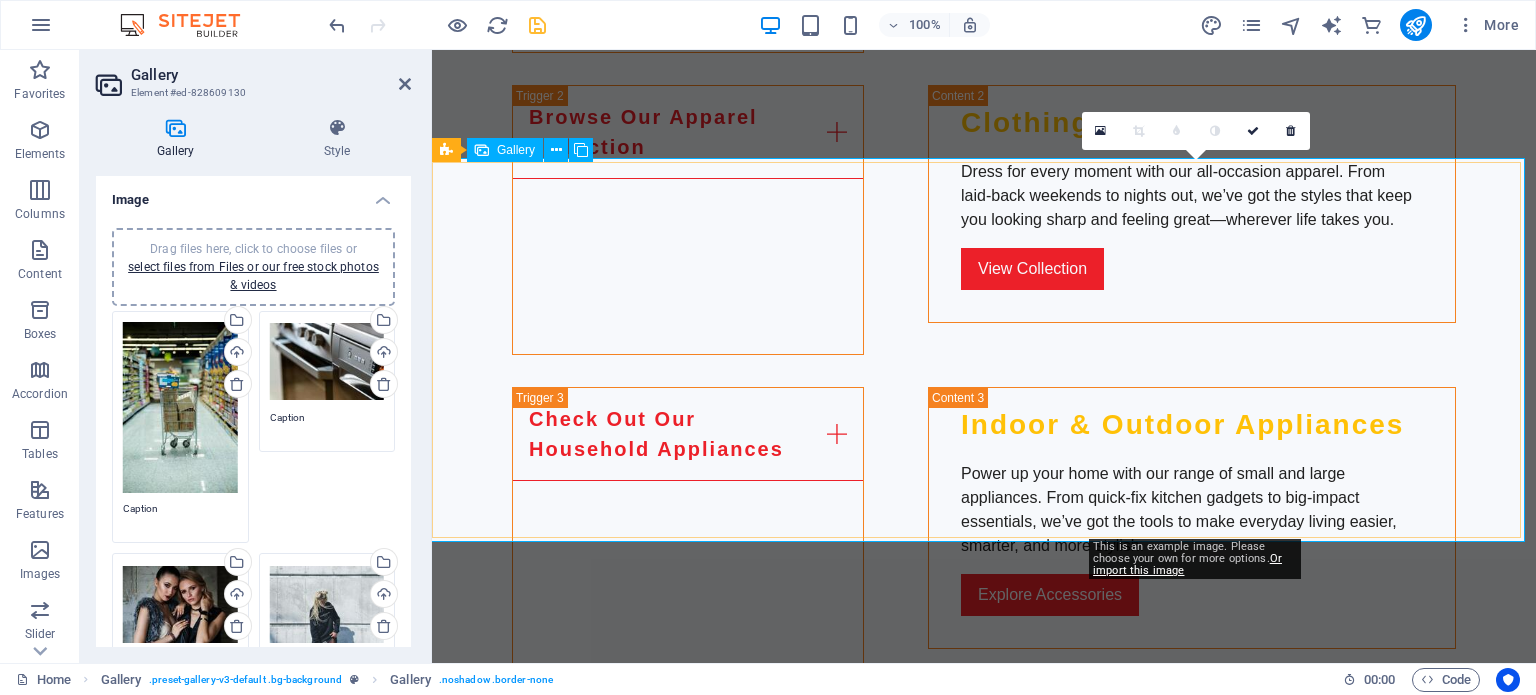 click at bounding box center (1206, 1923) 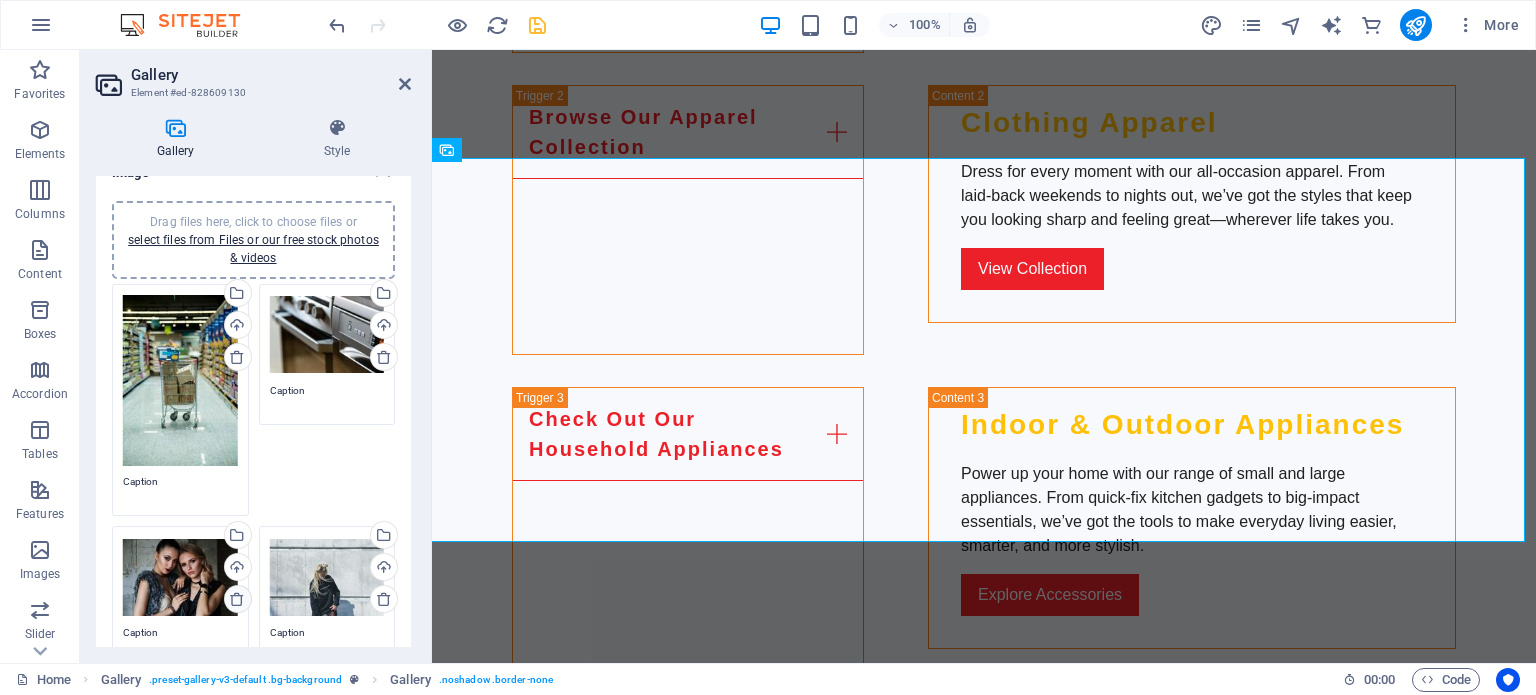 scroll, scrollTop: 100, scrollLeft: 0, axis: vertical 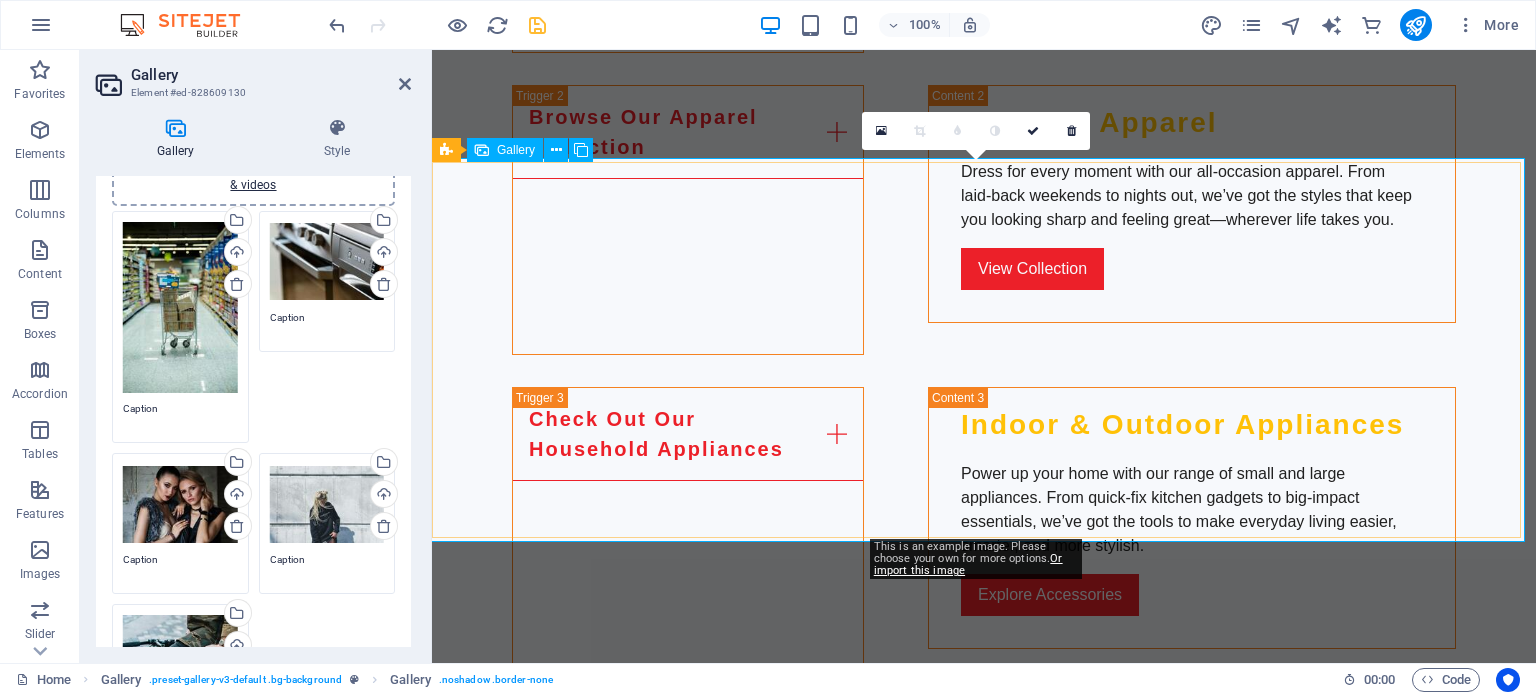 click at bounding box center [984, 1923] 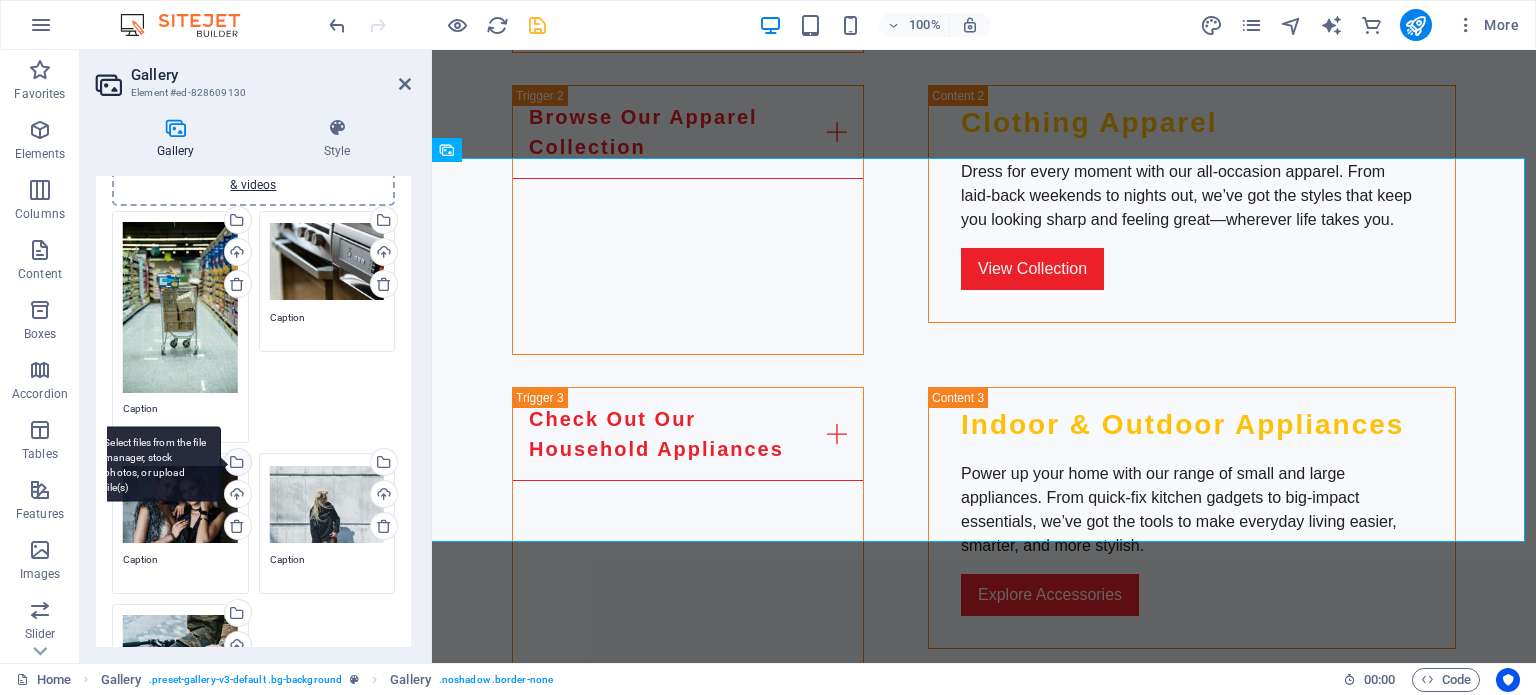 click on "Select files from the file manager, stock photos, or upload file(s)" at bounding box center [236, 464] 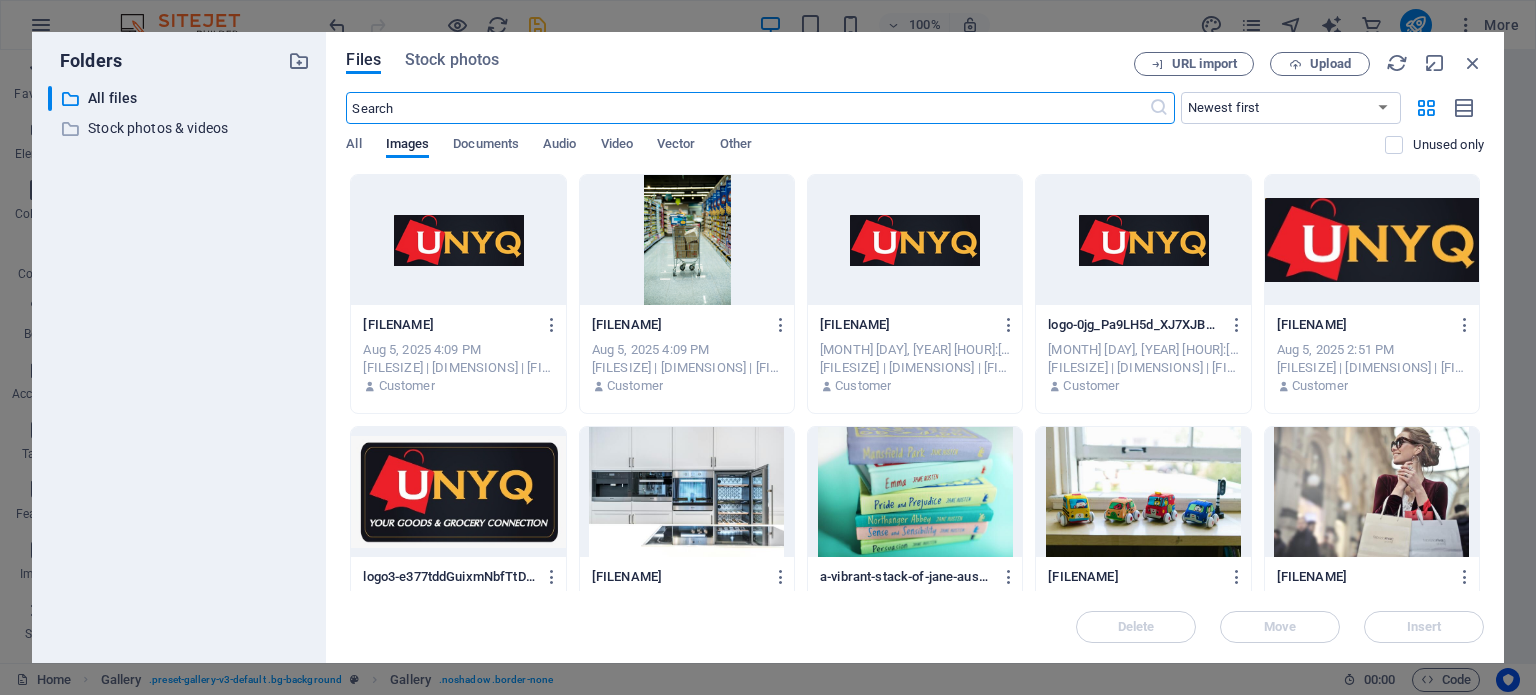 scroll, scrollTop: 4108, scrollLeft: 0, axis: vertical 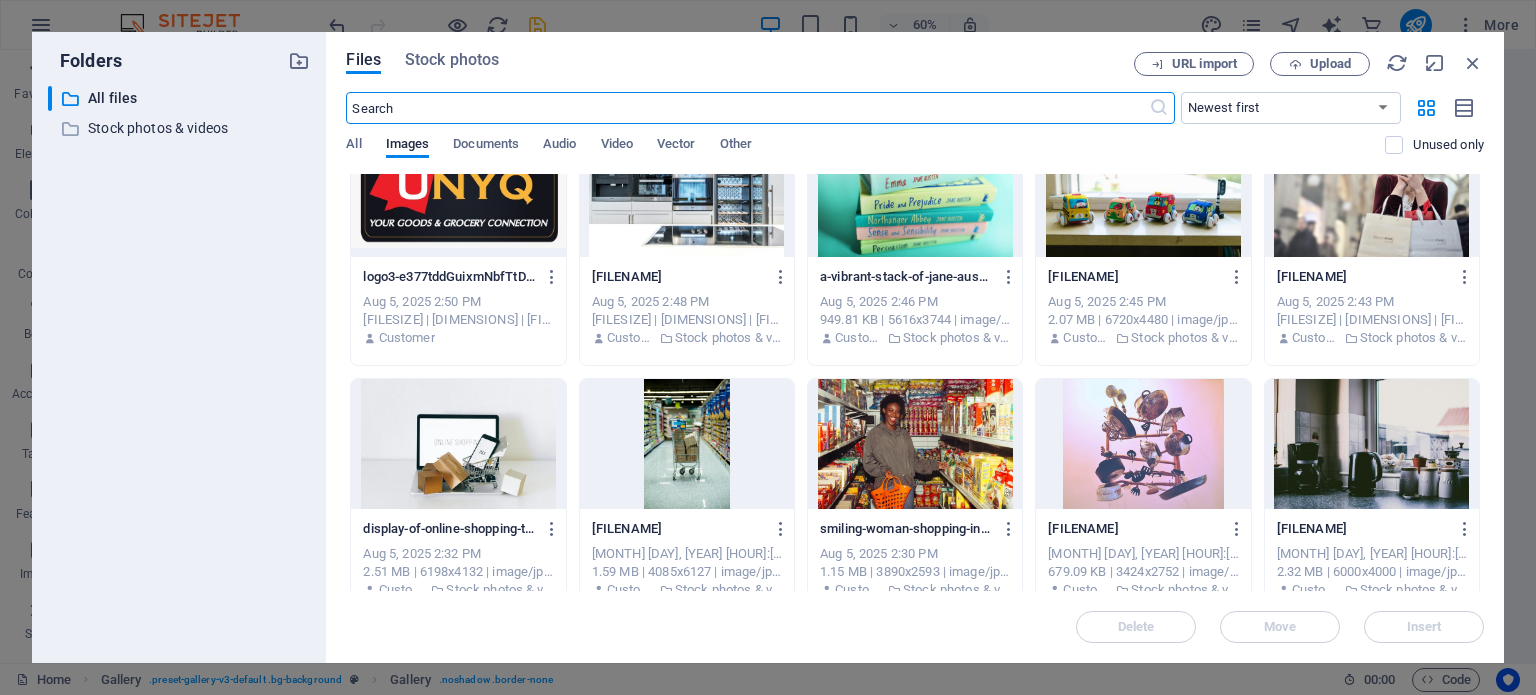 click at bounding box center [1143, 444] 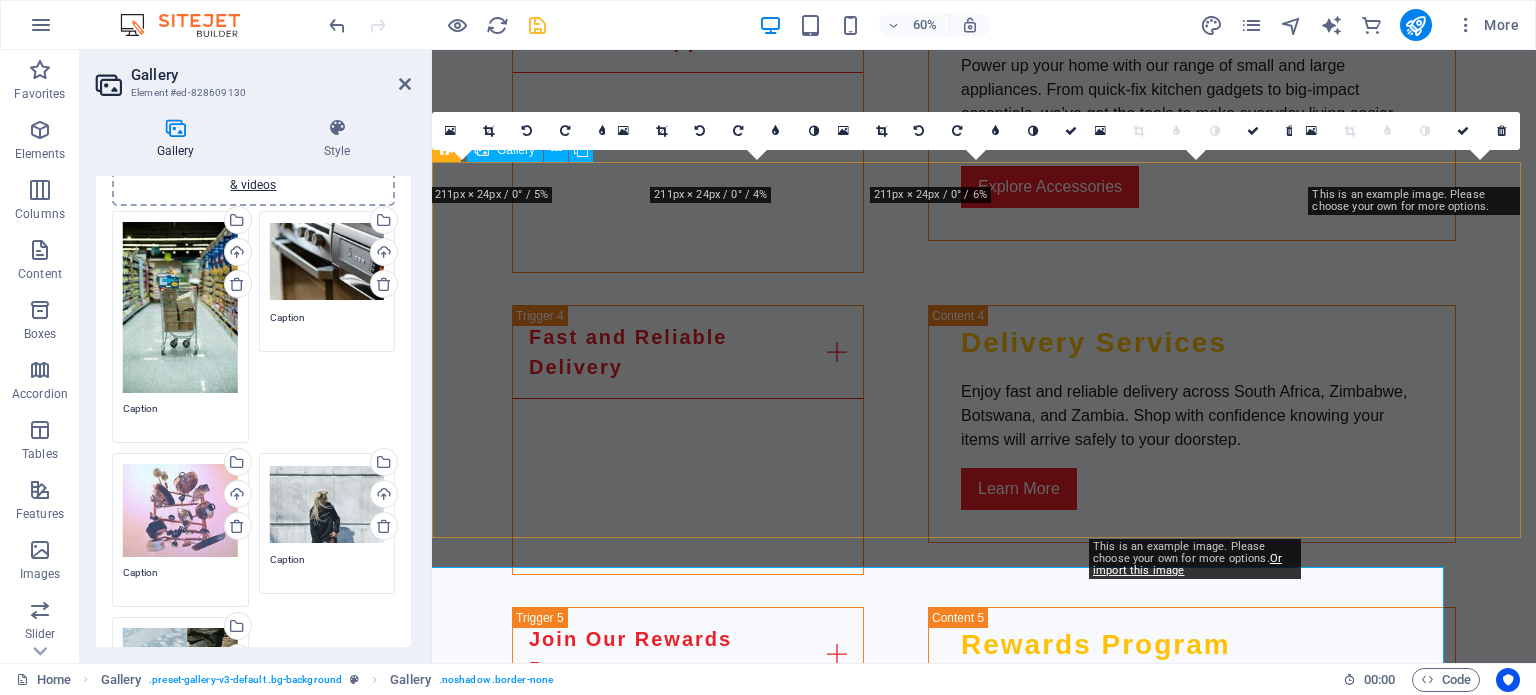 scroll, scrollTop: 3700, scrollLeft: 0, axis: vertical 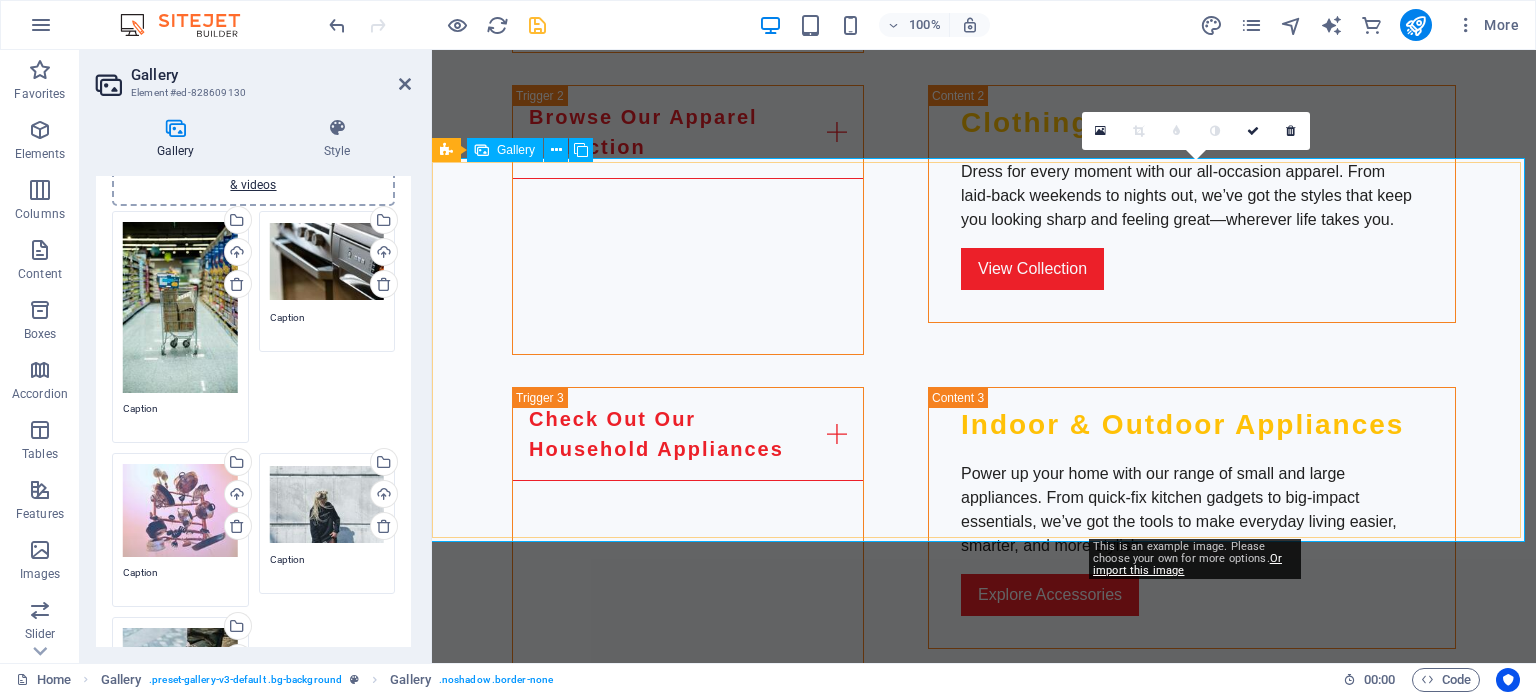 click at bounding box center [1206, 1923] 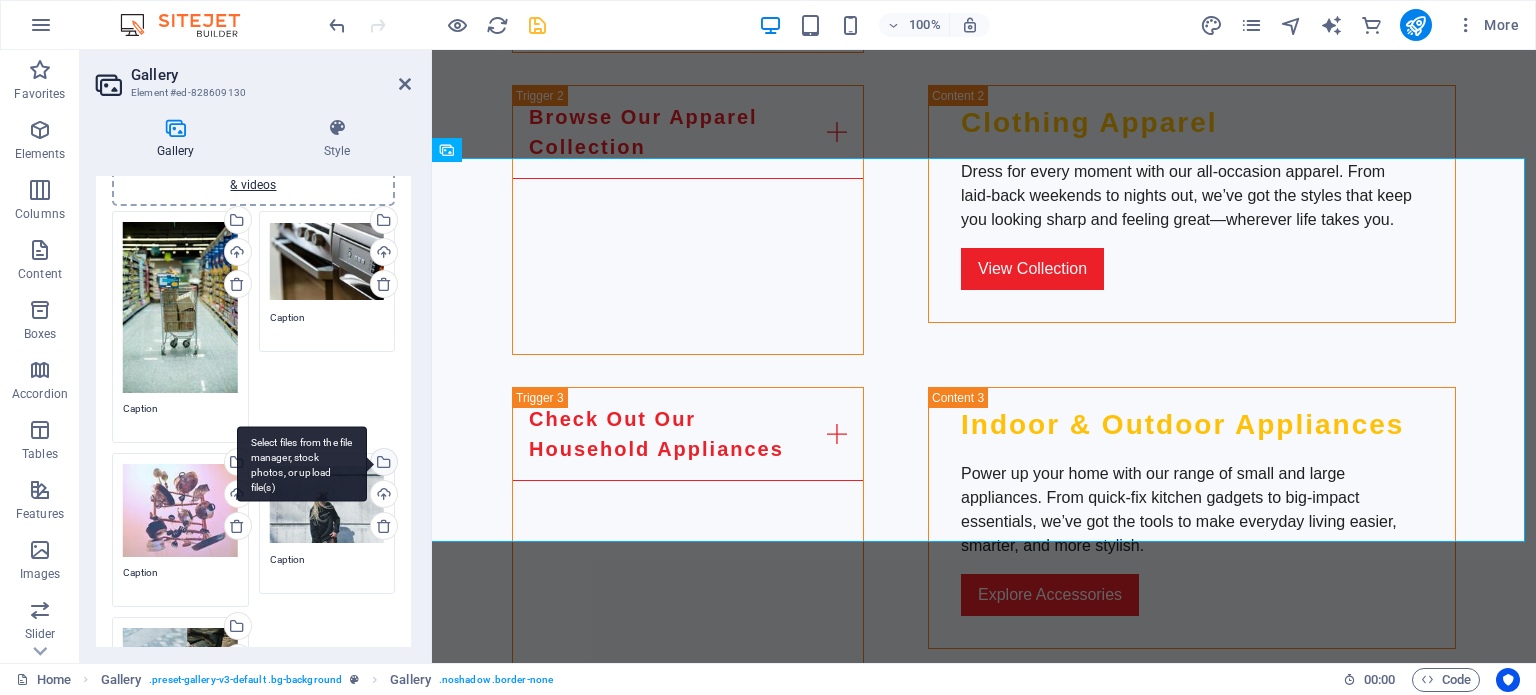 click on "Select files from the file manager, stock photos, or upload file(s)" at bounding box center [302, 464] 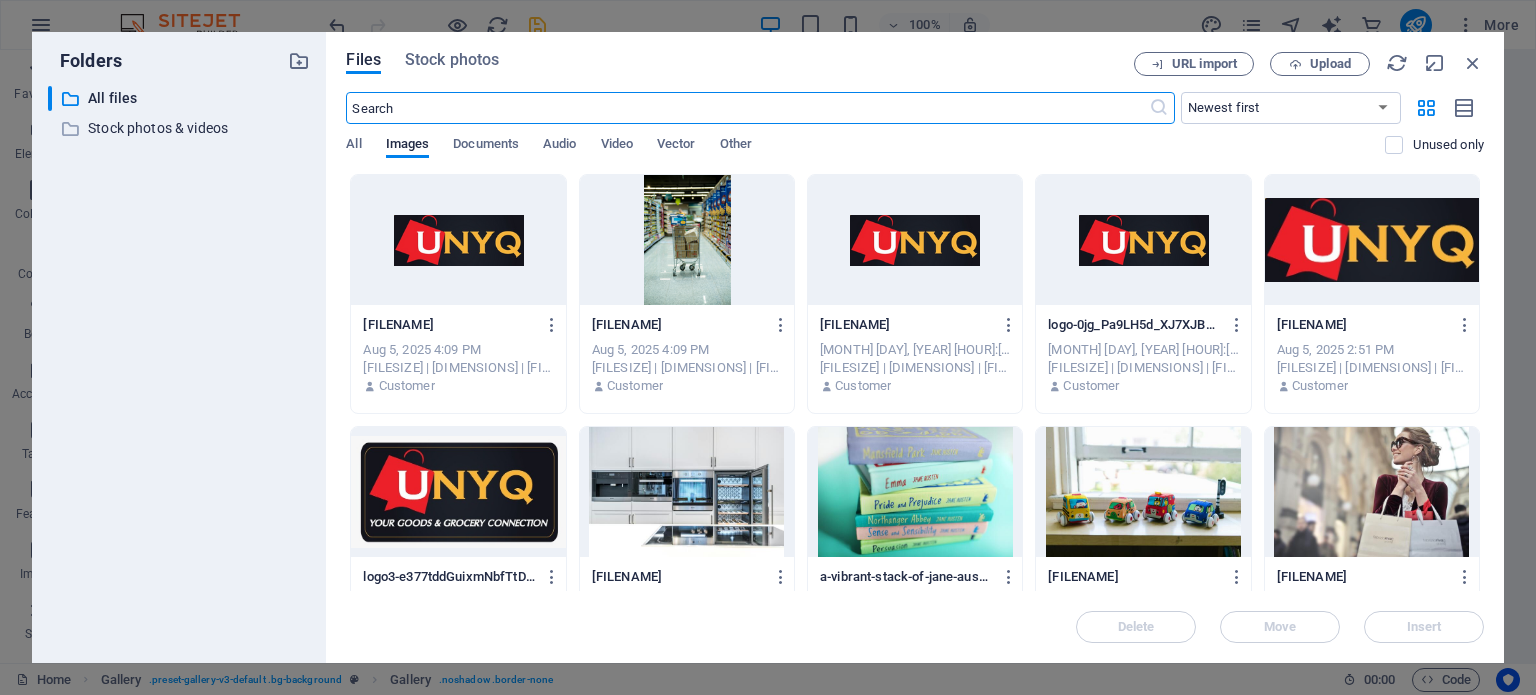 scroll, scrollTop: 4108, scrollLeft: 0, axis: vertical 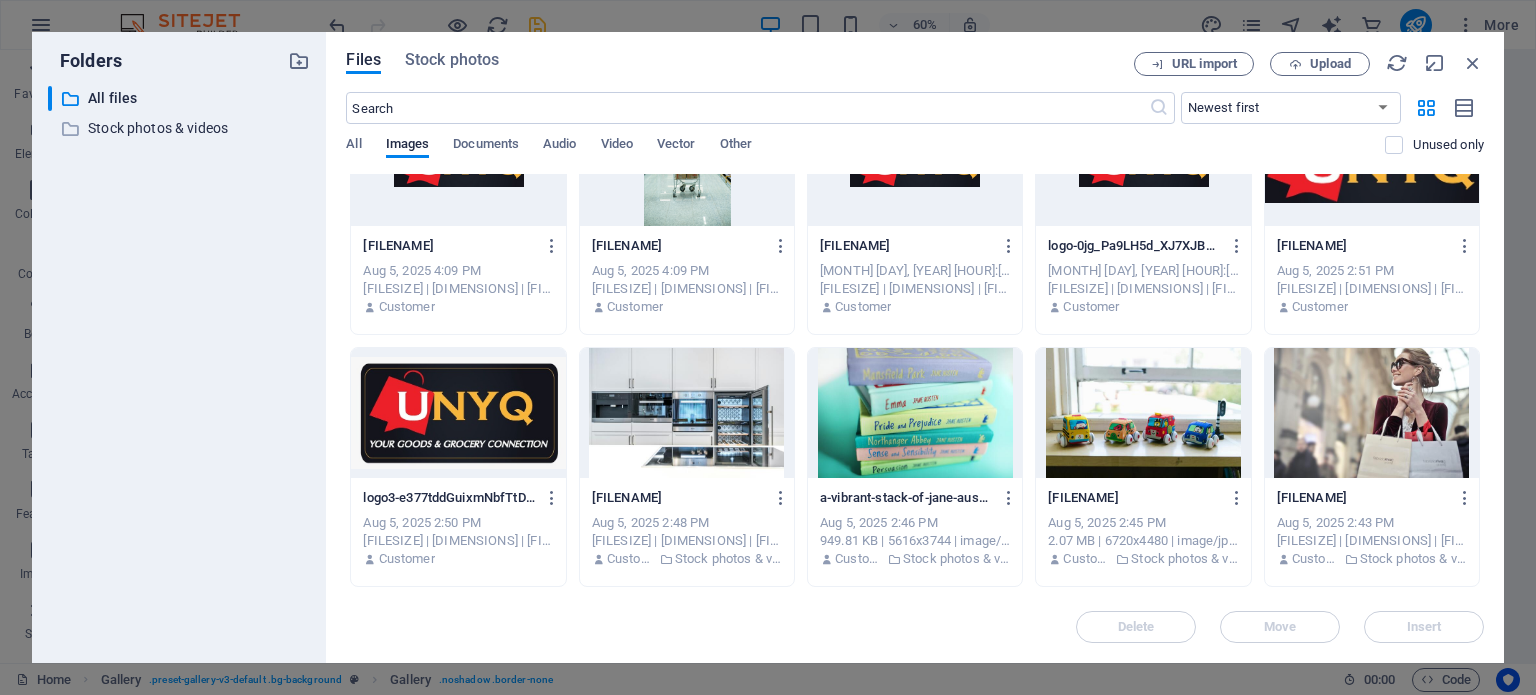 click at bounding box center [687, 413] 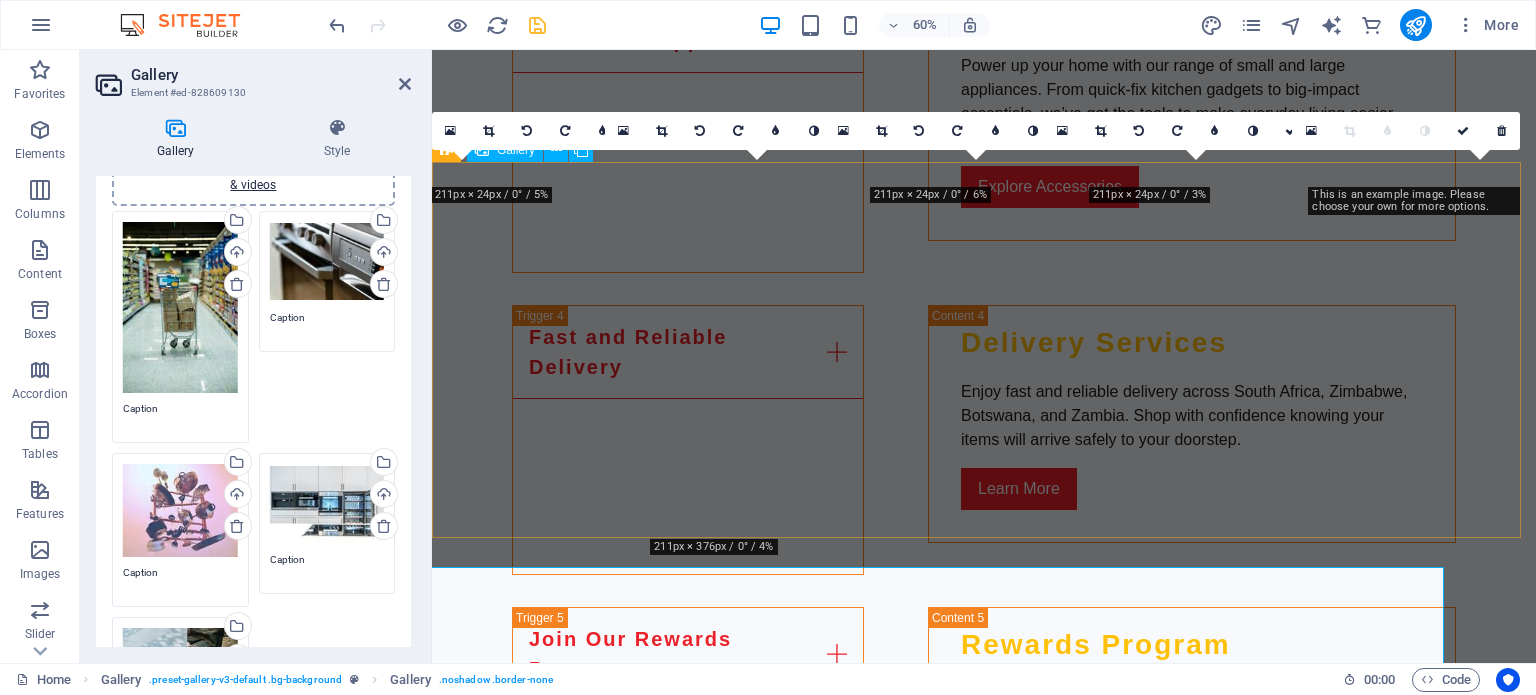 scroll, scrollTop: 3700, scrollLeft: 0, axis: vertical 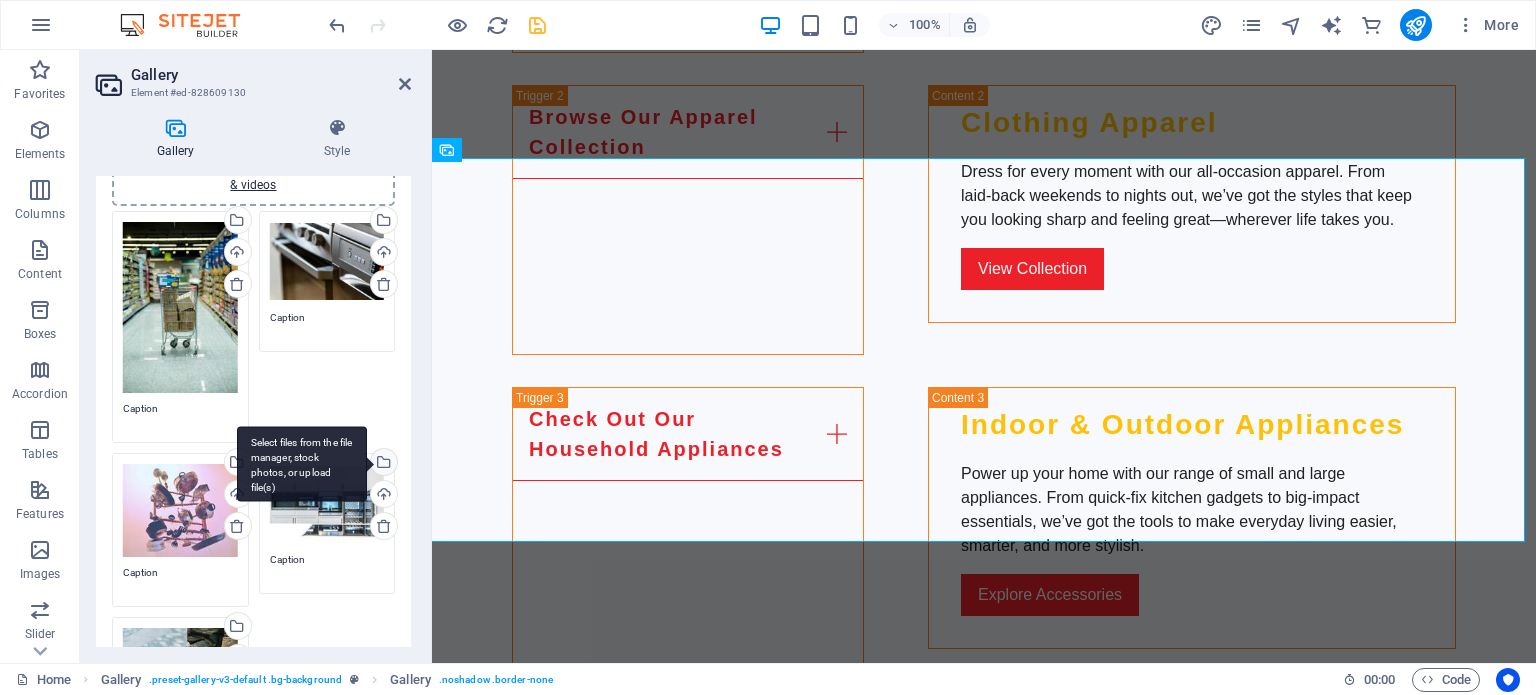 click on "Select files from the file manager, stock photos, or upload file(s)" at bounding box center [382, 464] 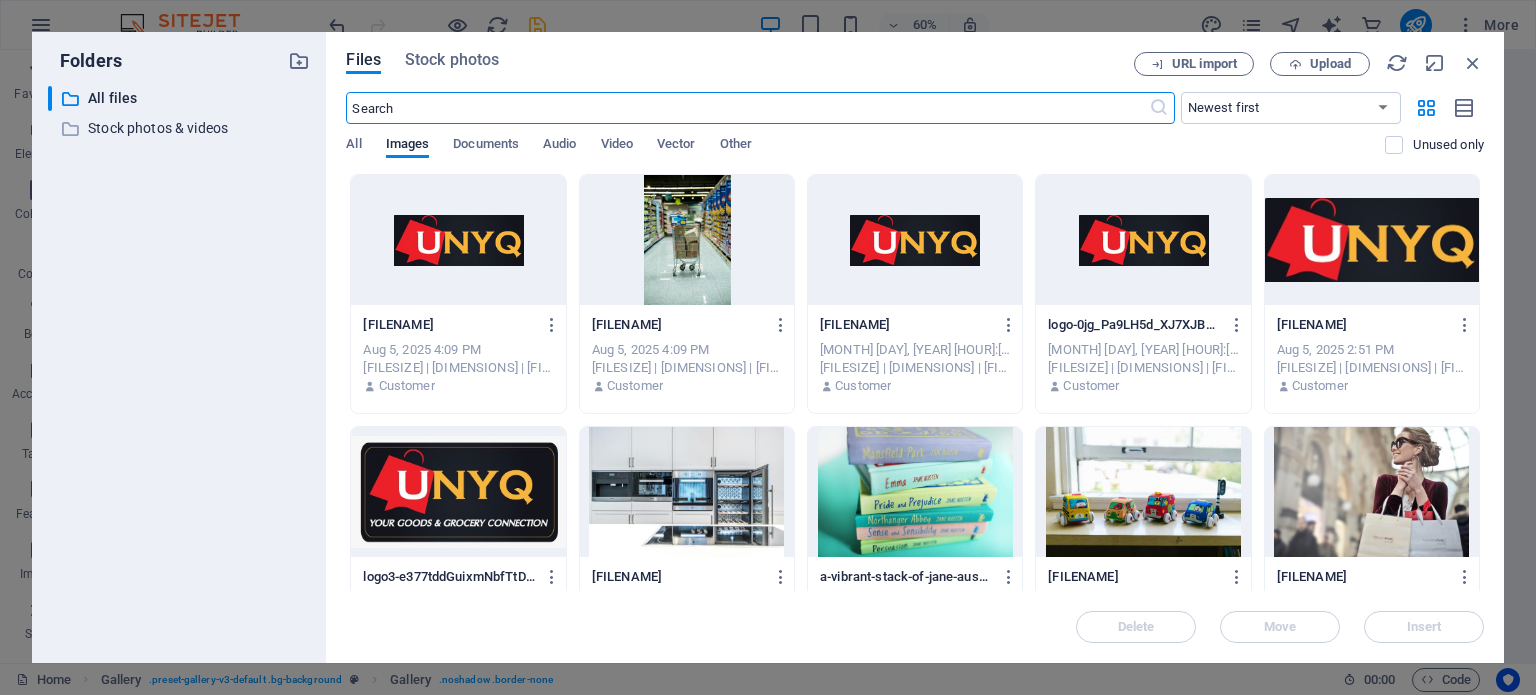 scroll, scrollTop: 4108, scrollLeft: 0, axis: vertical 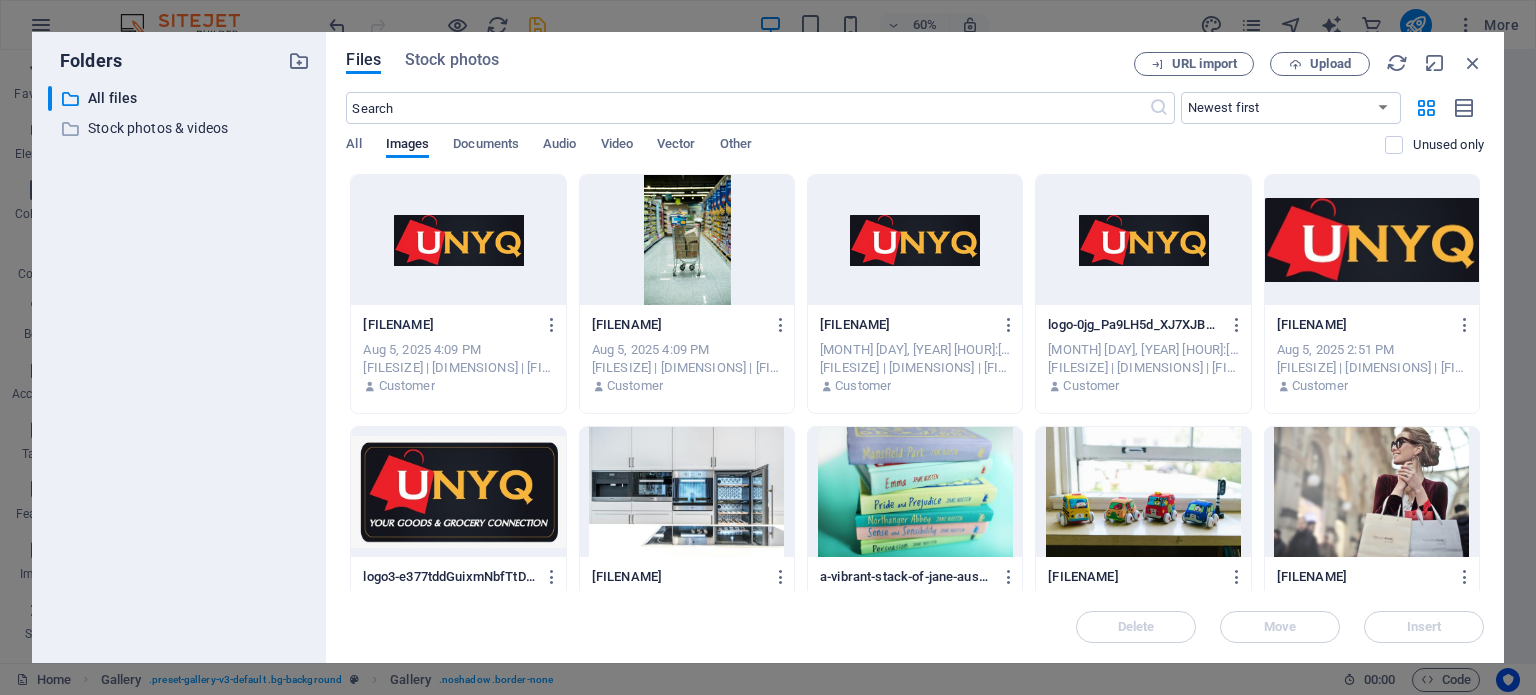 click at bounding box center (1143, 492) 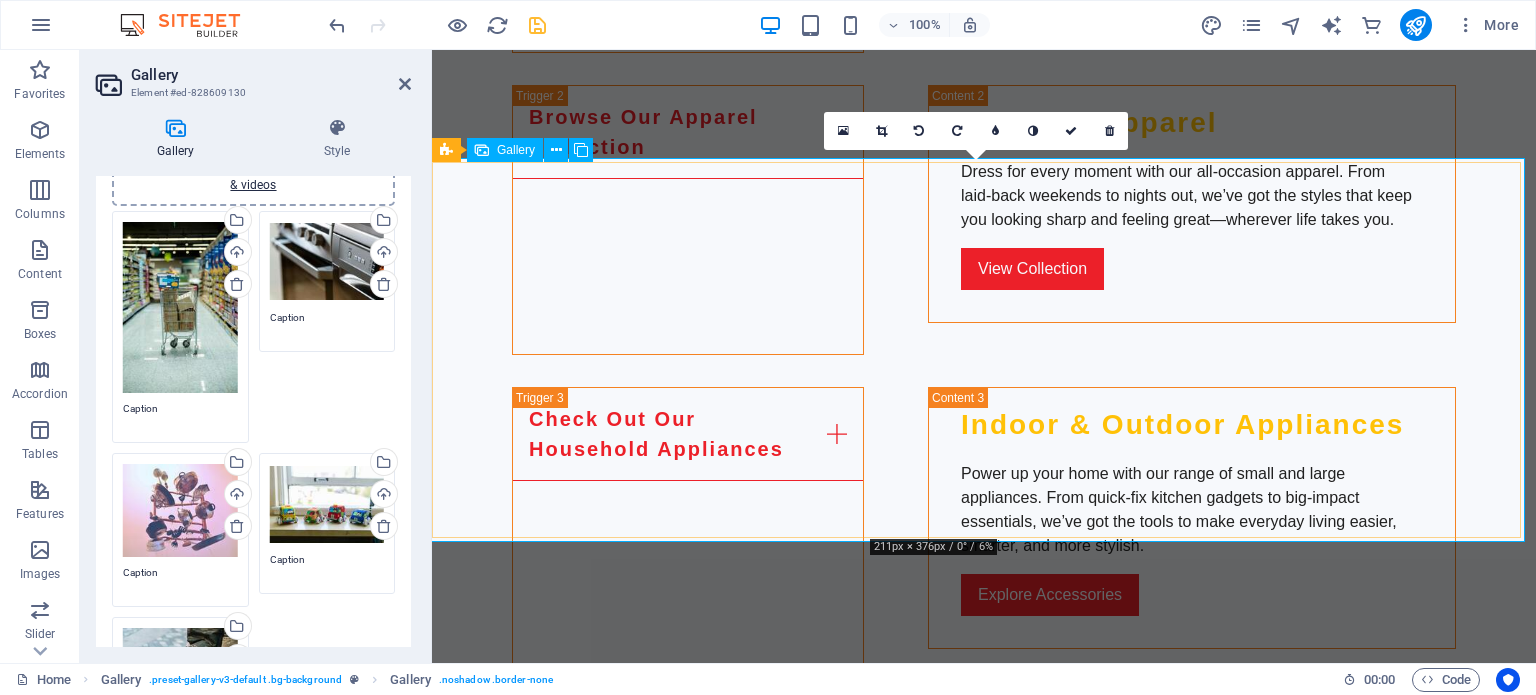 click at bounding box center (984, 1923) 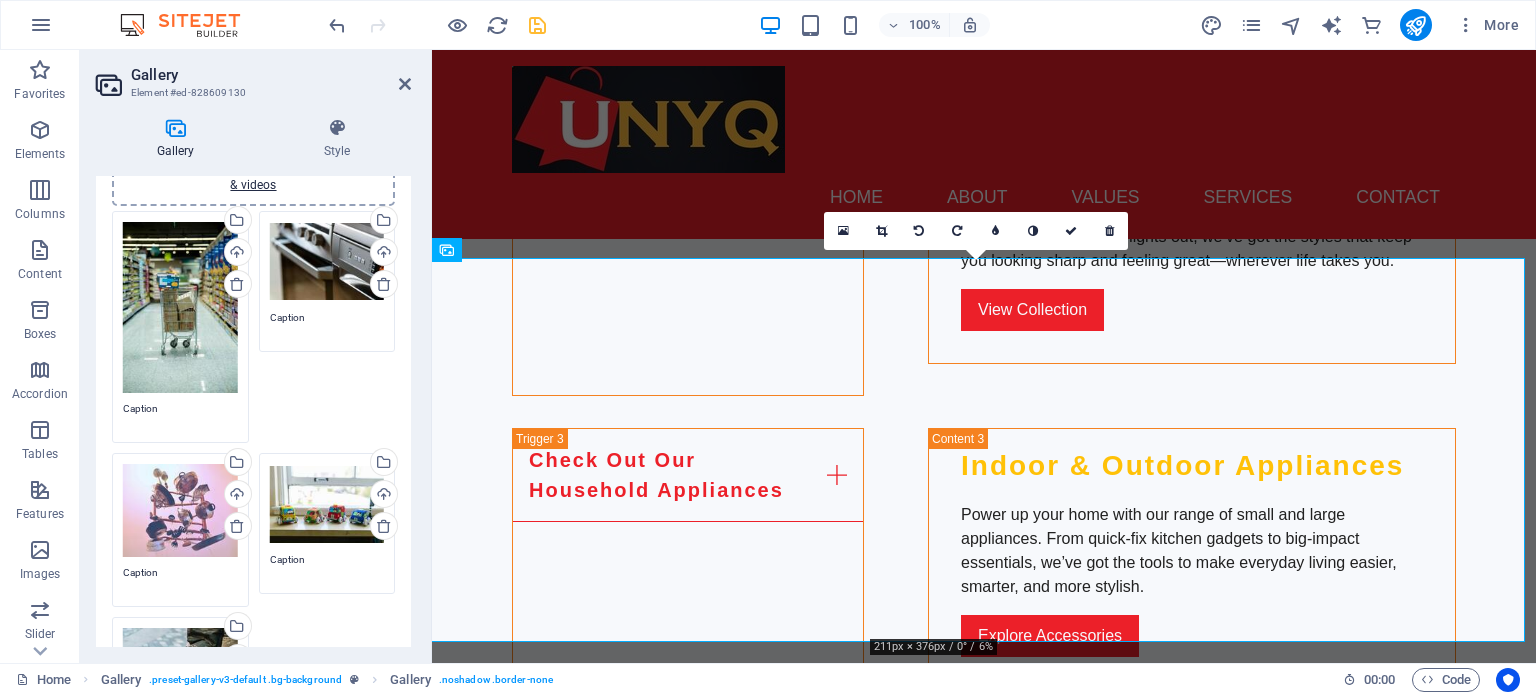 scroll, scrollTop: 3600, scrollLeft: 0, axis: vertical 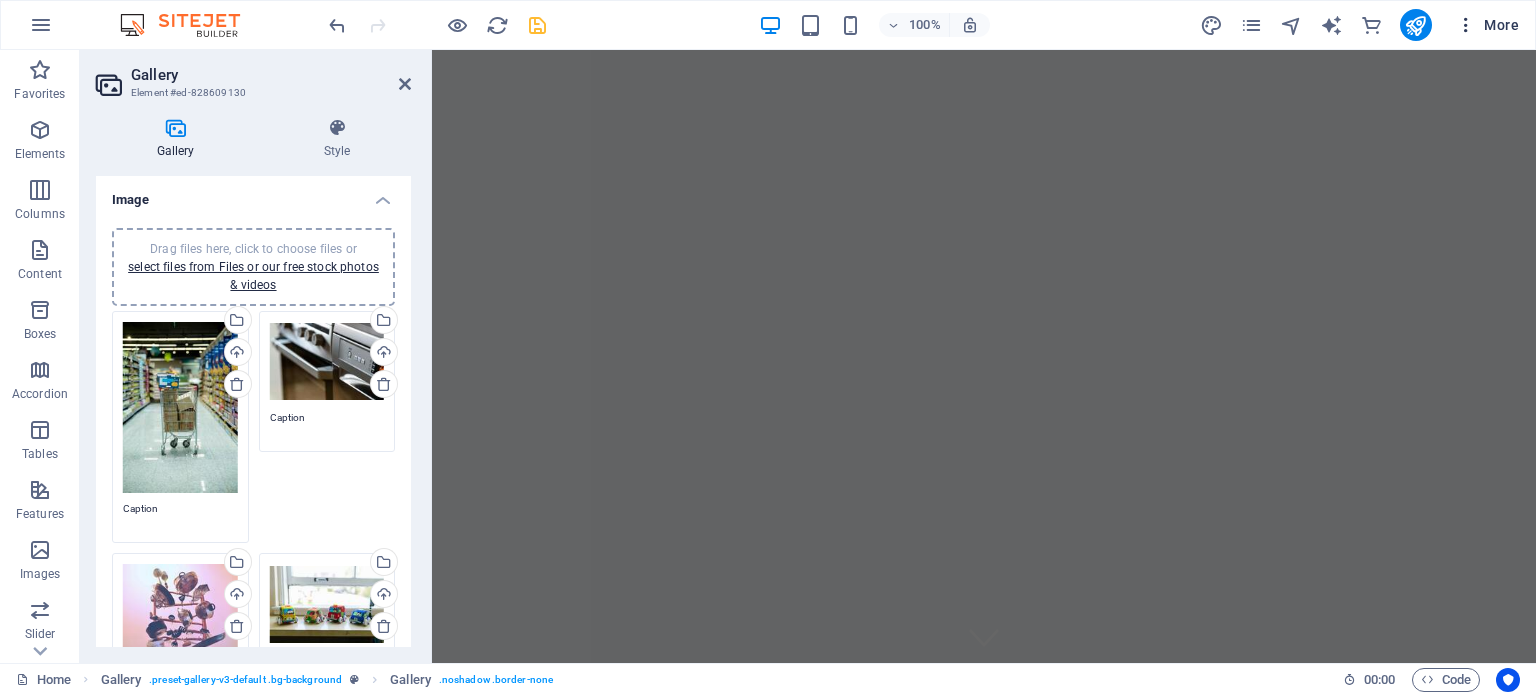 click at bounding box center [1466, 25] 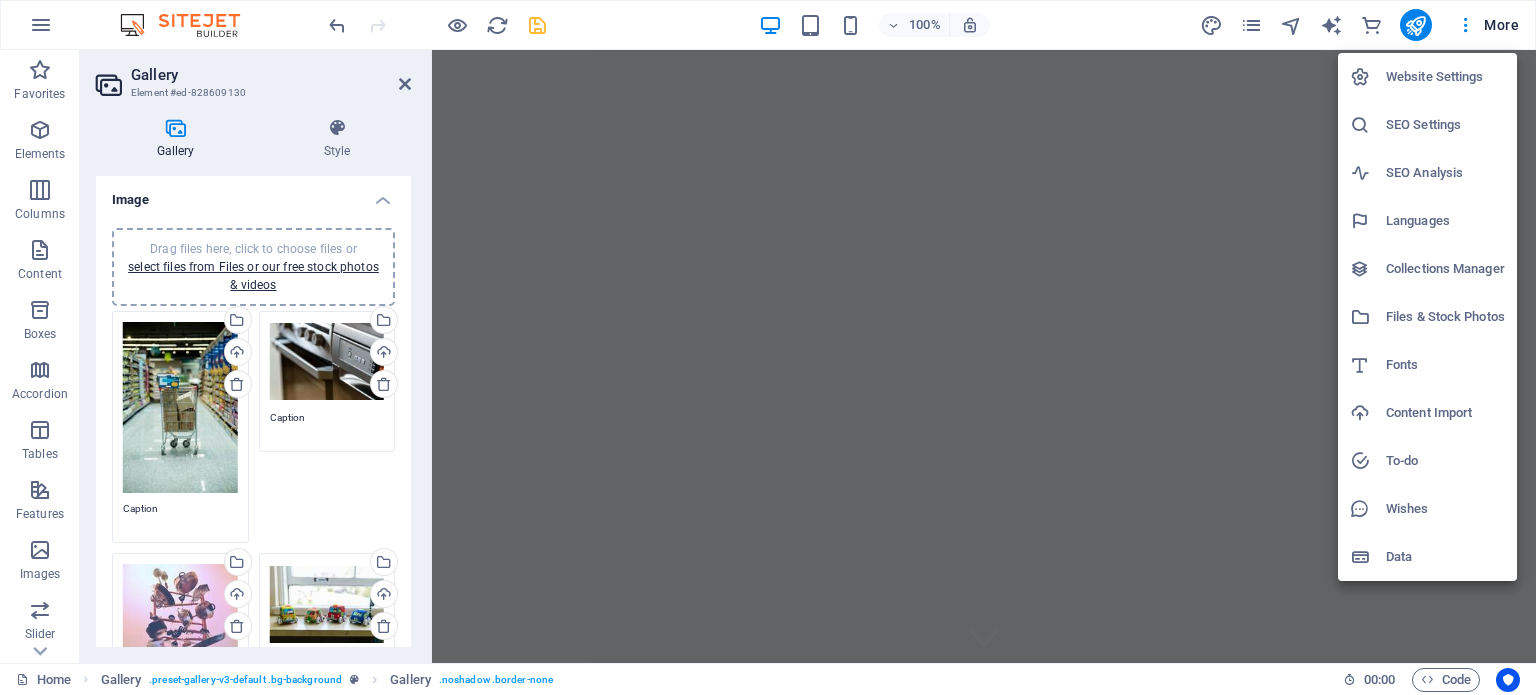 click on "Website Settings" at bounding box center (1445, 77) 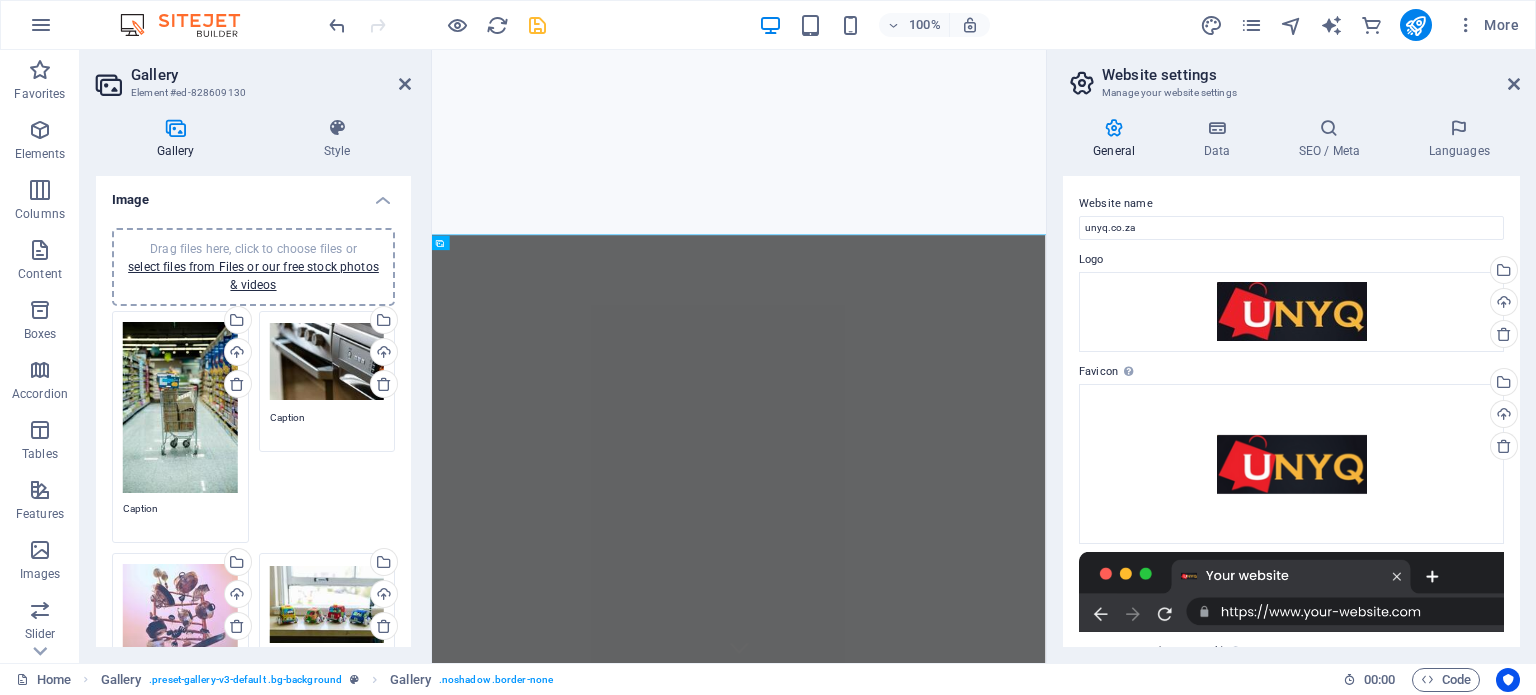 scroll, scrollTop: 3884, scrollLeft: 0, axis: vertical 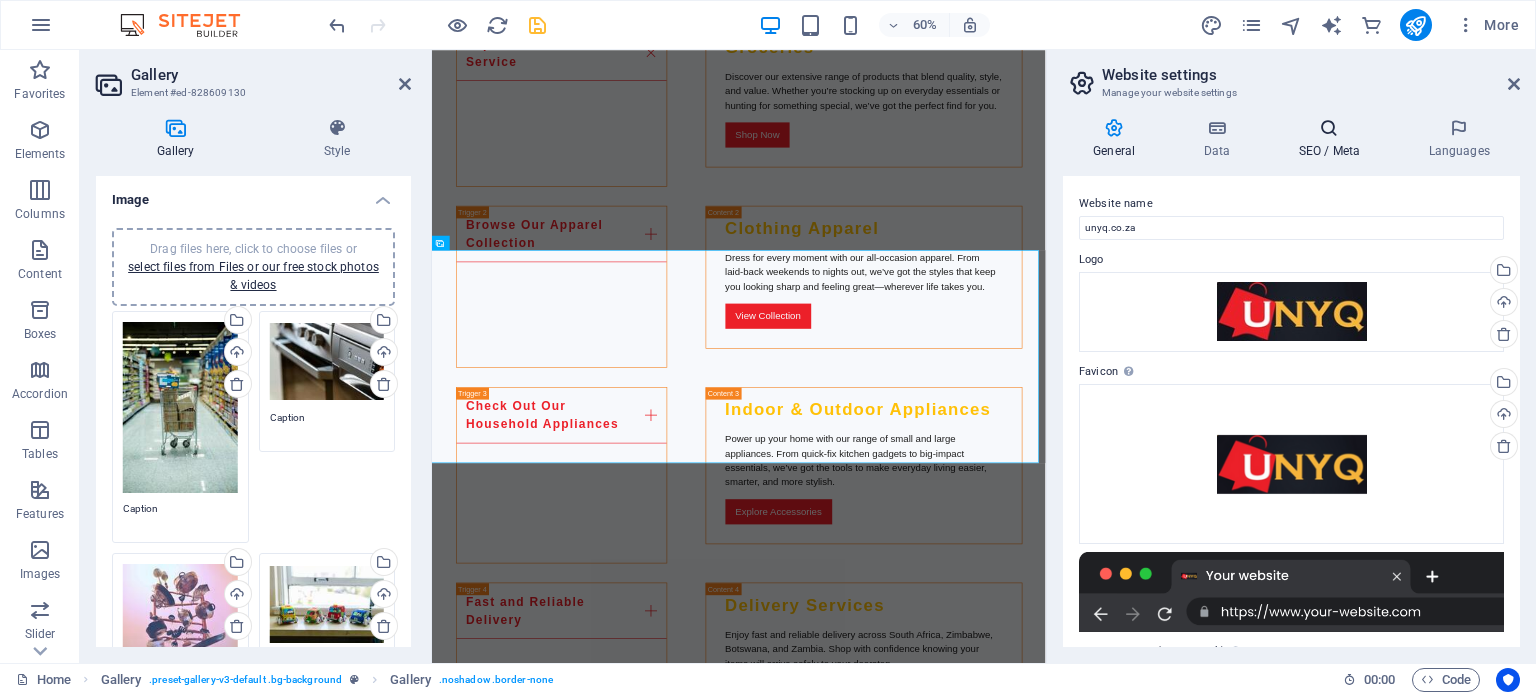 click at bounding box center (1329, 128) 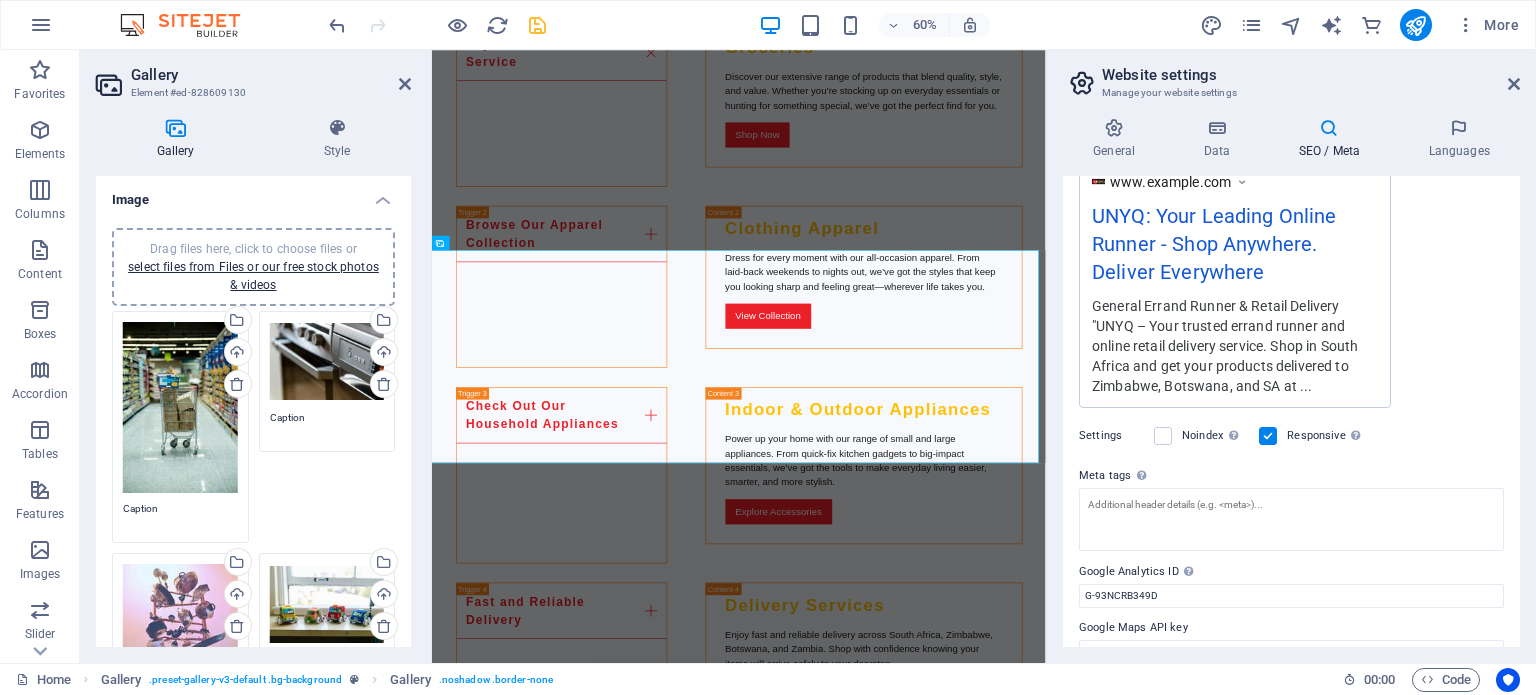 scroll, scrollTop: 399, scrollLeft: 0, axis: vertical 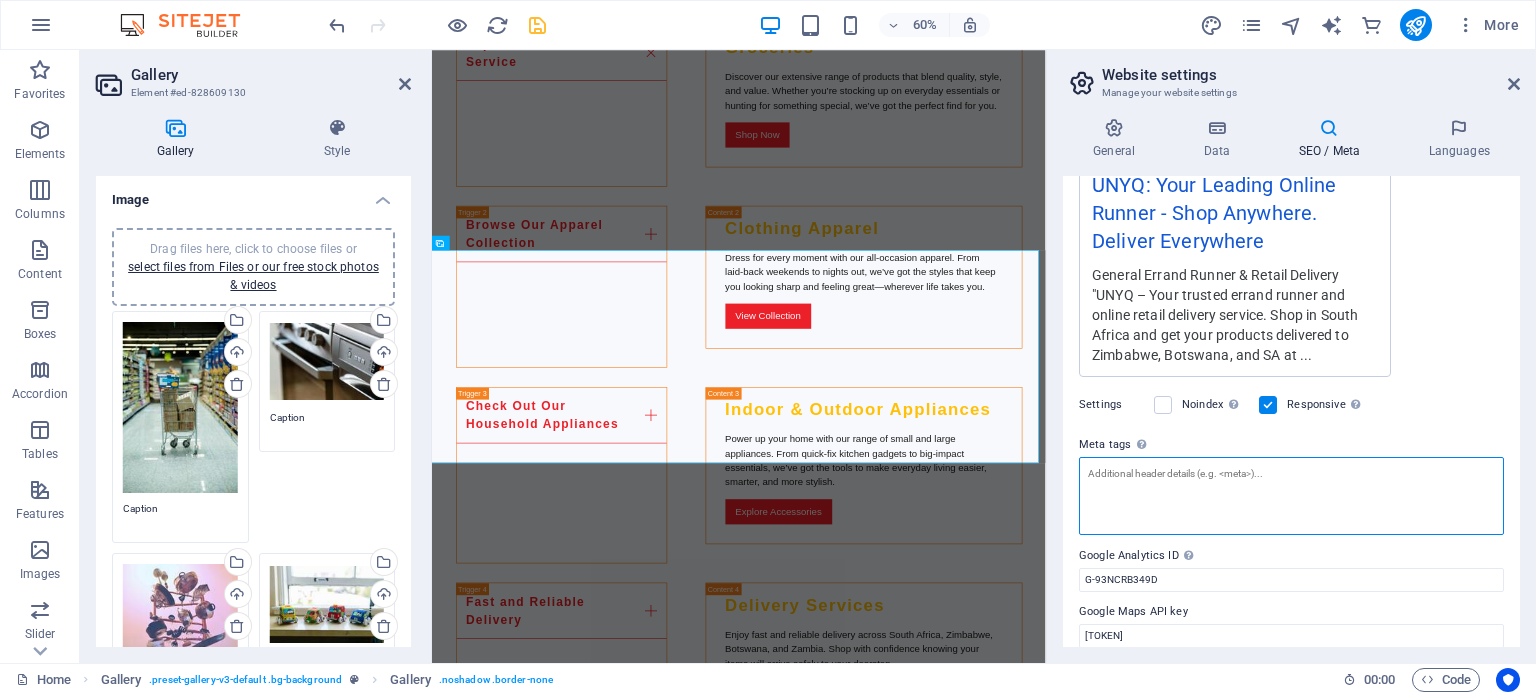 click on "Meta tags Enter HTML code here that will be placed inside the  tags of your website. Please note that your website may not function if you include code with errors." at bounding box center (1291, 496) 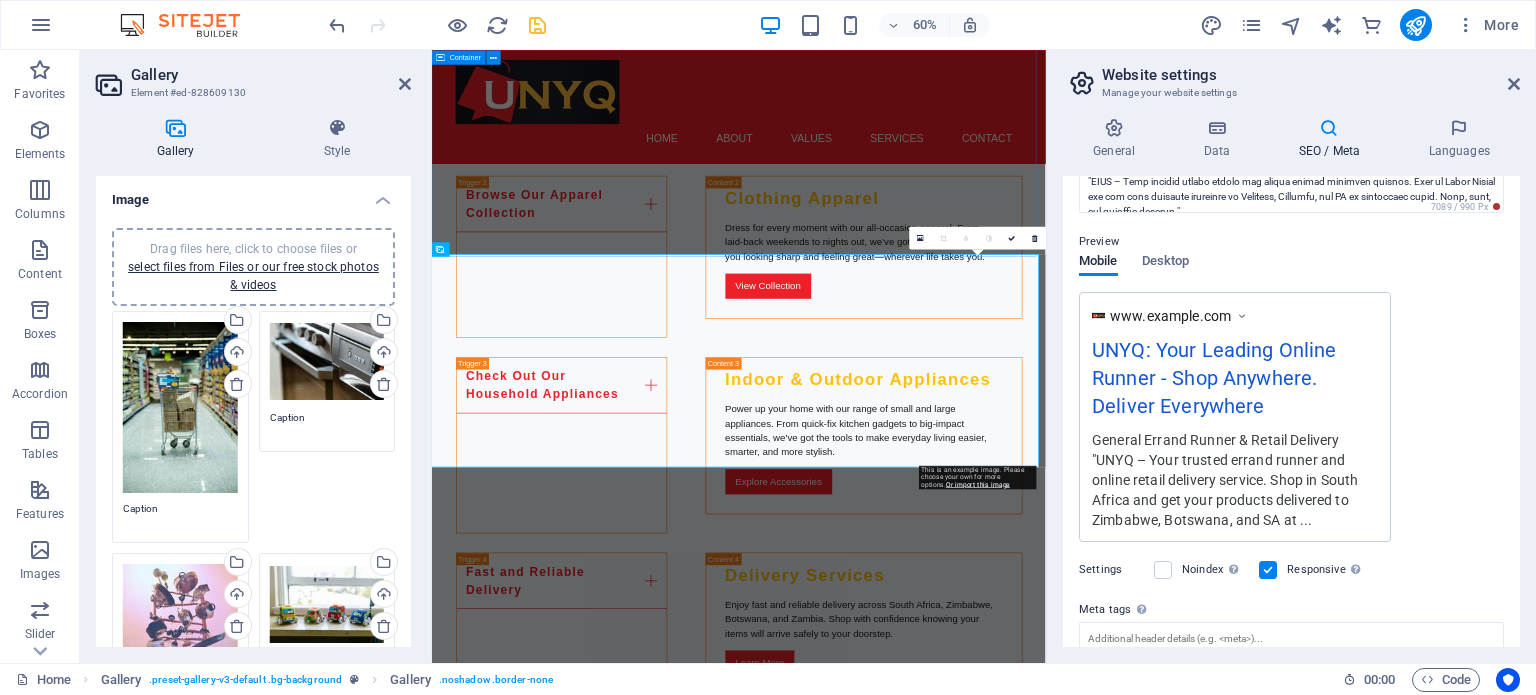 scroll, scrollTop: 199, scrollLeft: 0, axis: vertical 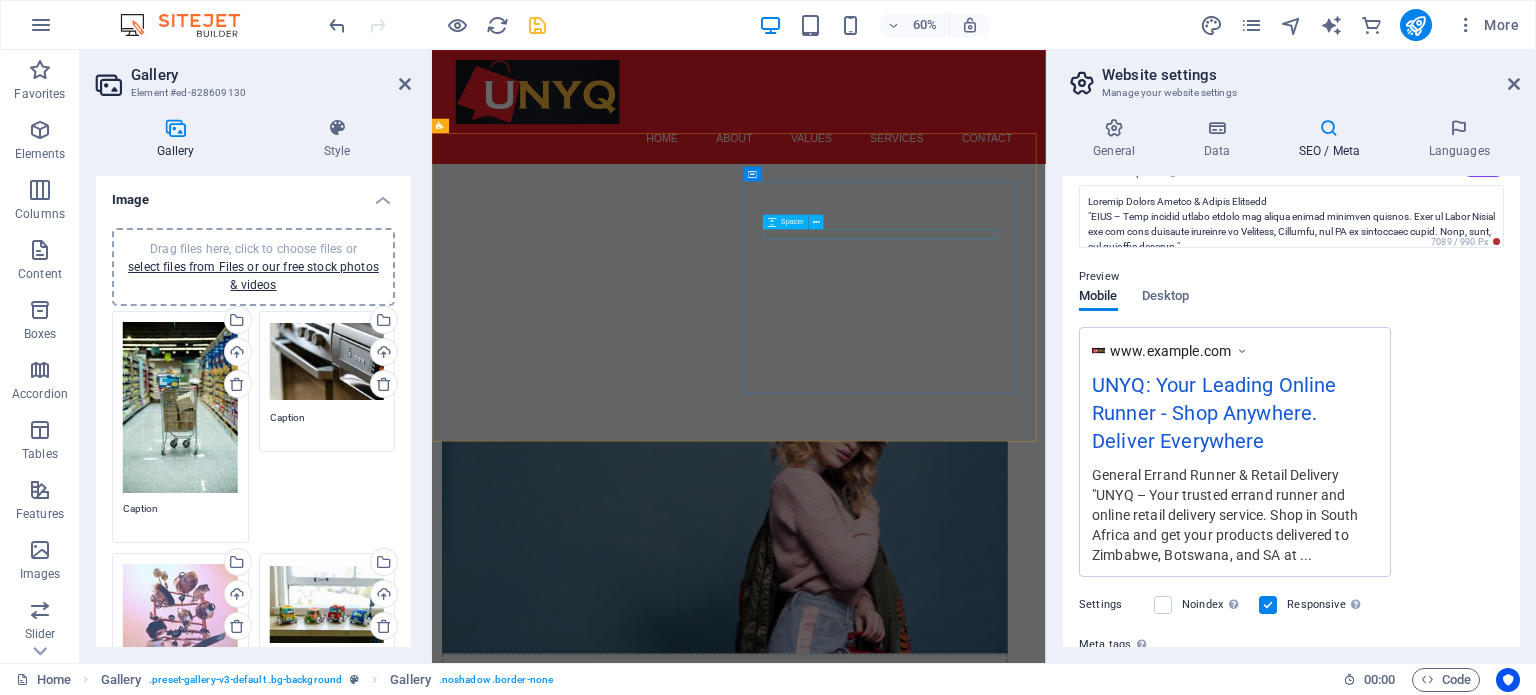 click at bounding box center [816, 222] 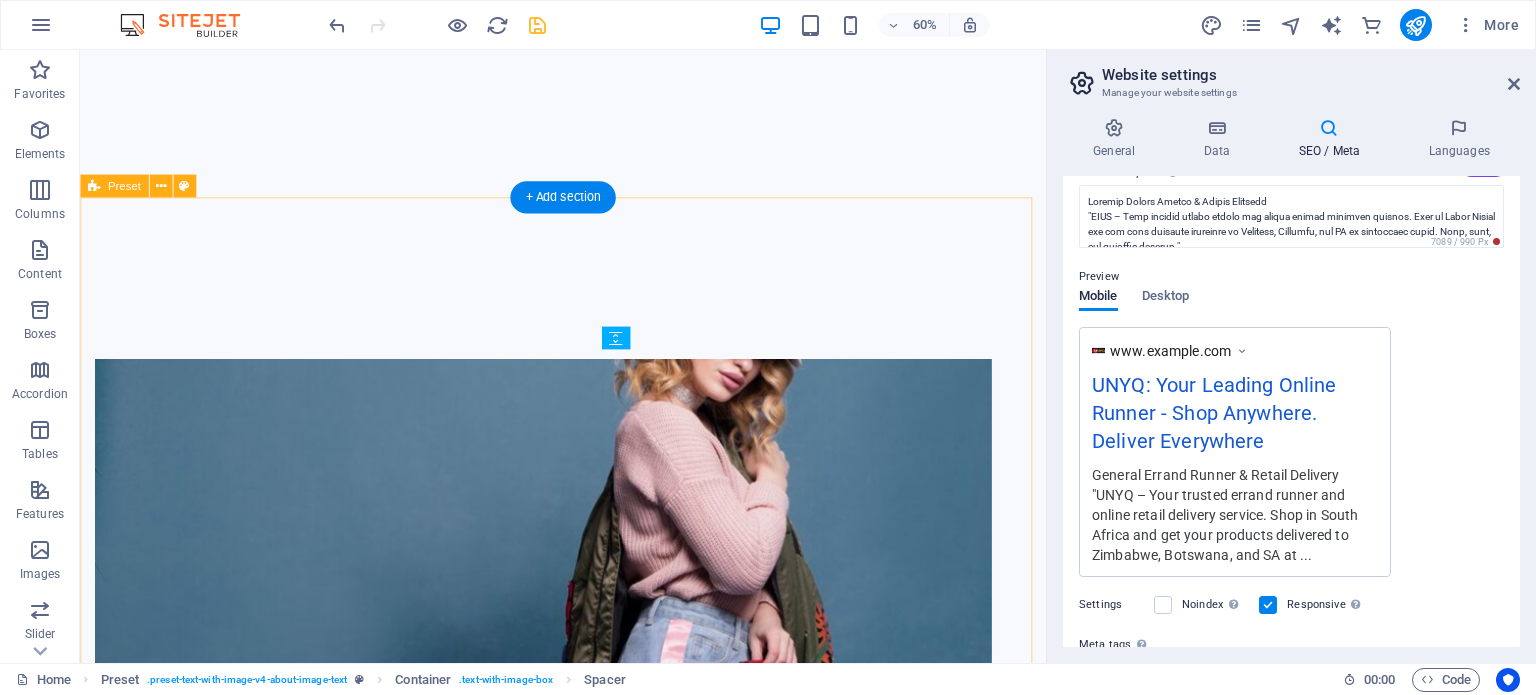 scroll, scrollTop: 490, scrollLeft: 0, axis: vertical 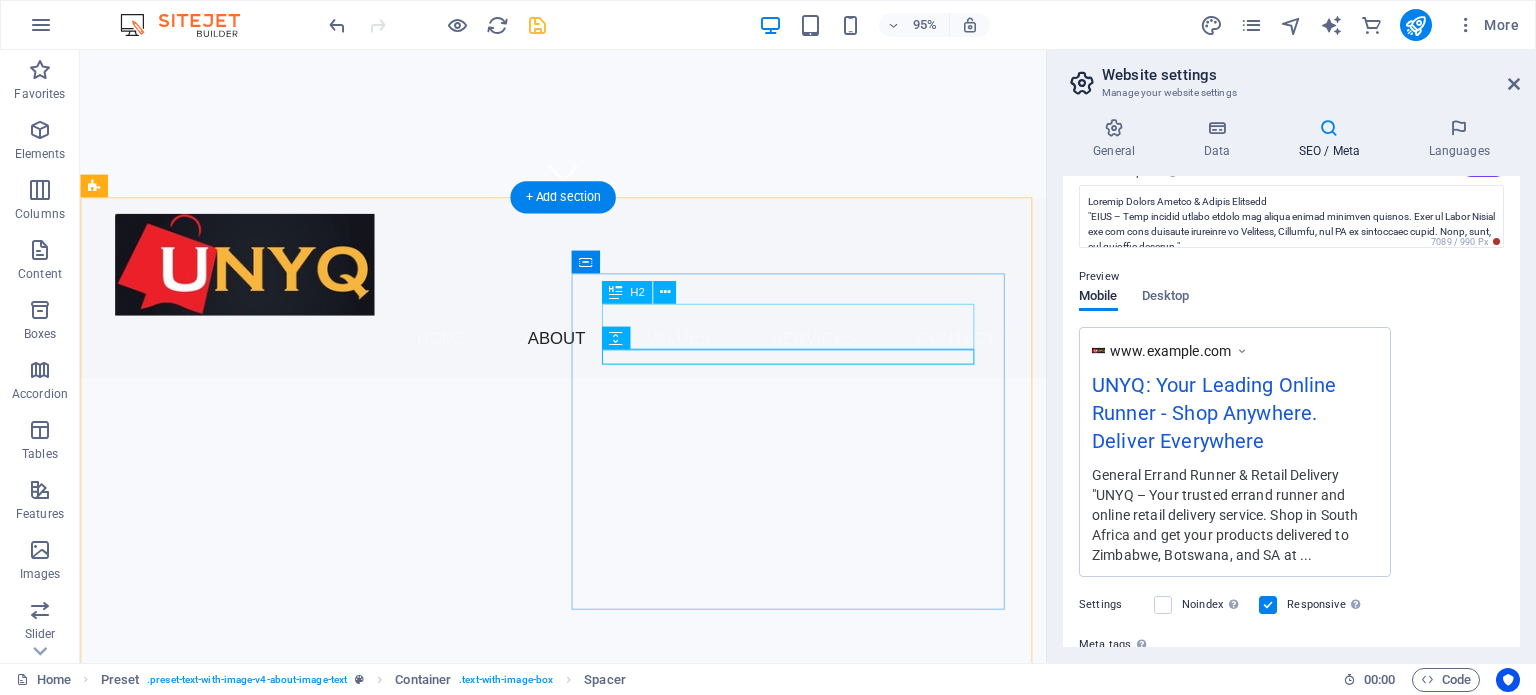 click on "About UNYQ" at bounding box center [568, 1337] 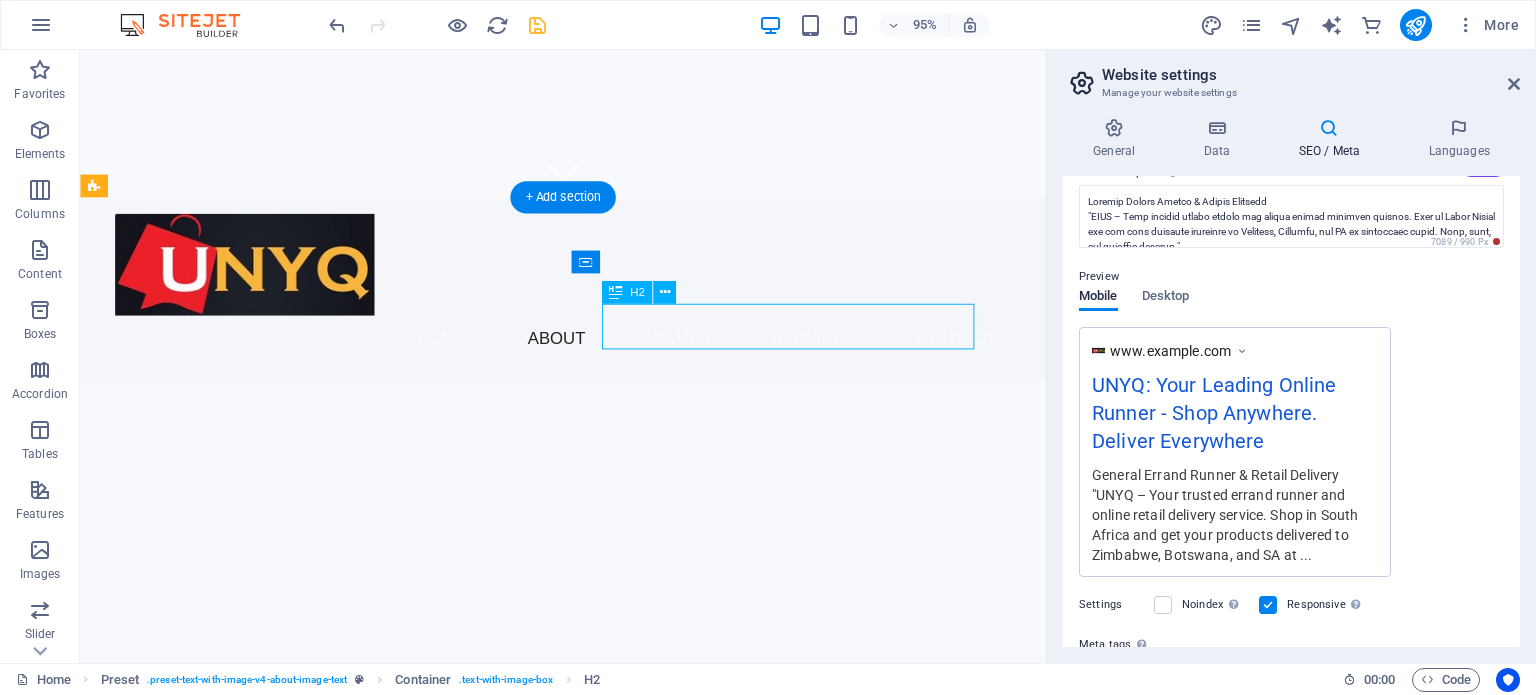 click on "About UNYQ" at bounding box center [568, 1337] 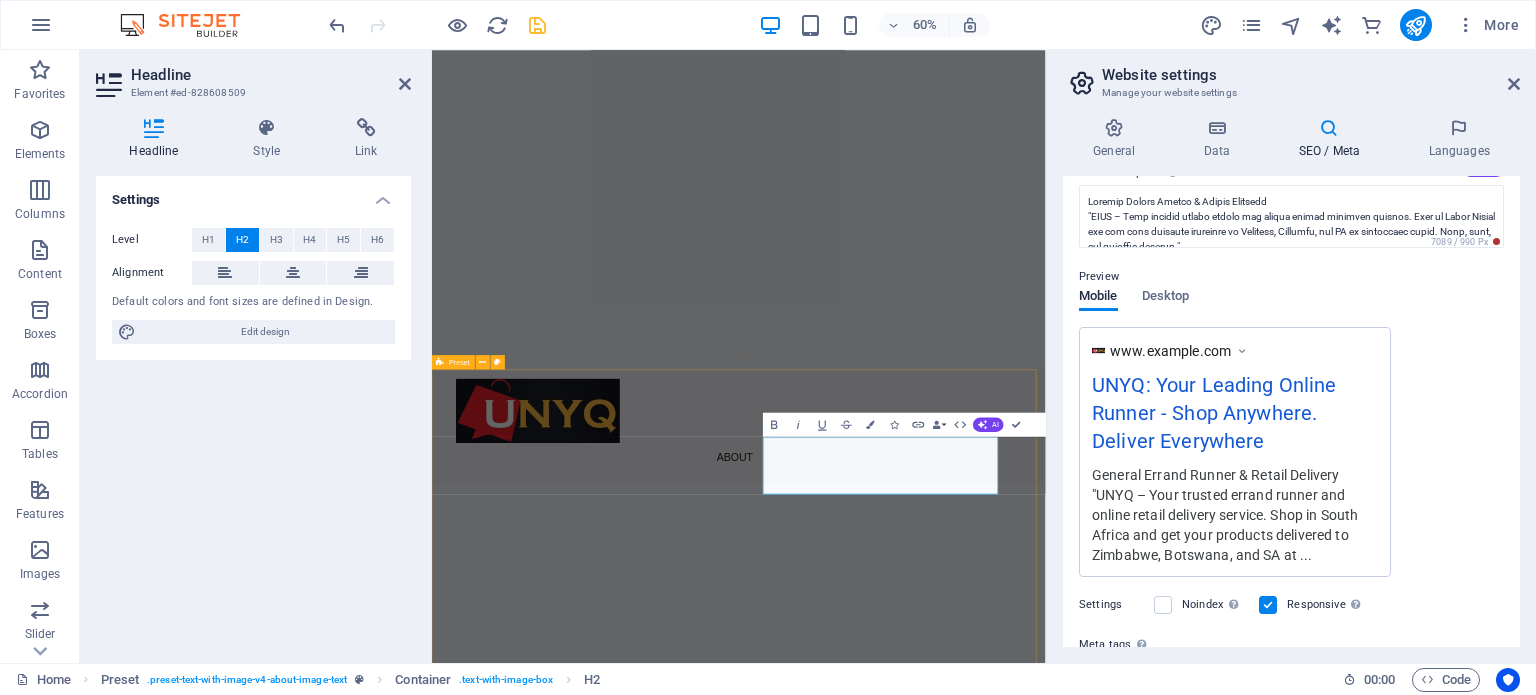 click on "Drop content here or  Add elements  Paste clipboard Shop Anywhere. Deliver Everywhere At  UNYQ , we turn “I wish I could get that” into “It’s on its way!” We’re your friendly errand runners and online retail partners, connecting you to every product you love in South Africa—then getting it to Zimbabwe, Botswana, or anywhere in SA without breaking the bank. From shopping to shipping, we handle the hustle so you can enjoy the goods. Learn More" at bounding box center [943, 1554] 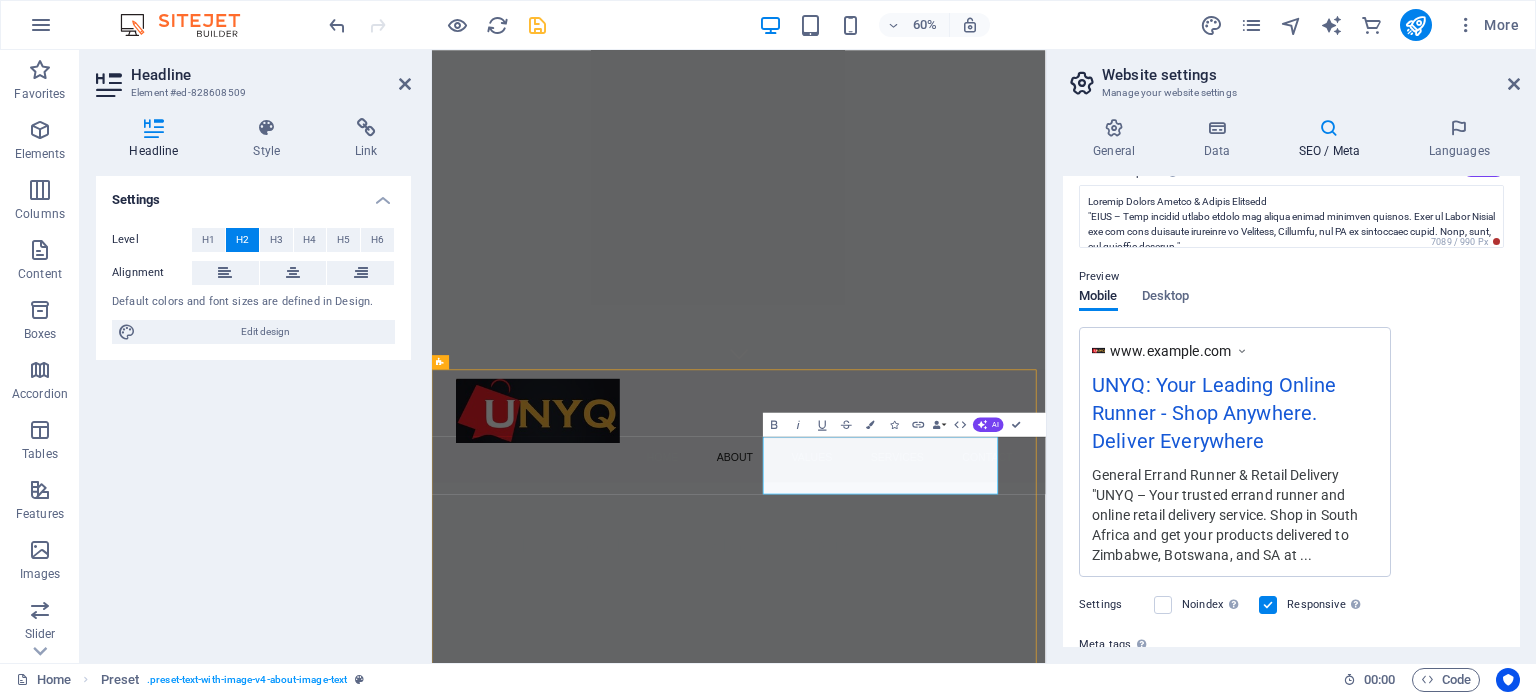scroll, scrollTop: 113, scrollLeft: 0, axis: vertical 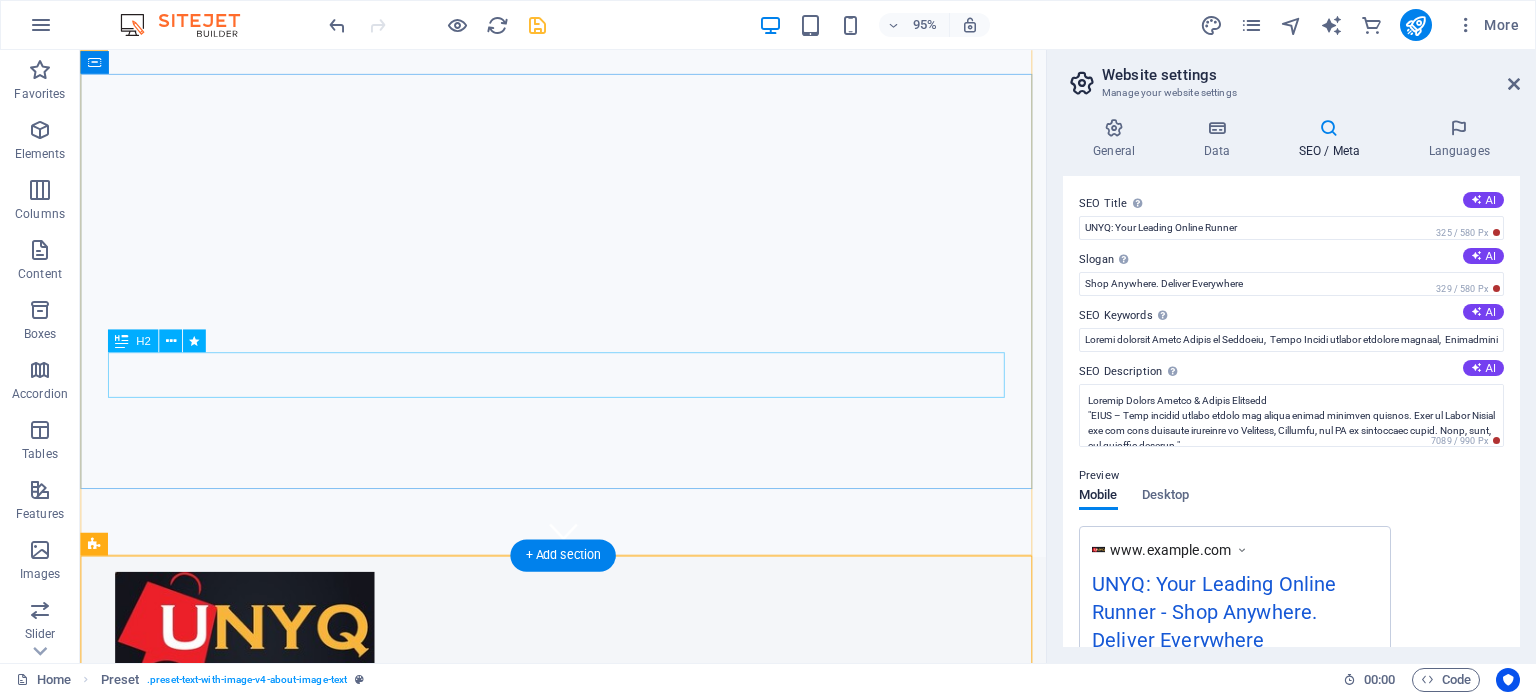 click on "Welcome to UNYQ - SA's Premier Online Runner Store" at bounding box center [589, 876] 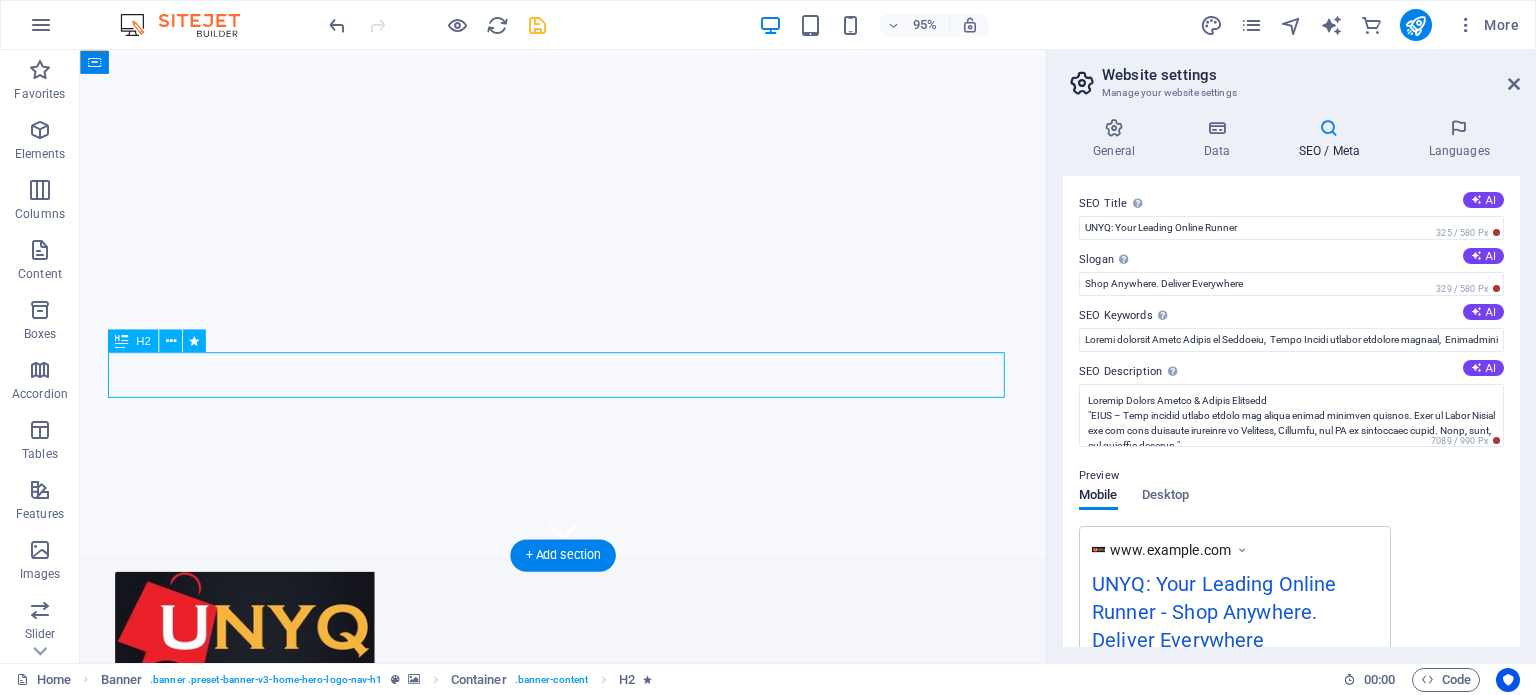 click on "Welcome to UNYQ - SA's Premier Online Runner Store" at bounding box center [589, 876] 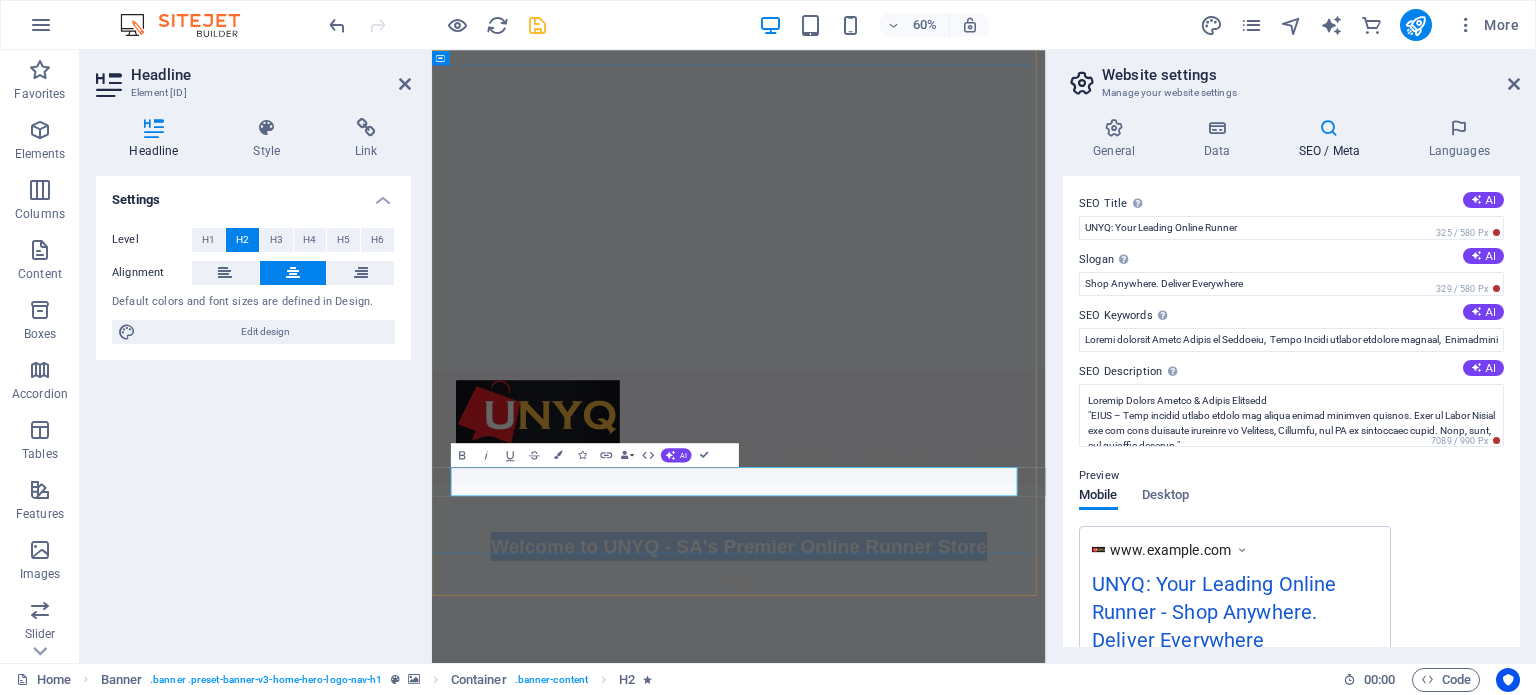 click on "Welcome to UNYQ - SA's Premier Online Runner Store" at bounding box center [944, 876] 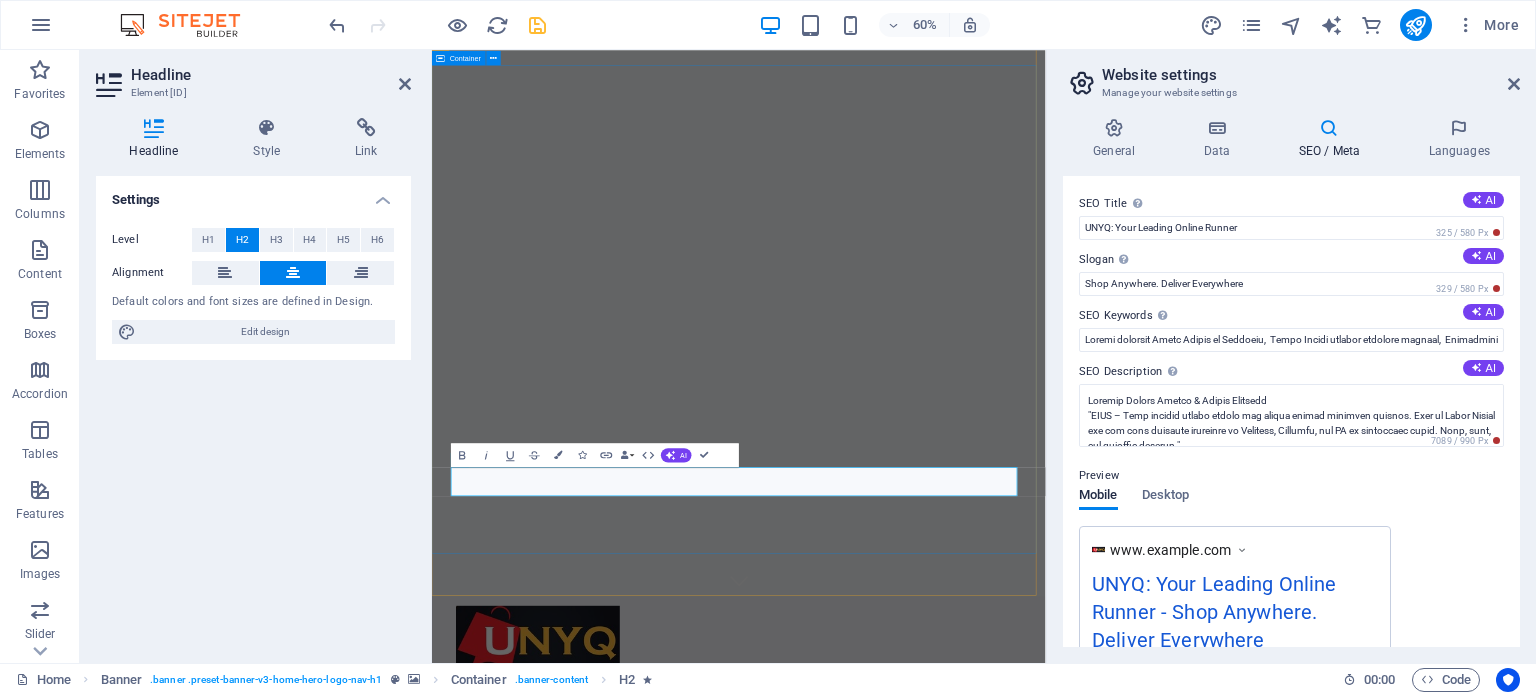 click on "Welcome to UNYQ - SA's Premier Online Runner" at bounding box center [943, 1260] 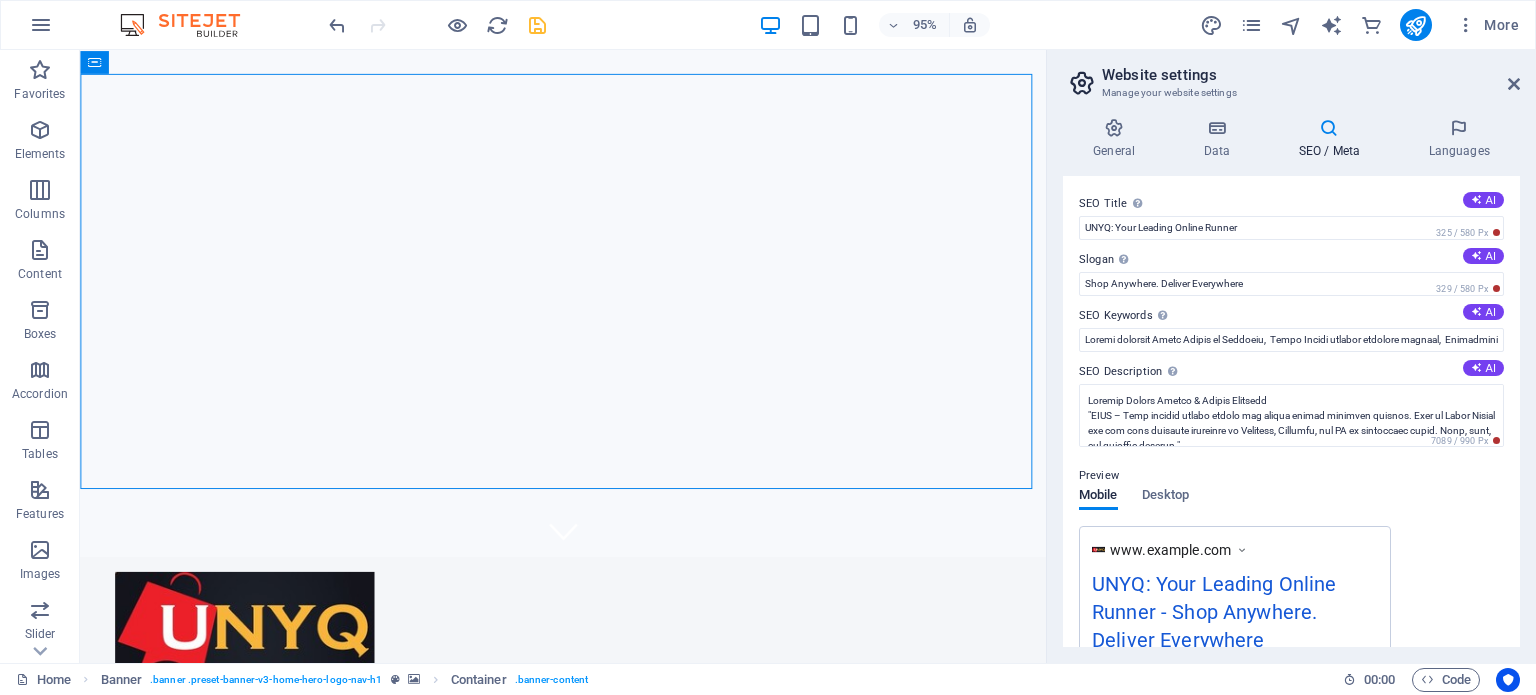 drag, startPoint x: 537, startPoint y: 28, endPoint x: 536, endPoint y: 74, distance: 46.010868 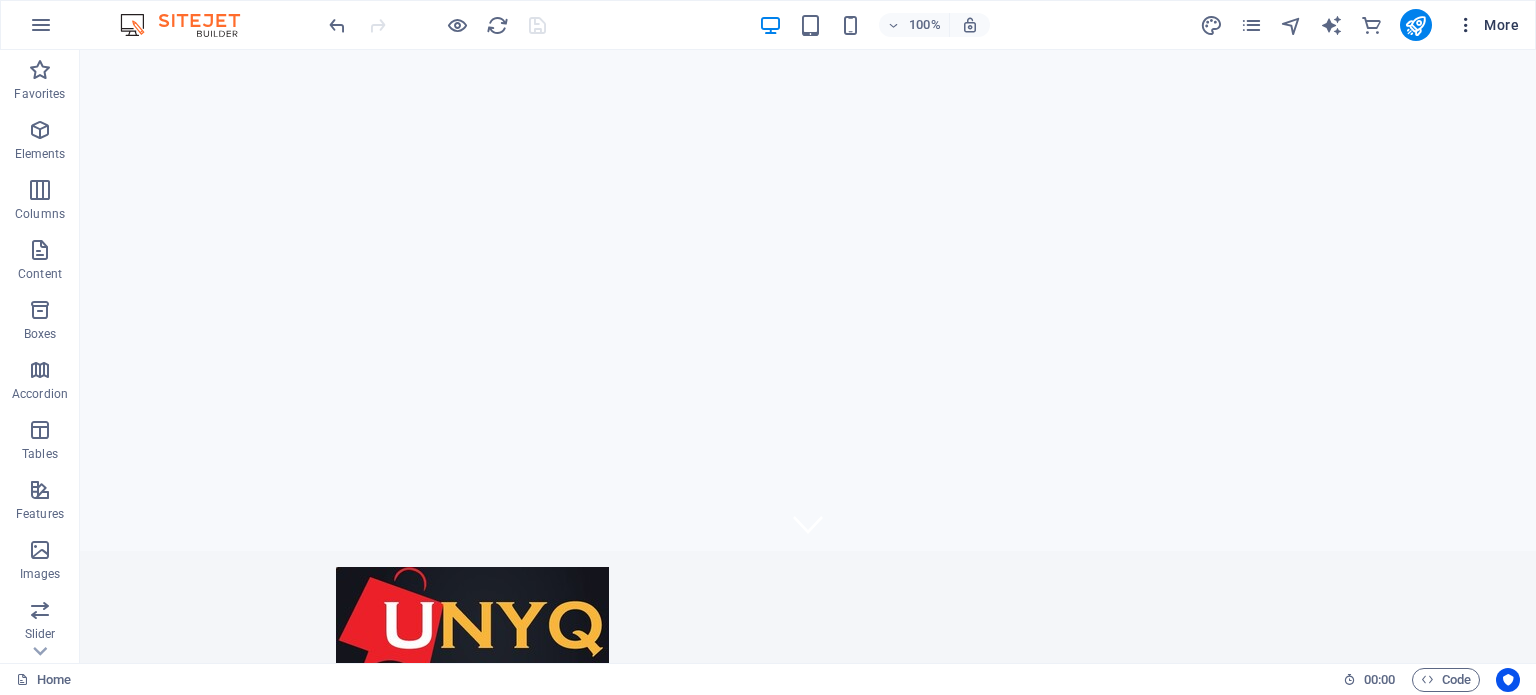 click at bounding box center [1466, 25] 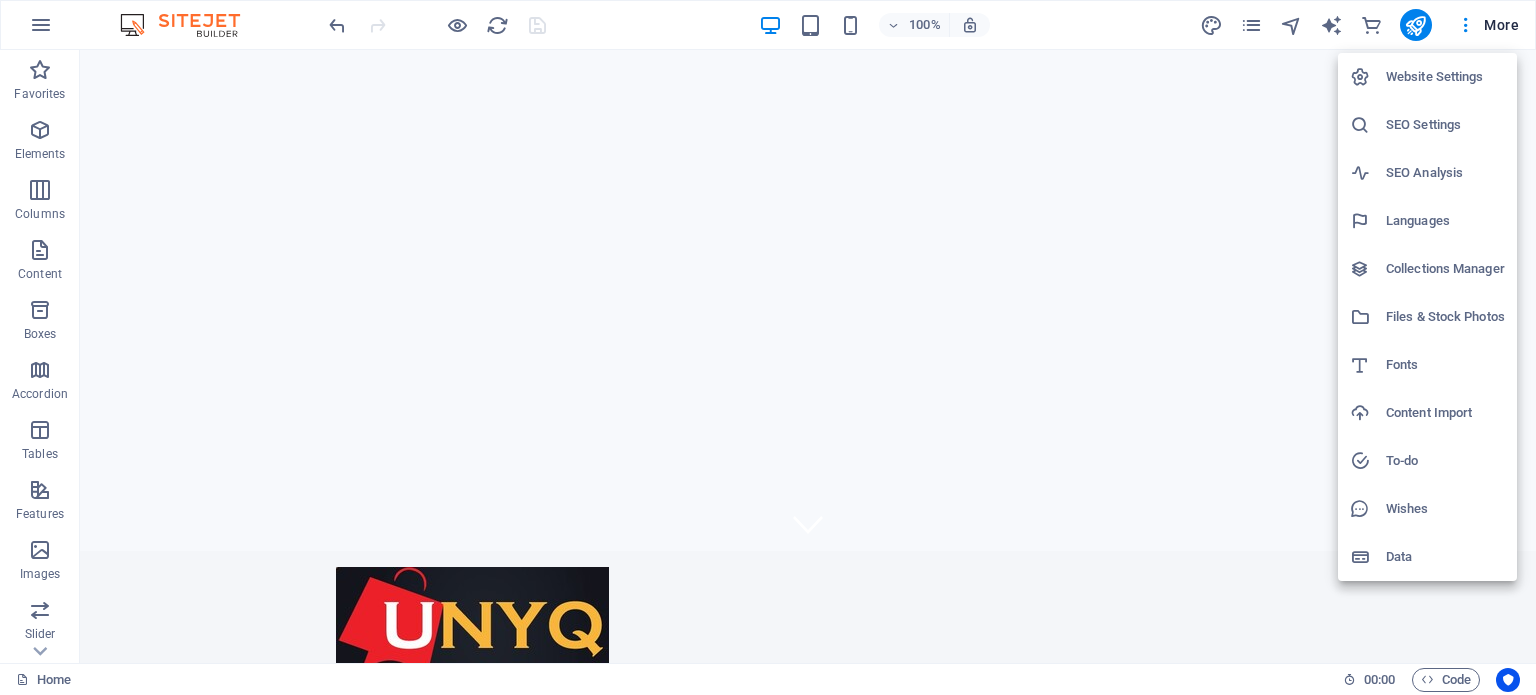 click on "Website Settings" at bounding box center [1445, 77] 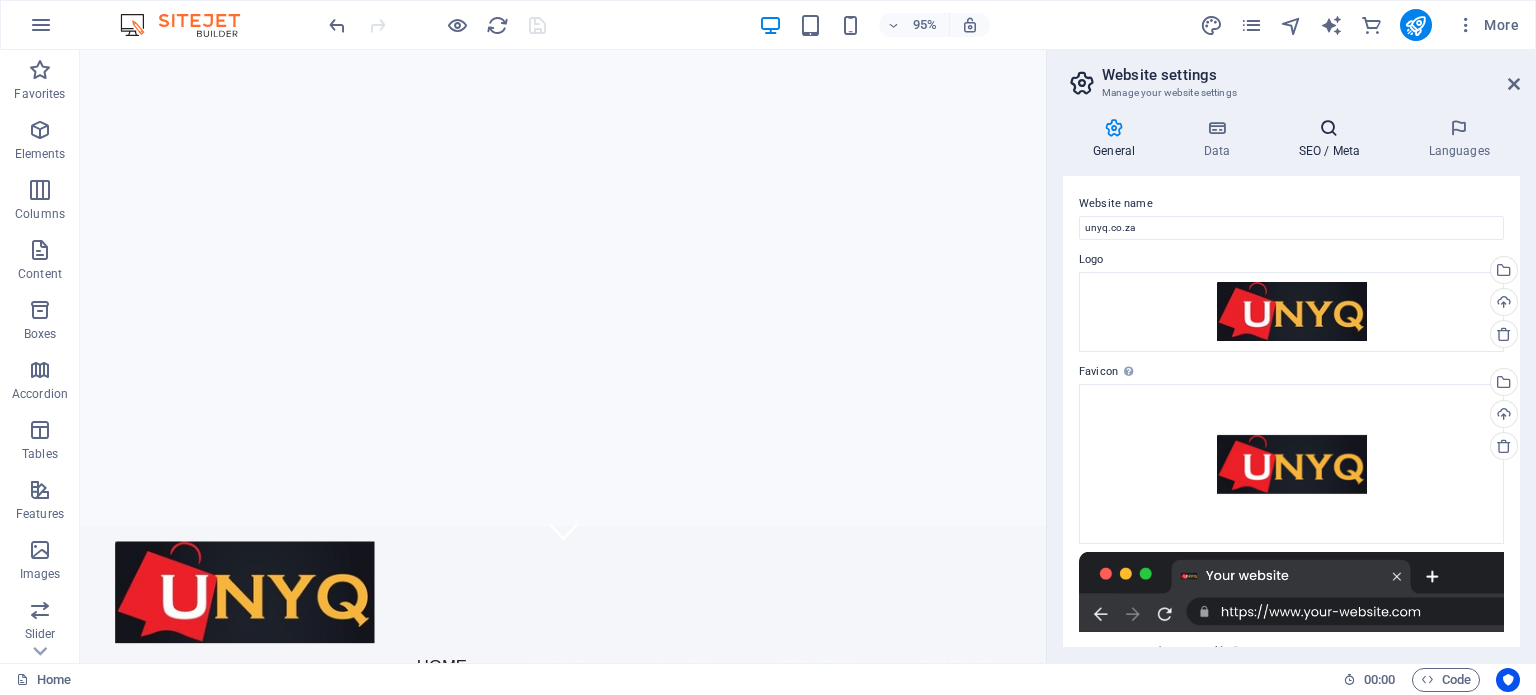click on "SEO / Meta" at bounding box center (1333, 139) 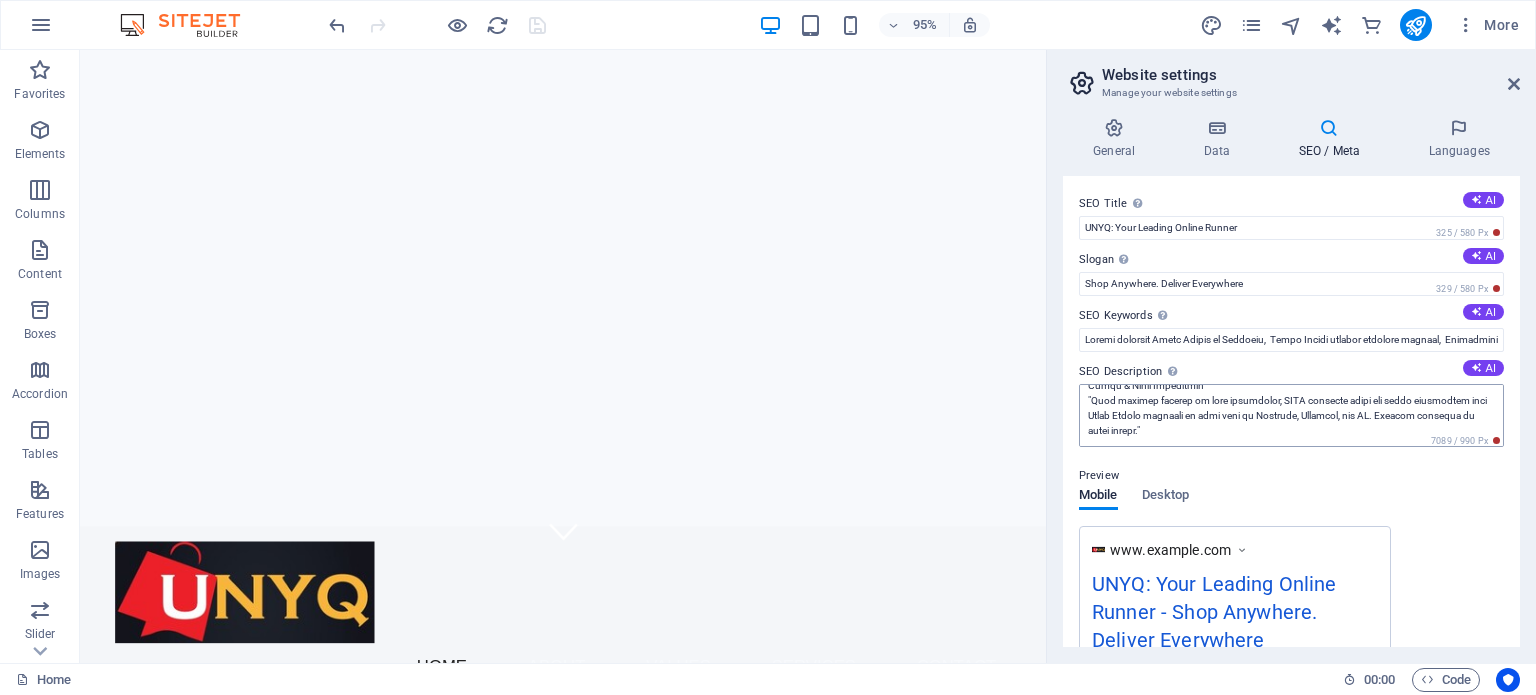 scroll, scrollTop: 344, scrollLeft: 0, axis: vertical 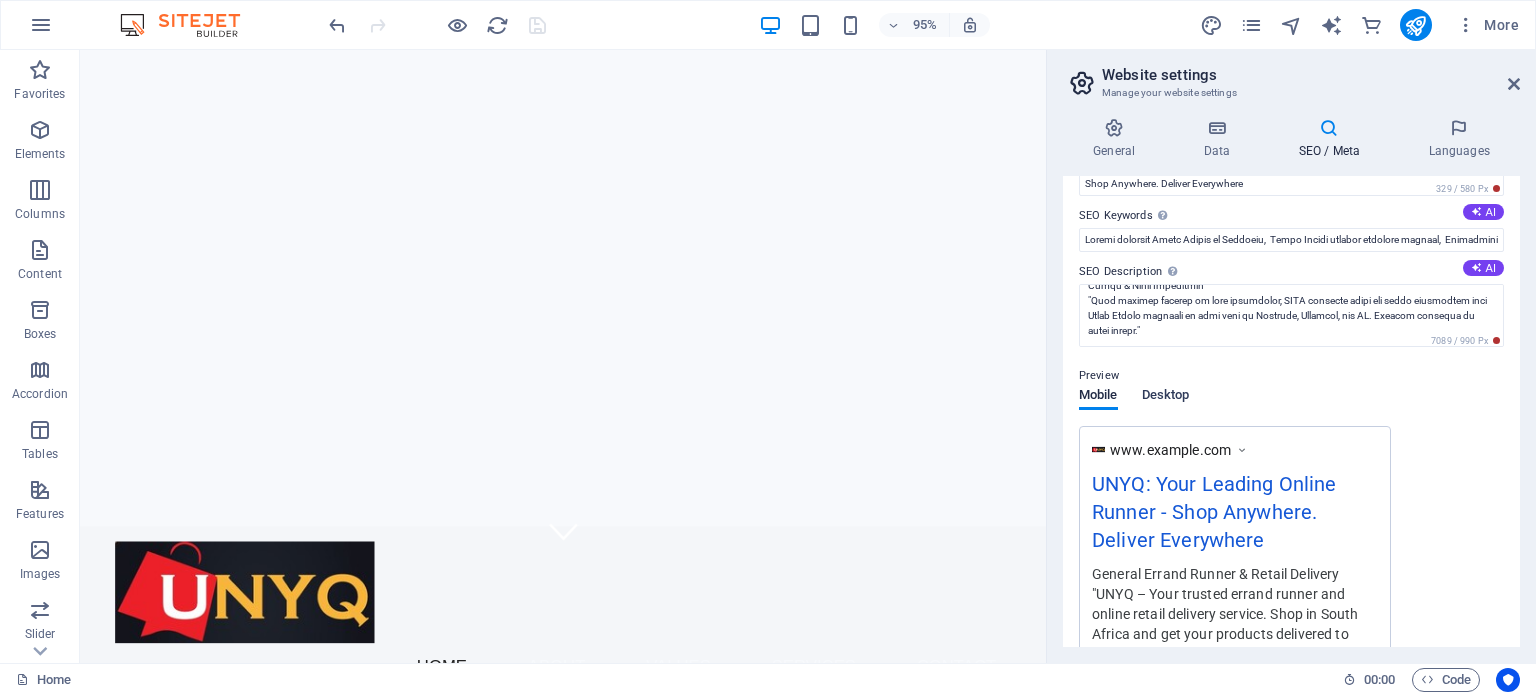 click on "Desktop" at bounding box center (1166, 397) 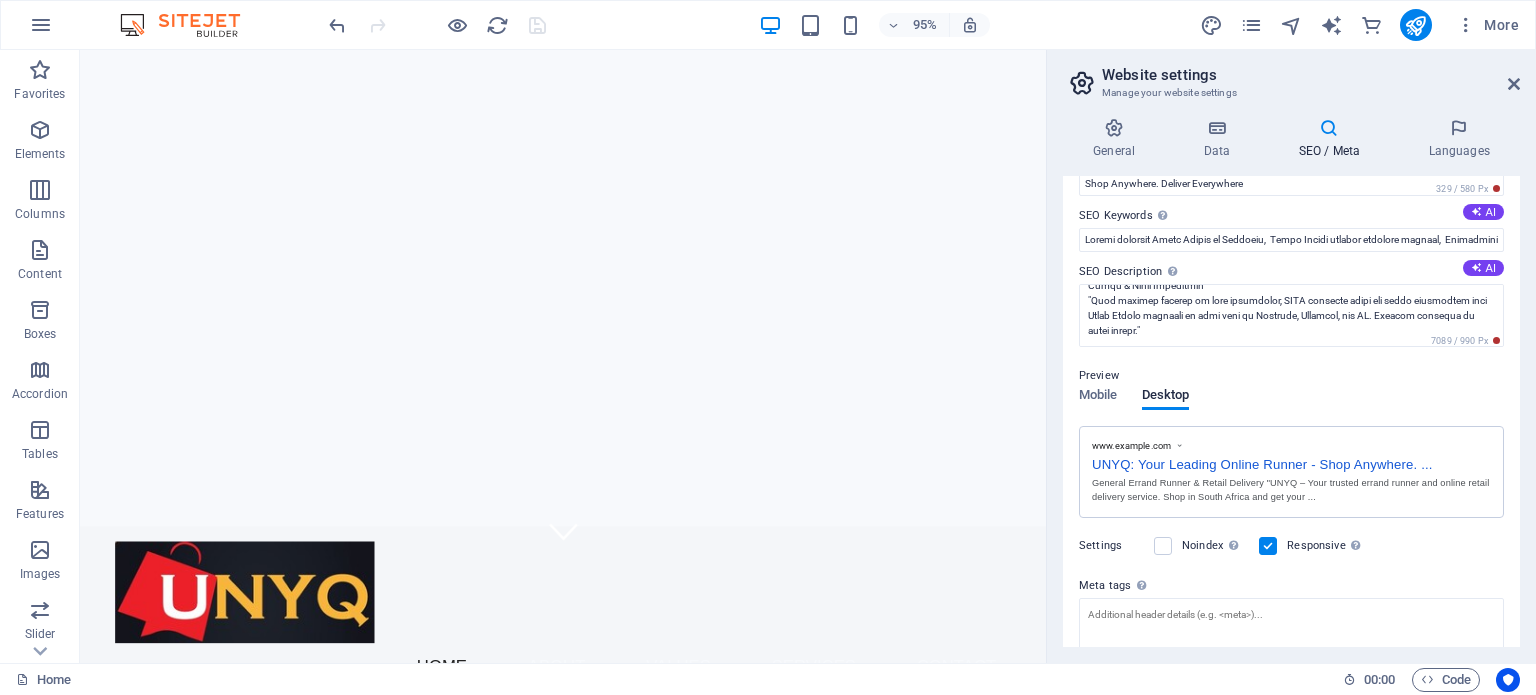 scroll, scrollTop: 200, scrollLeft: 0, axis: vertical 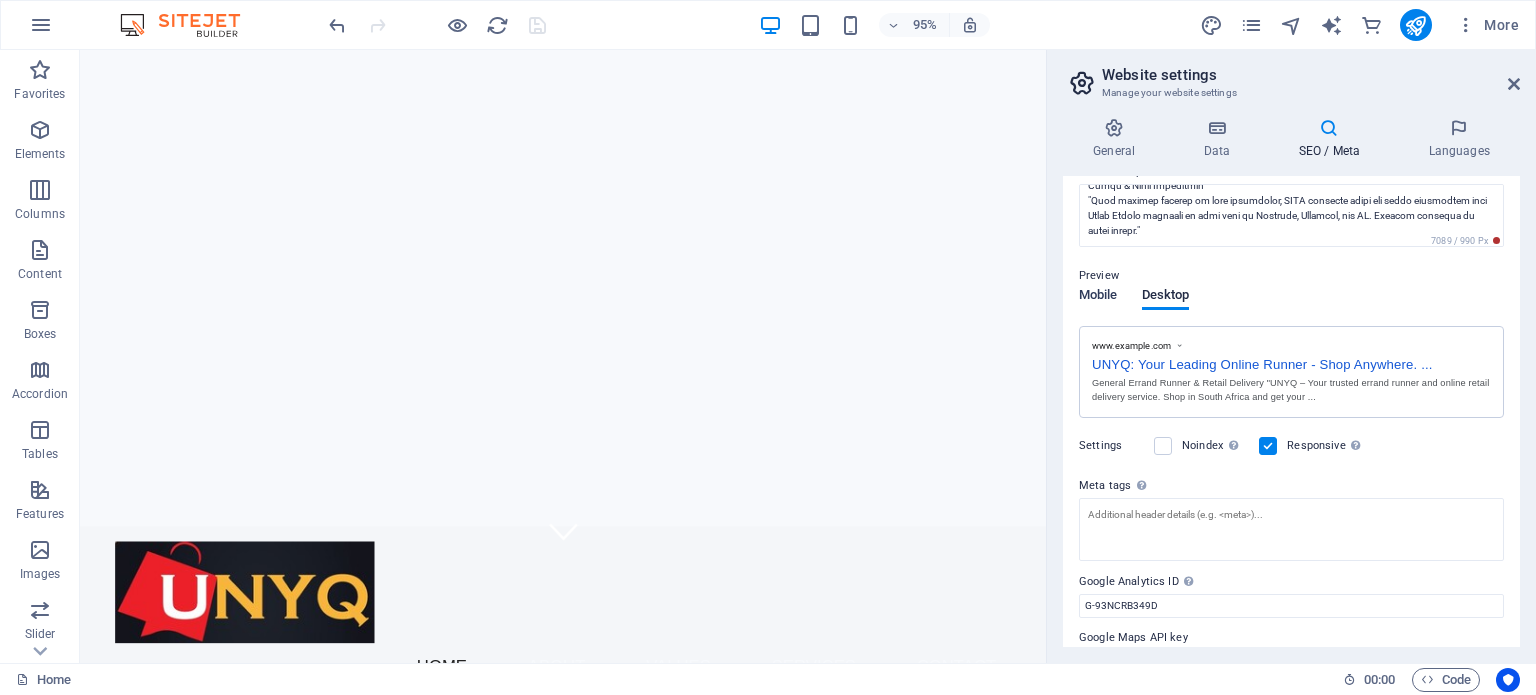 click on "Mobile" at bounding box center [1098, 297] 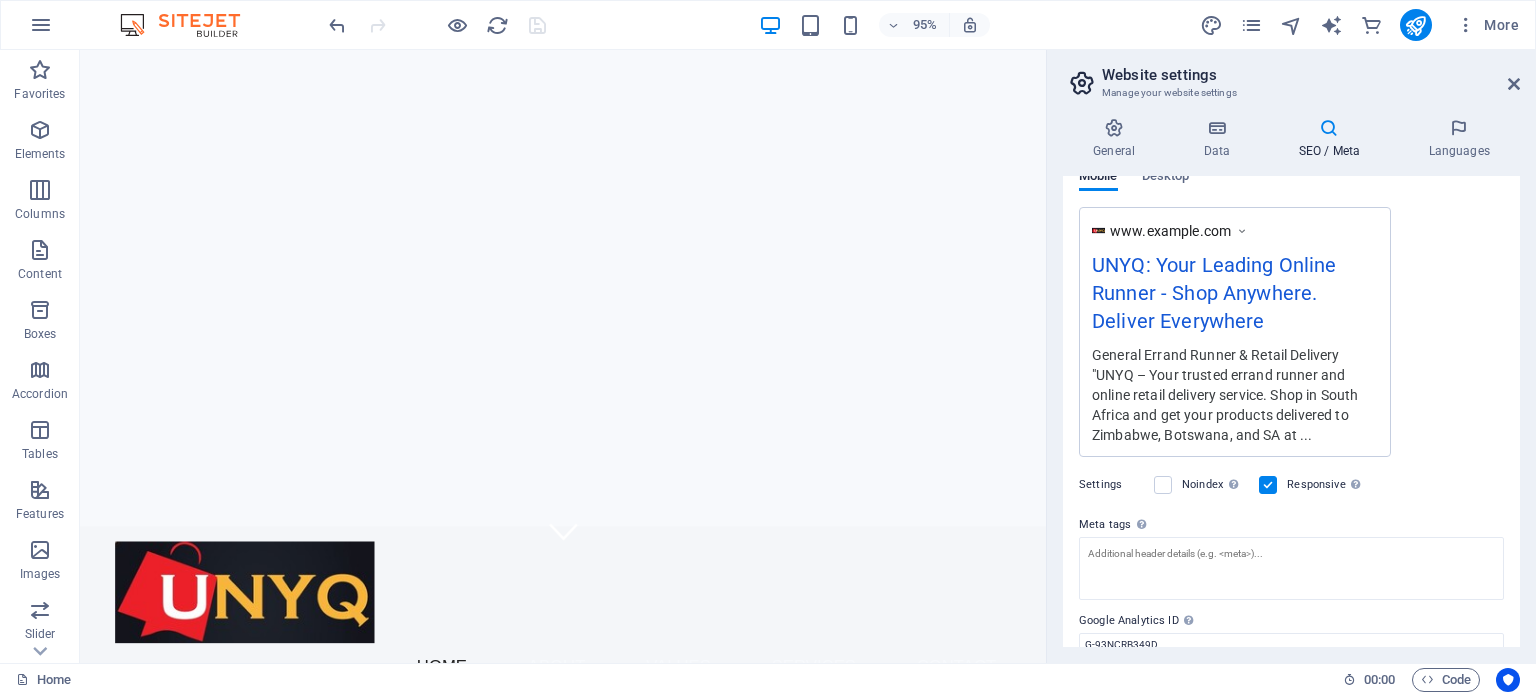 scroll, scrollTop: 399, scrollLeft: 0, axis: vertical 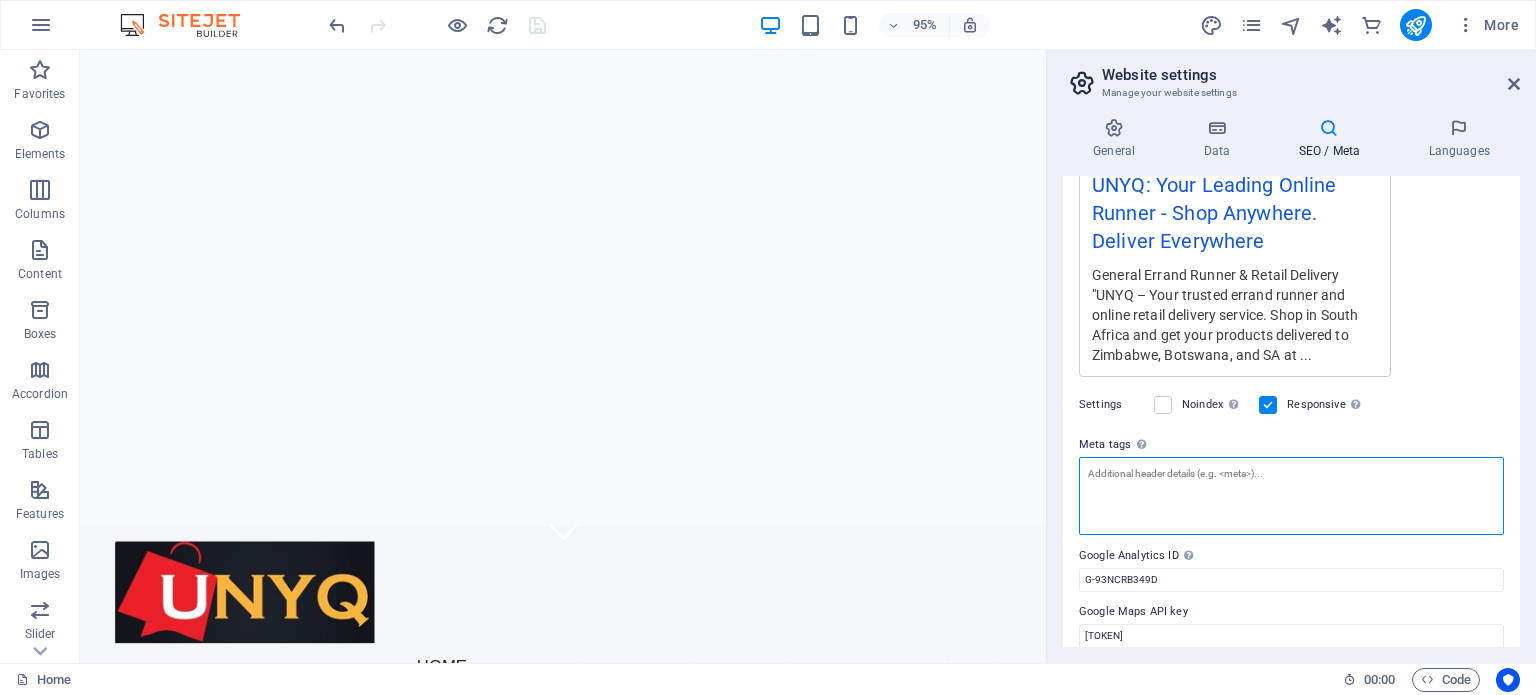 click on "Meta tags Enter HTML code here that will be placed inside the  tags of your website. Please note that your website may not function if you include code with errors." at bounding box center [1291, 496] 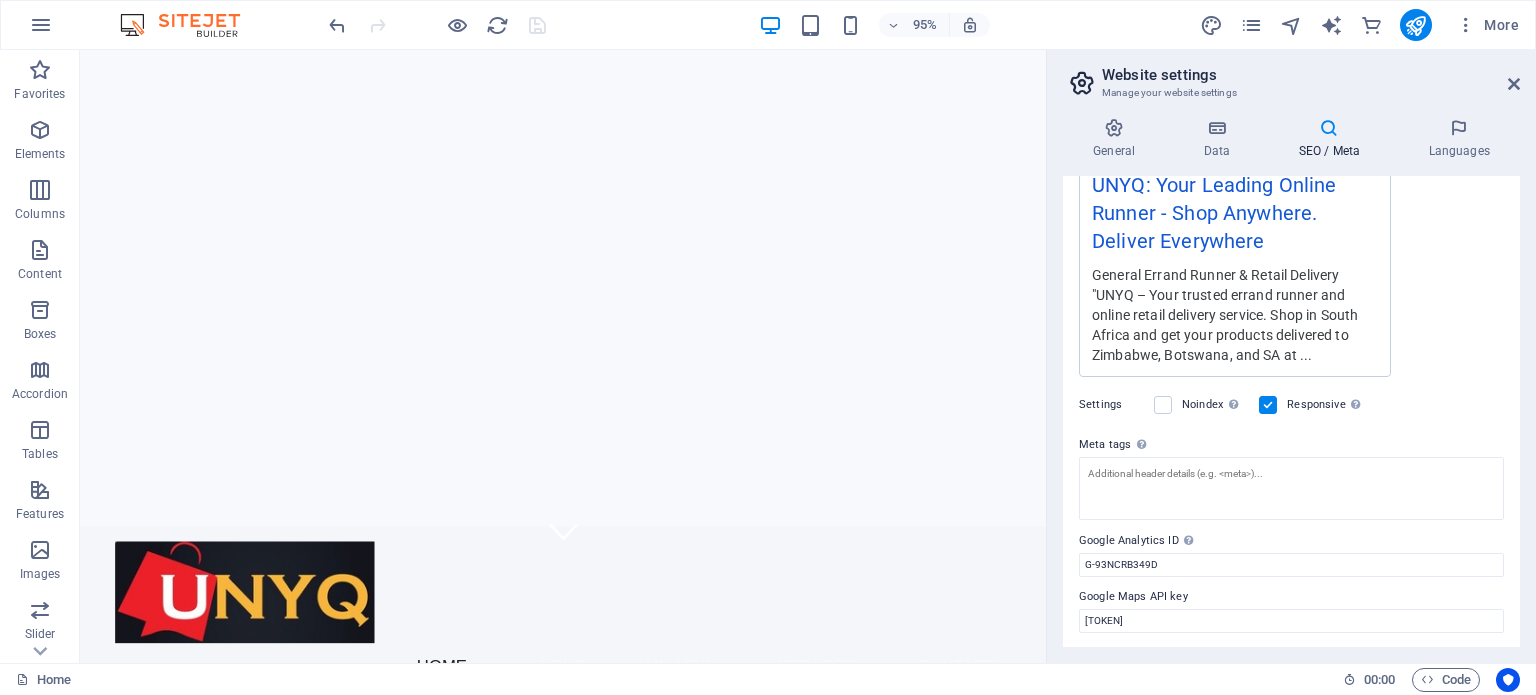 click at bounding box center (437, 25) 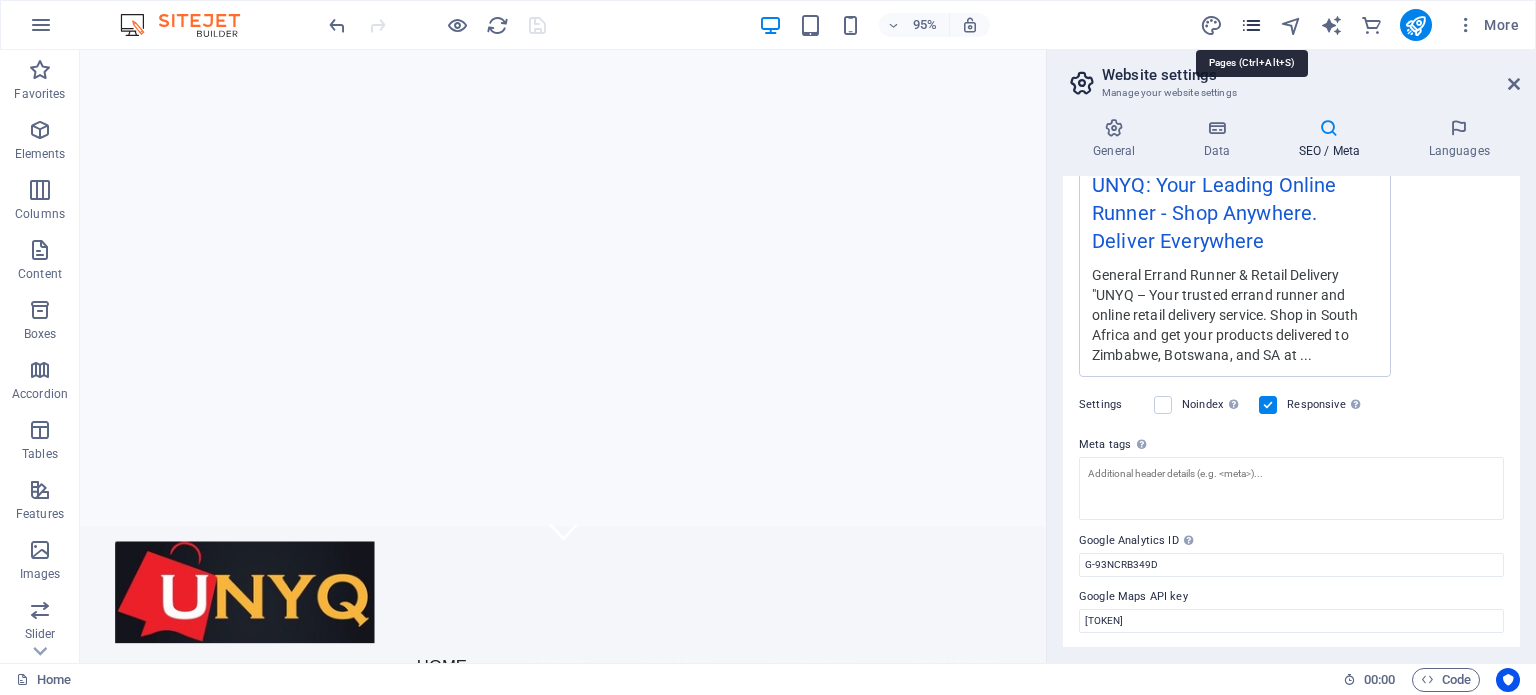 click at bounding box center [1251, 25] 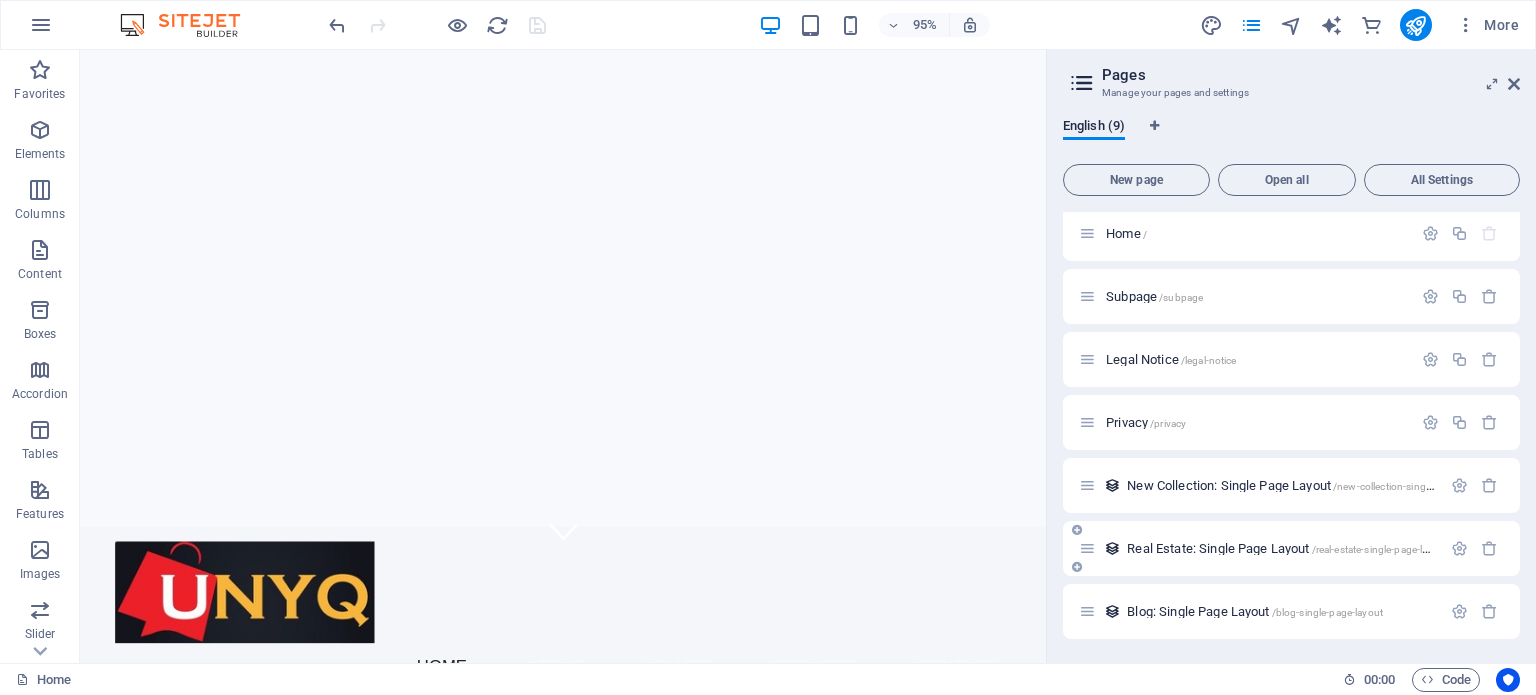 scroll, scrollTop: 0, scrollLeft: 0, axis: both 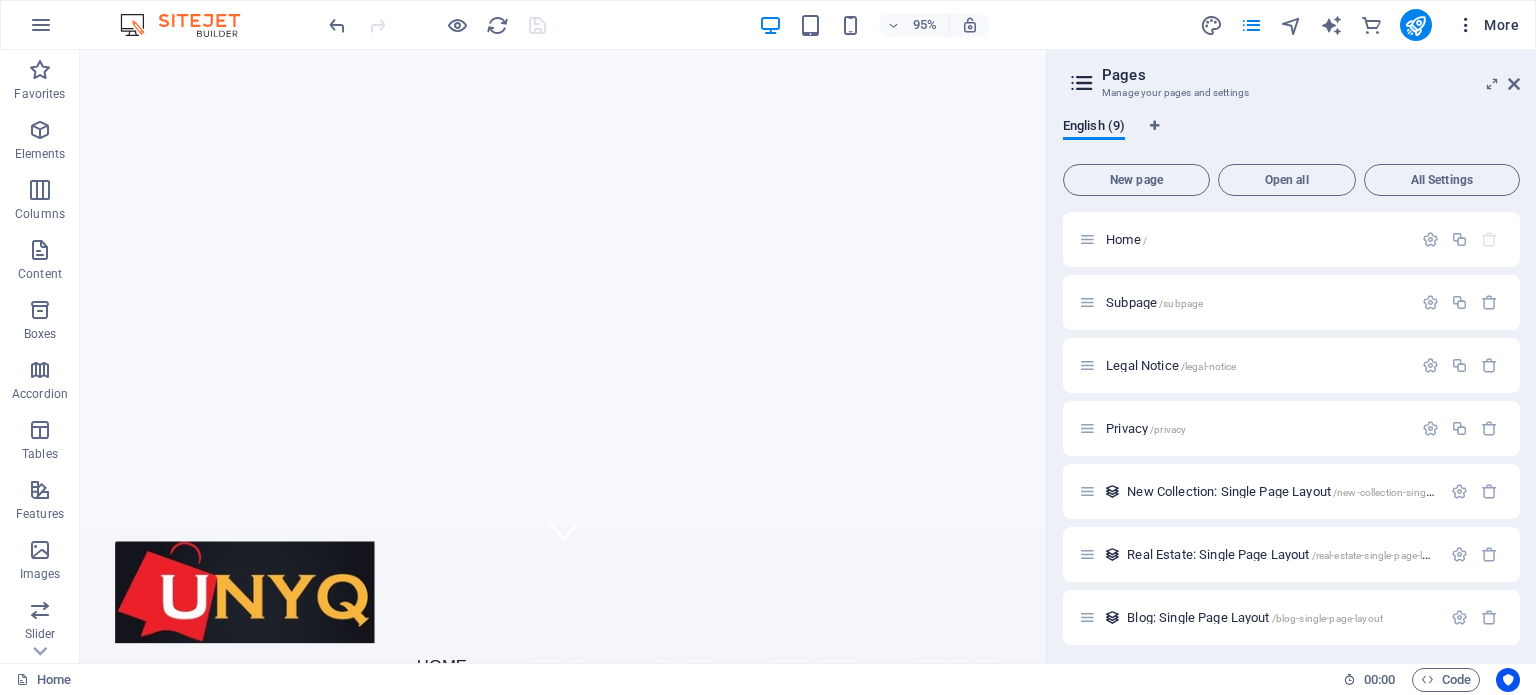 click at bounding box center [1466, 25] 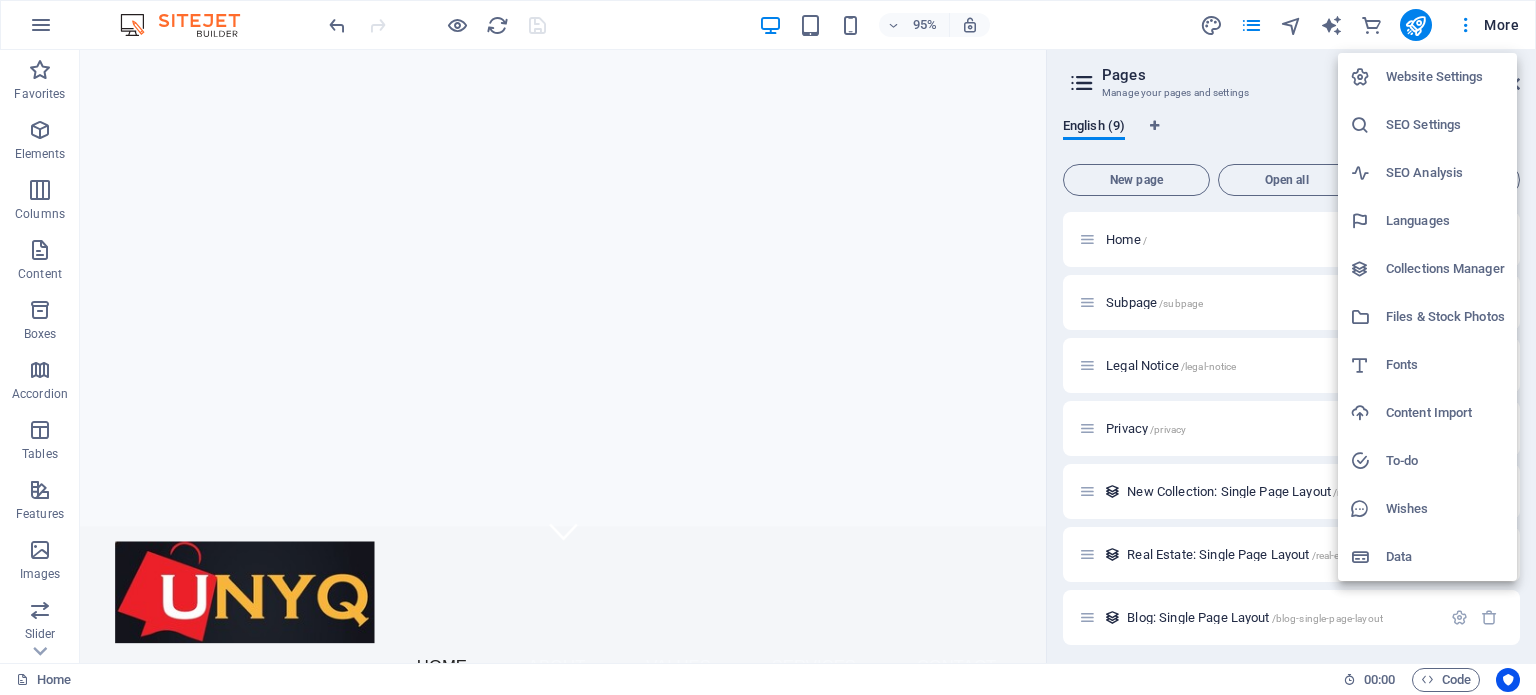 click at bounding box center [768, 347] 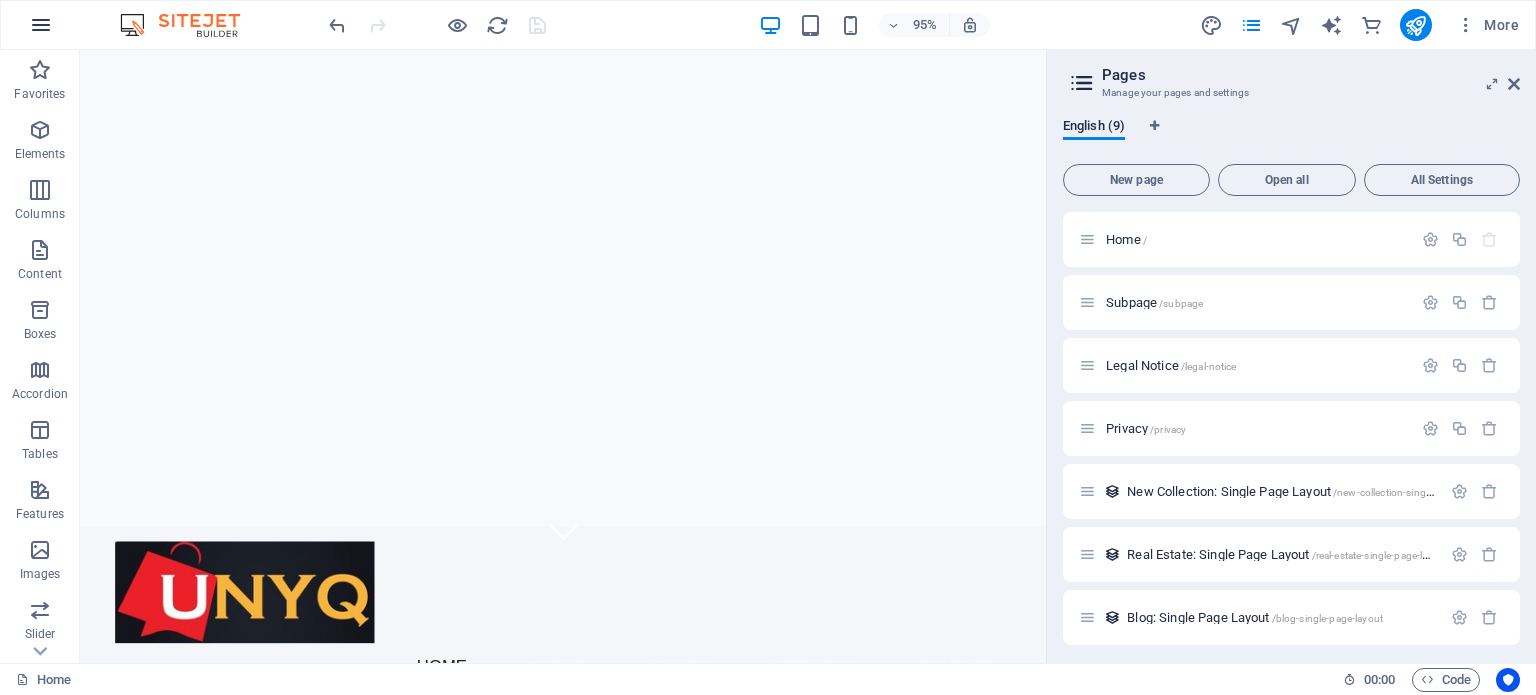 click at bounding box center [41, 25] 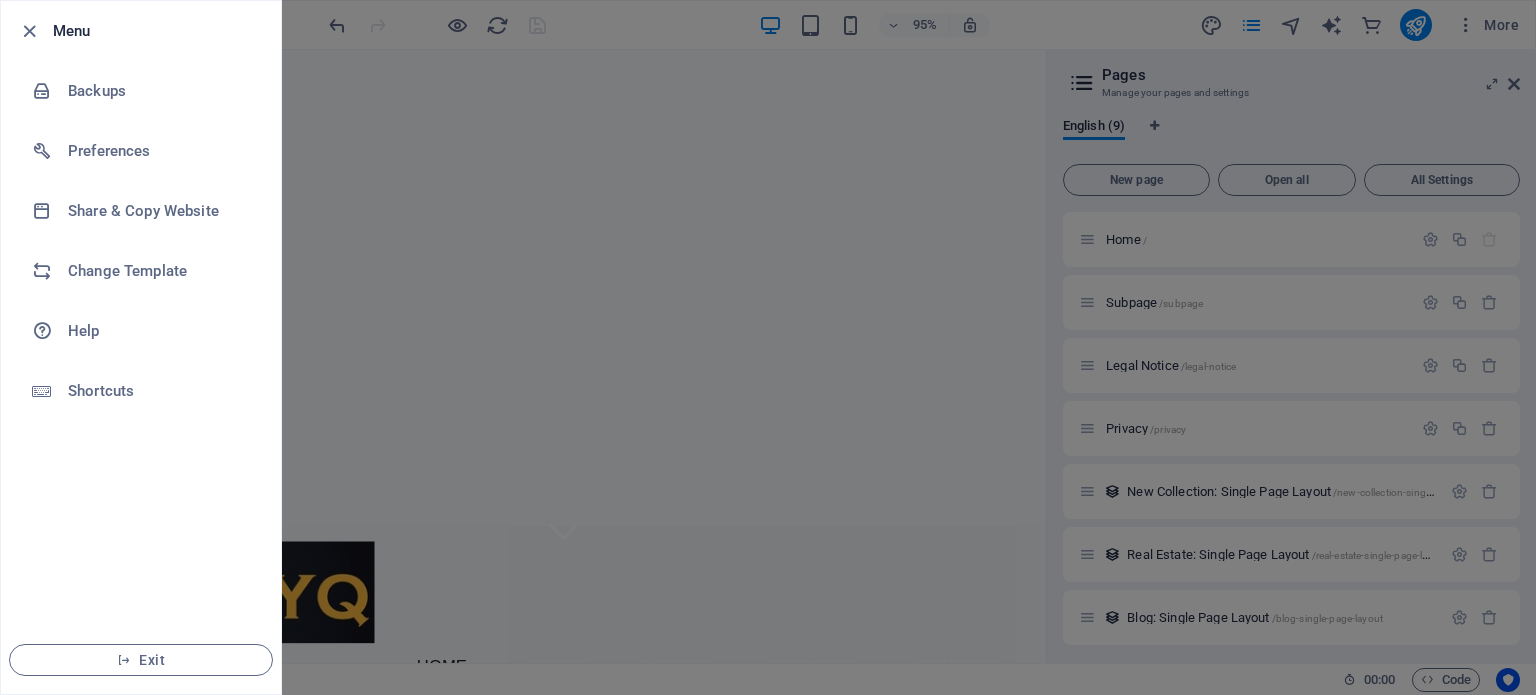click at bounding box center [768, 347] 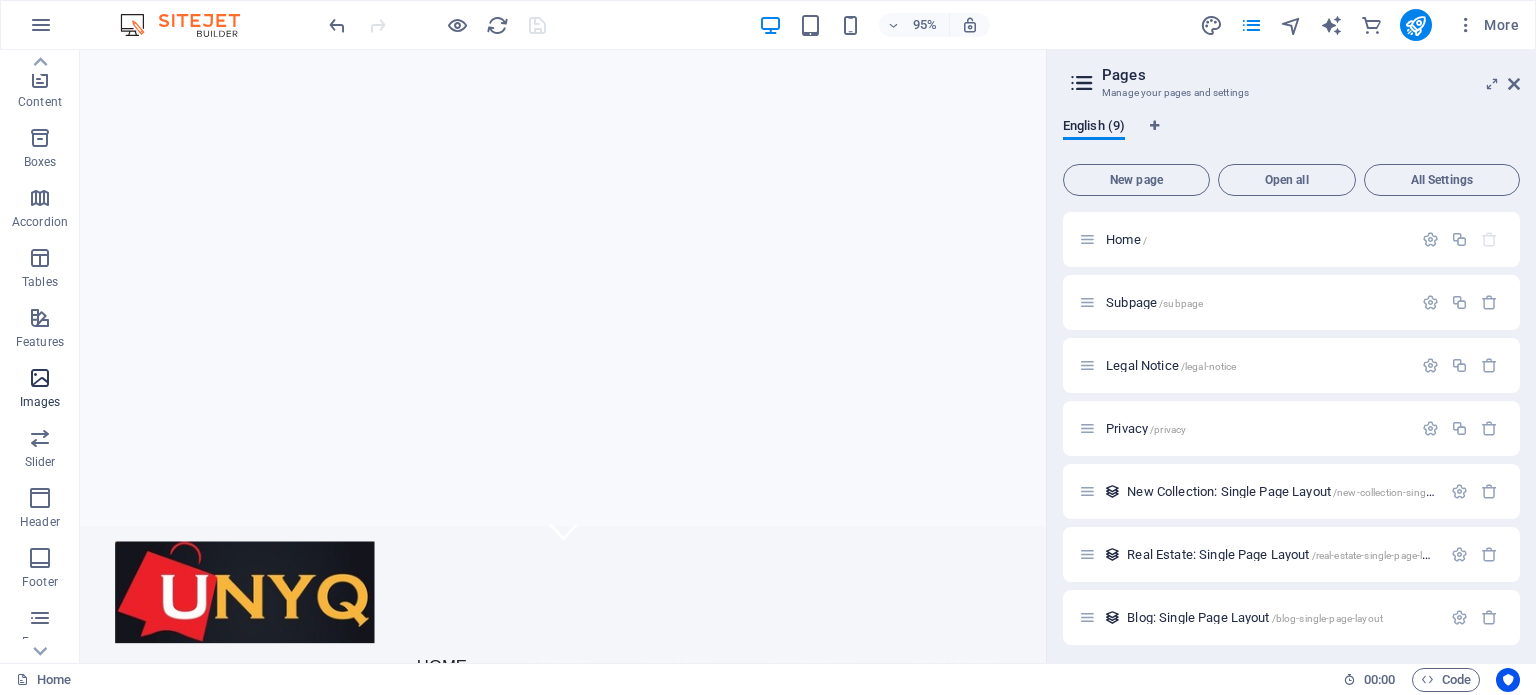 scroll, scrollTop: 200, scrollLeft: 0, axis: vertical 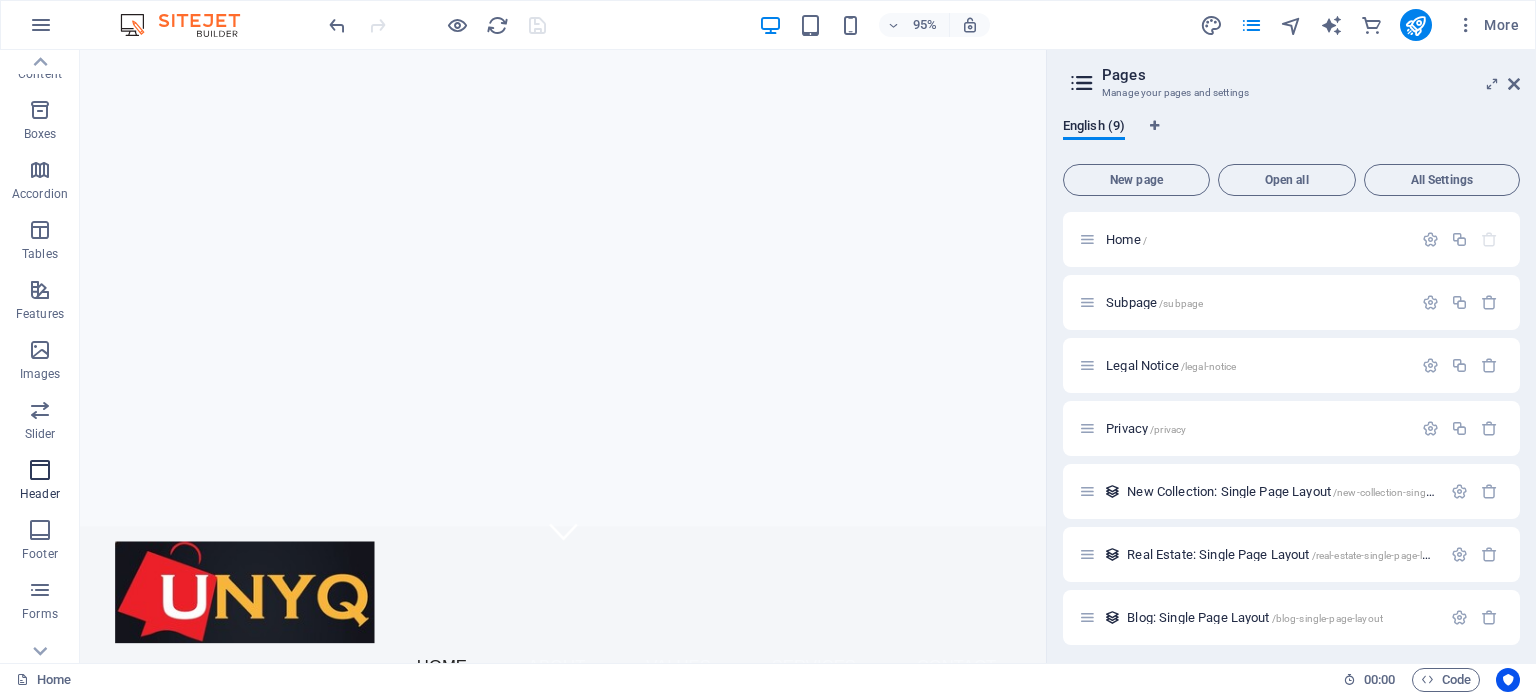 click at bounding box center [40, 470] 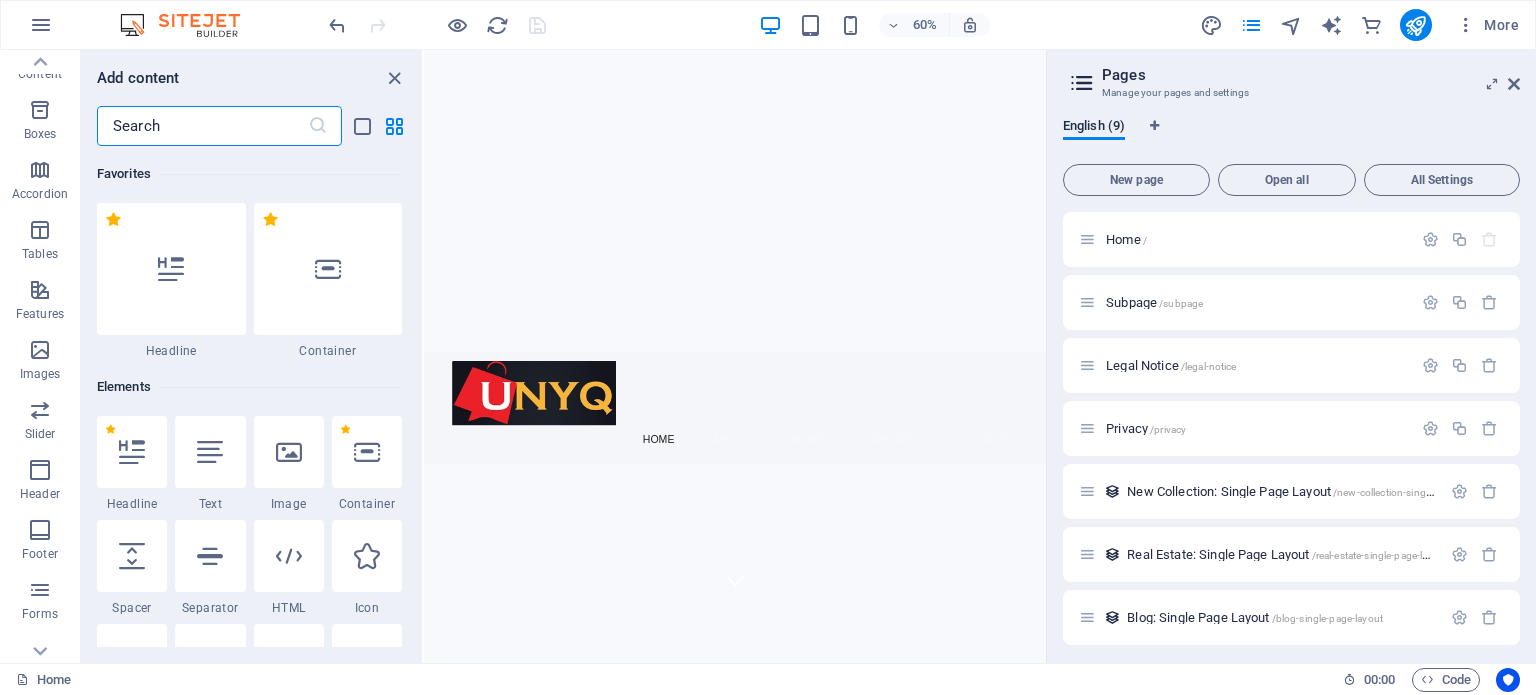 scroll, scrollTop: 12042, scrollLeft: 0, axis: vertical 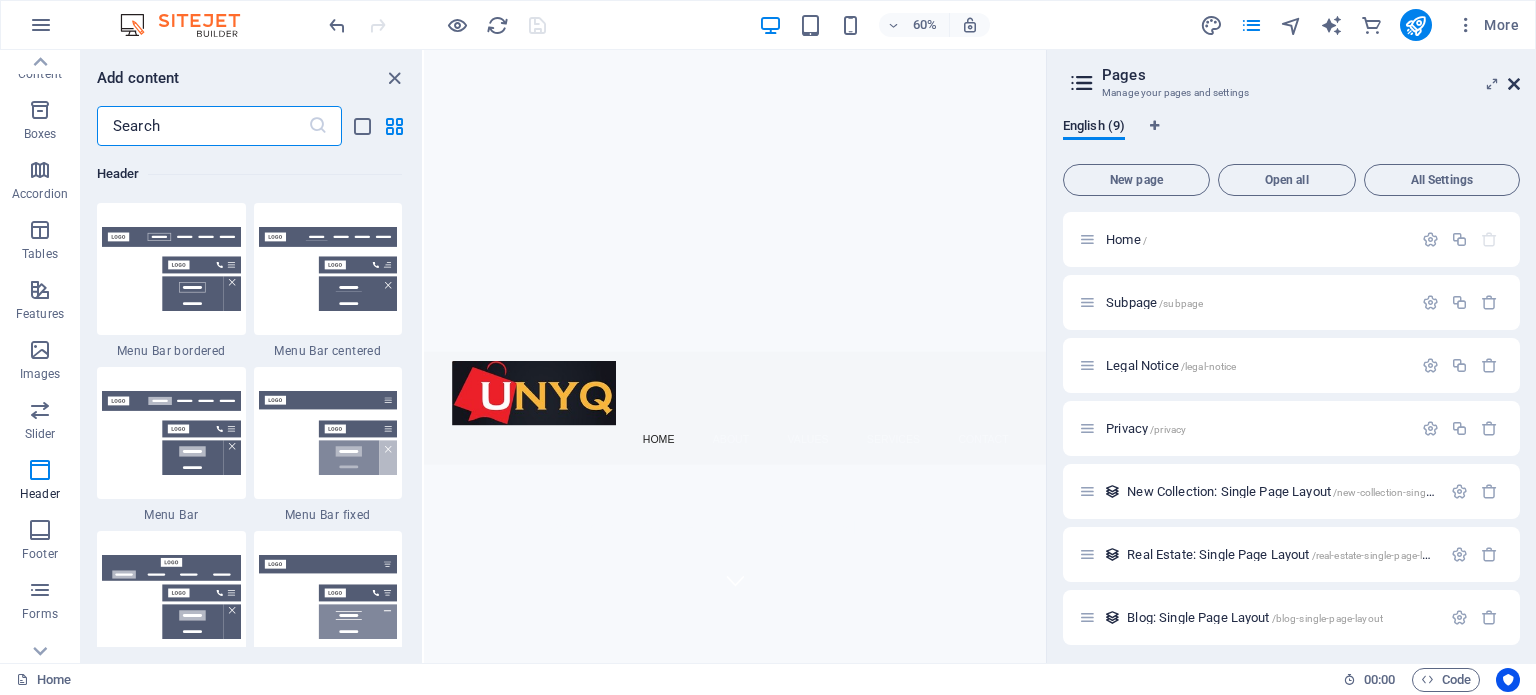 drag, startPoint x: 1513, startPoint y: 84, endPoint x: 386, endPoint y: 199, distance: 1132.8522 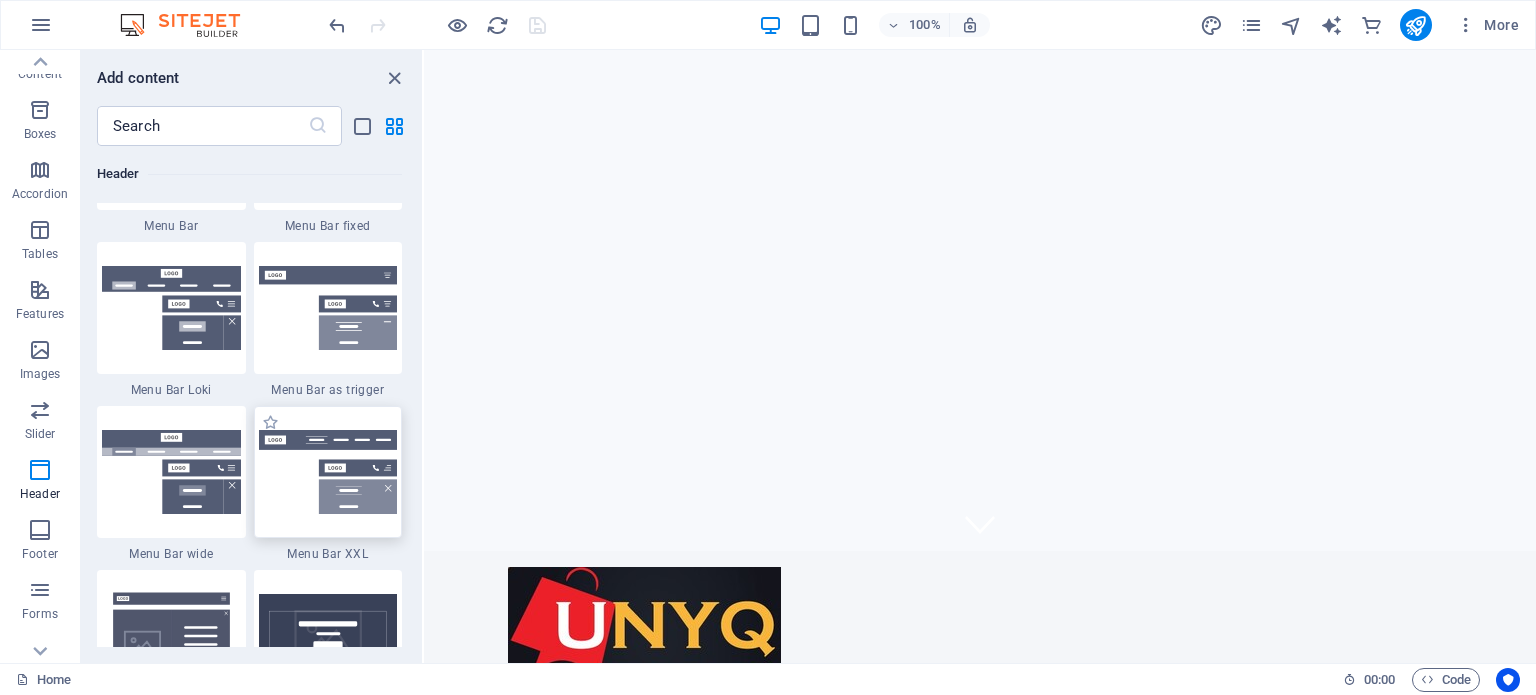 scroll, scrollTop: 12442, scrollLeft: 0, axis: vertical 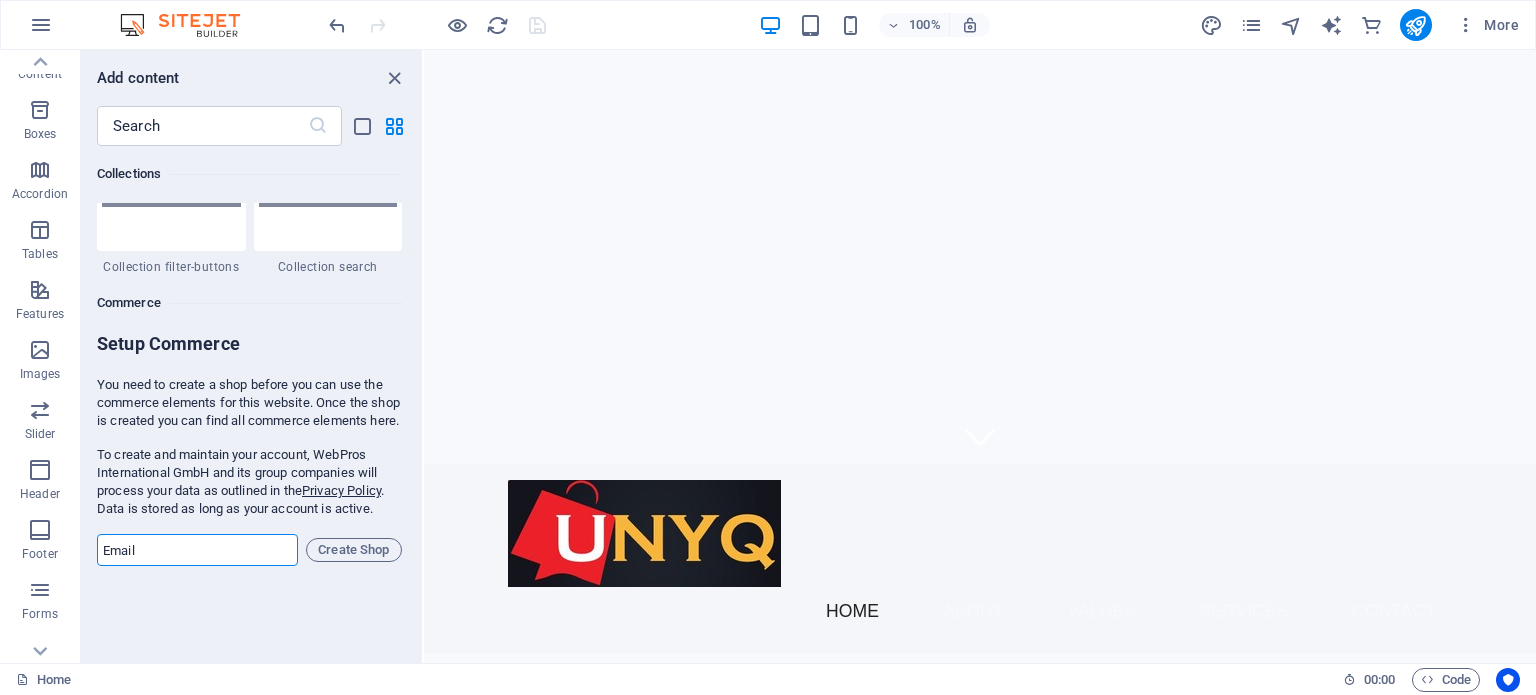 click at bounding box center (197, 550) 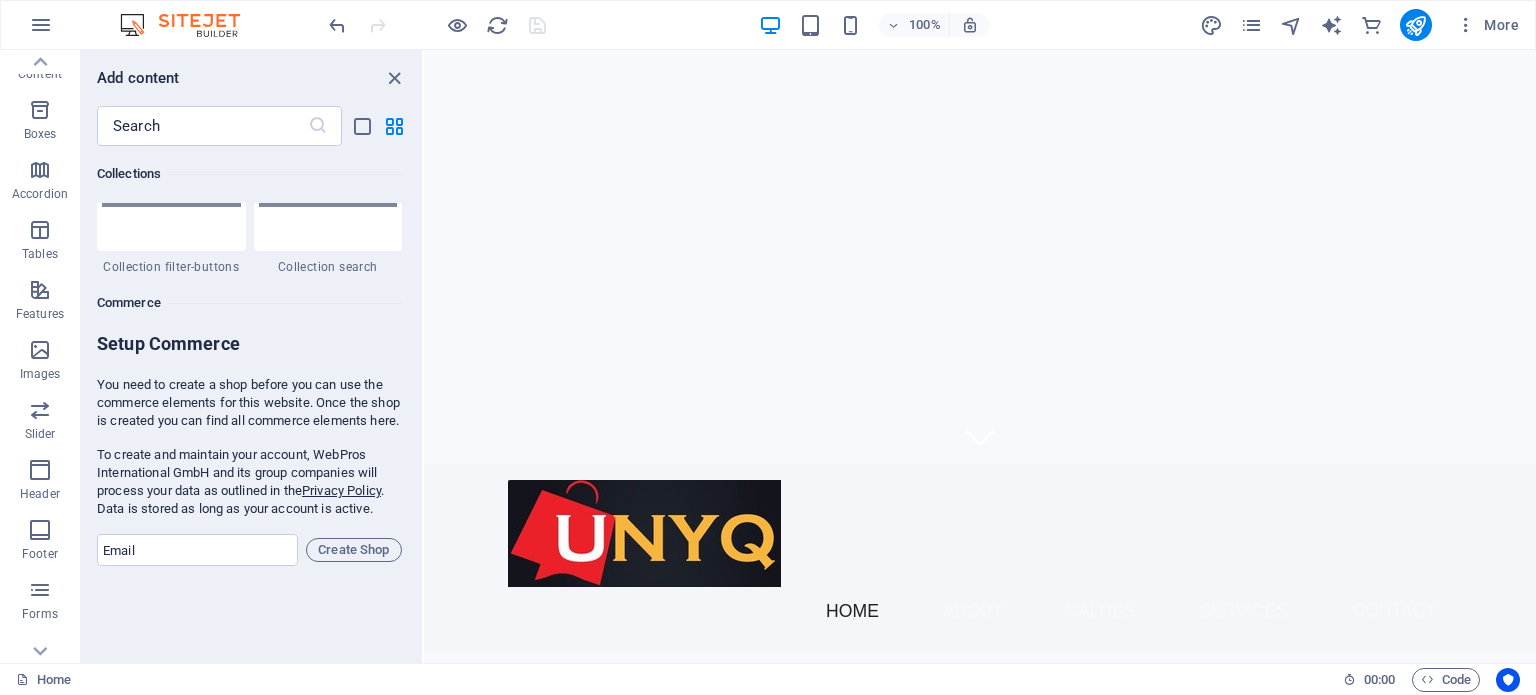 click on "To create and maintain your account, WebPros International GmbH and its group companies will process your data as outlined in the  Privacy Policy . Data is stored as long as your account is active." at bounding box center (249, 482) 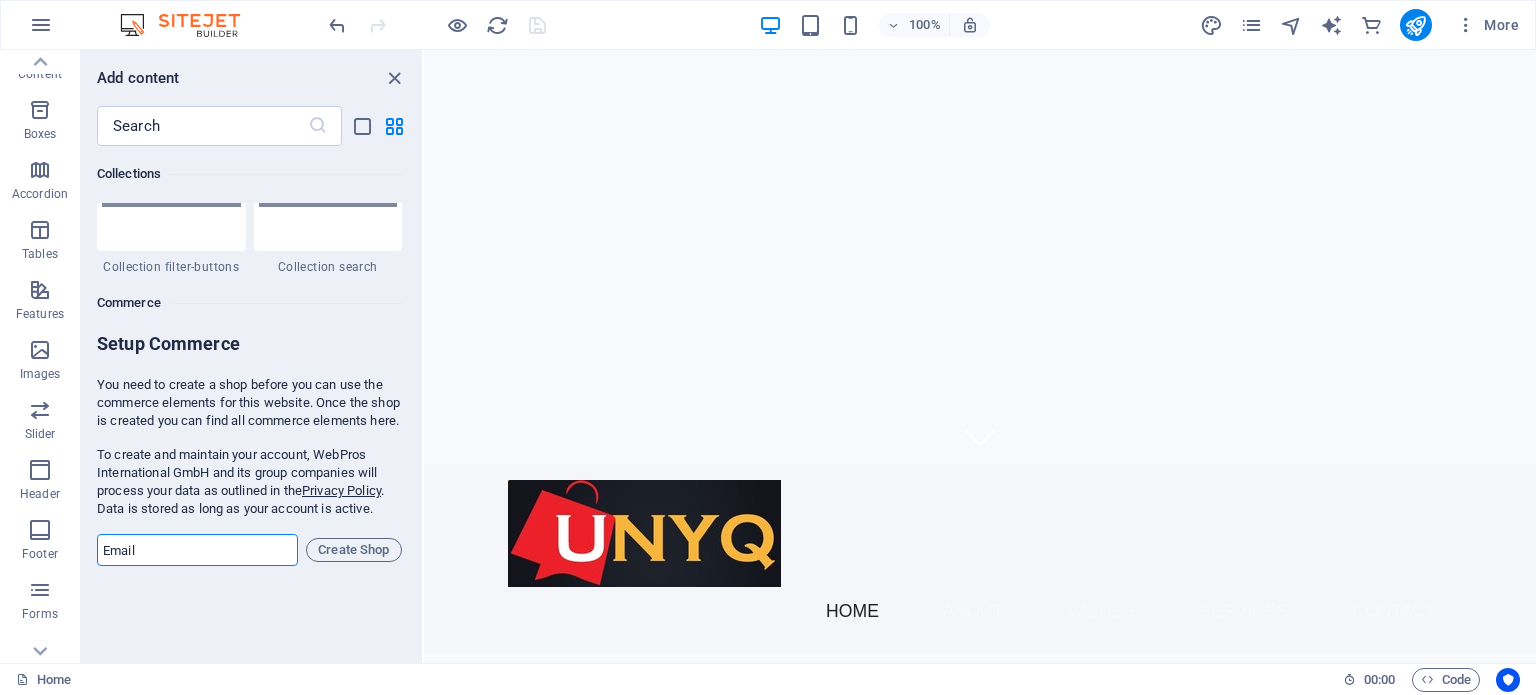 click at bounding box center [197, 550] 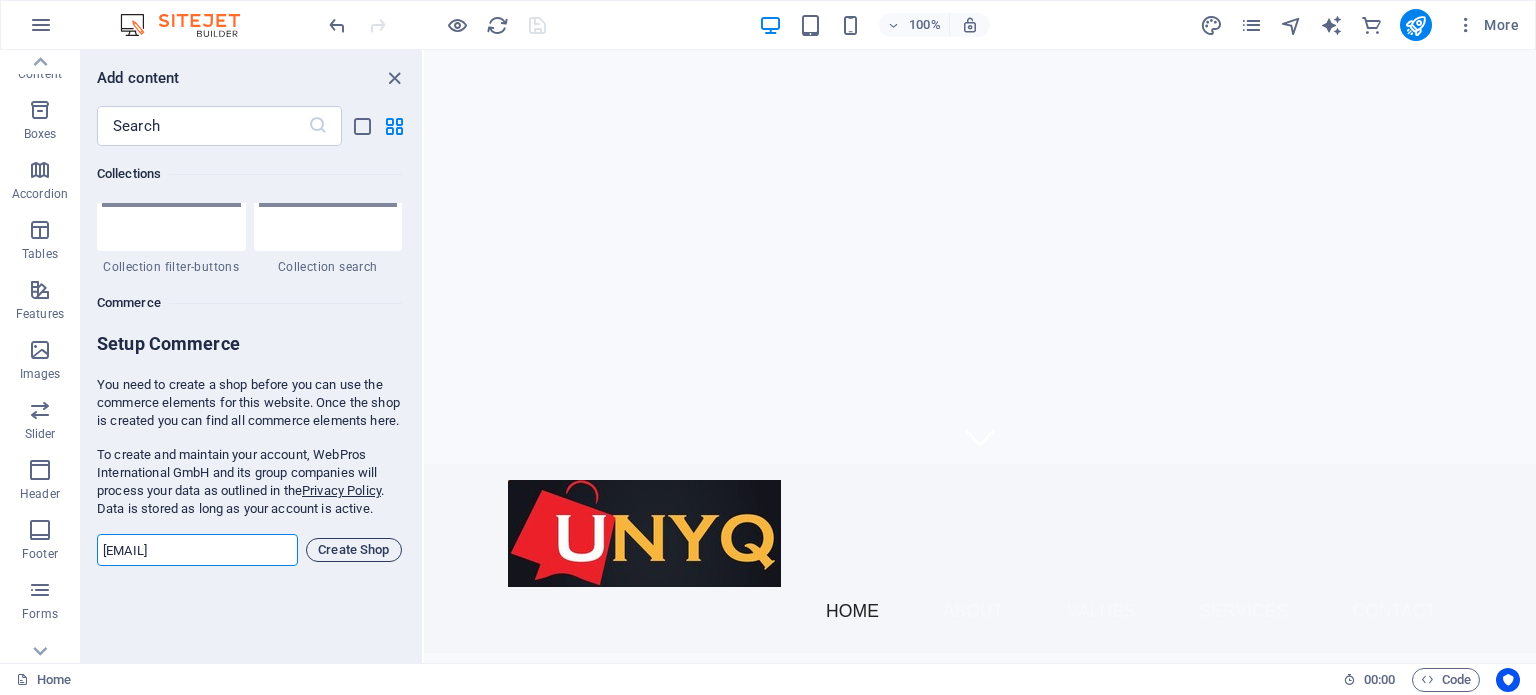 type on "unyqsa@gmail.com" 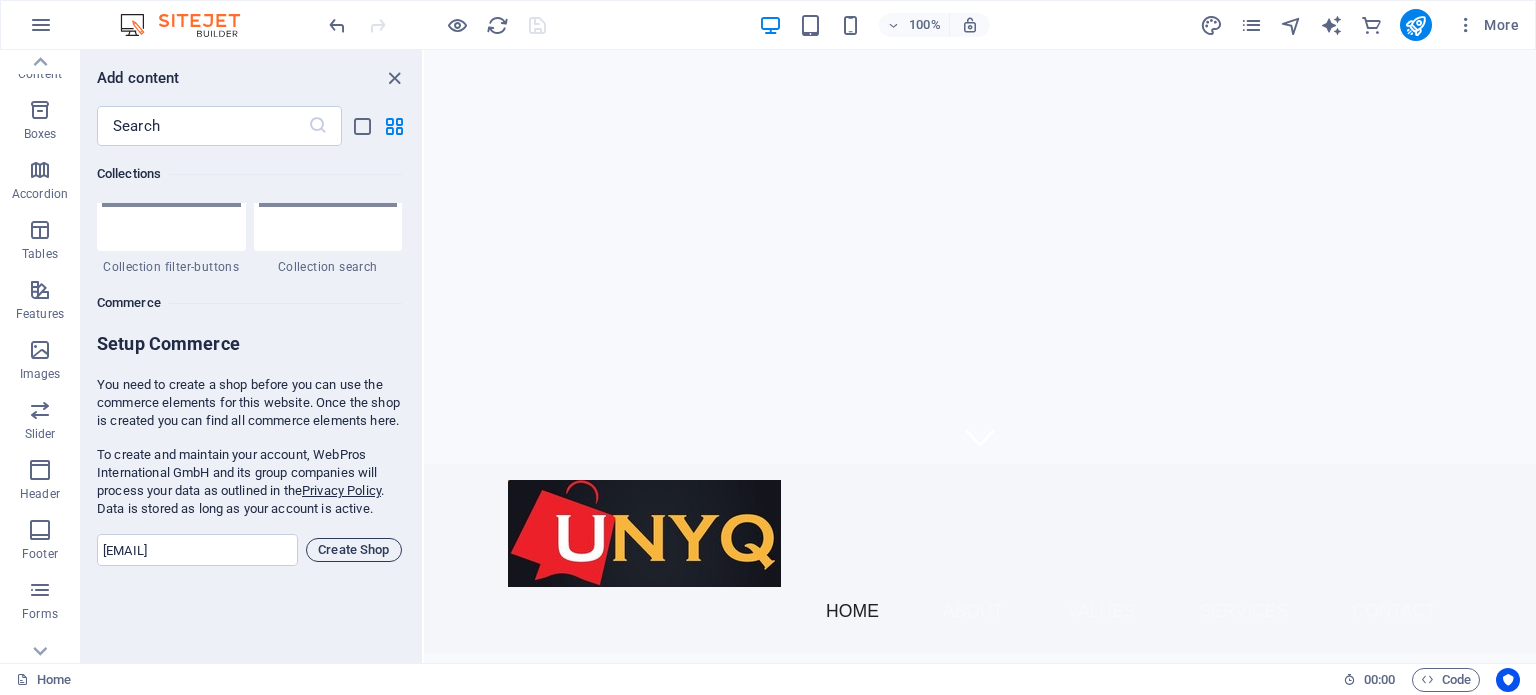 click on "Create Shop" at bounding box center [354, 550] 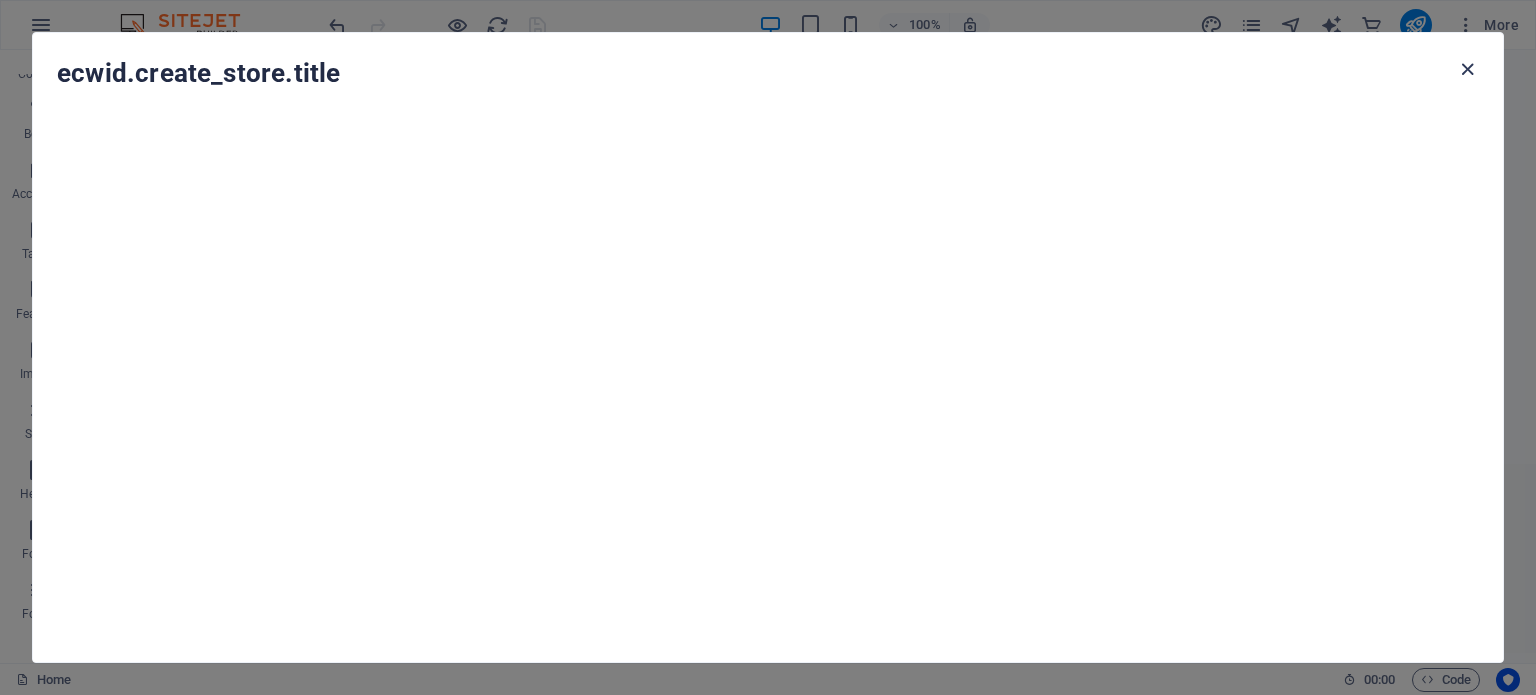 click at bounding box center [1467, 69] 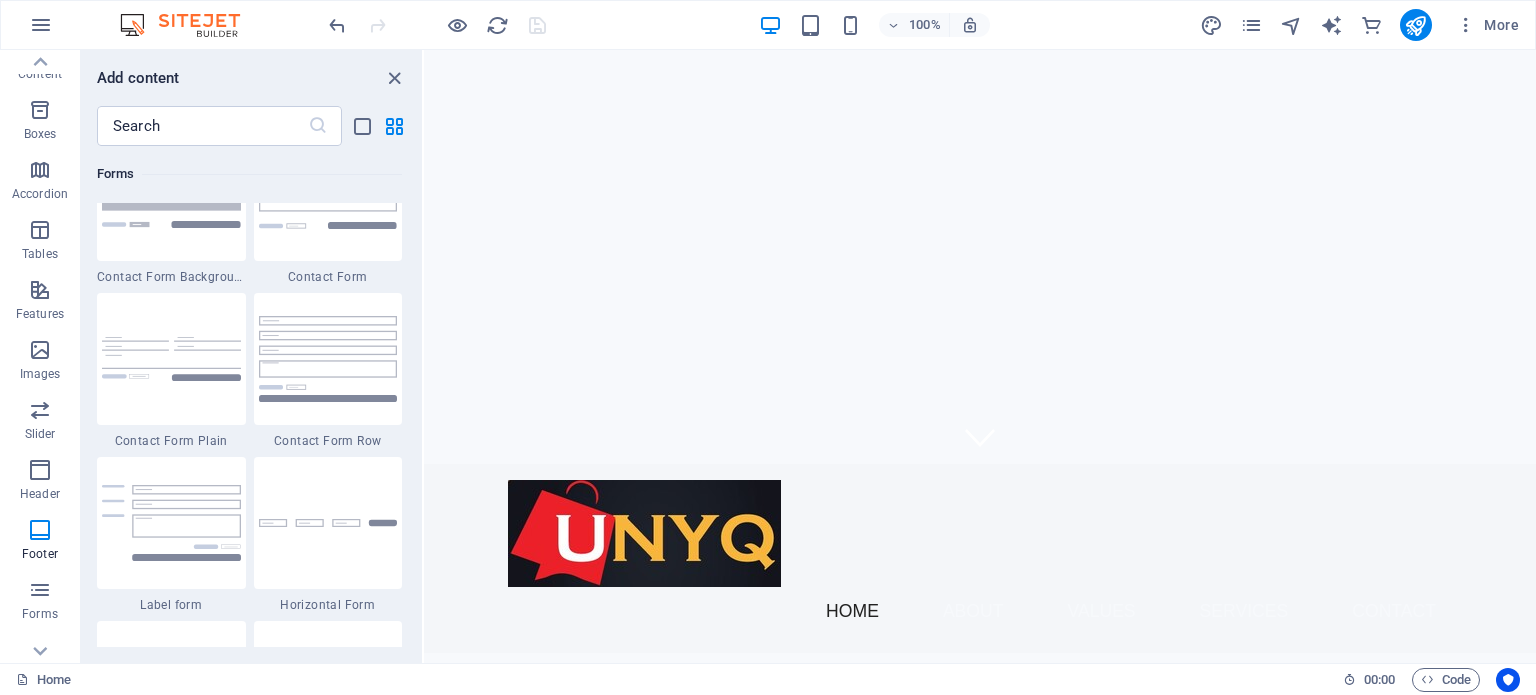 scroll, scrollTop: 14342, scrollLeft: 0, axis: vertical 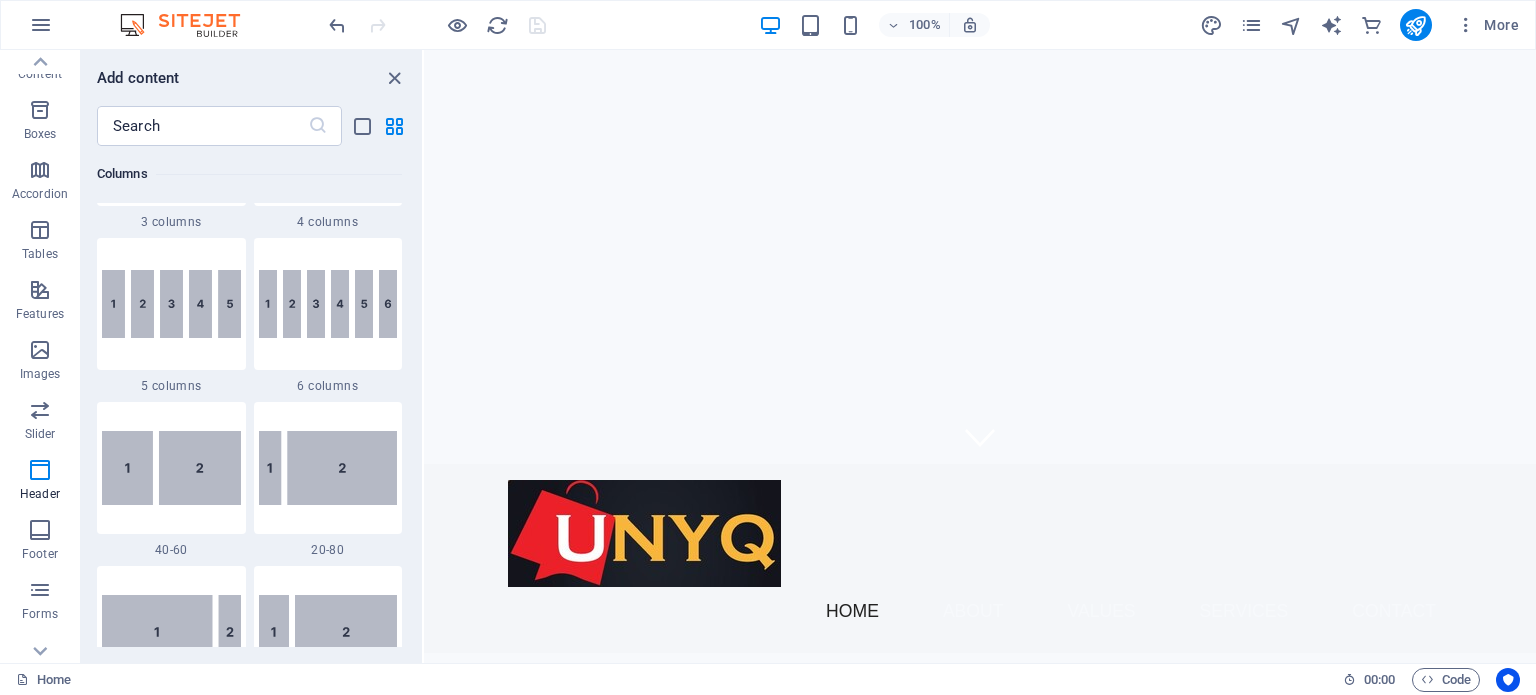 drag, startPoint x: 419, startPoint y: 511, endPoint x: 5, endPoint y: 134, distance: 559.93304 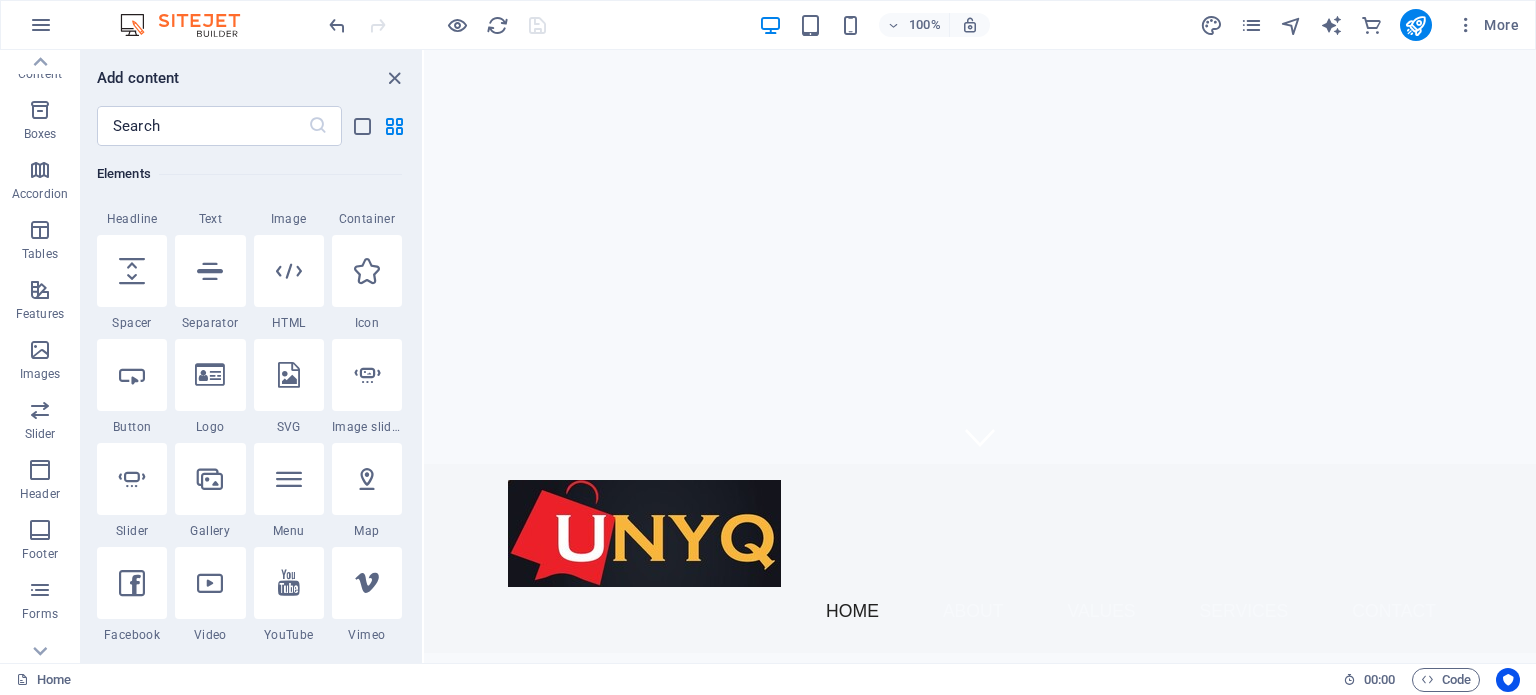 scroll, scrollTop: 283, scrollLeft: 0, axis: vertical 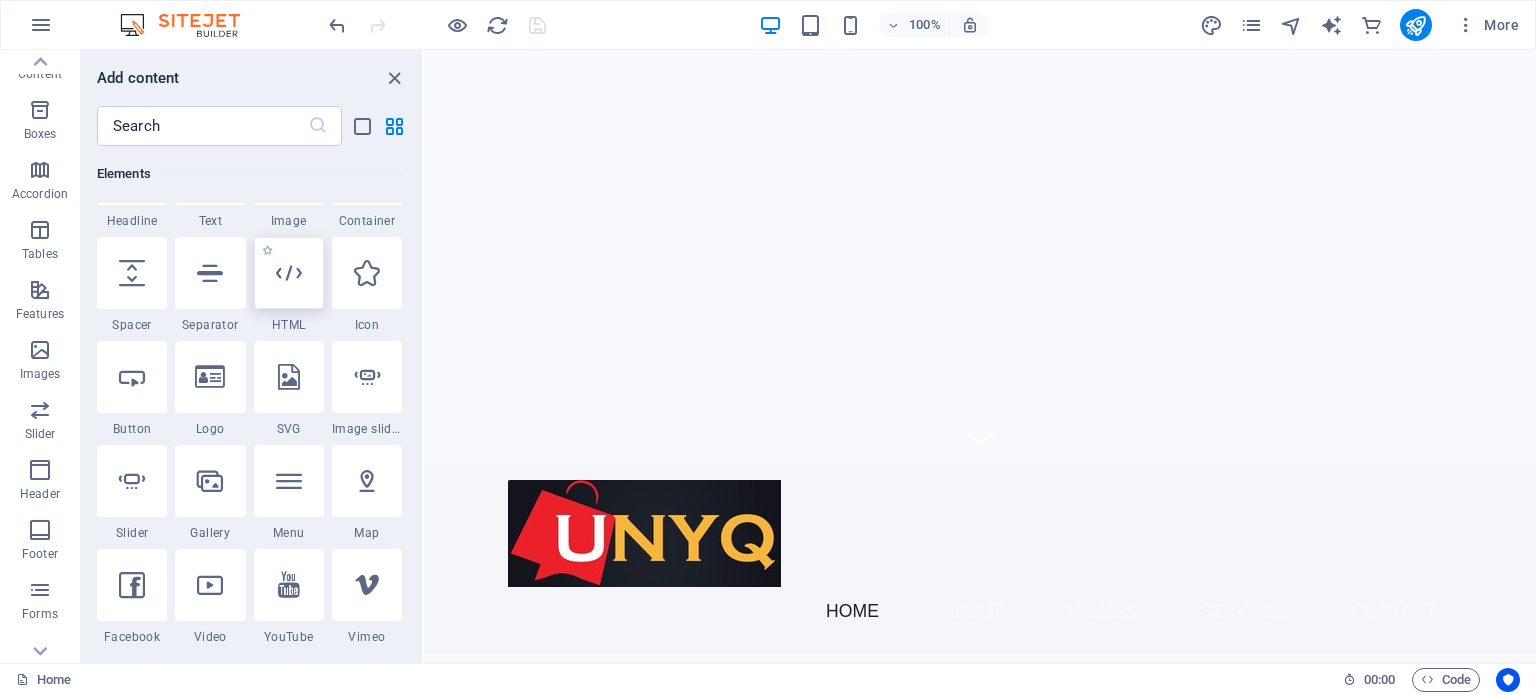 click at bounding box center (289, 273) 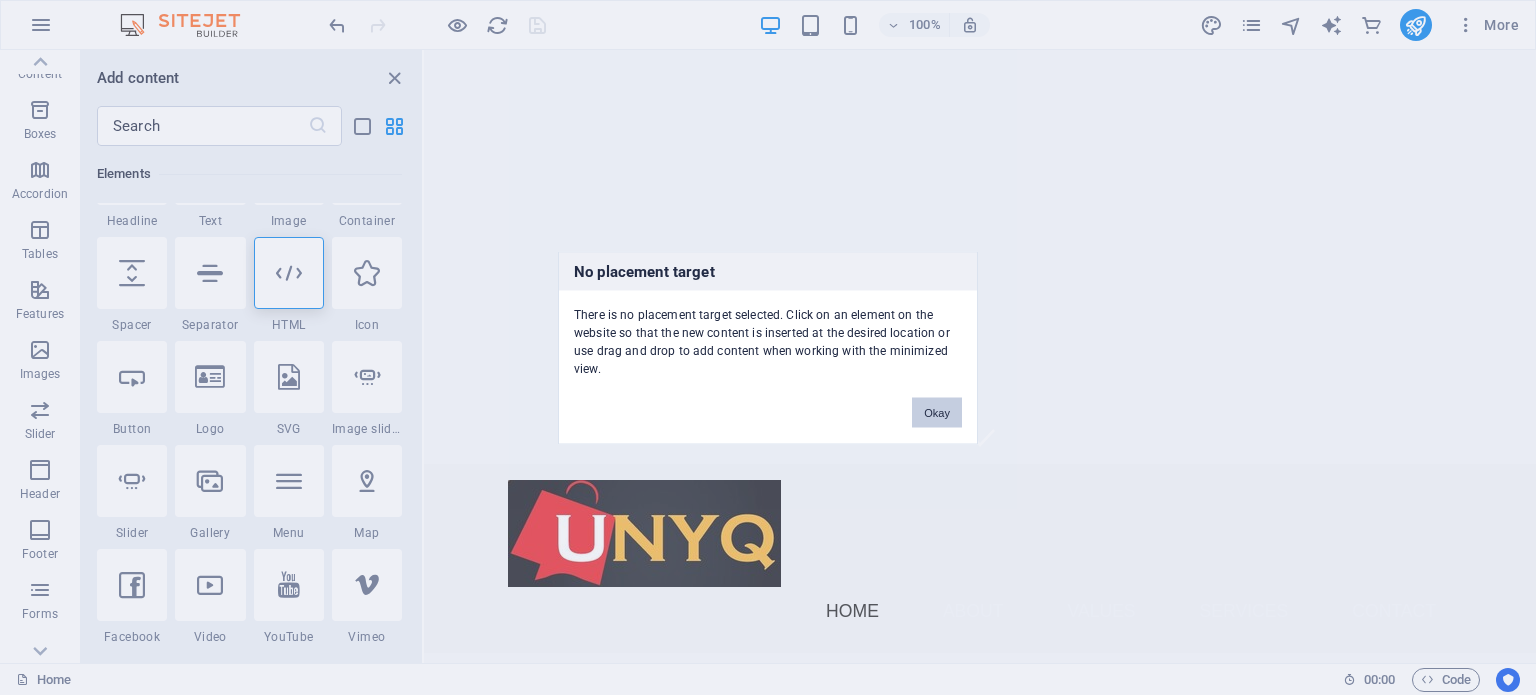 drag, startPoint x: 926, startPoint y: 413, endPoint x: 232, endPoint y: 283, distance: 706.0708 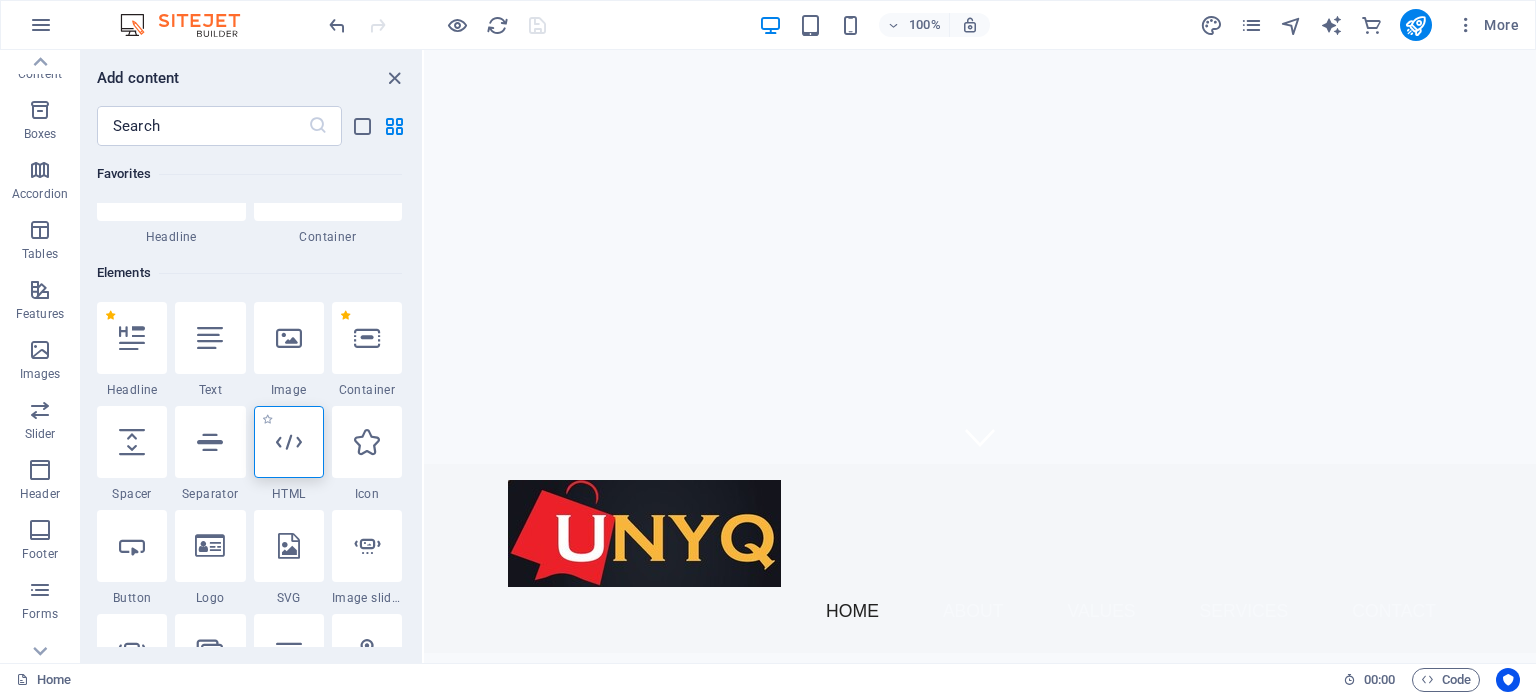 scroll, scrollTop: 83, scrollLeft: 0, axis: vertical 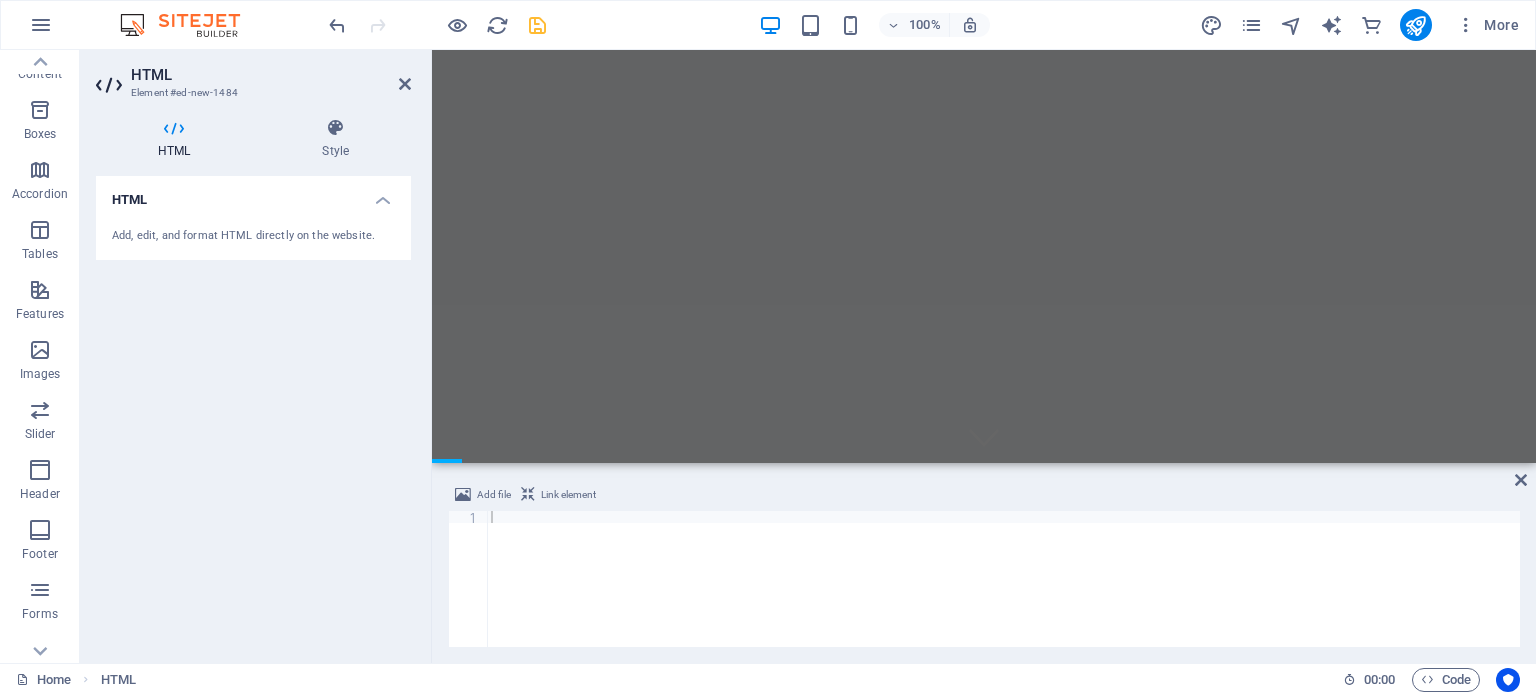 click on "Add, edit, and format HTML directly on the website." at bounding box center (253, 236) 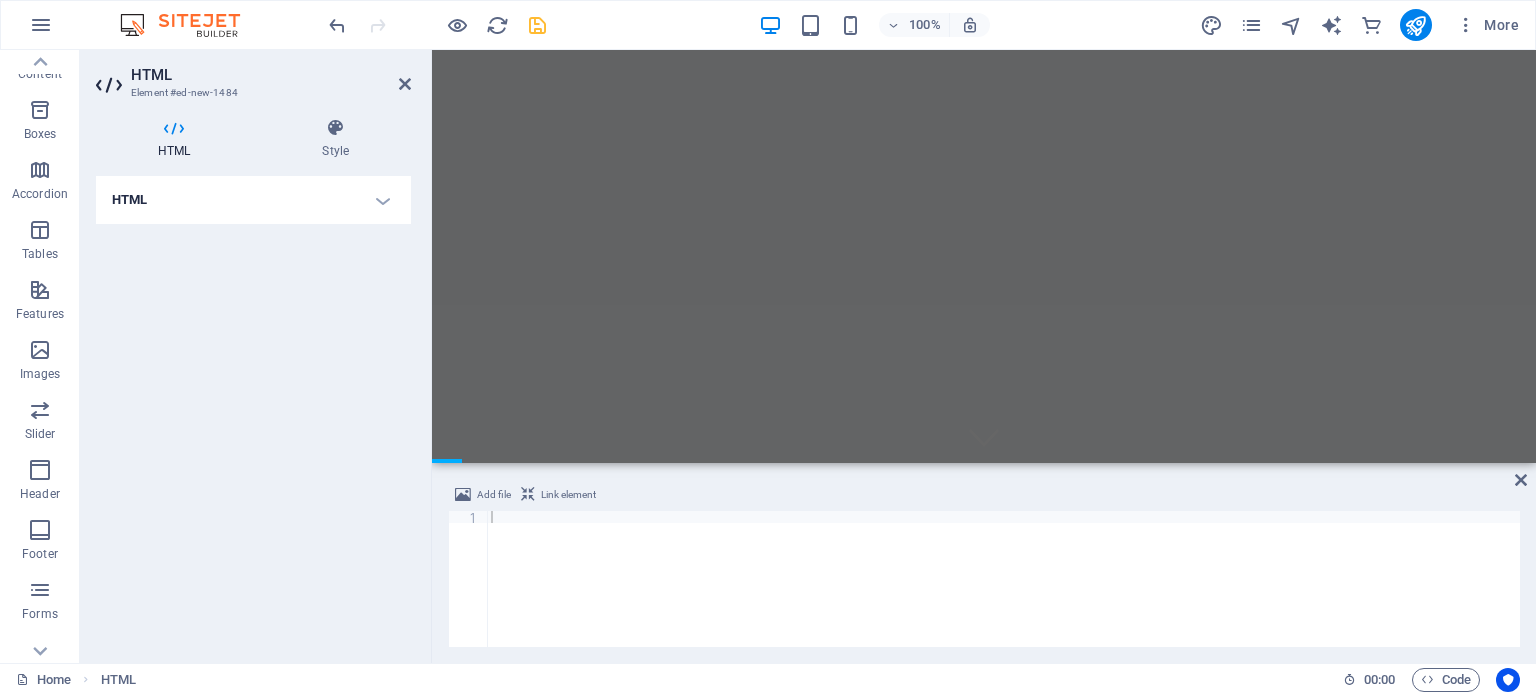 click on "HTML" at bounding box center (253, 200) 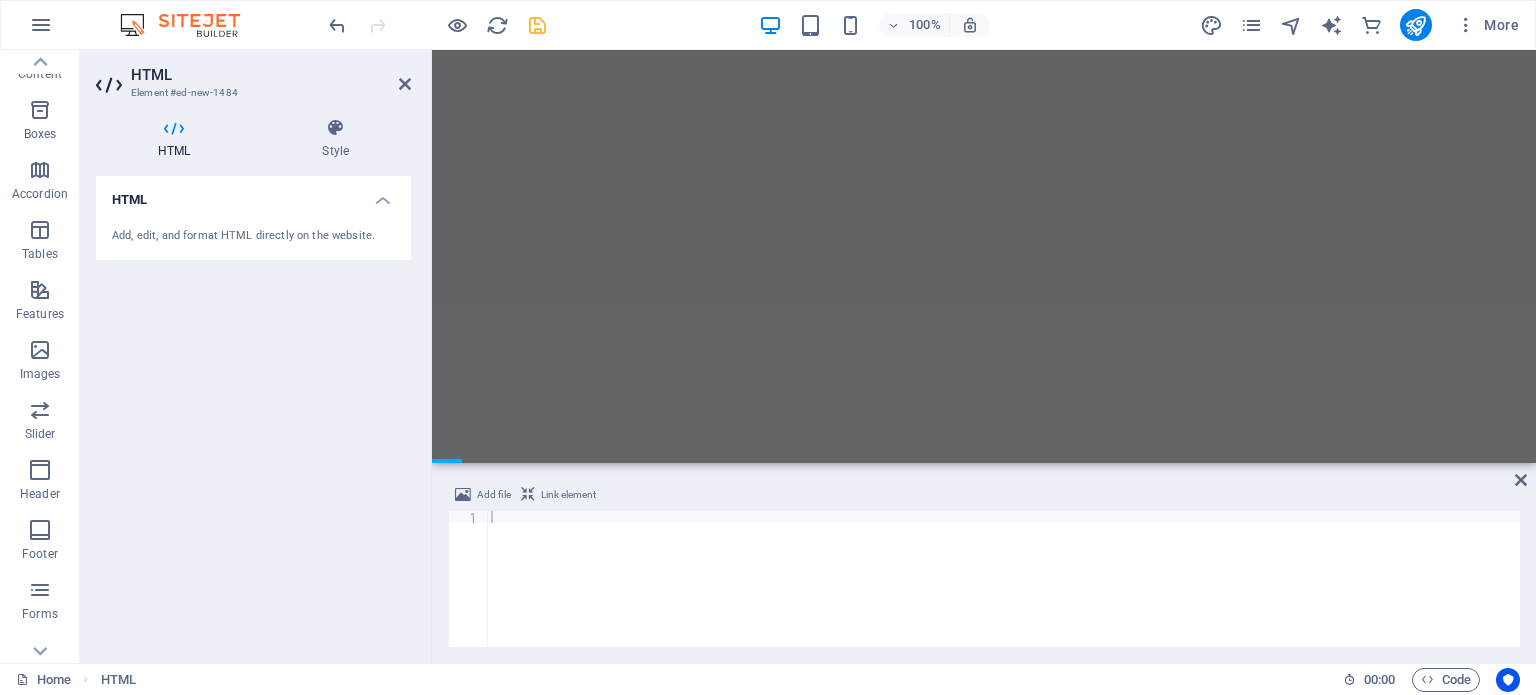 click on "Add, edit, and format HTML directly on the website." at bounding box center [253, 236] 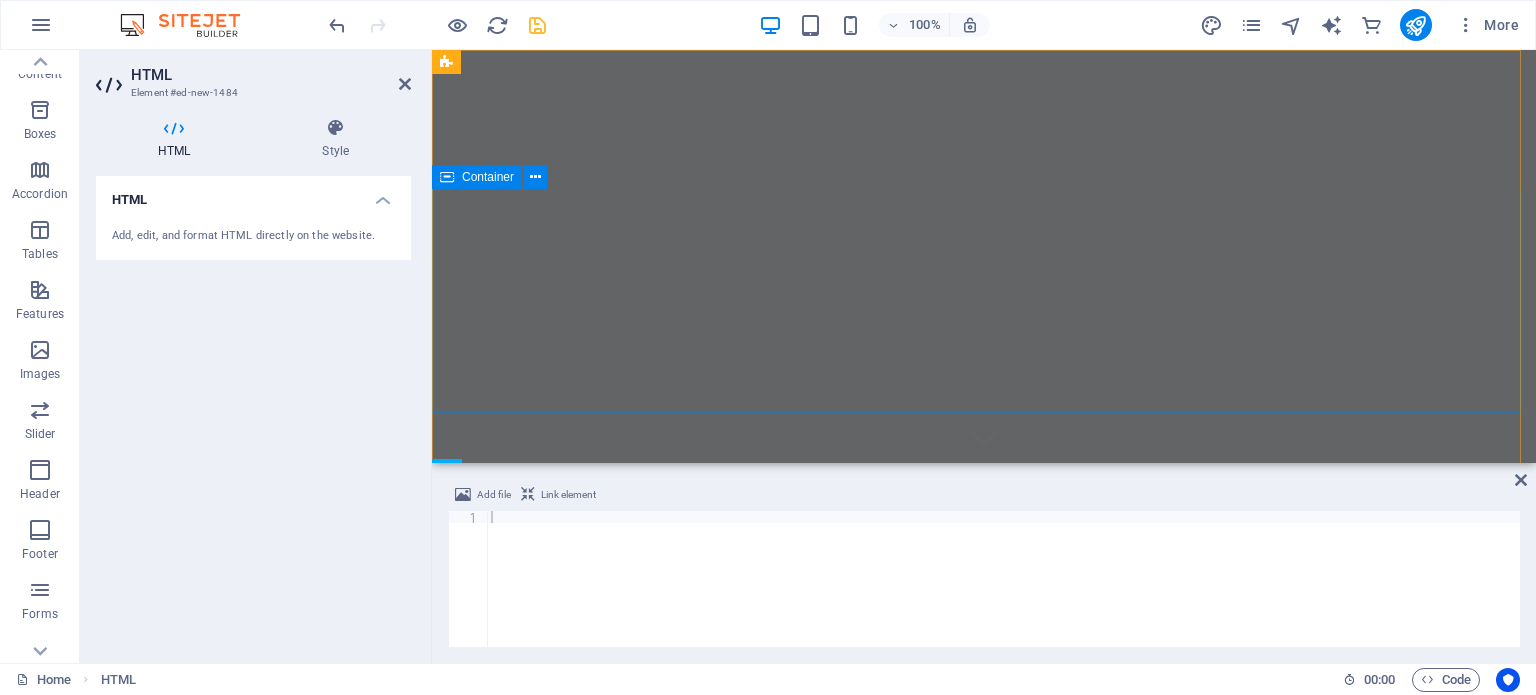click on "Welcome to UNYQ - SA's Premier Online Runner" at bounding box center [984, 784] 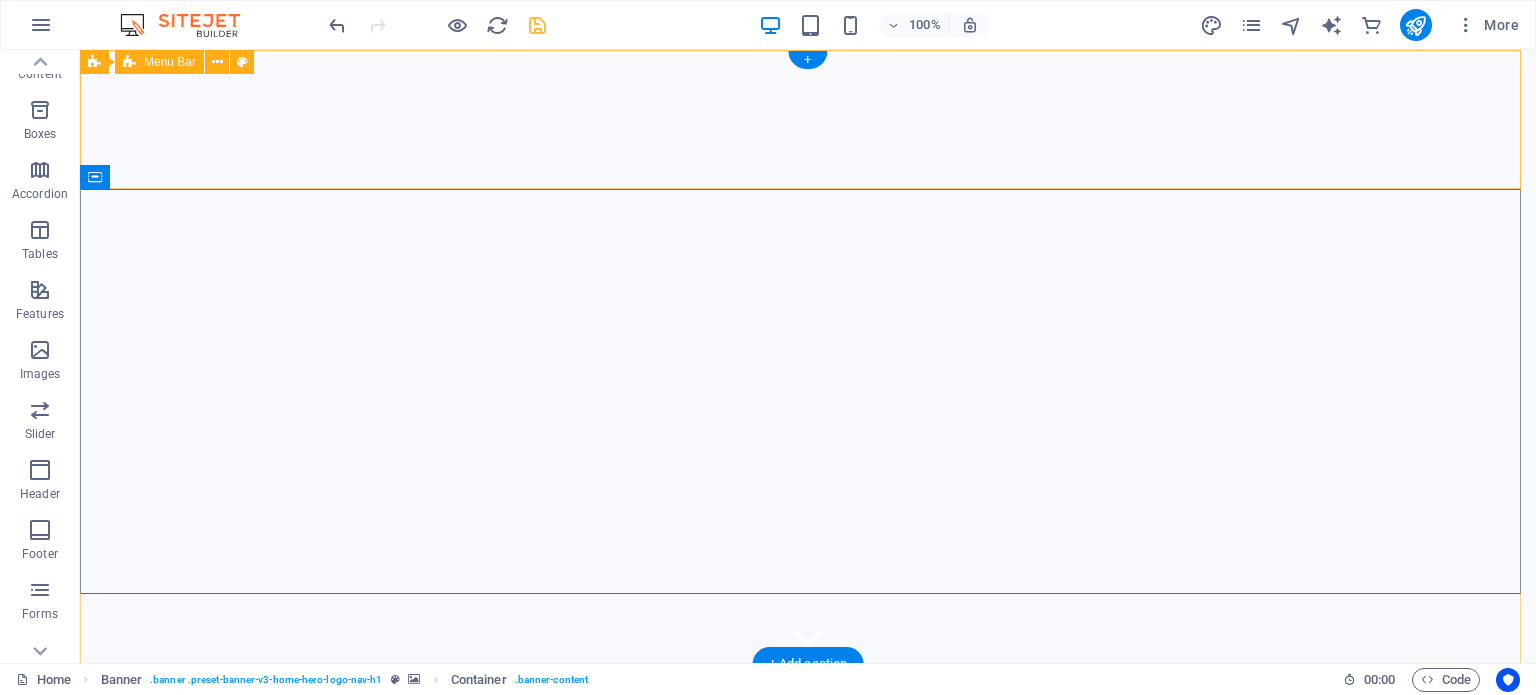 click on "Home About Values Services Contact" at bounding box center [808, 758] 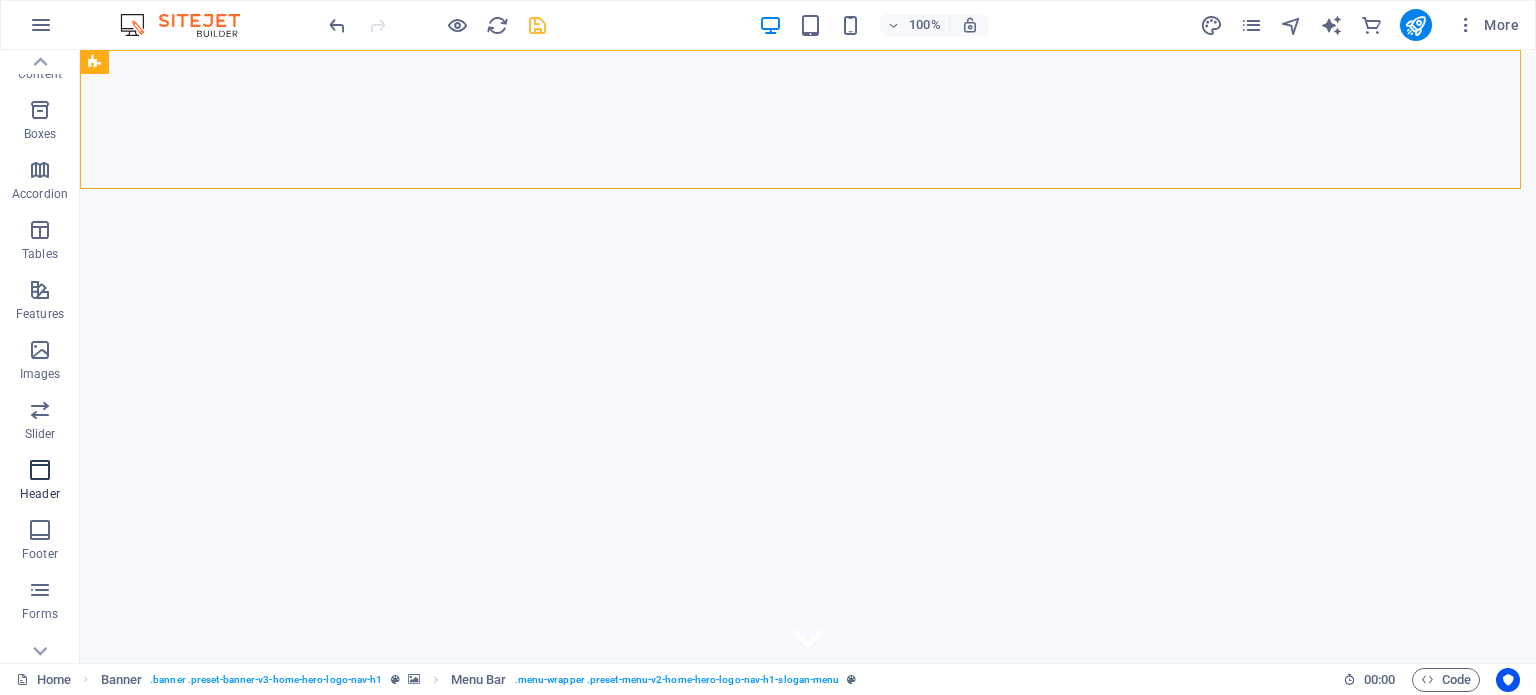 click at bounding box center [40, 470] 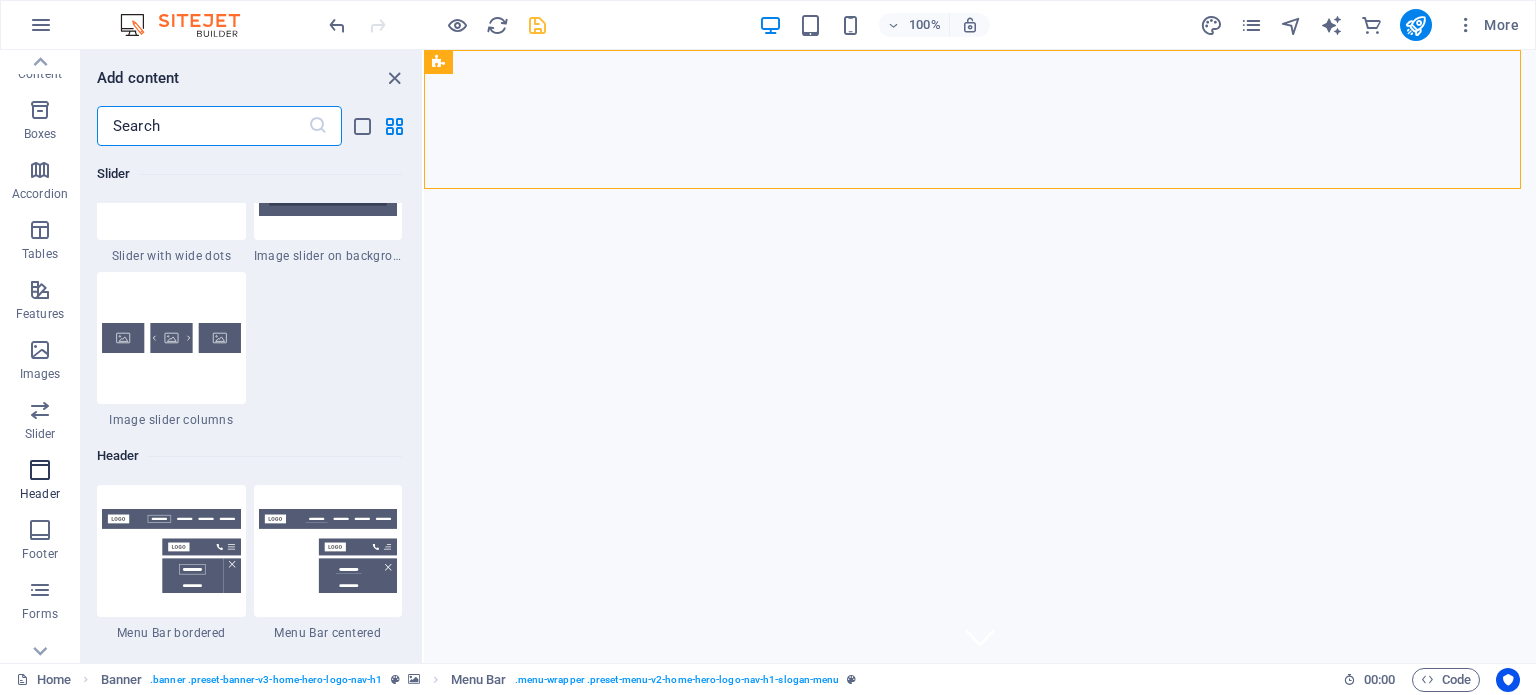 scroll, scrollTop: 12042, scrollLeft: 0, axis: vertical 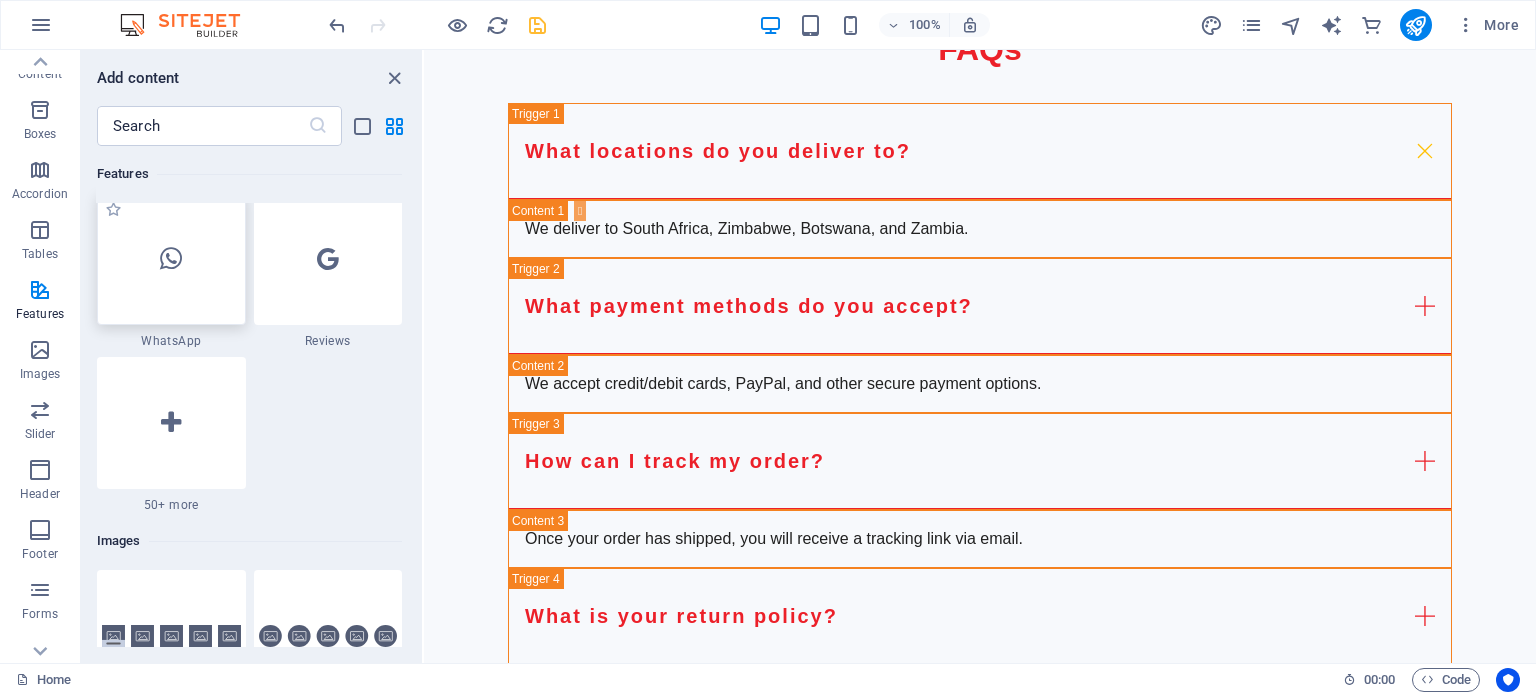 click at bounding box center [171, 259] 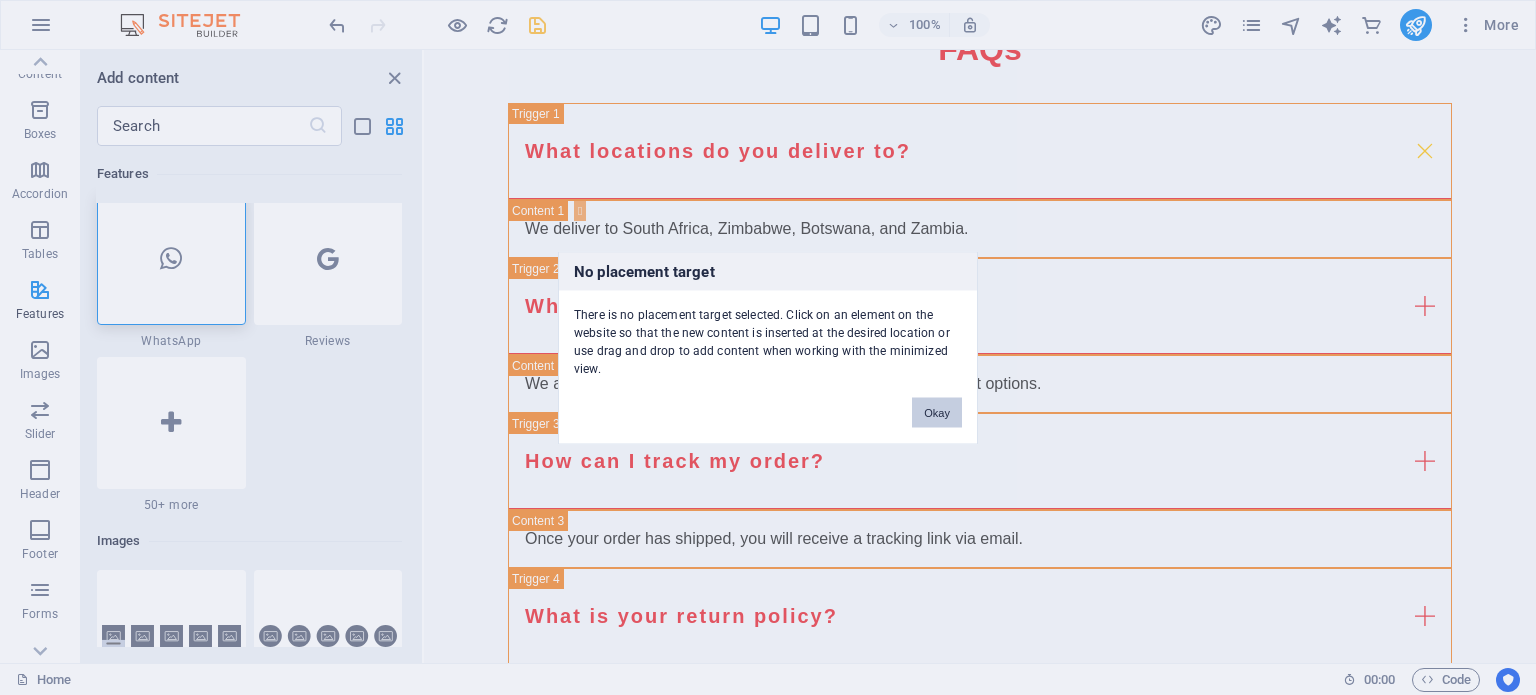 click on "Okay" at bounding box center [937, 412] 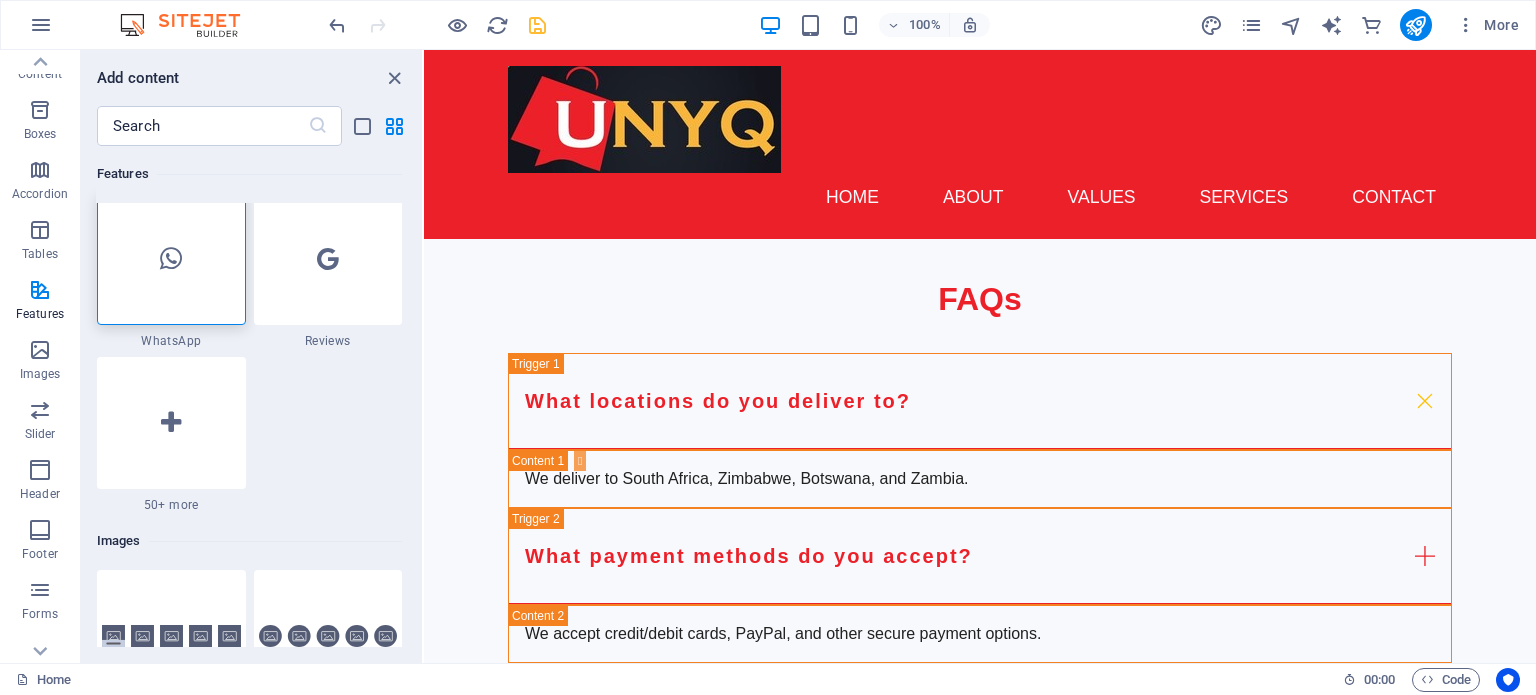 scroll, scrollTop: 5520, scrollLeft: 0, axis: vertical 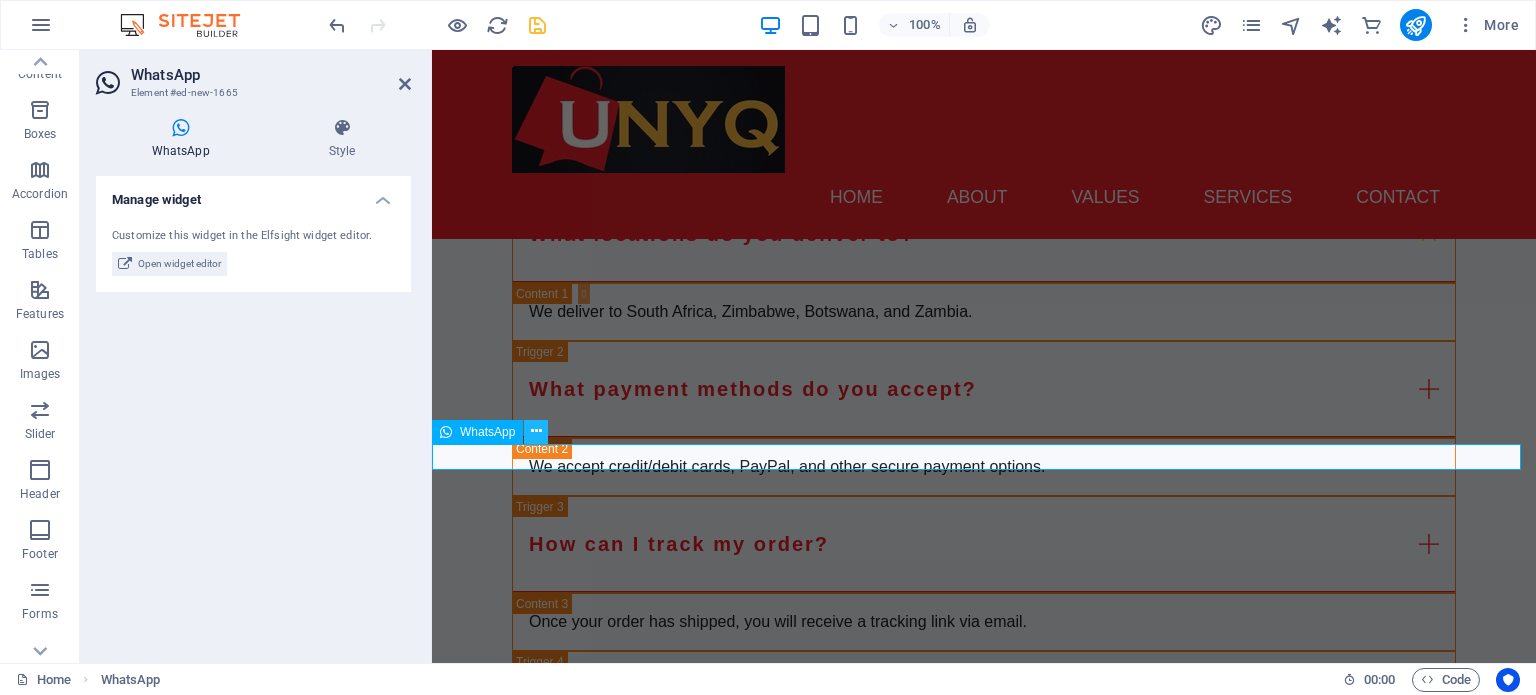 click at bounding box center [536, 431] 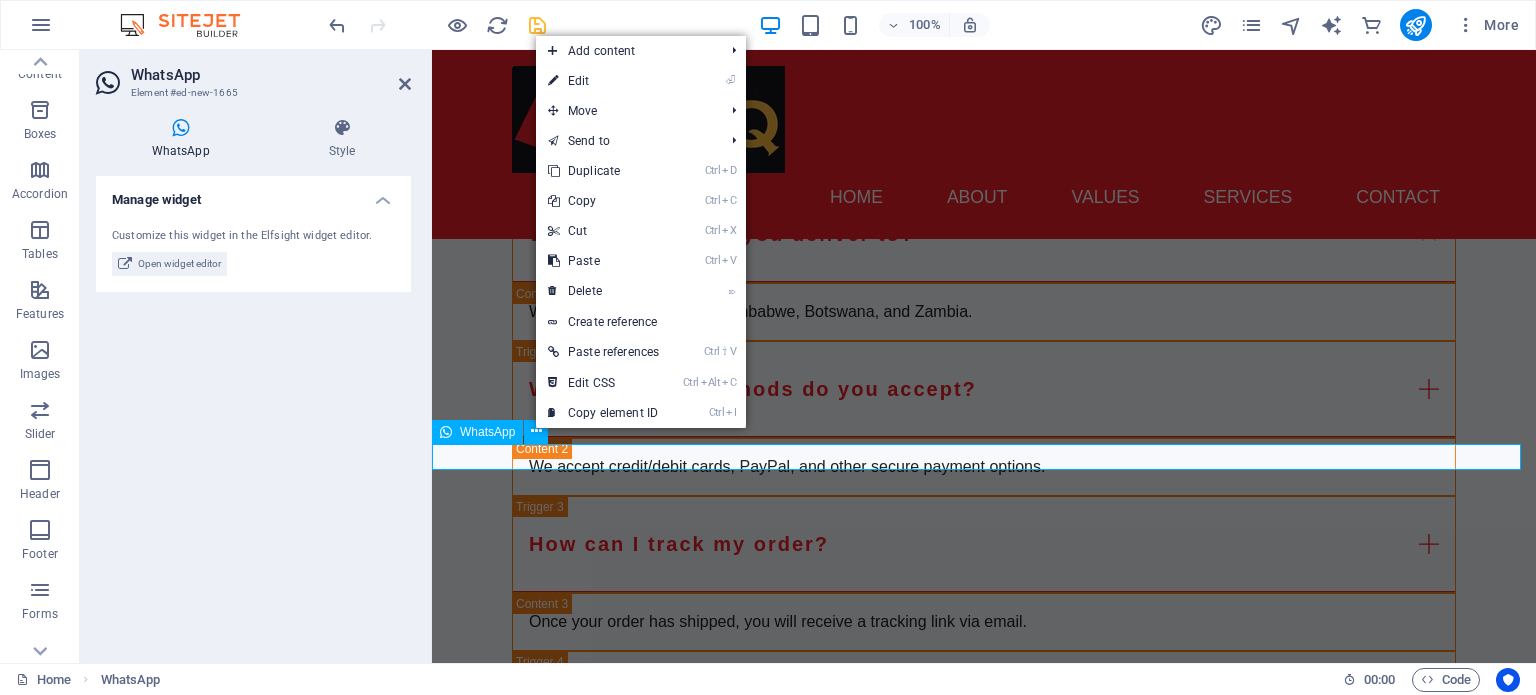 click at bounding box center [984, 2422] 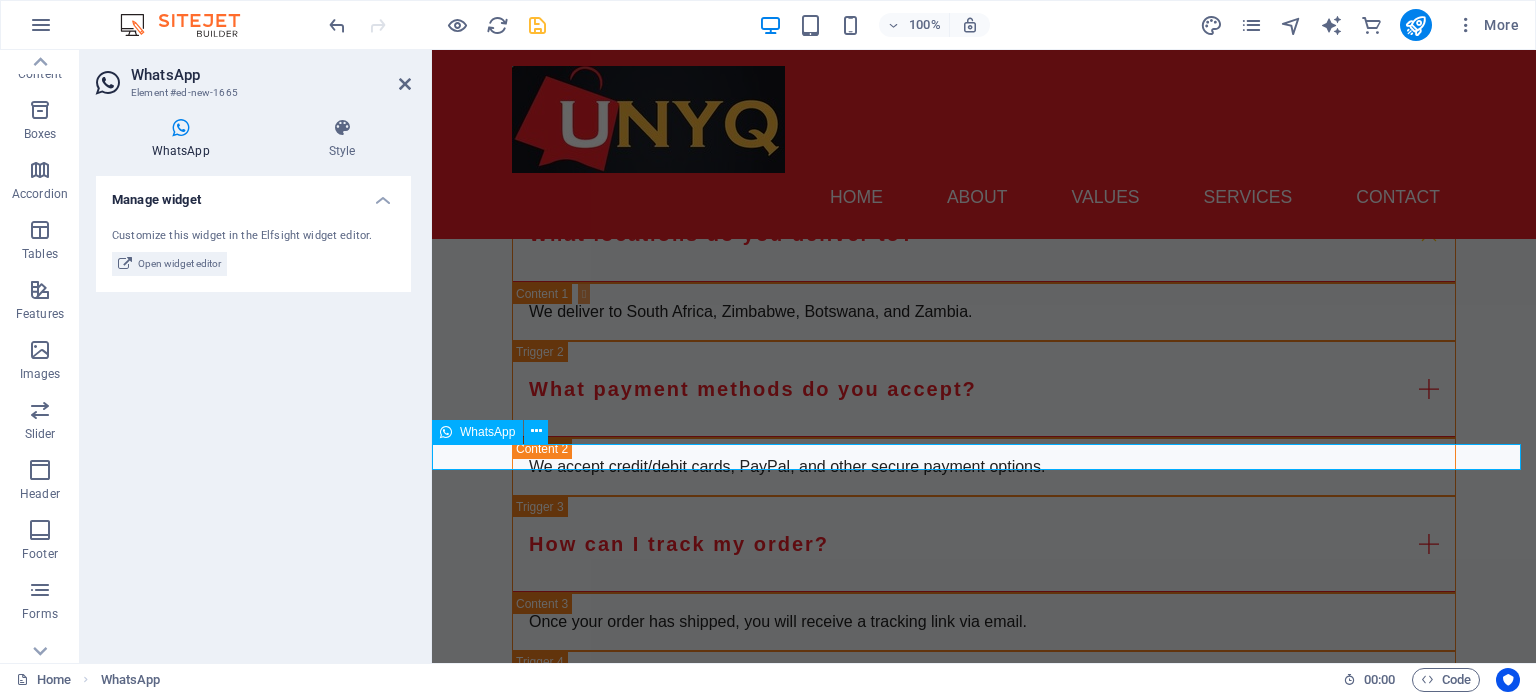 click at bounding box center (984, 2422) 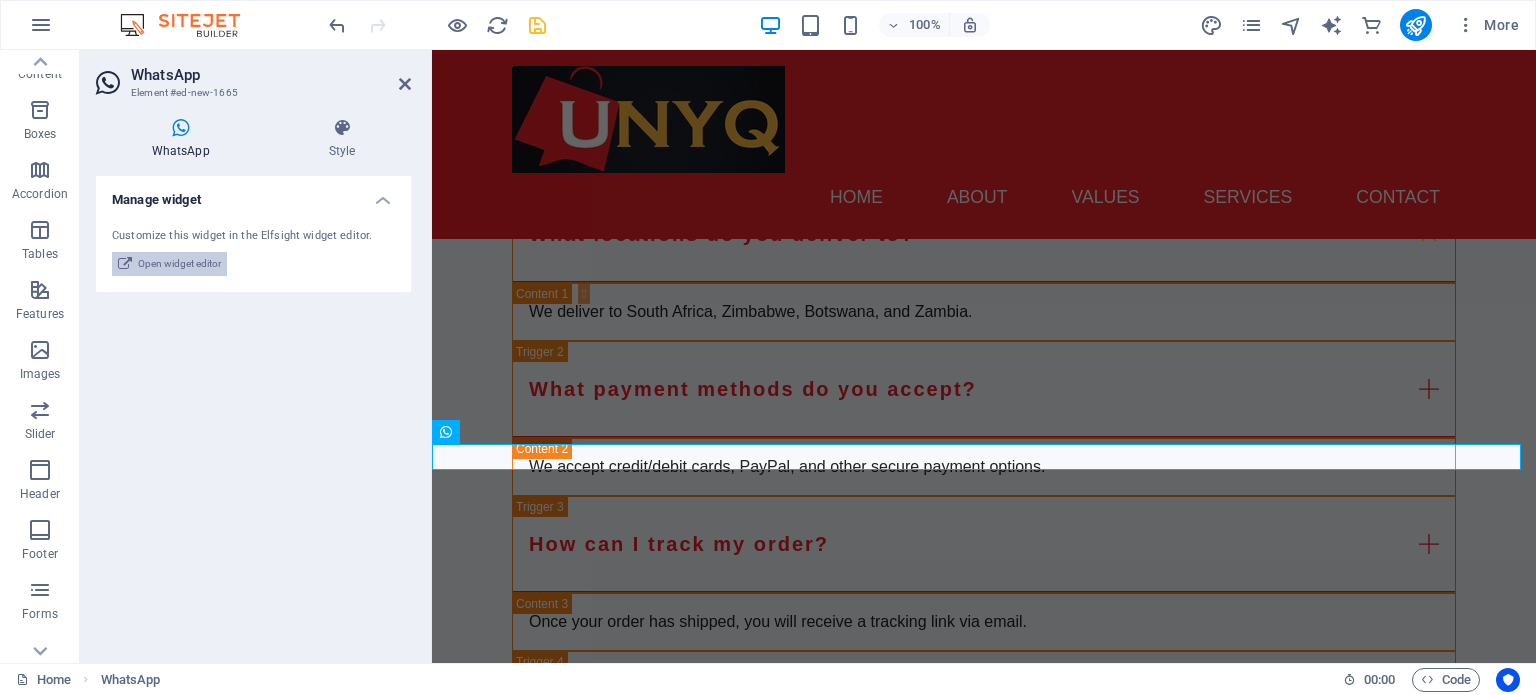 click on "Open widget editor" at bounding box center [179, 264] 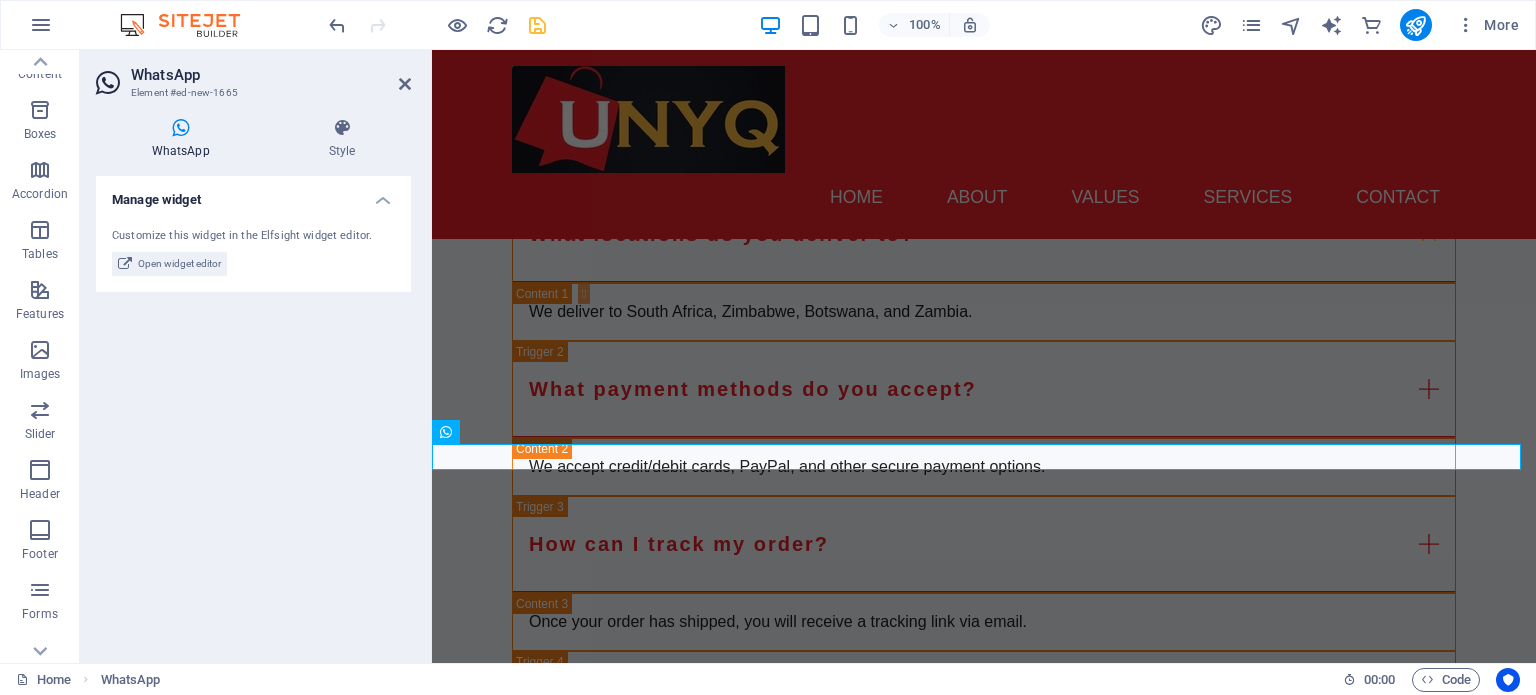 drag, startPoint x: 101, startPoint y: 338, endPoint x: 116, endPoint y: 318, distance: 25 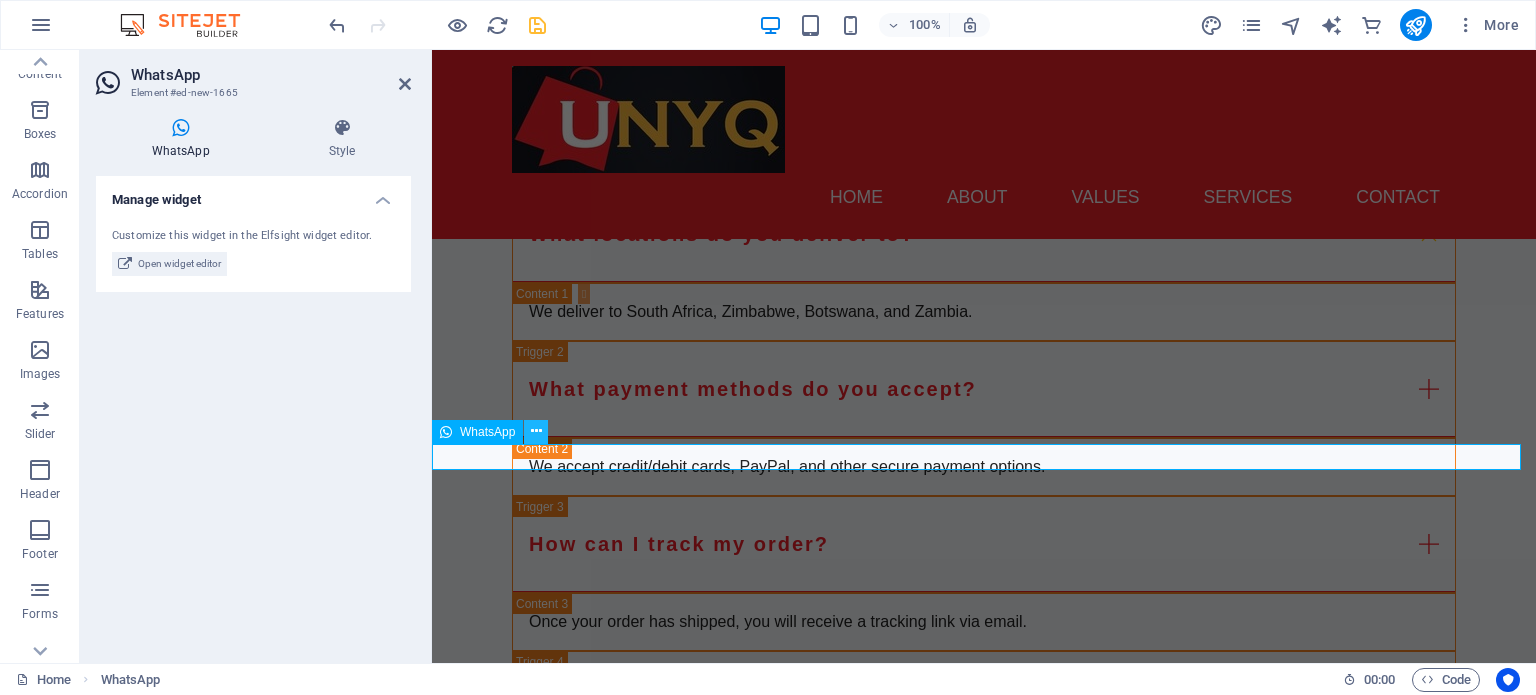 click at bounding box center [536, 431] 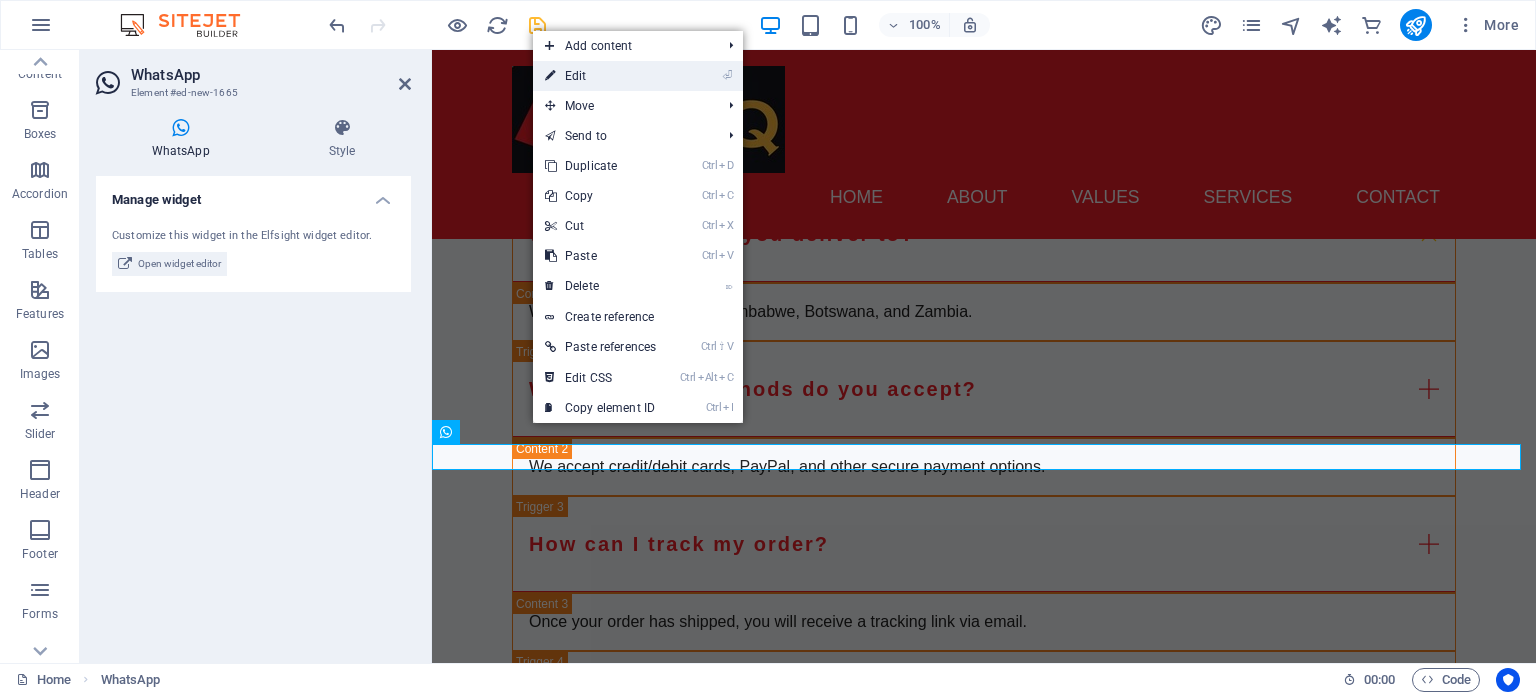 click on "⏎  Edit" at bounding box center [600, 76] 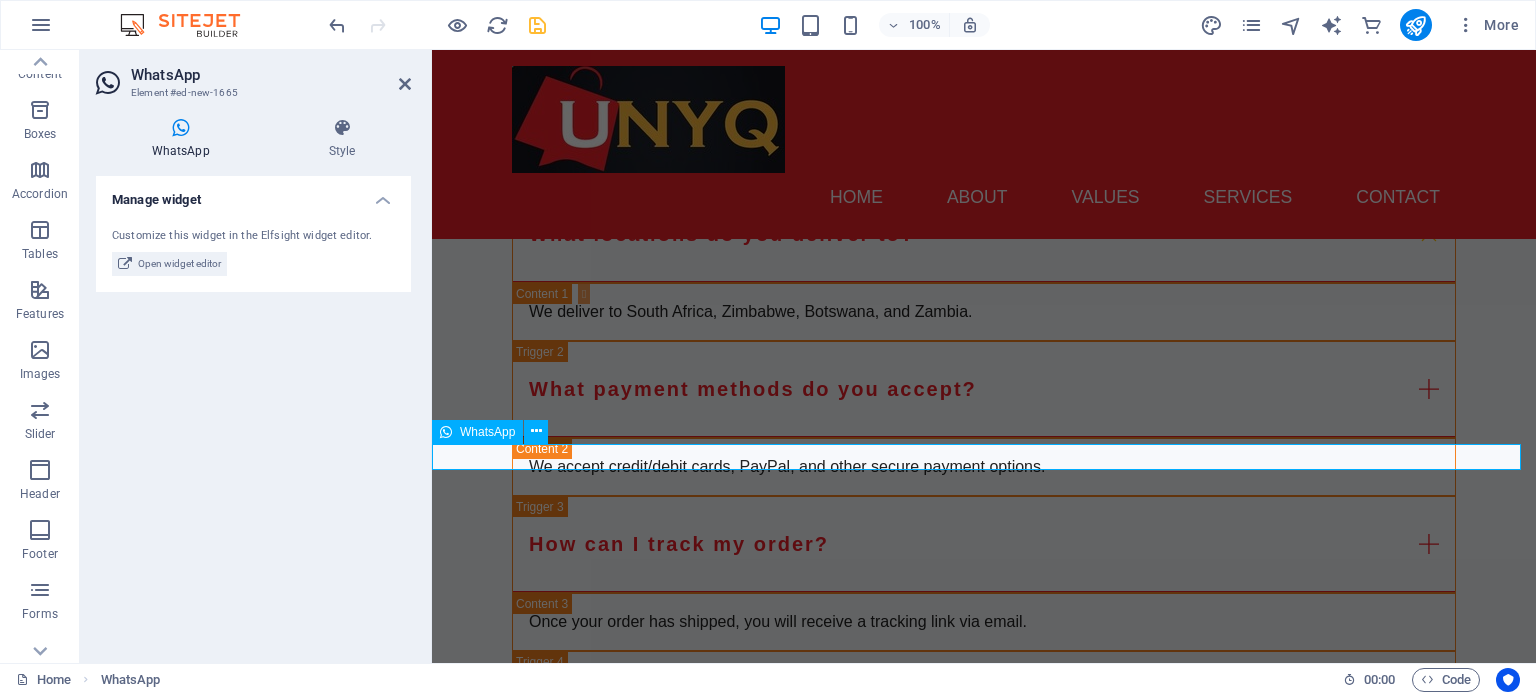 click at bounding box center (984, 2422) 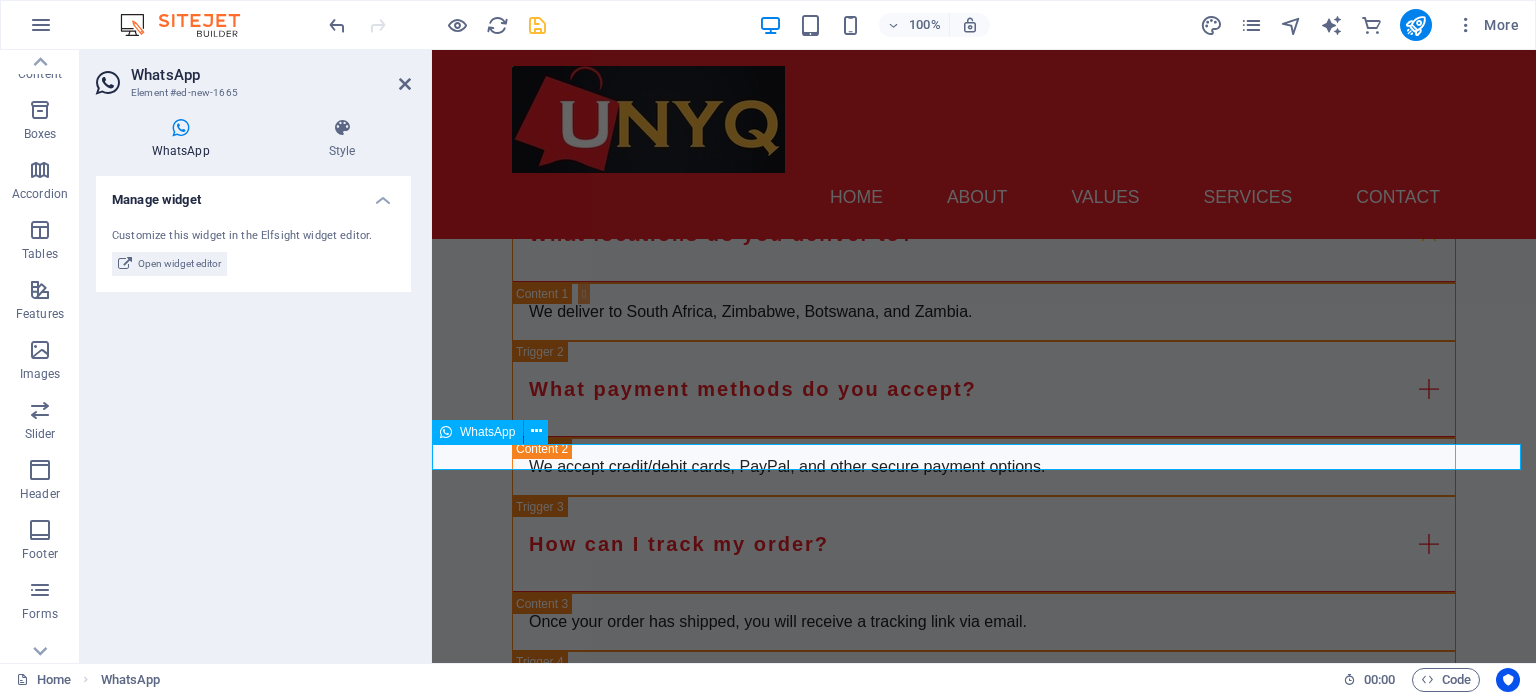 click at bounding box center [984, 2422] 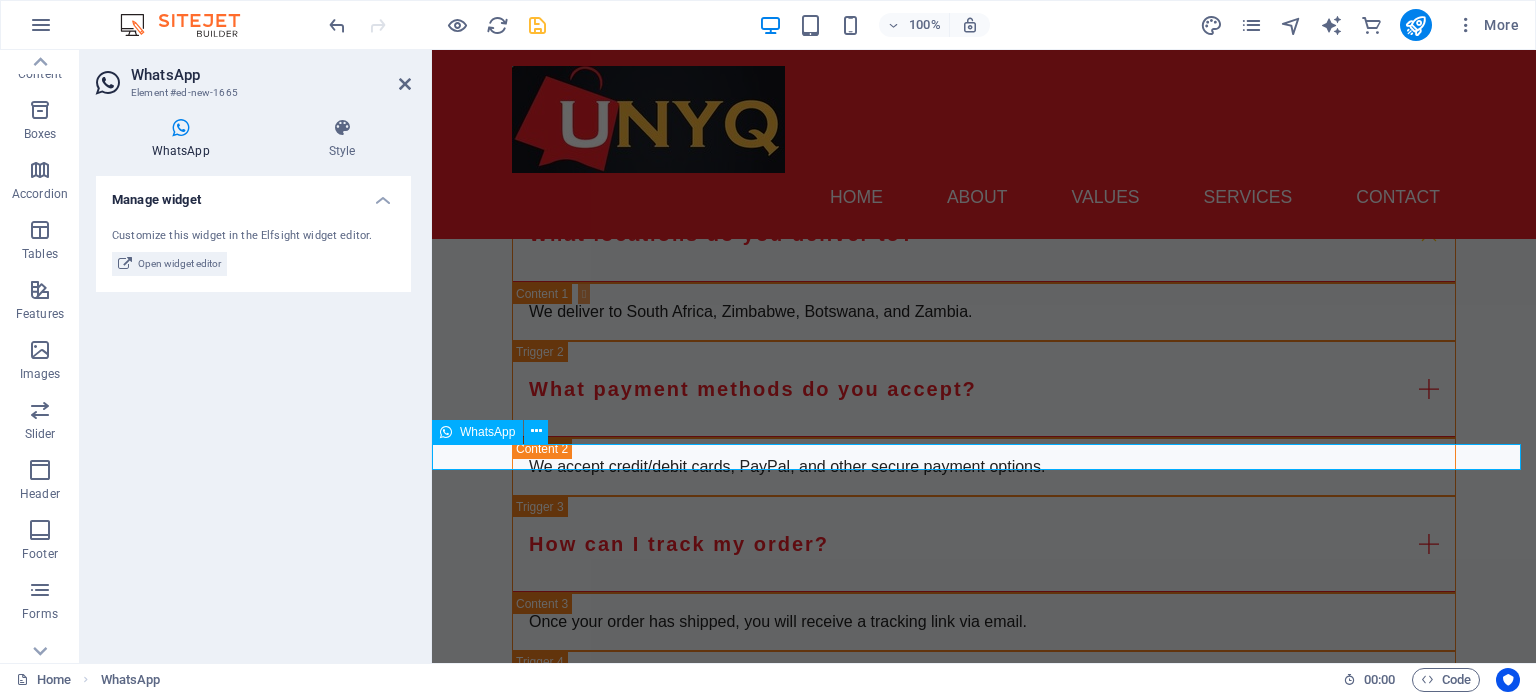 click at bounding box center [984, 2422] 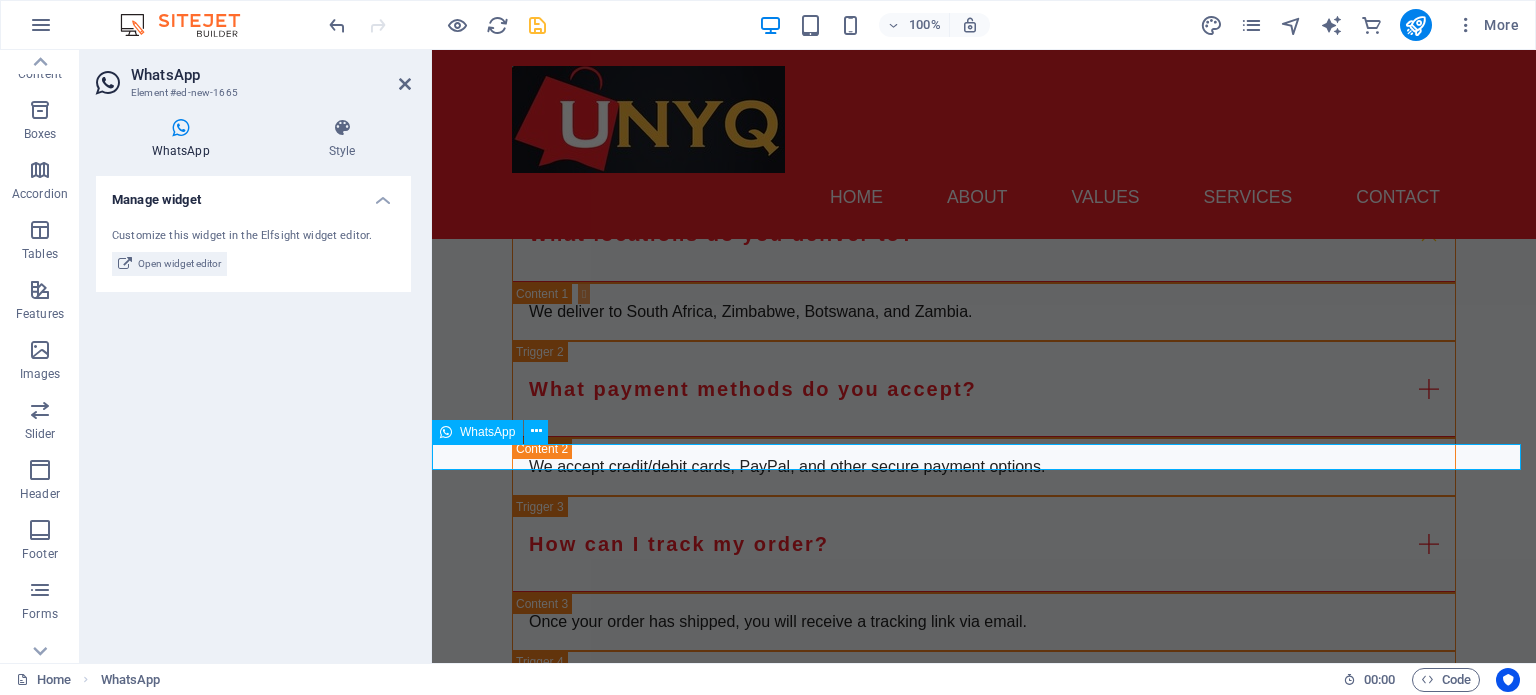 click at bounding box center (984, 2422) 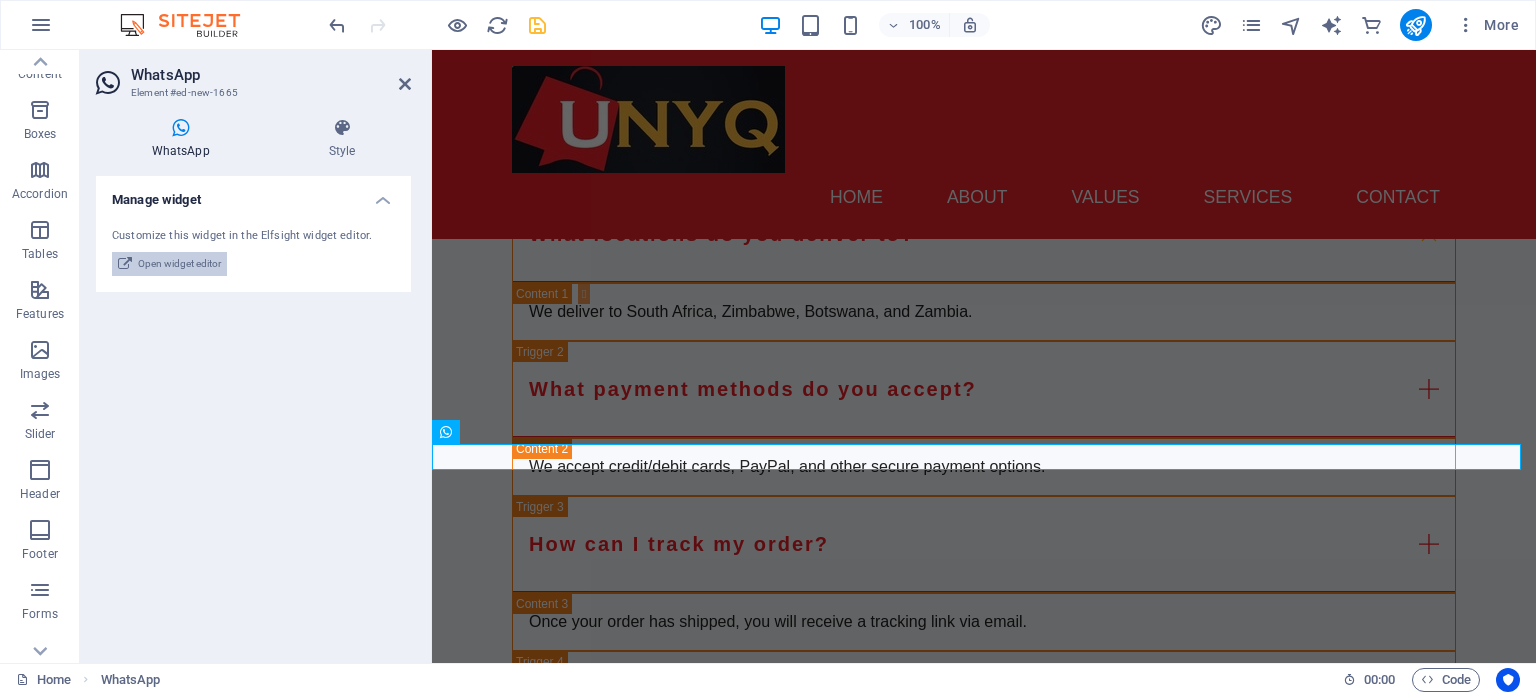 click on "Open widget editor" at bounding box center [179, 264] 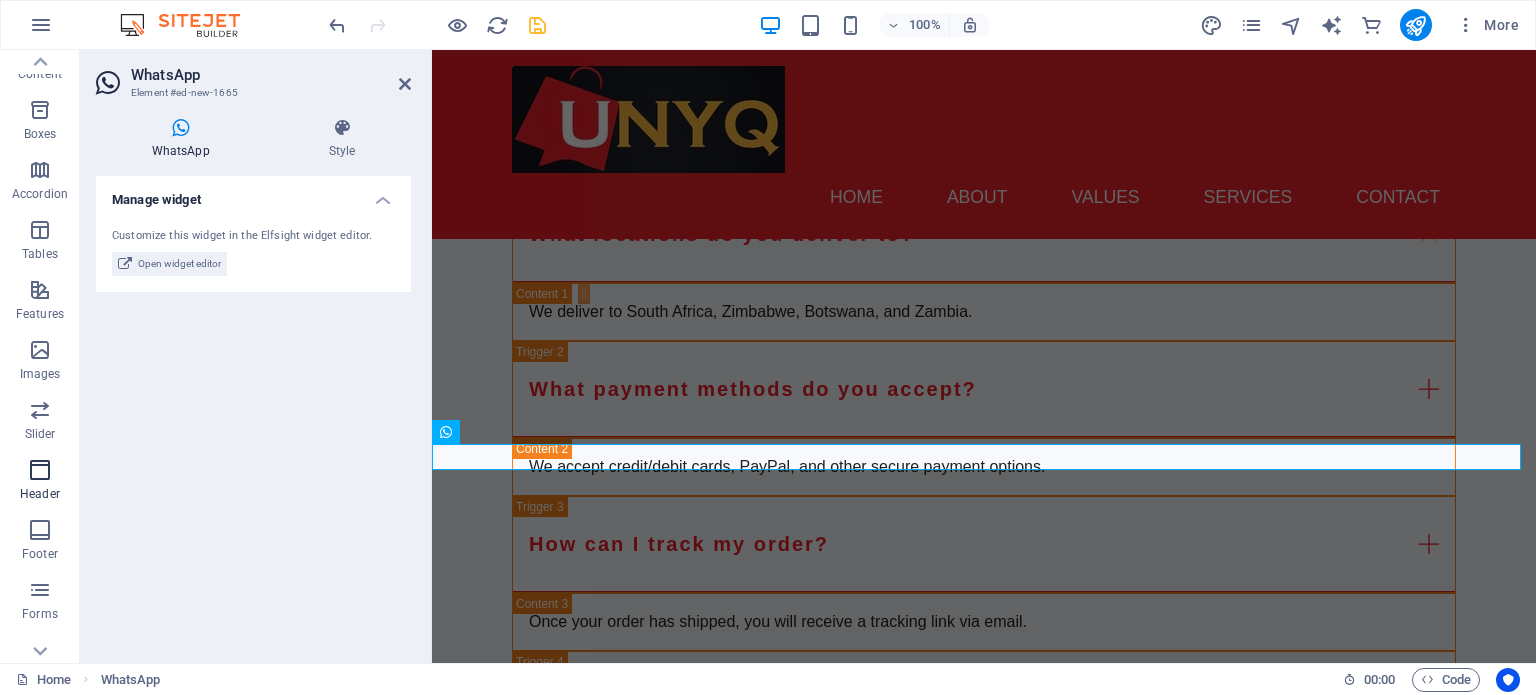 click on "Header" at bounding box center (40, 482) 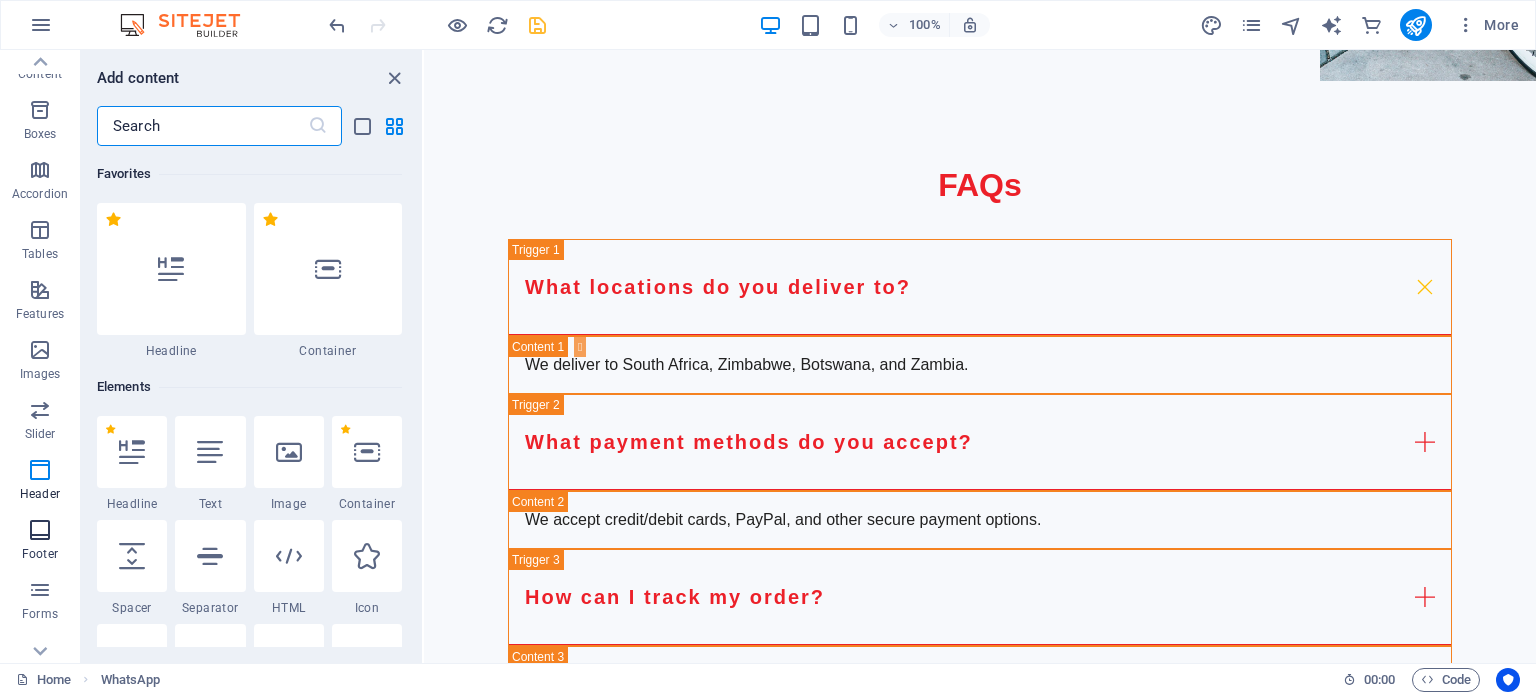 scroll, scrollTop: 5788, scrollLeft: 0, axis: vertical 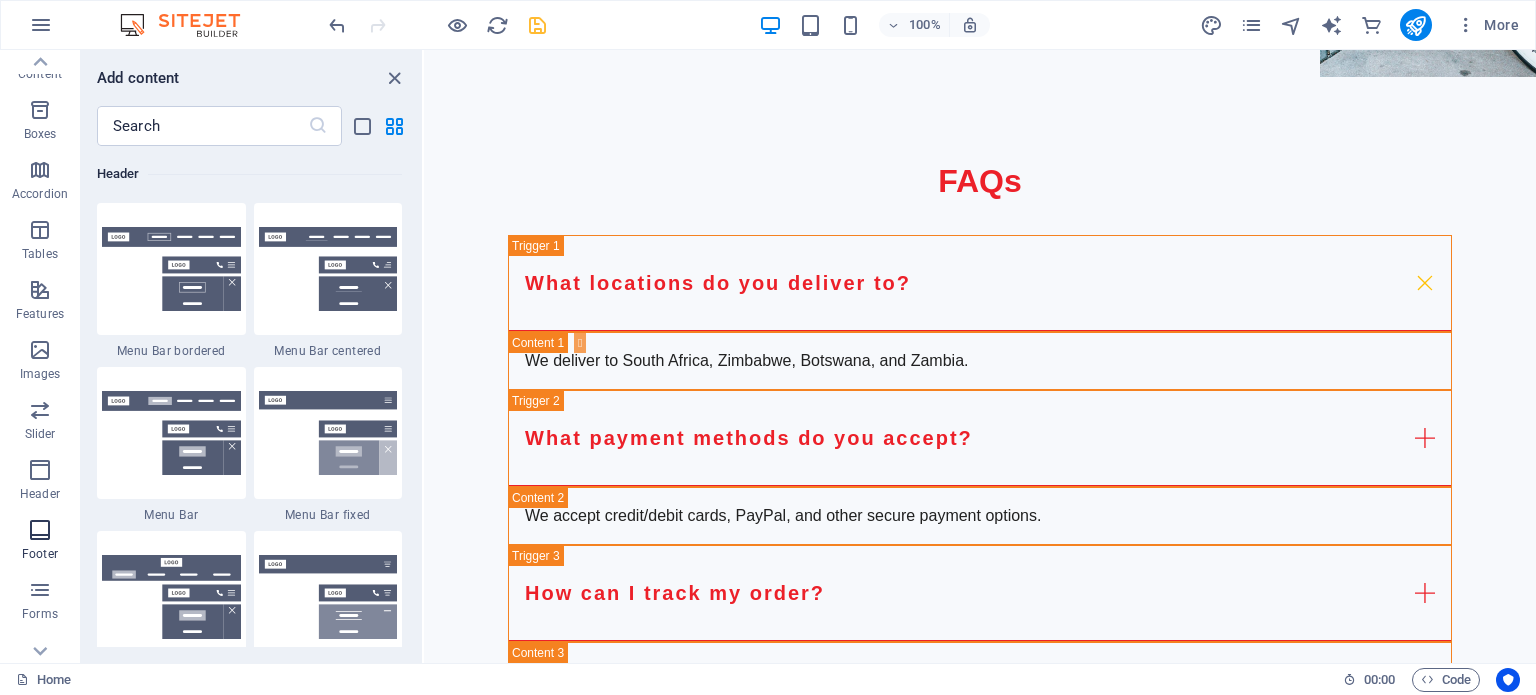 click at bounding box center [40, 530] 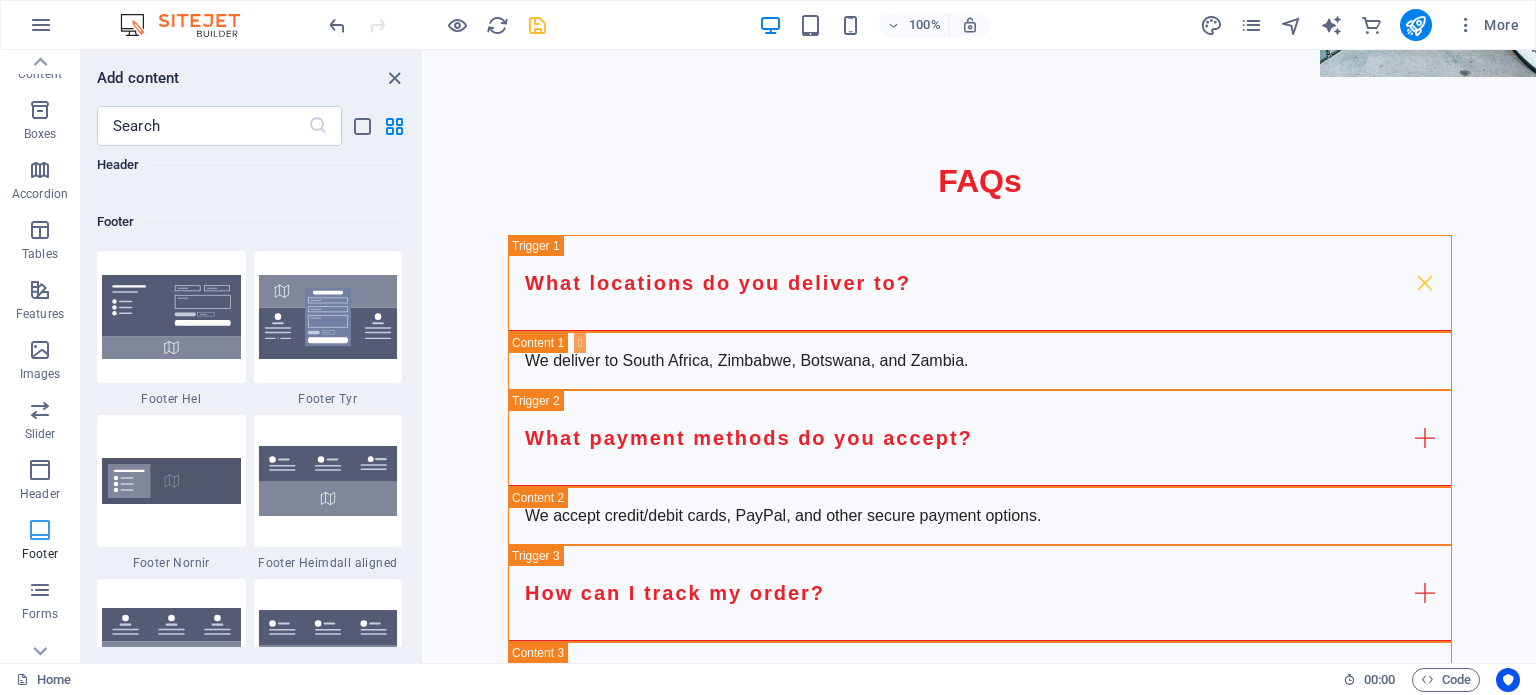 scroll, scrollTop: 13239, scrollLeft: 0, axis: vertical 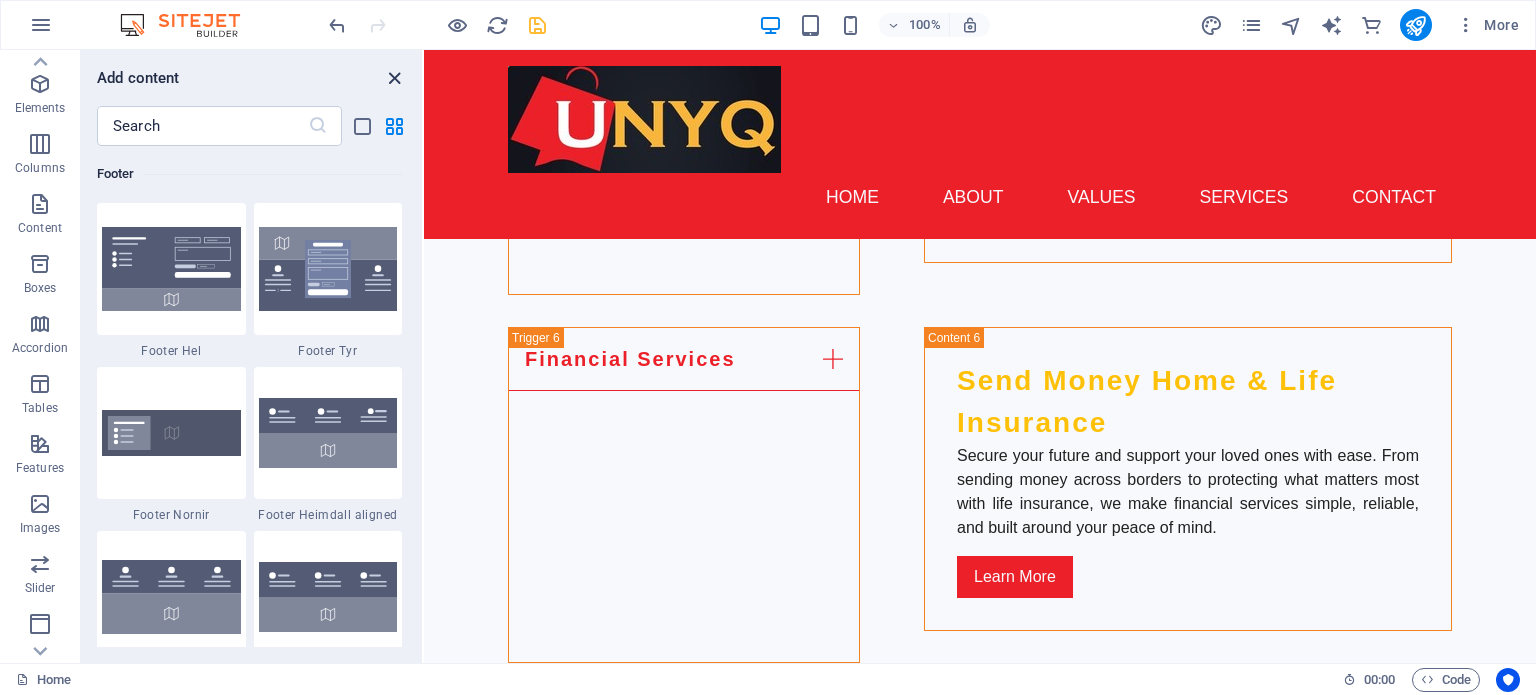click at bounding box center [394, 78] 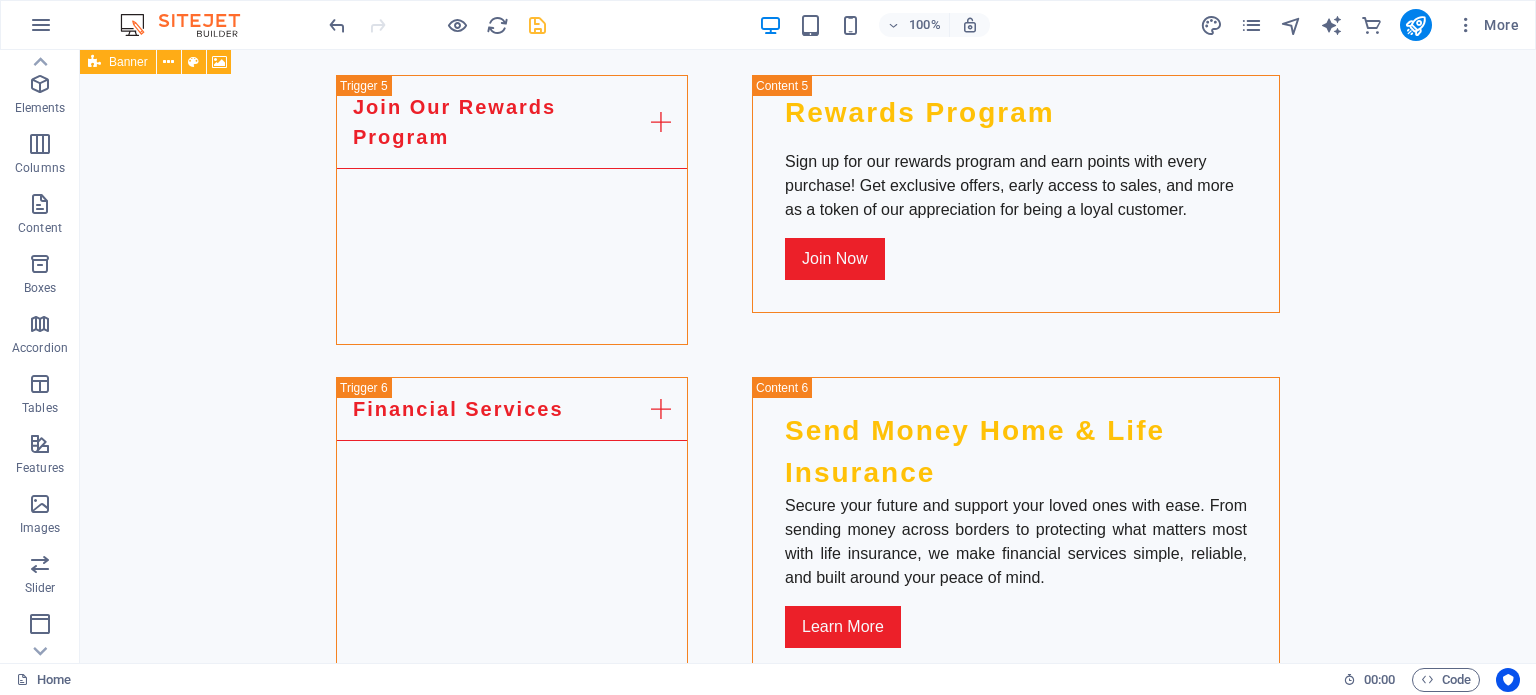 scroll, scrollTop: 4810, scrollLeft: 0, axis: vertical 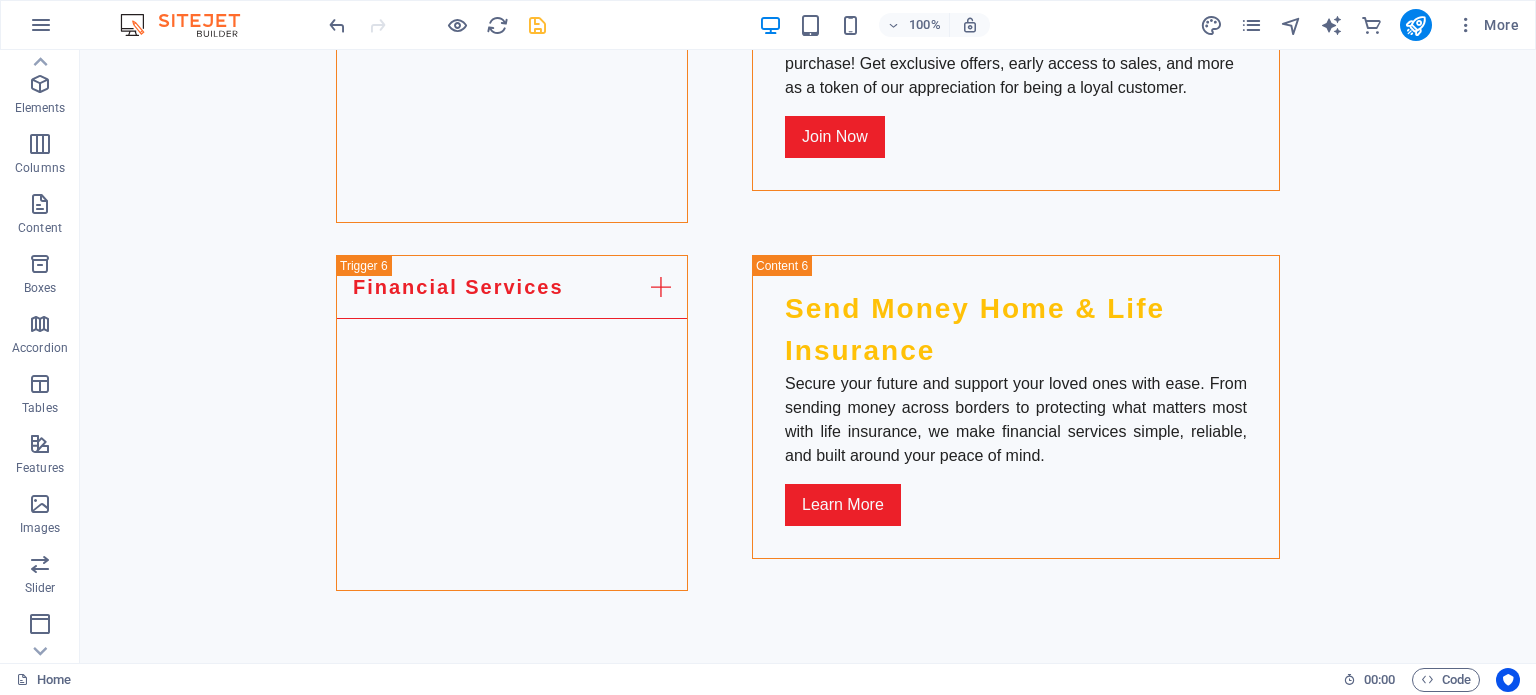 click at bounding box center [537, 25] 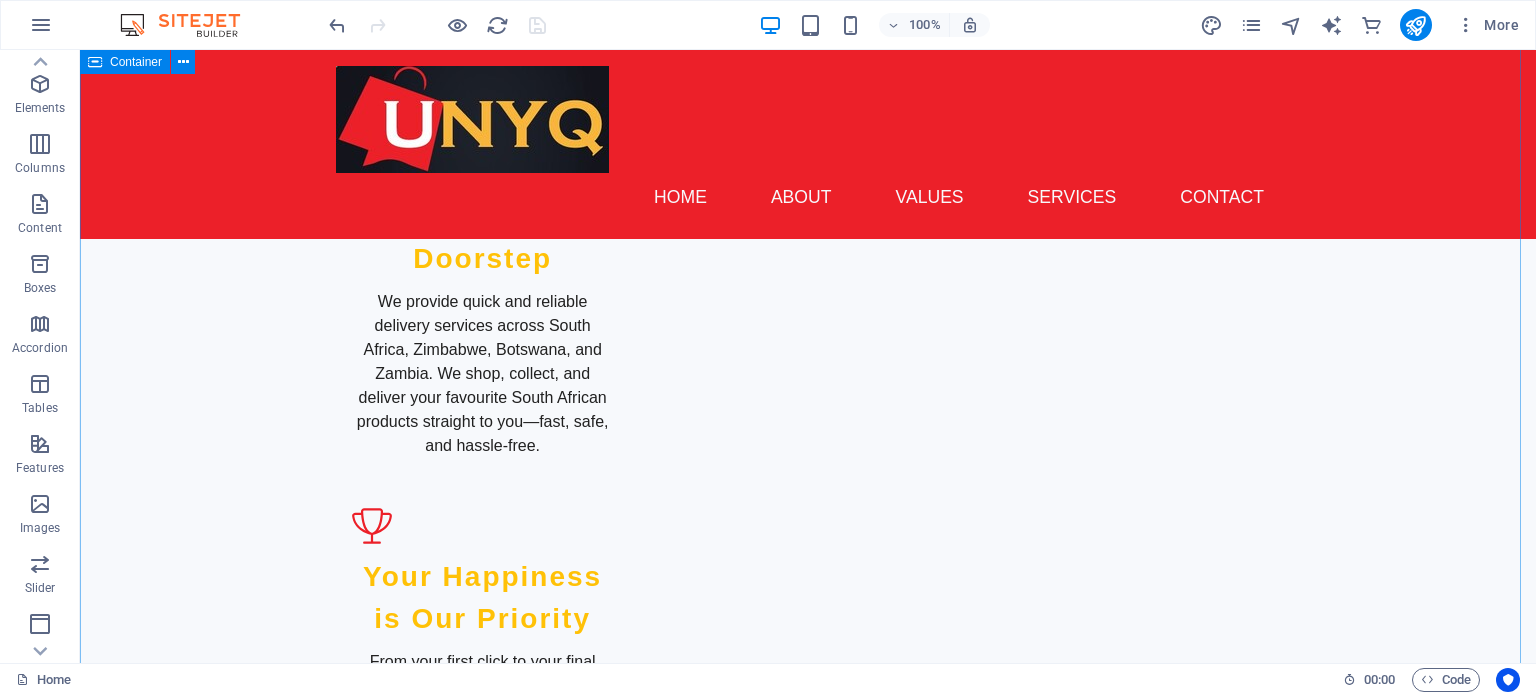 scroll, scrollTop: 2410, scrollLeft: 0, axis: vertical 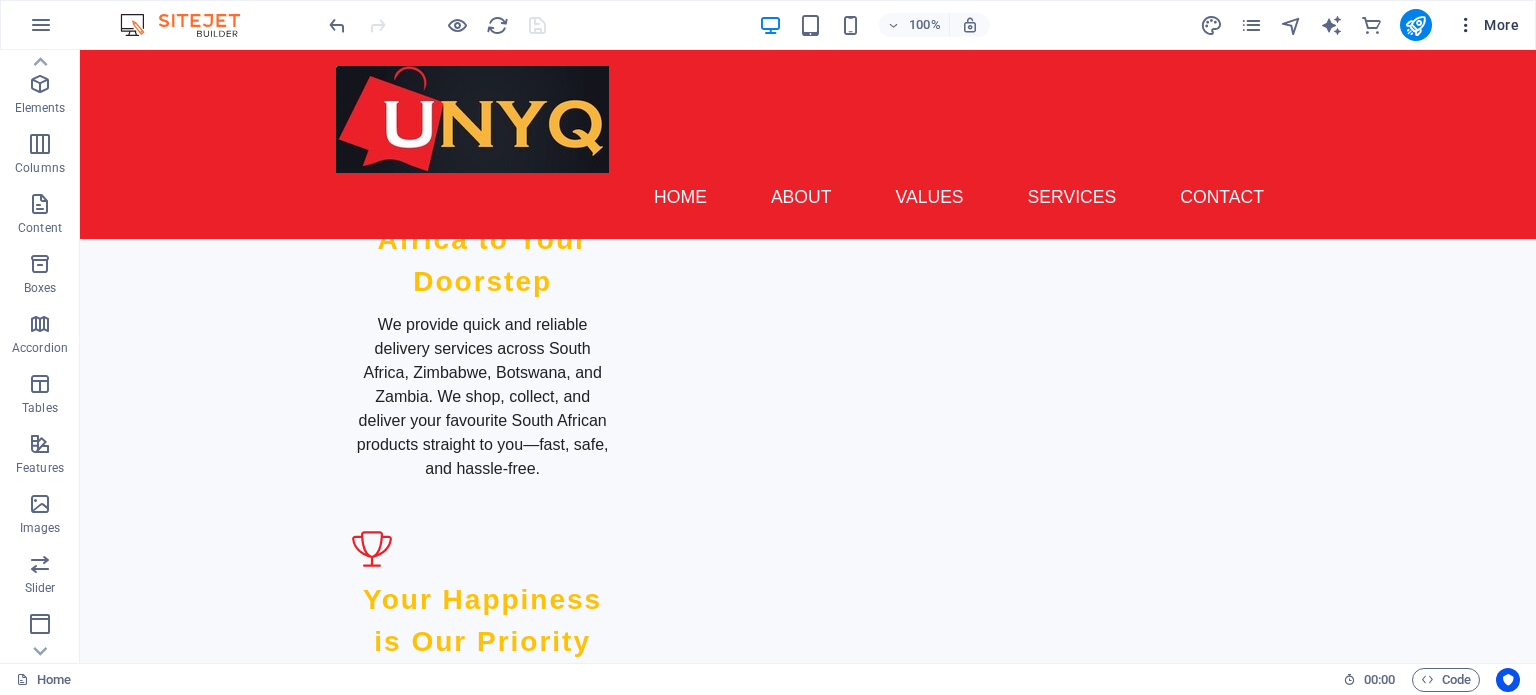 click at bounding box center [1466, 25] 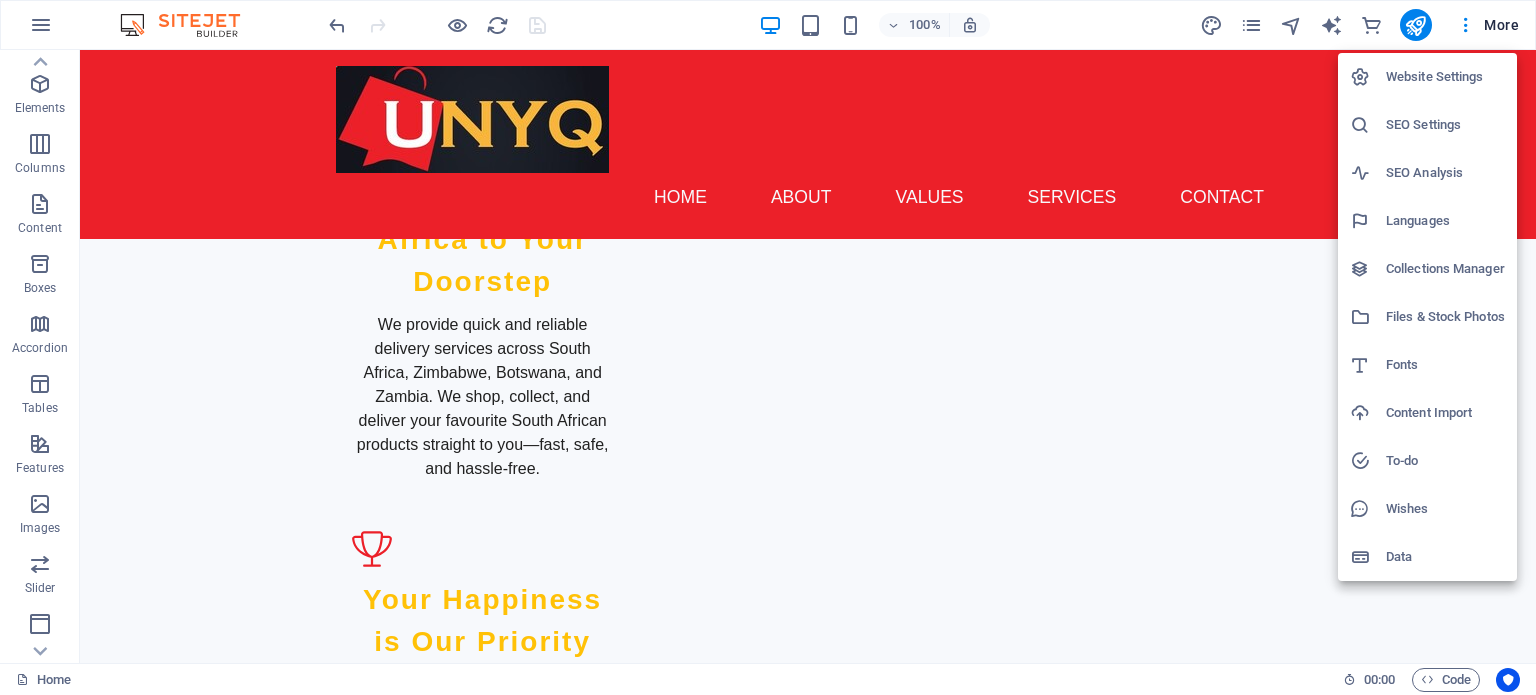 click at bounding box center (768, 347) 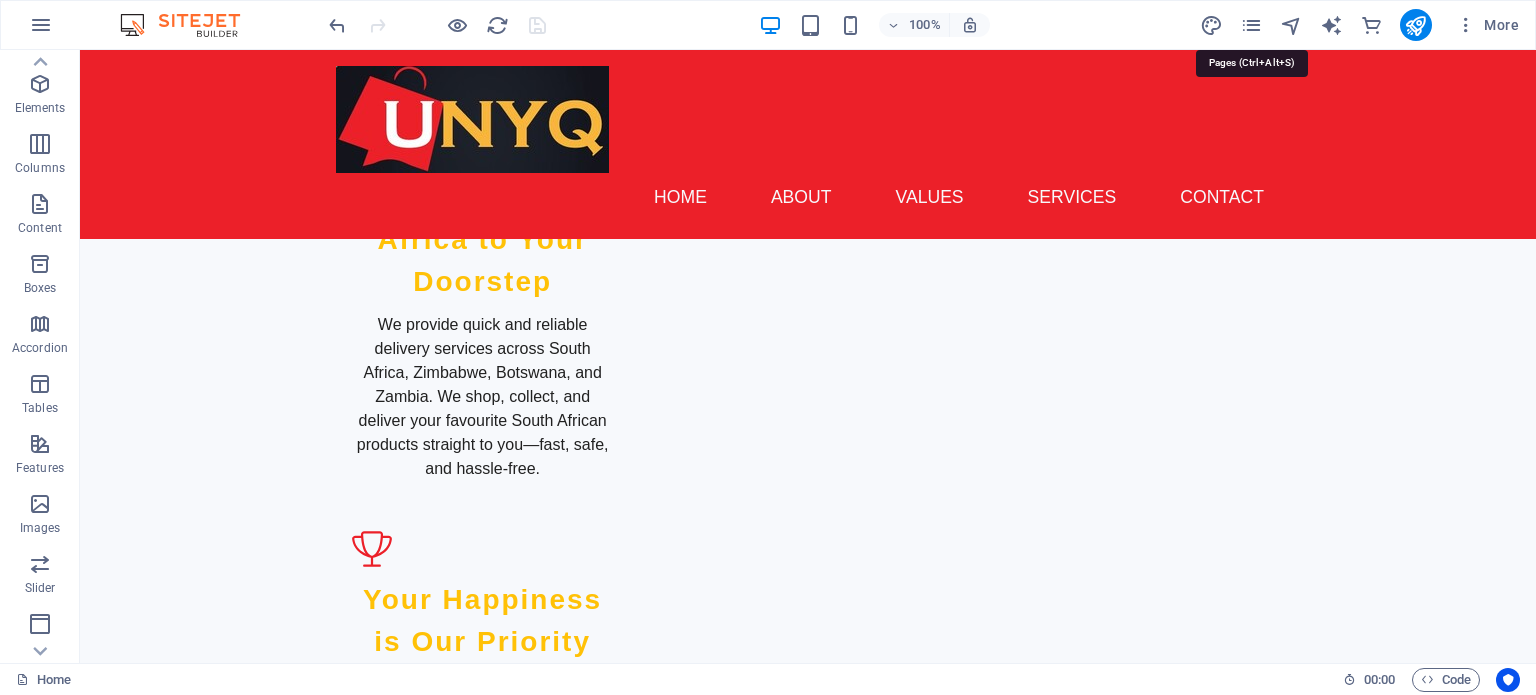 click at bounding box center (1251, 25) 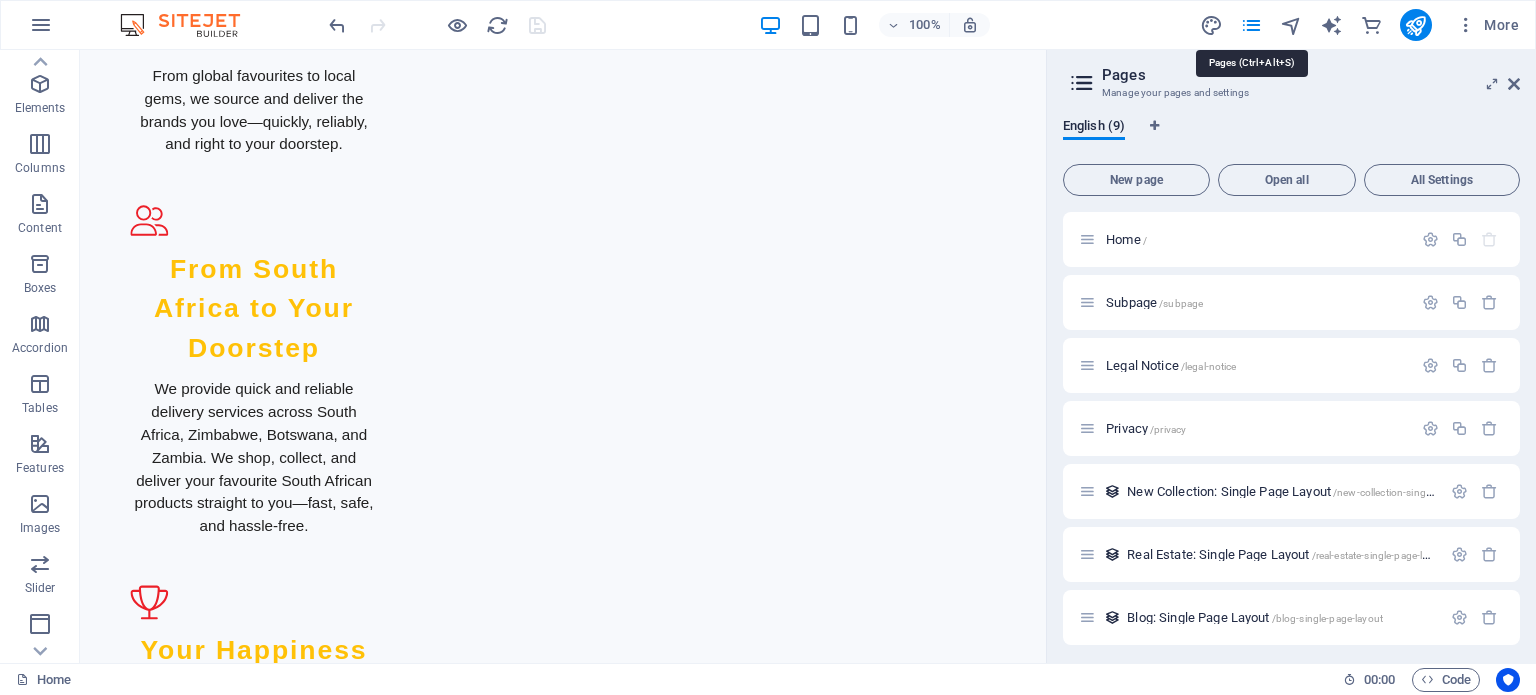 scroll, scrollTop: 2442, scrollLeft: 0, axis: vertical 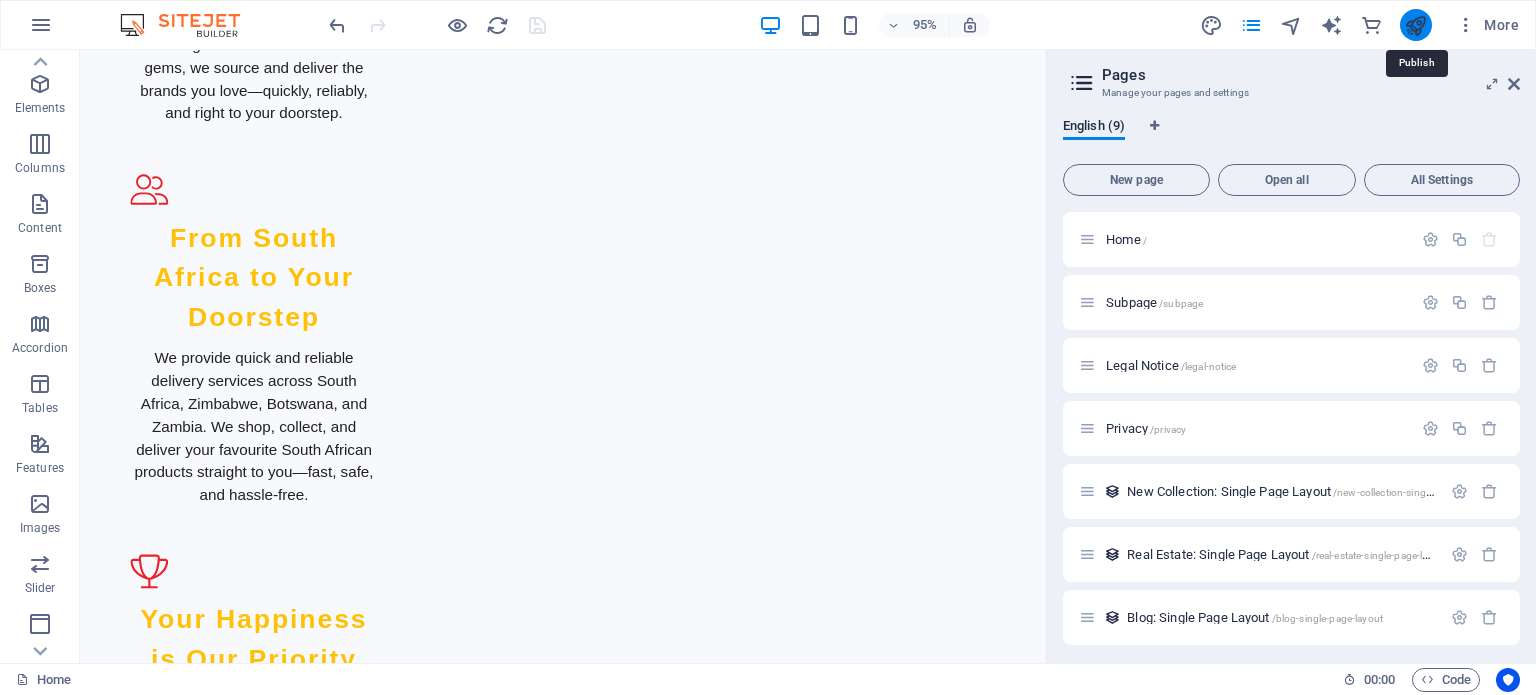 drag, startPoint x: 1412, startPoint y: 28, endPoint x: 1000, endPoint y: 58, distance: 413.0908 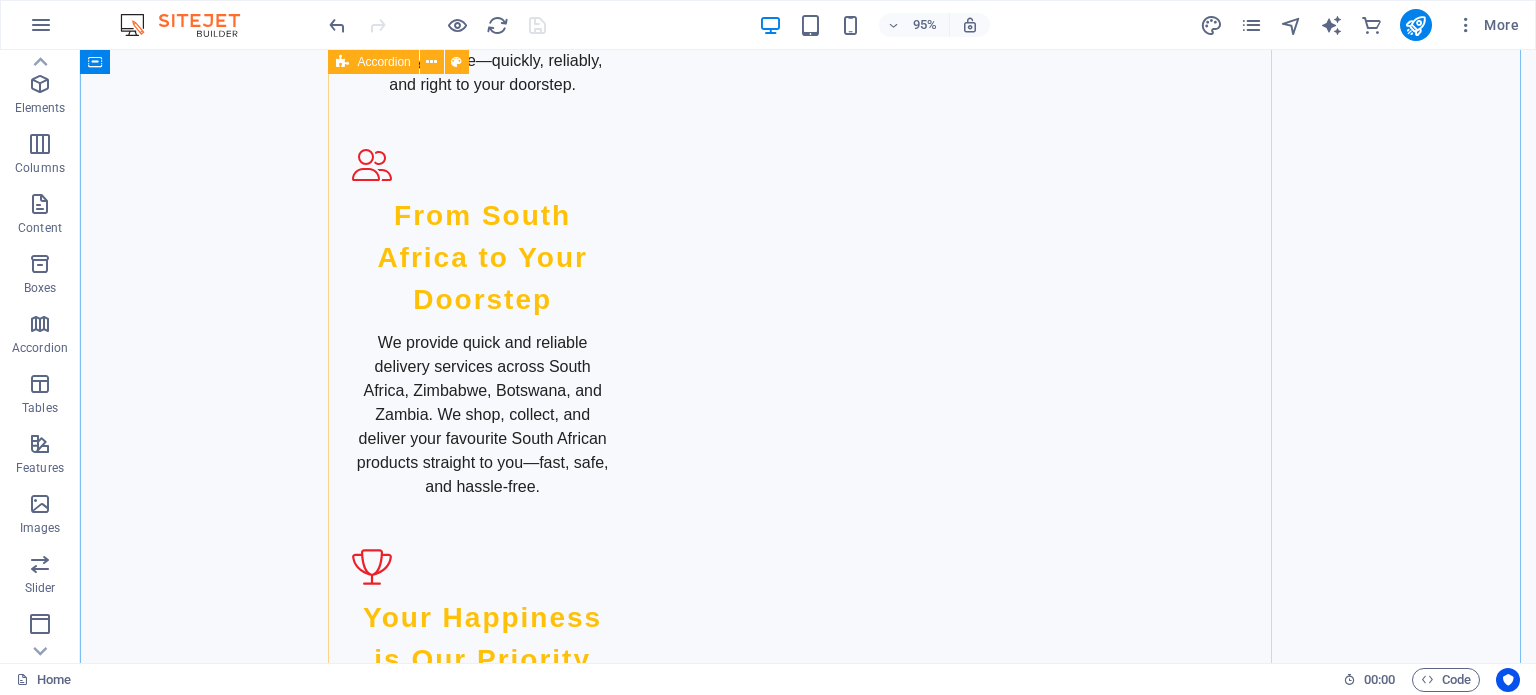 scroll, scrollTop: 2410, scrollLeft: 0, axis: vertical 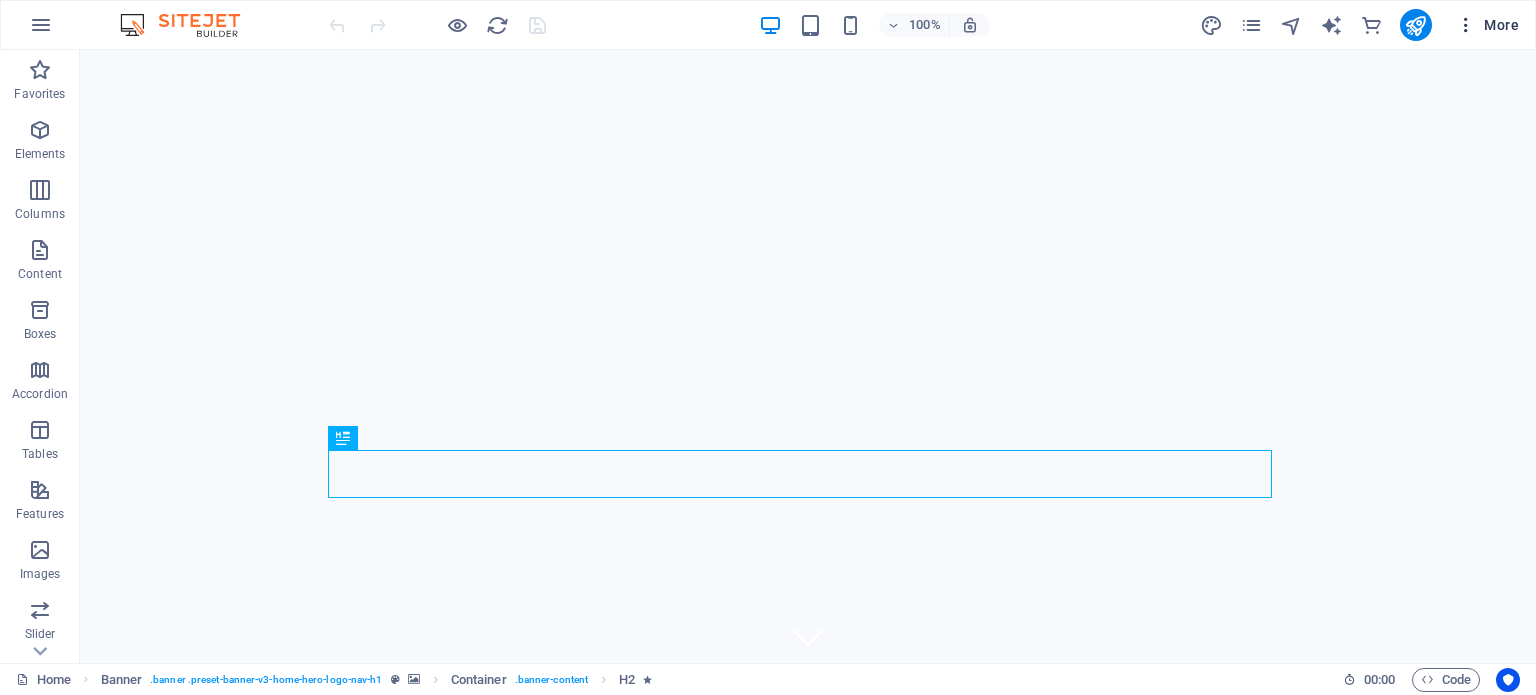 click at bounding box center [1466, 25] 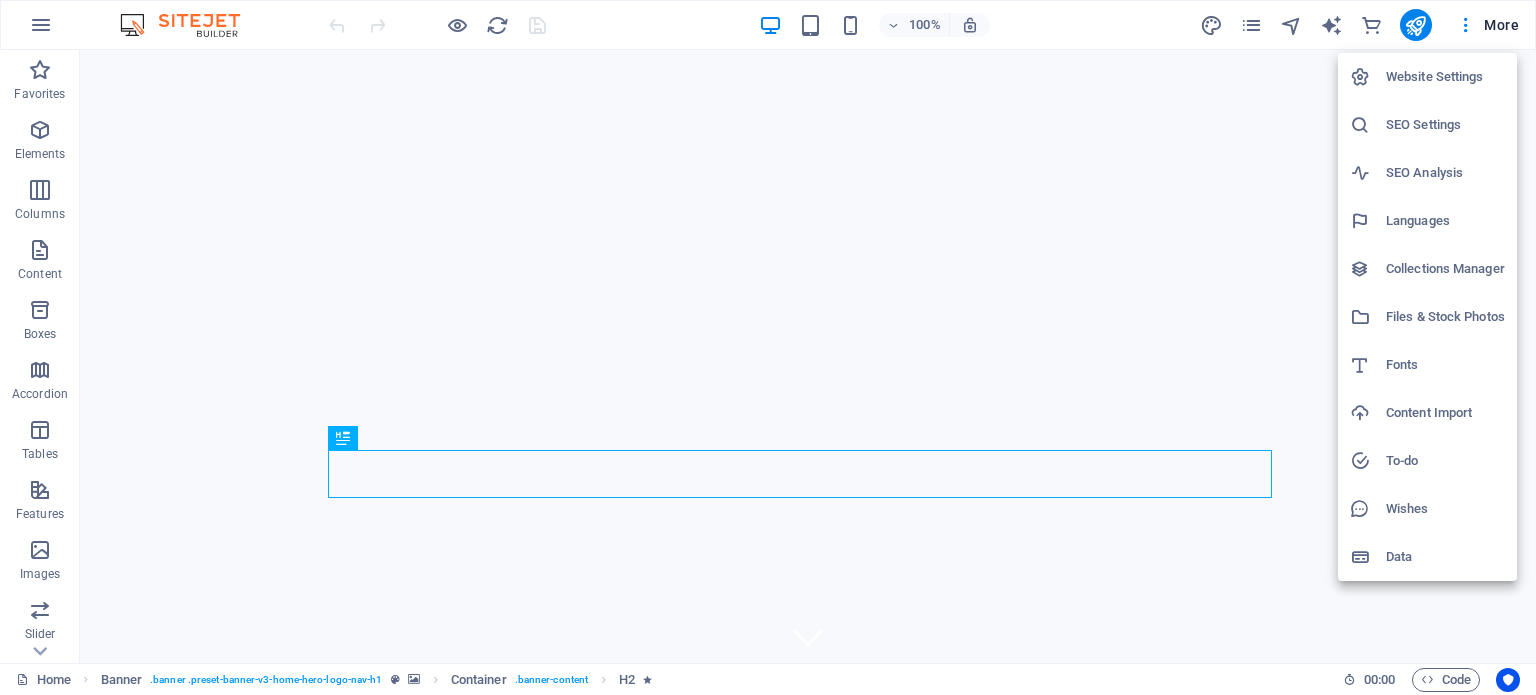 click on "Website Settings" at bounding box center [1445, 77] 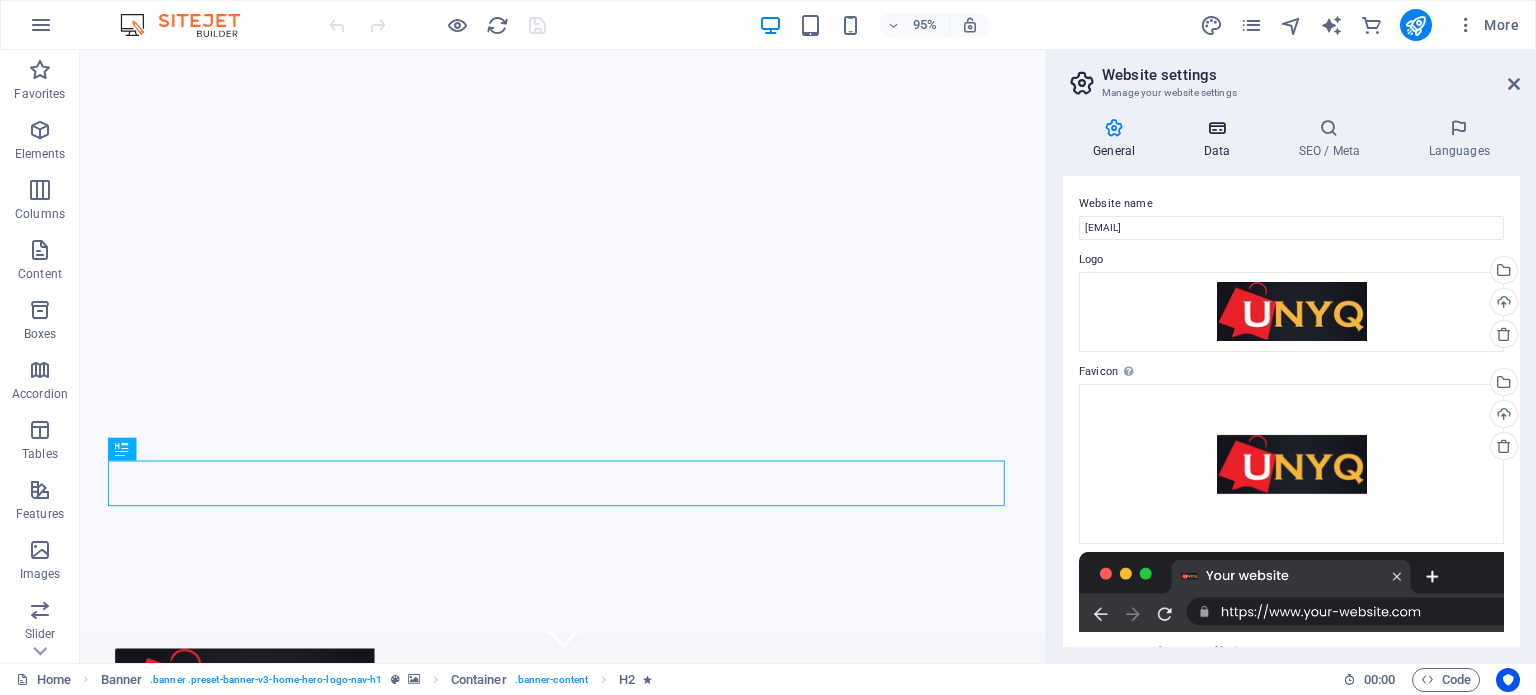 click on "Data" at bounding box center (1220, 139) 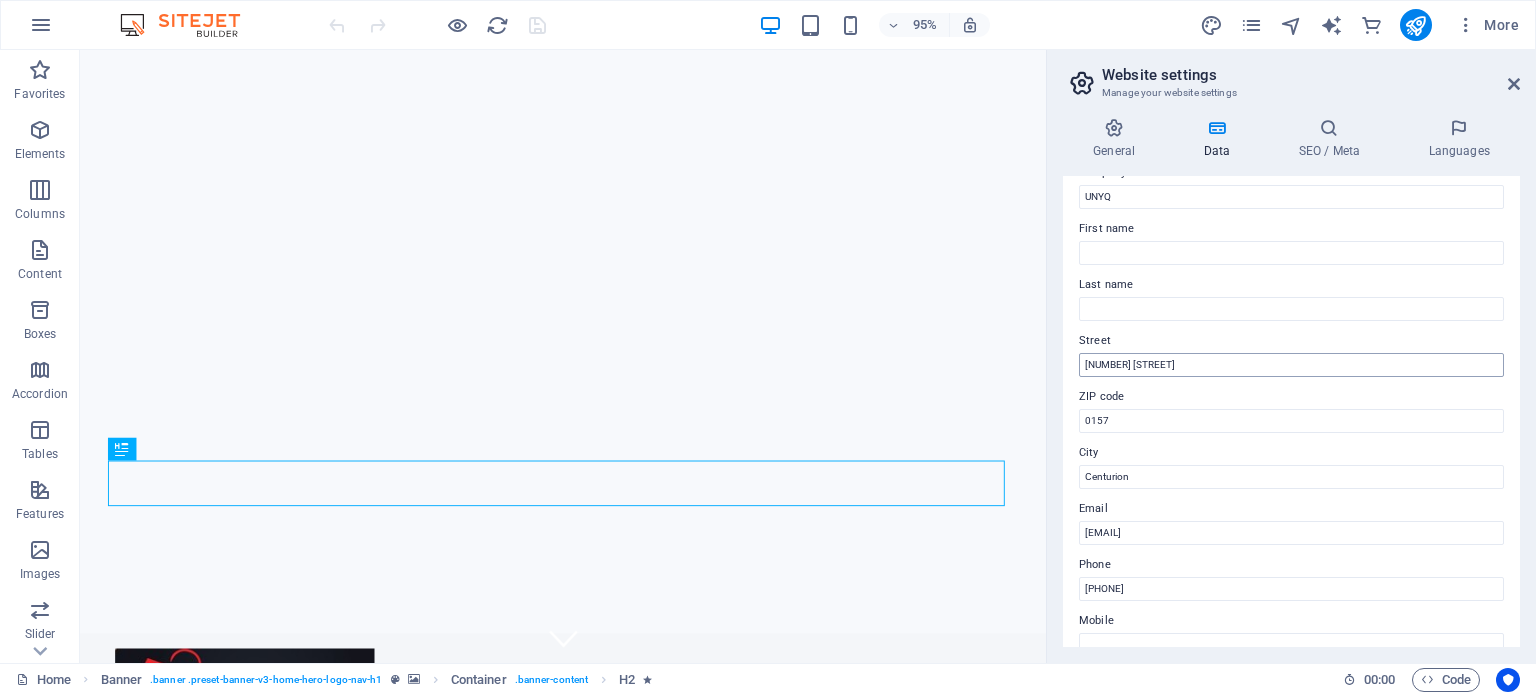 scroll, scrollTop: 100, scrollLeft: 0, axis: vertical 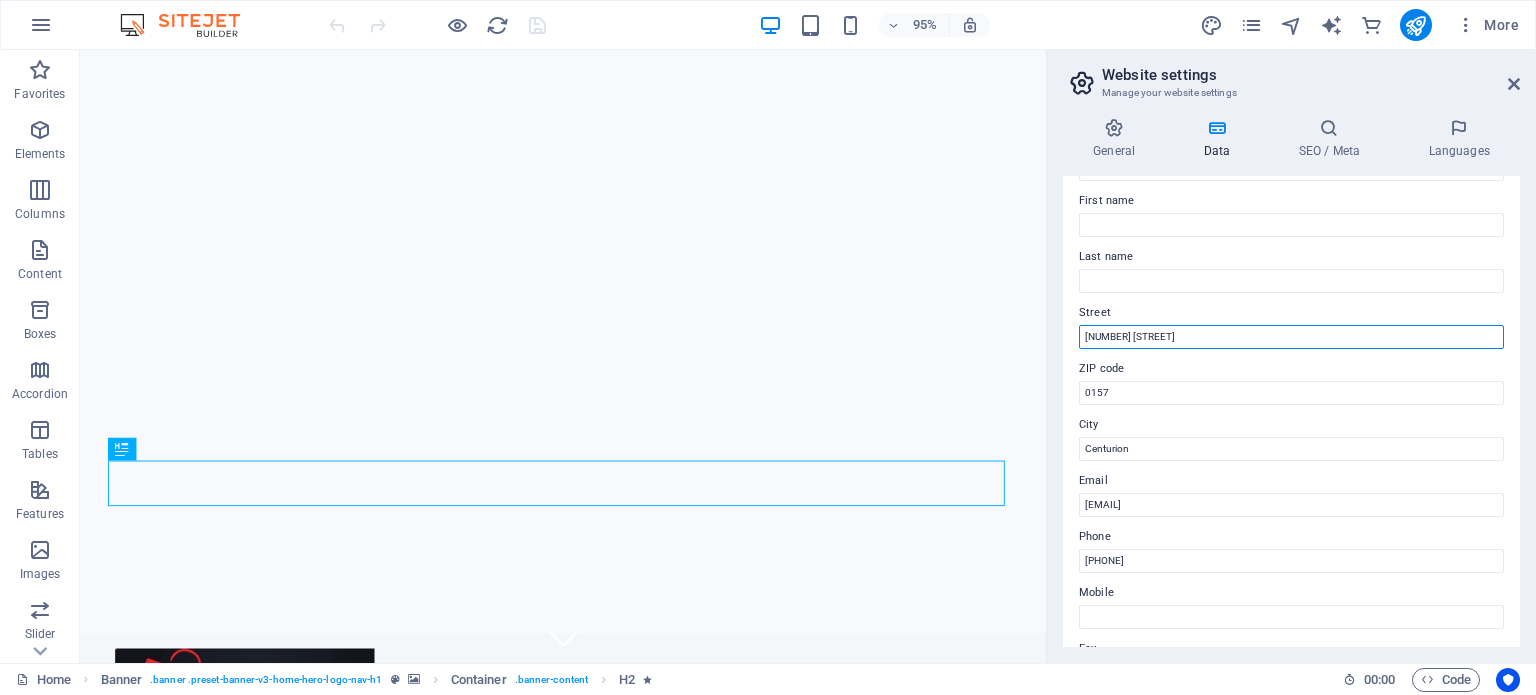 click on "[NUMBER] [STREET]" at bounding box center (1291, 337) 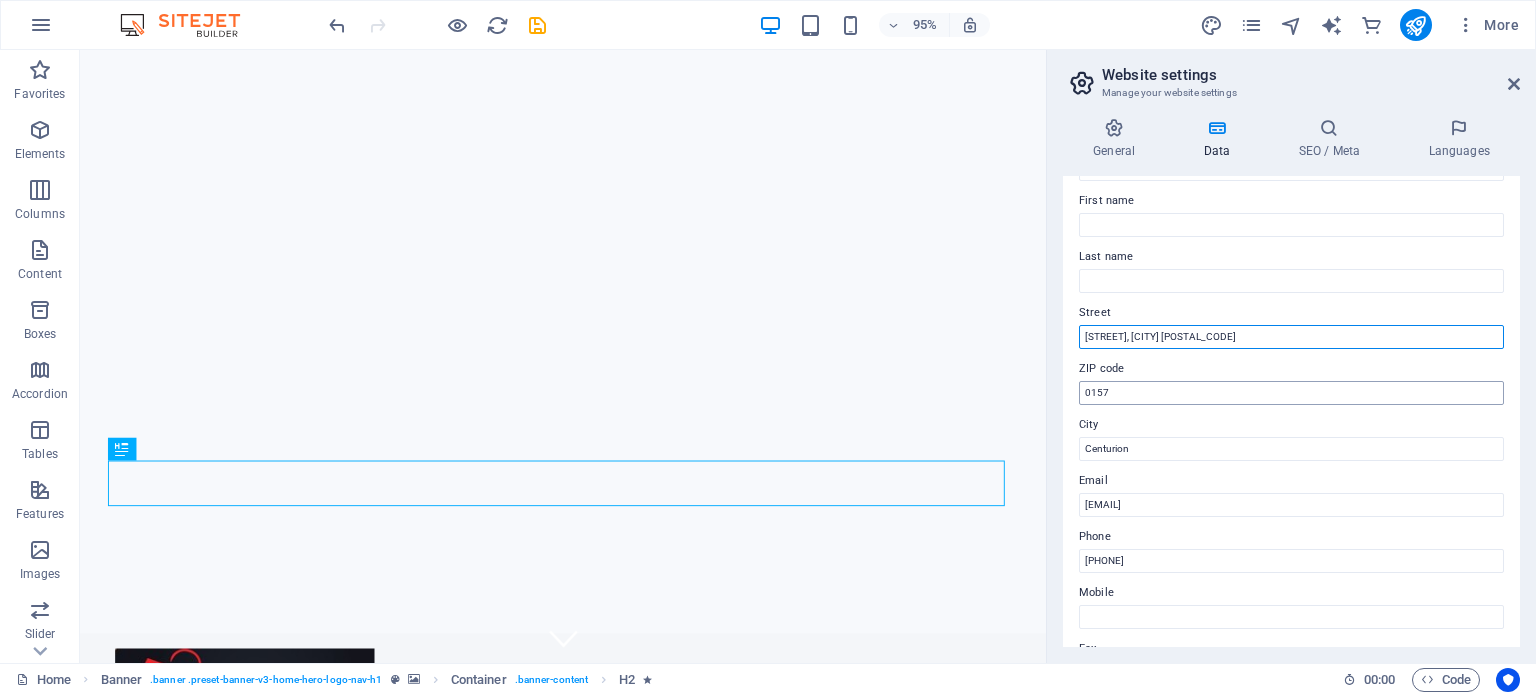 type on "Monte Carlo Drive, Highveld X7" 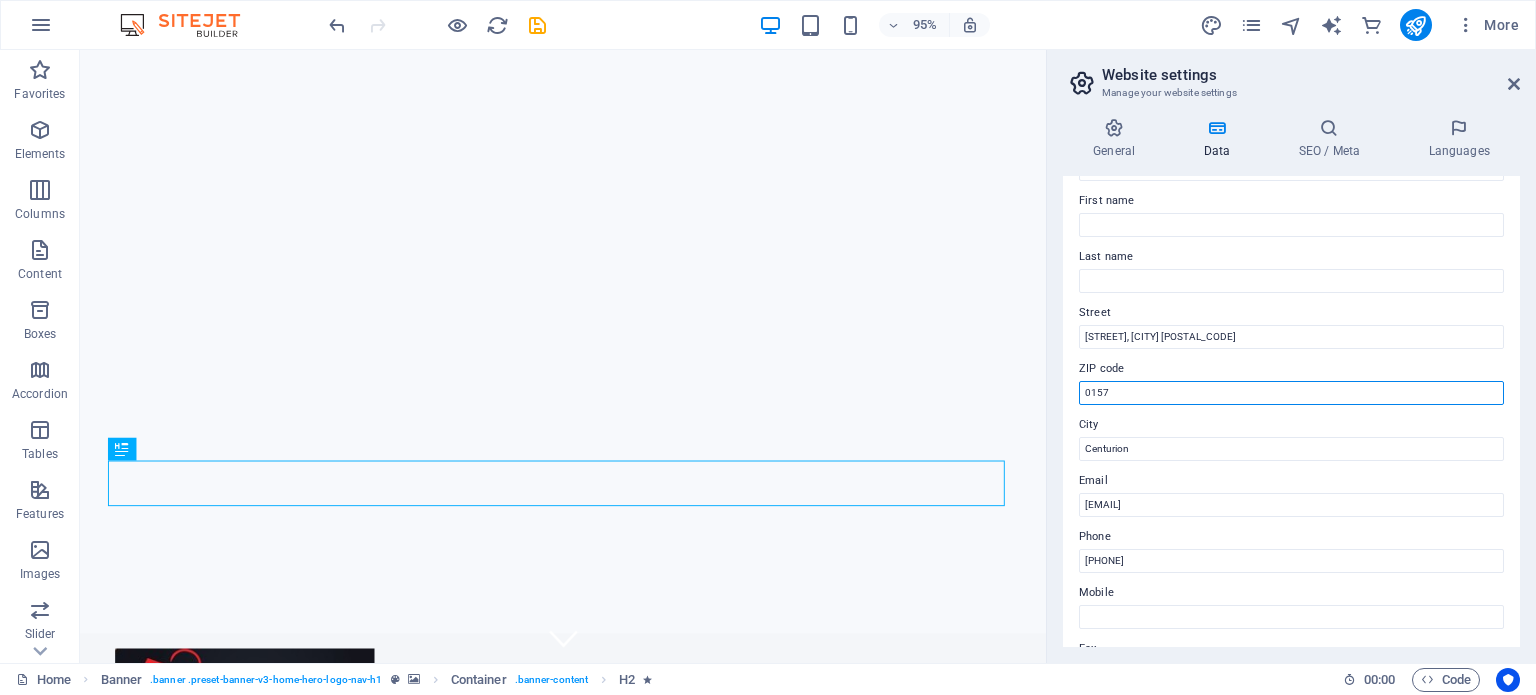click on "0157" at bounding box center [1291, 393] 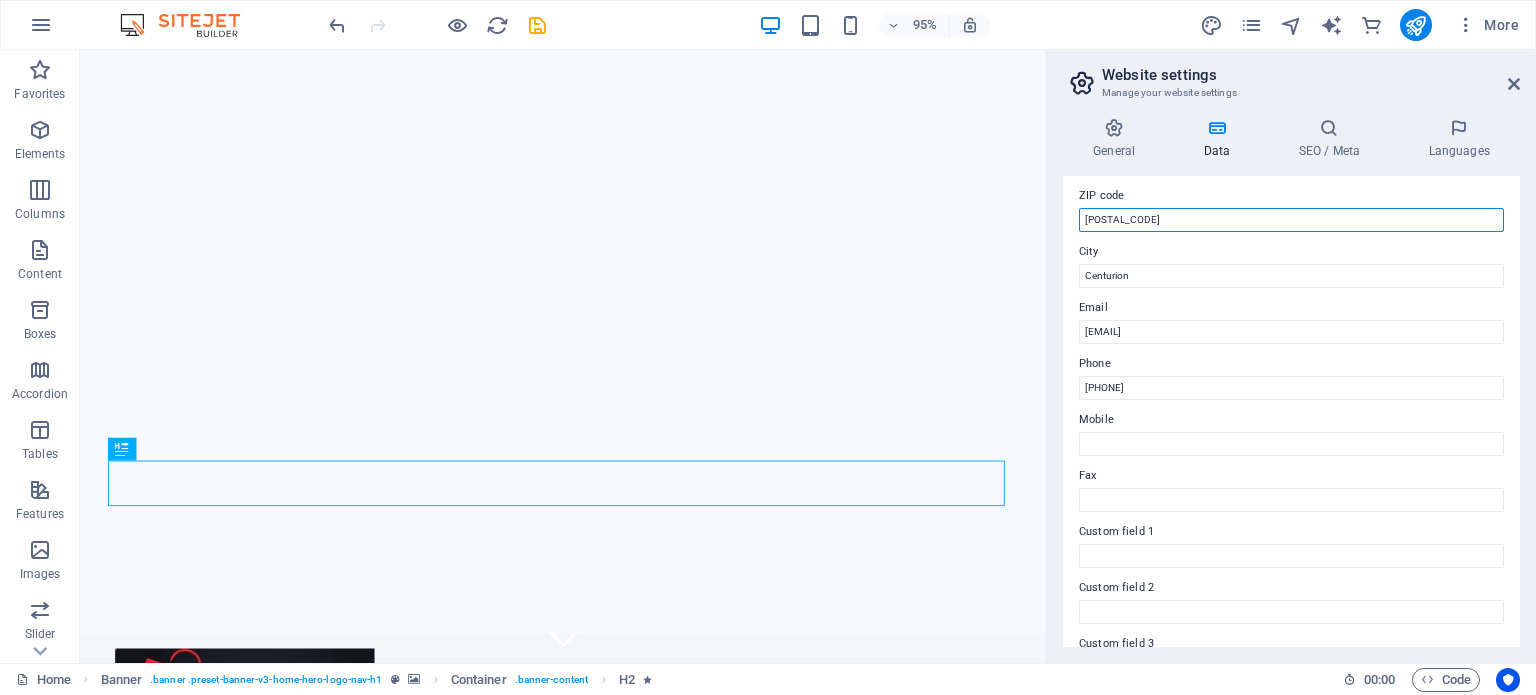 scroll, scrollTop: 300, scrollLeft: 0, axis: vertical 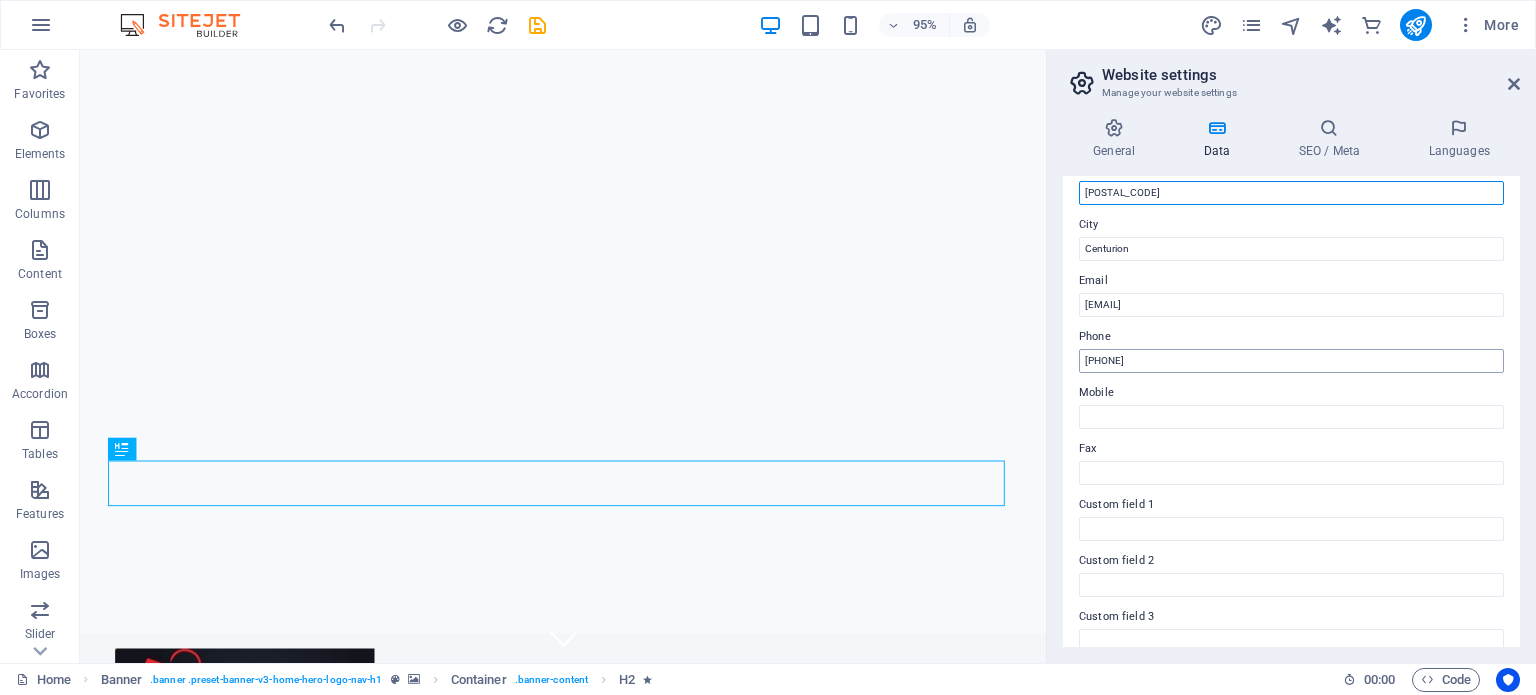 type on "0169" 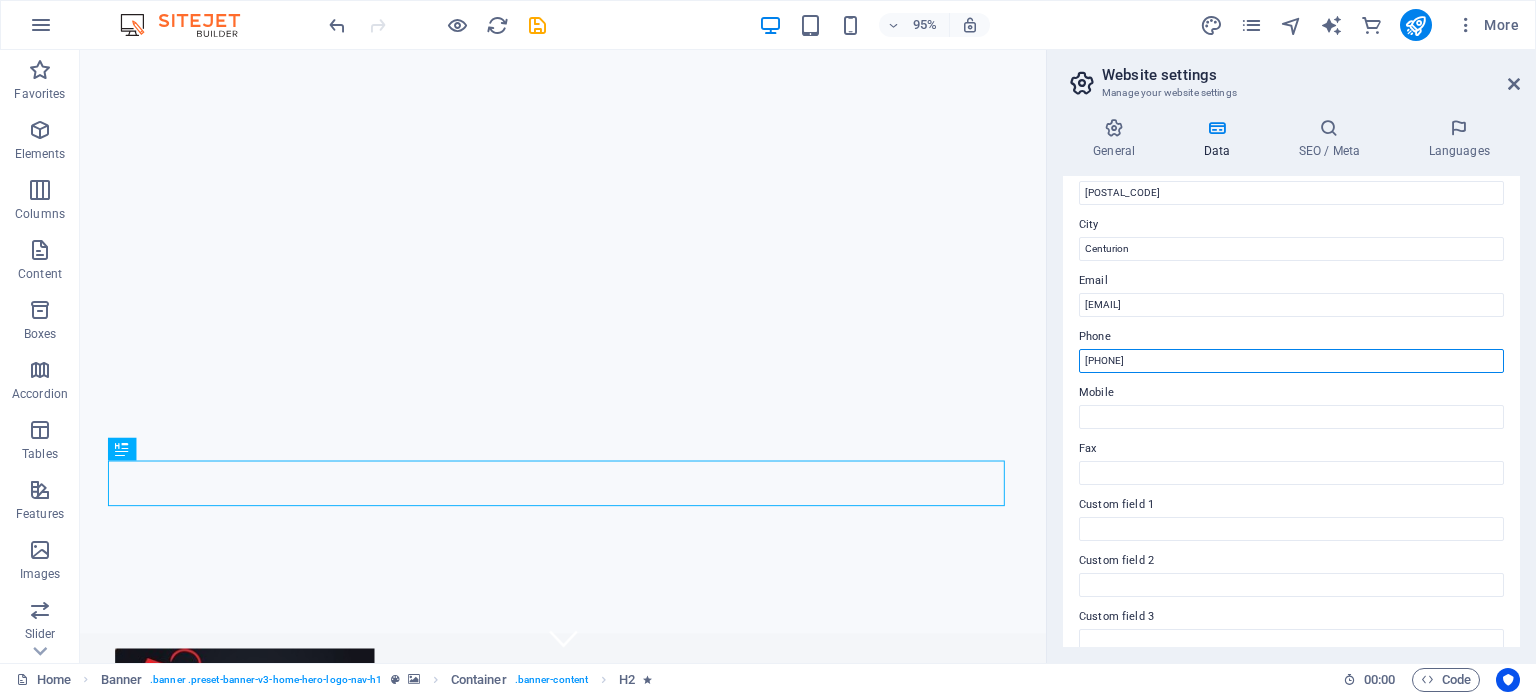 drag, startPoint x: 1164, startPoint y: 363, endPoint x: 1090, endPoint y: 367, distance: 74.10803 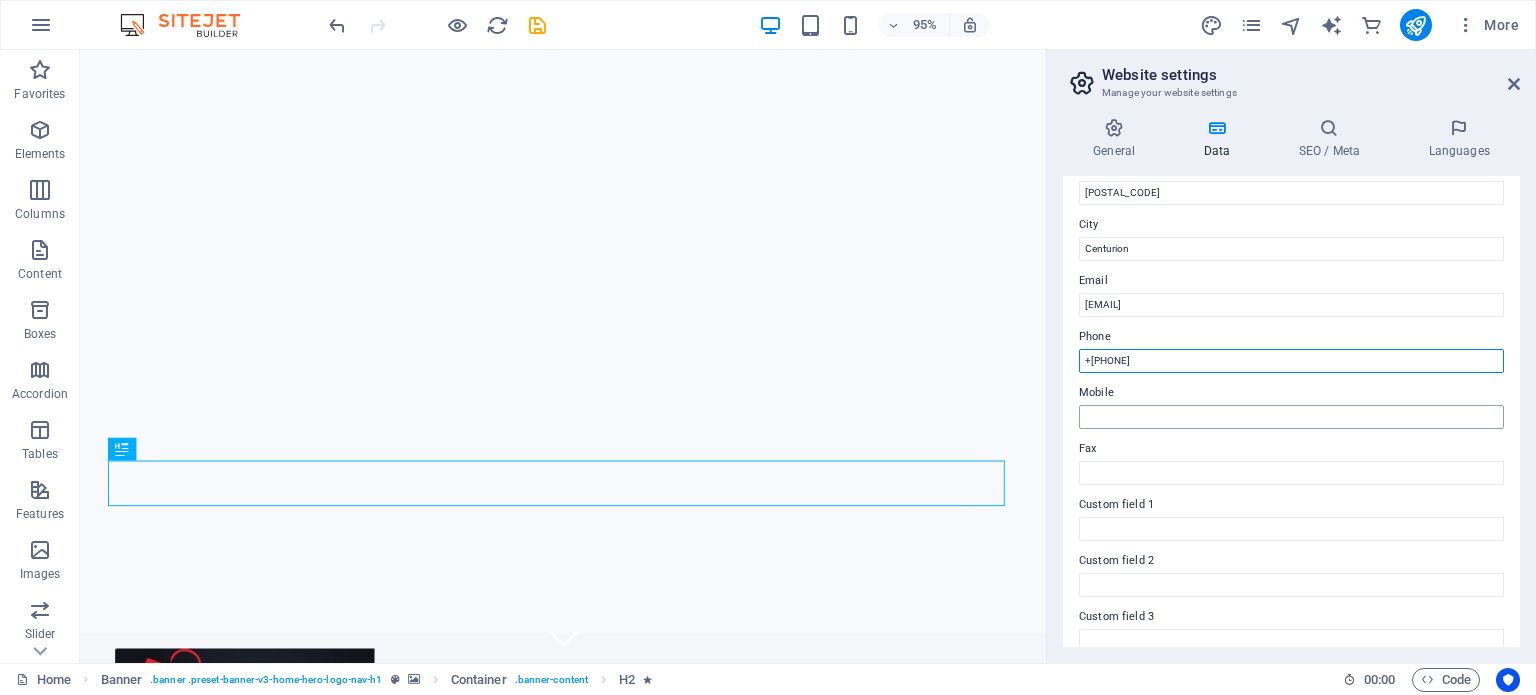 type on "+2787-265-5637" 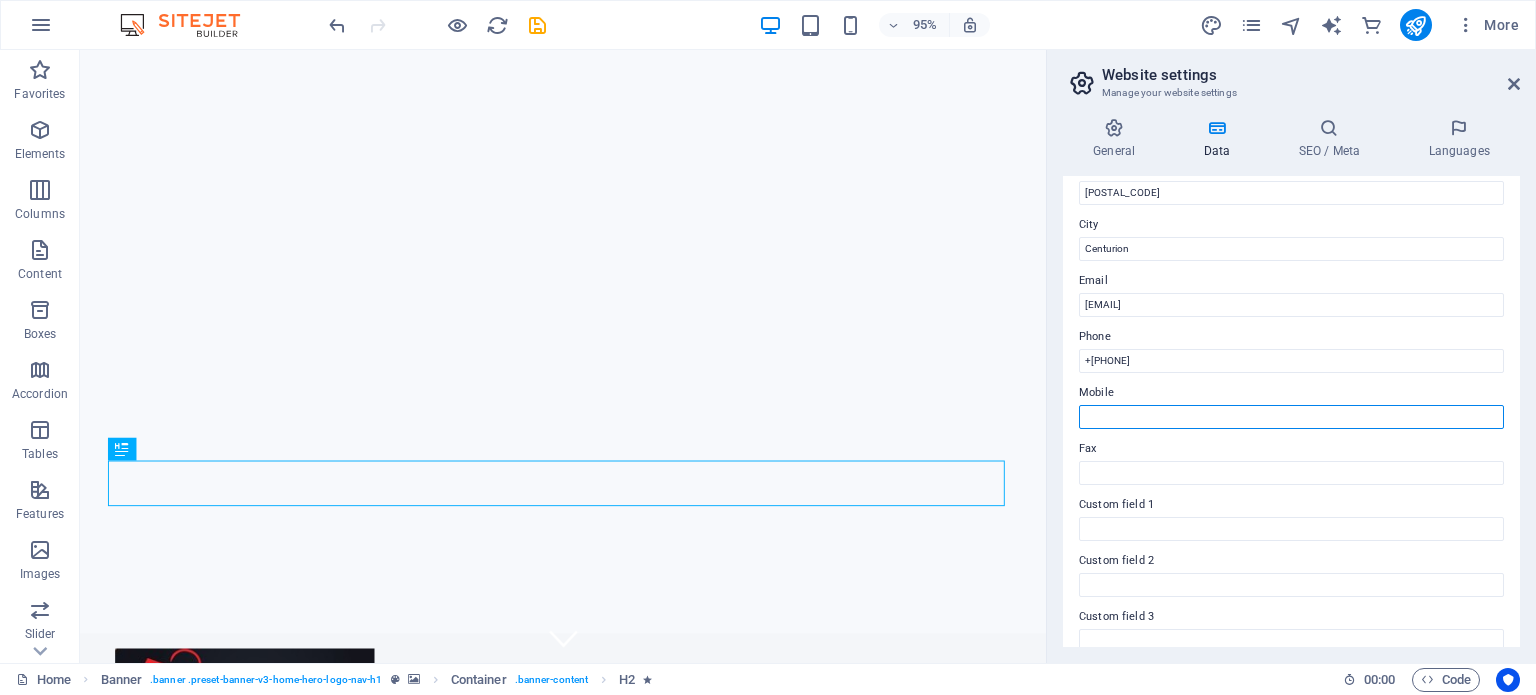 drag, startPoint x: 1096, startPoint y: 421, endPoint x: 1117, endPoint y: 419, distance: 21.095022 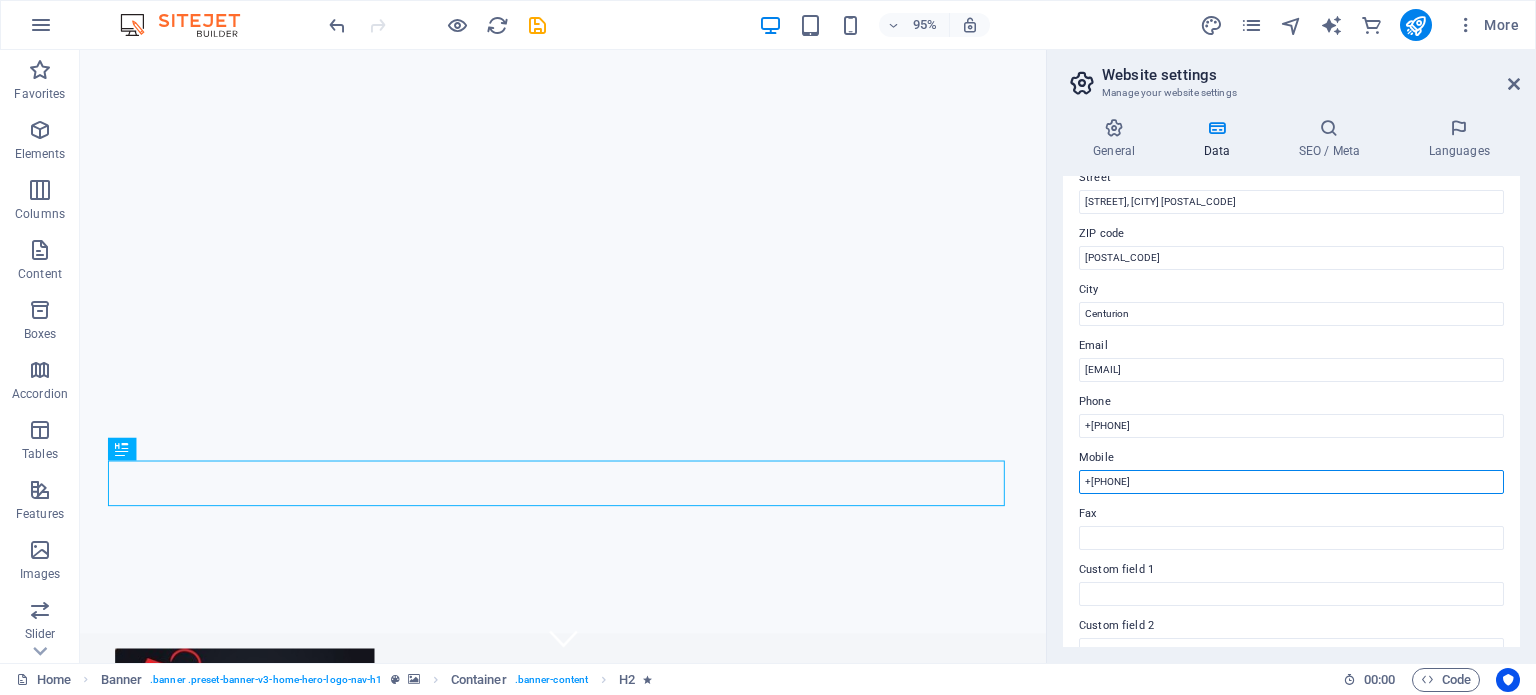 scroll, scrollTop: 0, scrollLeft: 0, axis: both 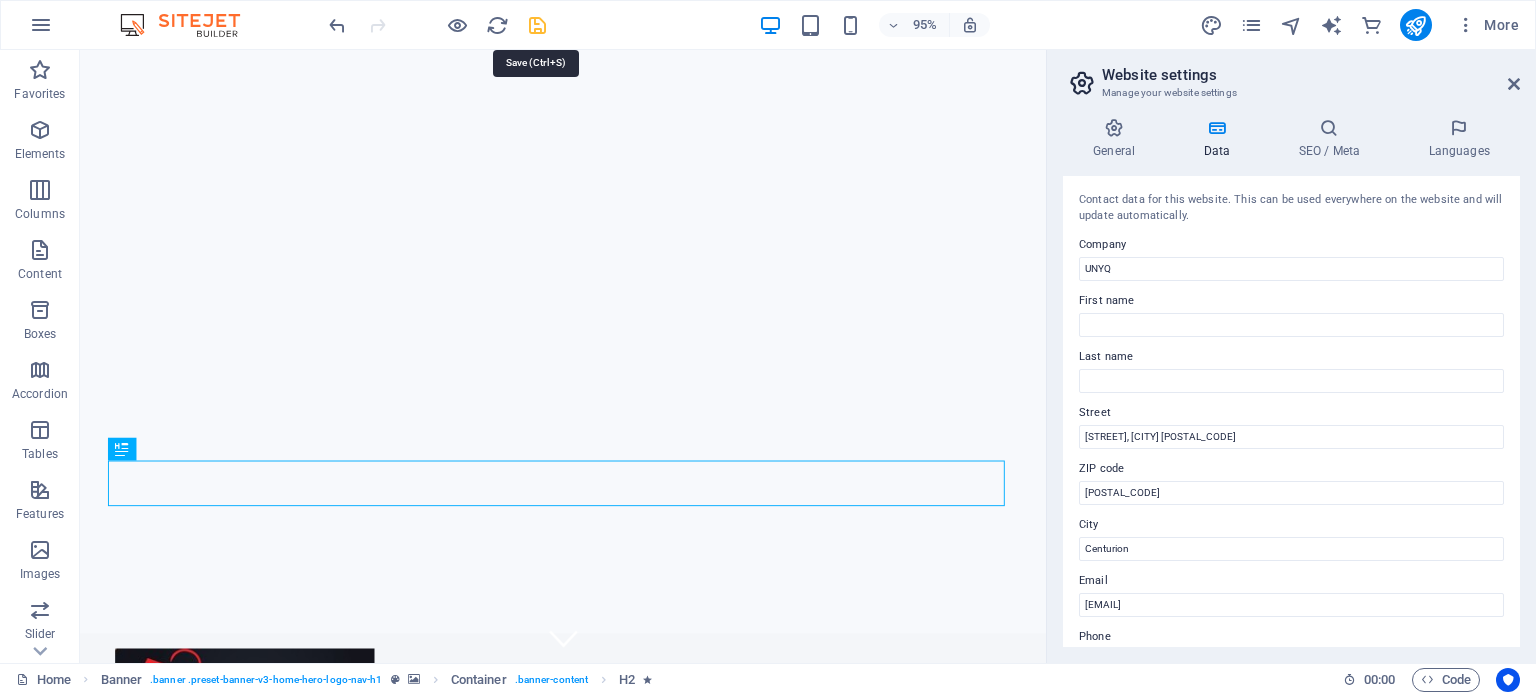 type on "+2763-876-1469" 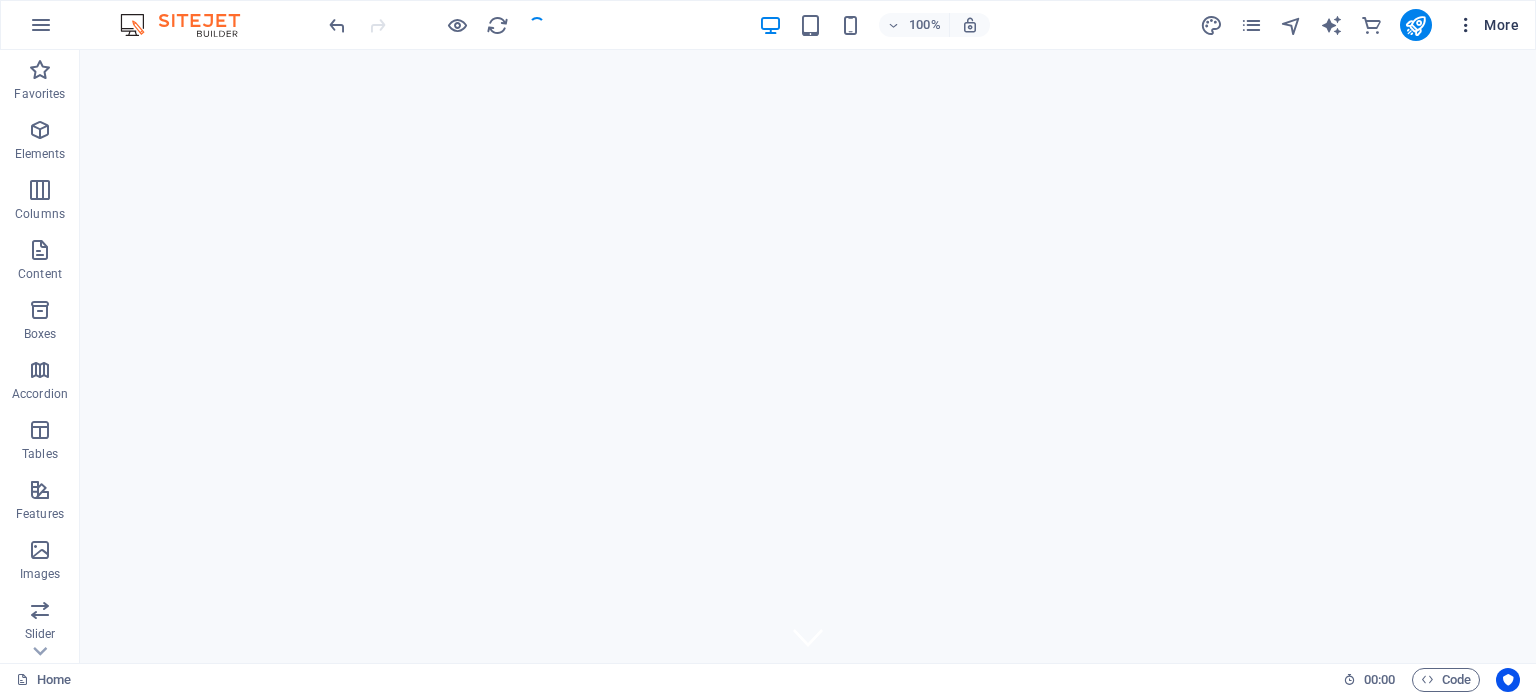 click at bounding box center (1466, 25) 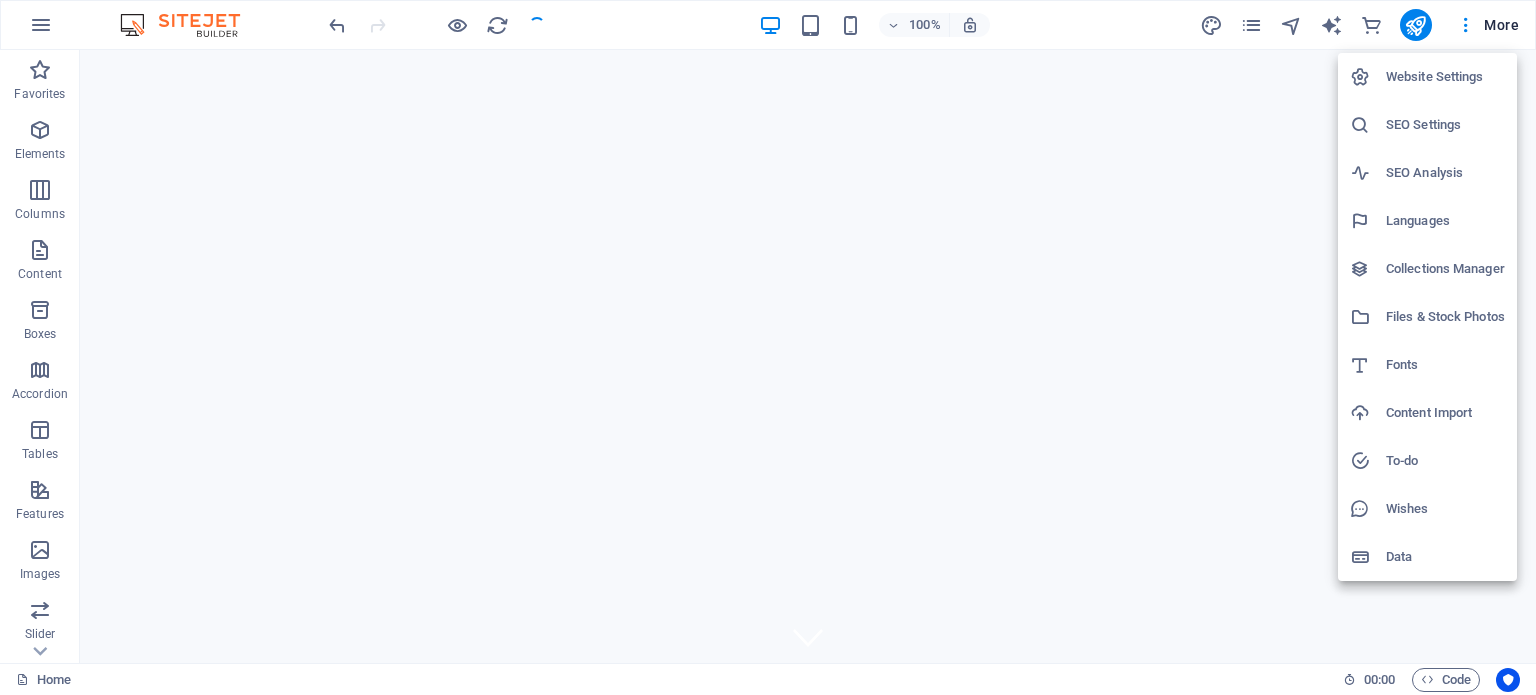 click on "Website Settings" at bounding box center [1445, 77] 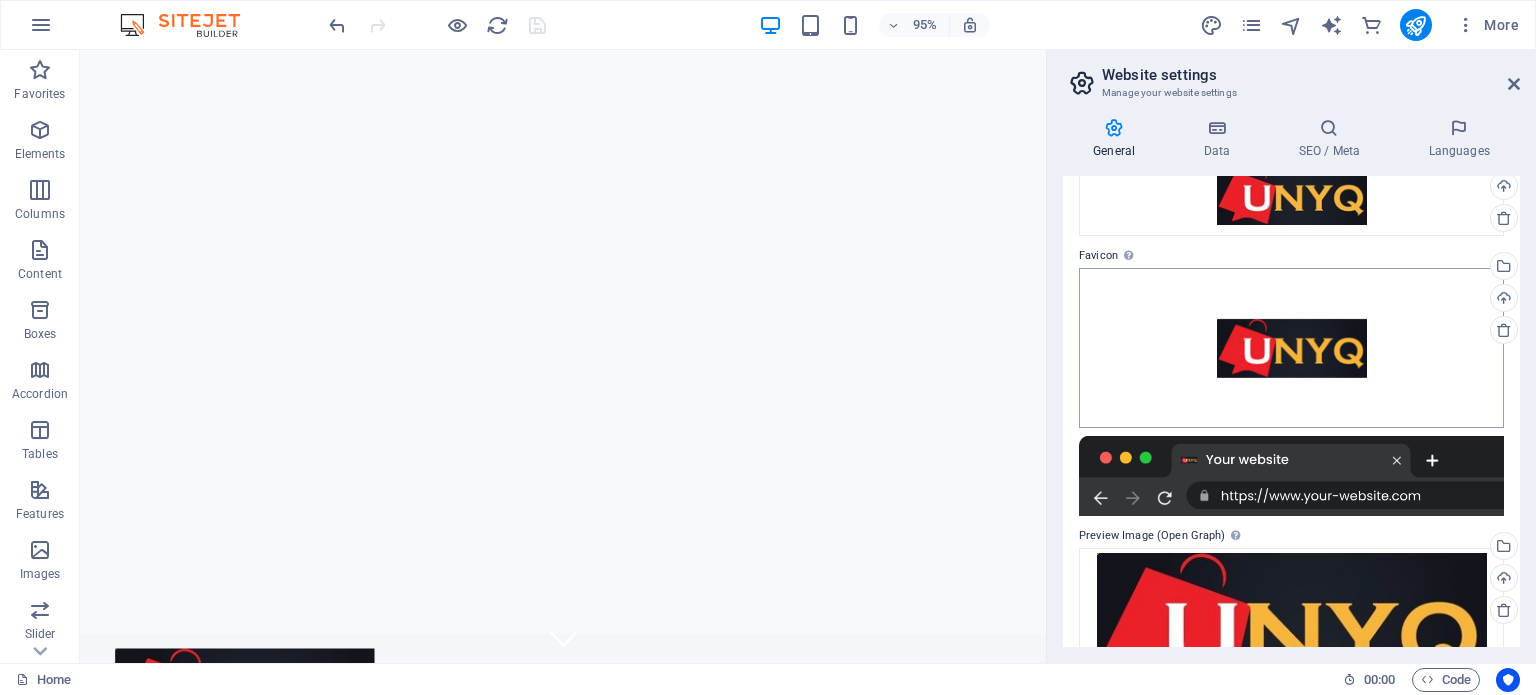 scroll, scrollTop: 0, scrollLeft: 0, axis: both 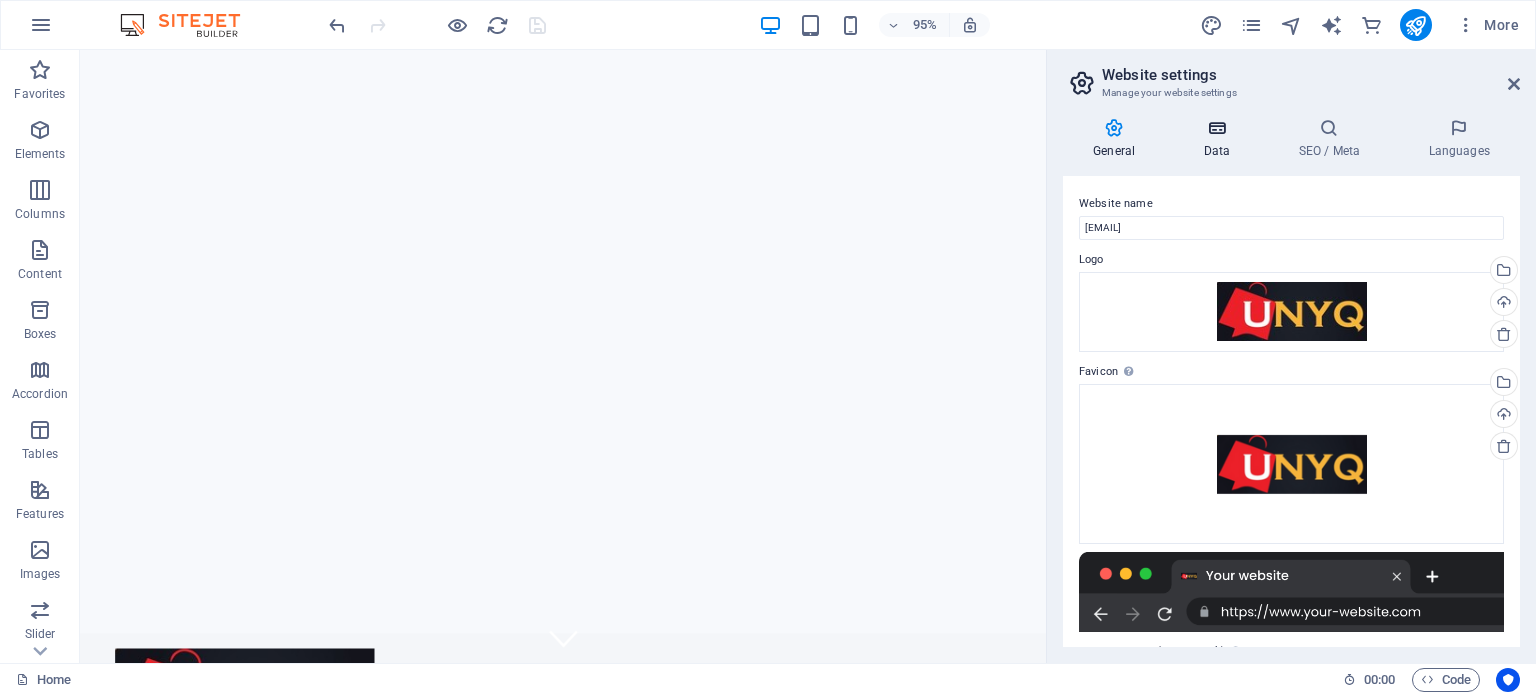 click on "Data" at bounding box center [1220, 139] 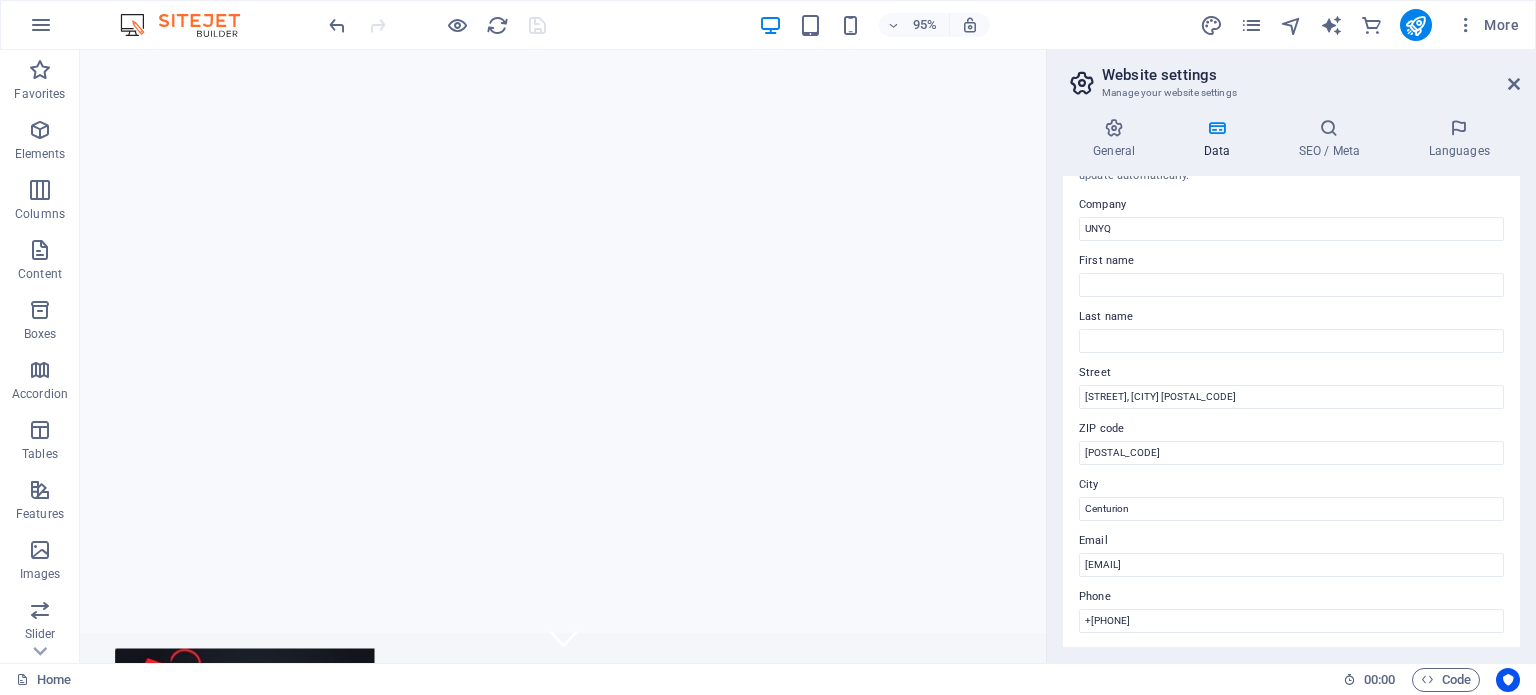scroll, scrollTop: 0, scrollLeft: 0, axis: both 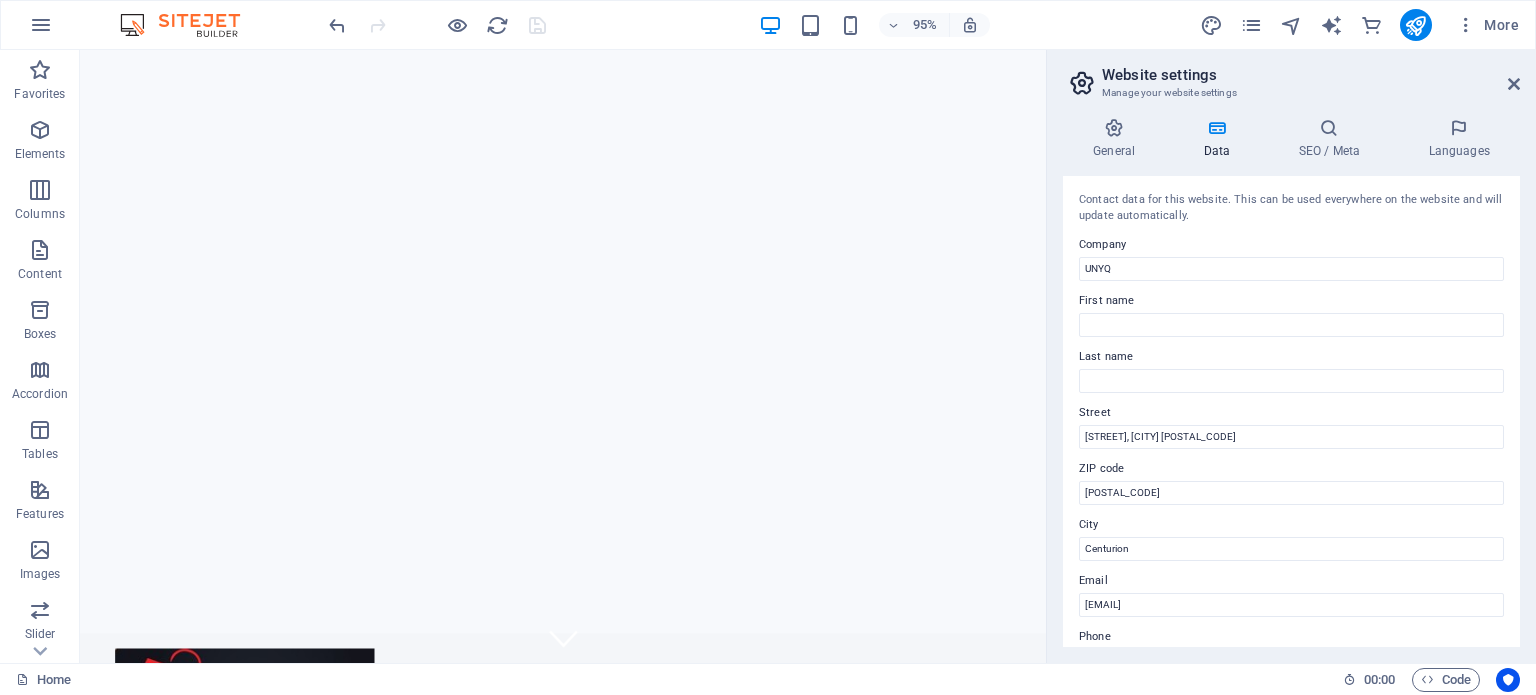 click on "SEO / Meta" at bounding box center [1333, 139] 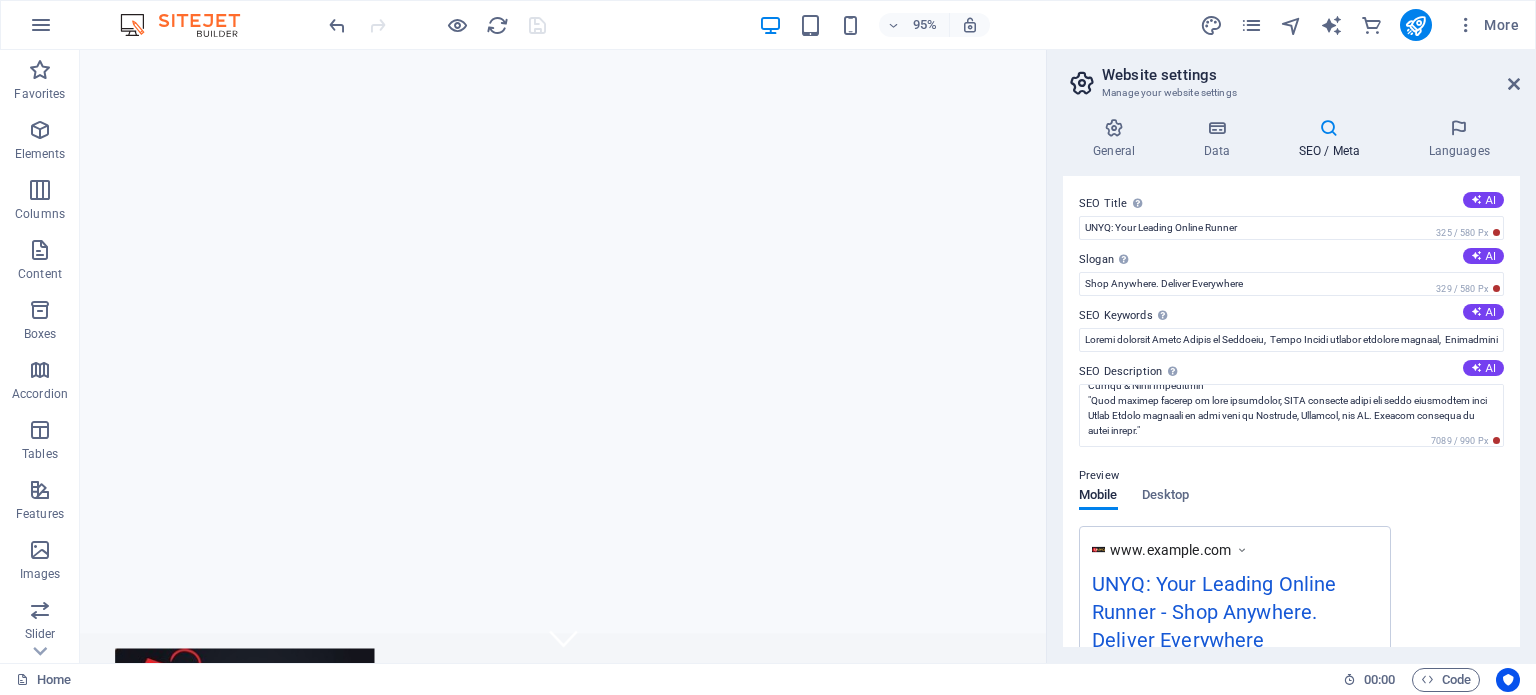 scroll, scrollTop: 344, scrollLeft: 0, axis: vertical 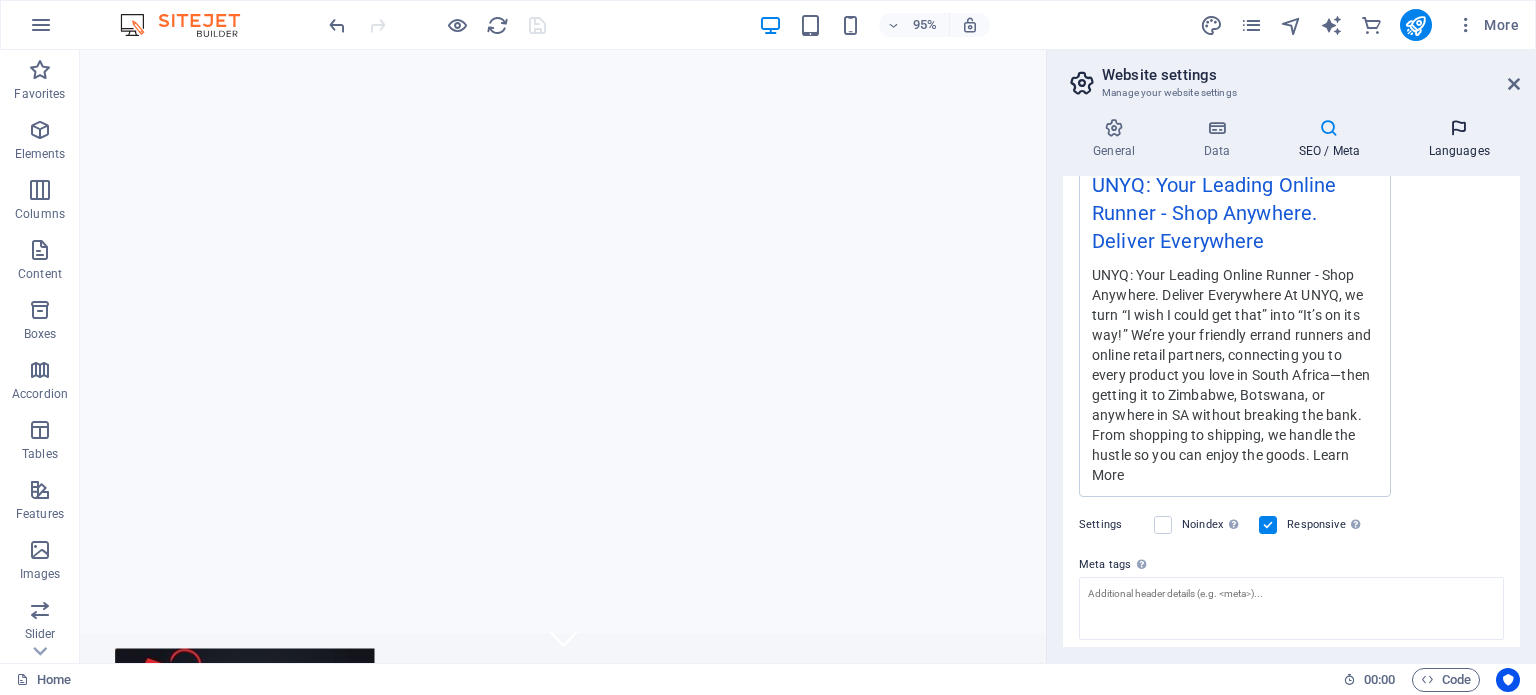 click on "Languages" at bounding box center [1459, 139] 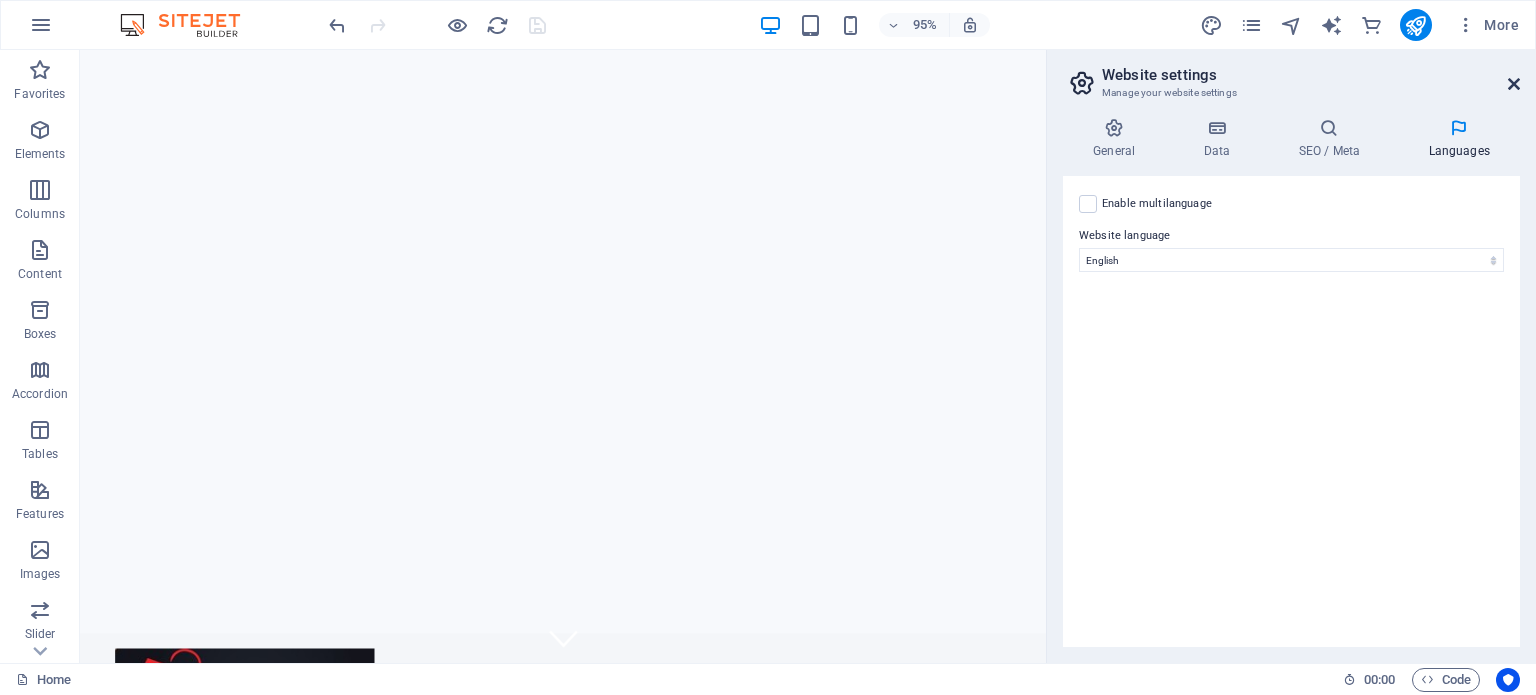 click at bounding box center (1514, 84) 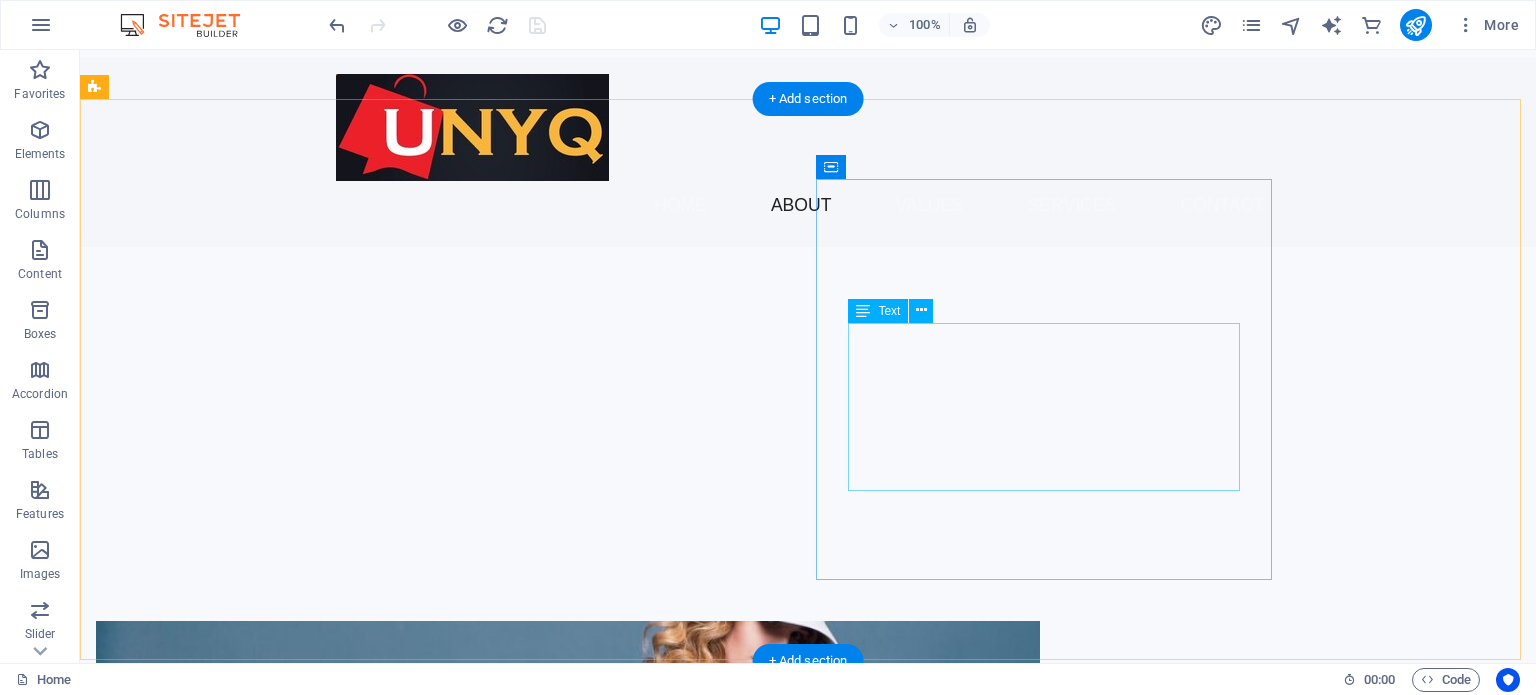 scroll, scrollTop: 700, scrollLeft: 0, axis: vertical 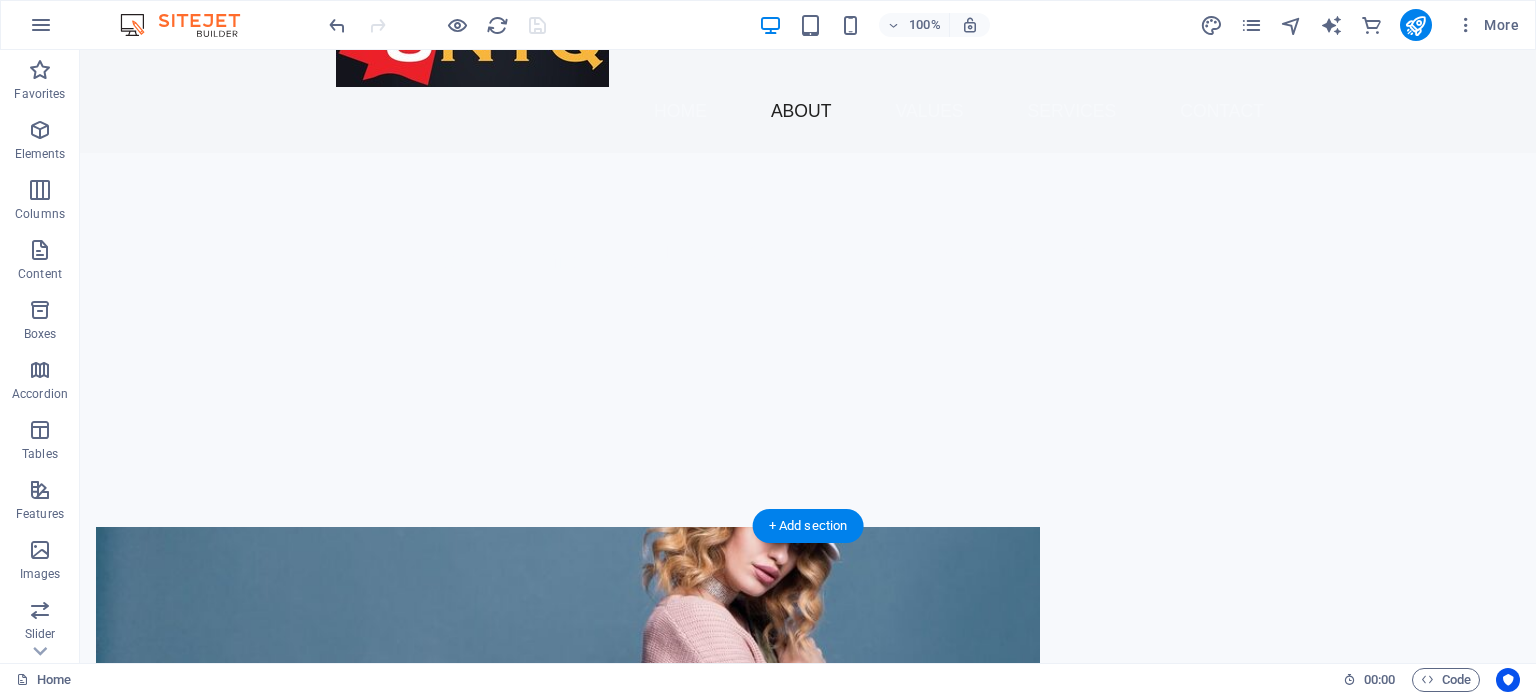 click at bounding box center (568, 728) 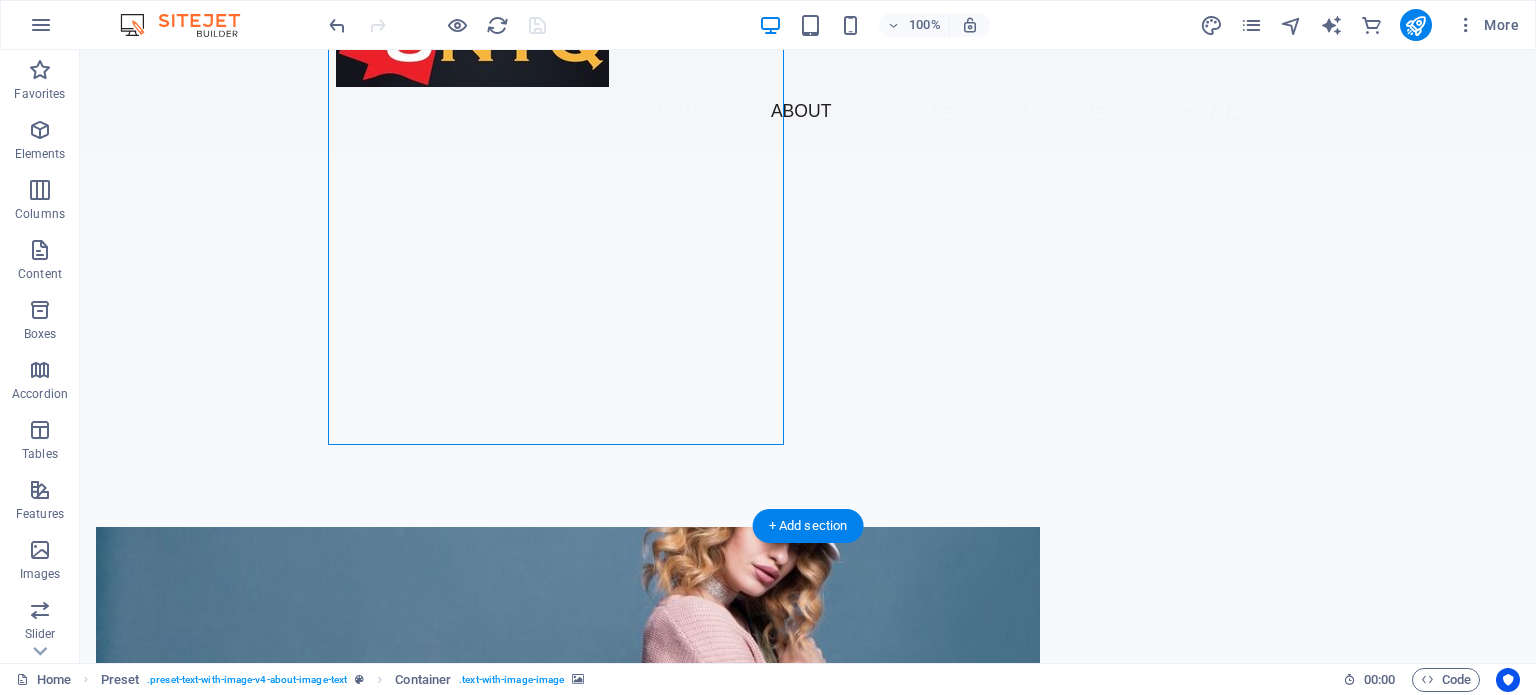 click at bounding box center [568, 728] 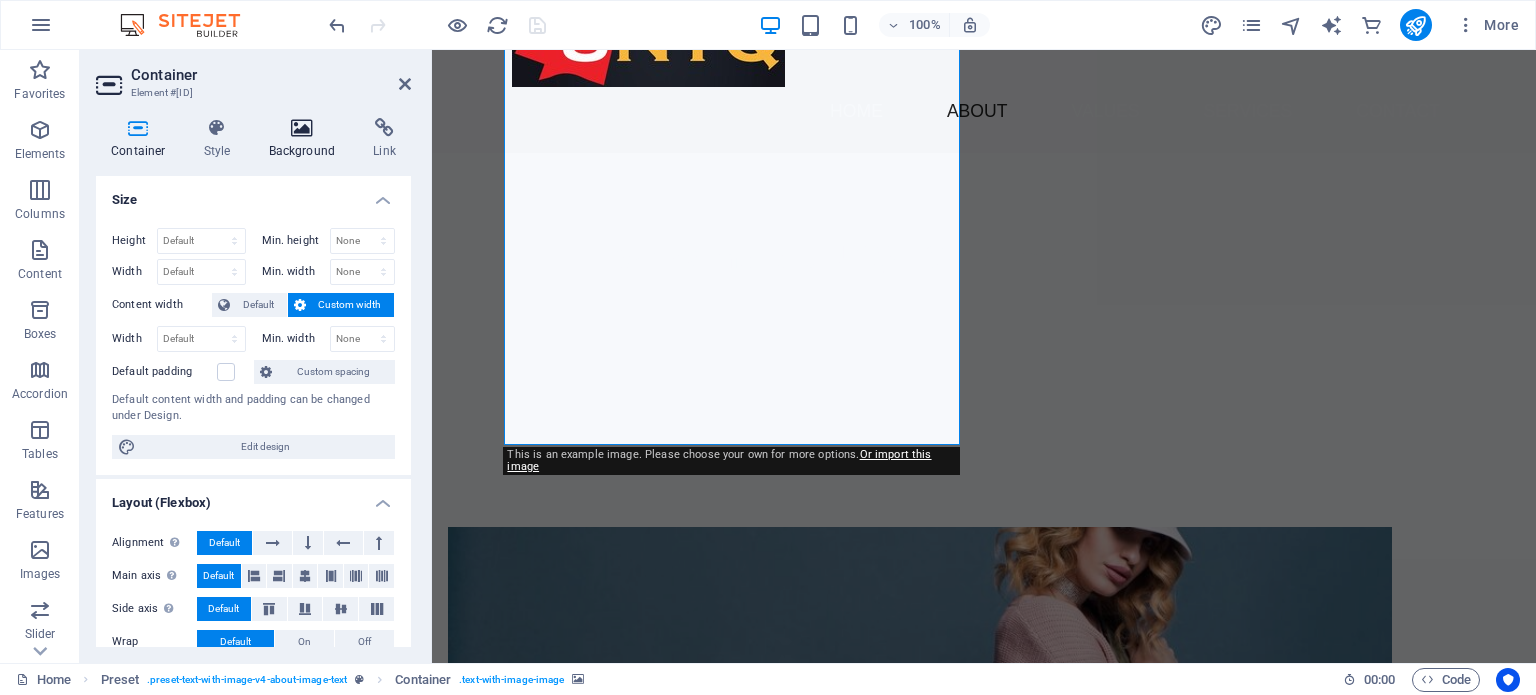 click on "Background" at bounding box center (306, 139) 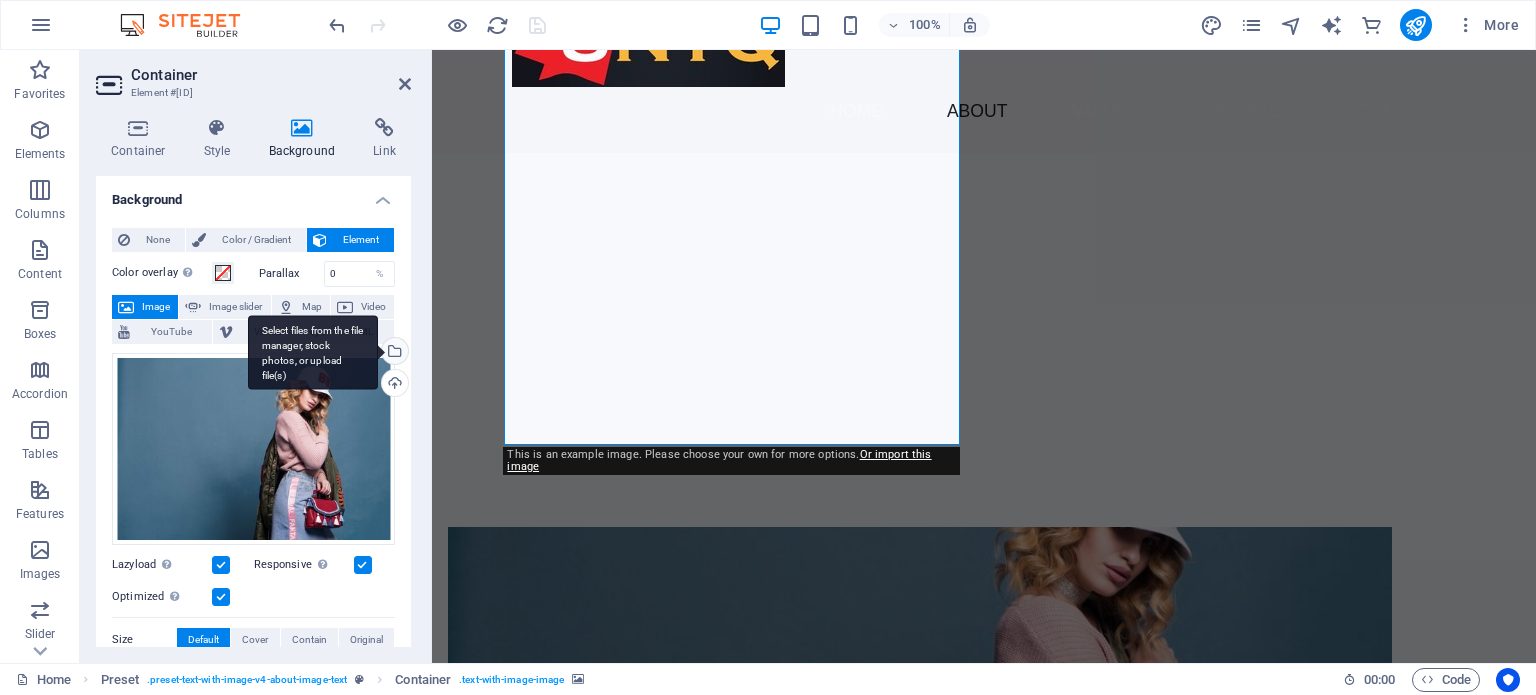 click on "Select files from the file manager, stock photos, or upload file(s)" at bounding box center [313, 352] 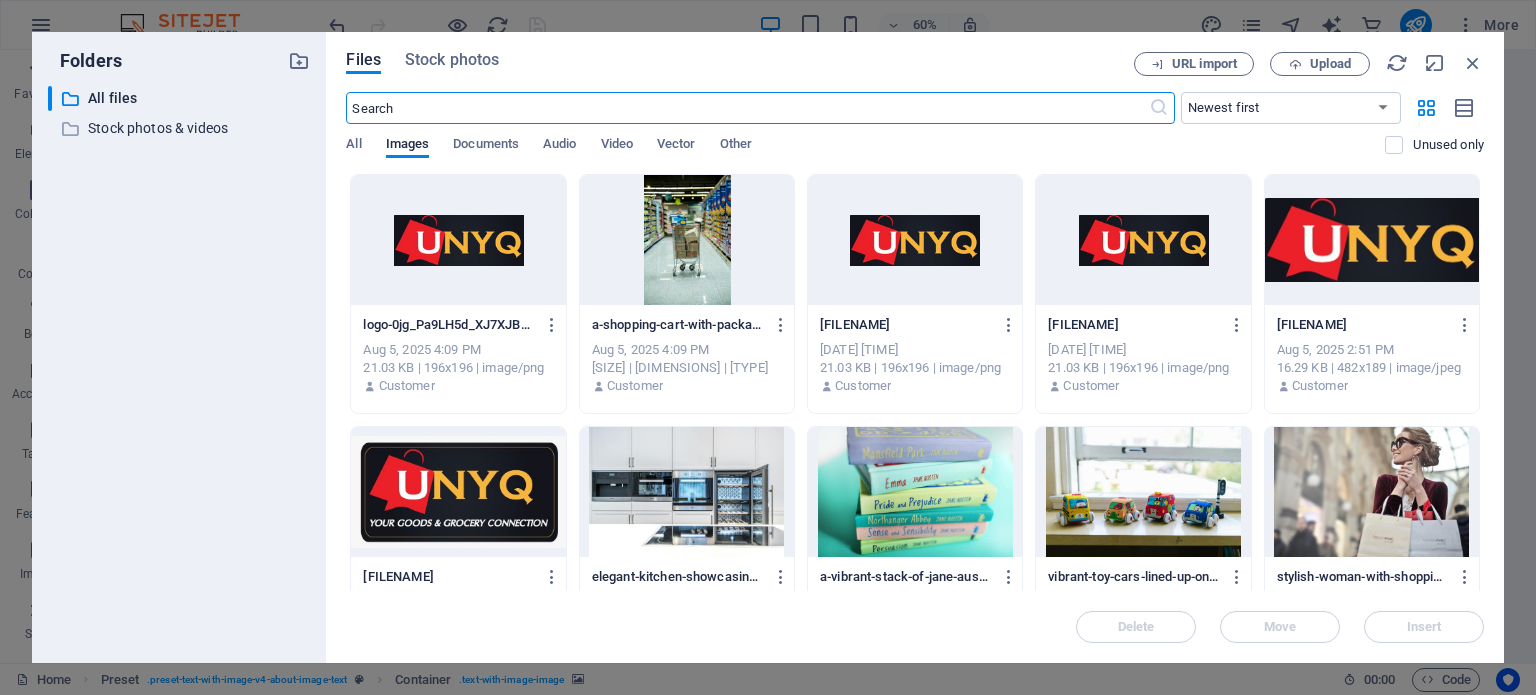 click at bounding box center (1372, 492) 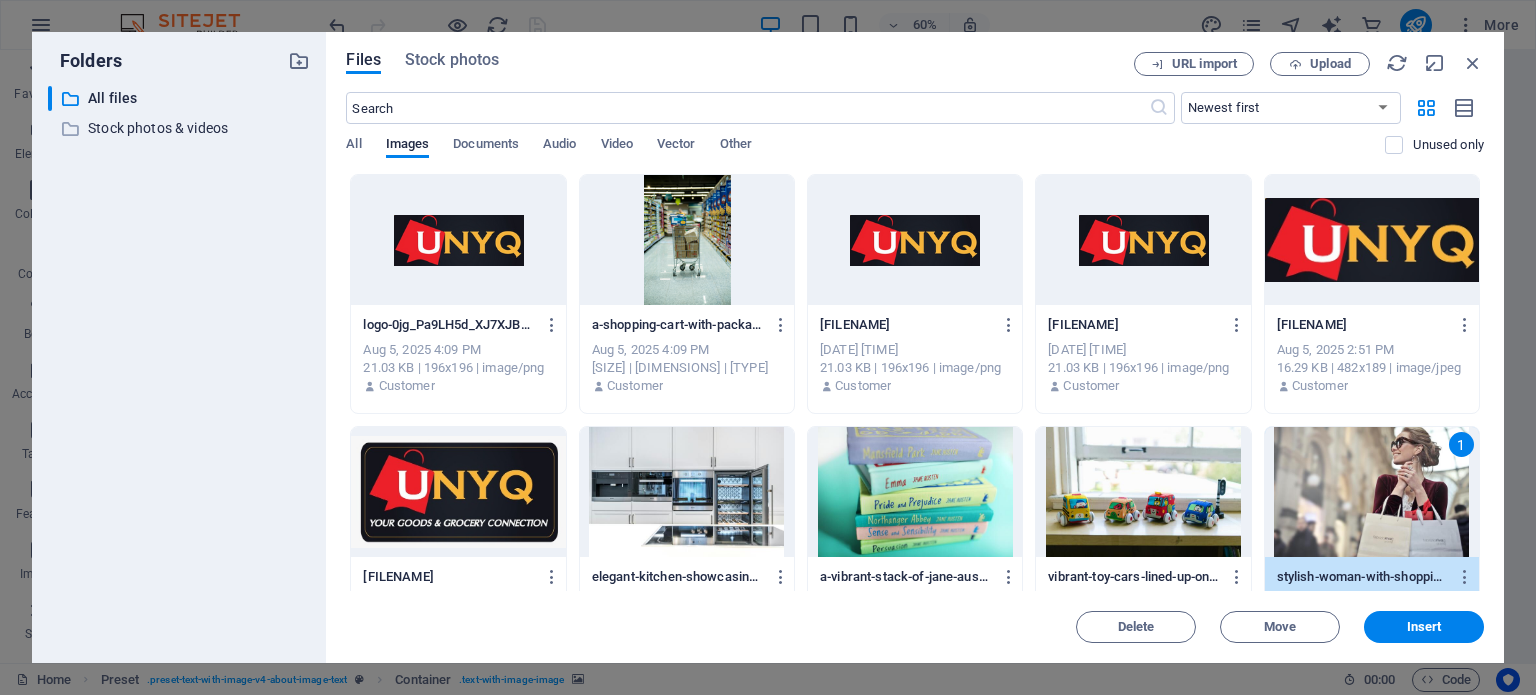 drag, startPoint x: 1458, startPoint y: 449, endPoint x: 1445, endPoint y: 440, distance: 15.811388 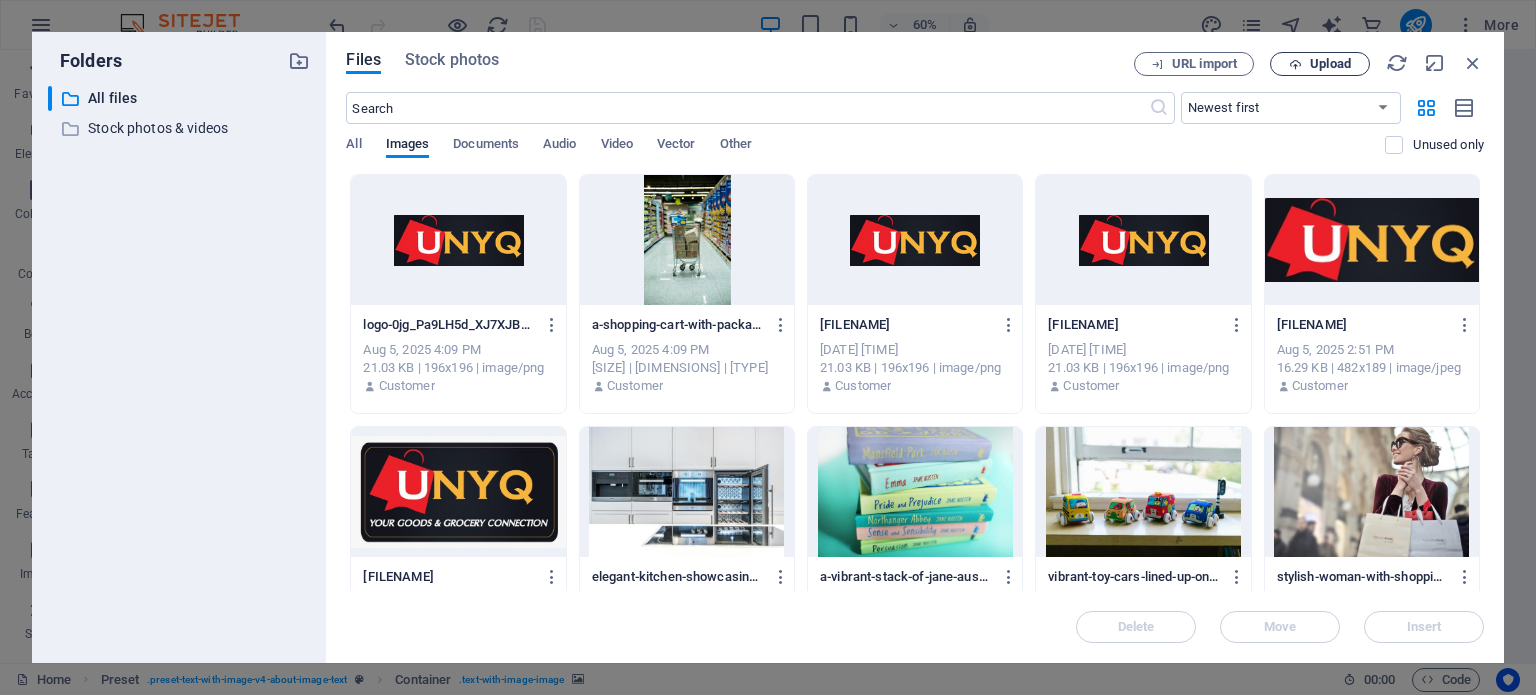 click at bounding box center [1295, 64] 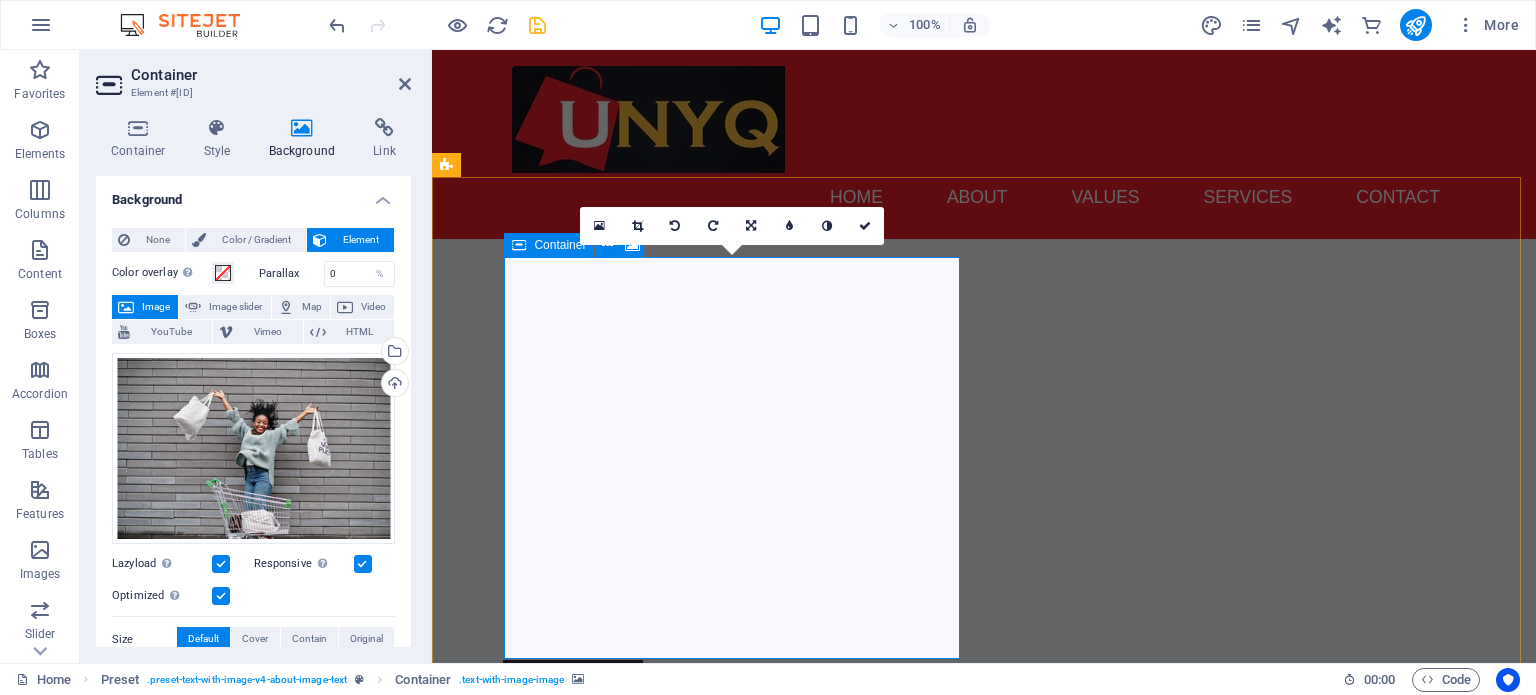 scroll, scrollTop: 400, scrollLeft: 0, axis: vertical 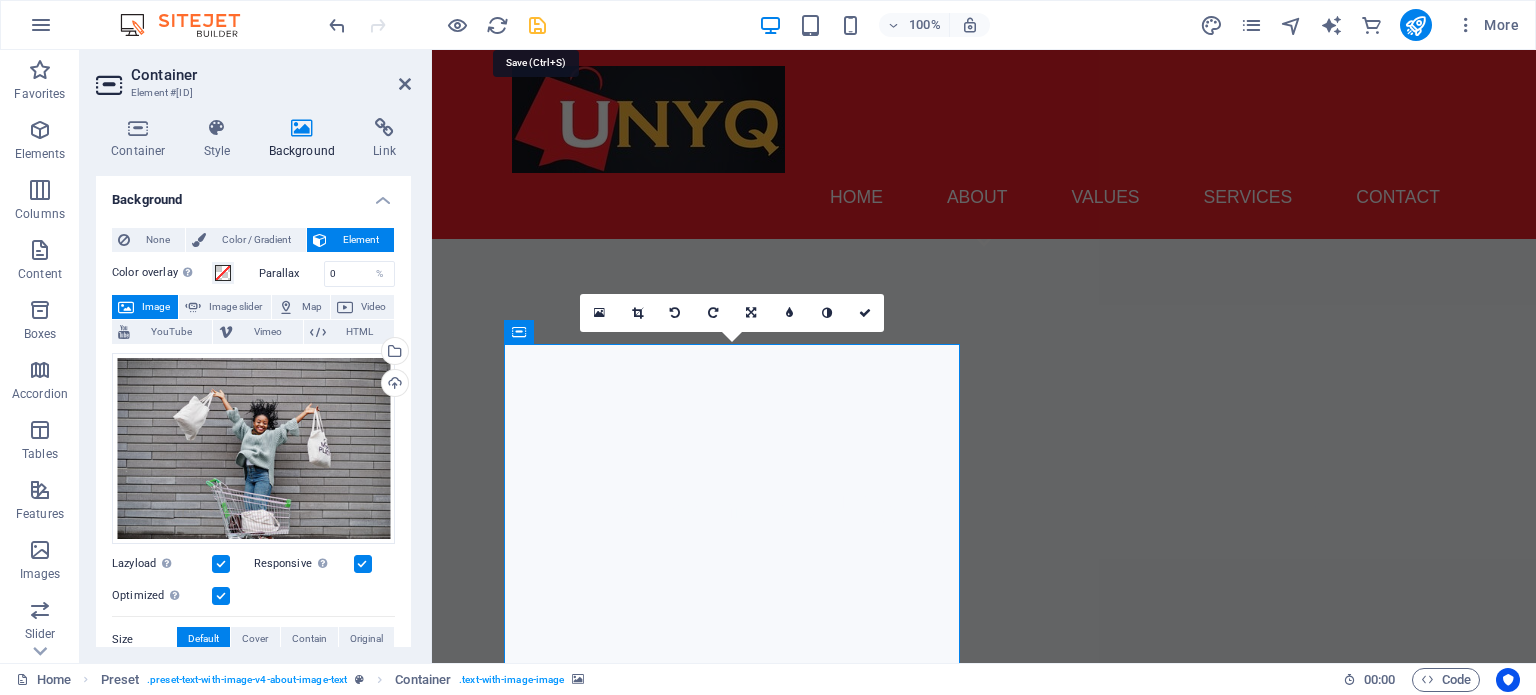 click at bounding box center (537, 25) 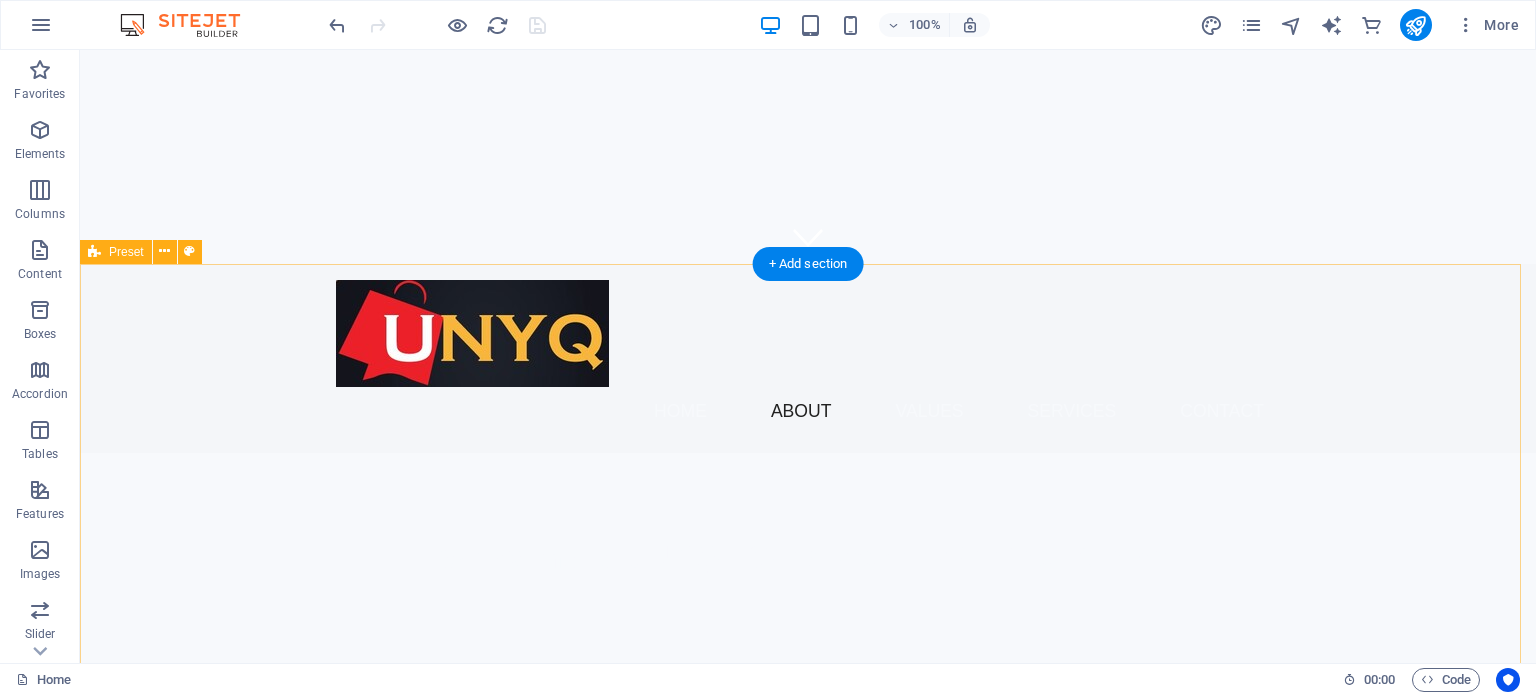 click on "Drop content here or  Add elements  Paste clipboard Shop Anywhere. Deliver Everywhere At  UNYQ , we turn “I wish I could get that” into “It’s on its way!” We’re your friendly errand runners and online retail partners, connecting you to every product you love in South Africa—then getting it to Zimbabwe, Botswana, or anywhere in SA without breaking the bank. From shopping to shipping, we handle the hustle so you can enjoy the goods. Learn More" at bounding box center (808, 1236) 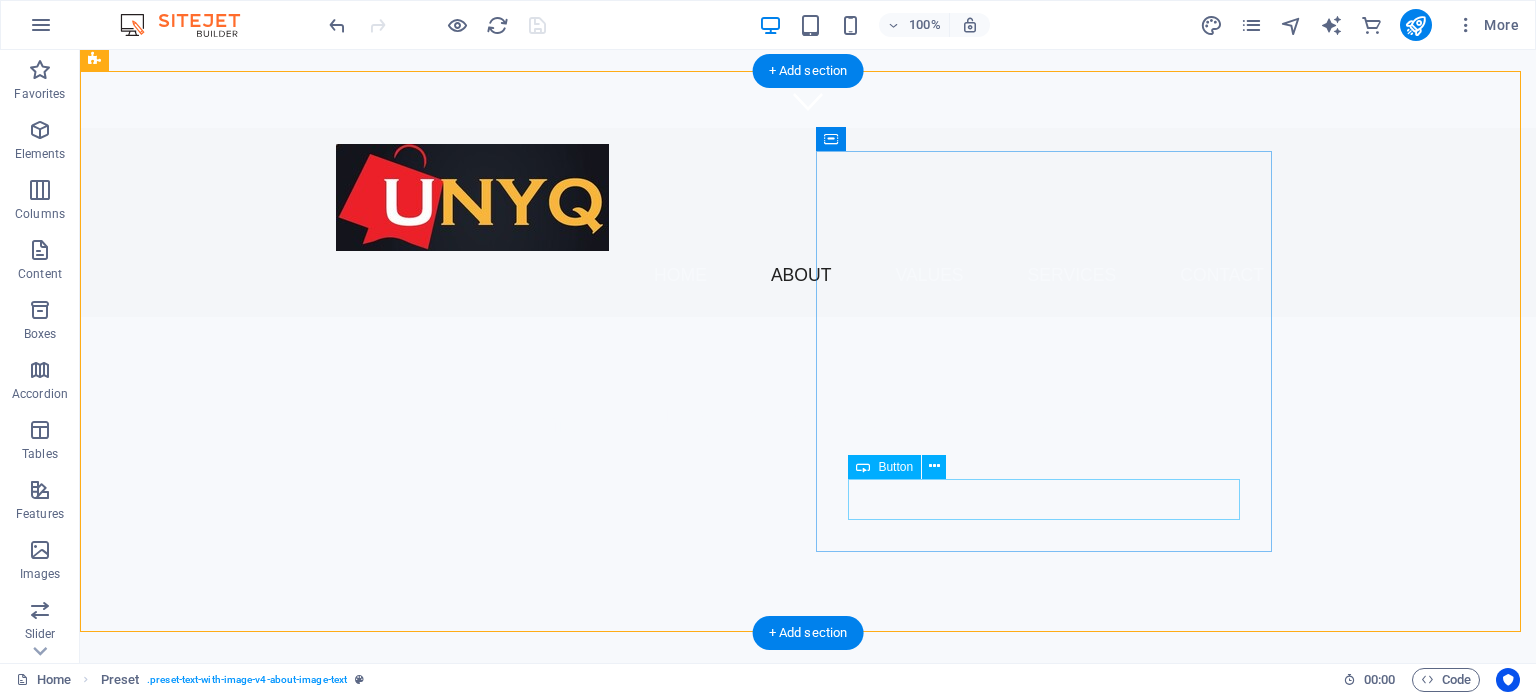 scroll, scrollTop: 600, scrollLeft: 0, axis: vertical 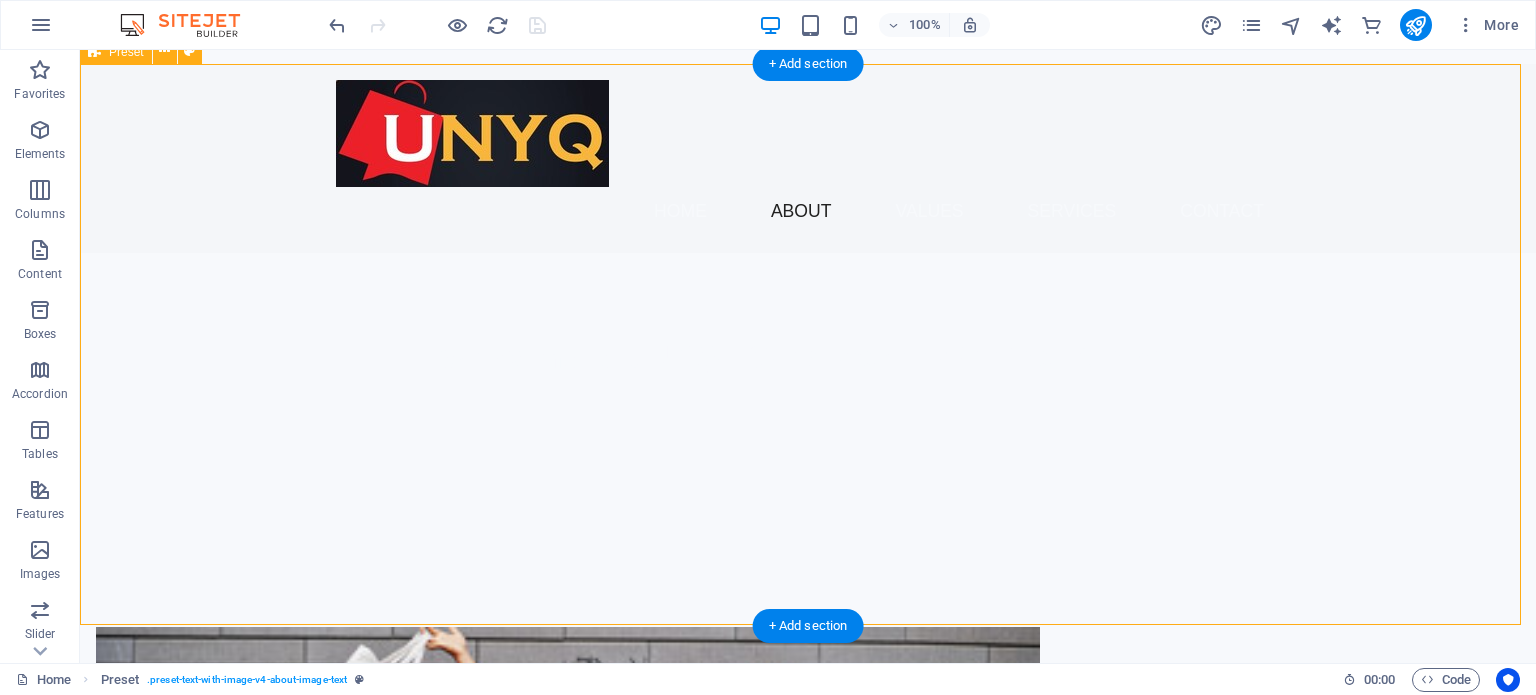 click at bounding box center [568, 828] 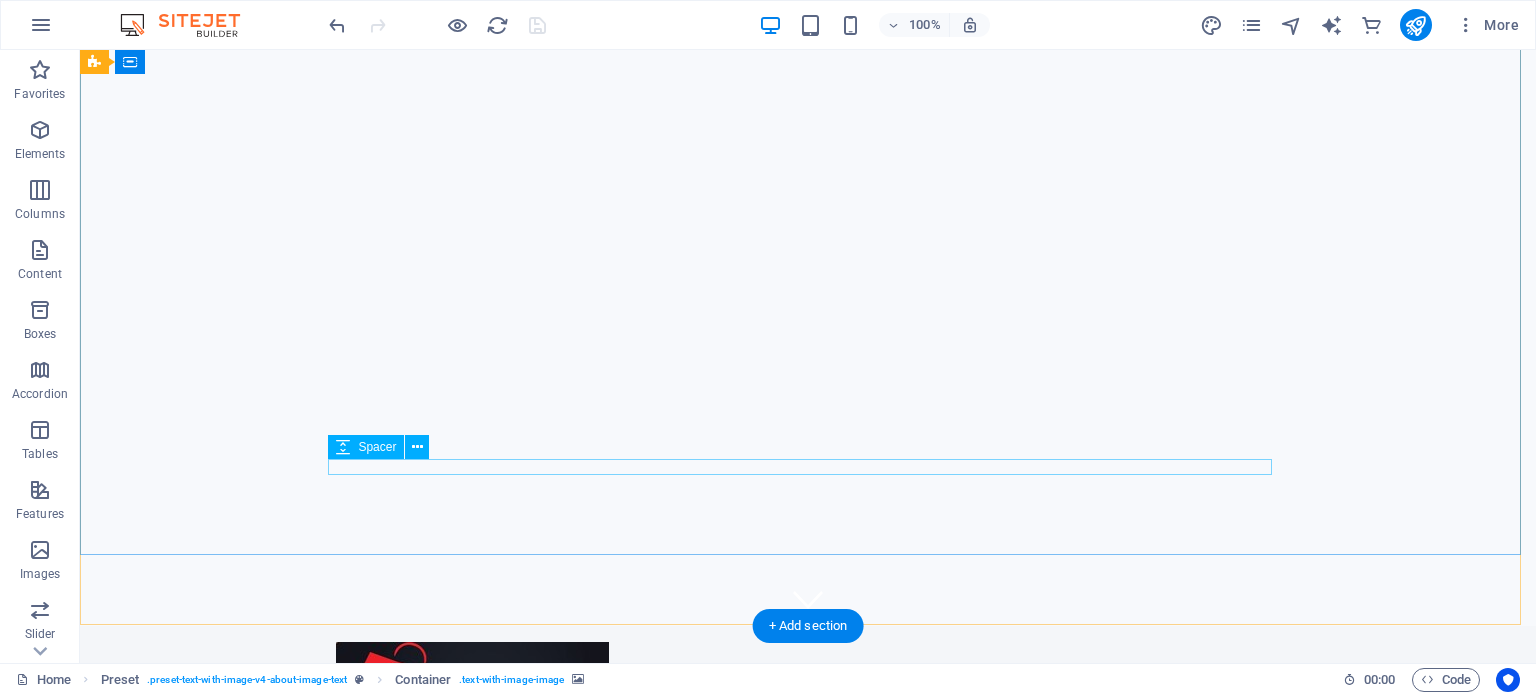 scroll, scrollTop: 0, scrollLeft: 0, axis: both 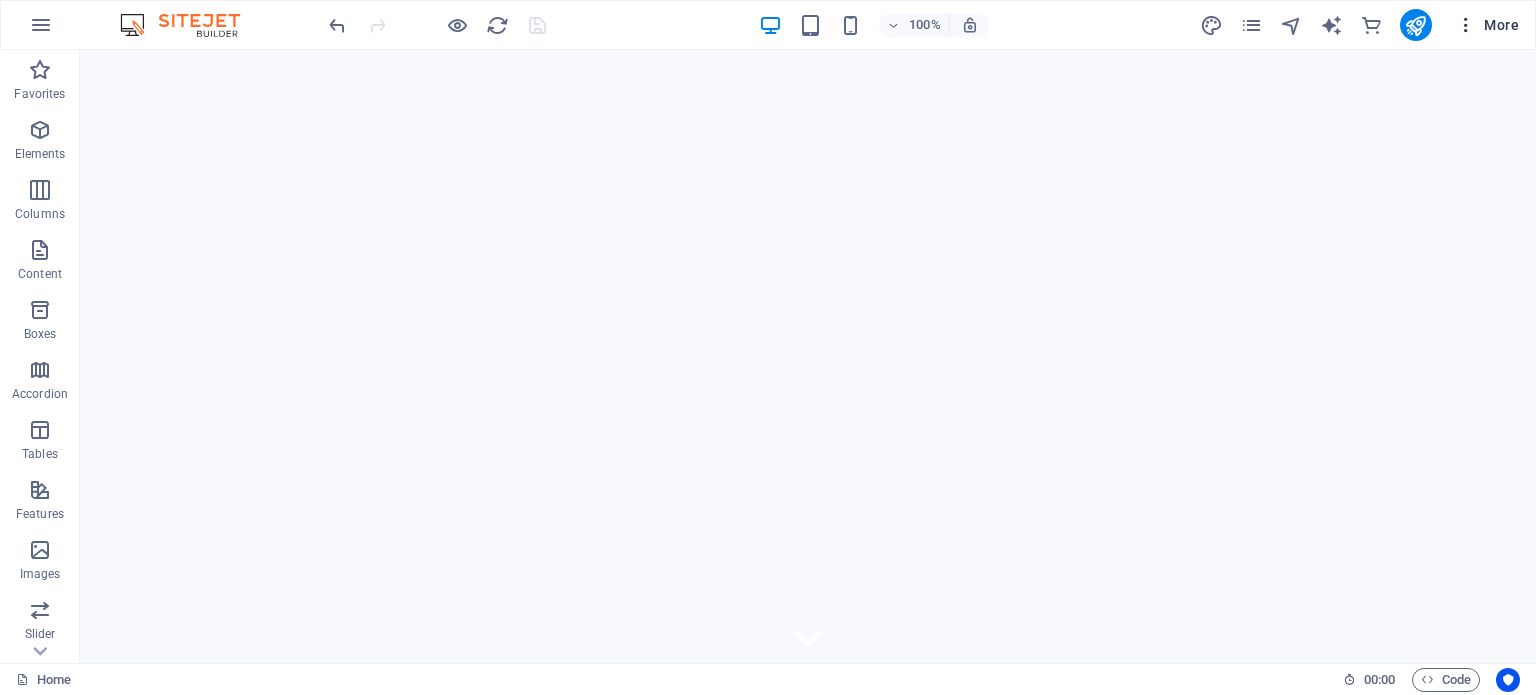 click at bounding box center (1466, 25) 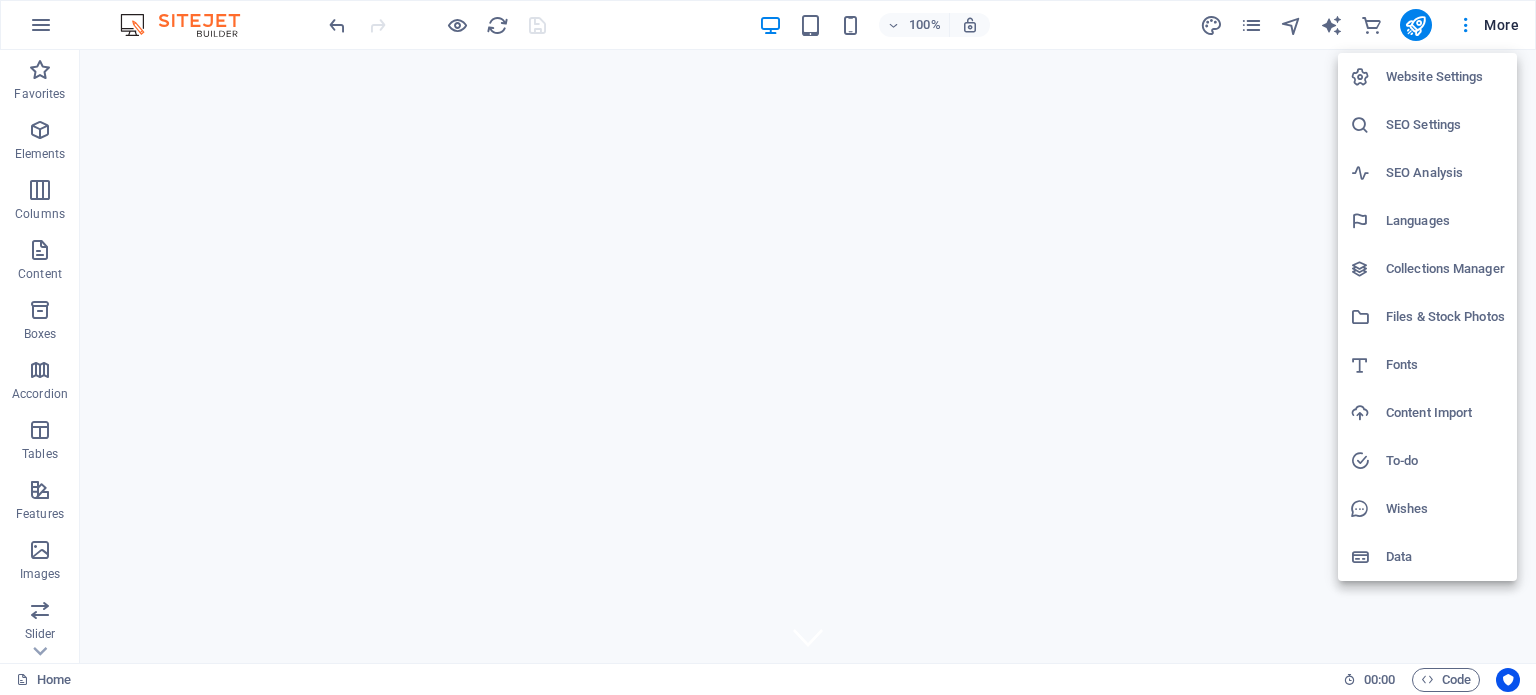 click on "Fonts" at bounding box center [1445, 365] 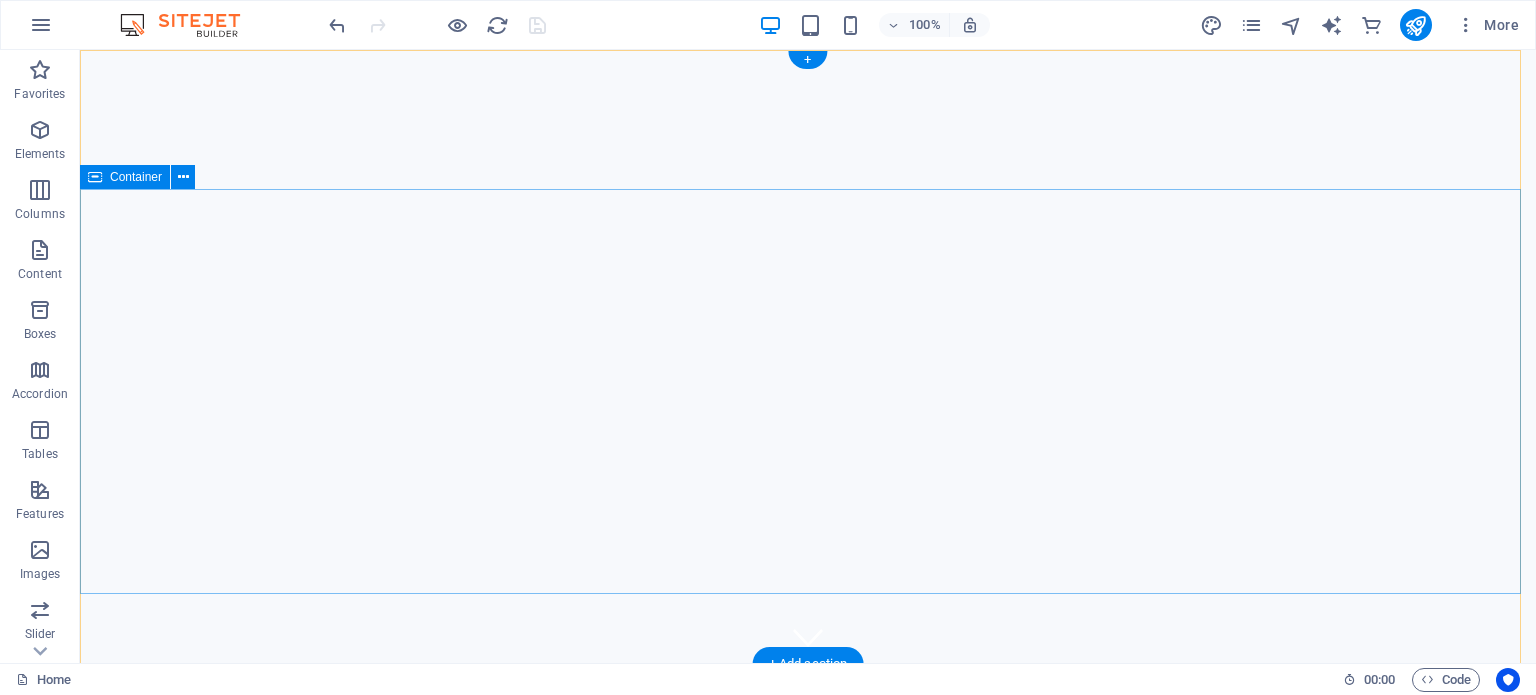 select on "popularity" 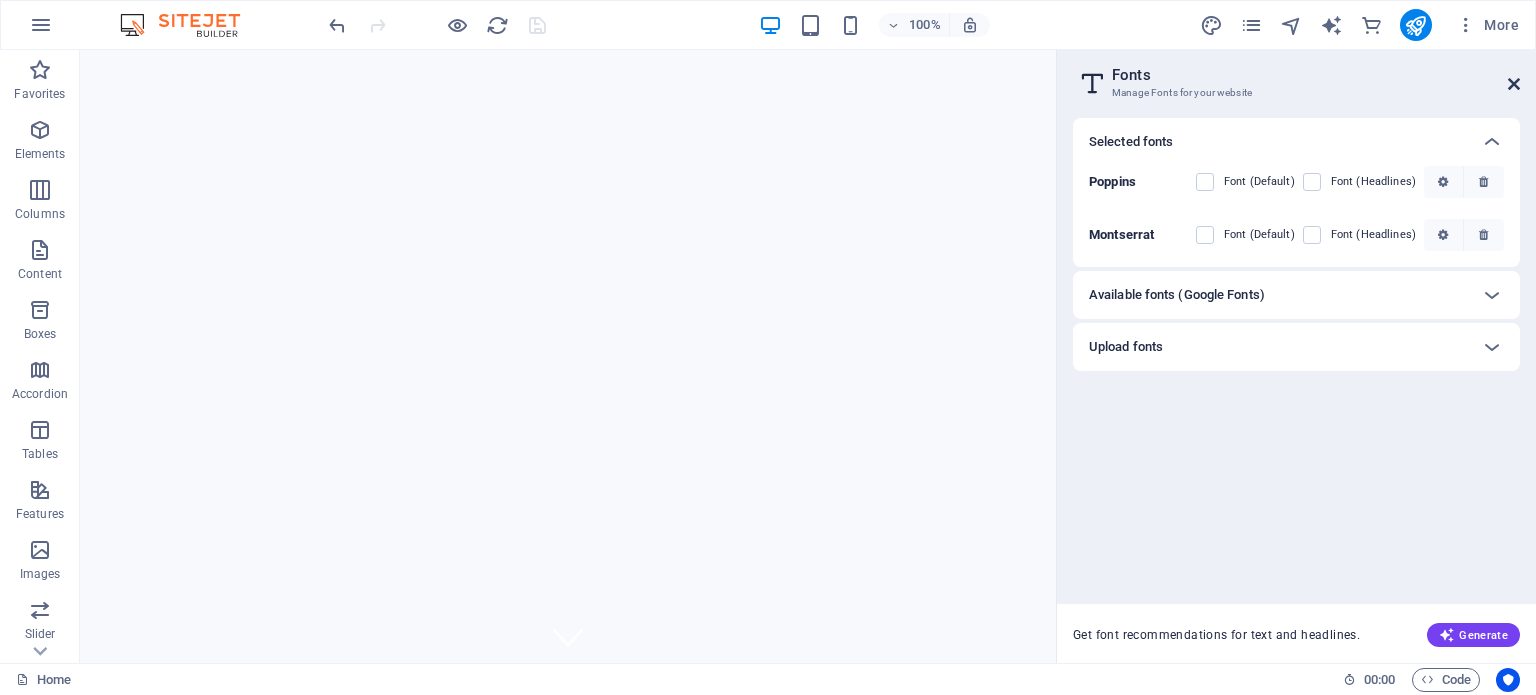 drag, startPoint x: 1511, startPoint y: 84, endPoint x: 1430, endPoint y: 32, distance: 96.25487 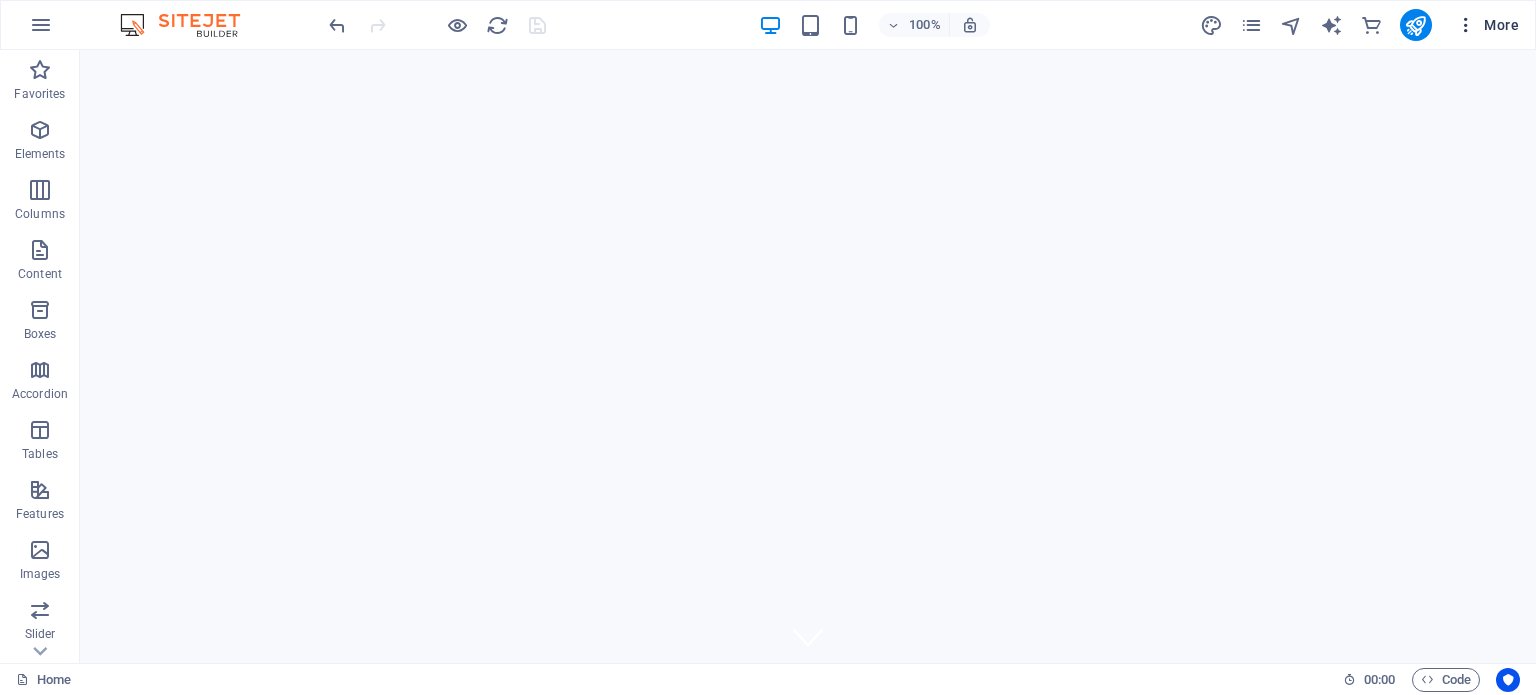 click at bounding box center [1466, 25] 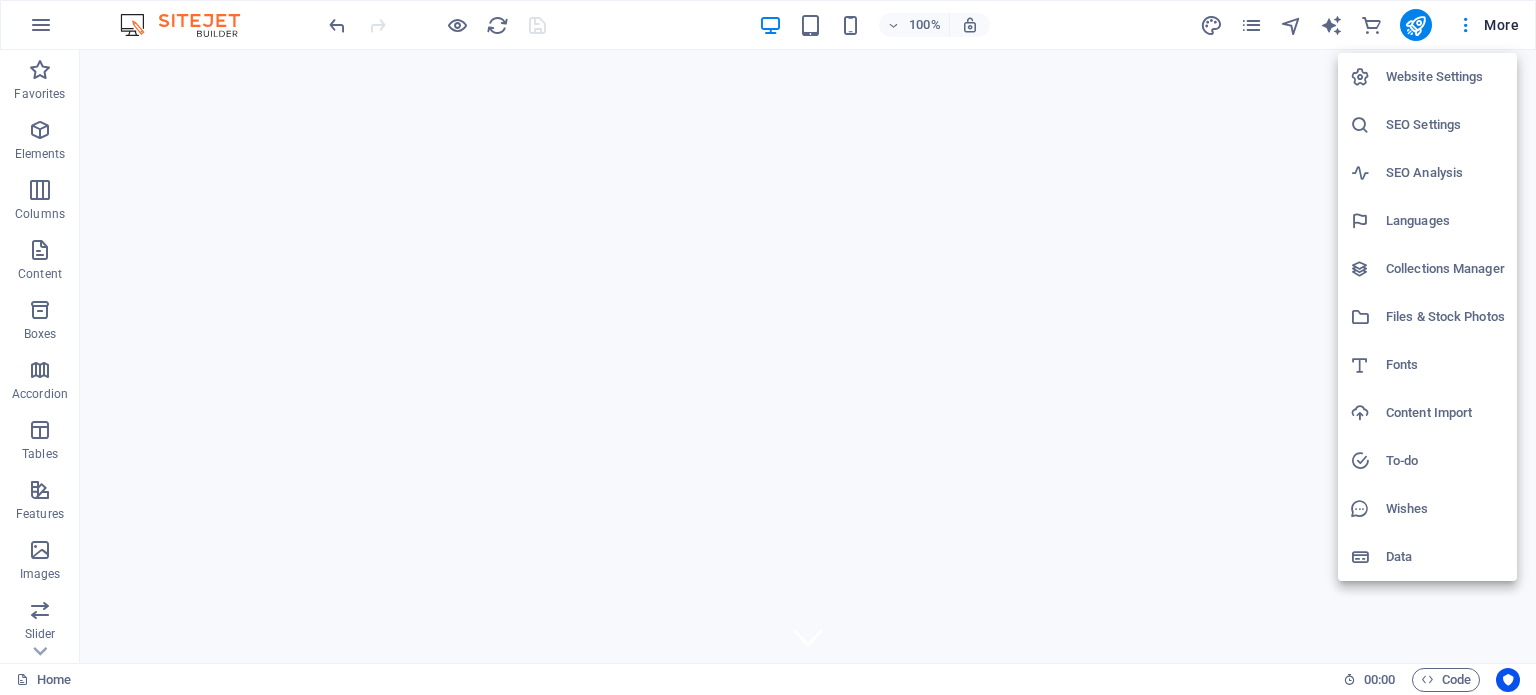 click at bounding box center (768, 347) 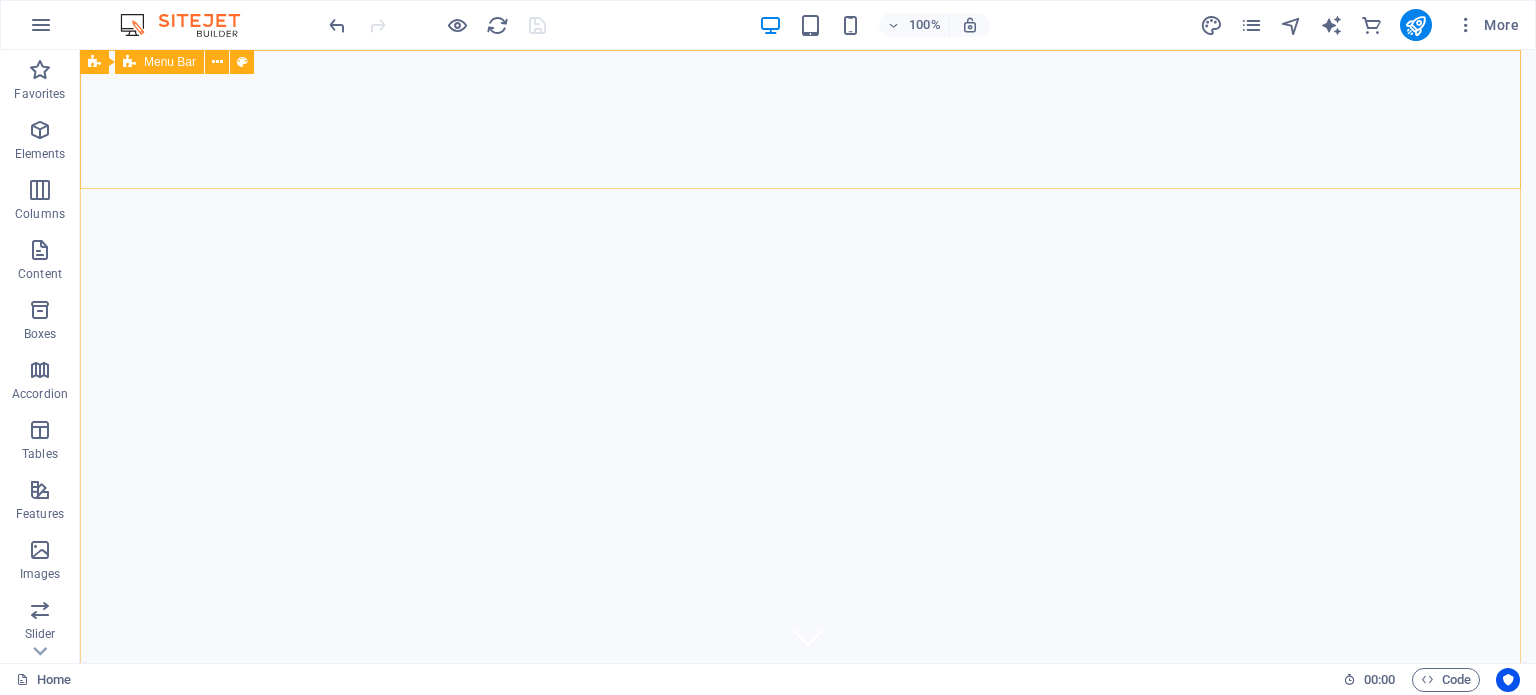 click on "Menu Bar" at bounding box center (170, 62) 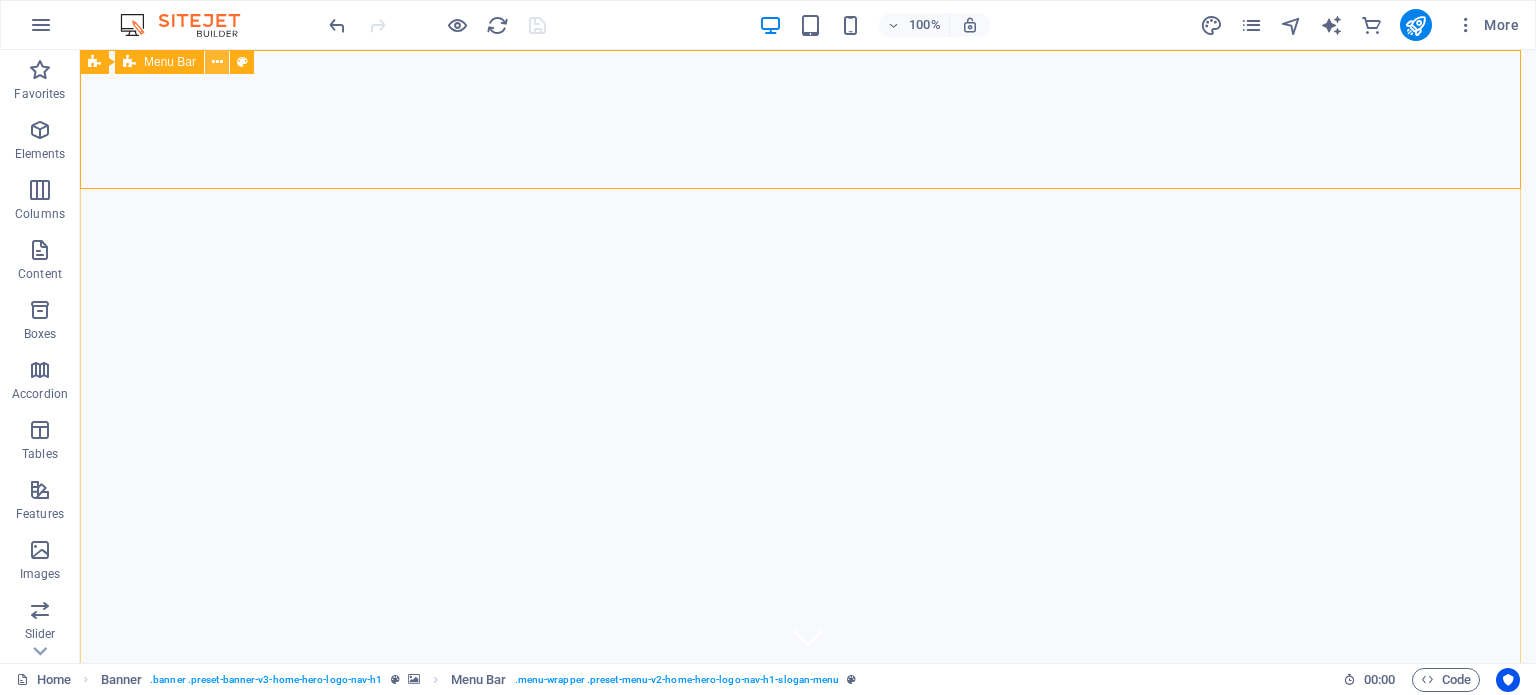 click at bounding box center (217, 62) 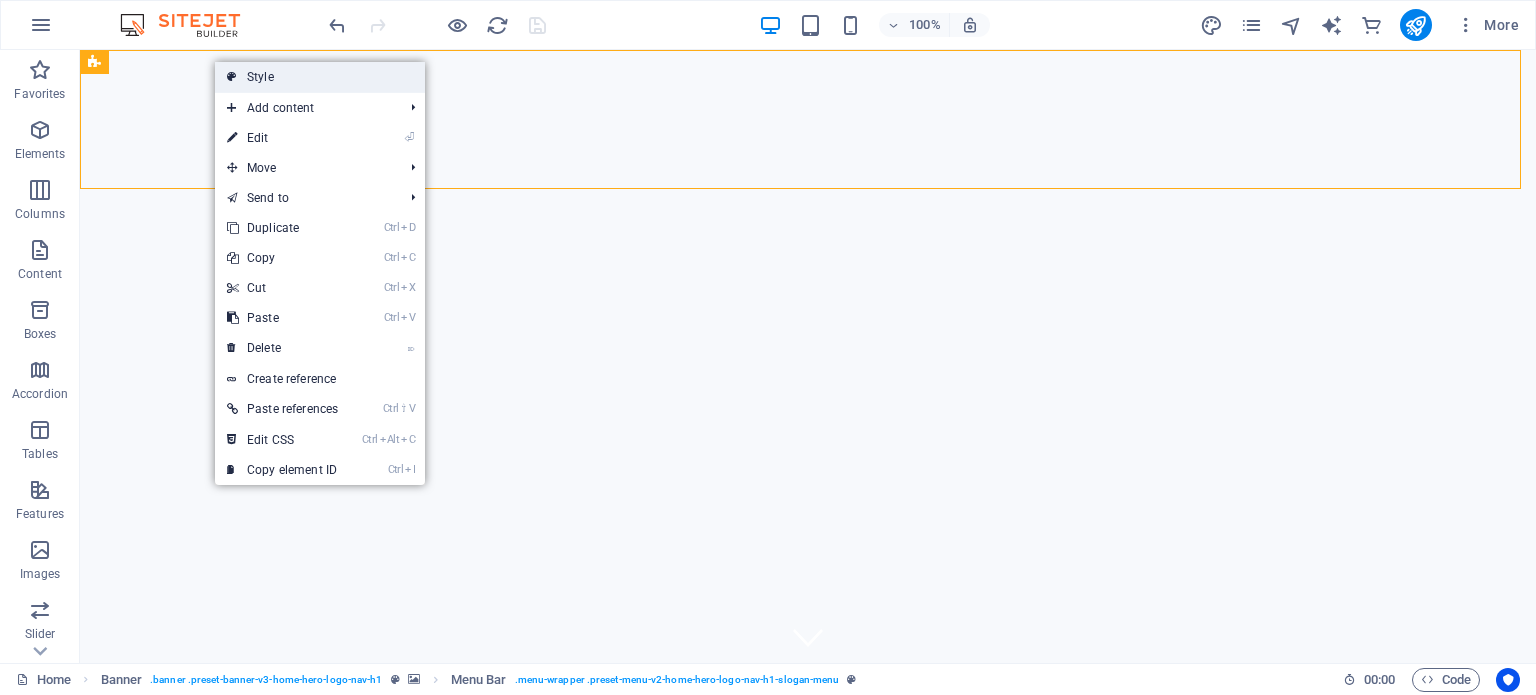 click on "Style" at bounding box center (320, 77) 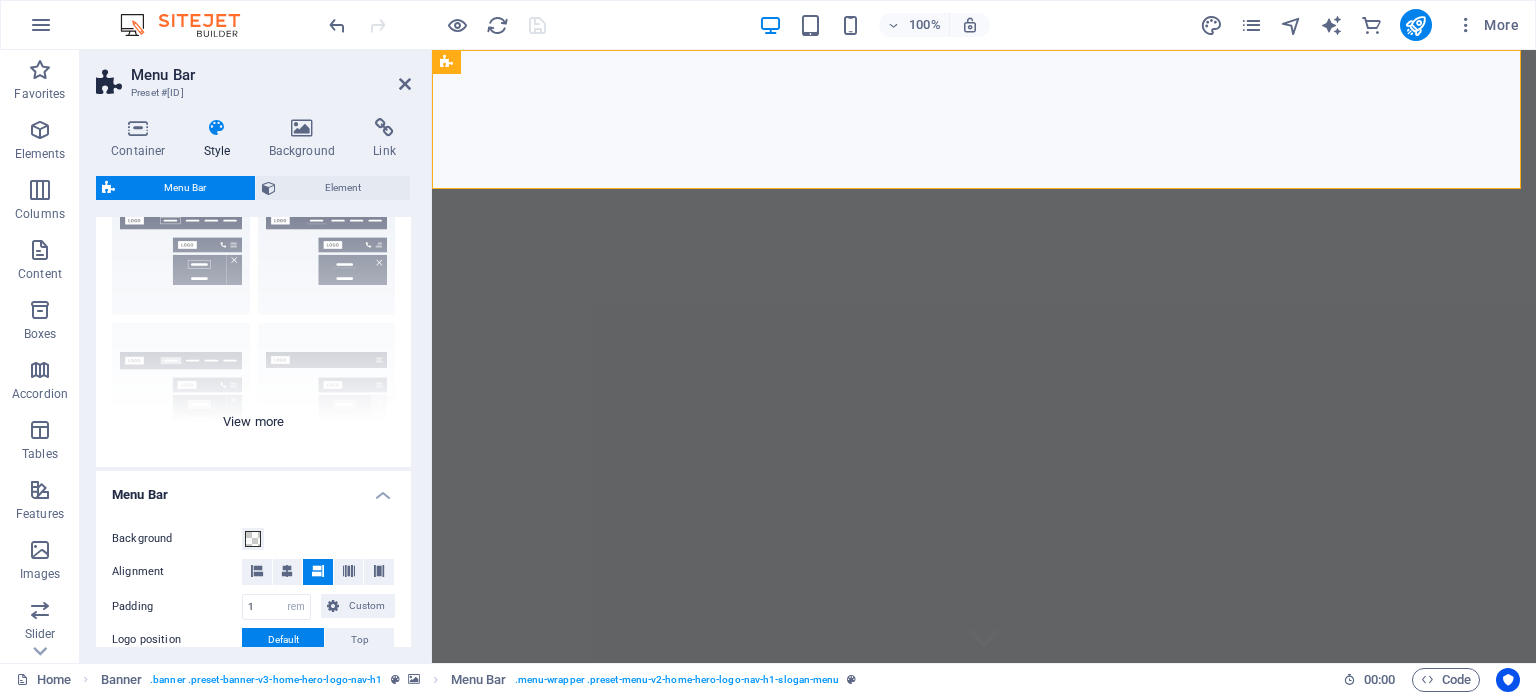 scroll, scrollTop: 100, scrollLeft: 0, axis: vertical 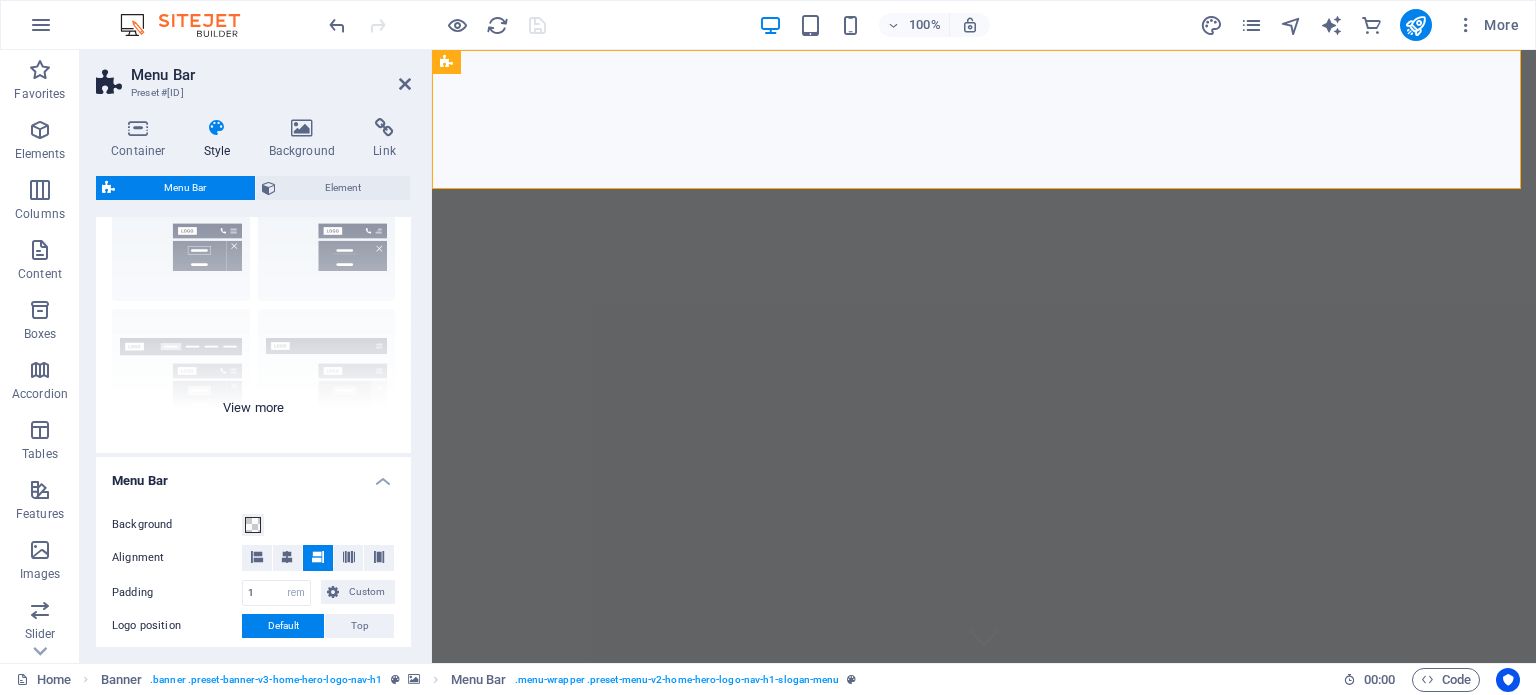 click on "Border Centered Default Fixed Loki Trigger Wide XXL" at bounding box center (253, 303) 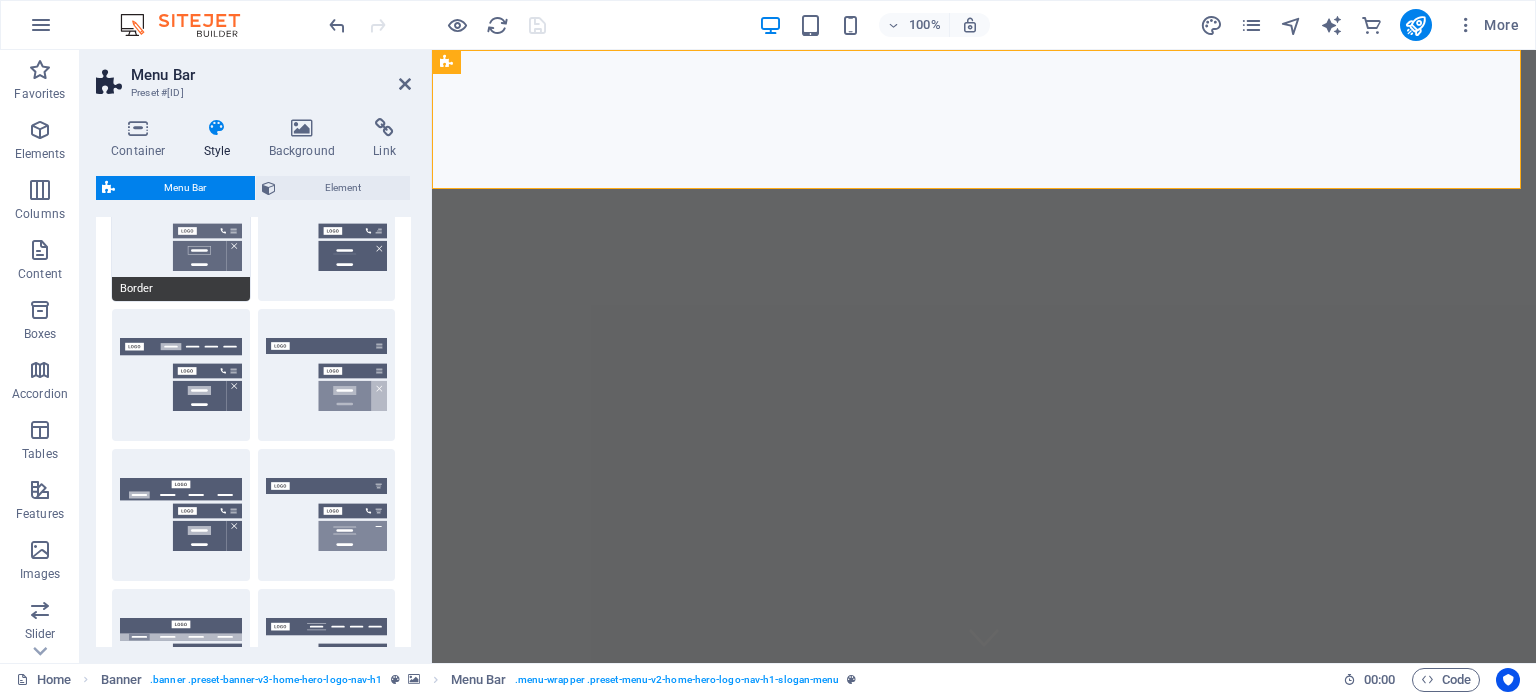 click on "Border" at bounding box center [181, 235] 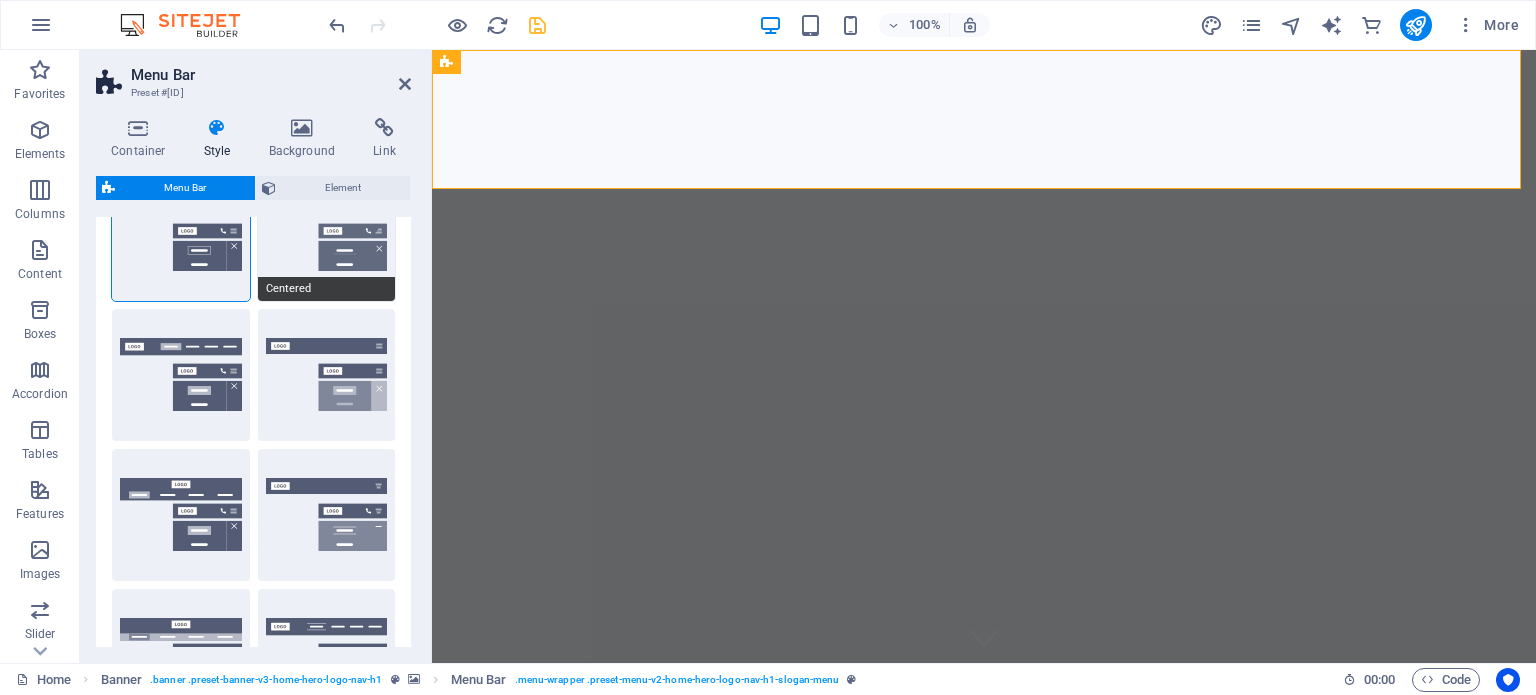 click on "Centered" at bounding box center (327, 235) 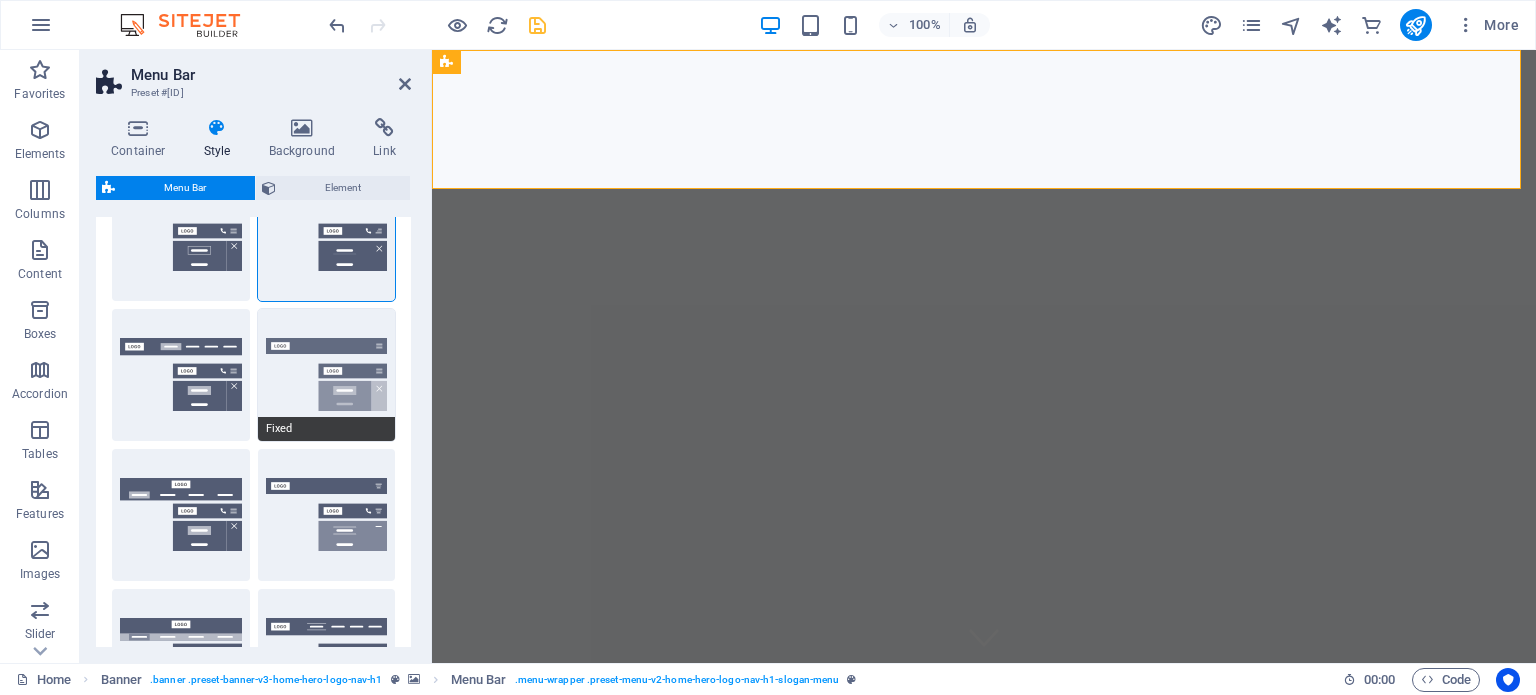 click on "Fixed" at bounding box center (327, 375) 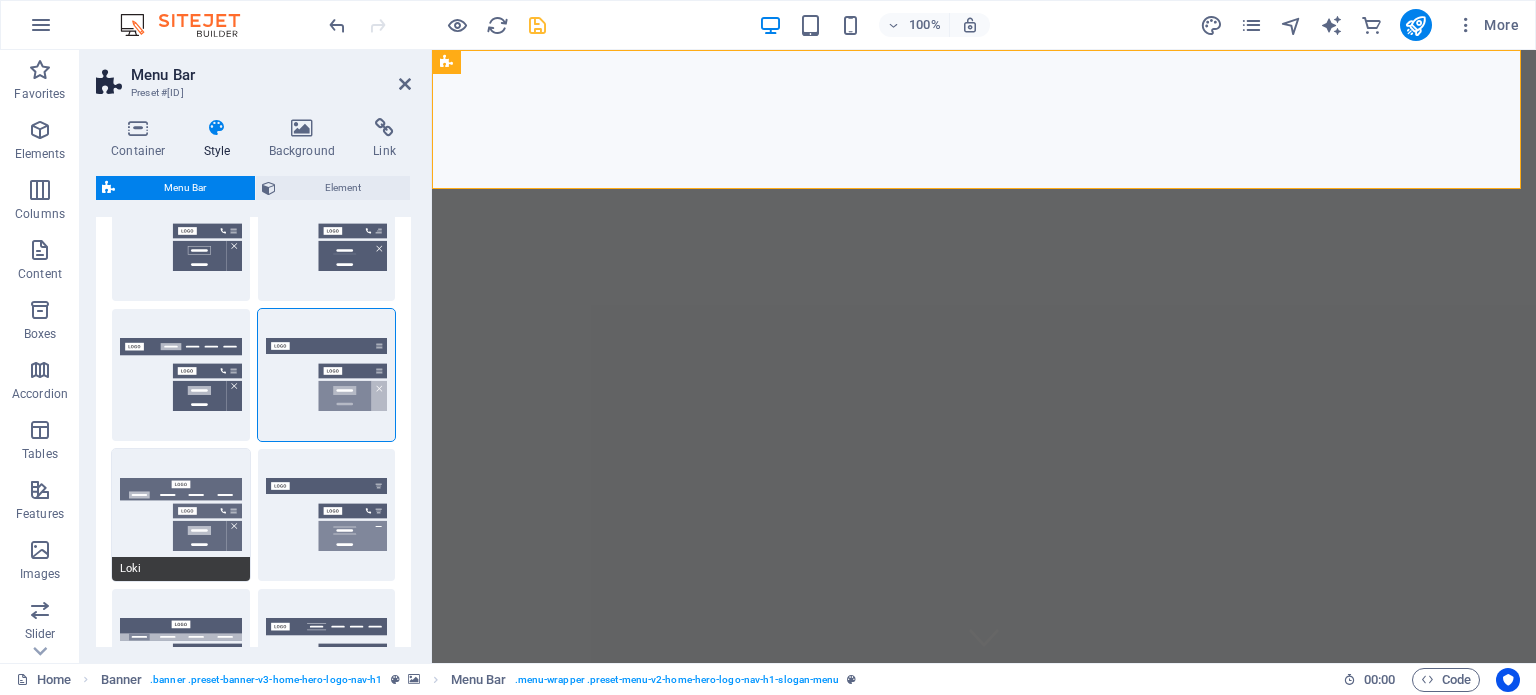 click on "Loki" at bounding box center (181, 515) 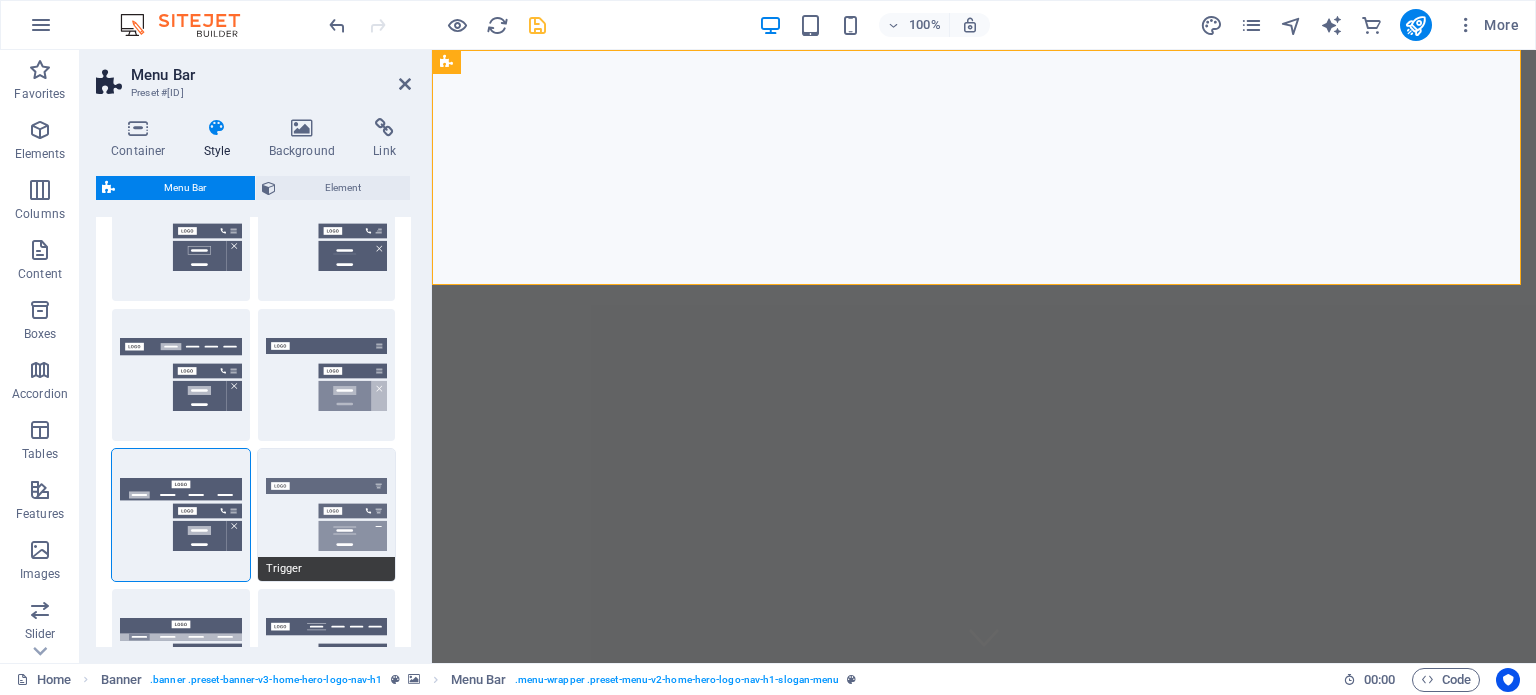 click on "Trigger" at bounding box center (327, 515) 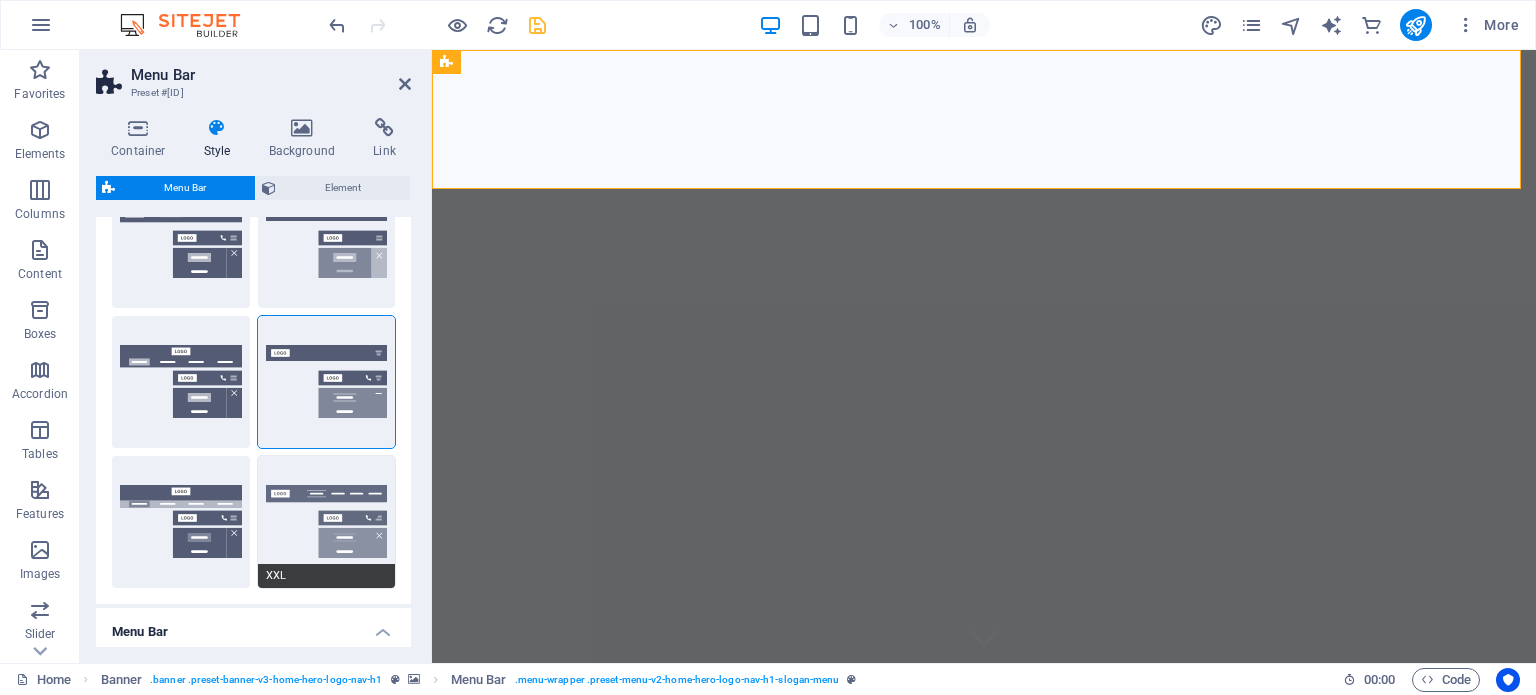 scroll, scrollTop: 300, scrollLeft: 0, axis: vertical 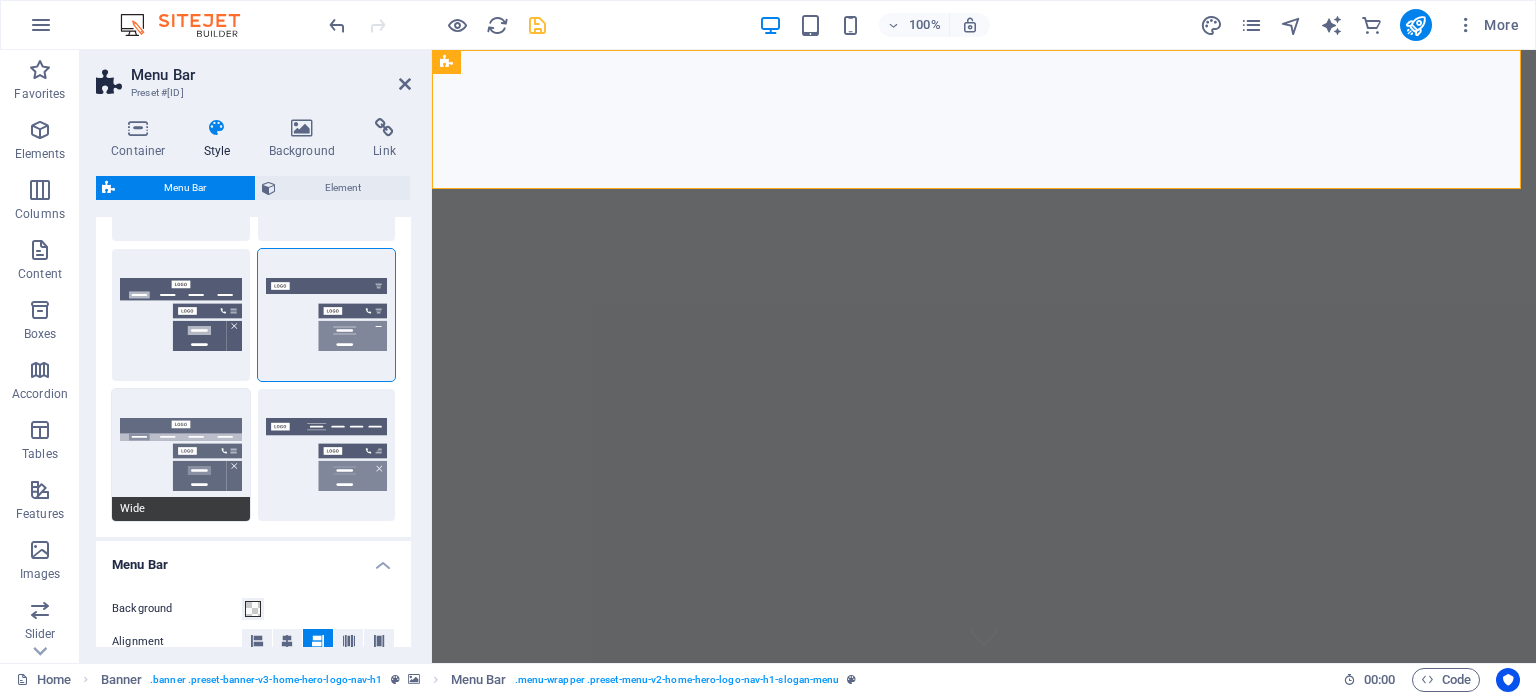 click on "Wide" at bounding box center (181, 455) 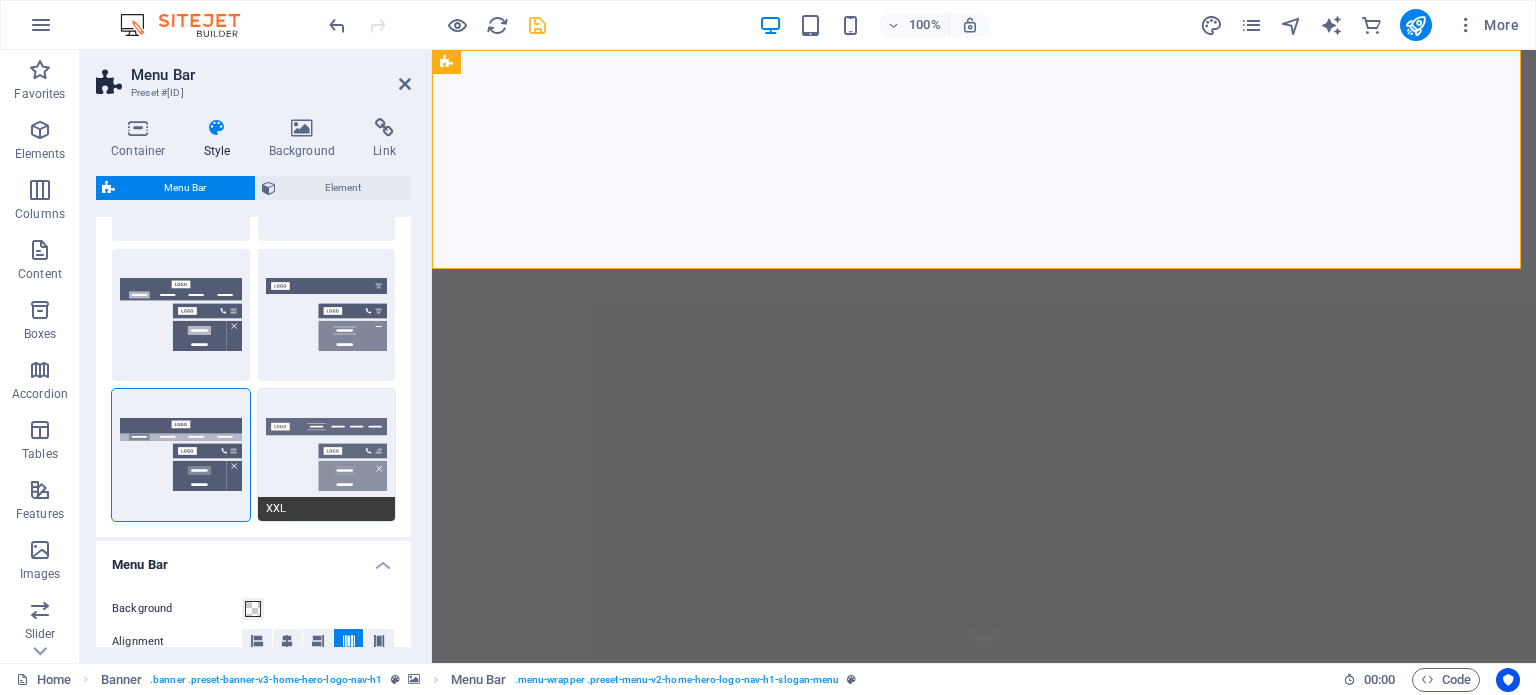 click on "XXL" at bounding box center (327, 455) 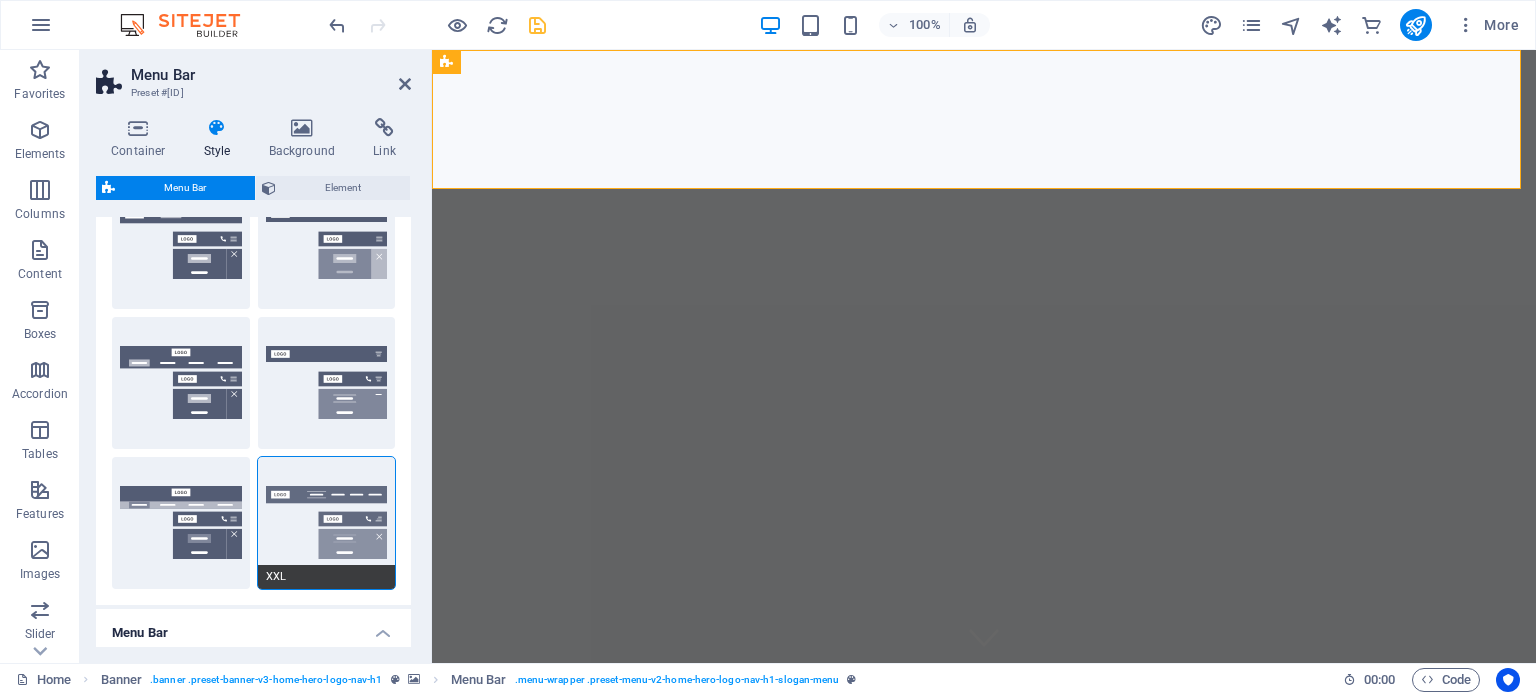 scroll, scrollTop: 200, scrollLeft: 0, axis: vertical 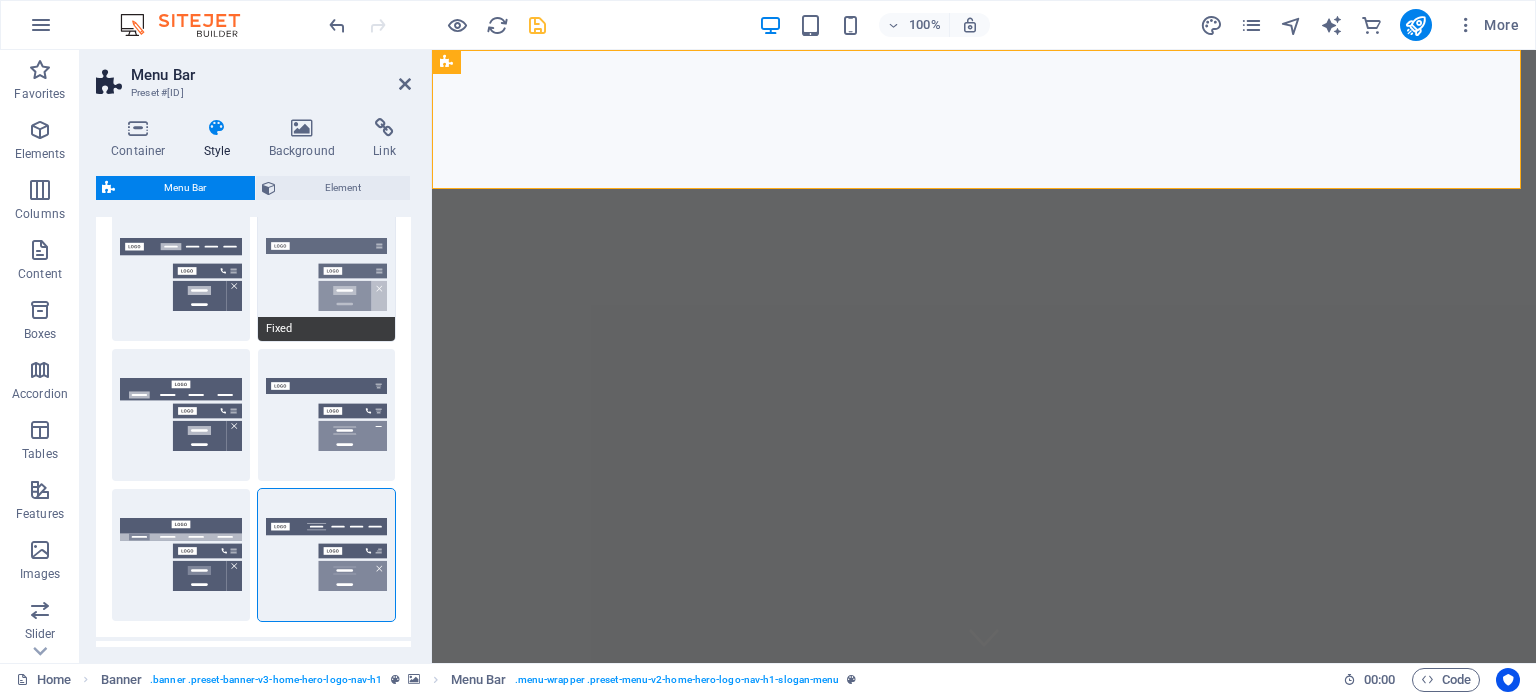 click on "Fixed" at bounding box center (327, 275) 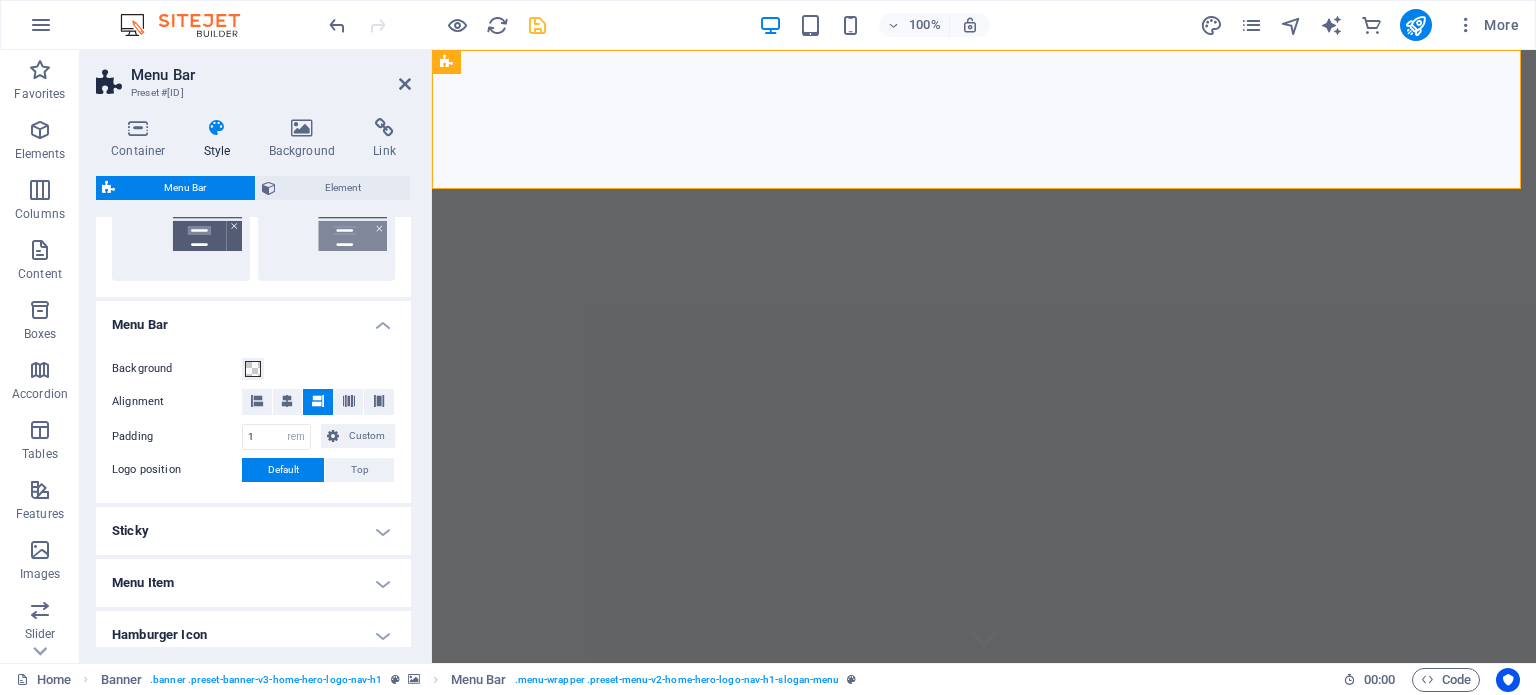 scroll, scrollTop: 600, scrollLeft: 0, axis: vertical 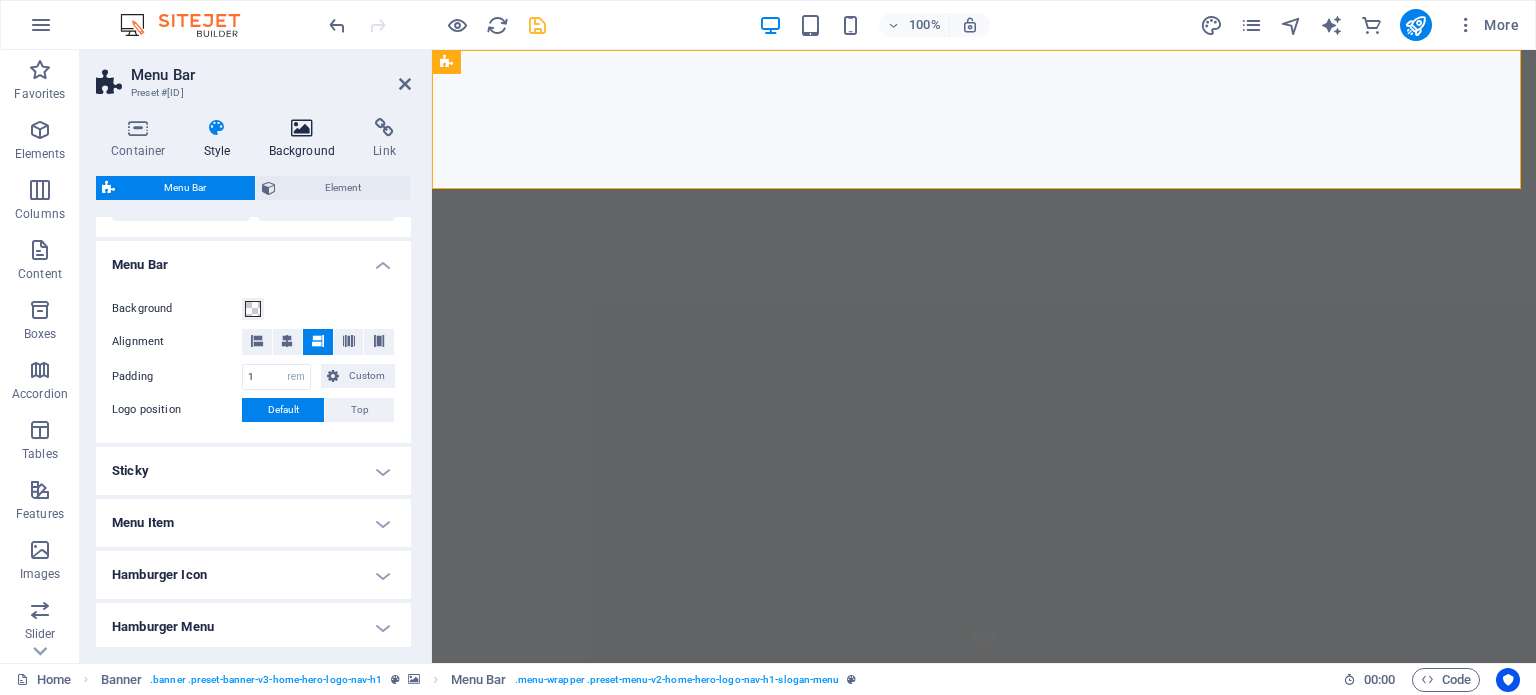 click on "Background" at bounding box center (306, 139) 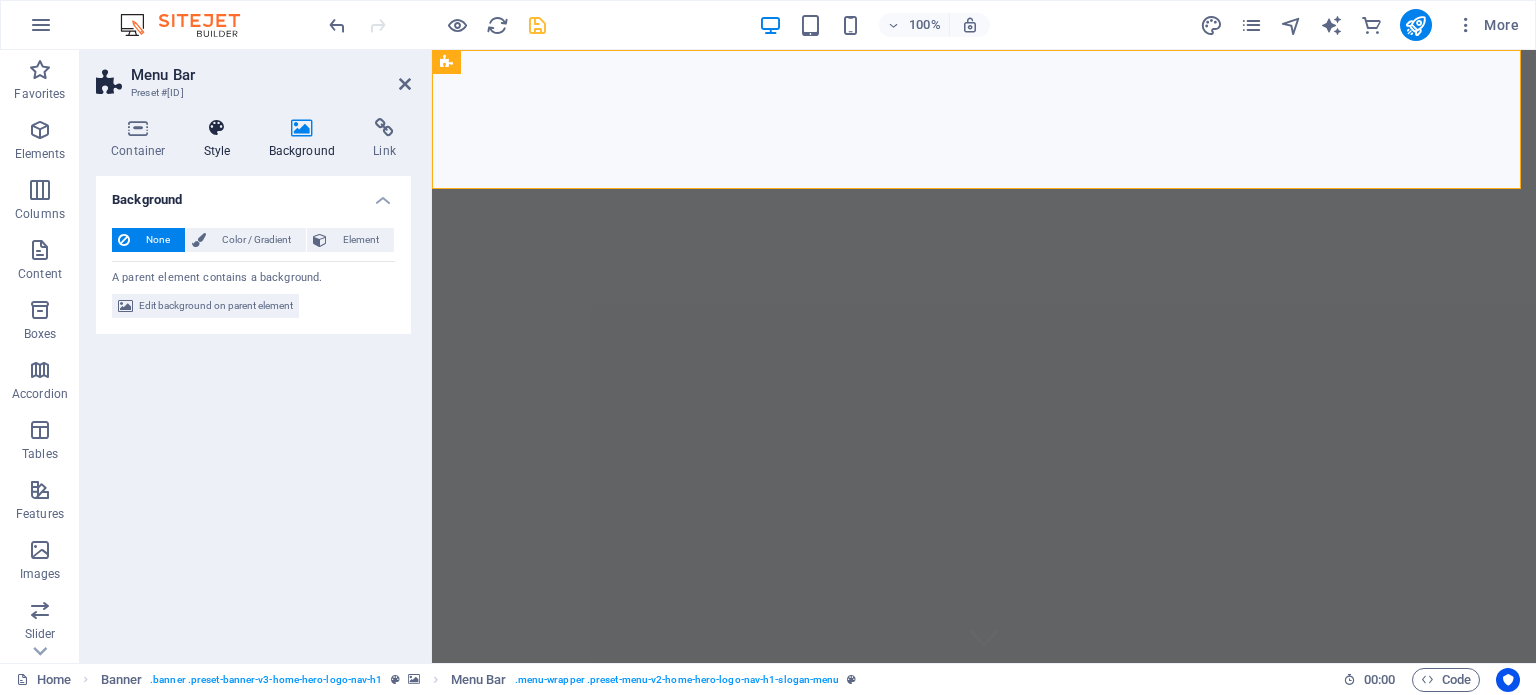click on "Style" at bounding box center (221, 139) 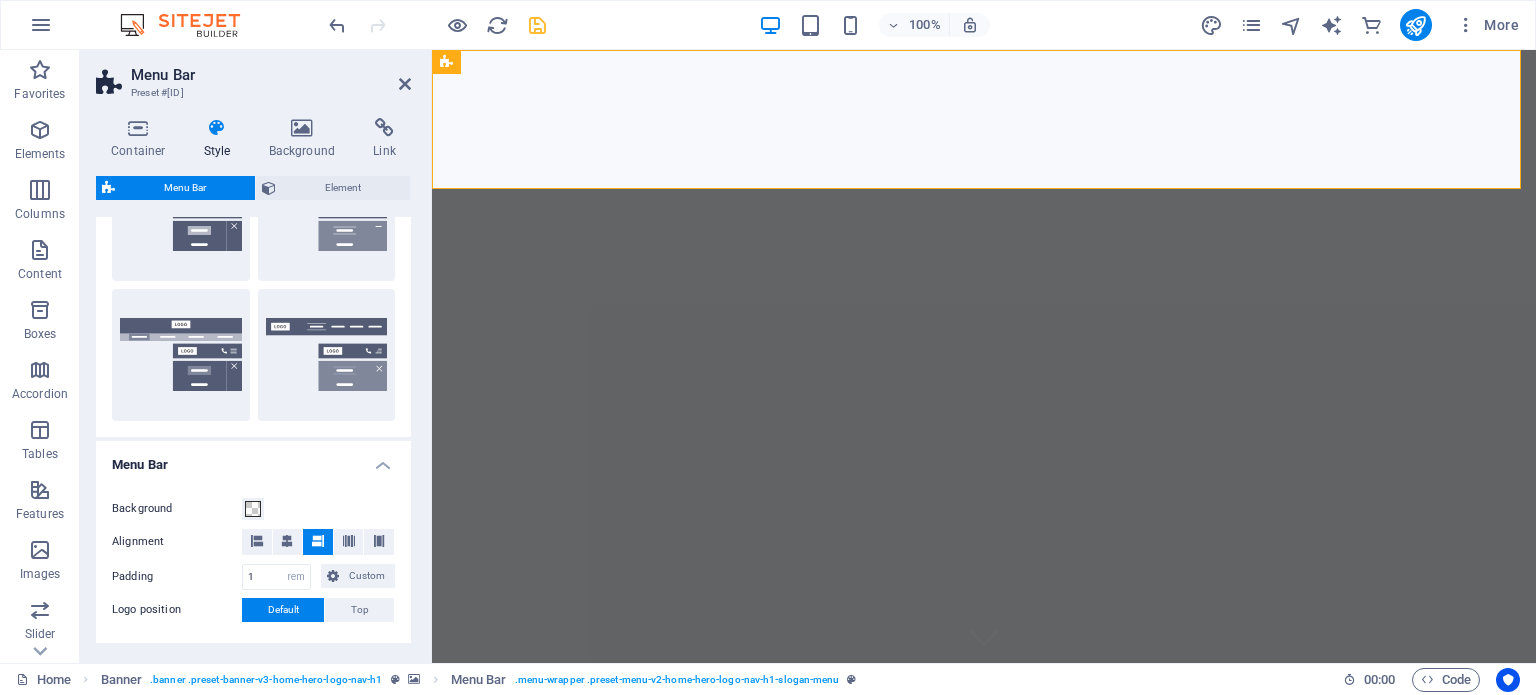 scroll, scrollTop: 334, scrollLeft: 0, axis: vertical 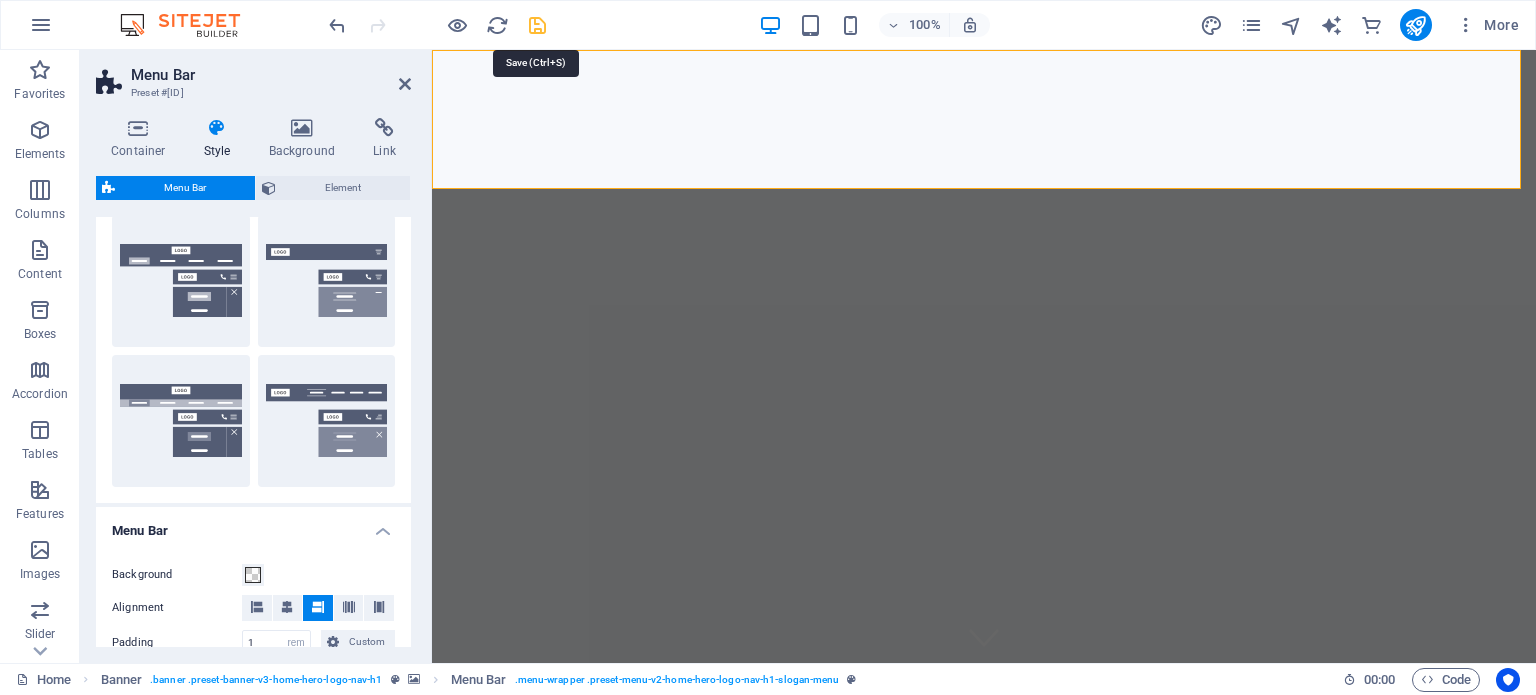 click at bounding box center (537, 25) 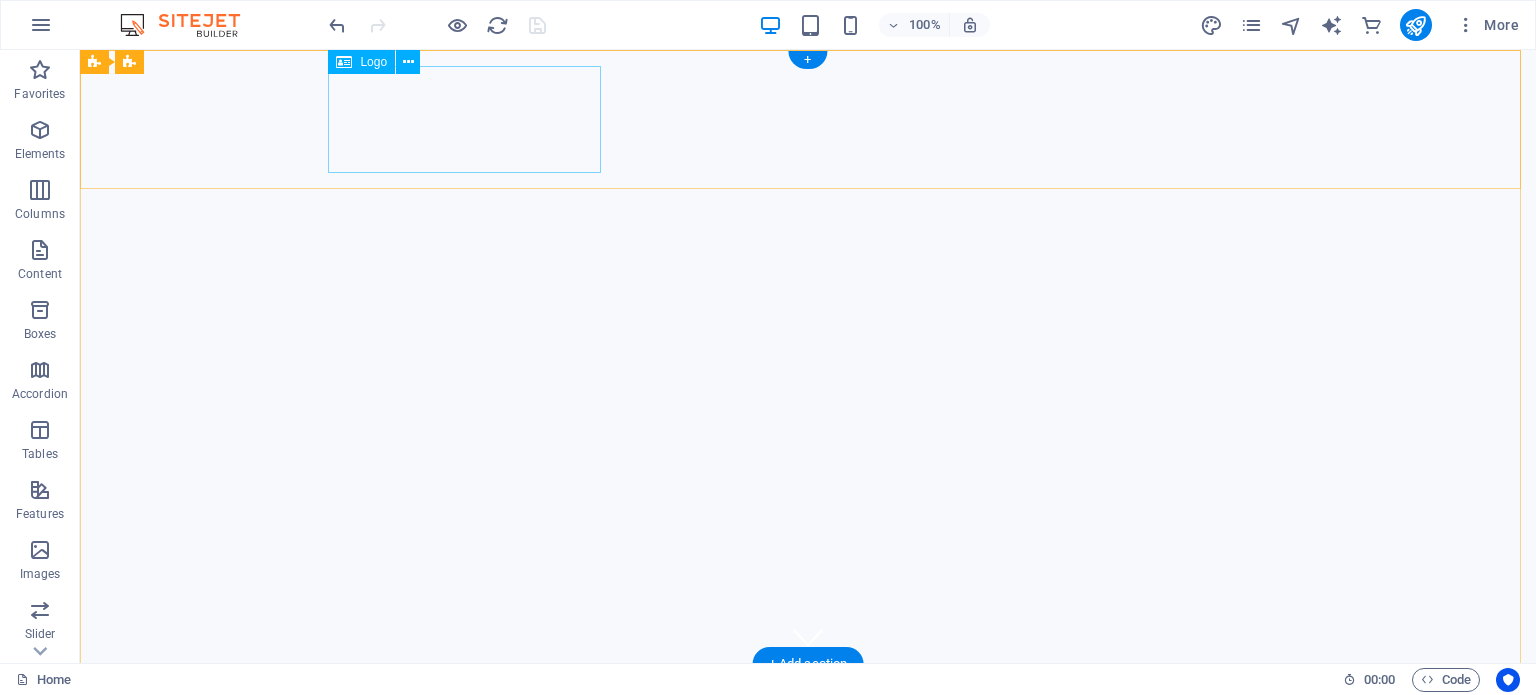 click at bounding box center [808, 733] 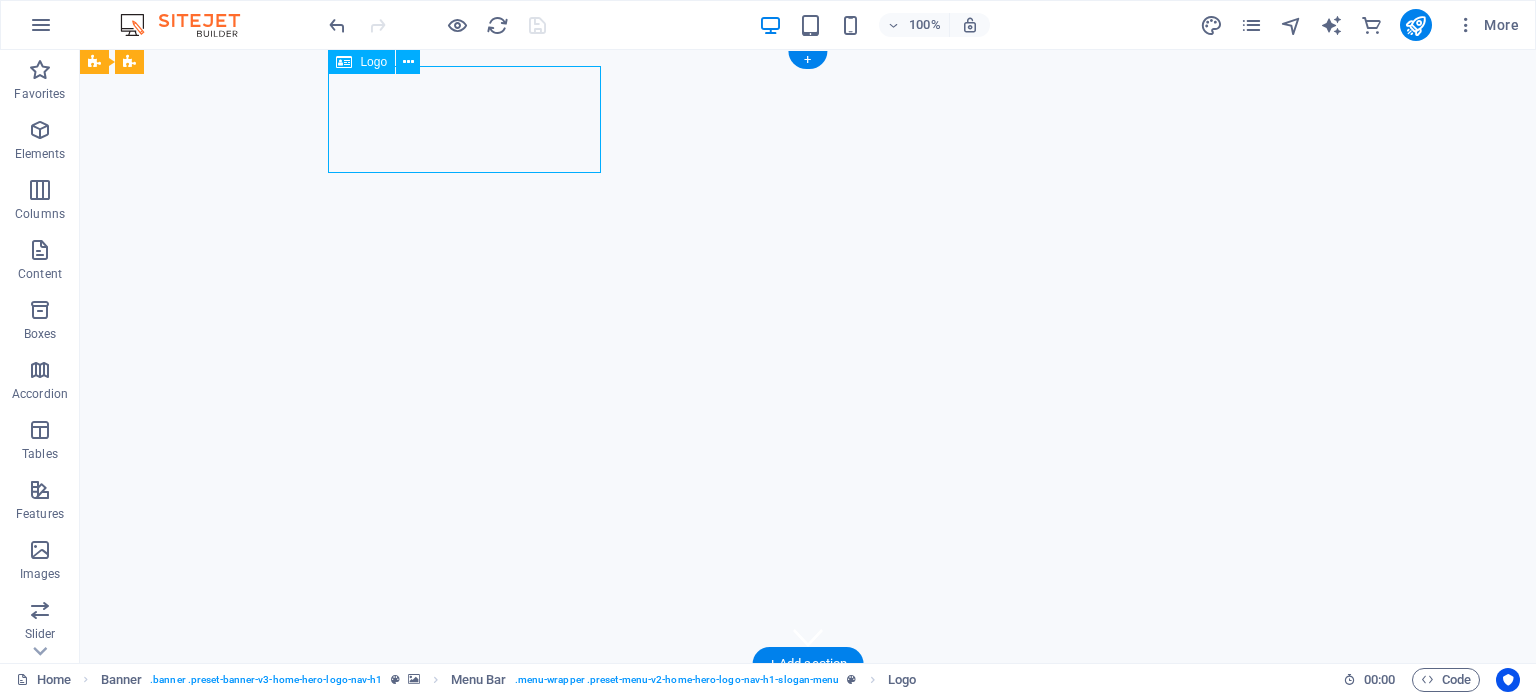 click at bounding box center [808, 733] 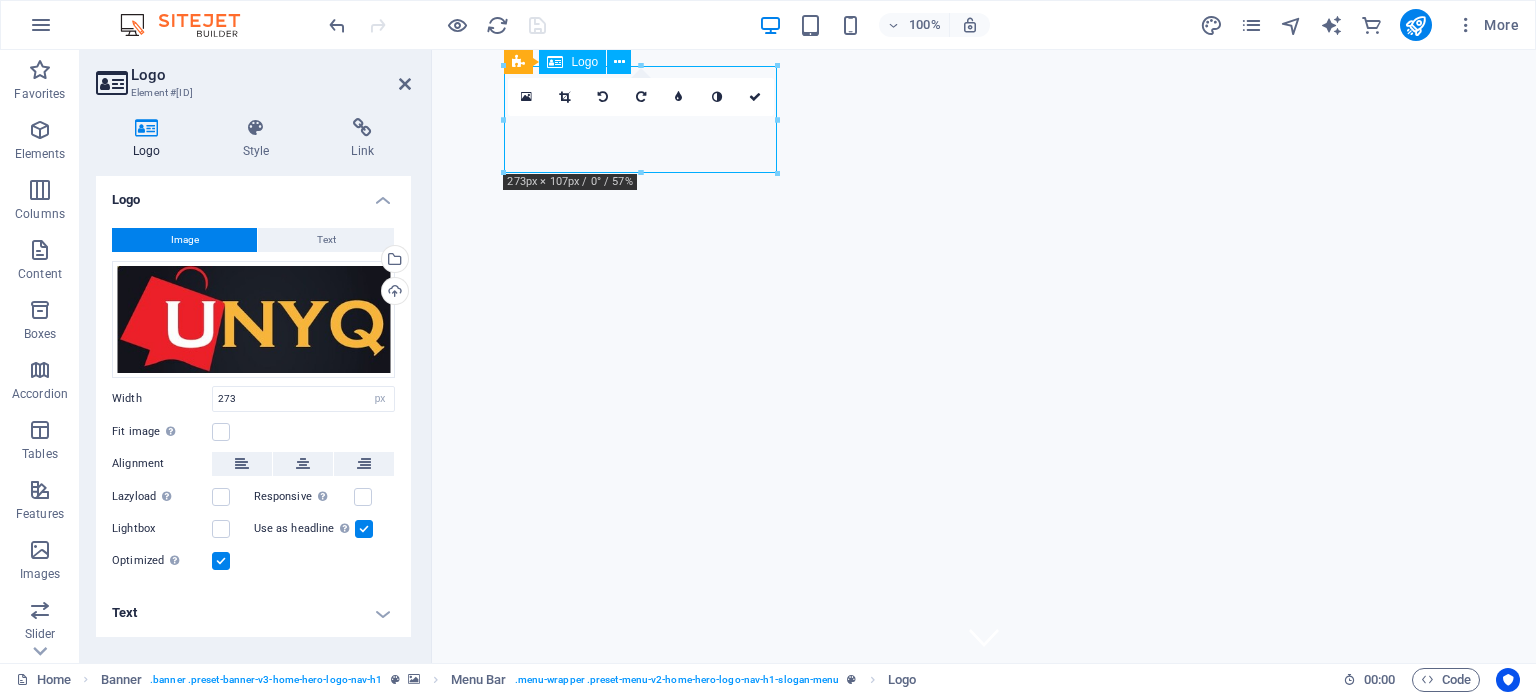 drag, startPoint x: 631, startPoint y: 151, endPoint x: 586, endPoint y: 152, distance: 45.01111 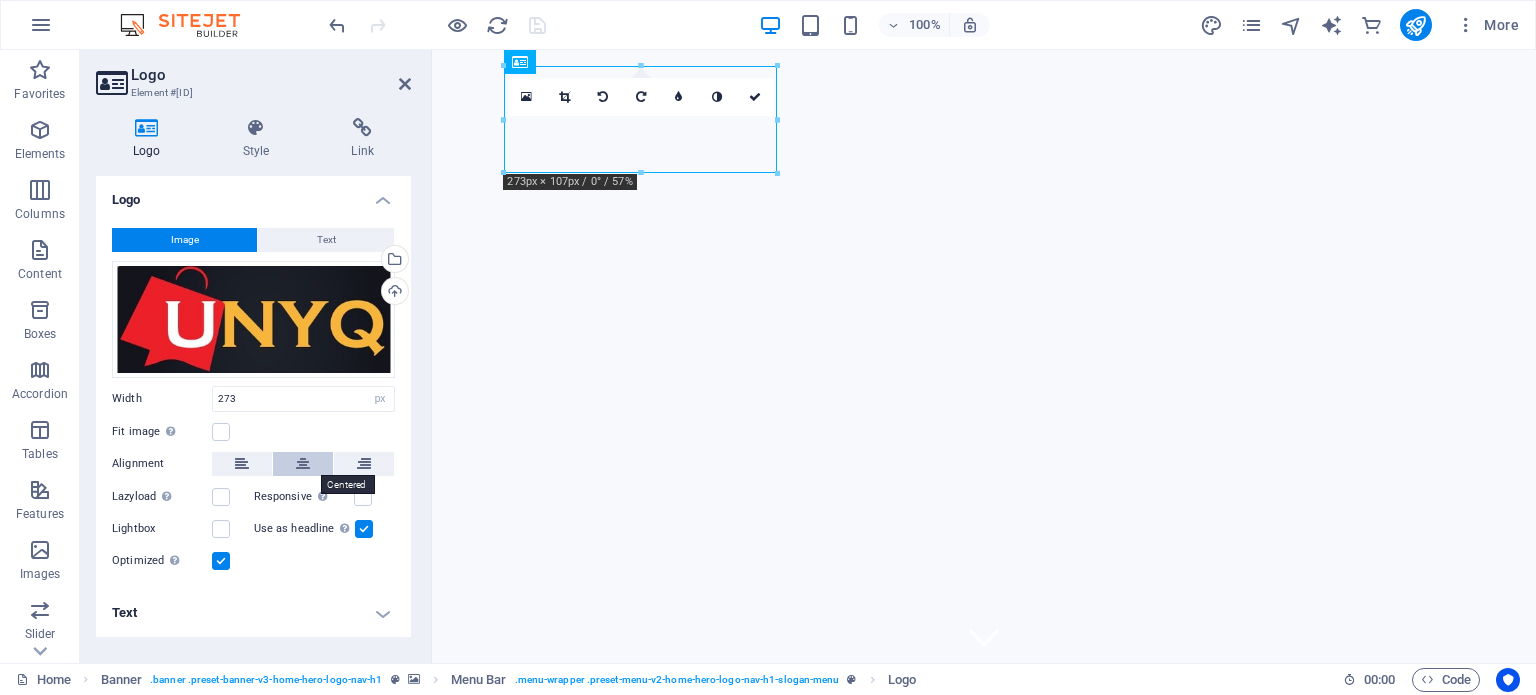 click at bounding box center (303, 464) 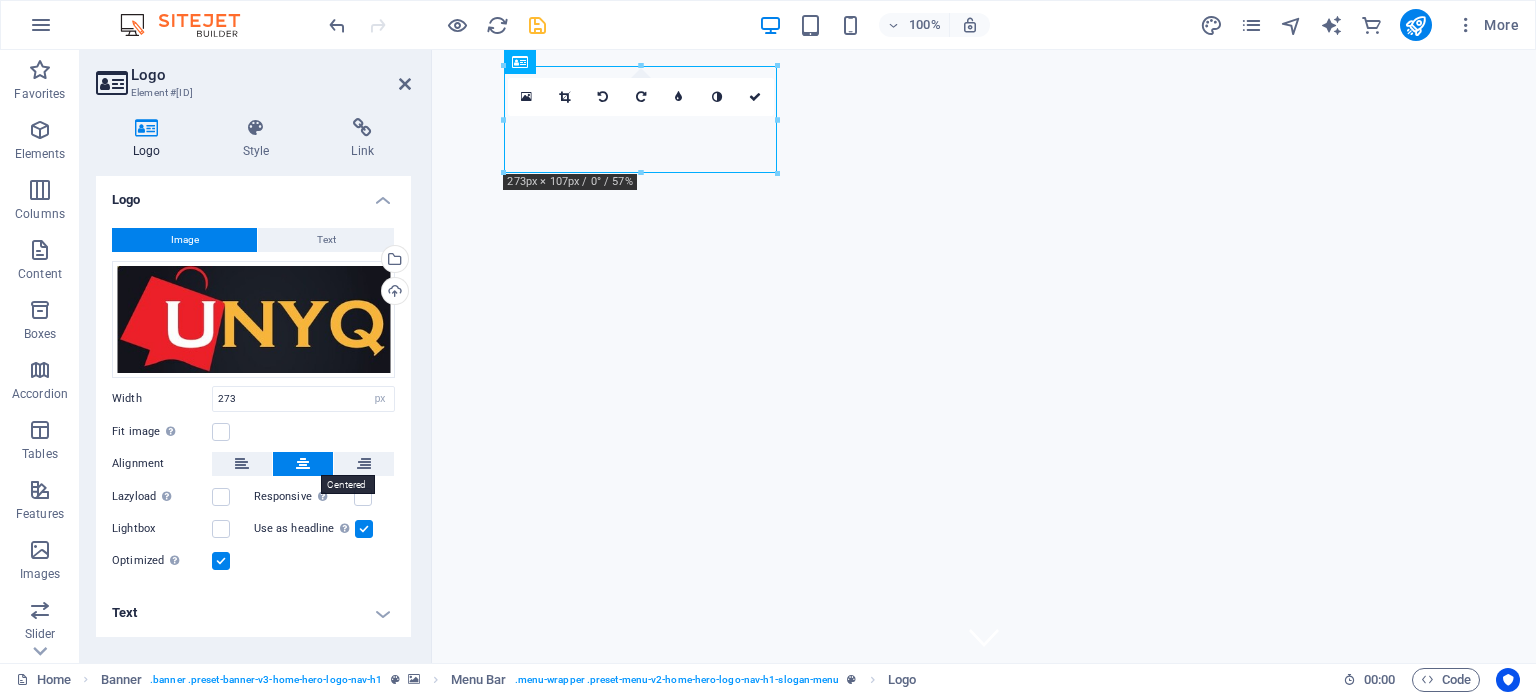 click at bounding box center [303, 464] 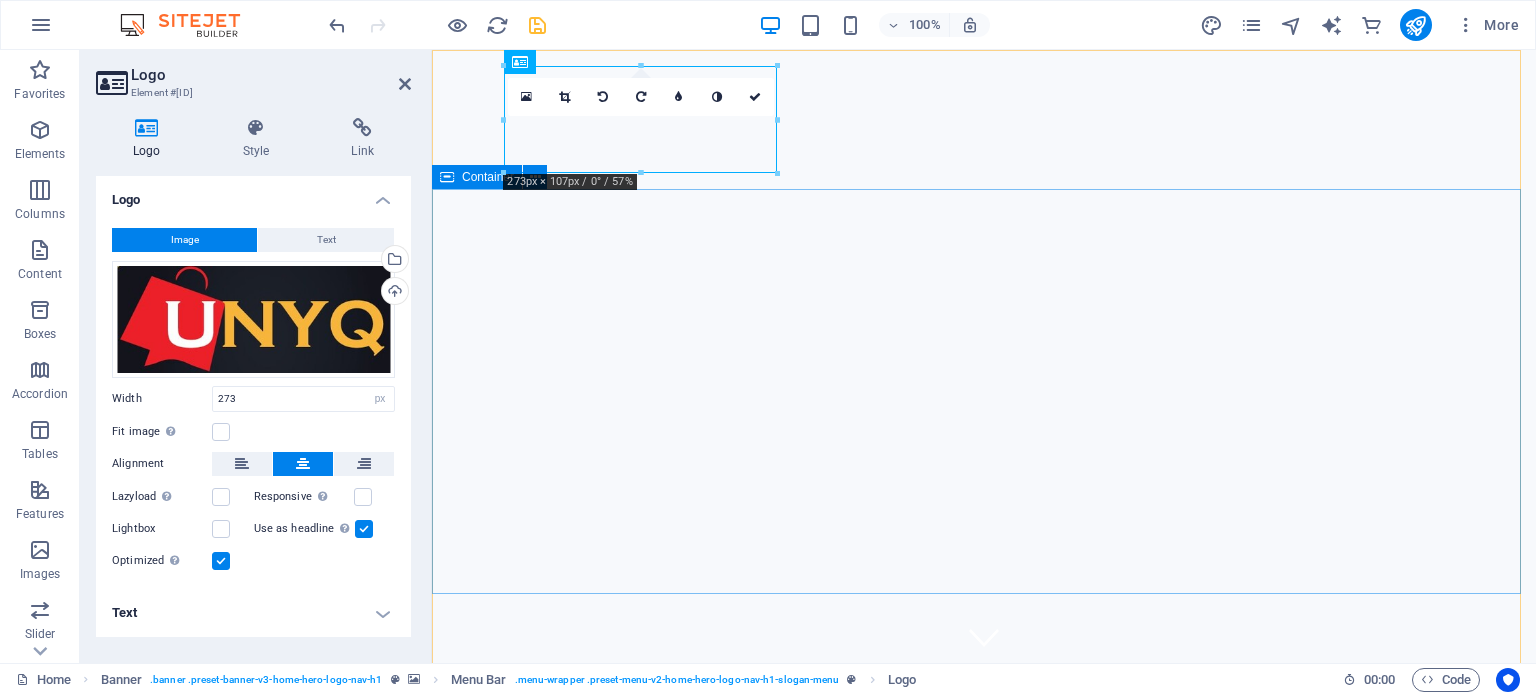 click on "Welcome to UNYQ - SA's Premier Online Runner" at bounding box center (984, 915) 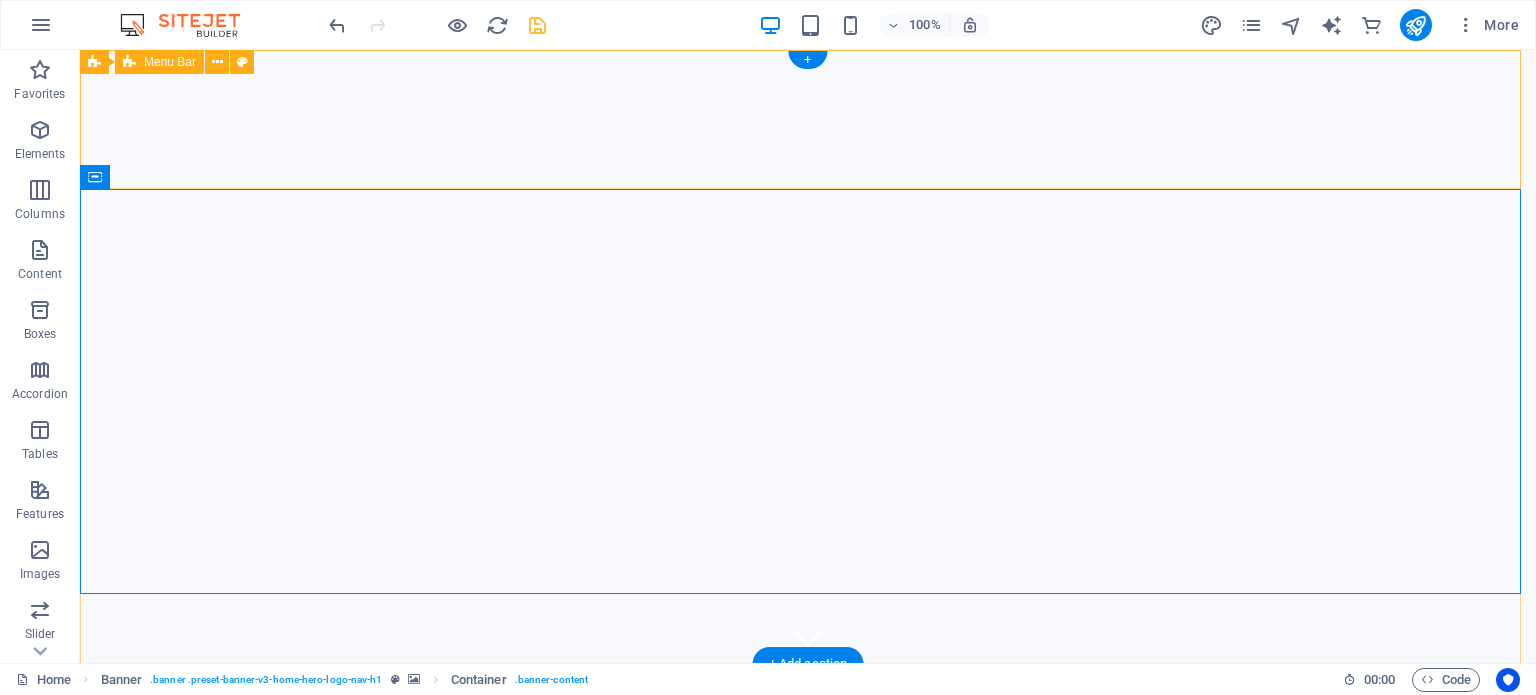 click on "Home About Values Services Contact" at bounding box center [808, 733] 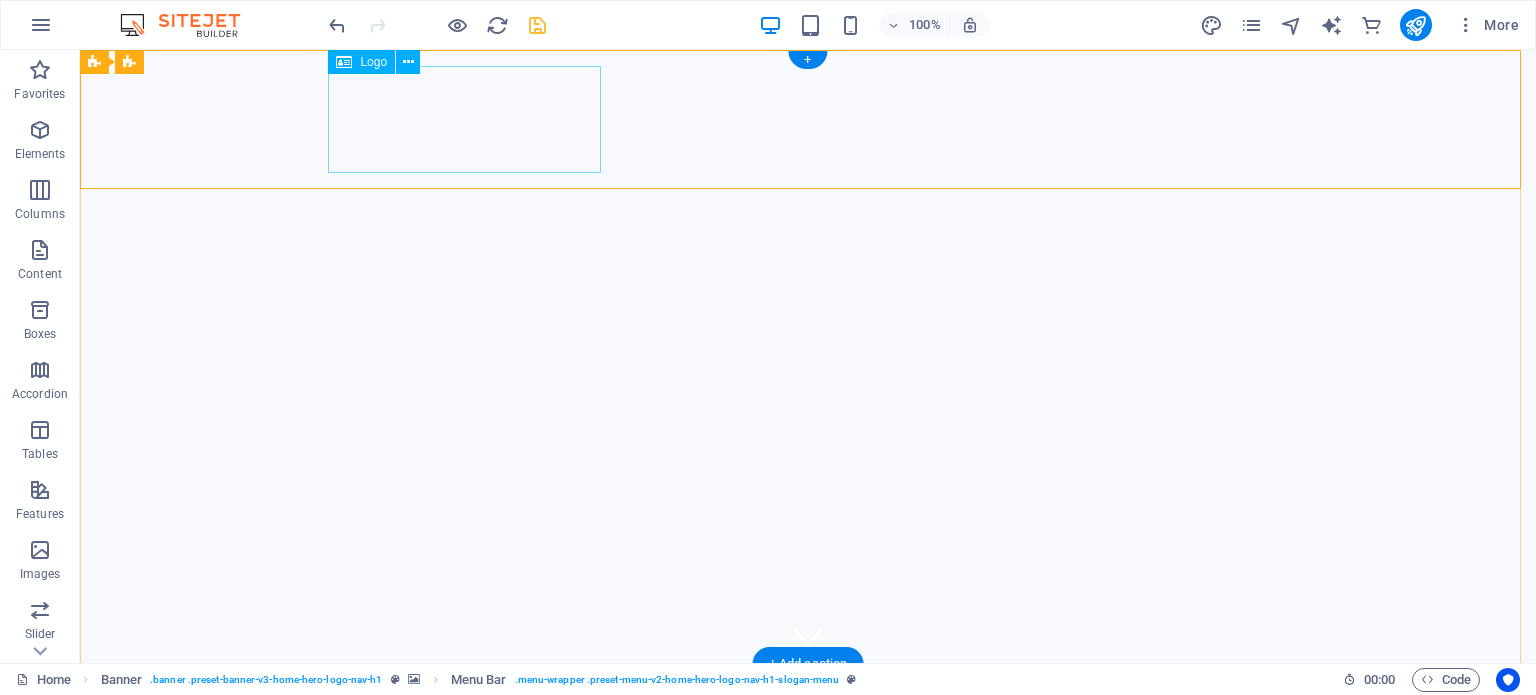 click at bounding box center (808, 733) 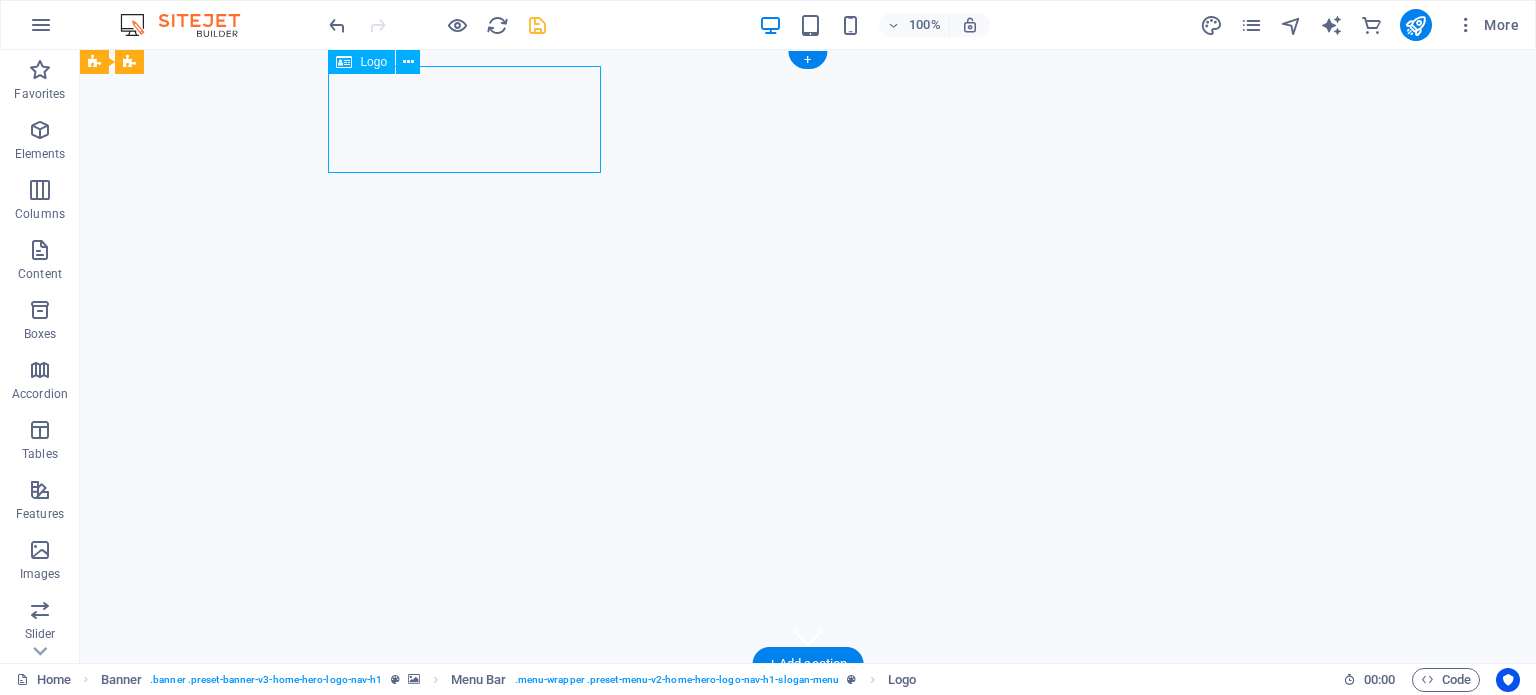 drag, startPoint x: 464, startPoint y: 96, endPoint x: 379, endPoint y: 93, distance: 85.052925 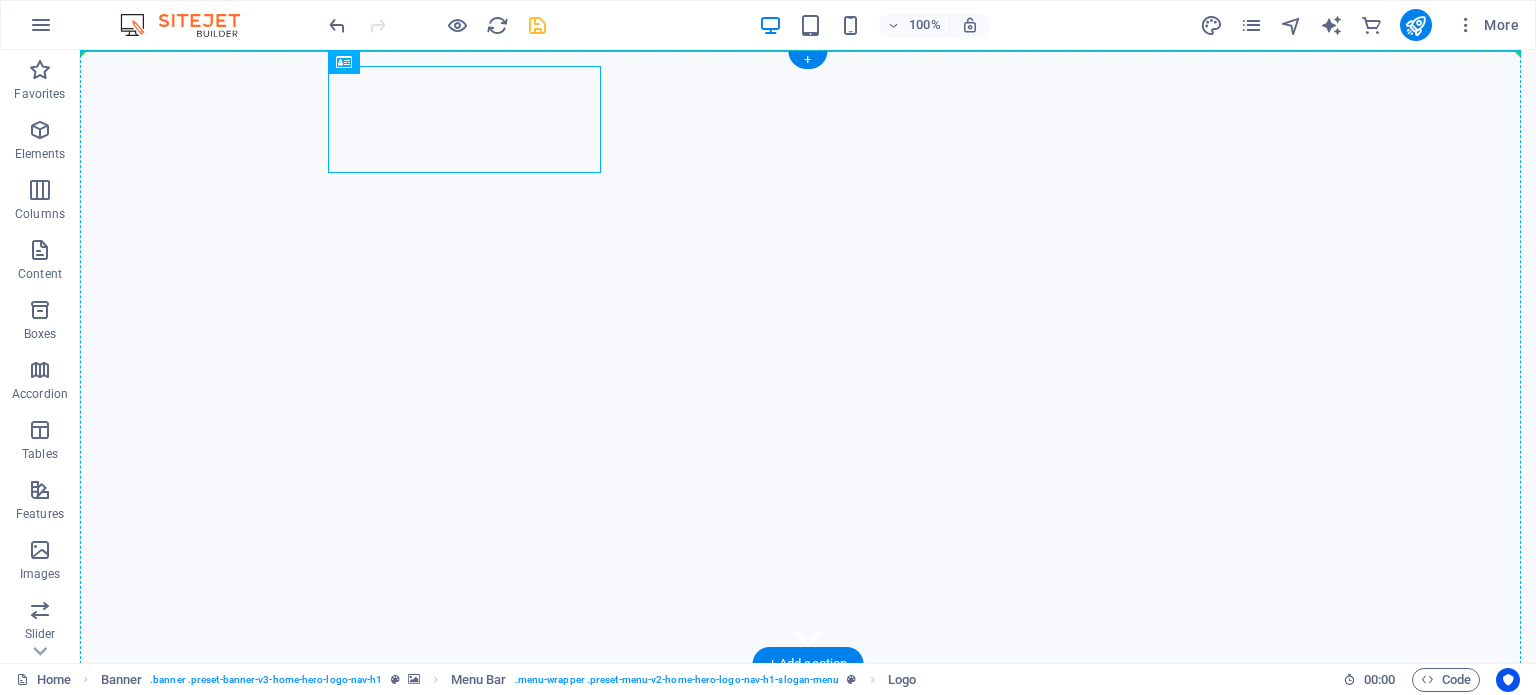 drag, startPoint x: 353, startPoint y: 107, endPoint x: 252, endPoint y: 103, distance: 101.07918 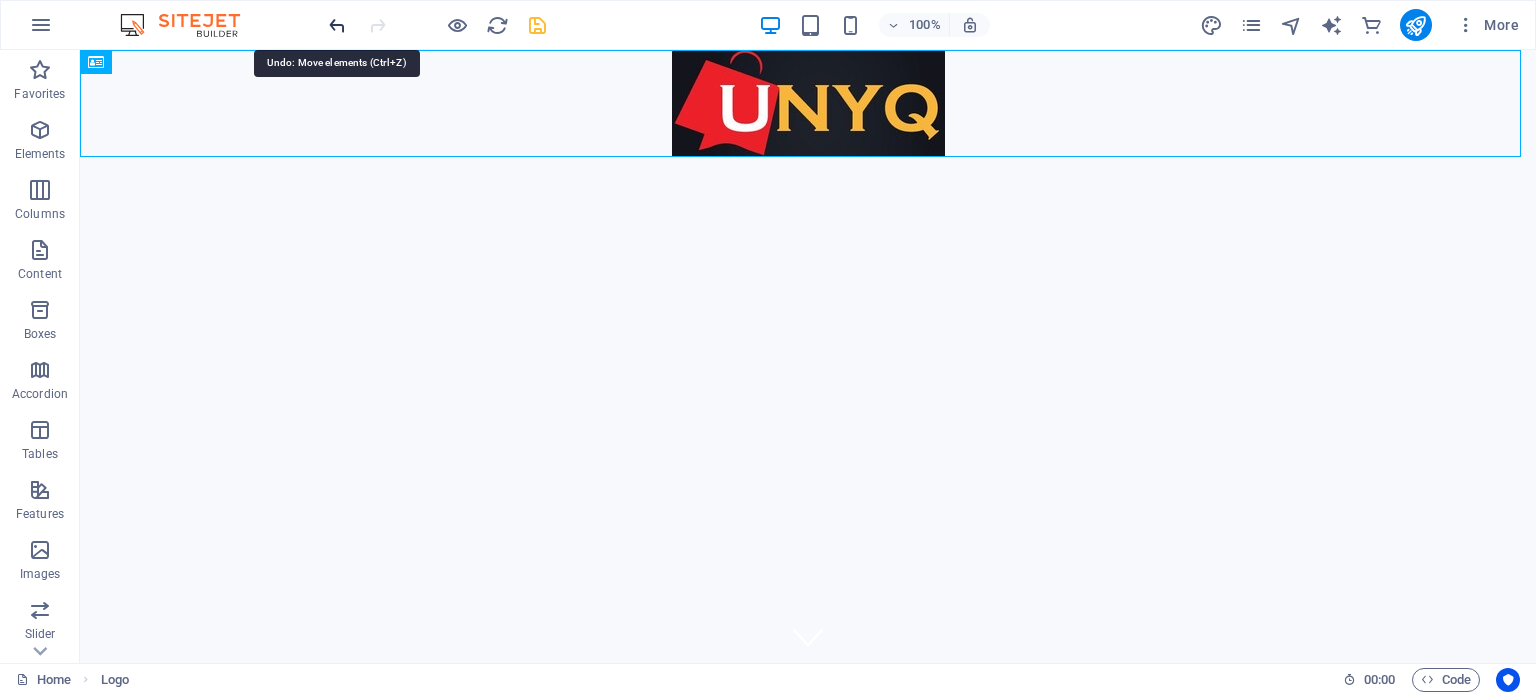 drag, startPoint x: 328, startPoint y: 26, endPoint x: 130, endPoint y: 195, distance: 260.3171 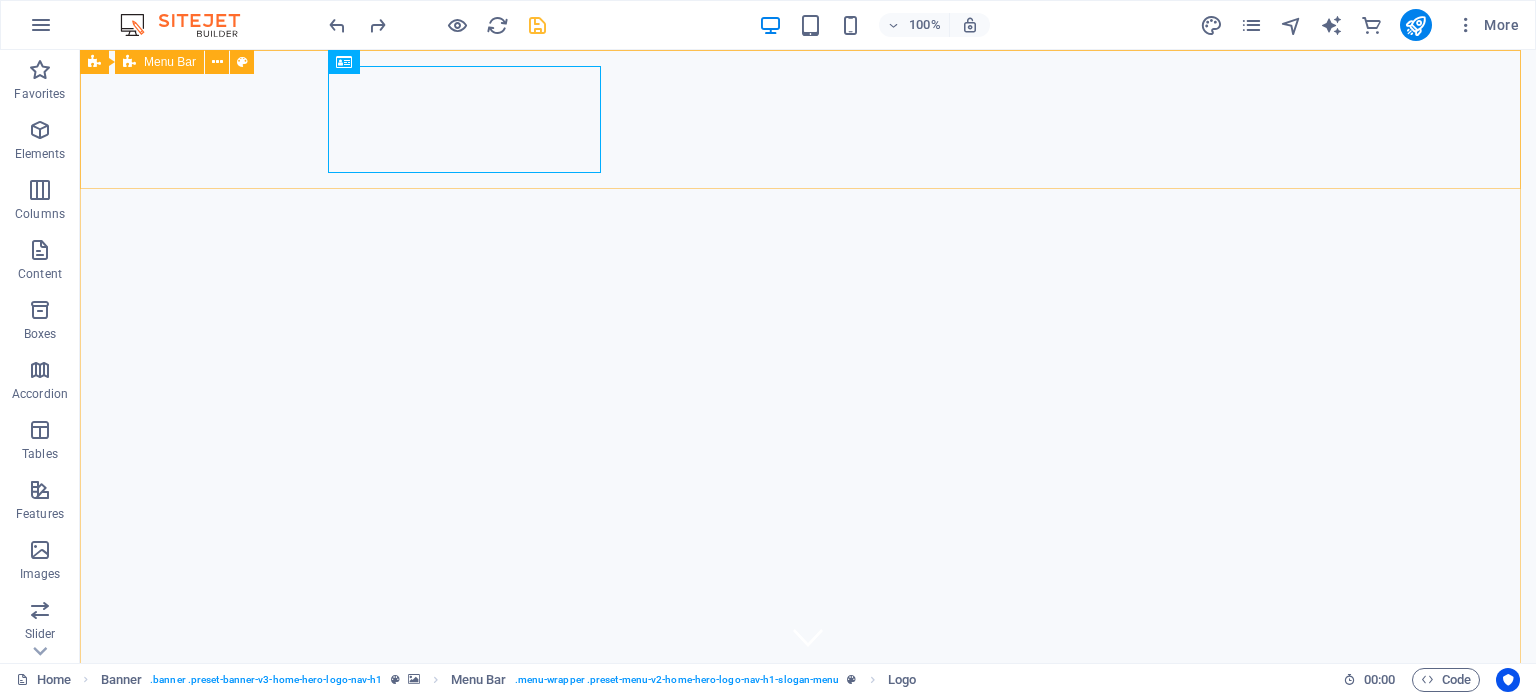 click on "Menu Bar" at bounding box center (170, 62) 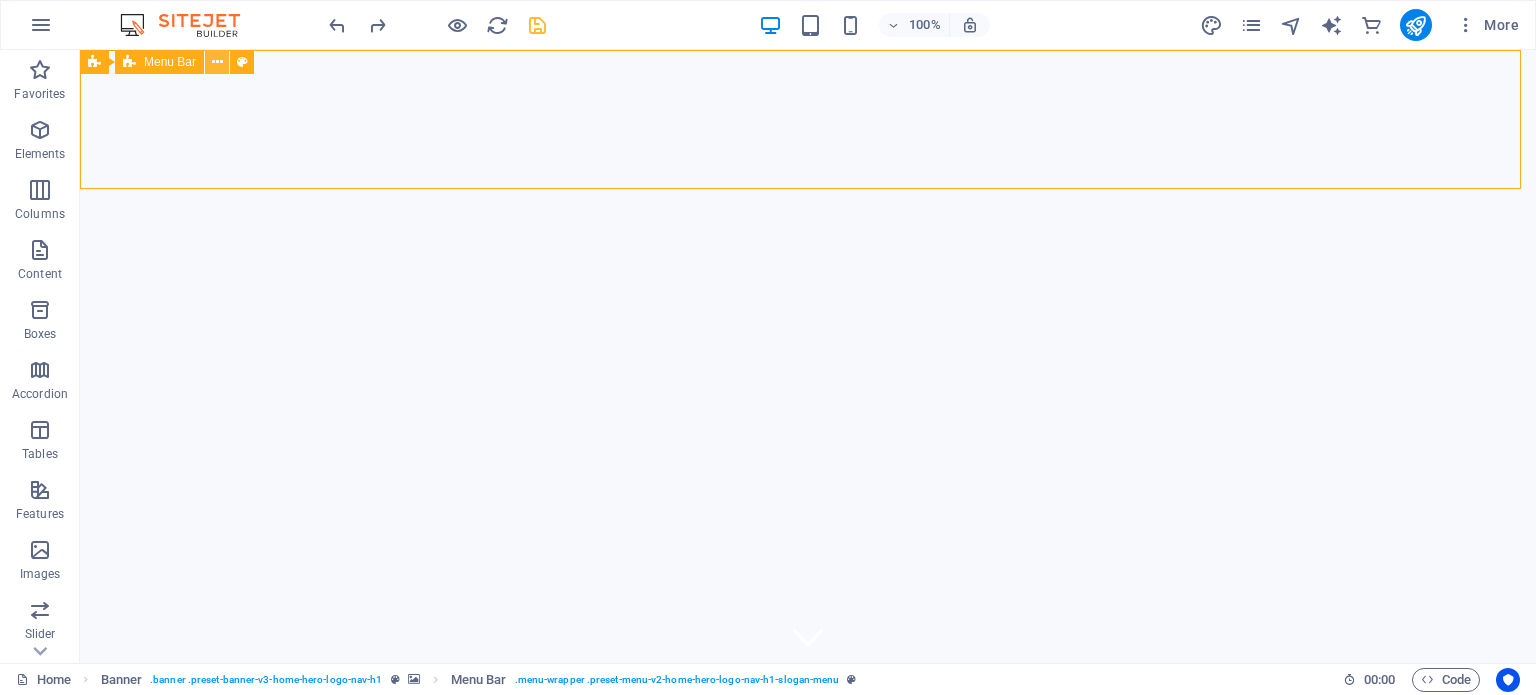 click at bounding box center [217, 62] 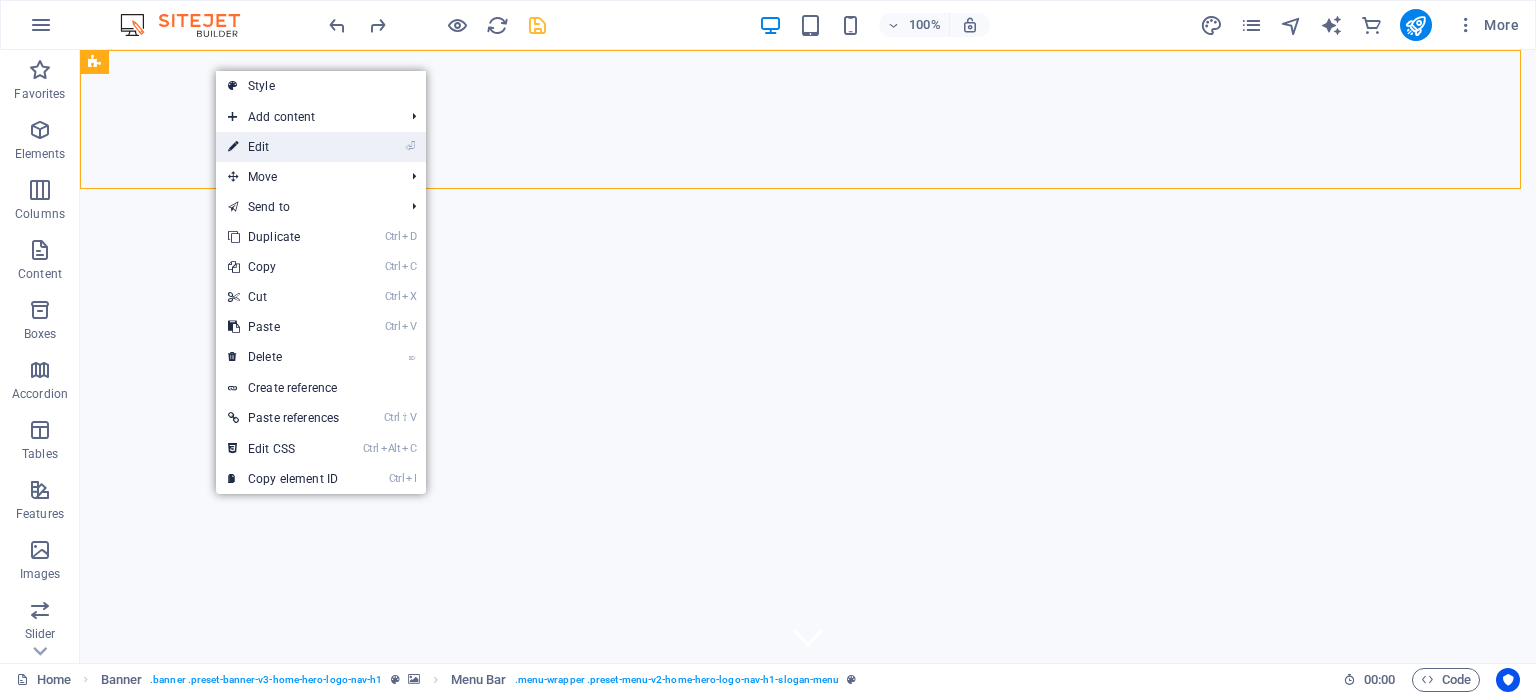 click on "⏎  Edit" at bounding box center (283, 147) 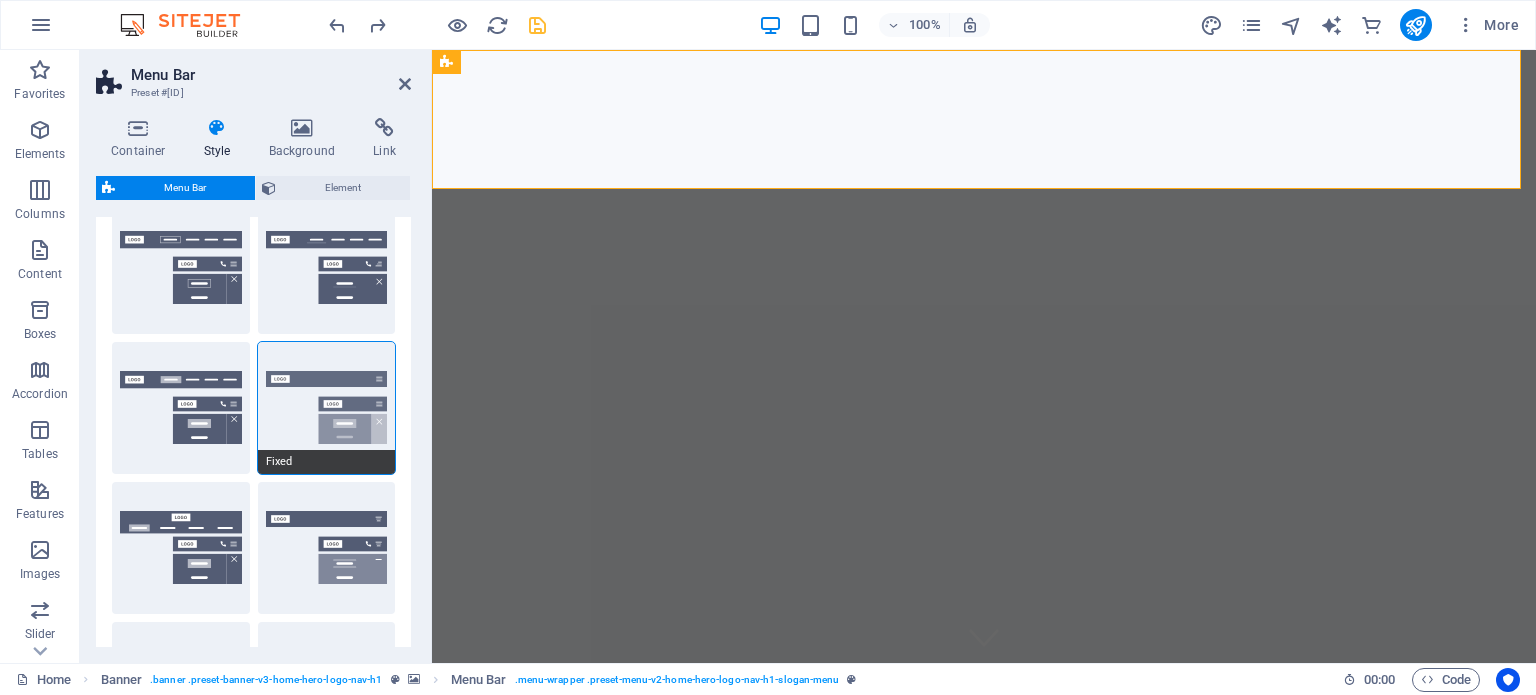 scroll, scrollTop: 100, scrollLeft: 0, axis: vertical 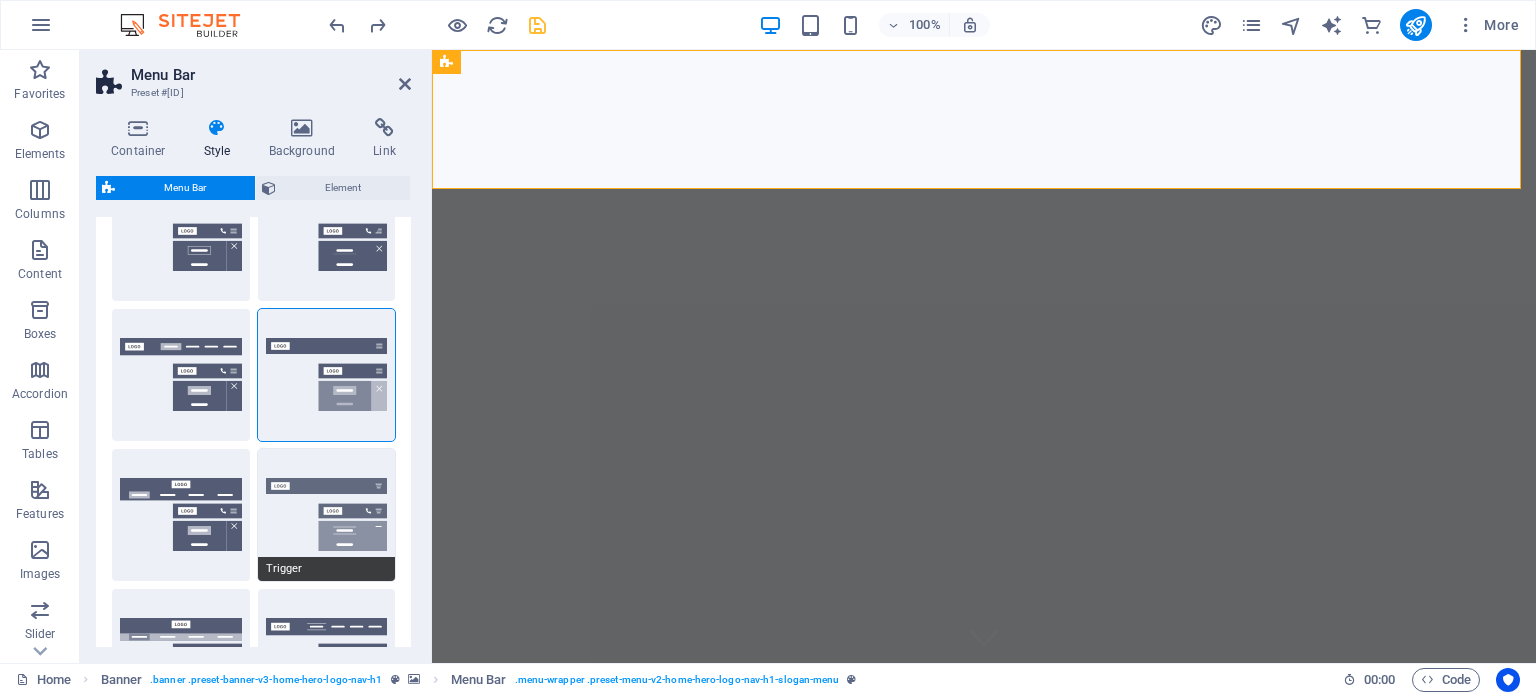 click on "Trigger" at bounding box center (327, 515) 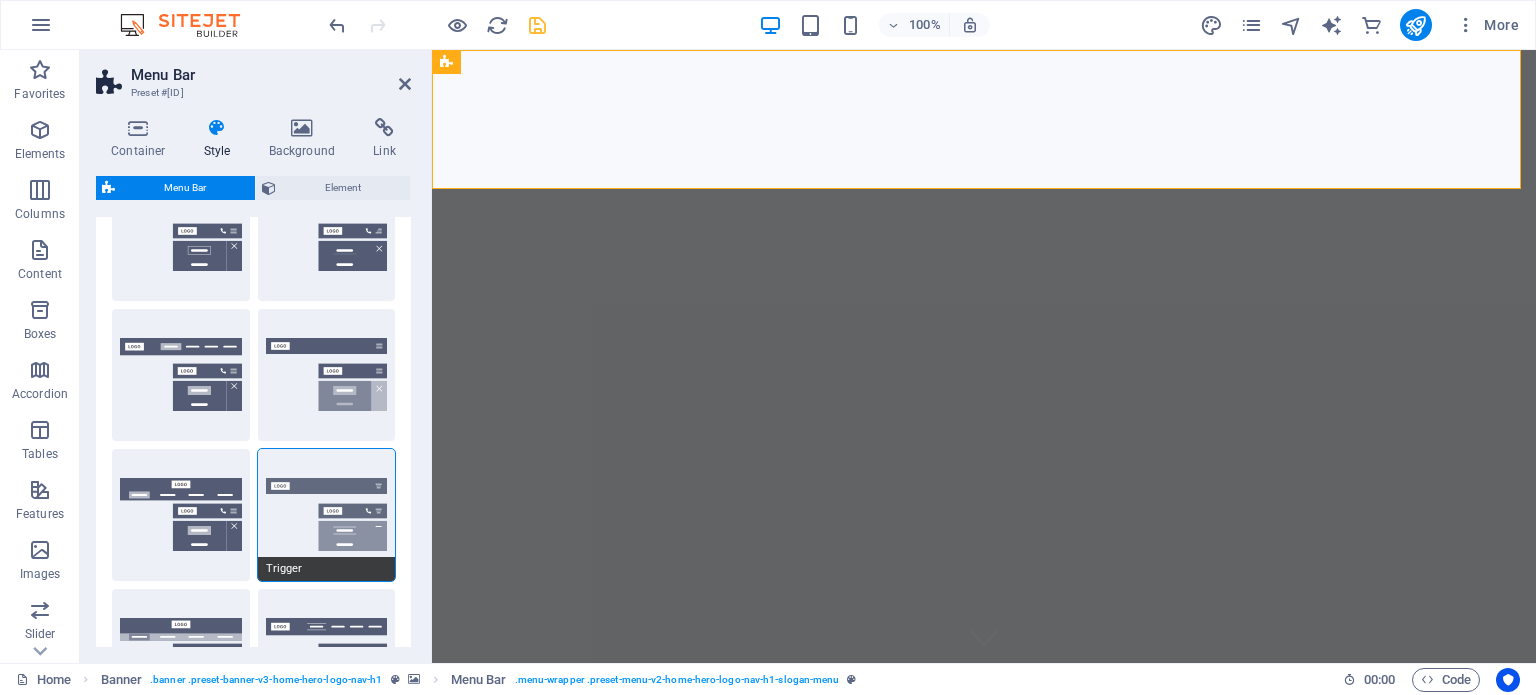 scroll, scrollTop: 0, scrollLeft: 0, axis: both 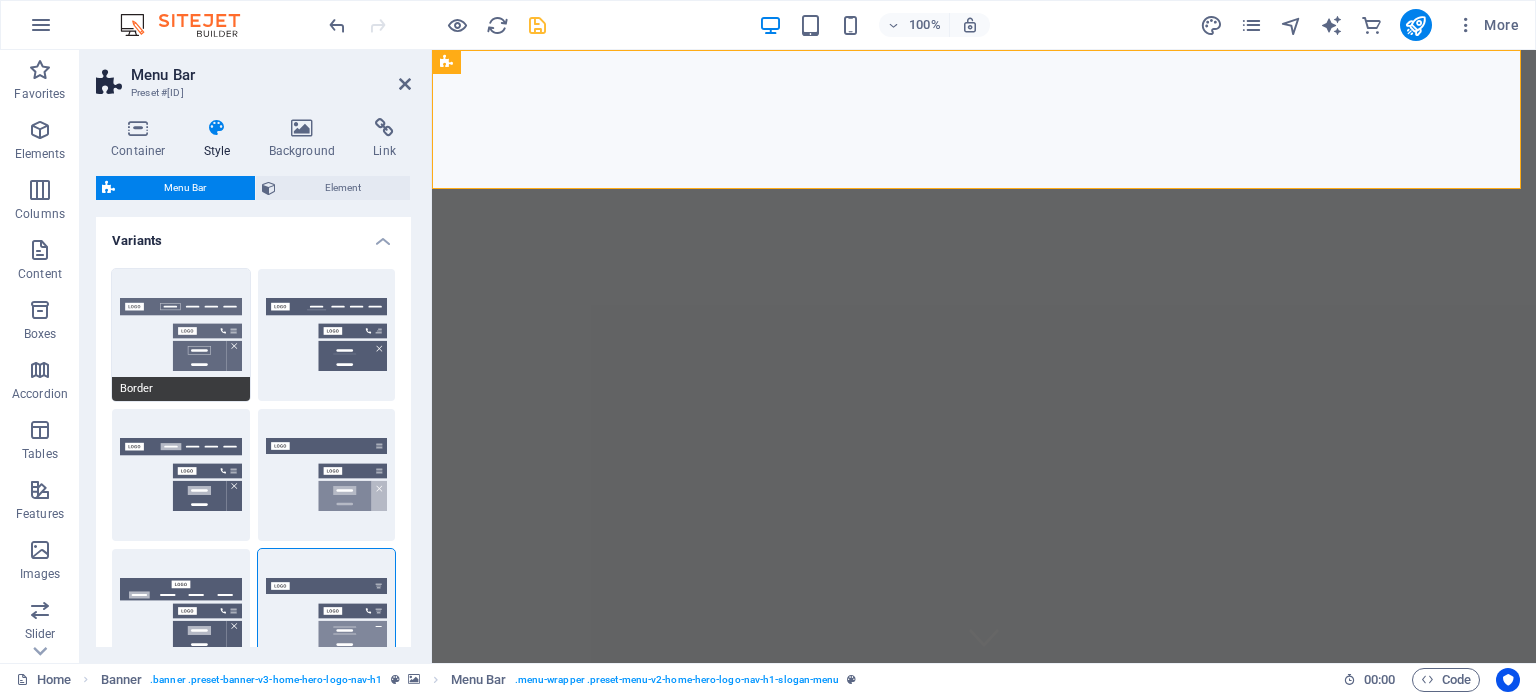 click on "Border" at bounding box center (181, 335) 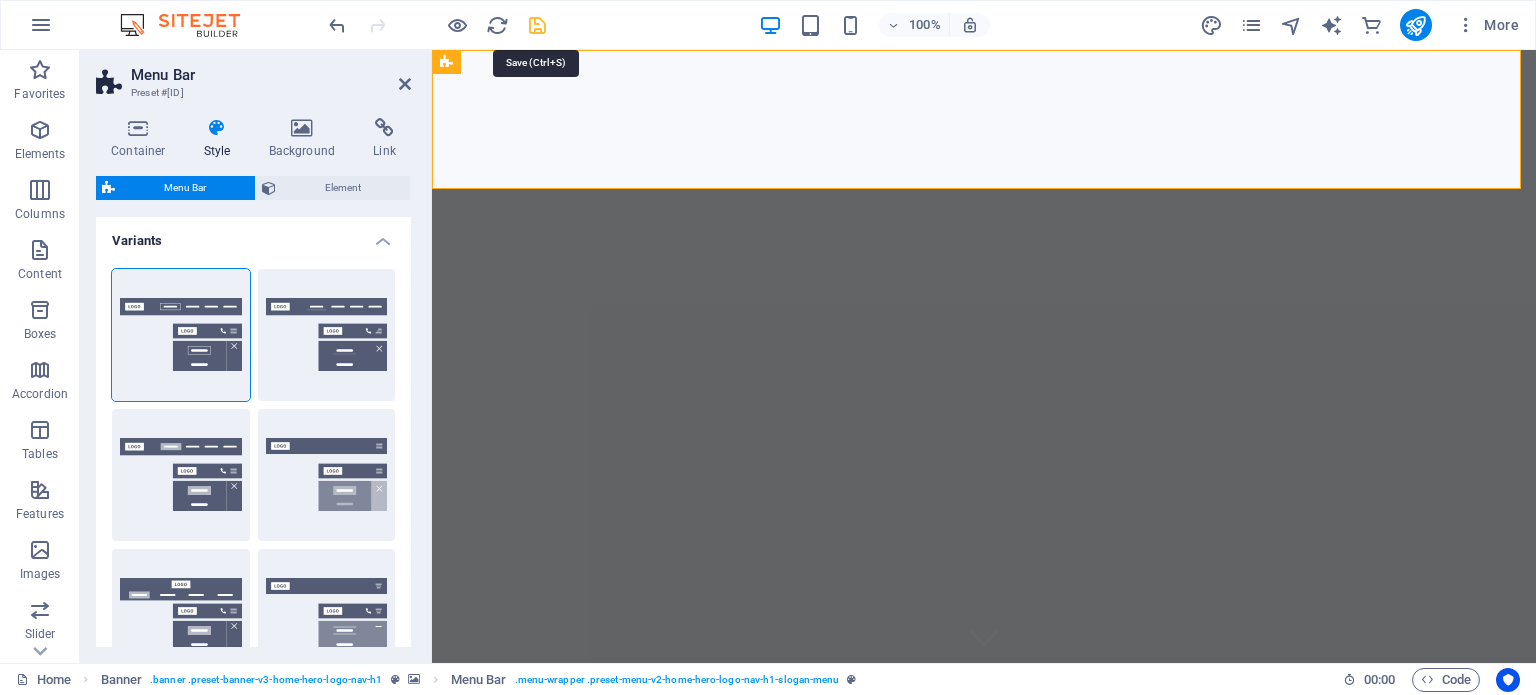 click at bounding box center [537, 25] 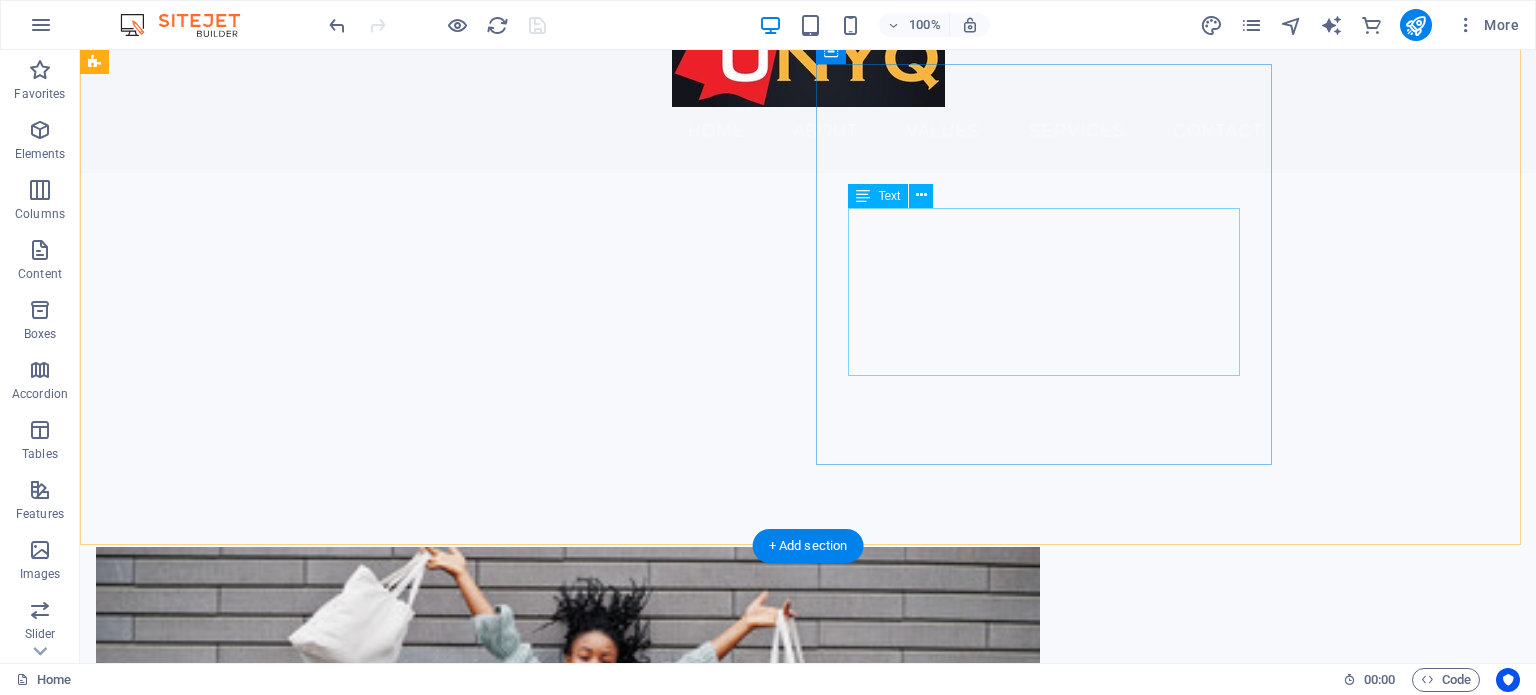 scroll, scrollTop: 700, scrollLeft: 0, axis: vertical 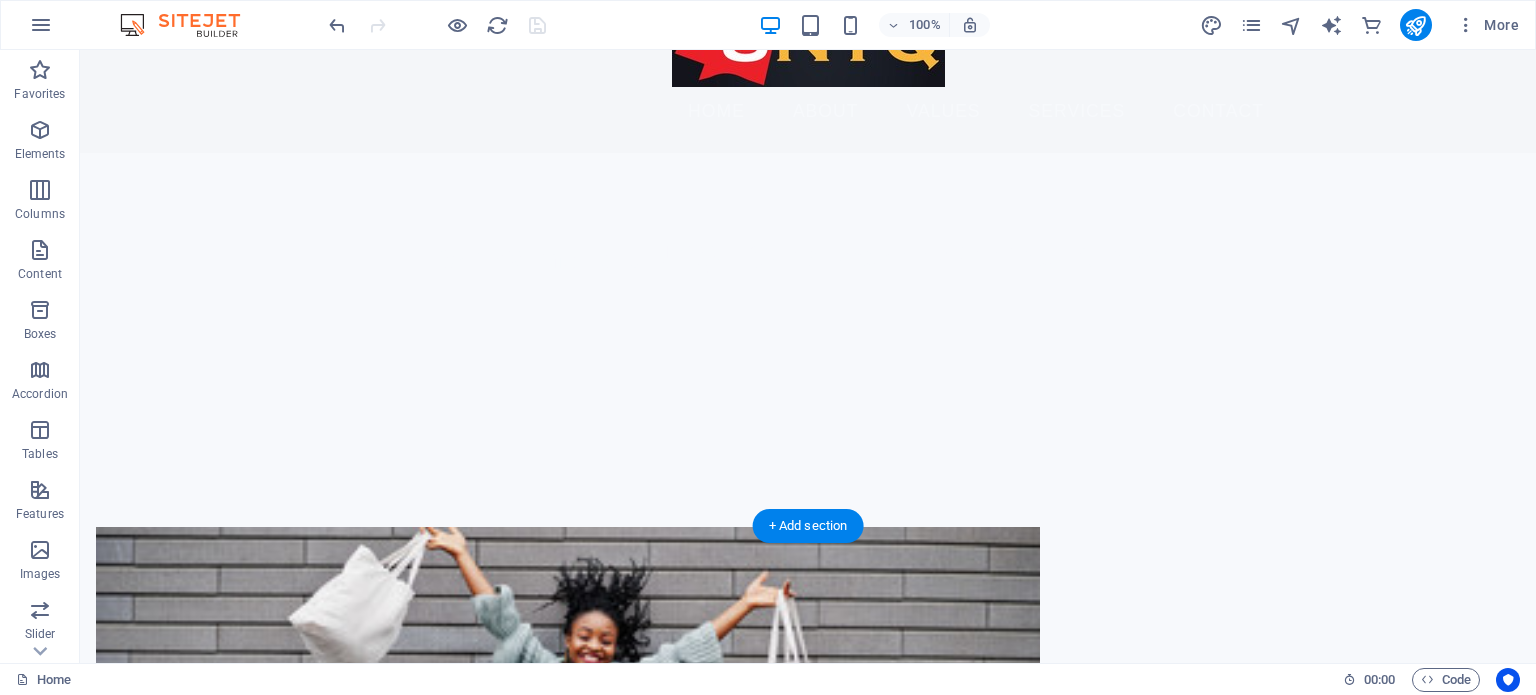 click at bounding box center (568, 728) 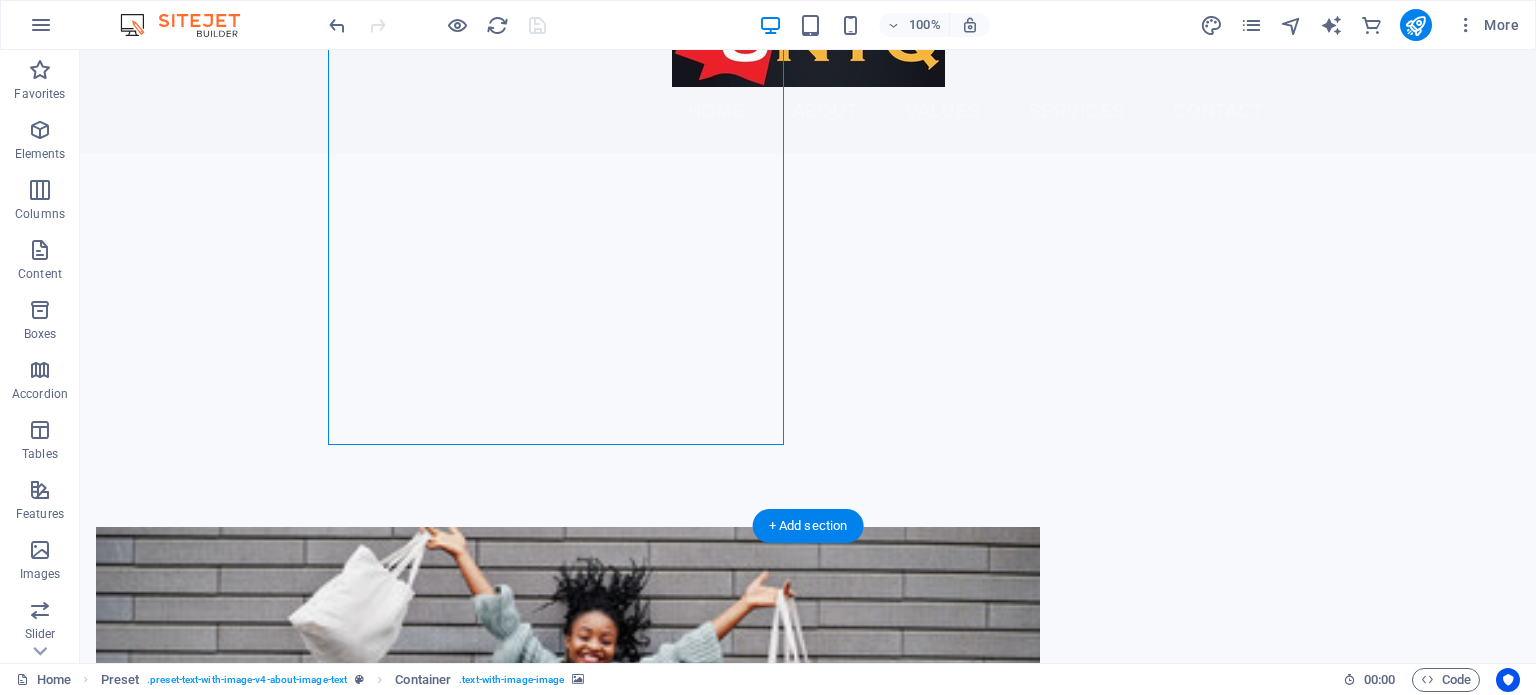 click at bounding box center (568, 728) 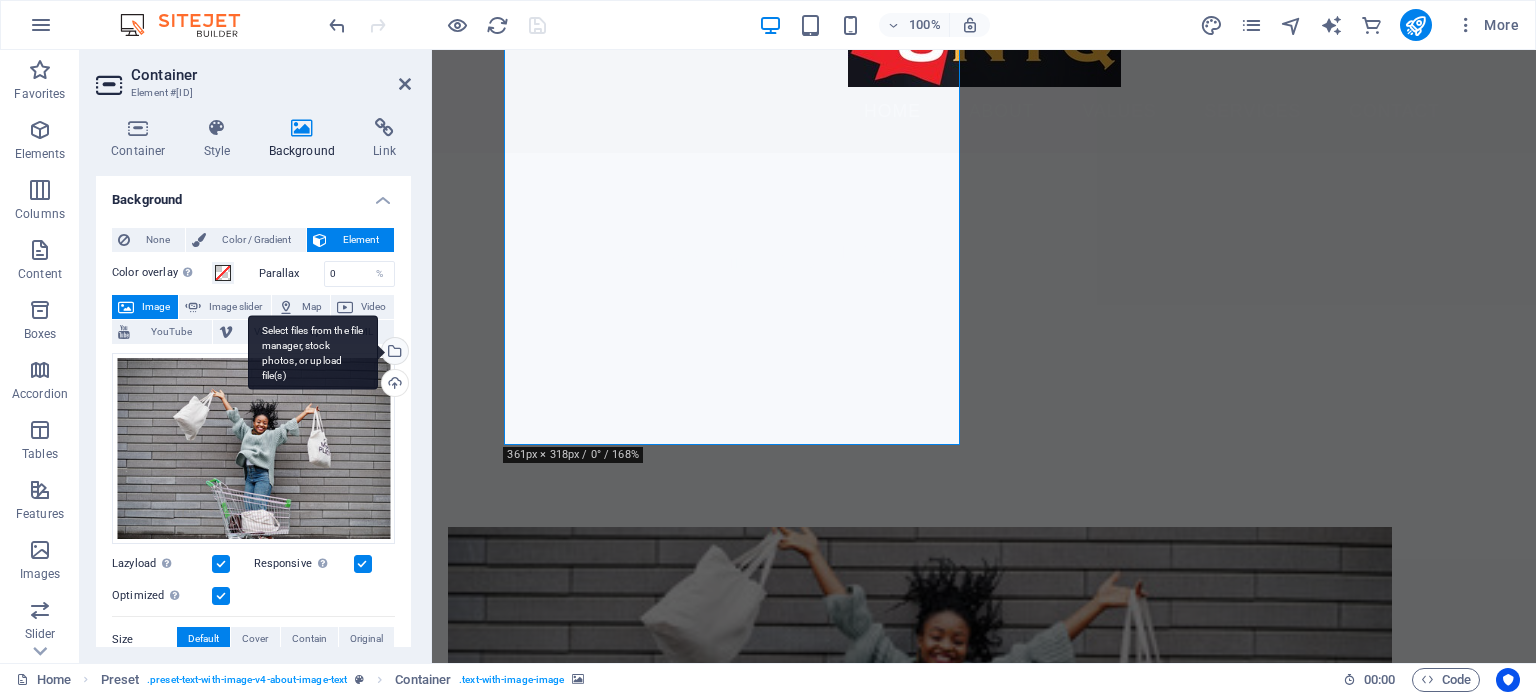 click on "Select files from the file manager, stock photos, or upload file(s)" at bounding box center (313, 352) 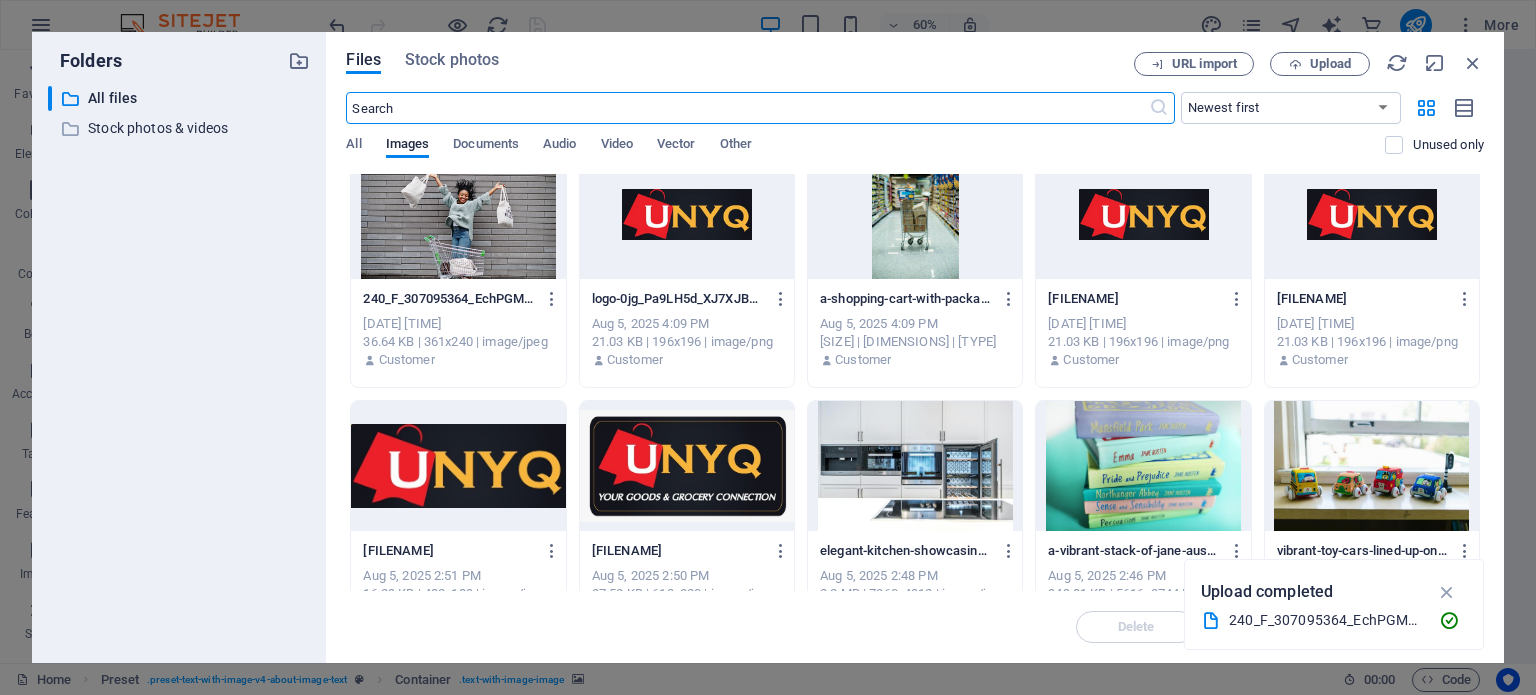 scroll, scrollTop: 0, scrollLeft: 0, axis: both 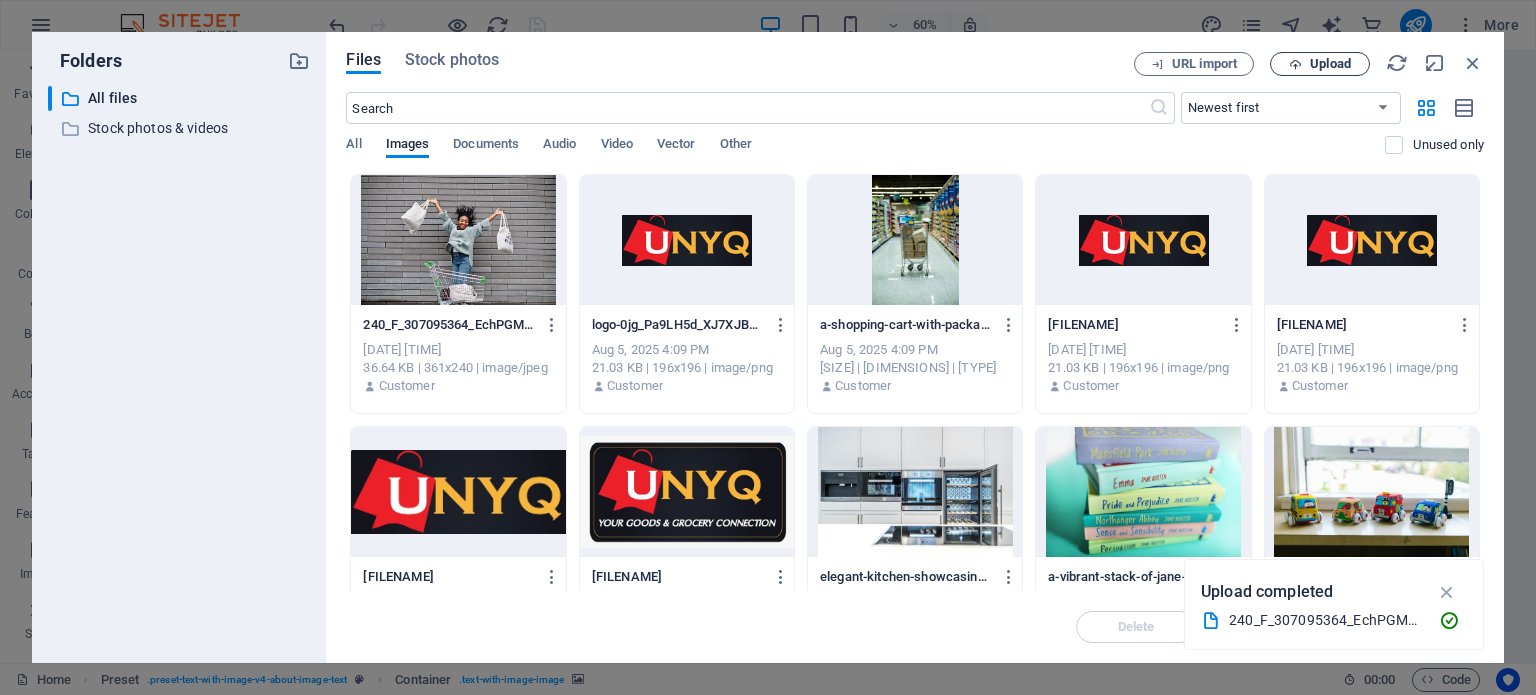 click on "Upload" at bounding box center (1330, 64) 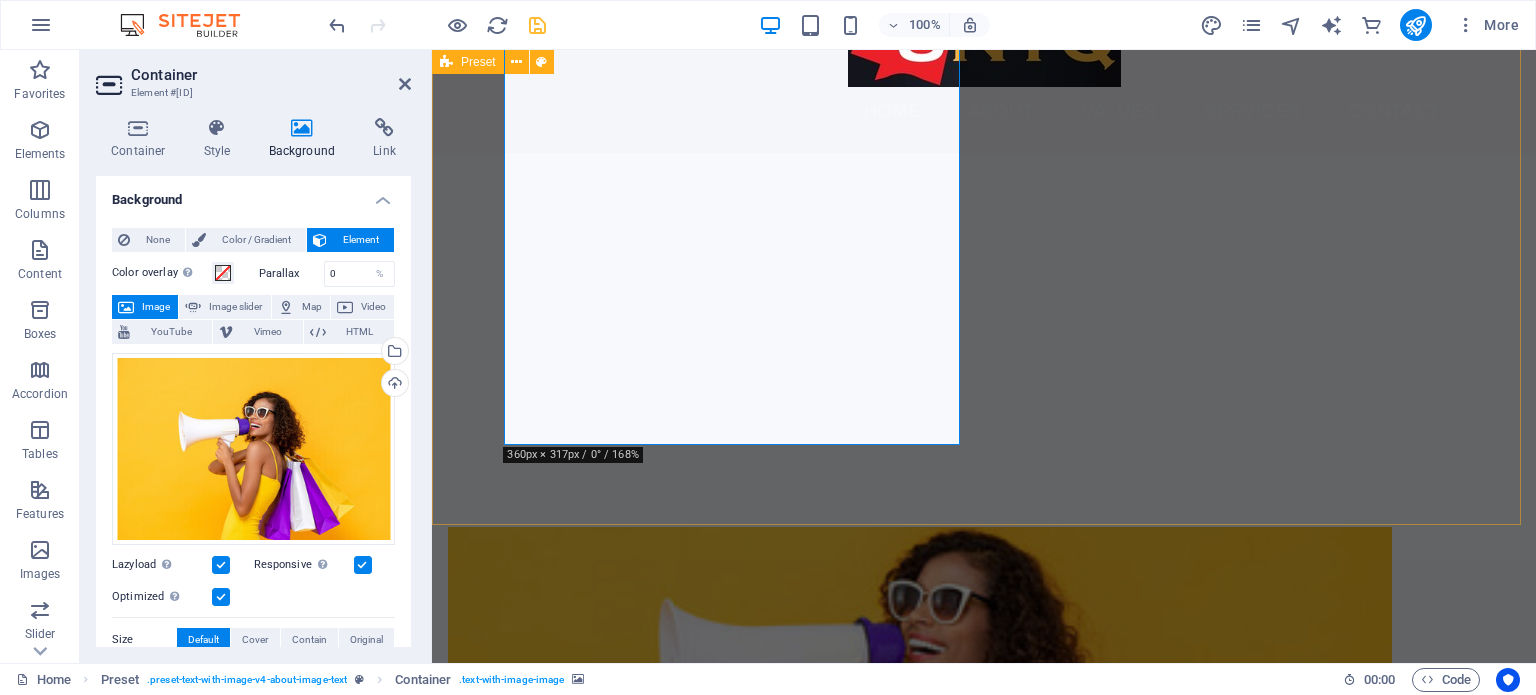 click on "Drop content here or  Add elements  Paste clipboard Shop Anywhere. Deliver Everywhere At  UNYQ , we turn “I wish I could get that” into “It’s on its way!” We’re your friendly errand runners and online retail partners, connecting you to every product you love in South Africa—then getting it to Zimbabwe, Botswana, or anywhere in SA without breaking the bank. From shopping to shipping, we handle the hustle so you can enjoy the goods. Learn More" at bounding box center (984, 936) 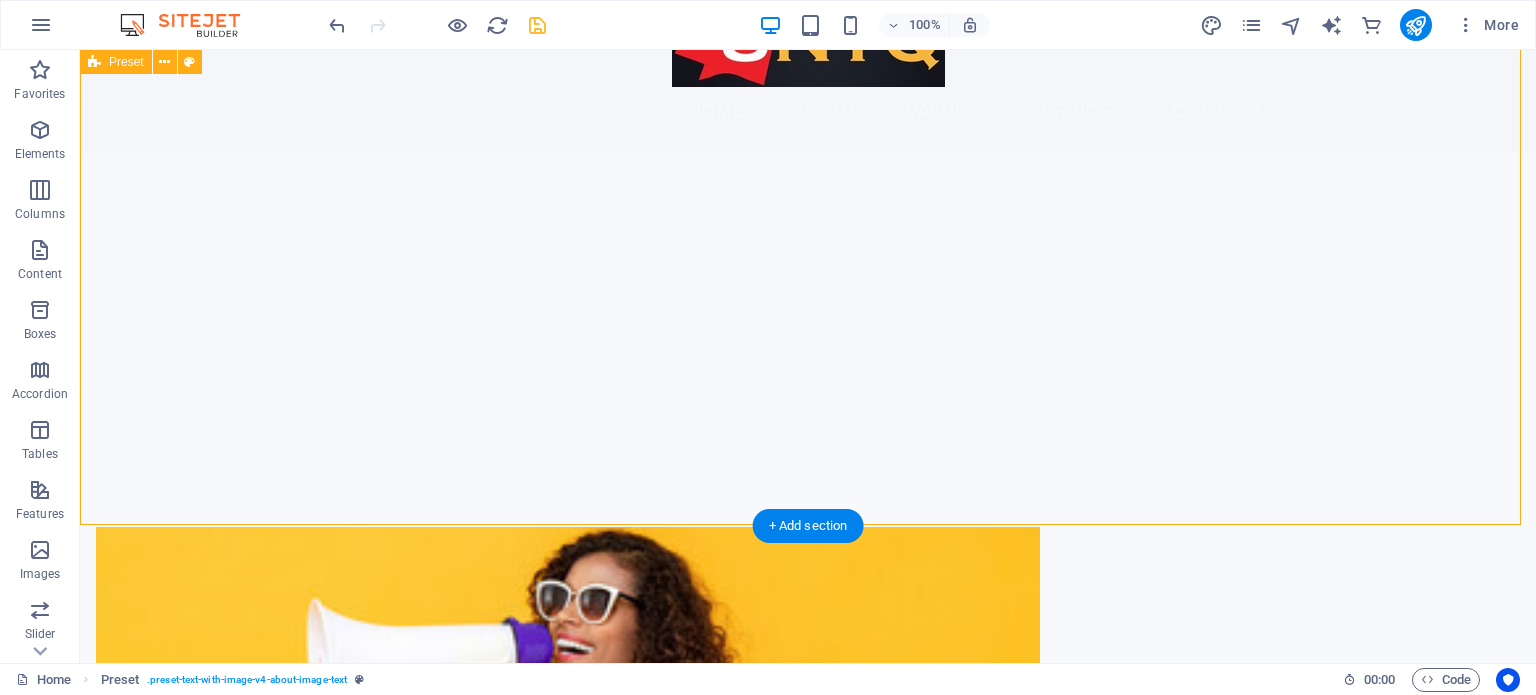 click on "Drop content here or  Add elements  Paste clipboard Shop Anywhere. Deliver Everywhere At  UNYQ , we turn “I wish I could get that” into “It’s on its way!” We’re your friendly errand runners and online retail partners, connecting you to every product you love in South Africa—then getting it to Zimbabwe, Botswana, or anywhere in SA without breaking the bank. From shopping to shipping, we handle the hustle so you can enjoy the goods. Learn More" at bounding box center (808, 936) 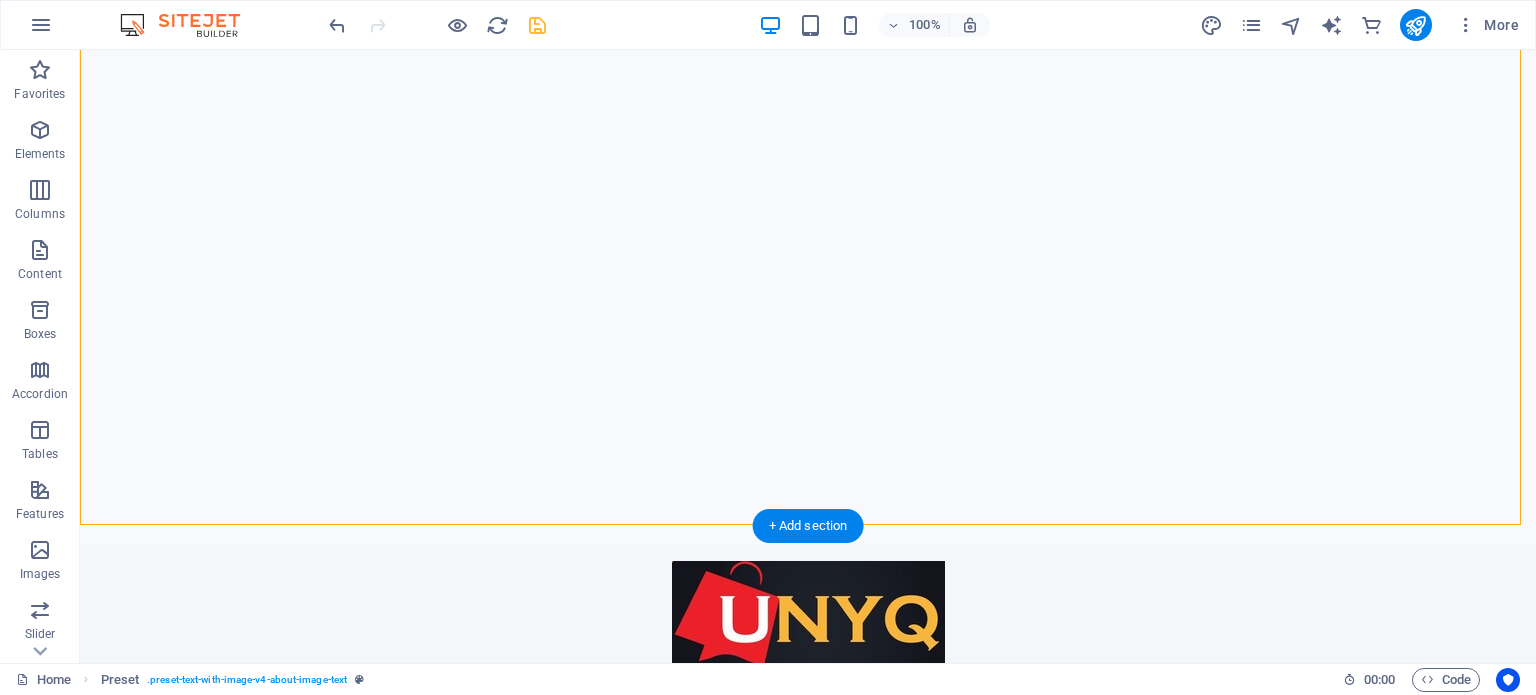 scroll, scrollTop: 700, scrollLeft: 0, axis: vertical 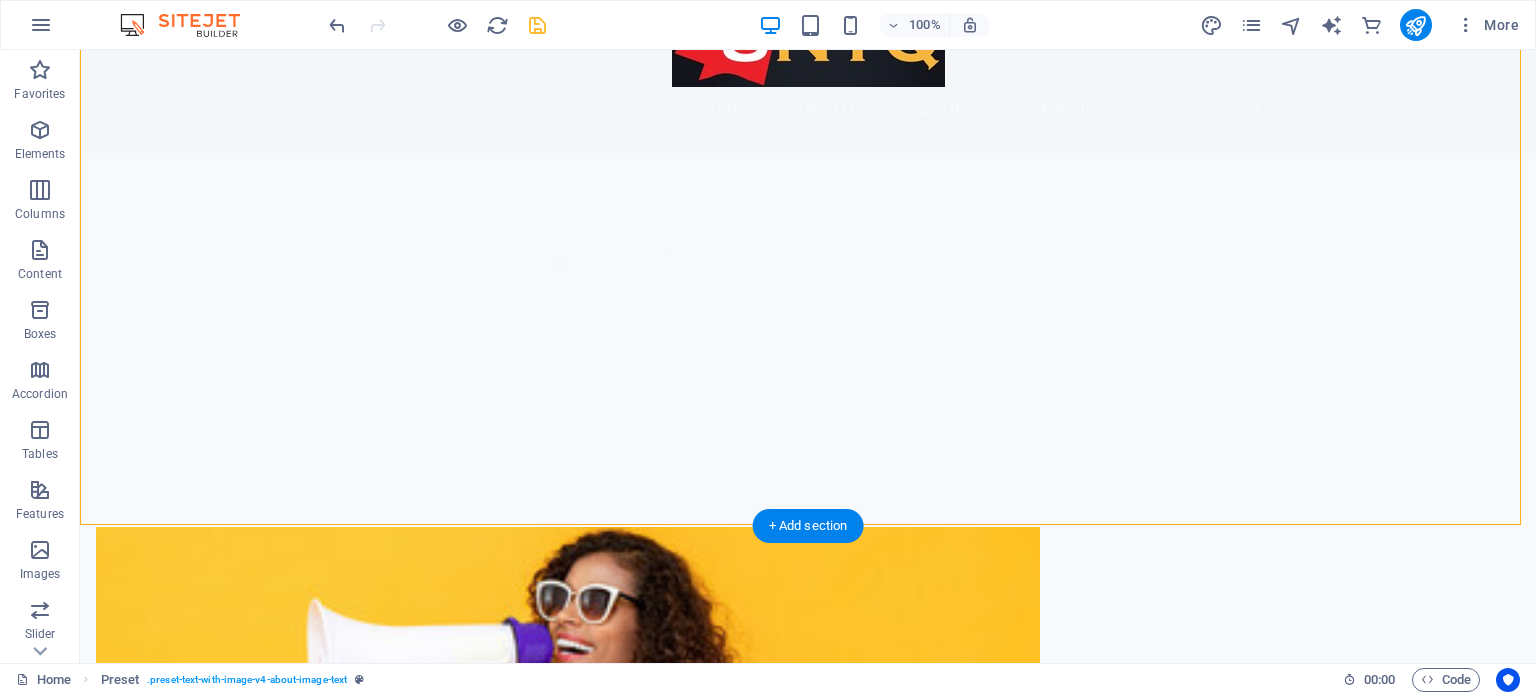 click at bounding box center [568, 728] 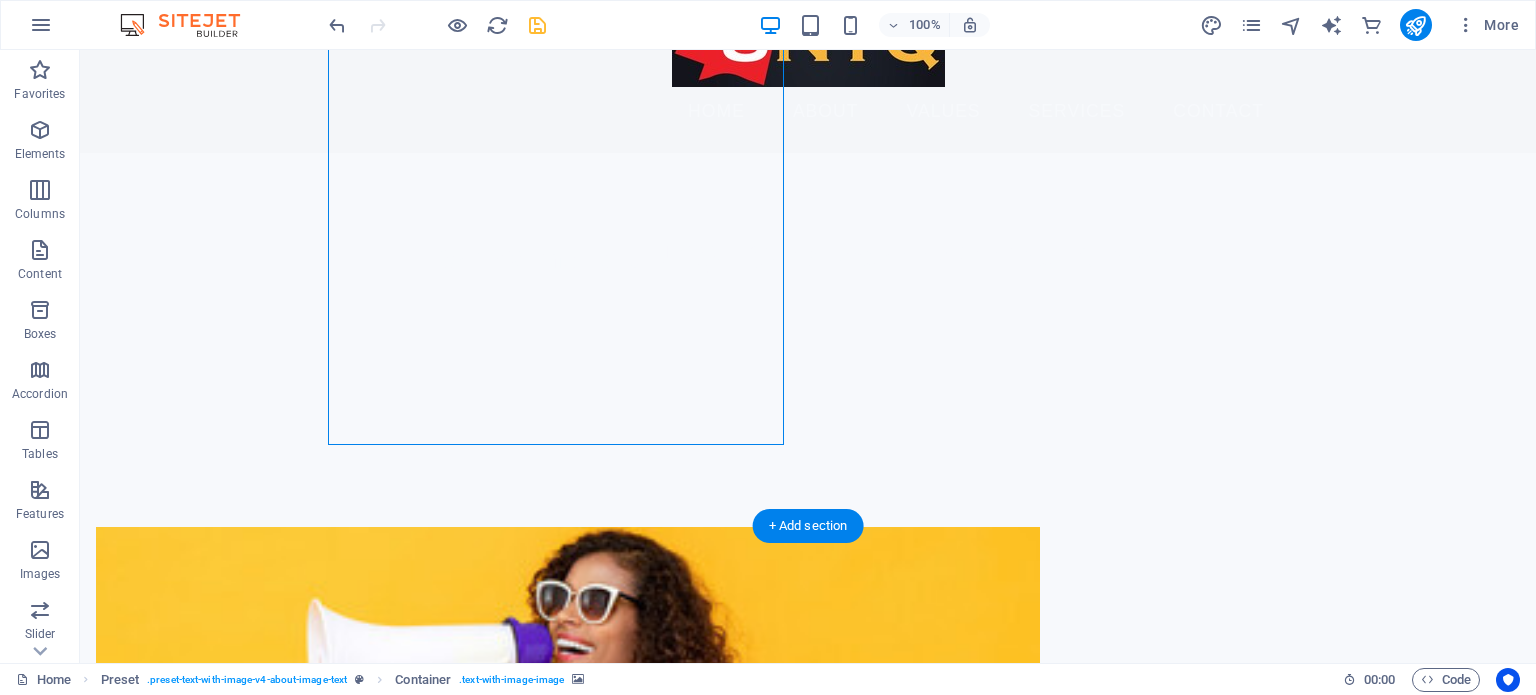 click at bounding box center (568, 728) 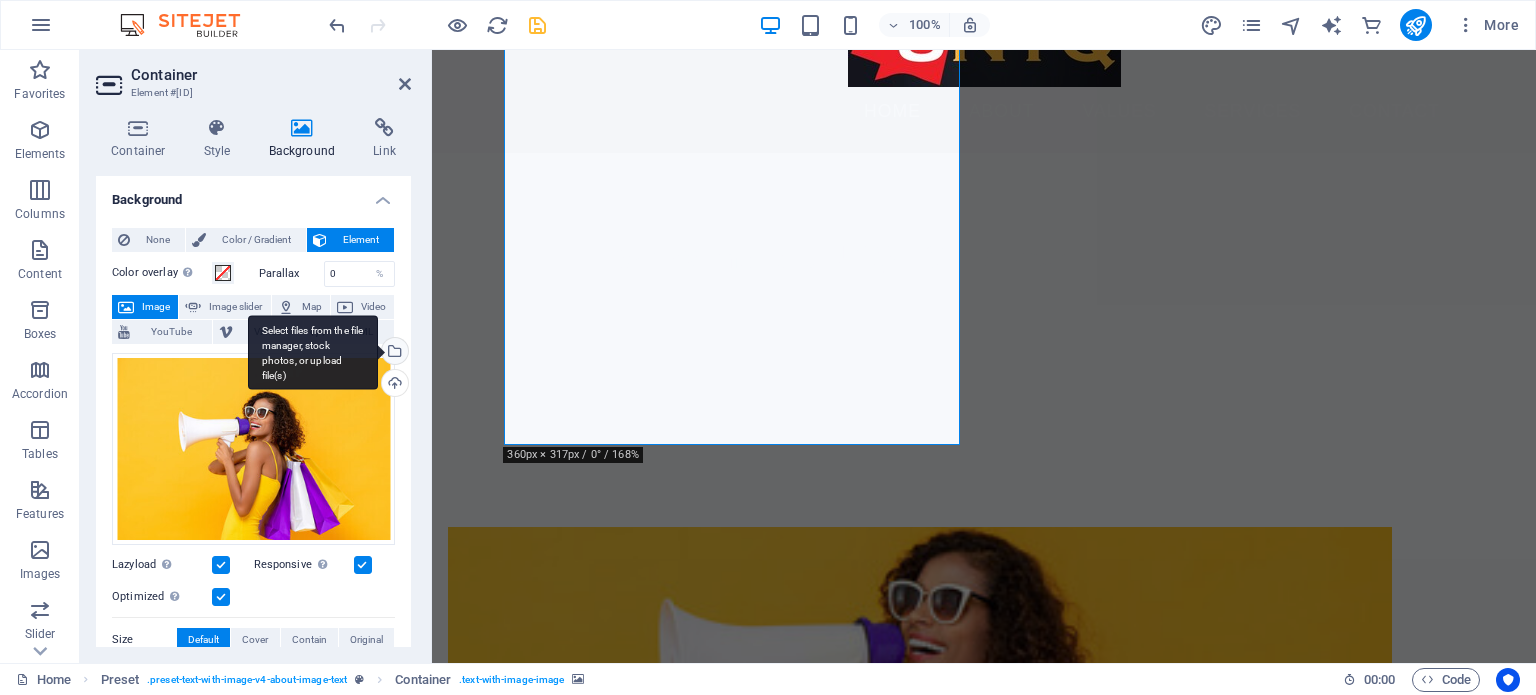 click on "Select files from the file manager, stock photos, or upload file(s)" at bounding box center (393, 353) 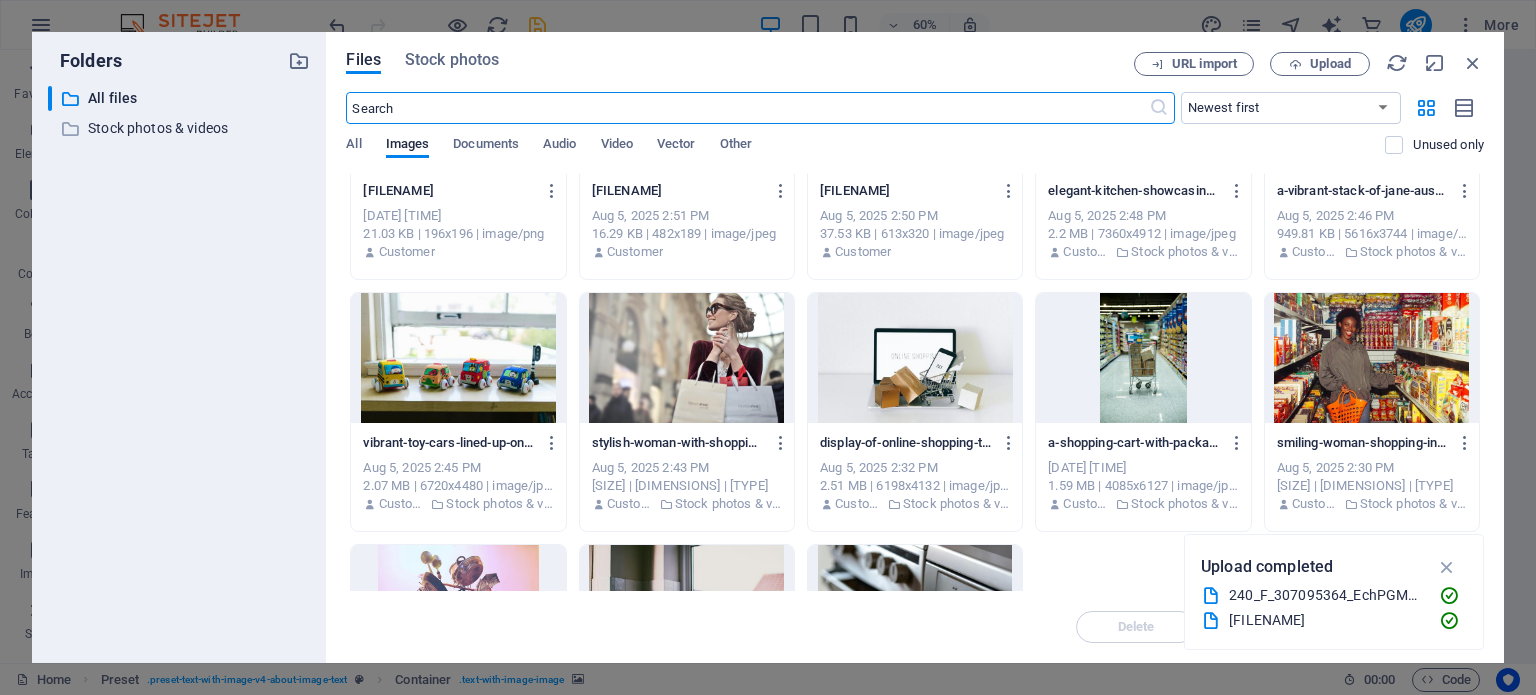 scroll, scrollTop: 400, scrollLeft: 0, axis: vertical 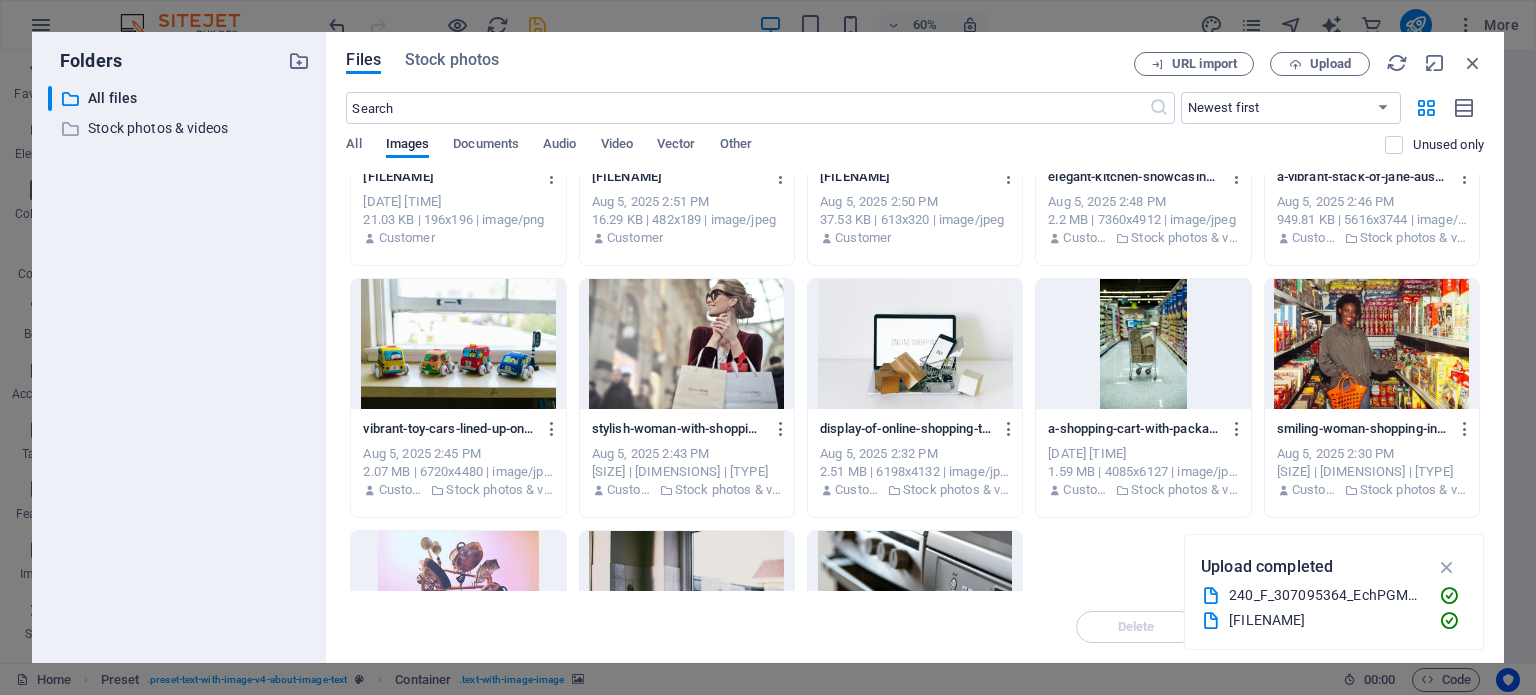 click at bounding box center [687, 344] 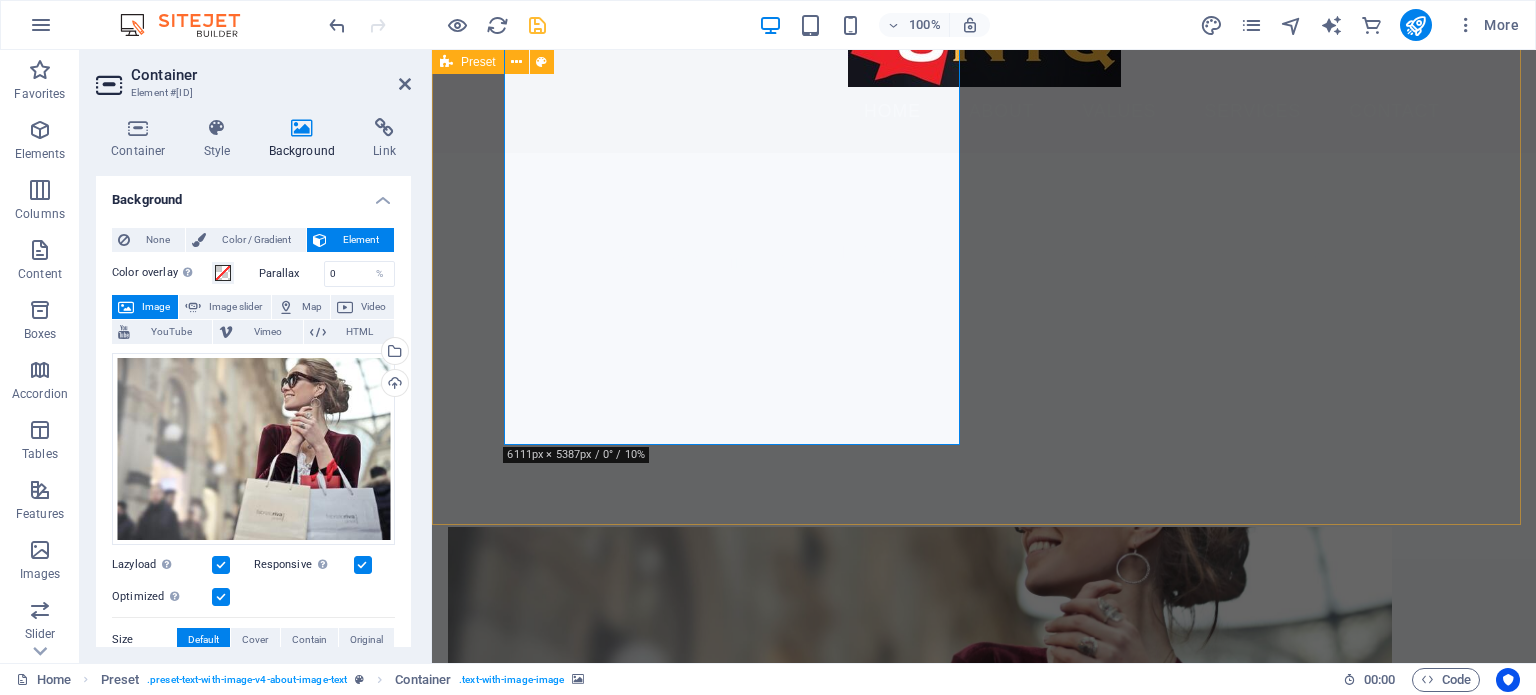 click on "Drop content here or  Add elements  Paste clipboard Shop Anywhere. Deliver Everywhere At  UNYQ , we turn “I wish I could get that” into “It’s on its way!” We’re your friendly errand runners and online retail partners, connecting you to every product you love in South Africa—then getting it to Zimbabwe, Botswana, or anywhere in SA without breaking the bank. From shopping to shipping, we handle the hustle so you can enjoy the goods. Learn More" at bounding box center [984, 936] 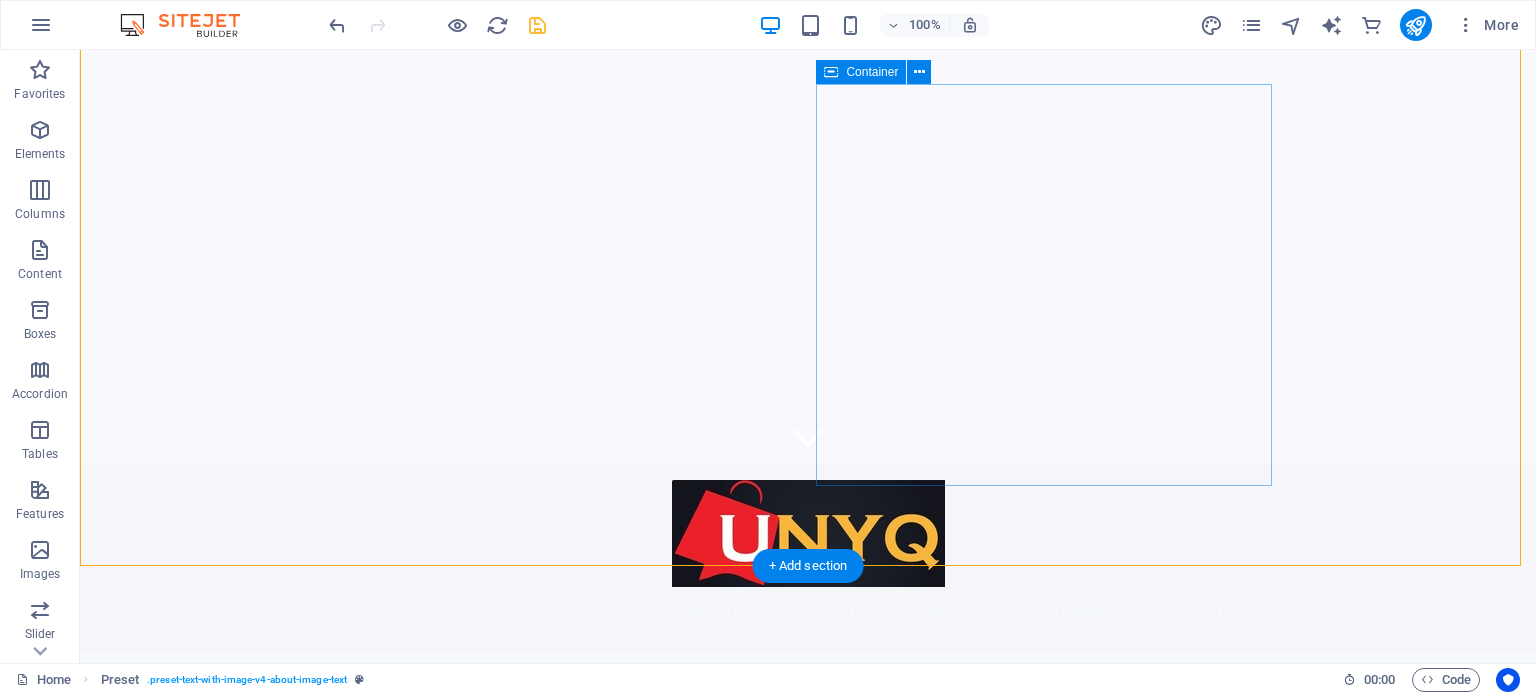 scroll, scrollTop: 700, scrollLeft: 0, axis: vertical 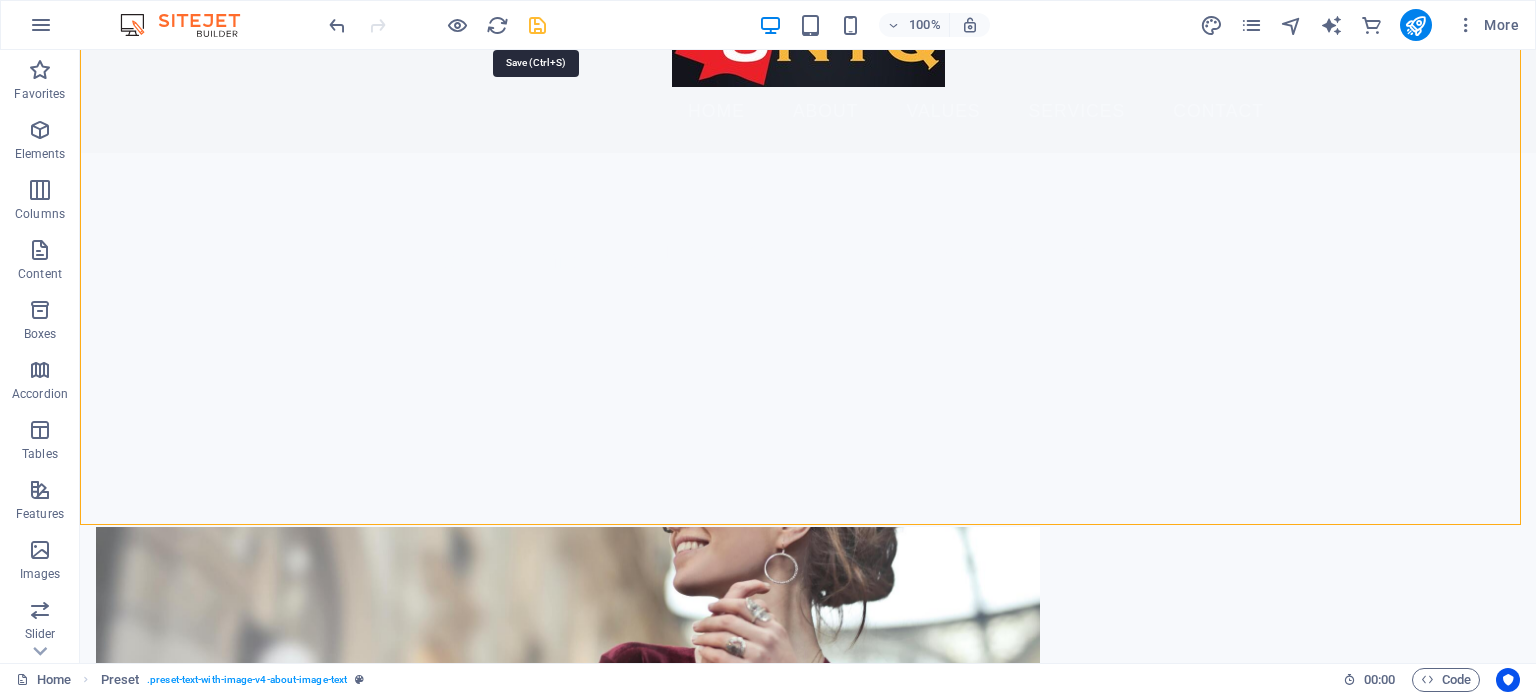 click at bounding box center (537, 25) 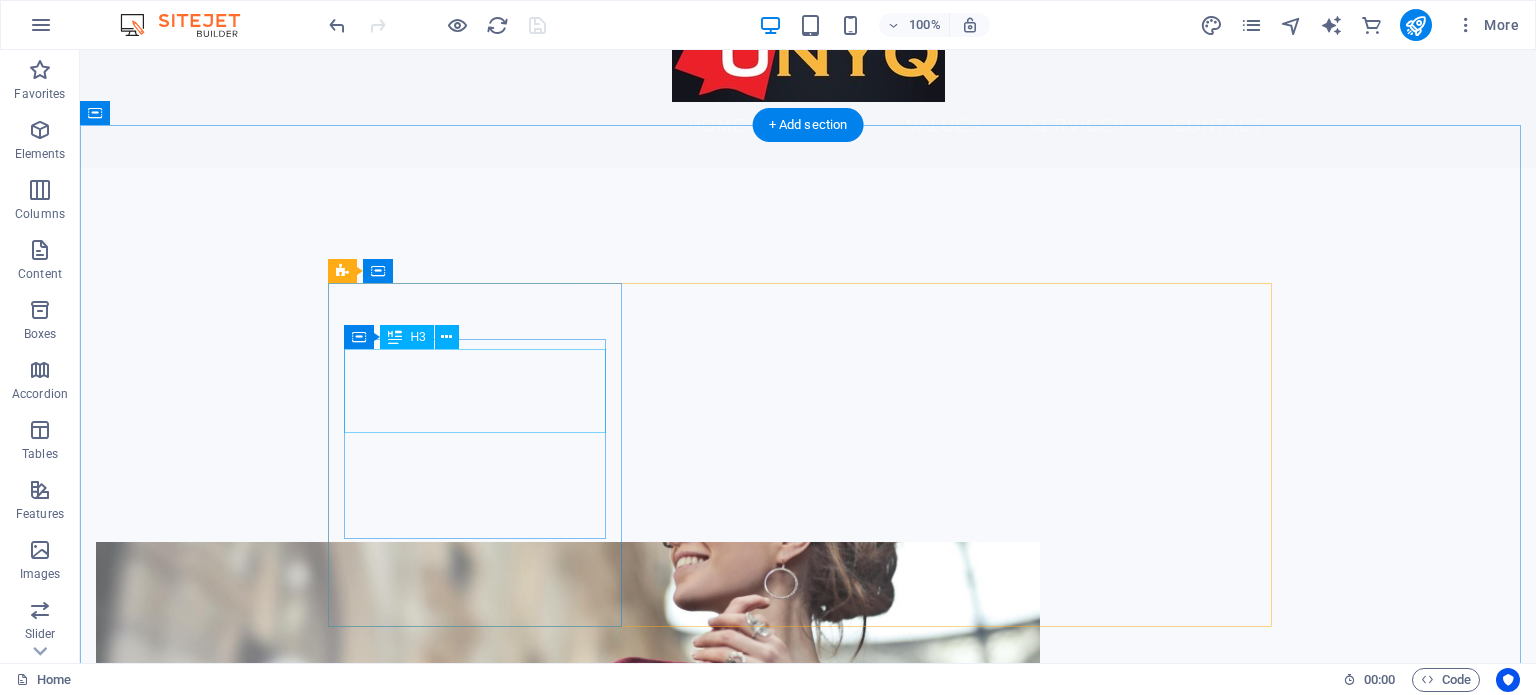 scroll, scrollTop: 1100, scrollLeft: 0, axis: vertical 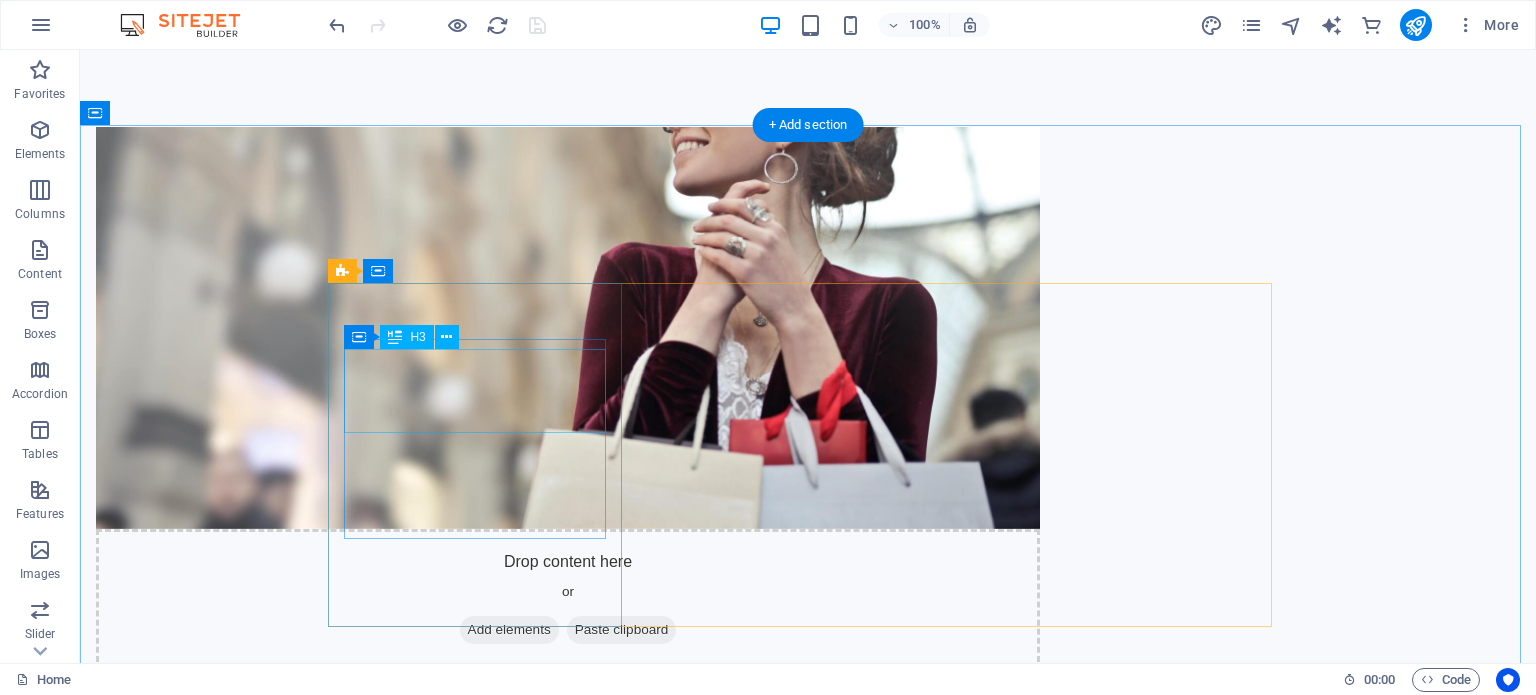 click on "Top Brands at Your Fingertips" at bounding box center [482, 1291] 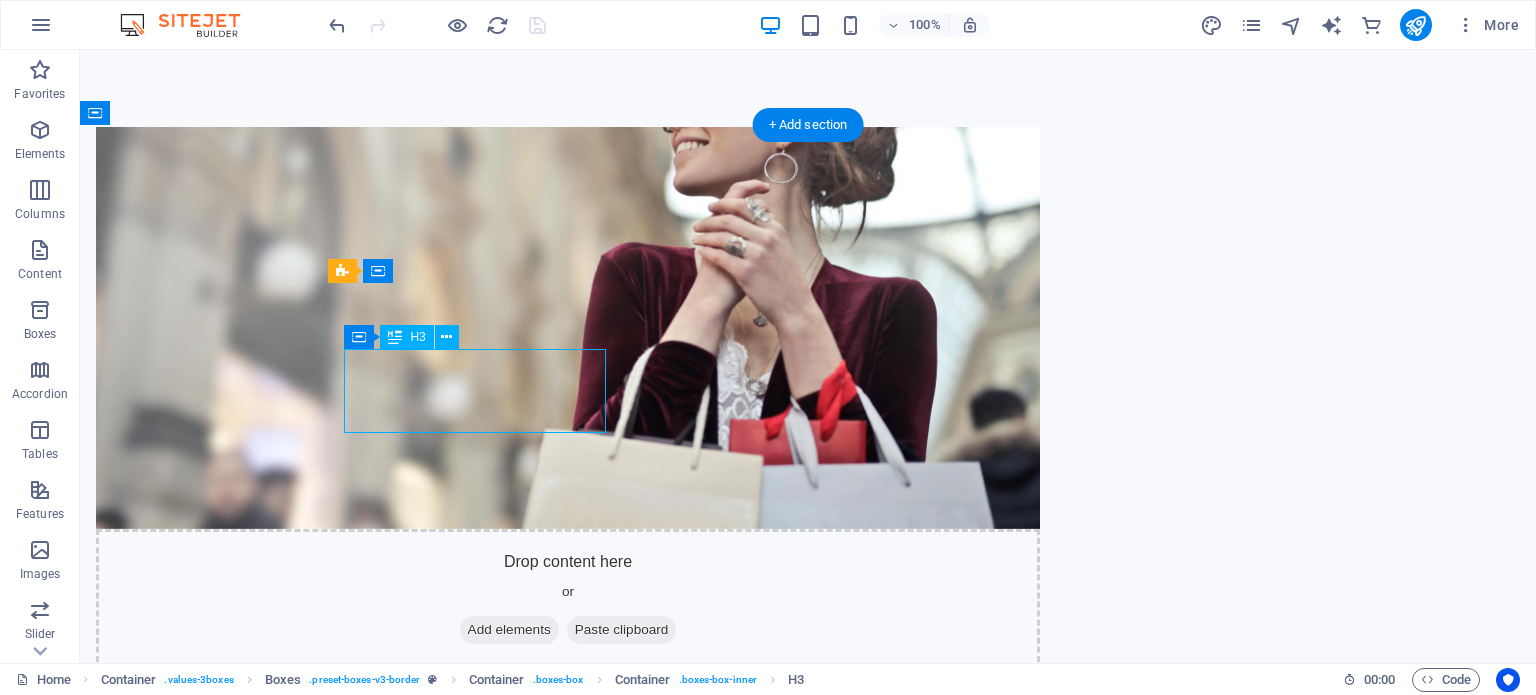 click on "Top Brands at Your Fingertips" at bounding box center (482, 1291) 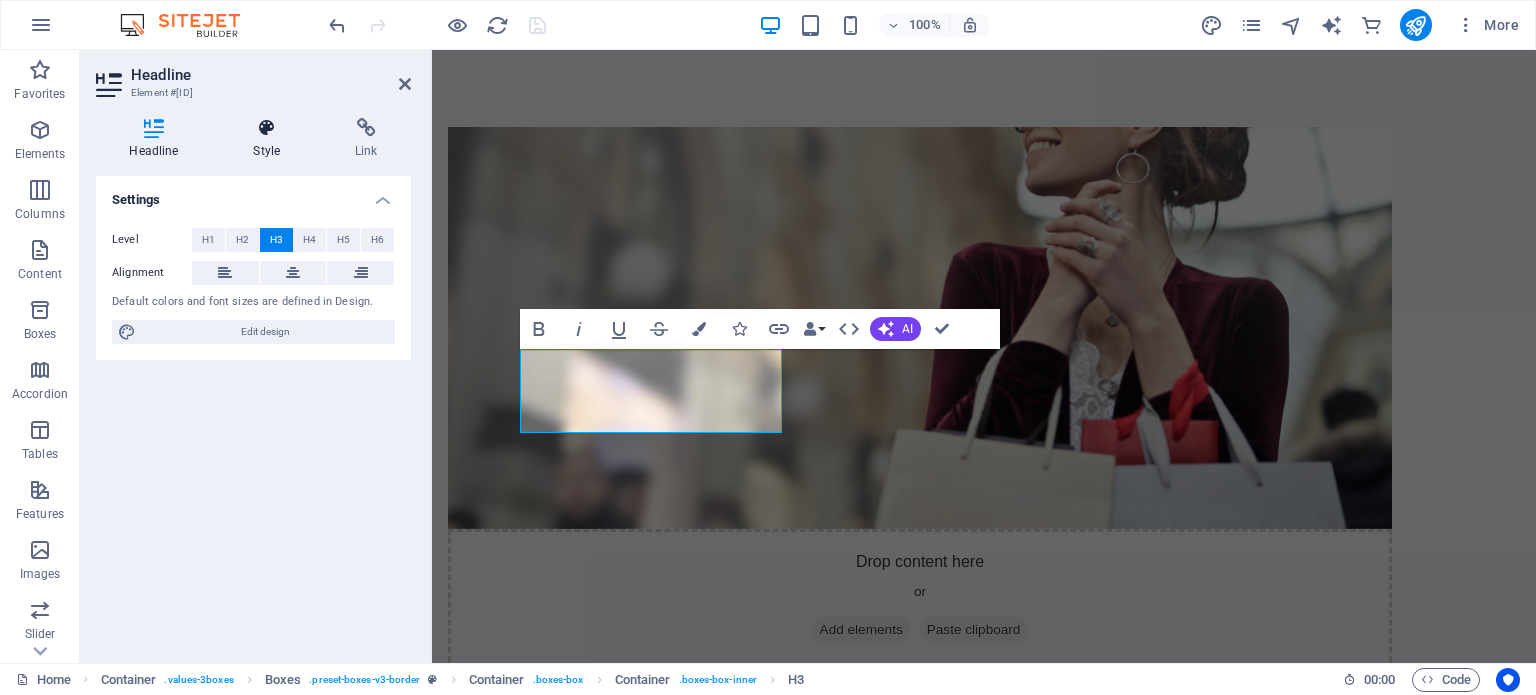 click at bounding box center [267, 128] 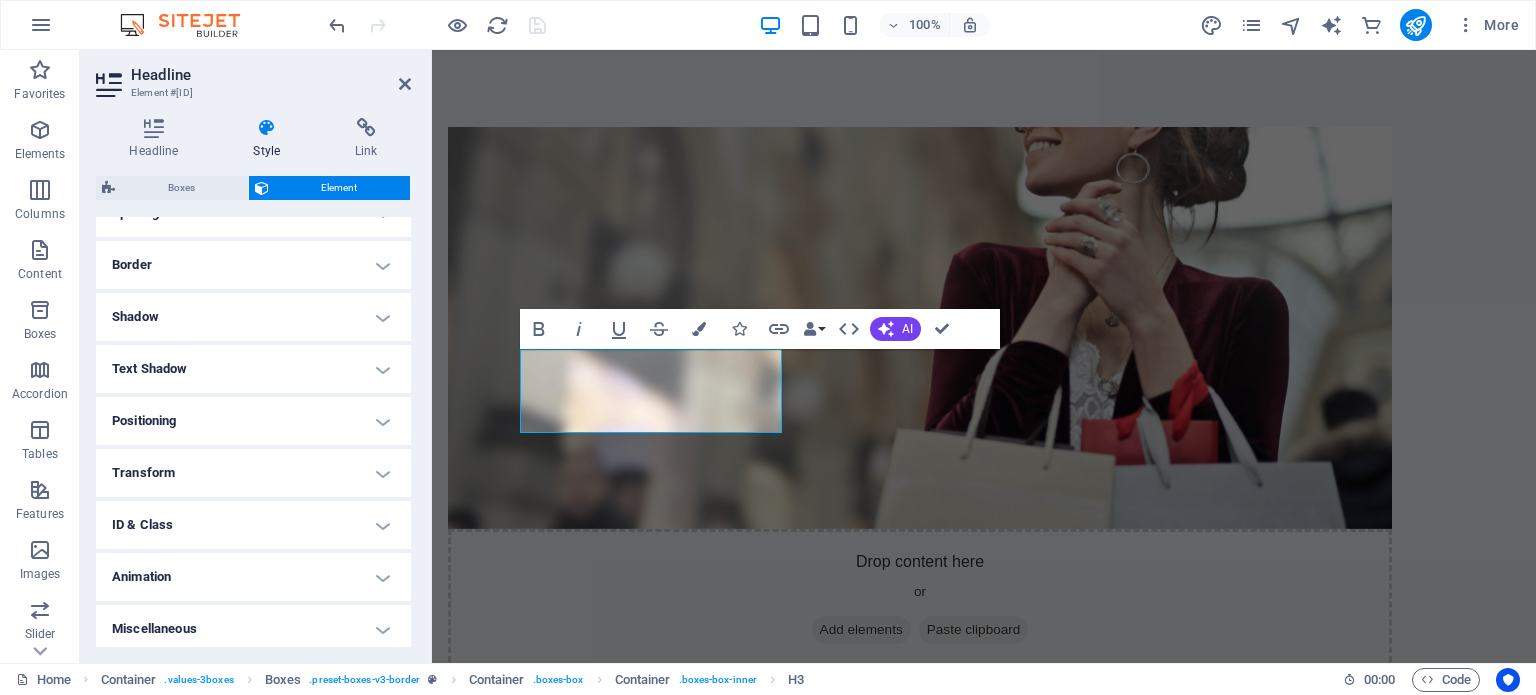 scroll, scrollTop: 414, scrollLeft: 0, axis: vertical 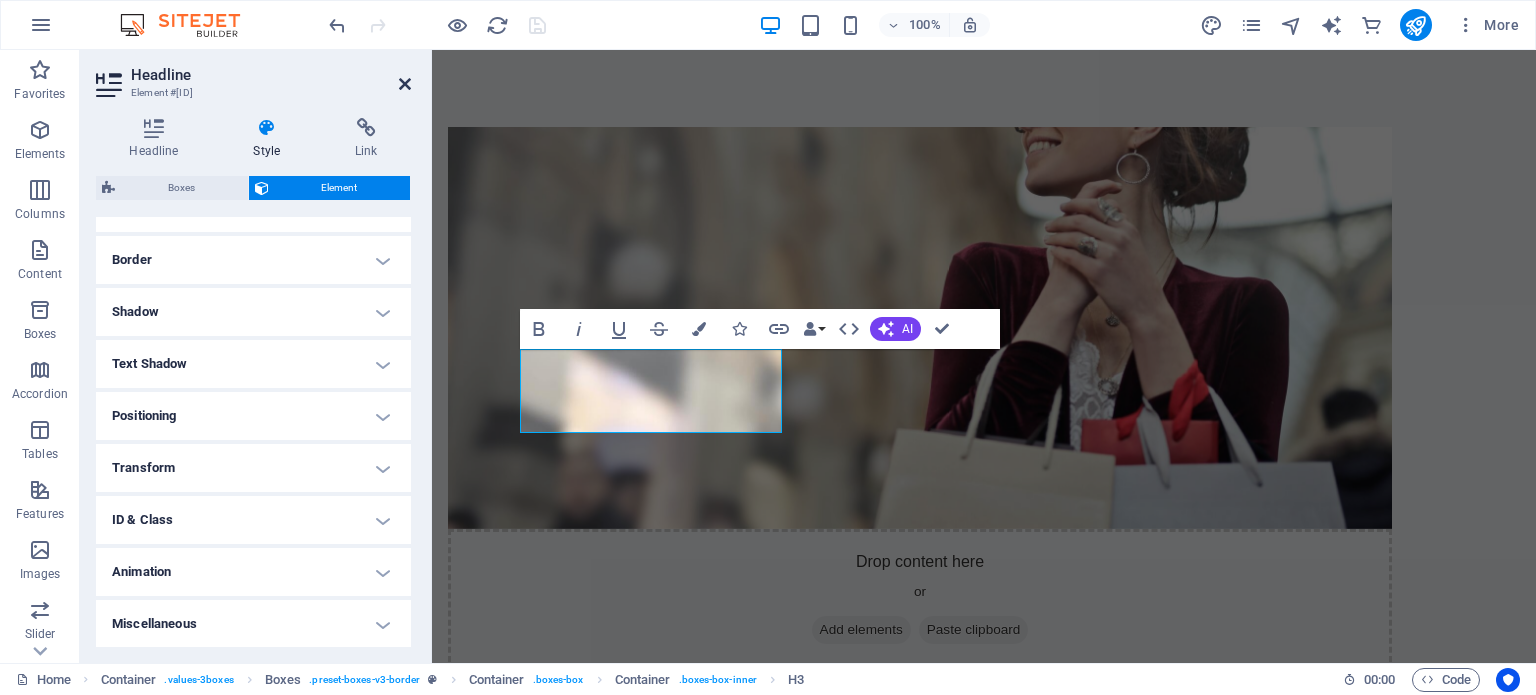 click at bounding box center (405, 84) 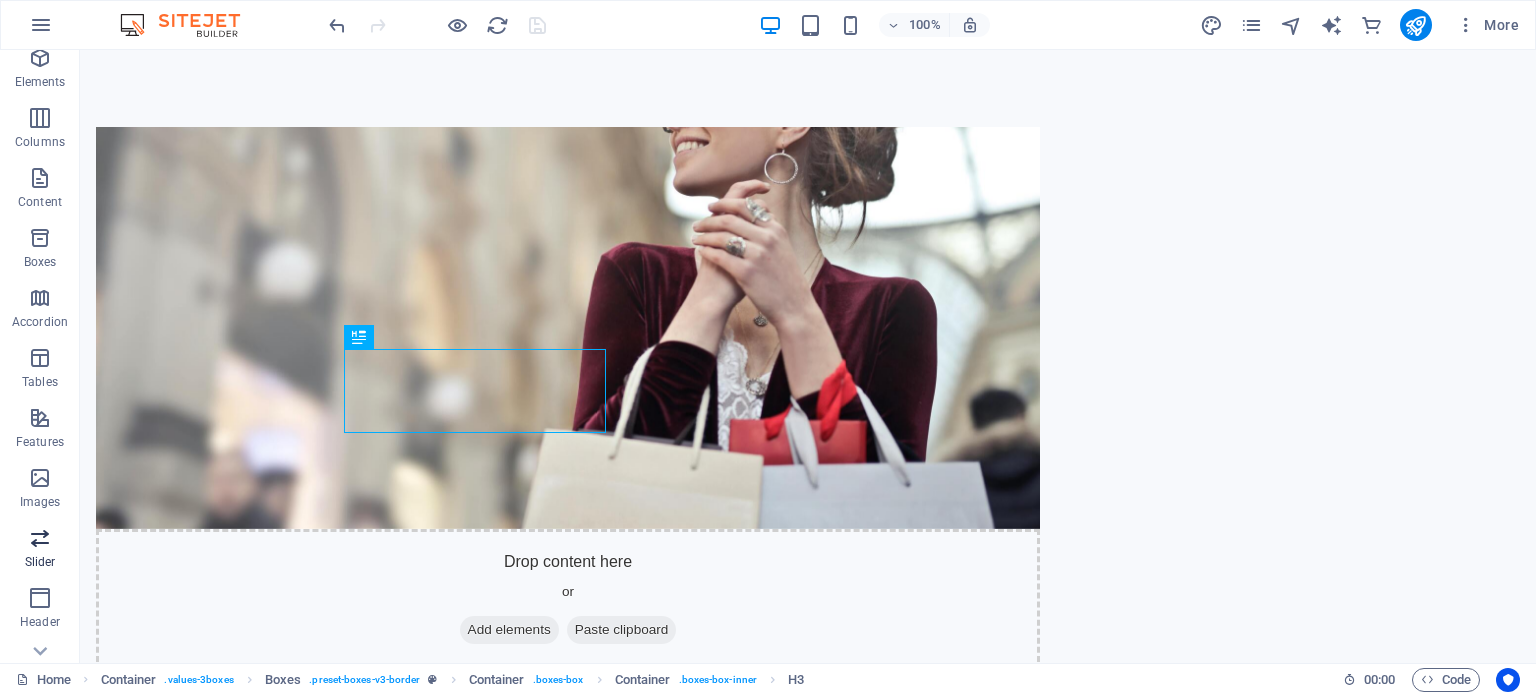 scroll, scrollTop: 100, scrollLeft: 0, axis: vertical 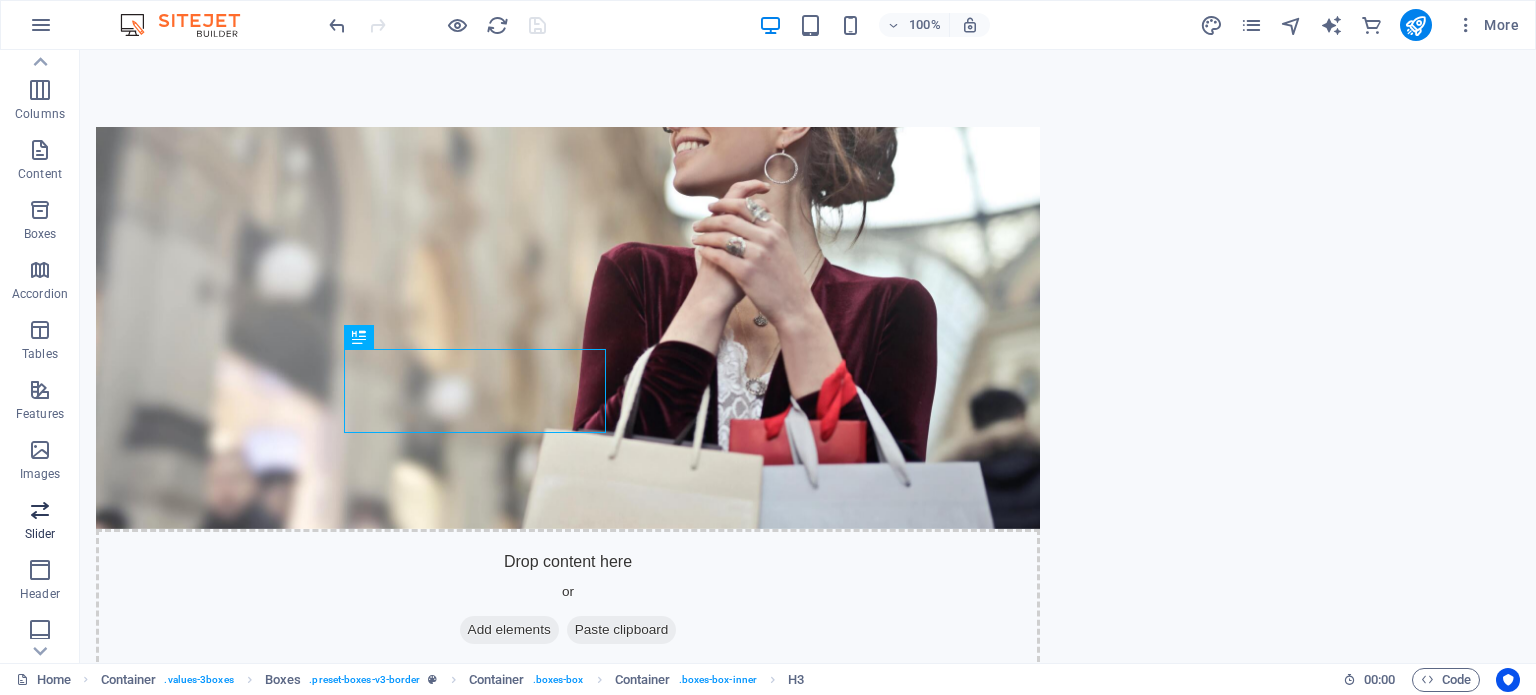 click at bounding box center [40, 510] 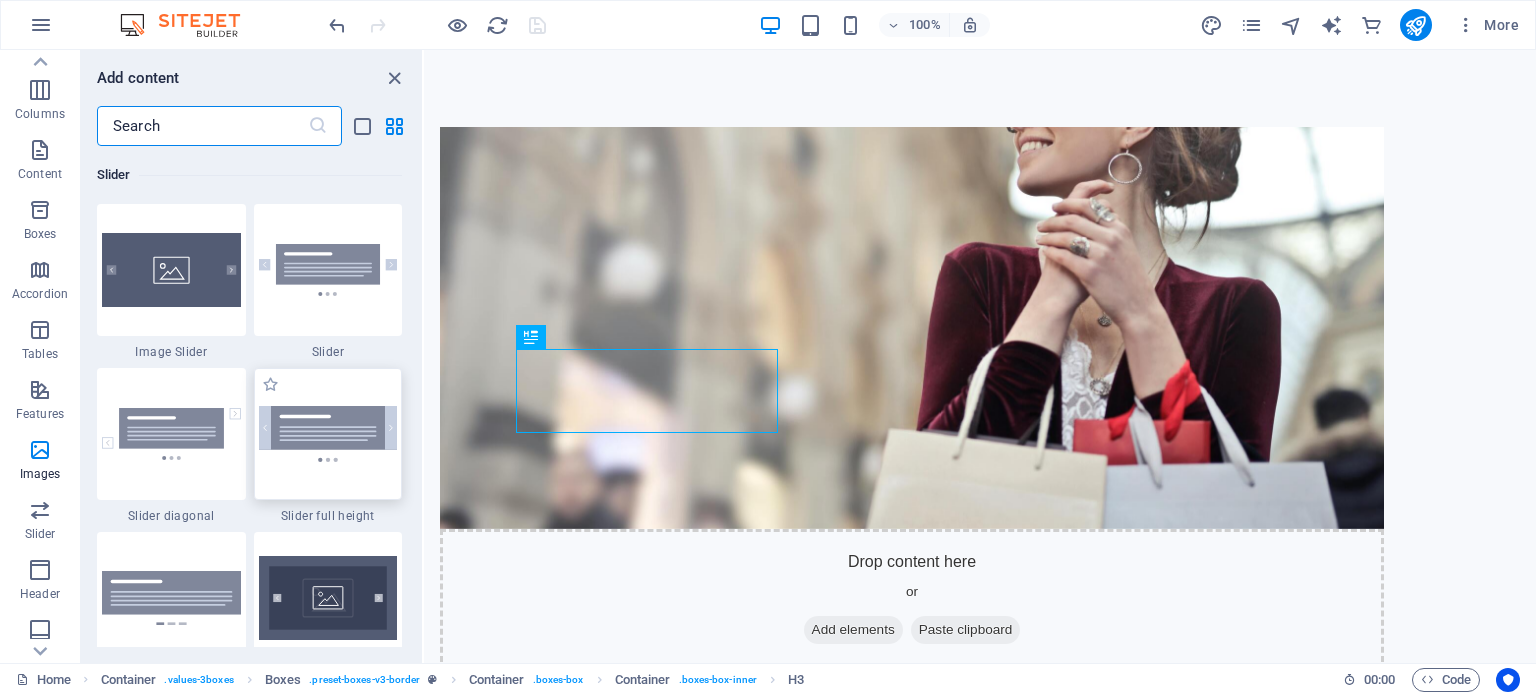 scroll, scrollTop: 11236, scrollLeft: 0, axis: vertical 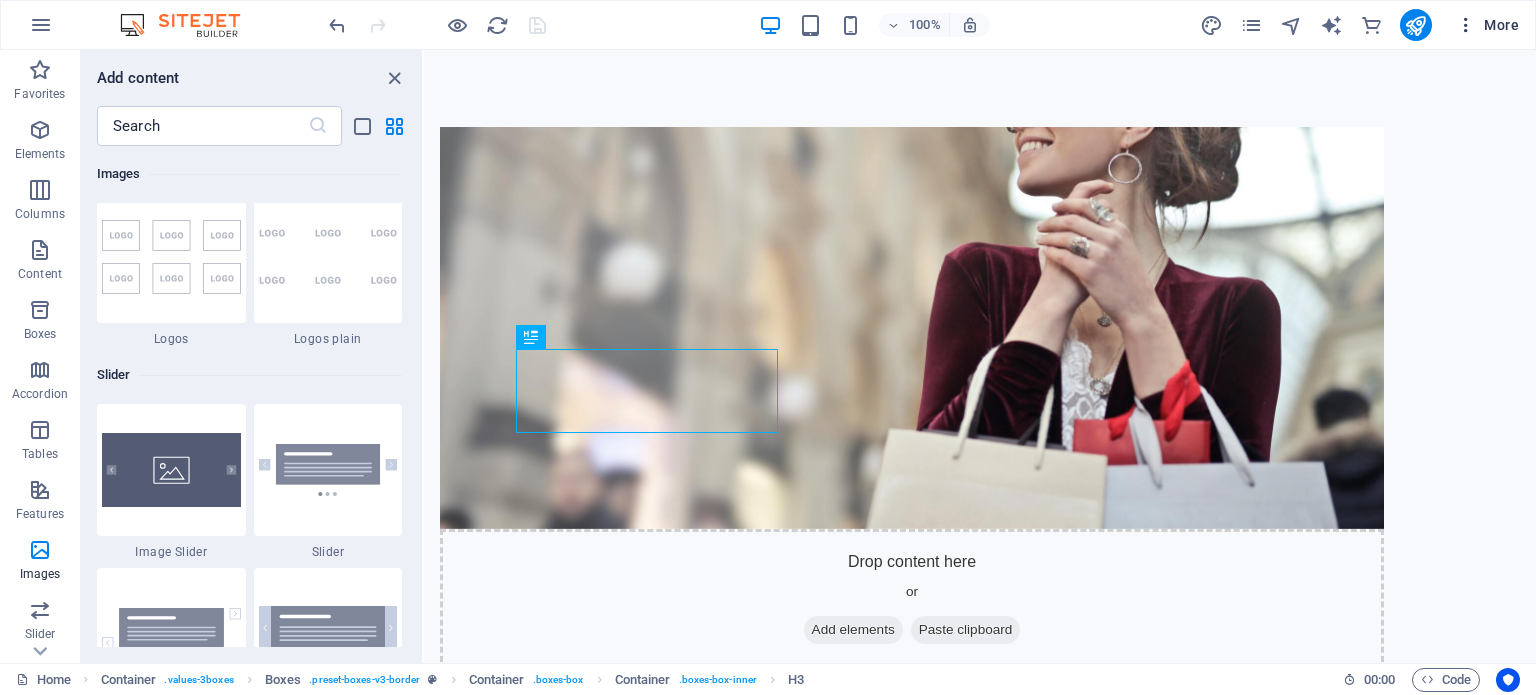 click at bounding box center [1466, 25] 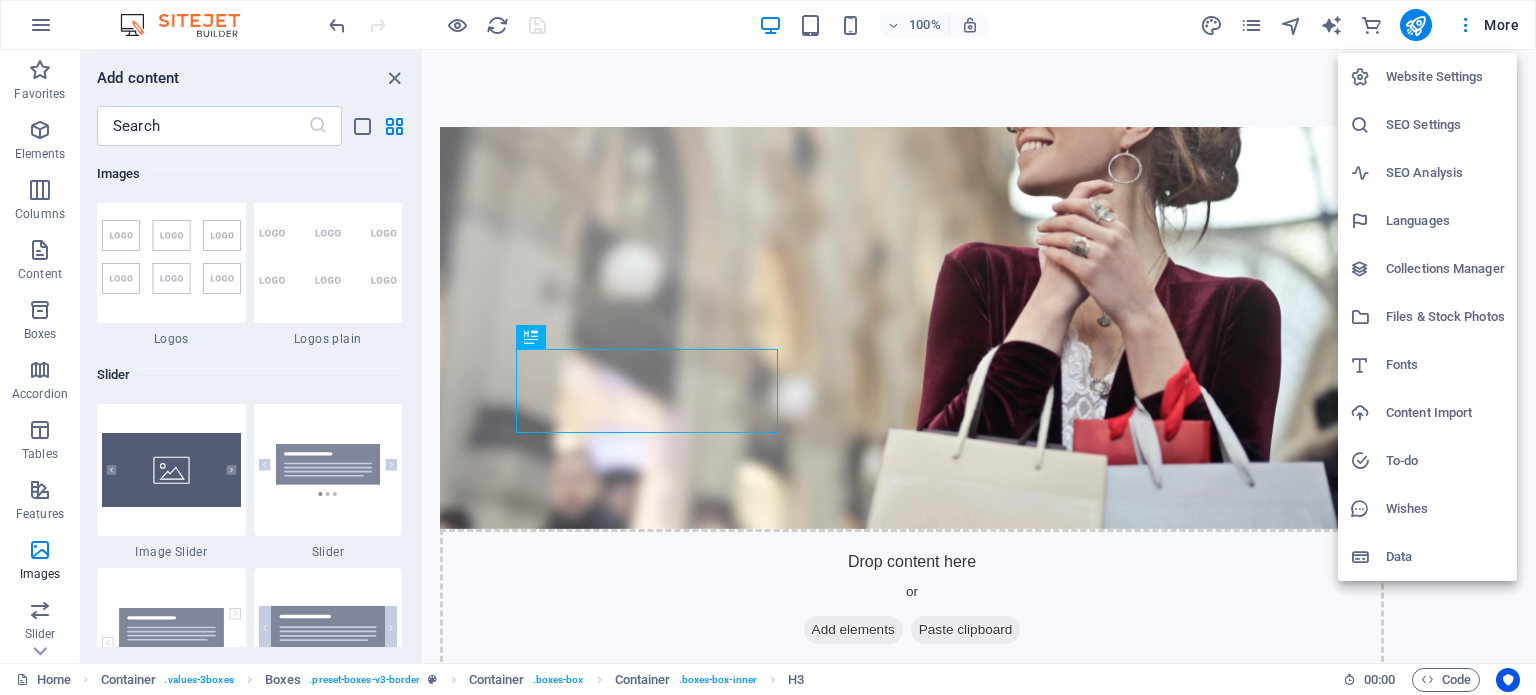 click on "Website Settings" at bounding box center [1445, 77] 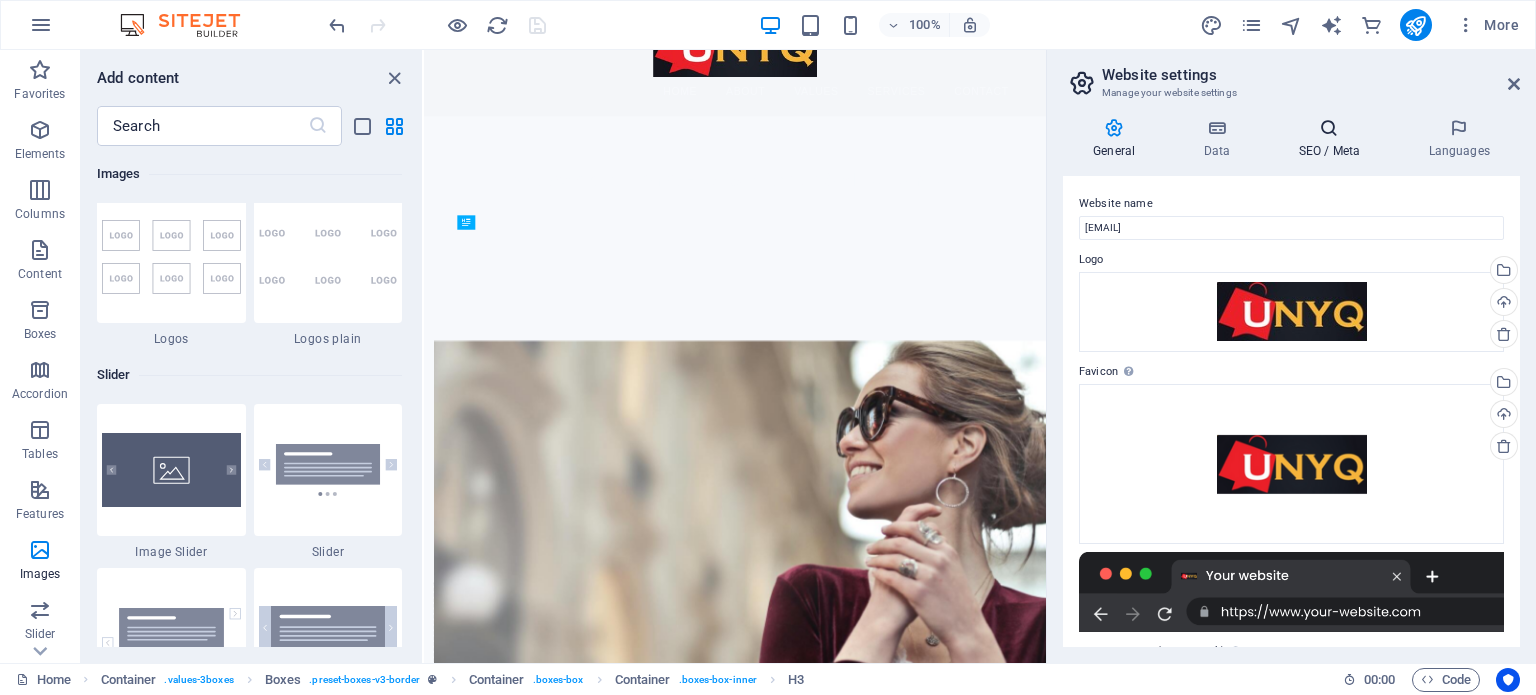 scroll, scrollTop: 1508, scrollLeft: 0, axis: vertical 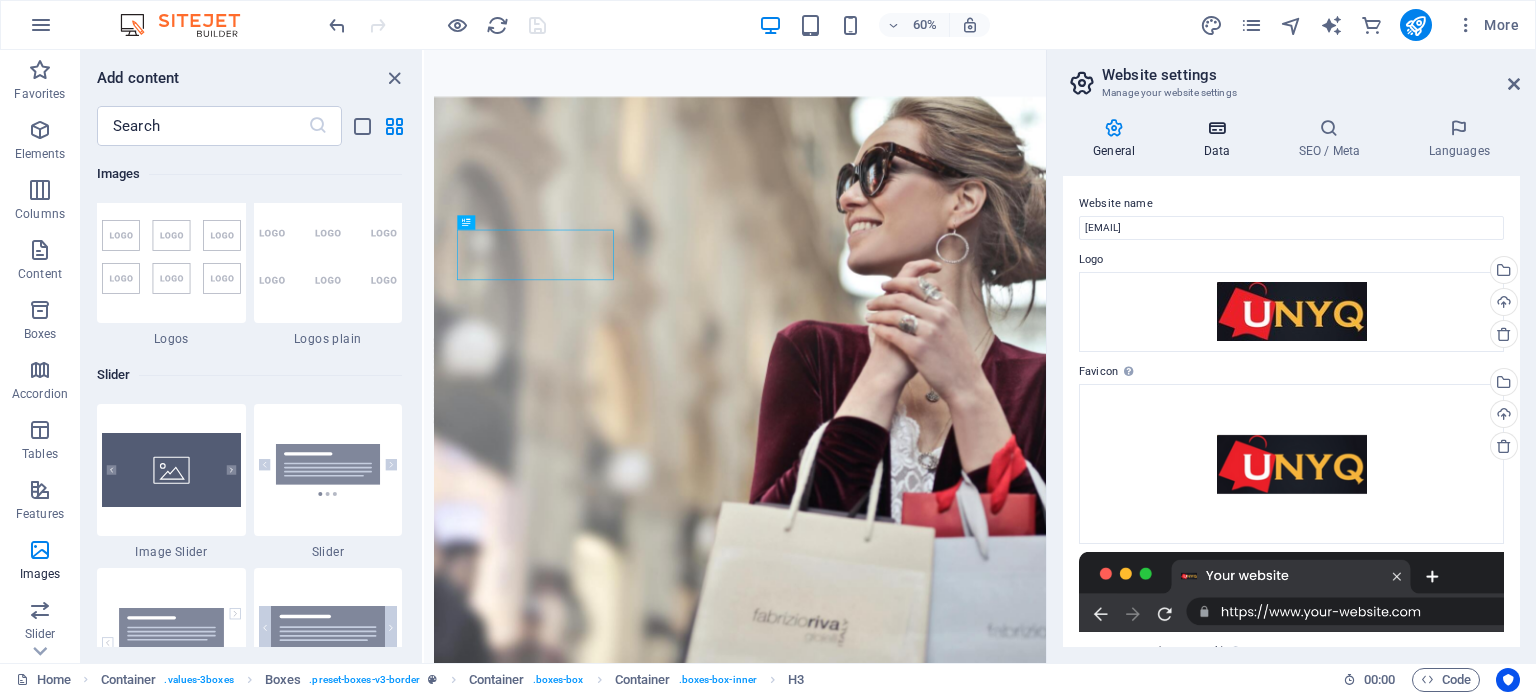 click on "Data" at bounding box center [1220, 139] 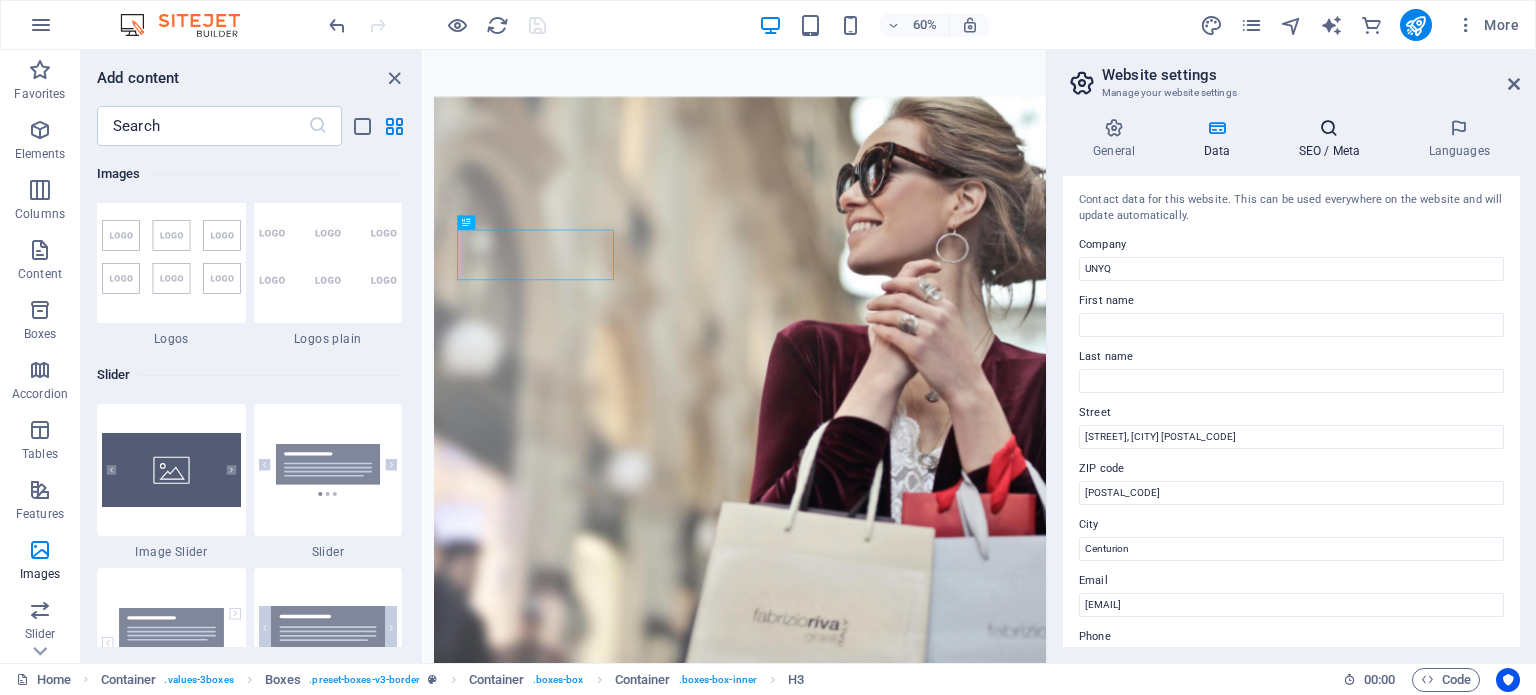 click at bounding box center (1329, 128) 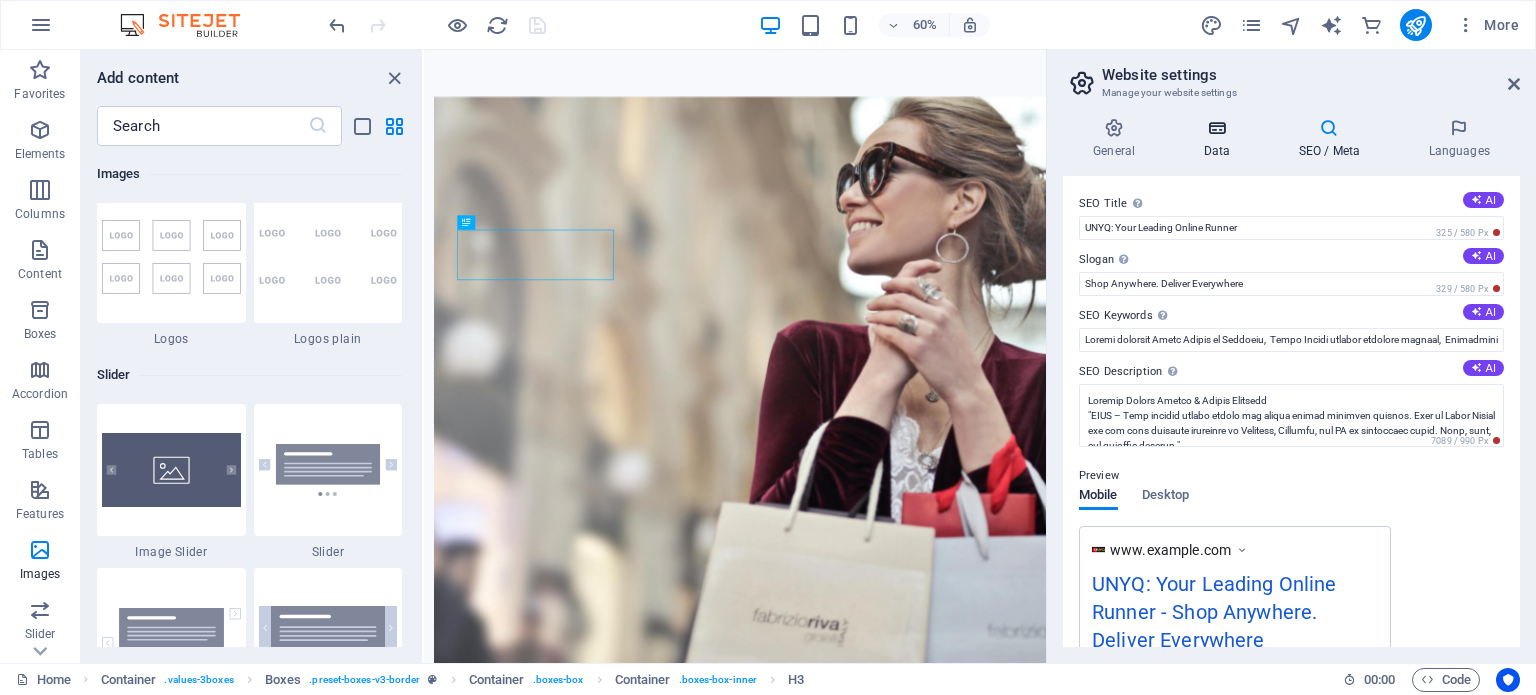 click on "Data" at bounding box center (1220, 139) 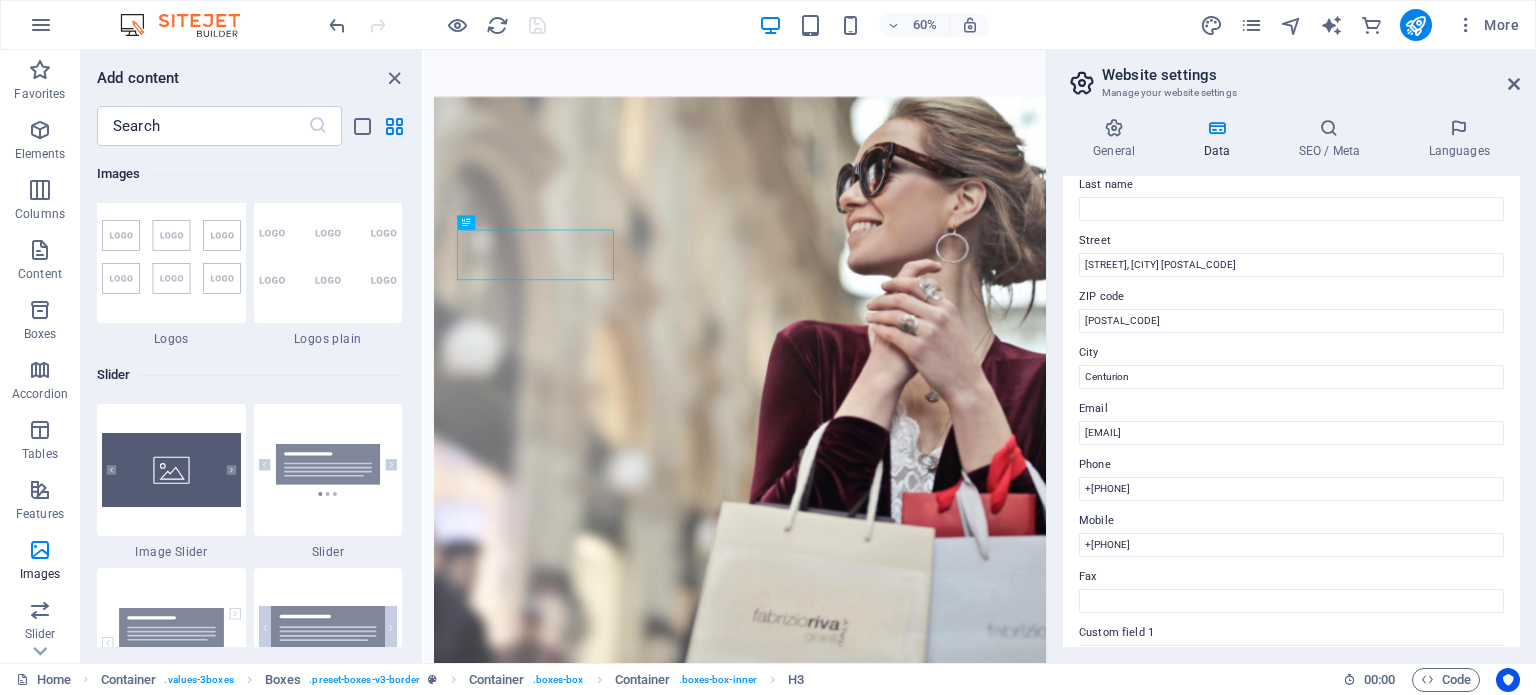 scroll, scrollTop: 0, scrollLeft: 0, axis: both 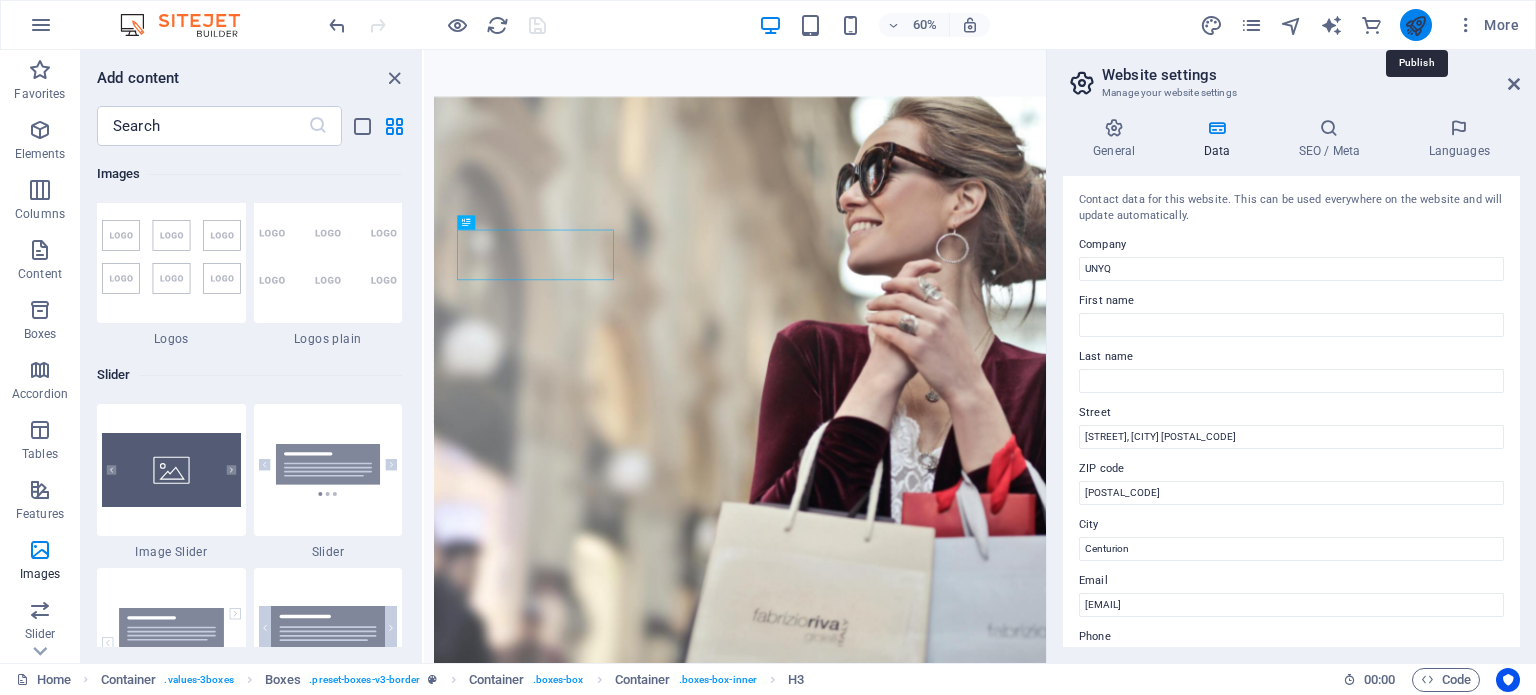 click at bounding box center (1415, 25) 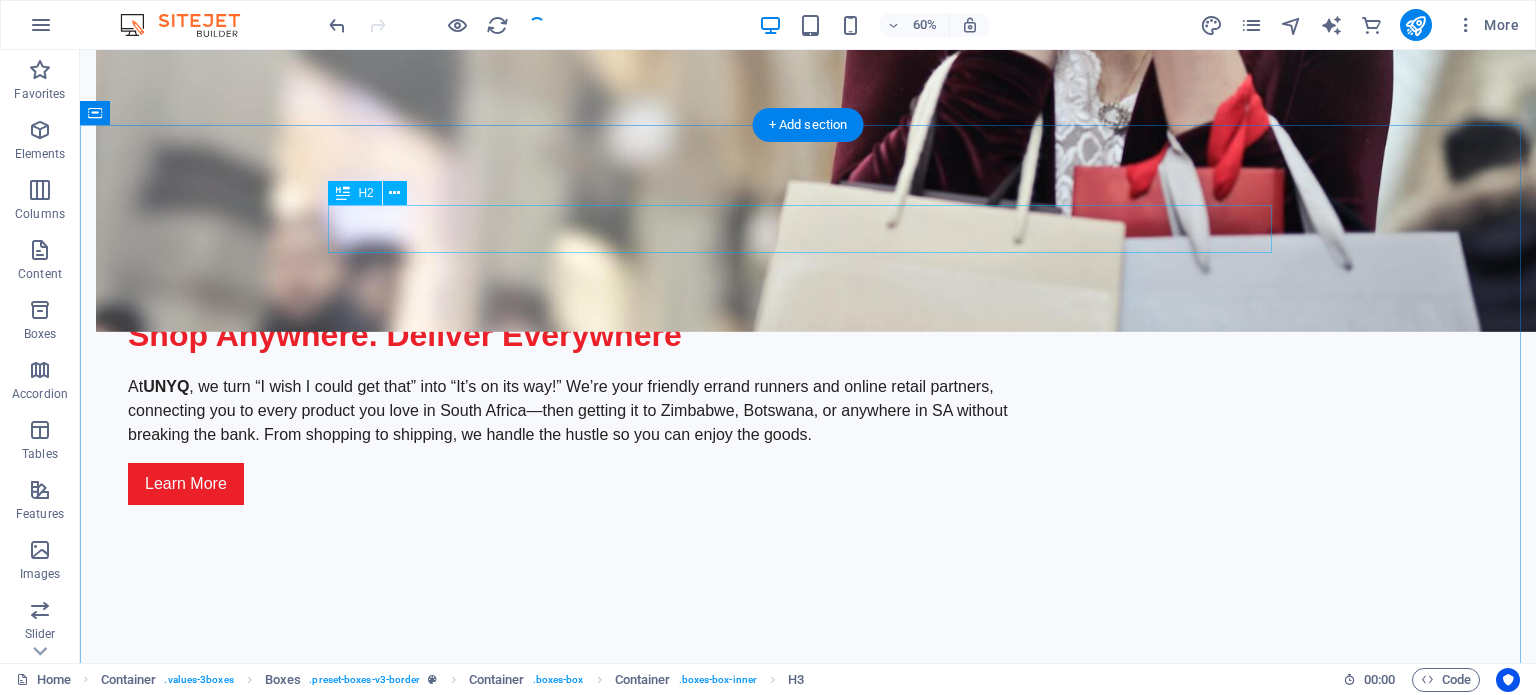scroll, scrollTop: 1100, scrollLeft: 0, axis: vertical 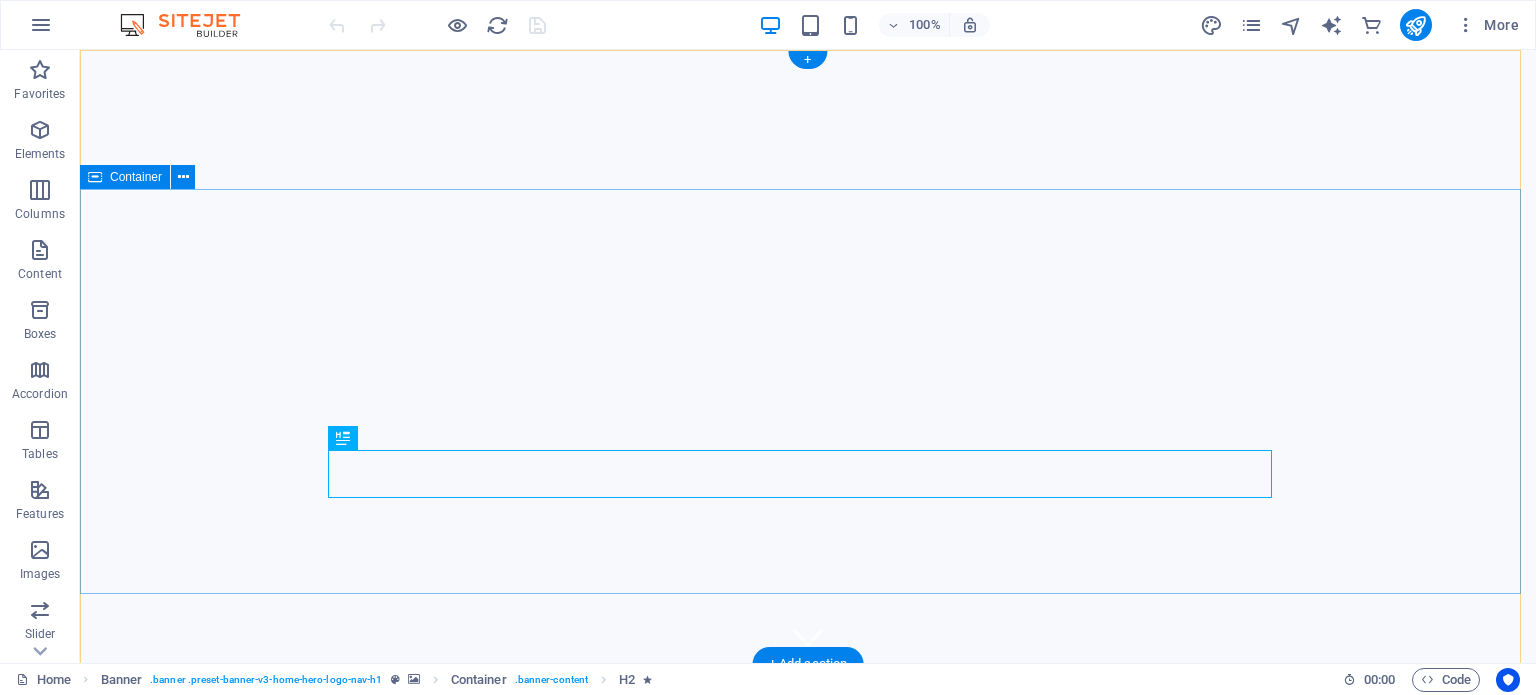 click on "Welcome to UNYQ - SA's Premier Online Runner" at bounding box center (808, 965) 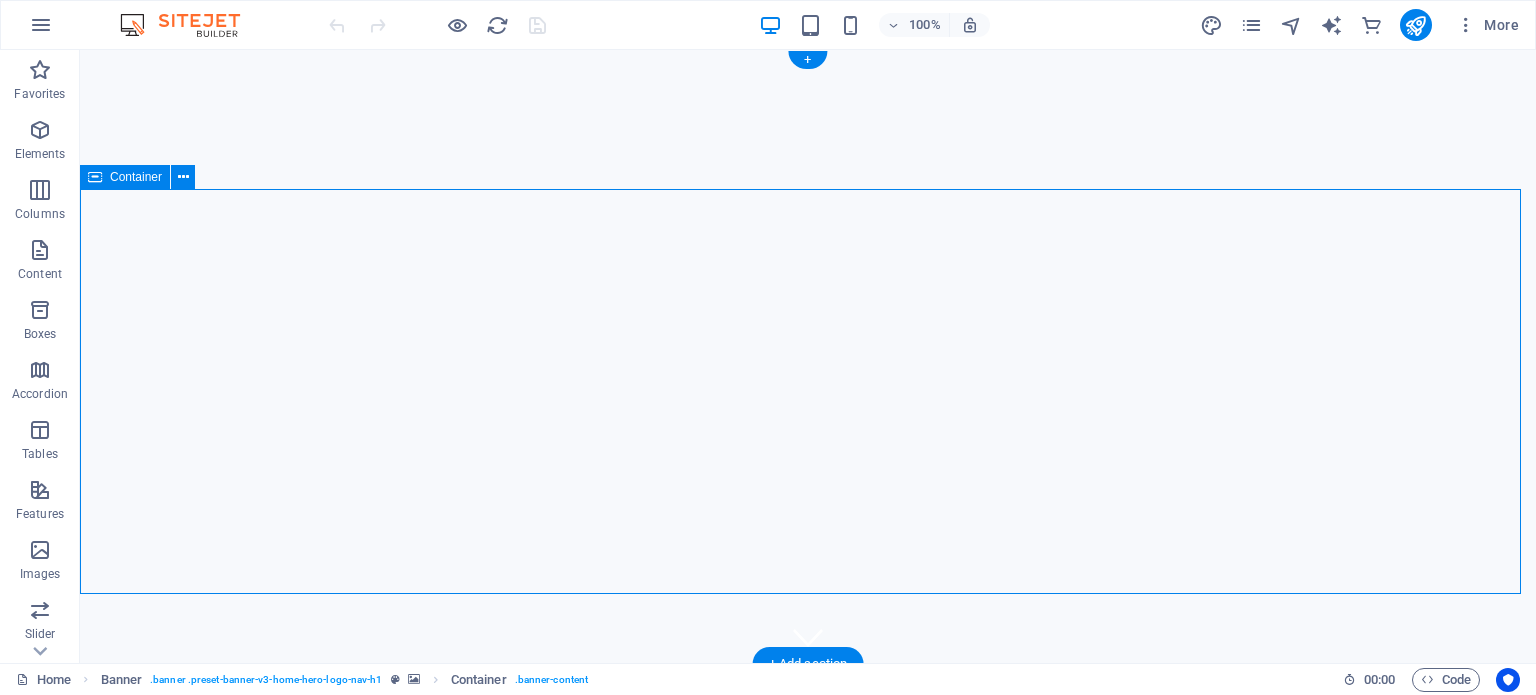 click on "Welcome to UNYQ - SA's Premier Online Runner" at bounding box center [808, 965] 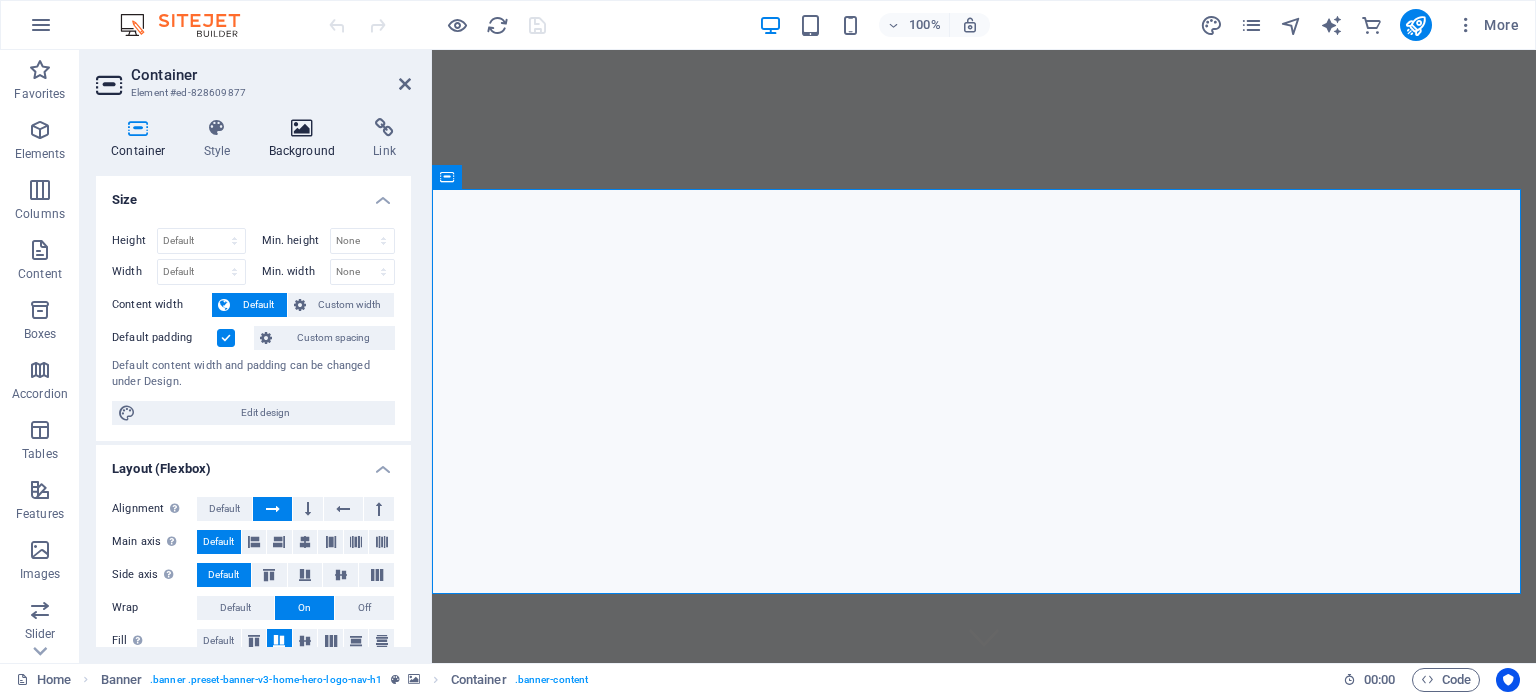 click at bounding box center (302, 128) 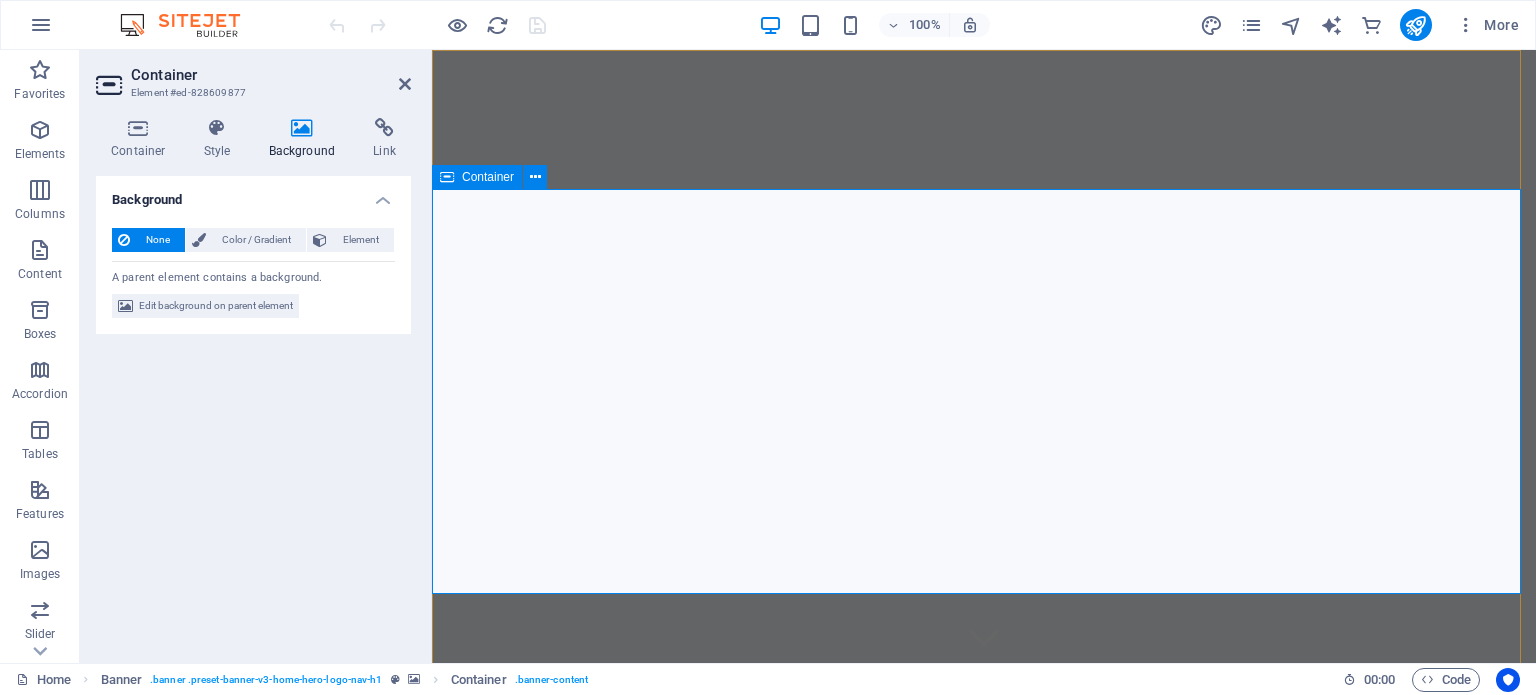 click on "Welcome to UNYQ - SA's Premier Online Runner" at bounding box center (984, 965) 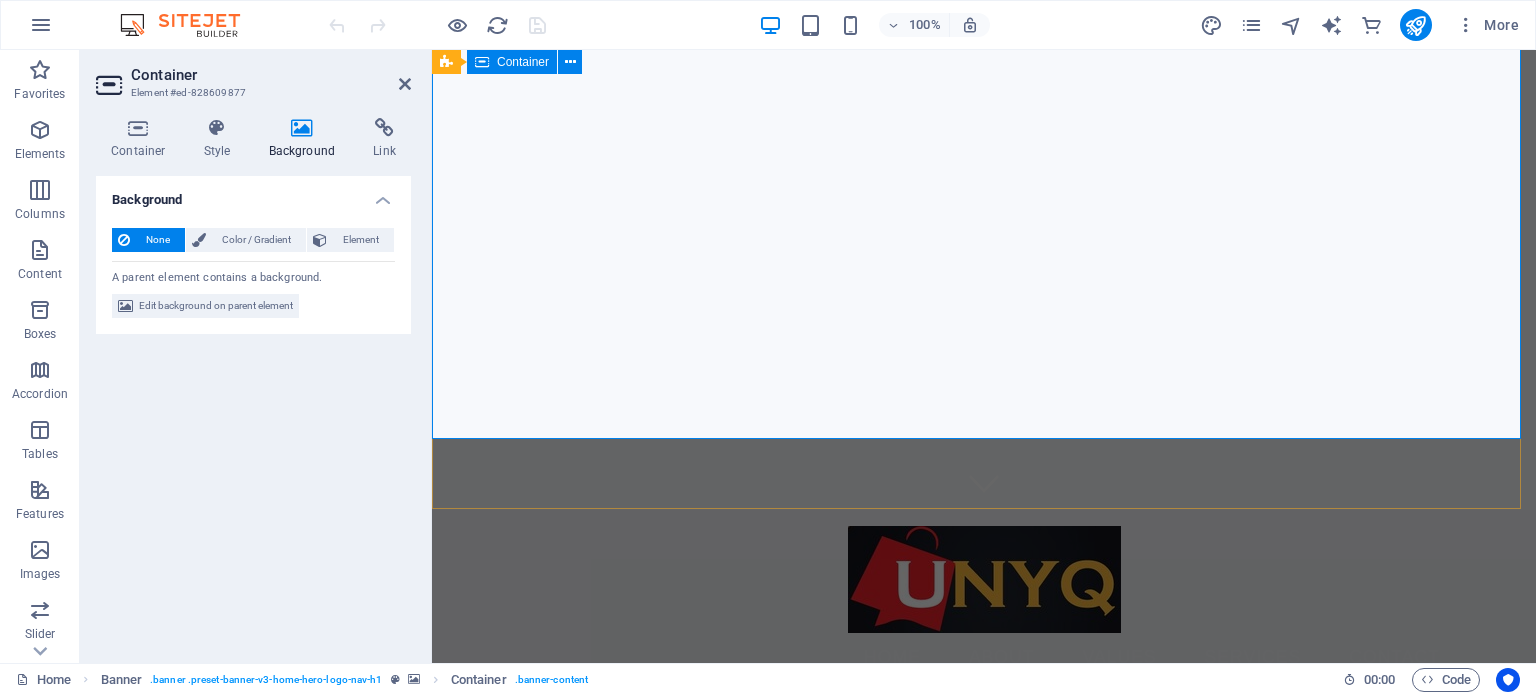 scroll, scrollTop: 200, scrollLeft: 0, axis: vertical 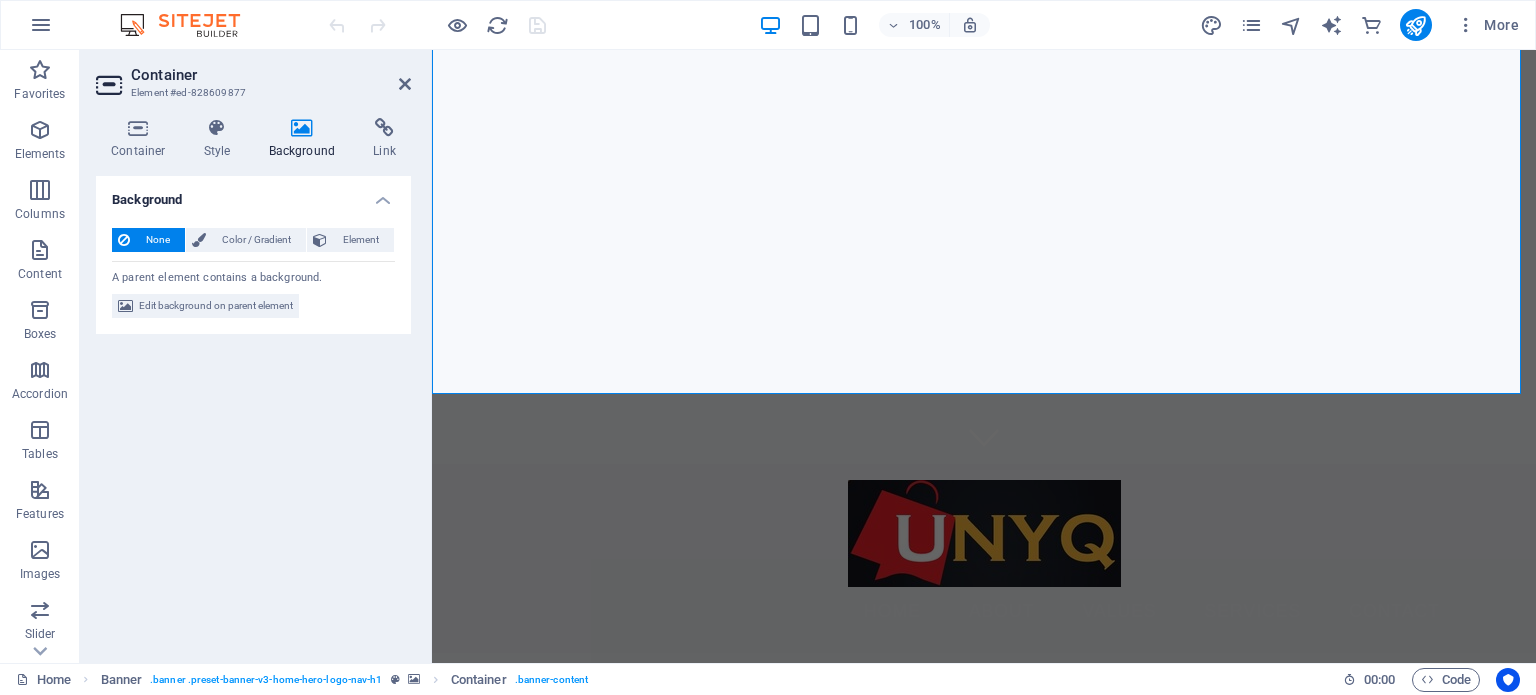 click at bounding box center (-2291, -150) 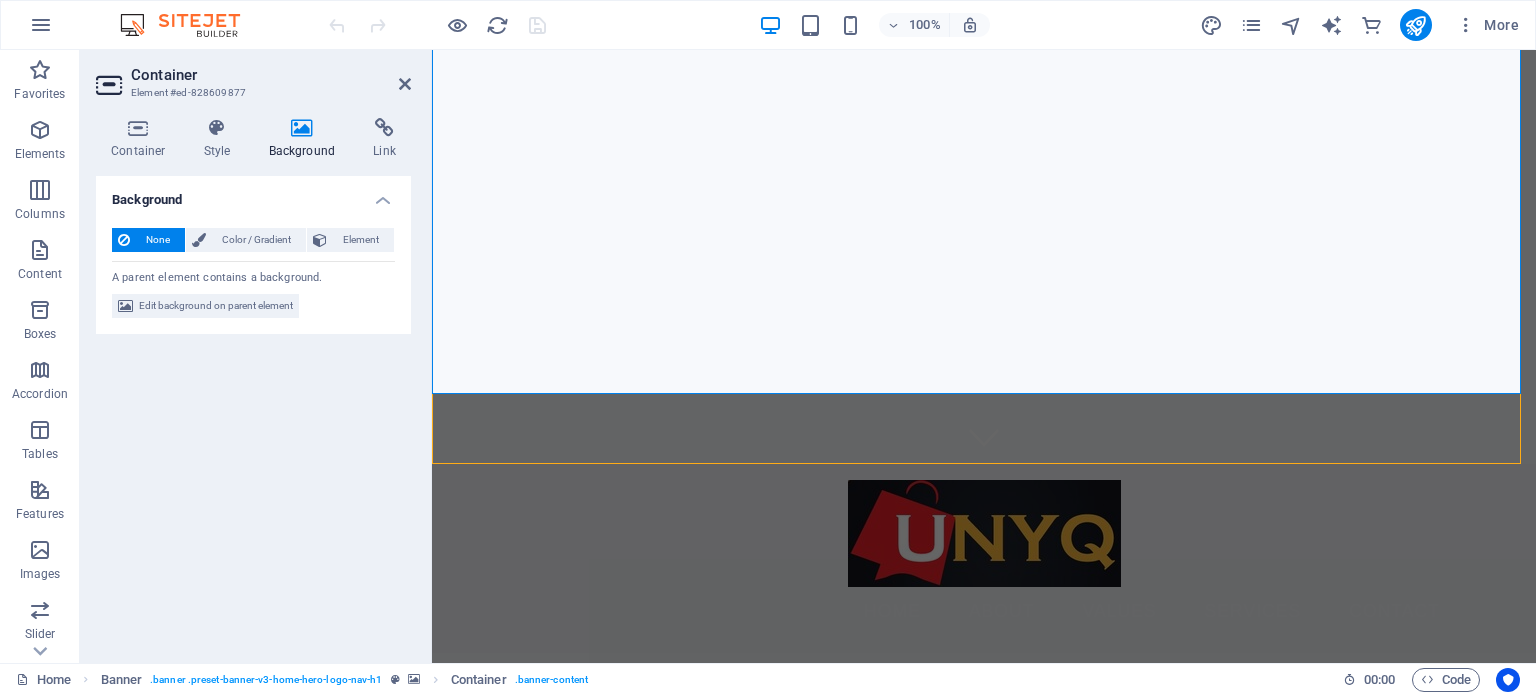click at bounding box center (-2291, -150) 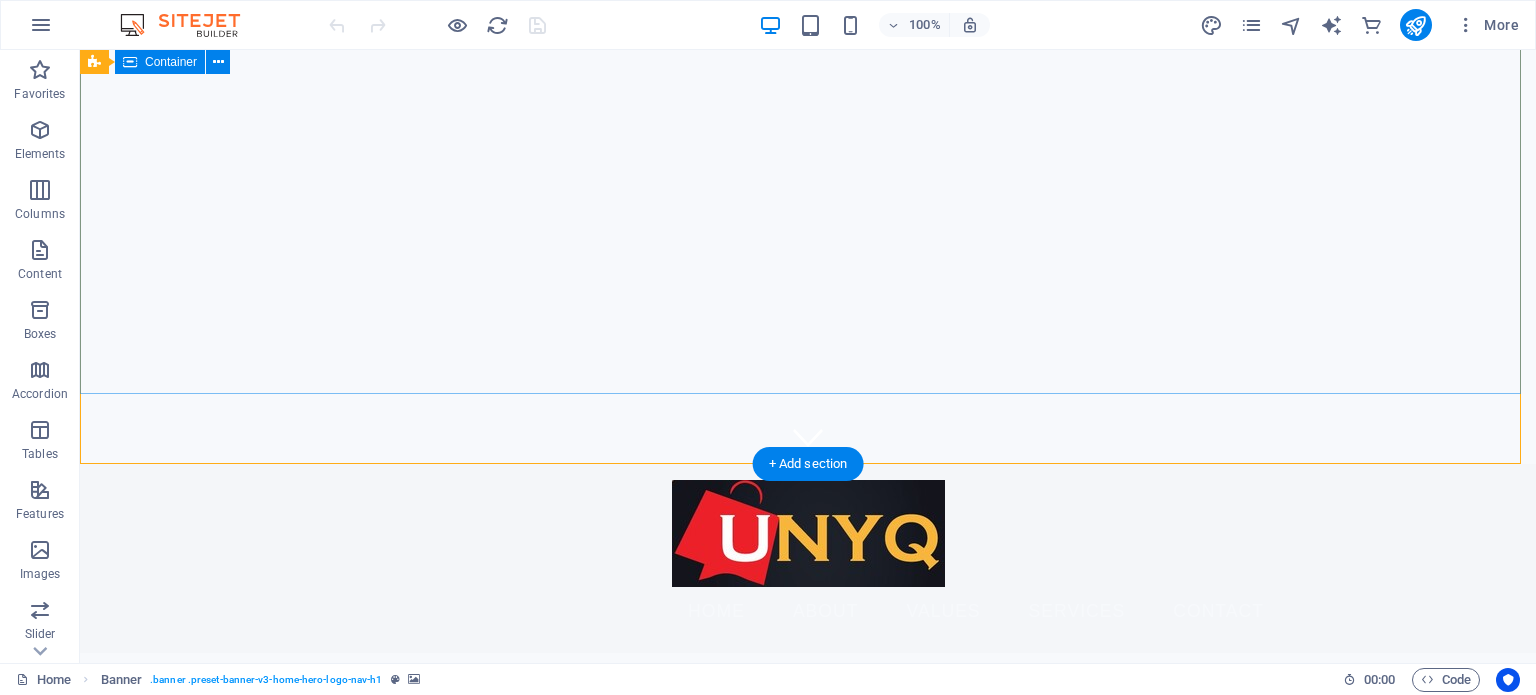 click on "Welcome to UNYQ - SA's Premier Online Runner" at bounding box center (808, 765) 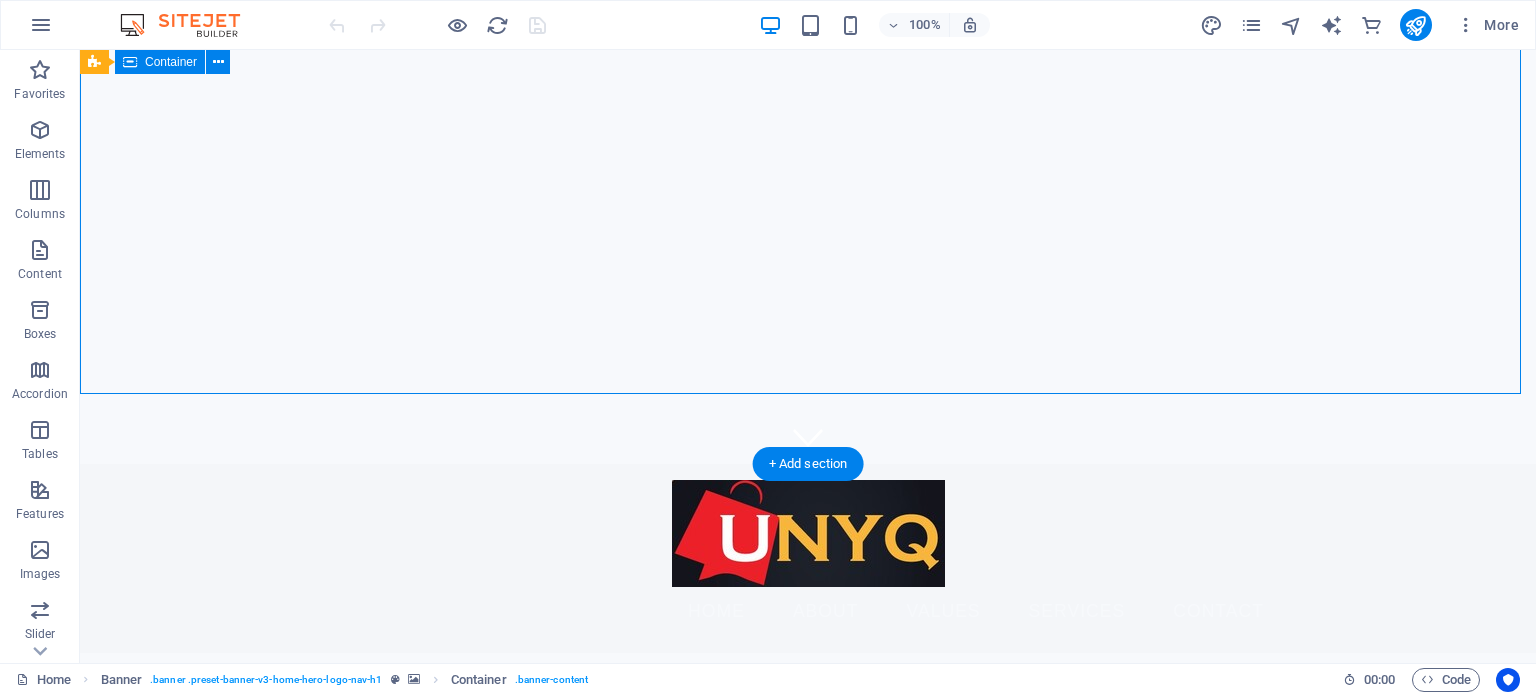 click on "Welcome to UNYQ - SA's Premier Online Runner" at bounding box center [808, 765] 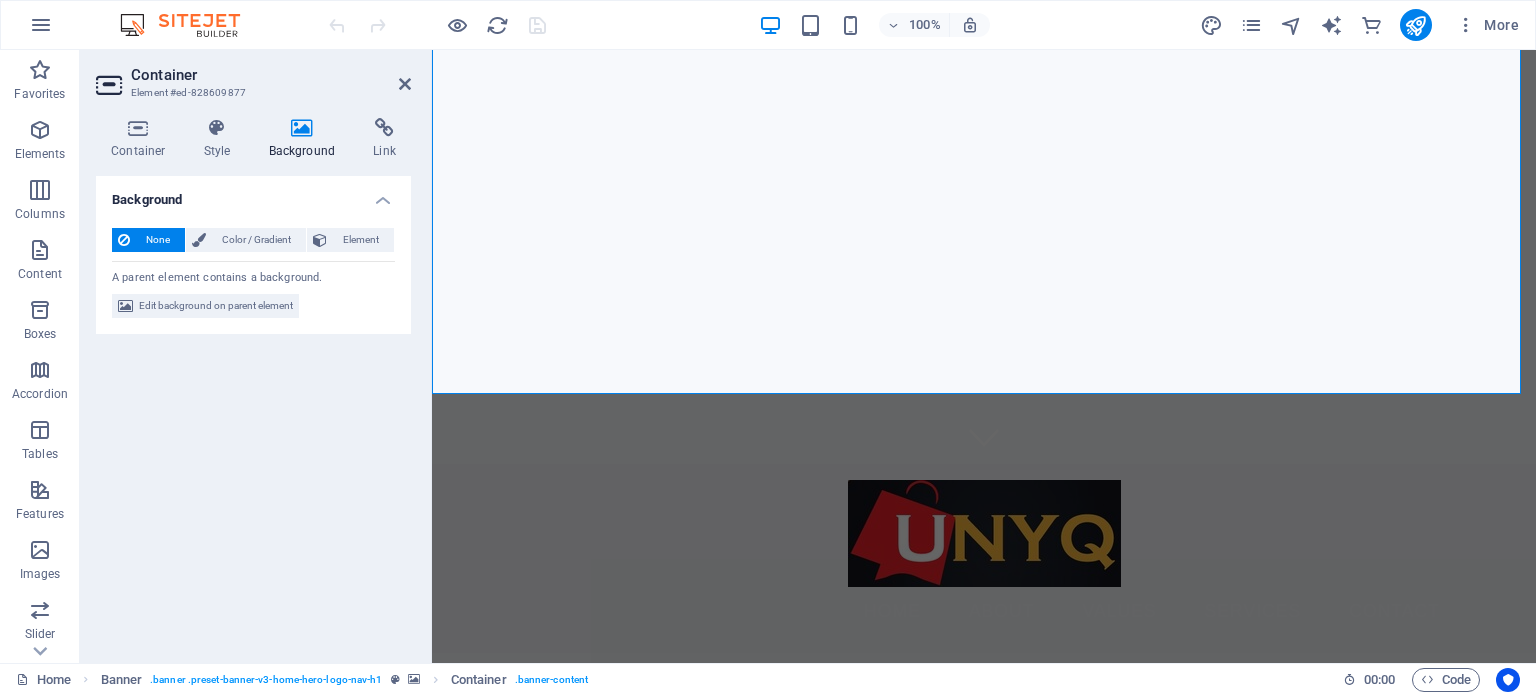 click at bounding box center [-2291, -150] 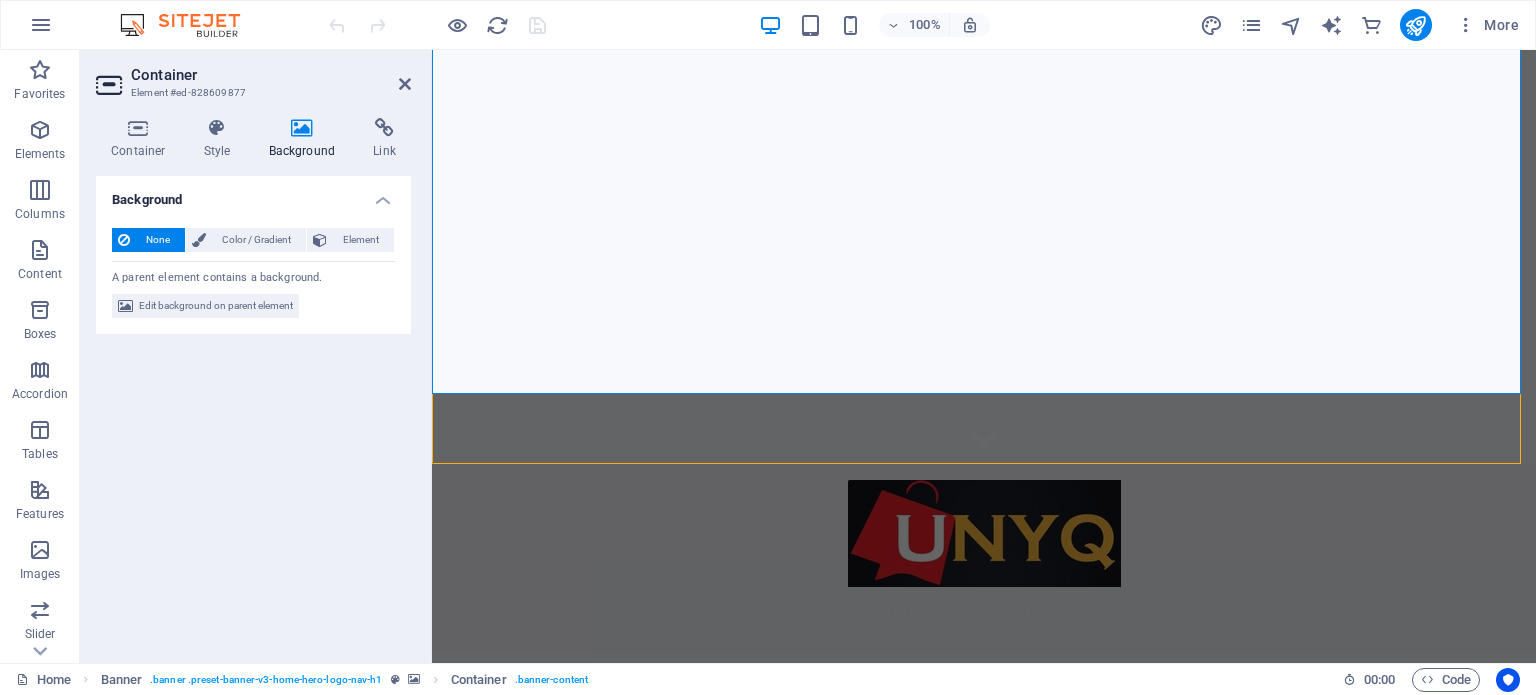 click at bounding box center [-2291, -150] 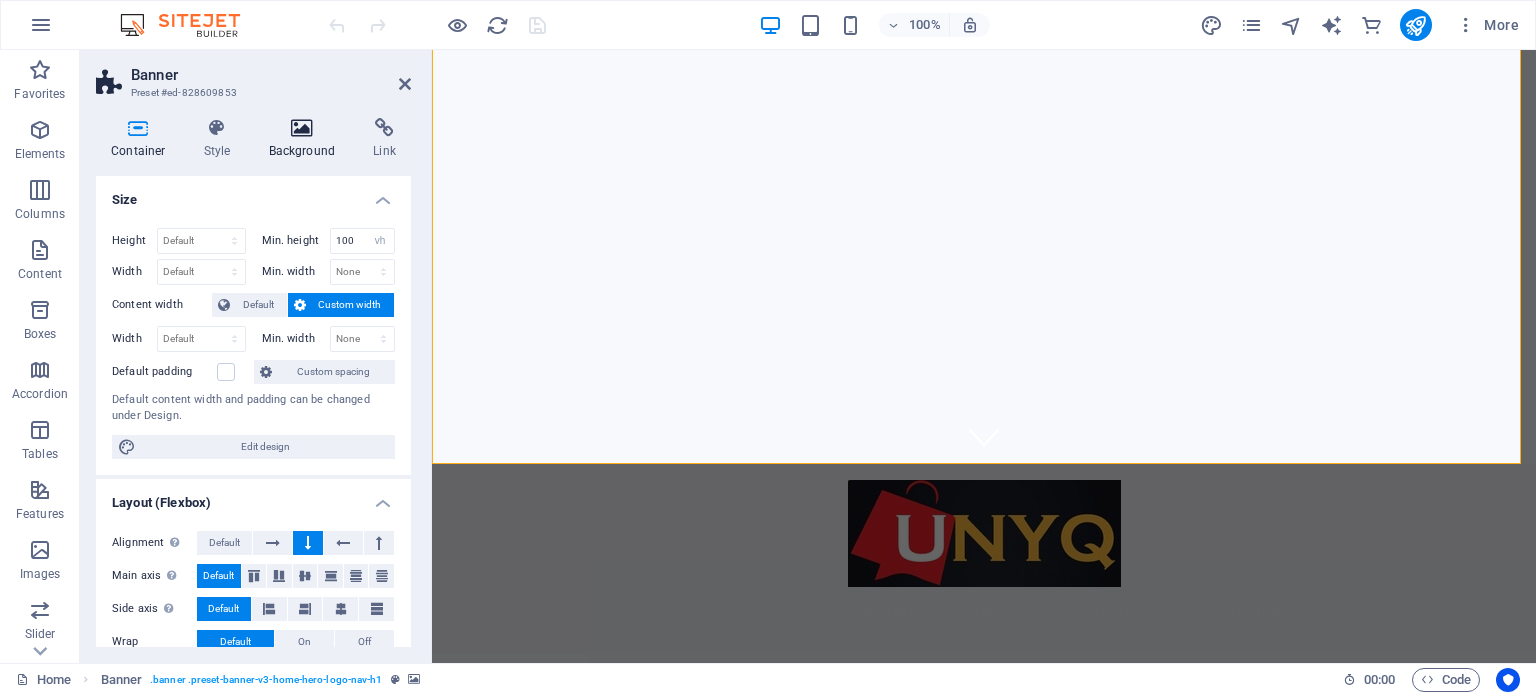 click on "Background" at bounding box center [306, 139] 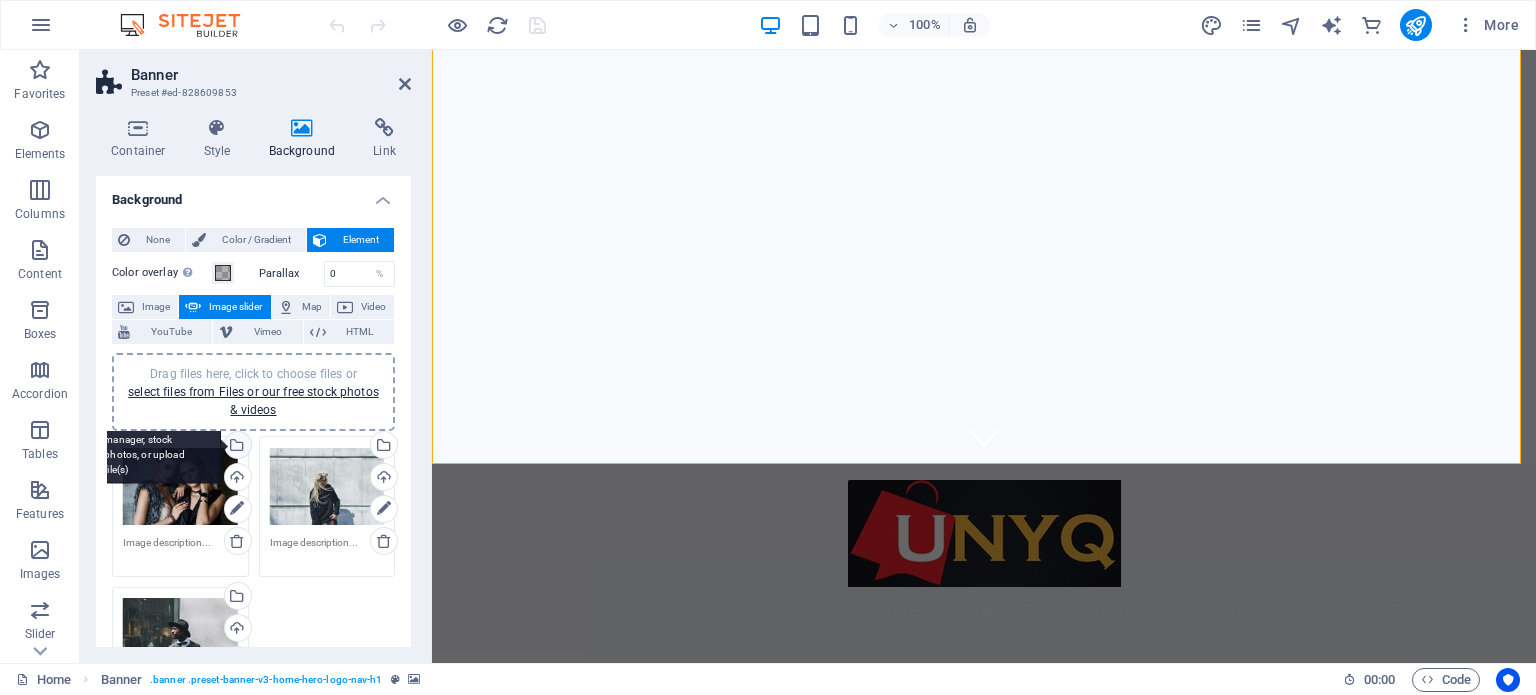click on "Select files from the file manager, stock photos, or upload file(s)" at bounding box center [156, 446] 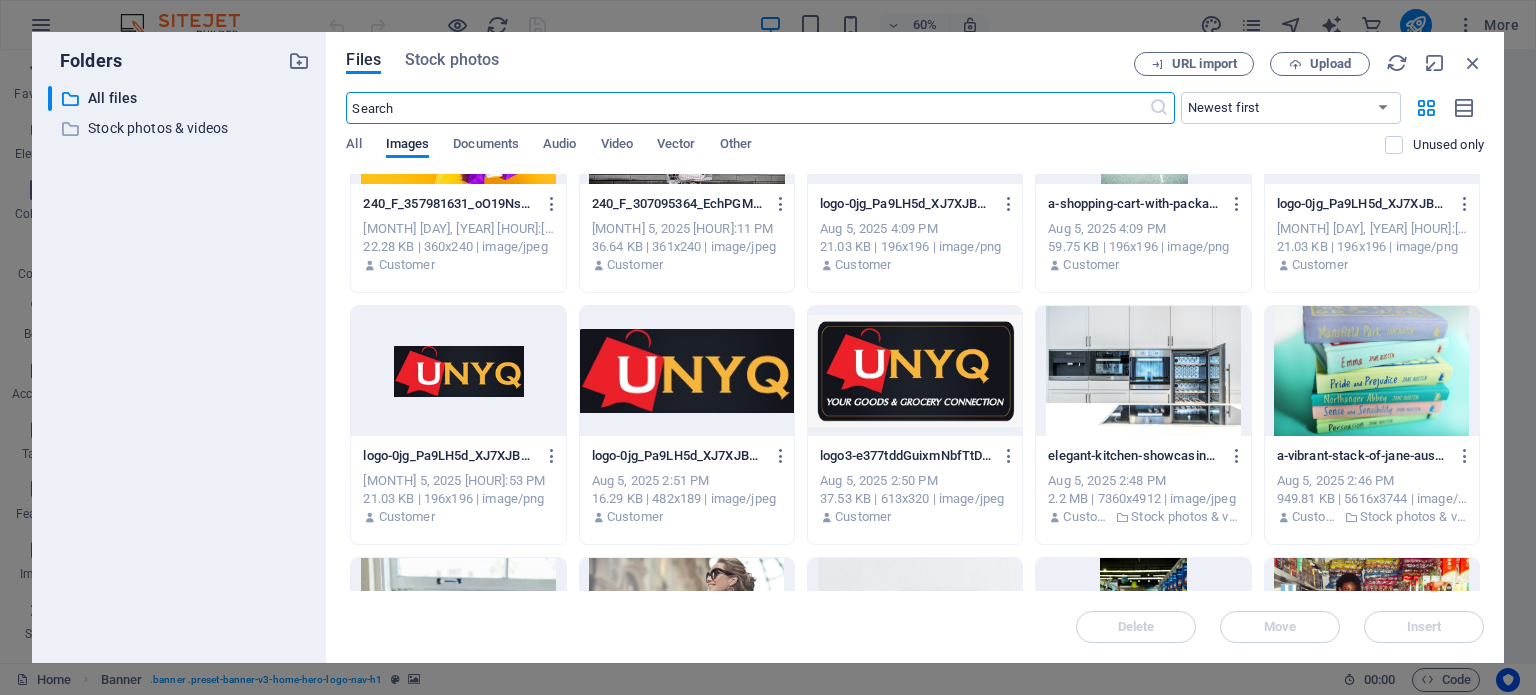 scroll, scrollTop: 0, scrollLeft: 0, axis: both 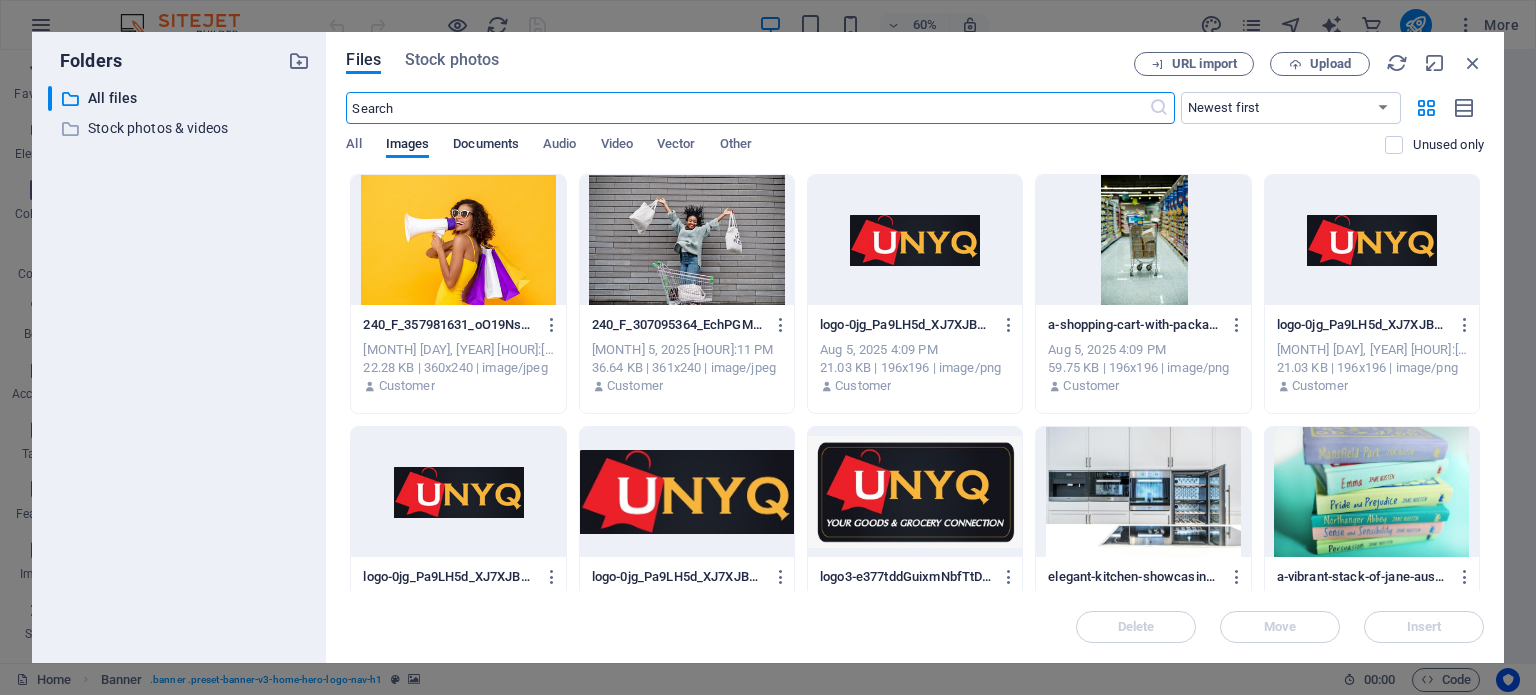 click on "Documents" at bounding box center [486, 146] 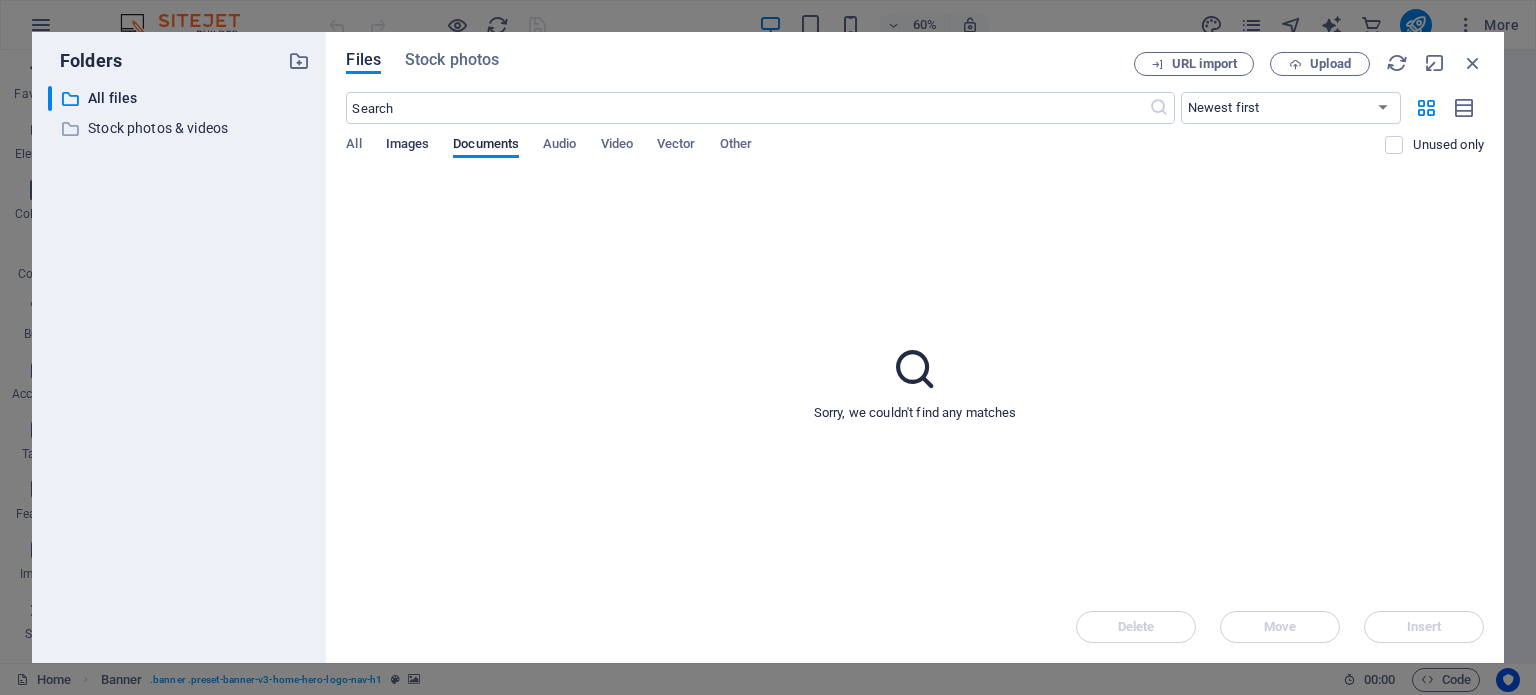 click on "Images" at bounding box center (408, 146) 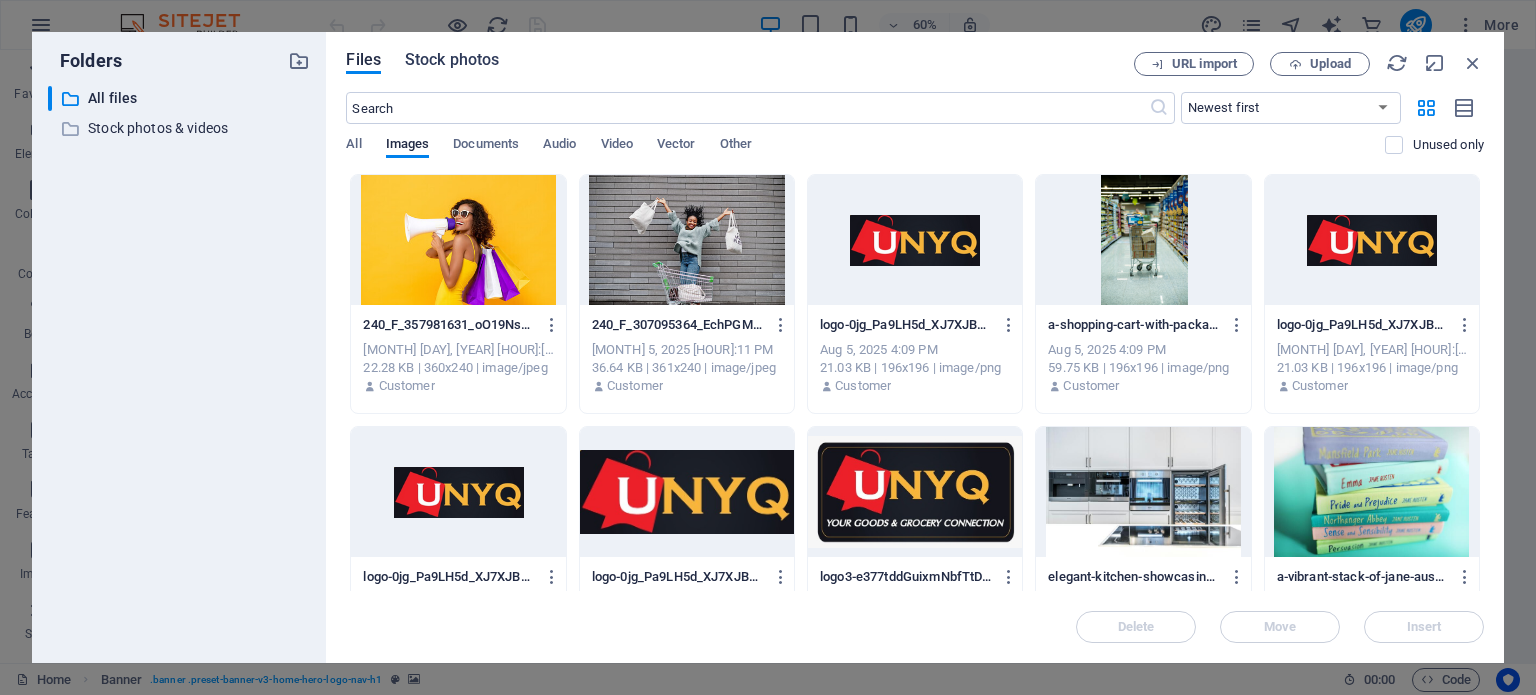 click on "Stock photos" at bounding box center [452, 60] 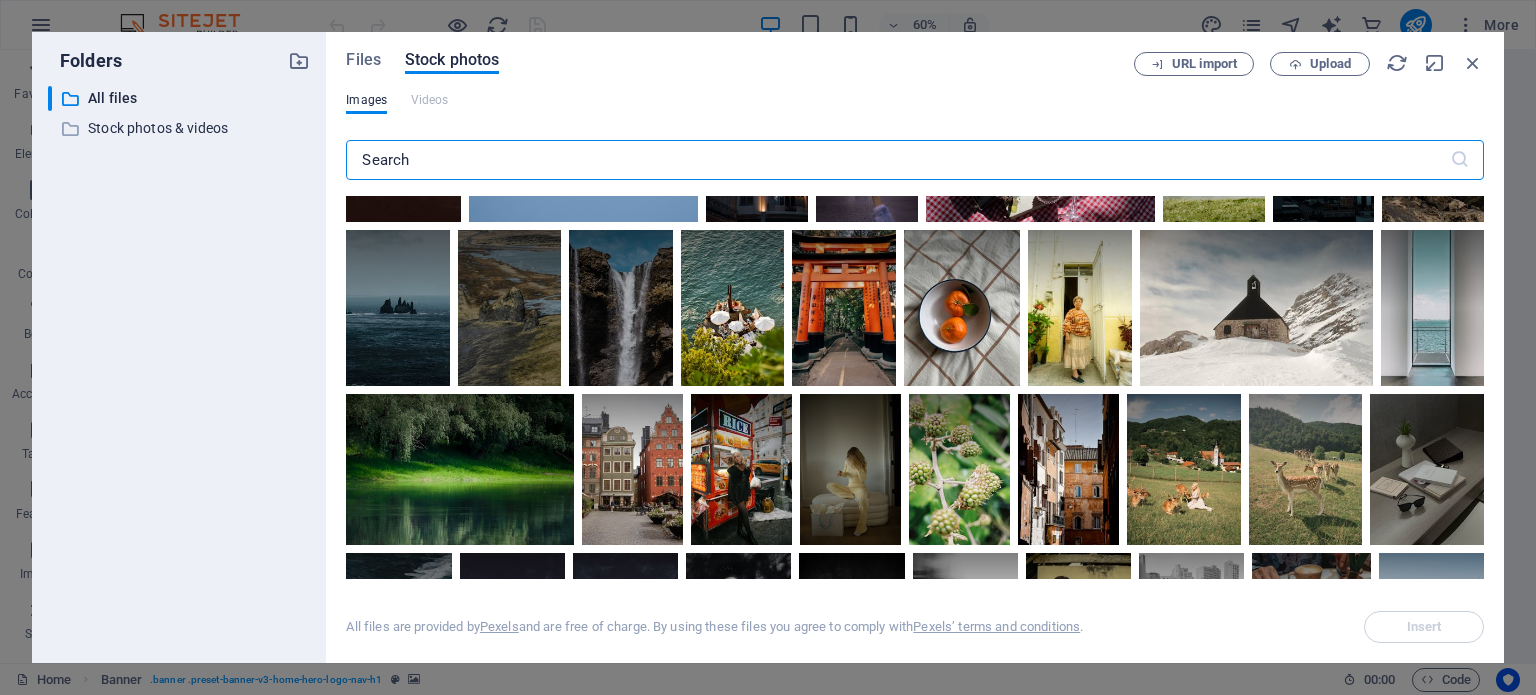 scroll, scrollTop: 2200, scrollLeft: 0, axis: vertical 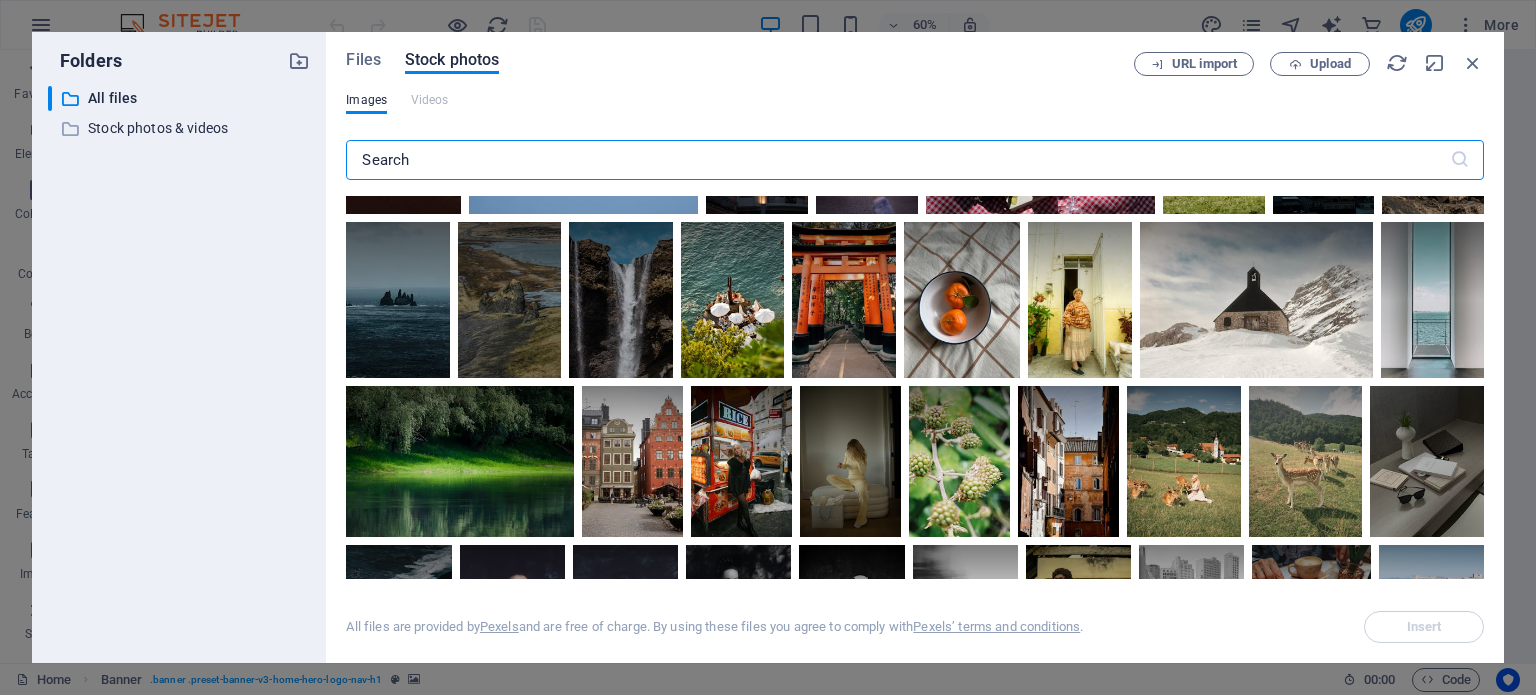 click at bounding box center [897, 160] 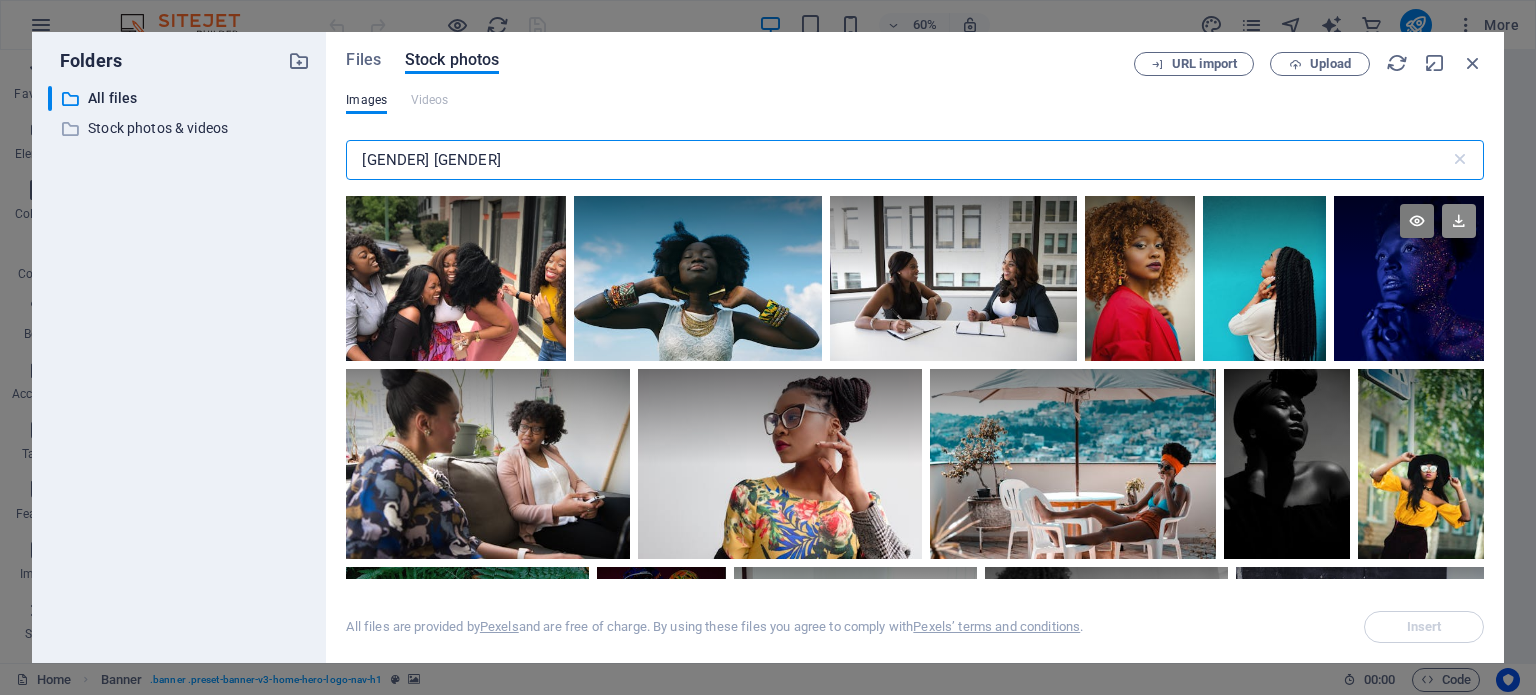 type on "black women" 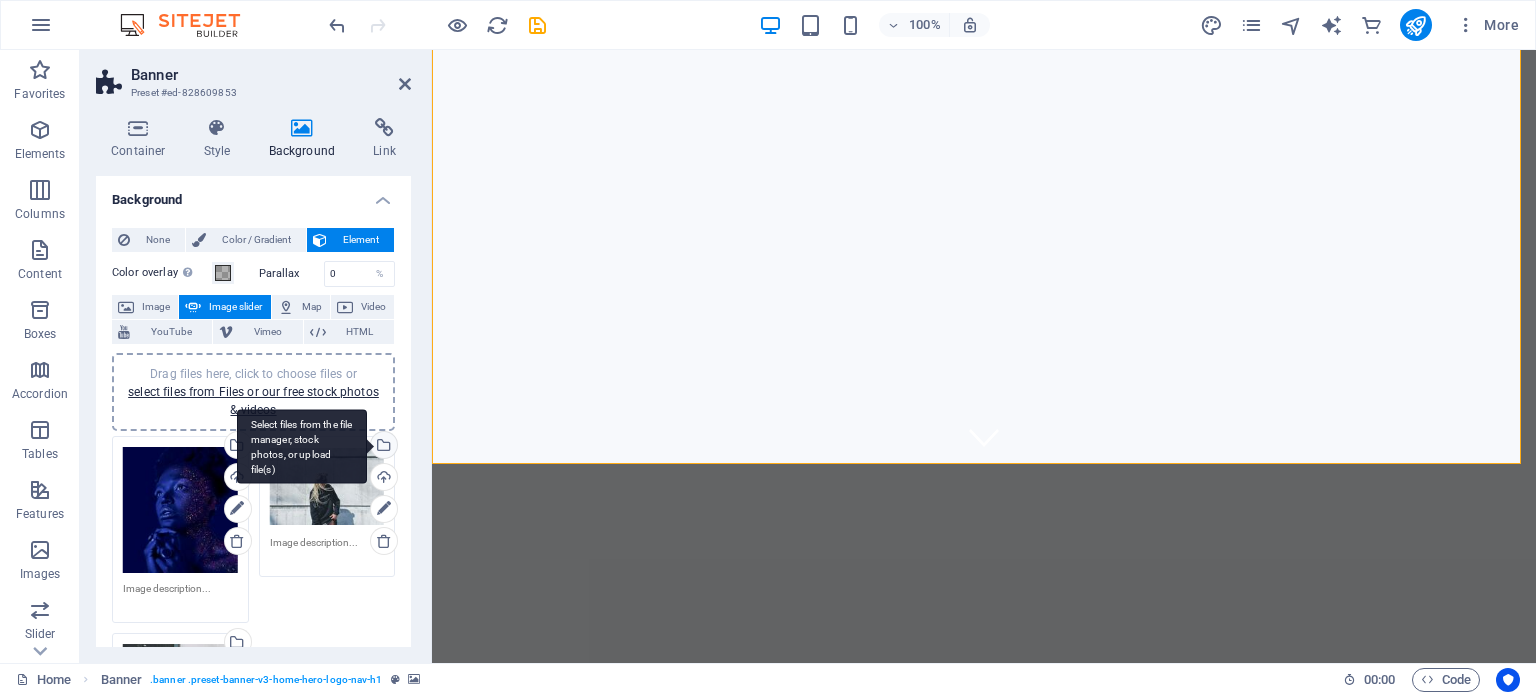 click on "Select files from the file manager, stock photos, or upload file(s)" at bounding box center [382, 447] 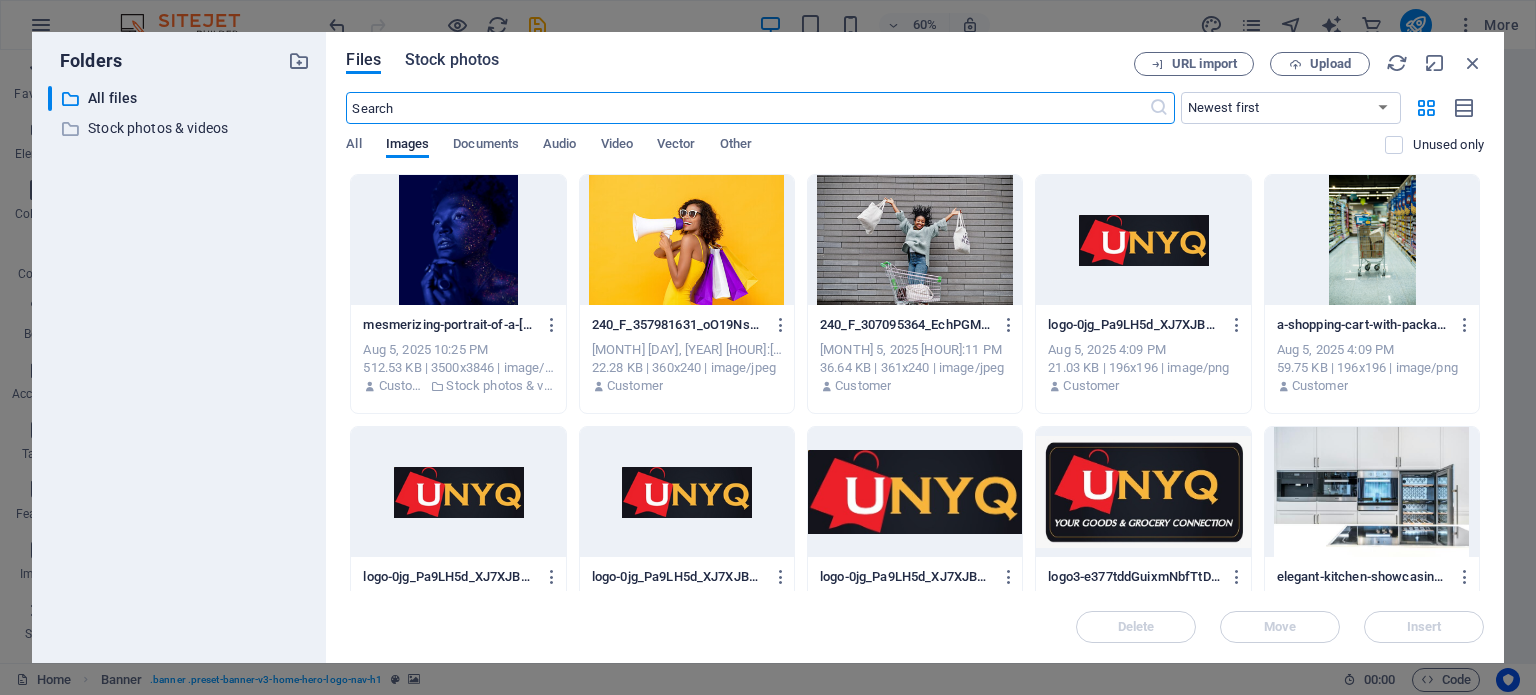 click on "Stock photos" at bounding box center (452, 60) 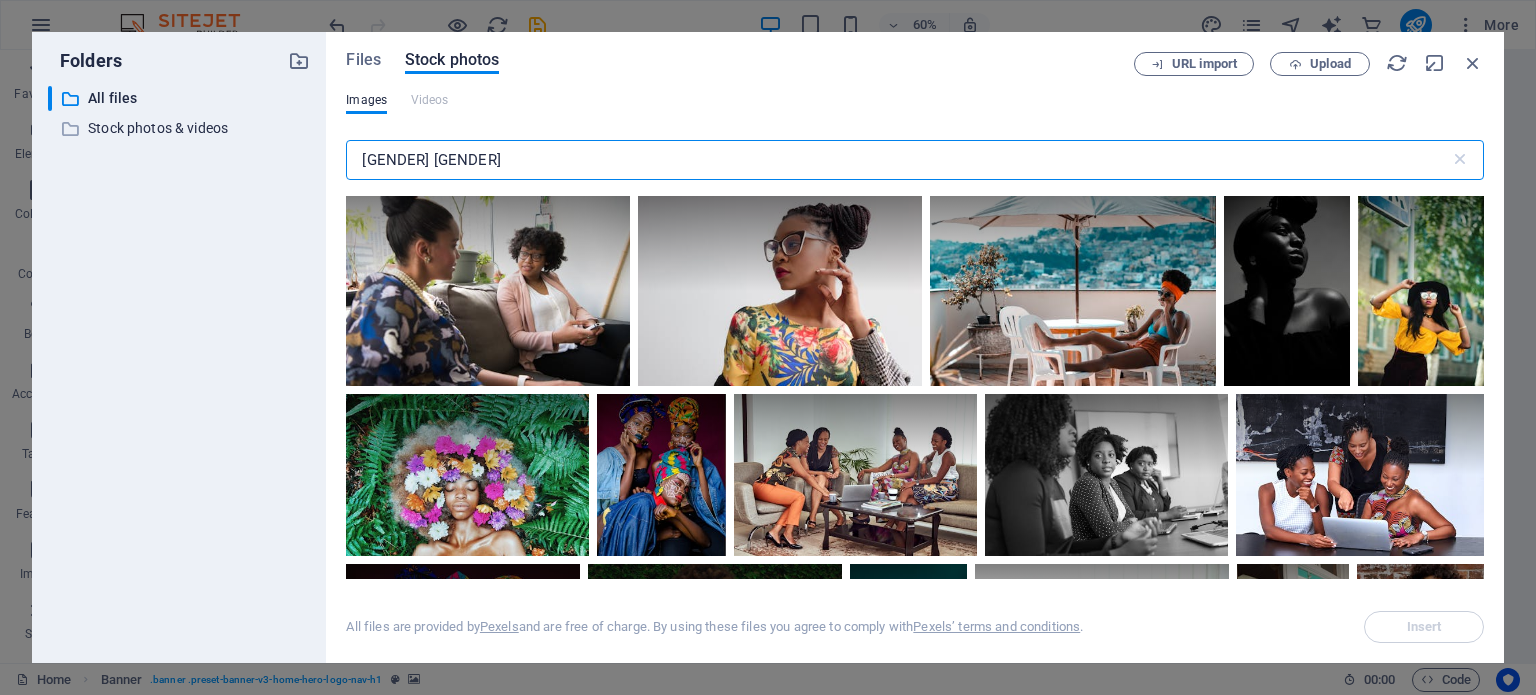 scroll, scrollTop: 200, scrollLeft: 0, axis: vertical 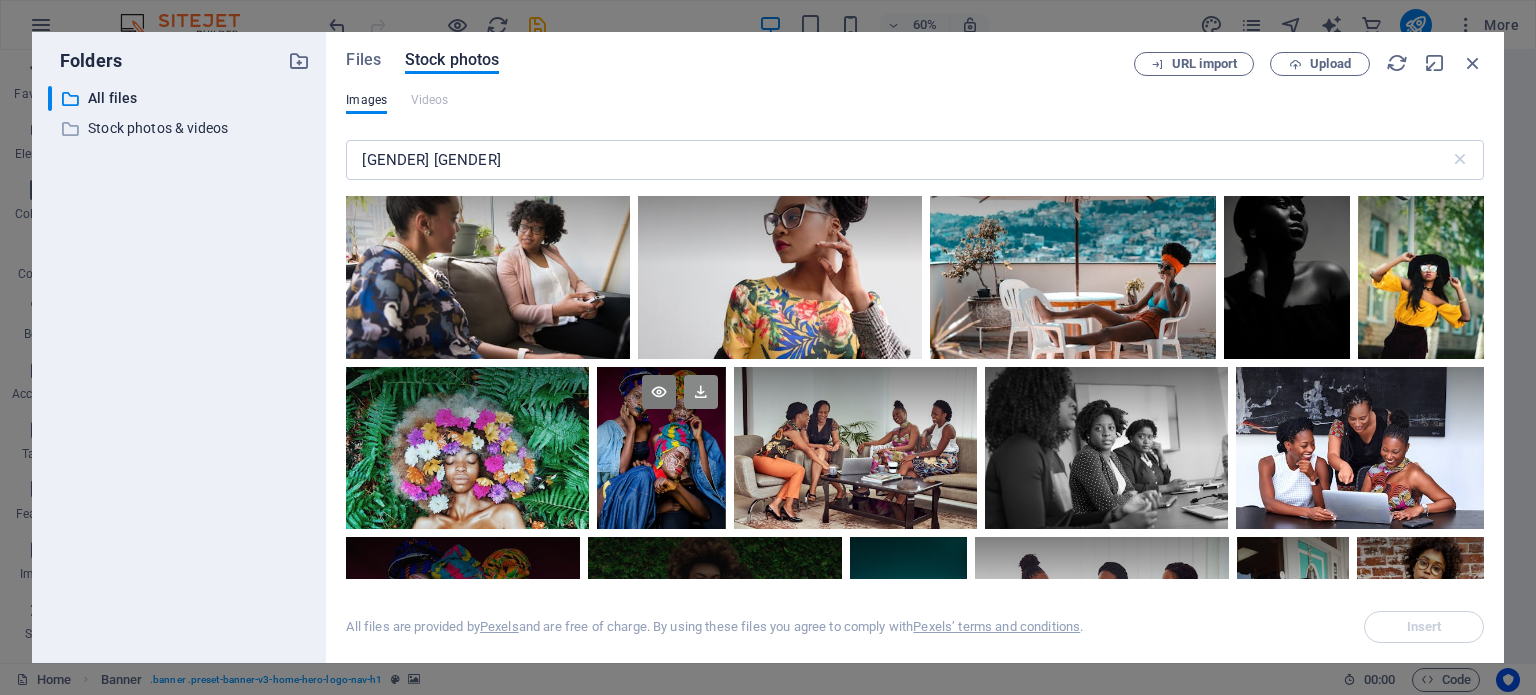 click at bounding box center [701, 392] 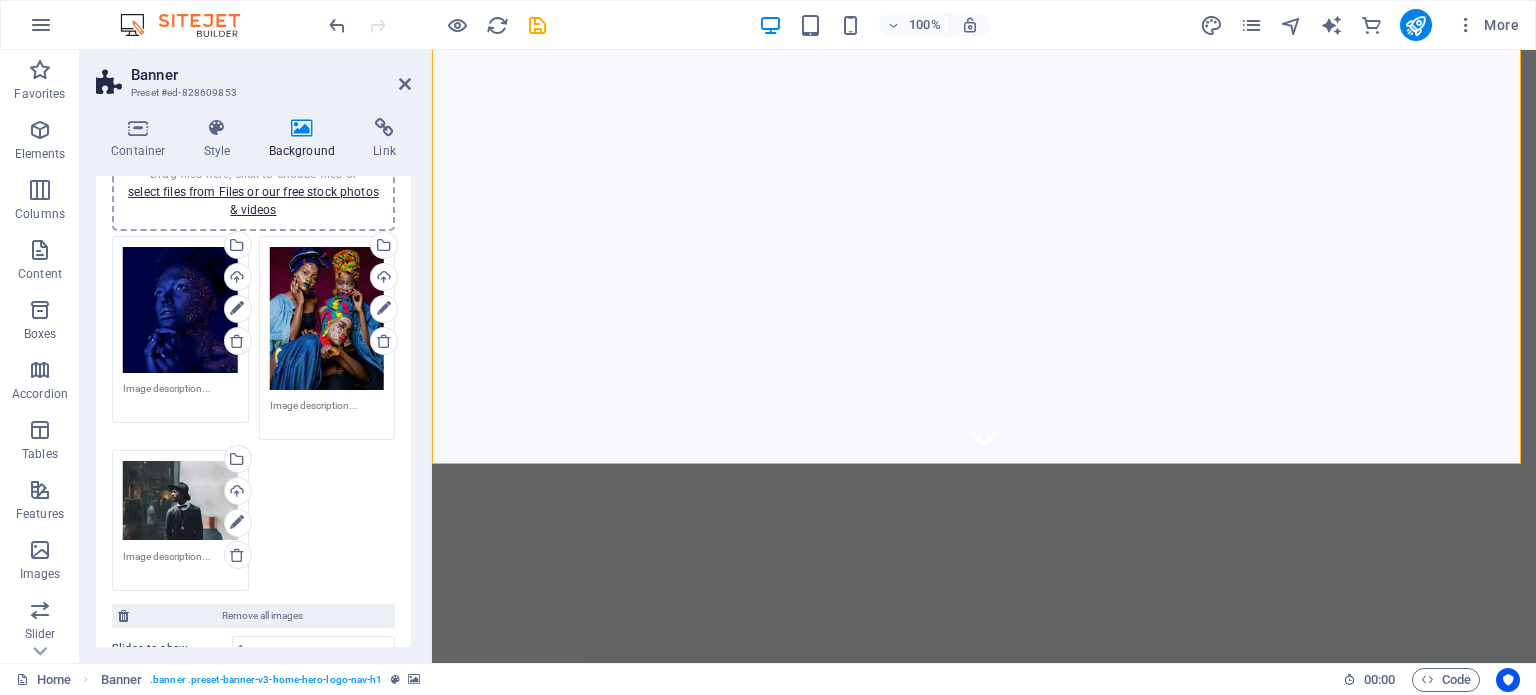 scroll, scrollTop: 300, scrollLeft: 0, axis: vertical 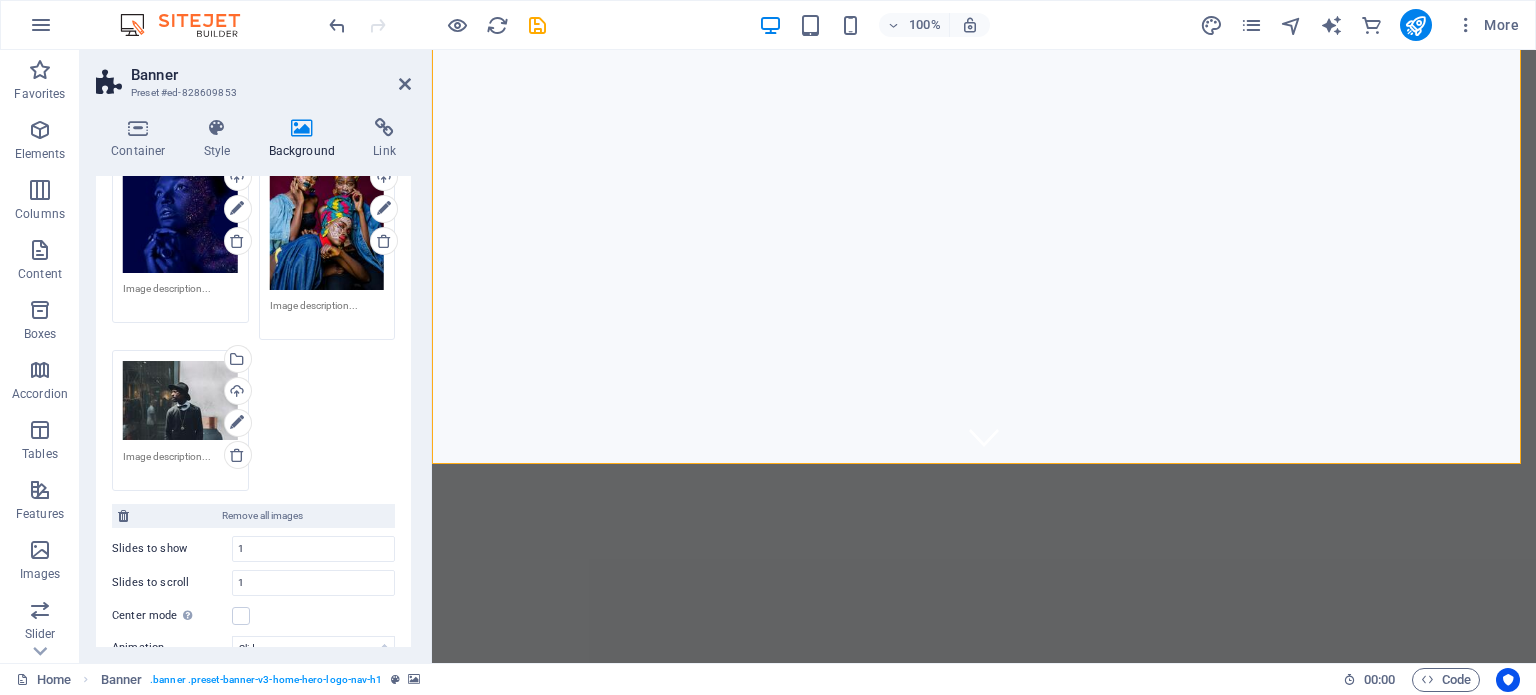 click on "Drag files here, click to choose files or select files from Files or our free stock photos & videos" at bounding box center (180, 401) 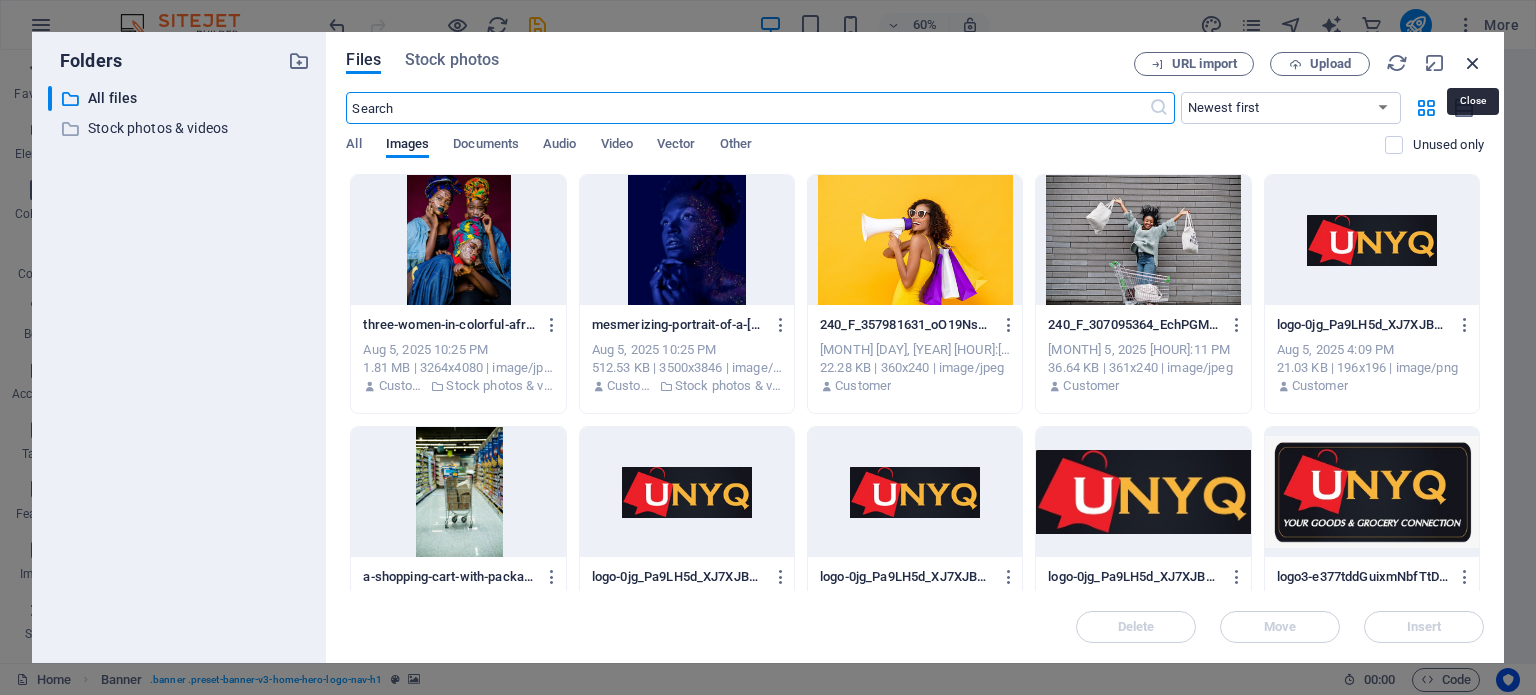 click at bounding box center [1473, 63] 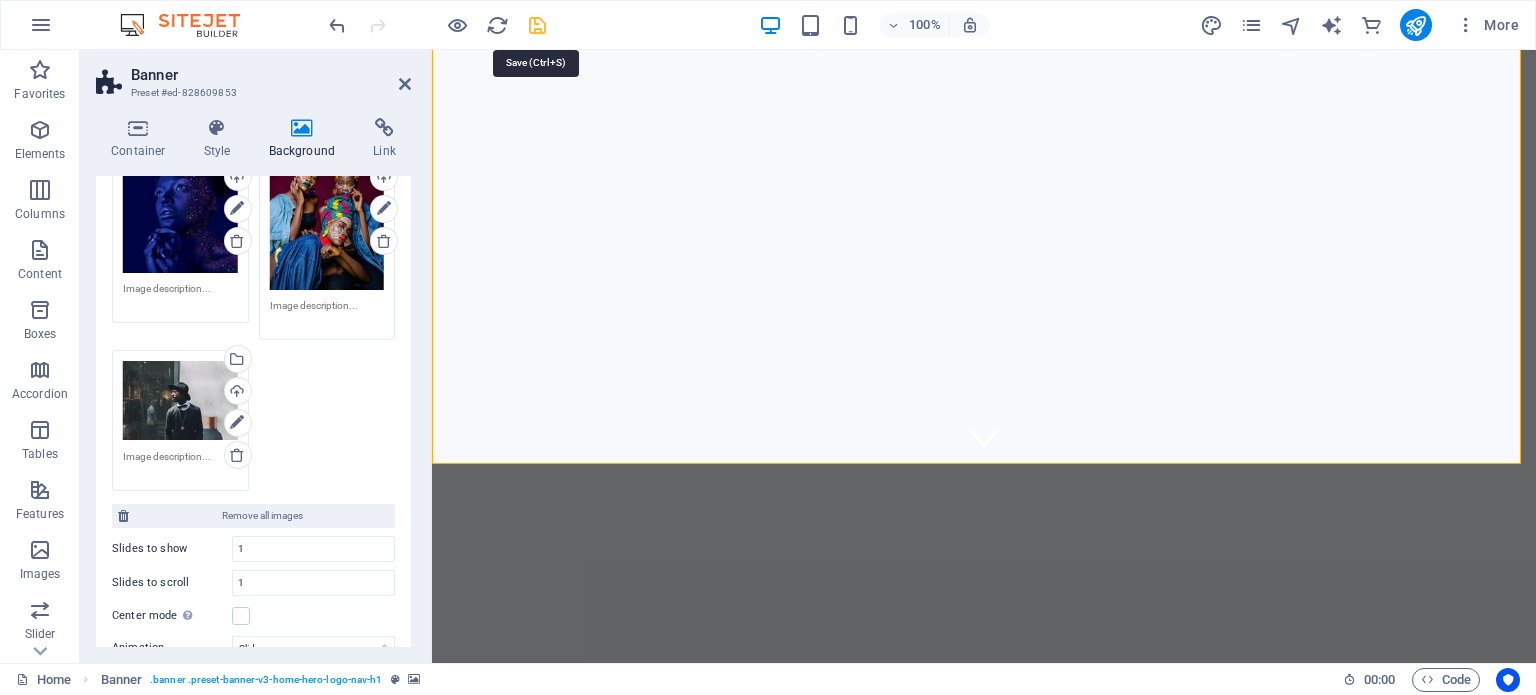 click at bounding box center [537, 25] 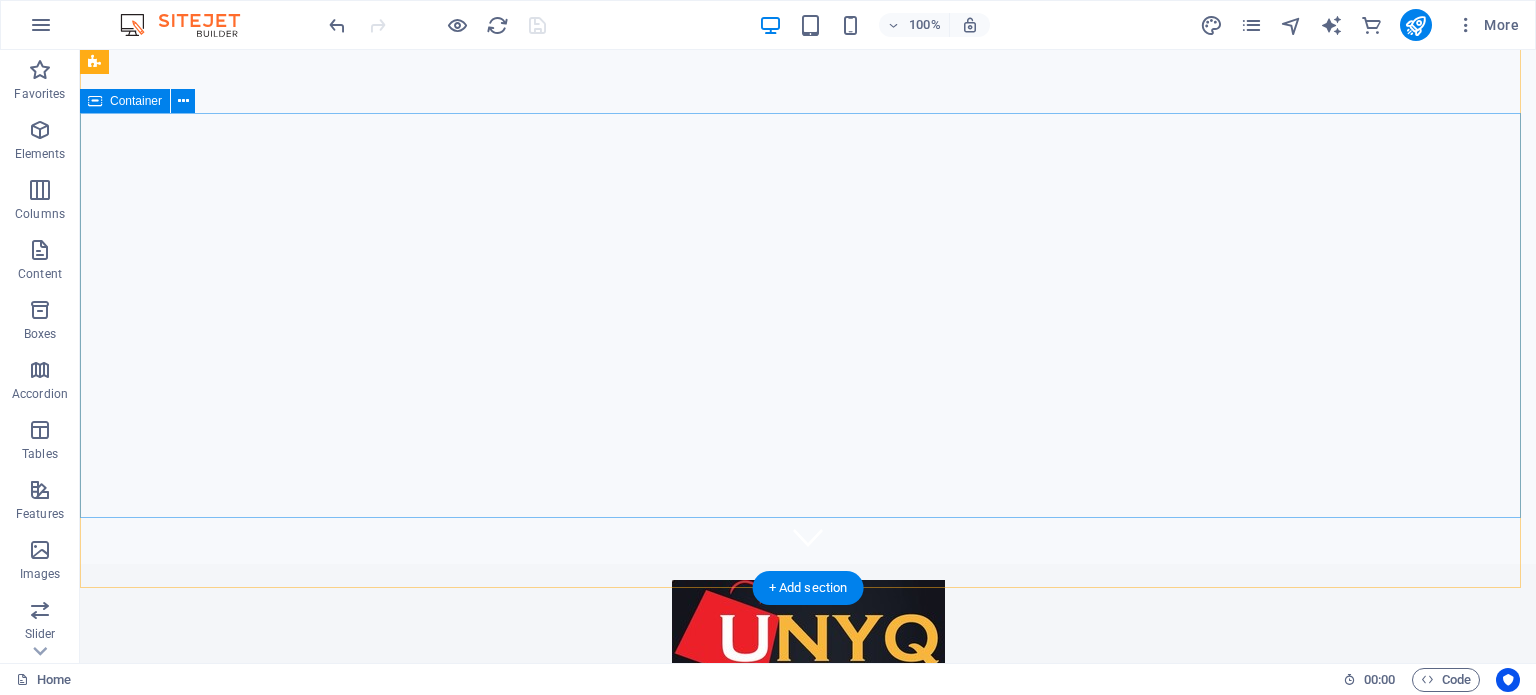 scroll, scrollTop: 0, scrollLeft: 0, axis: both 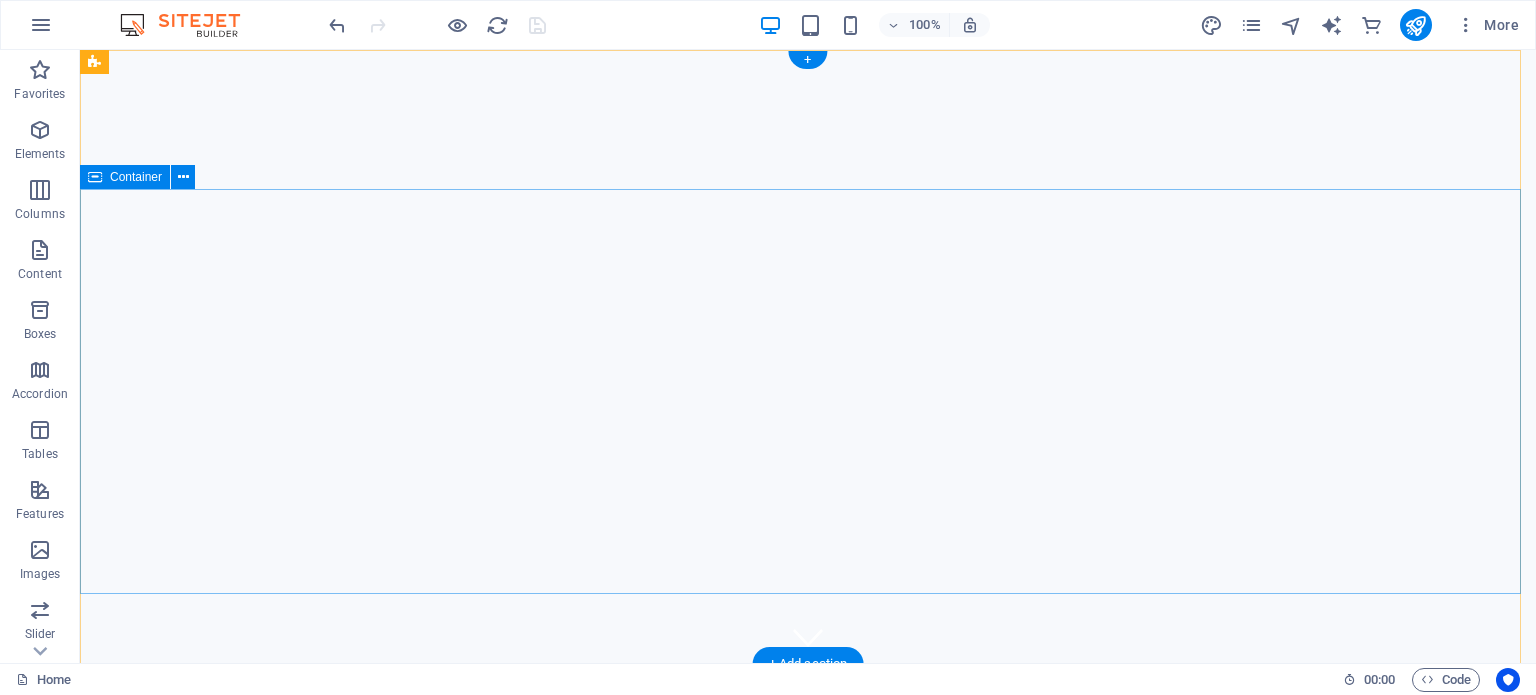 click on "Welcome to UNYQ - SA's Premier Online Runner" at bounding box center [808, 965] 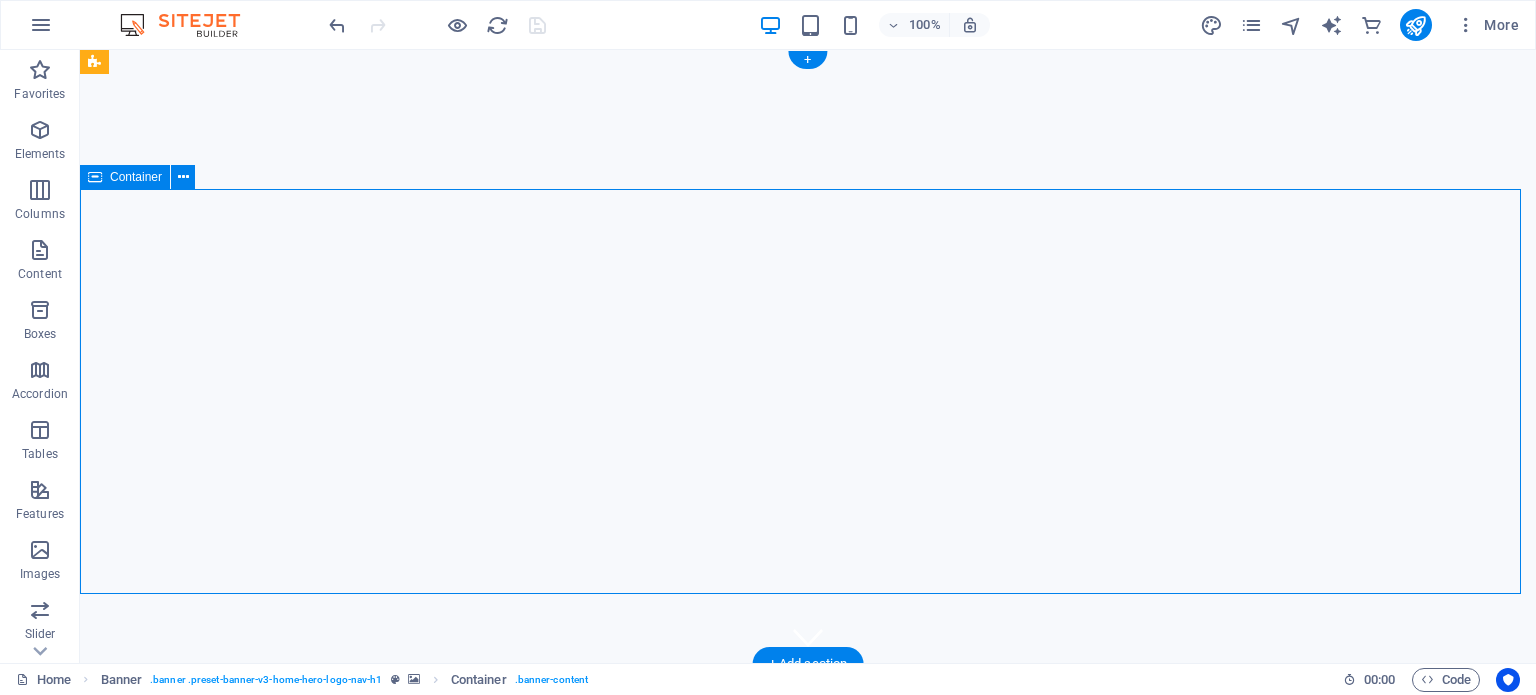 click on "Welcome to UNYQ - SA's Premier Online Runner" at bounding box center [808, 965] 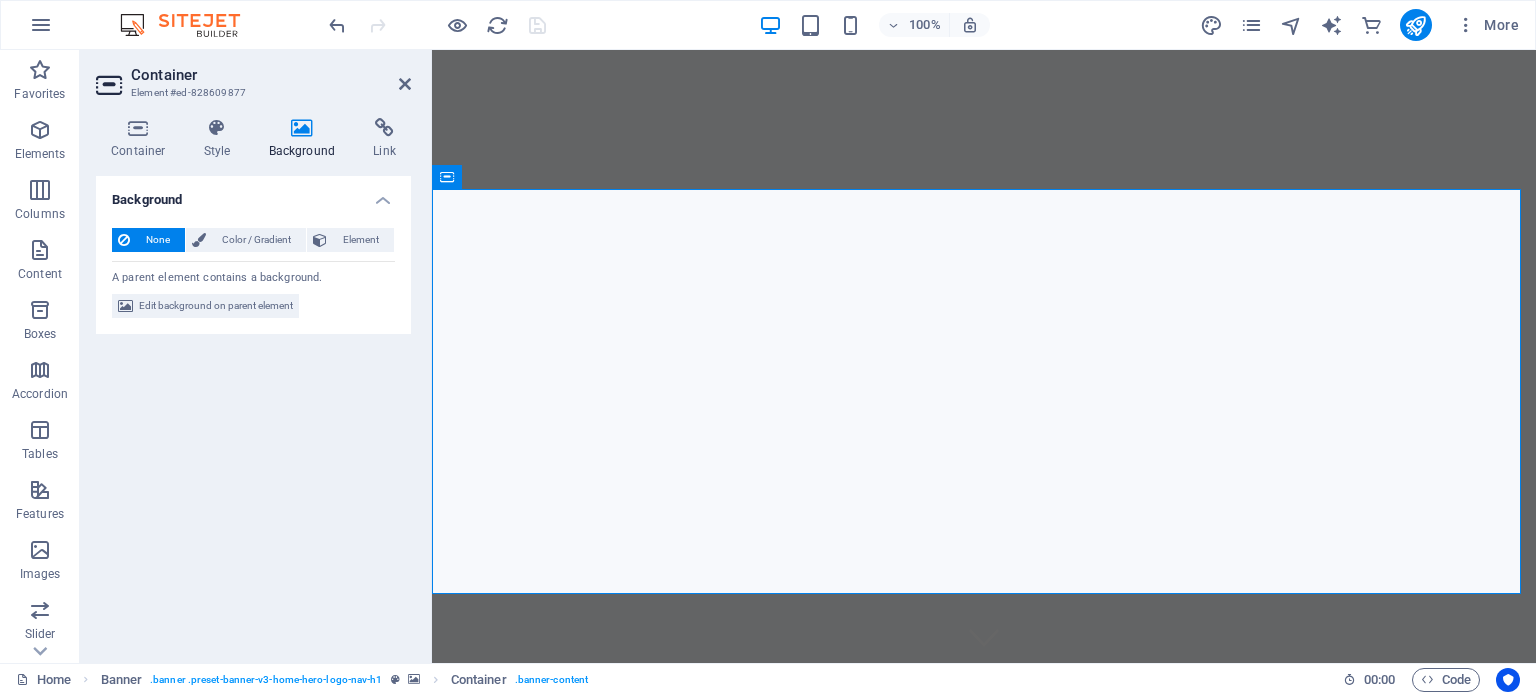 click at bounding box center (-2291, 50) 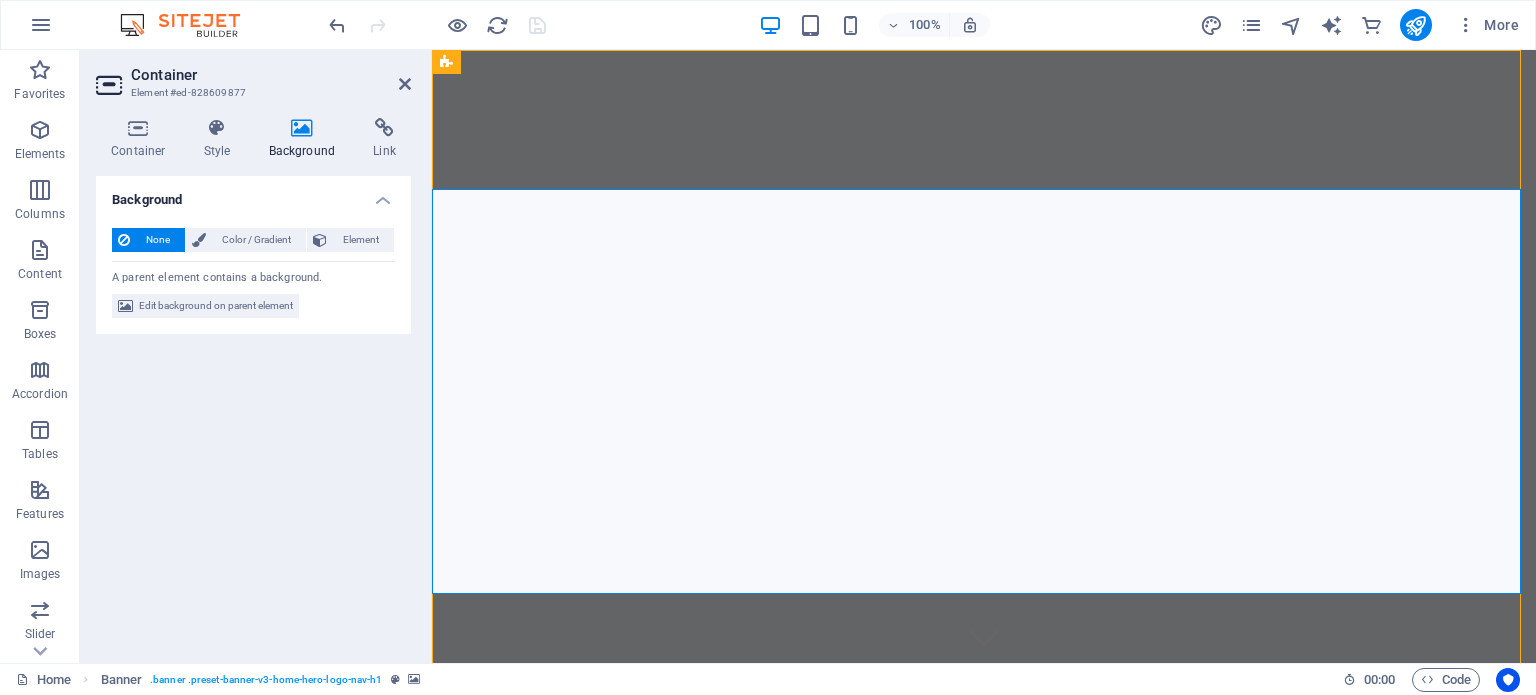 click at bounding box center (-2291, 50) 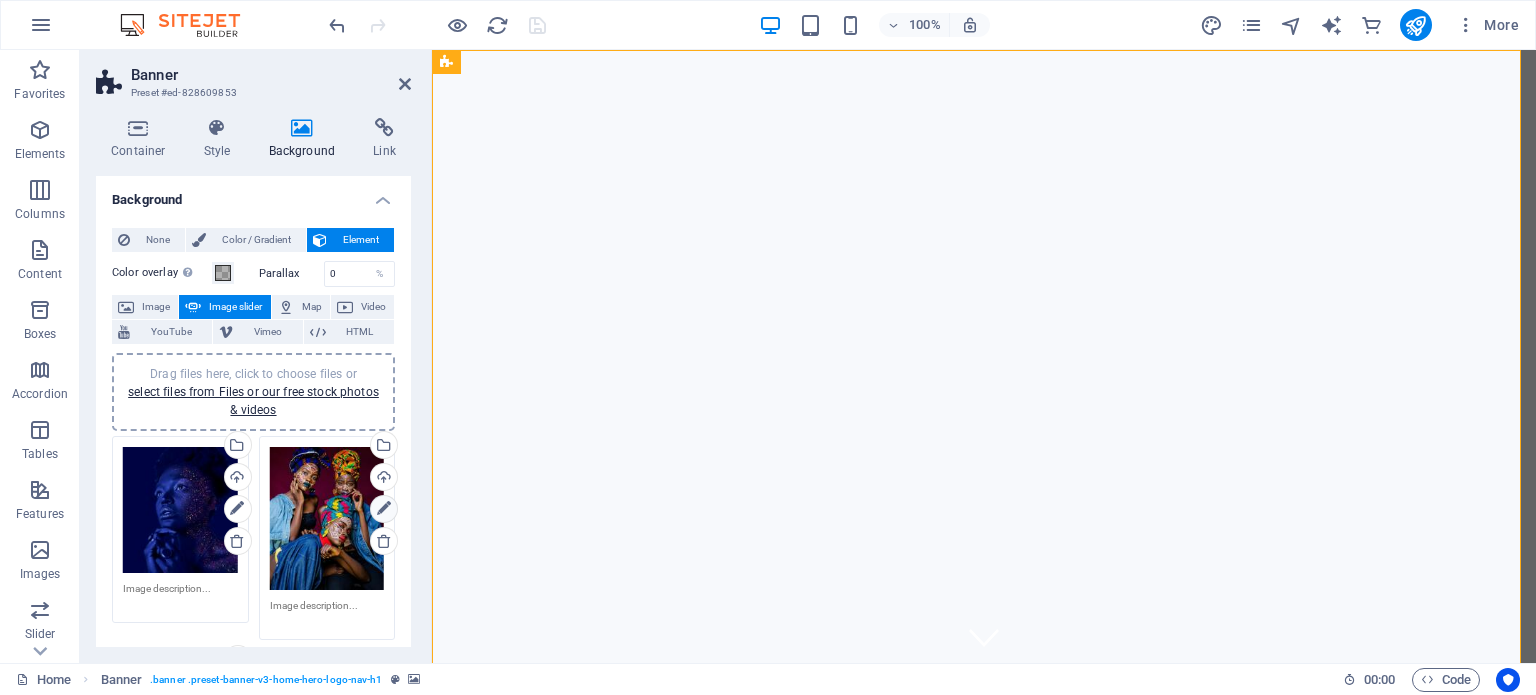 click at bounding box center (384, 509) 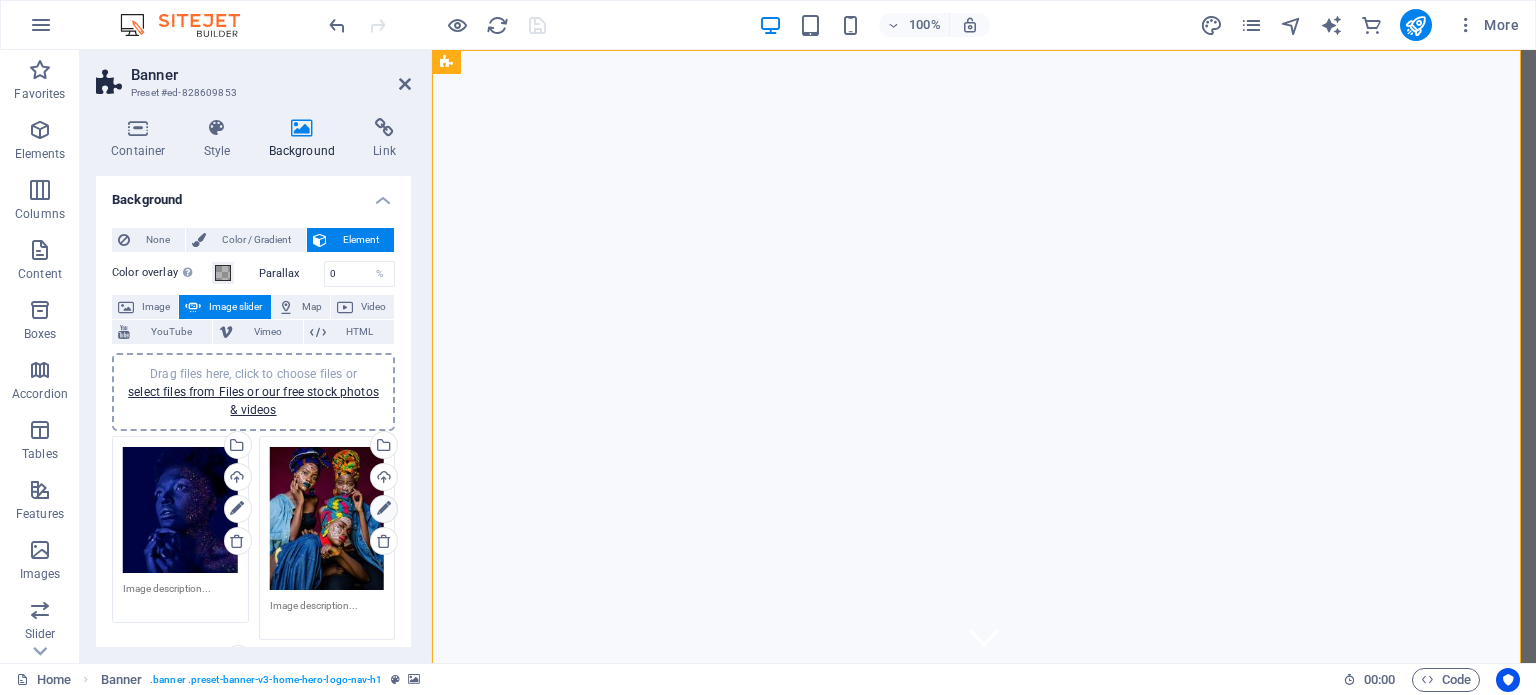 click at bounding box center (384, 509) 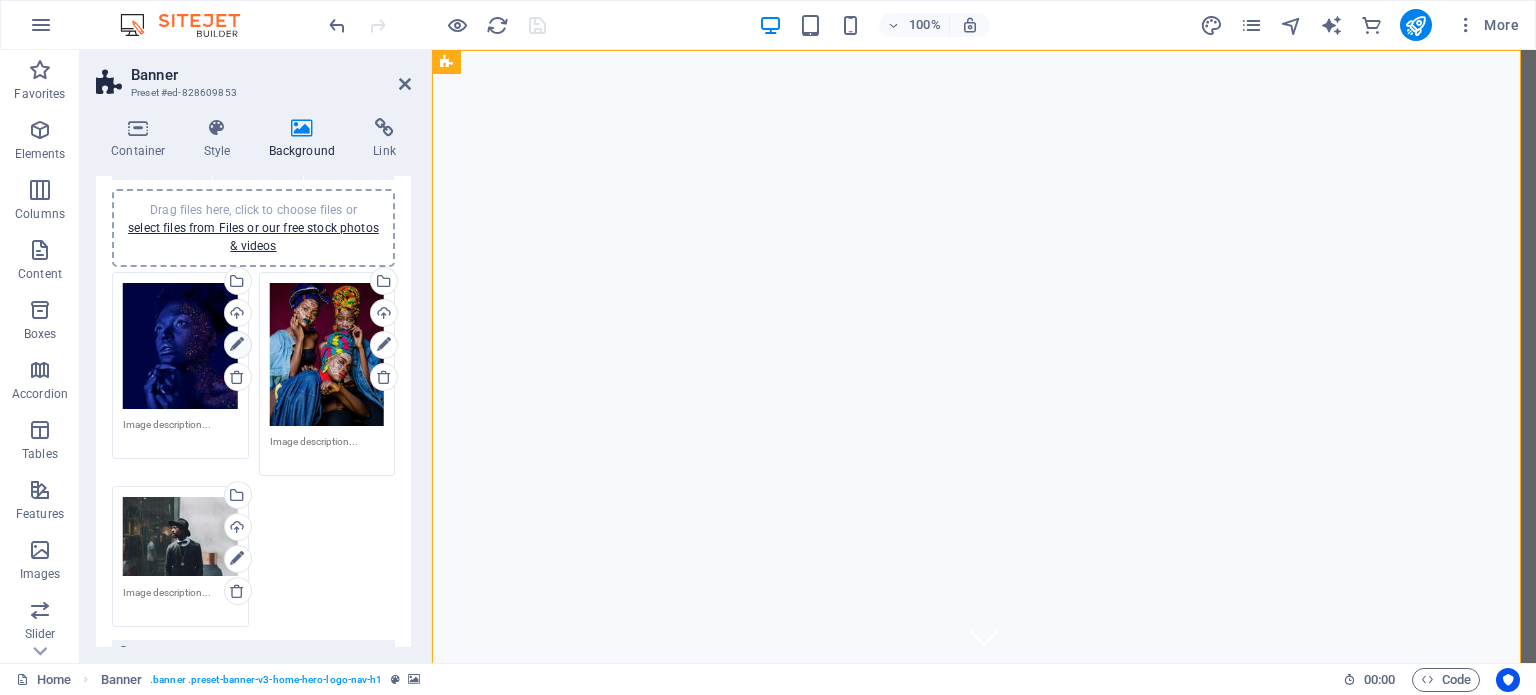 scroll, scrollTop: 200, scrollLeft: 0, axis: vertical 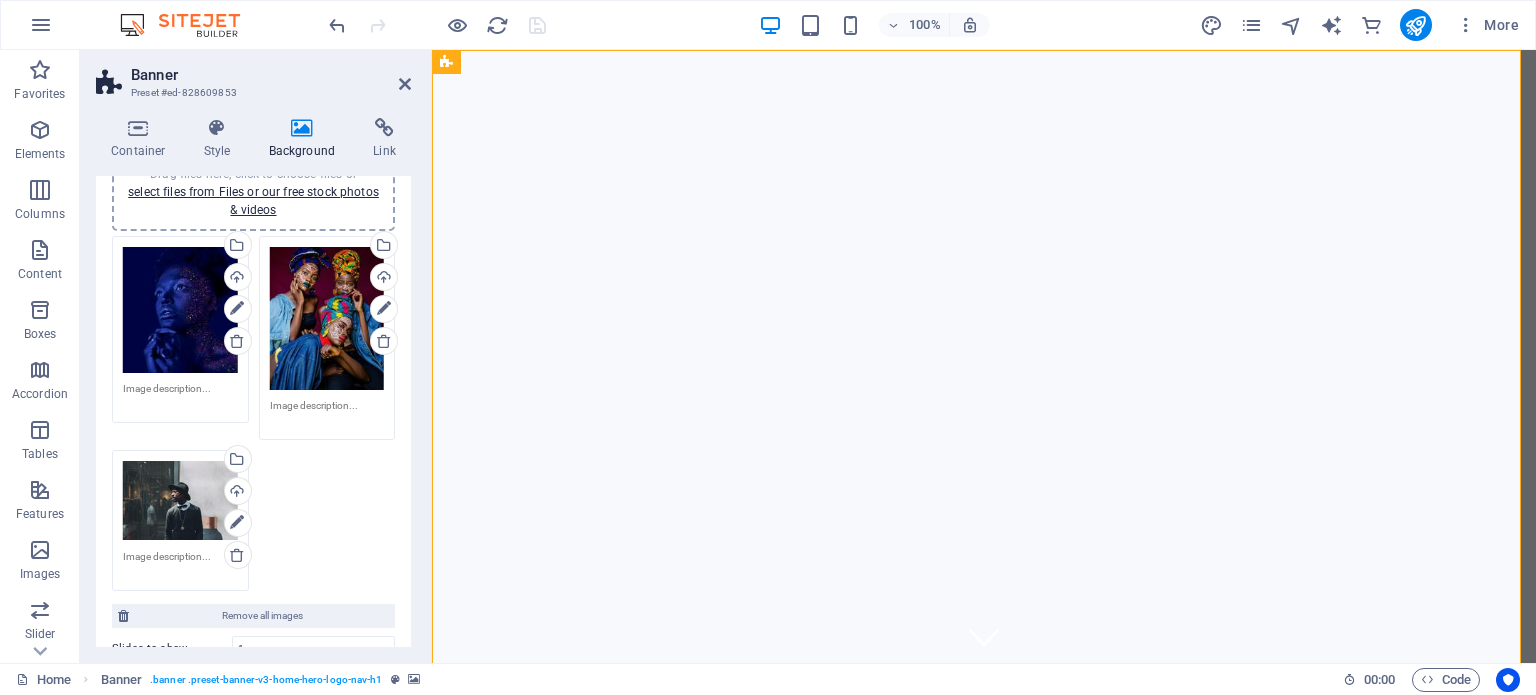 click on "Drag files here, click to choose files or select files from Files or our free stock photos & videos" at bounding box center [327, 318] 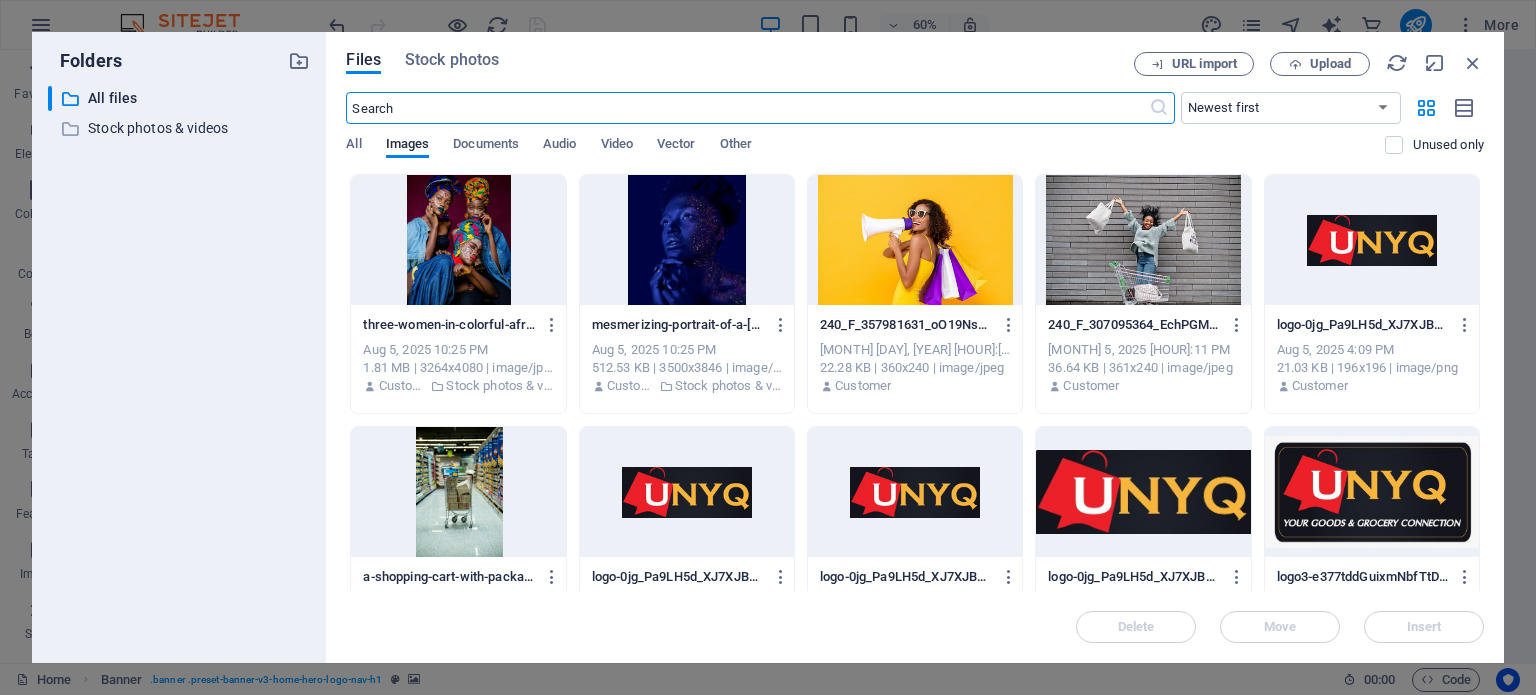 click at bounding box center [458, 240] 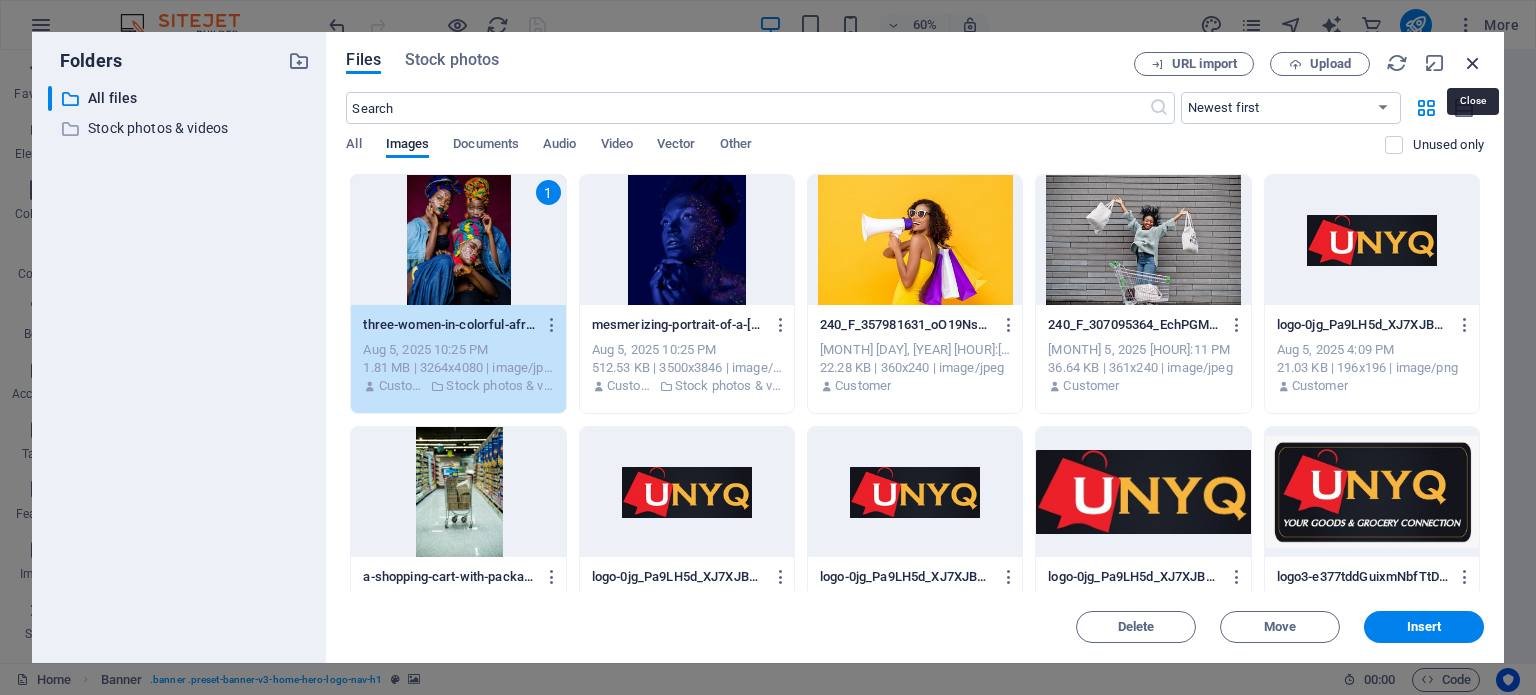click at bounding box center (1473, 63) 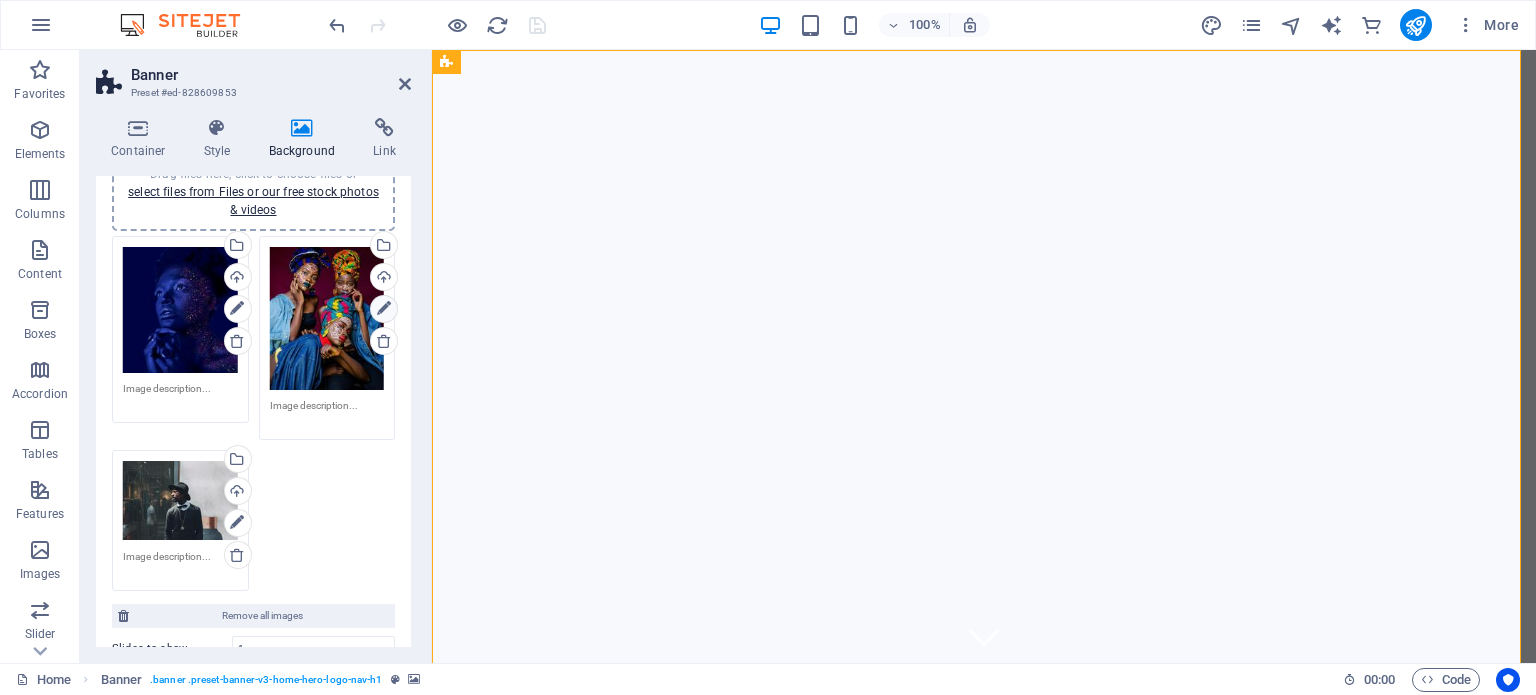 click at bounding box center [384, 309] 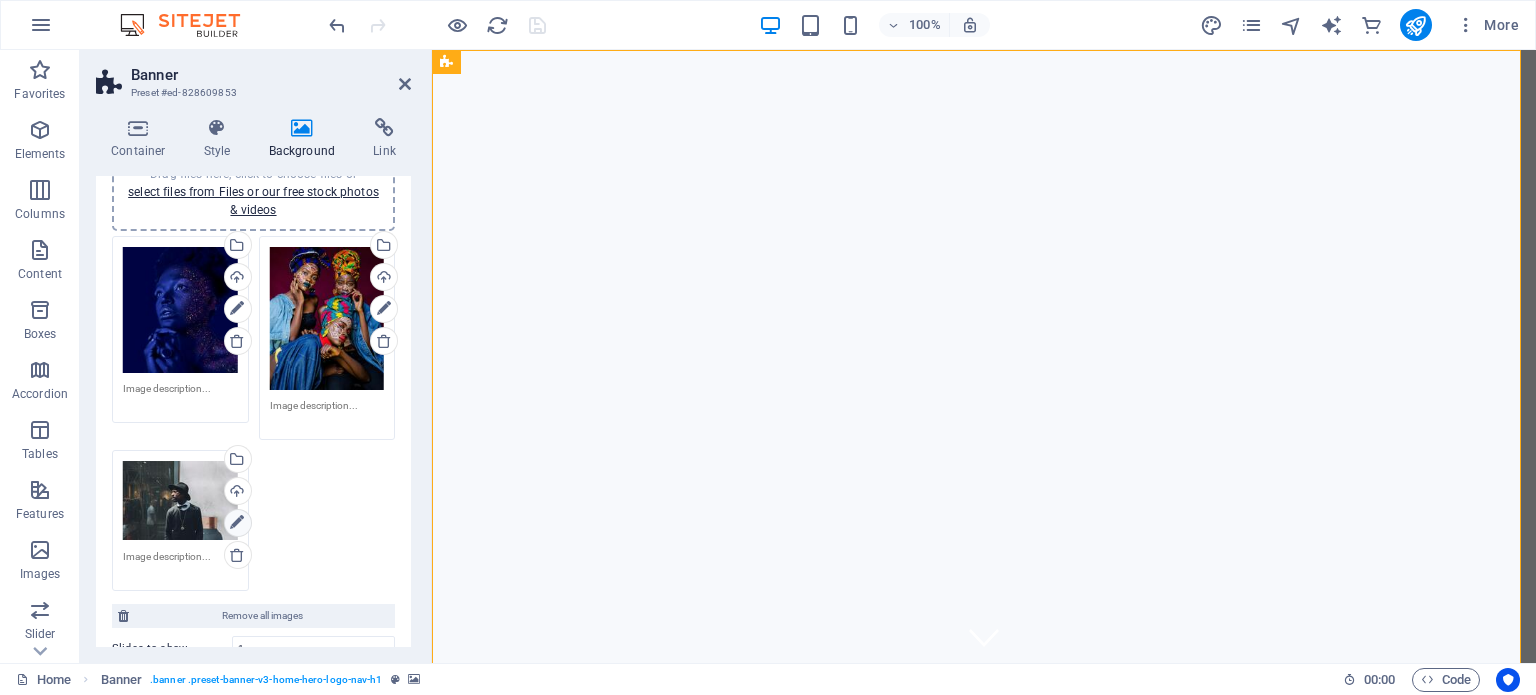 click at bounding box center [237, 523] 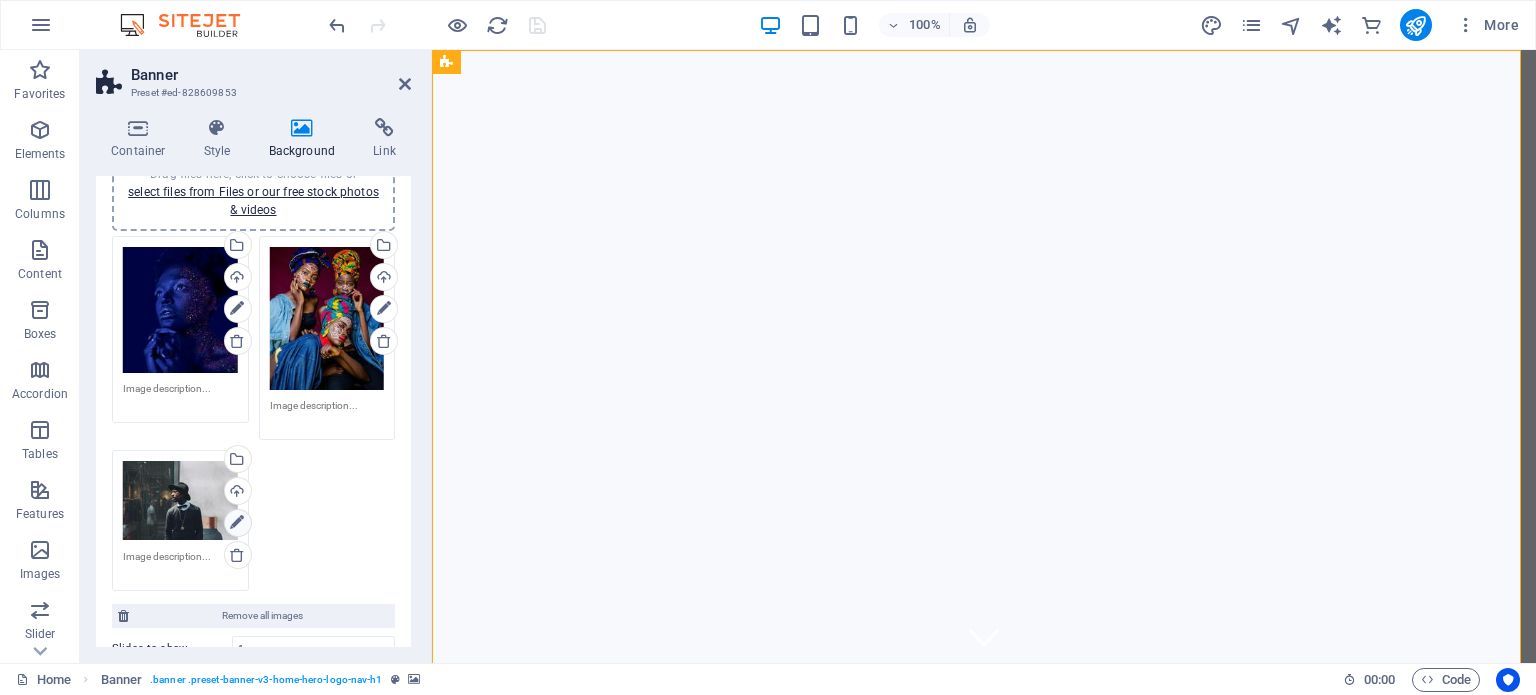 click at bounding box center (237, 523) 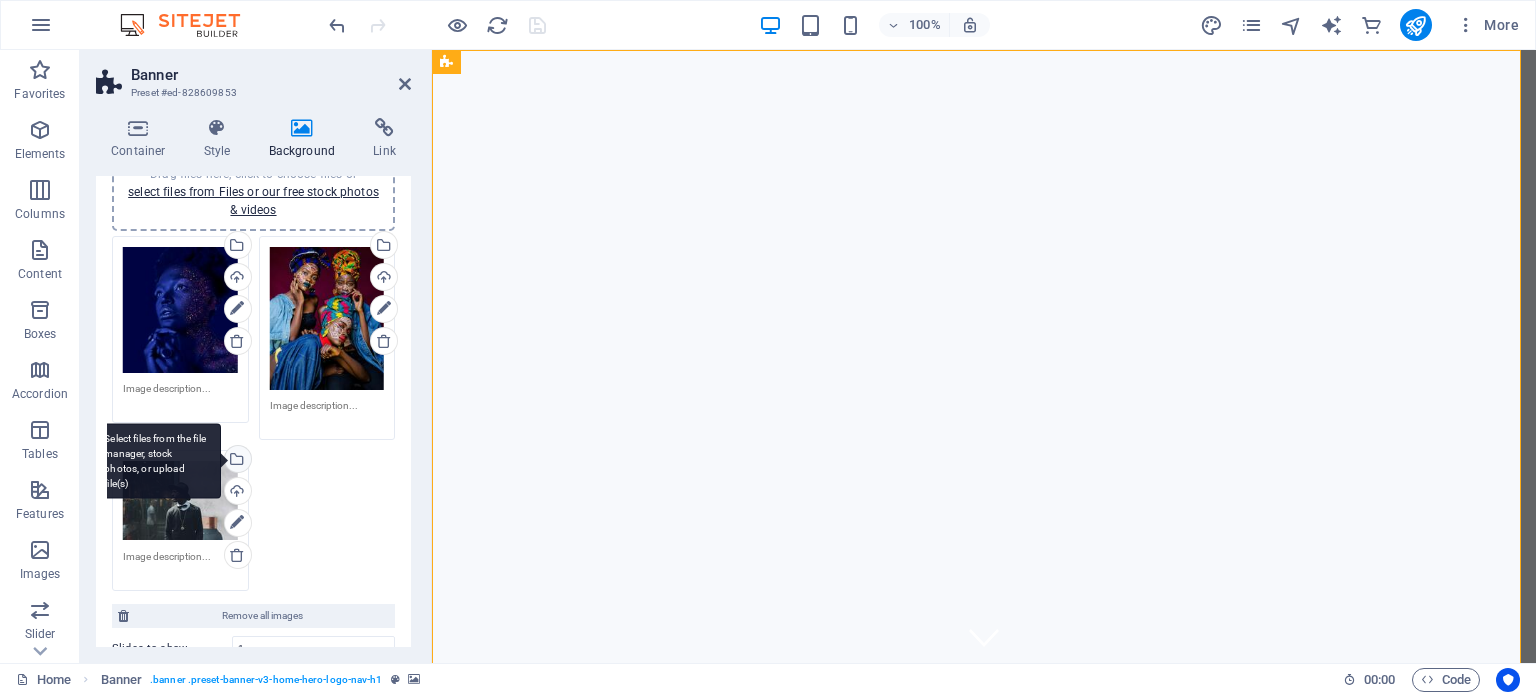 click on "Select files from the file manager, stock photos, or upload file(s)" at bounding box center (236, 461) 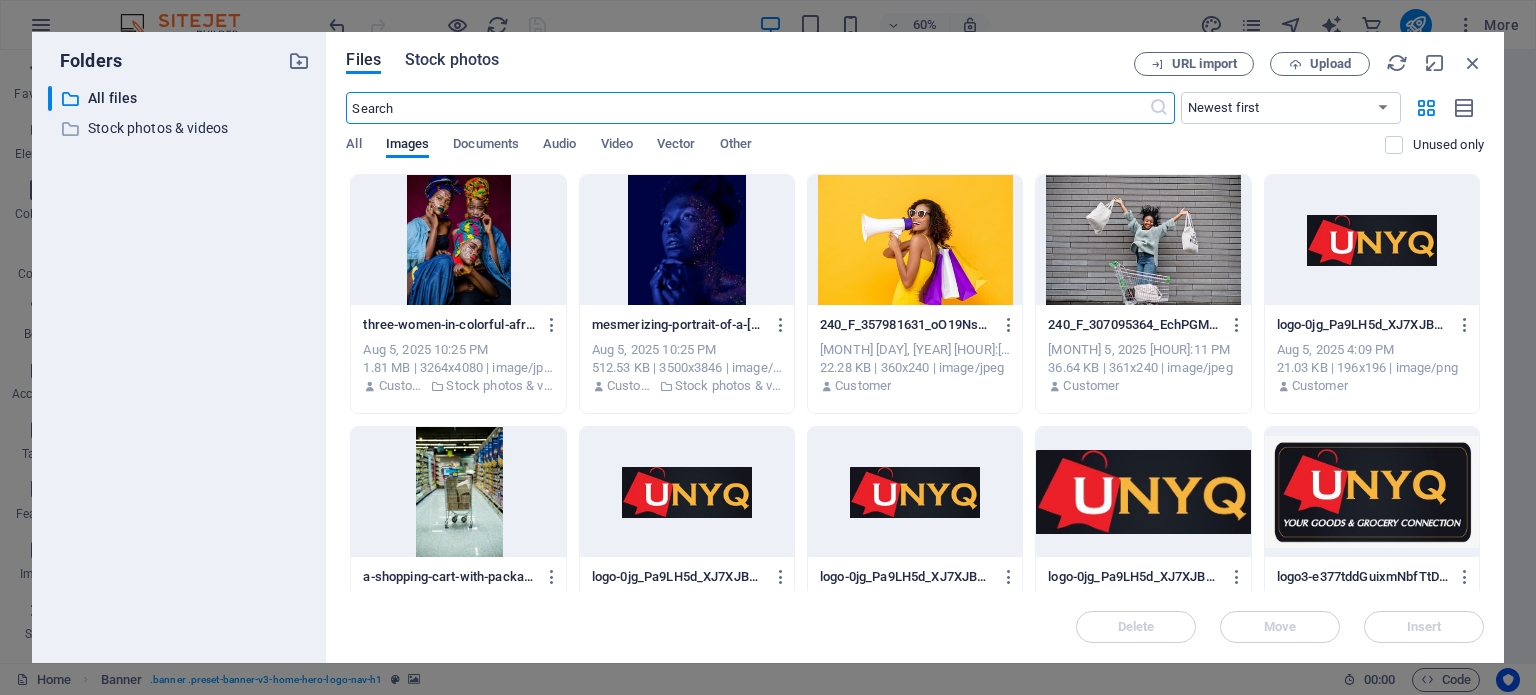 click on "Stock photos" at bounding box center (452, 60) 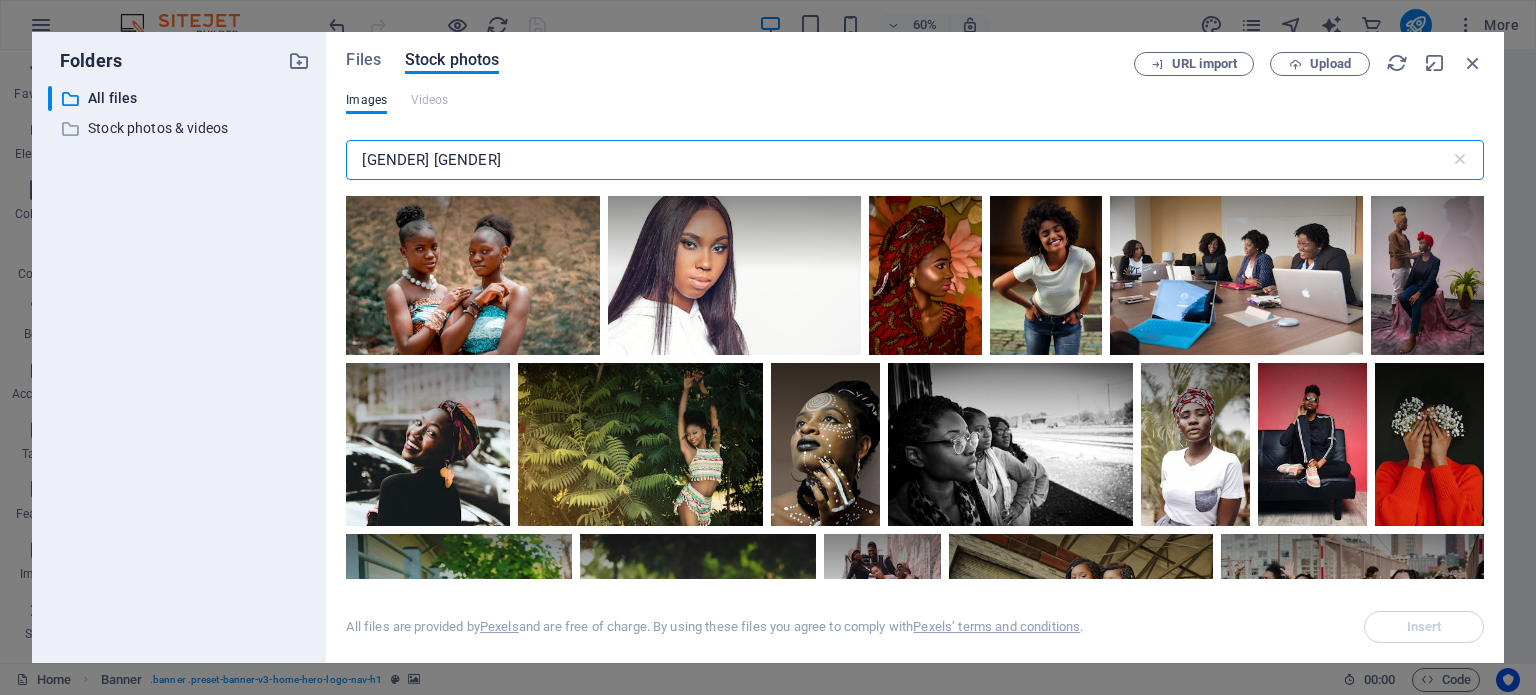 scroll, scrollTop: 1600, scrollLeft: 0, axis: vertical 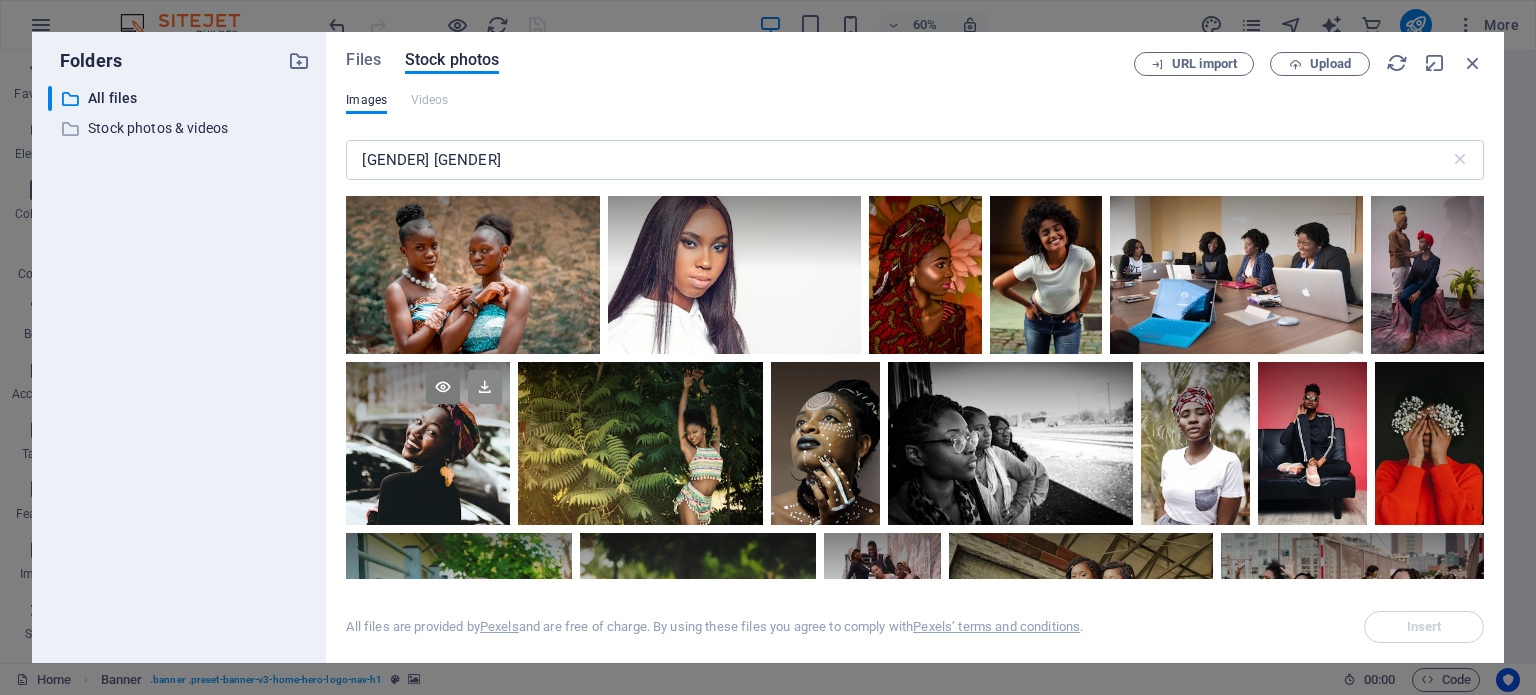 click at bounding box center (485, 387) 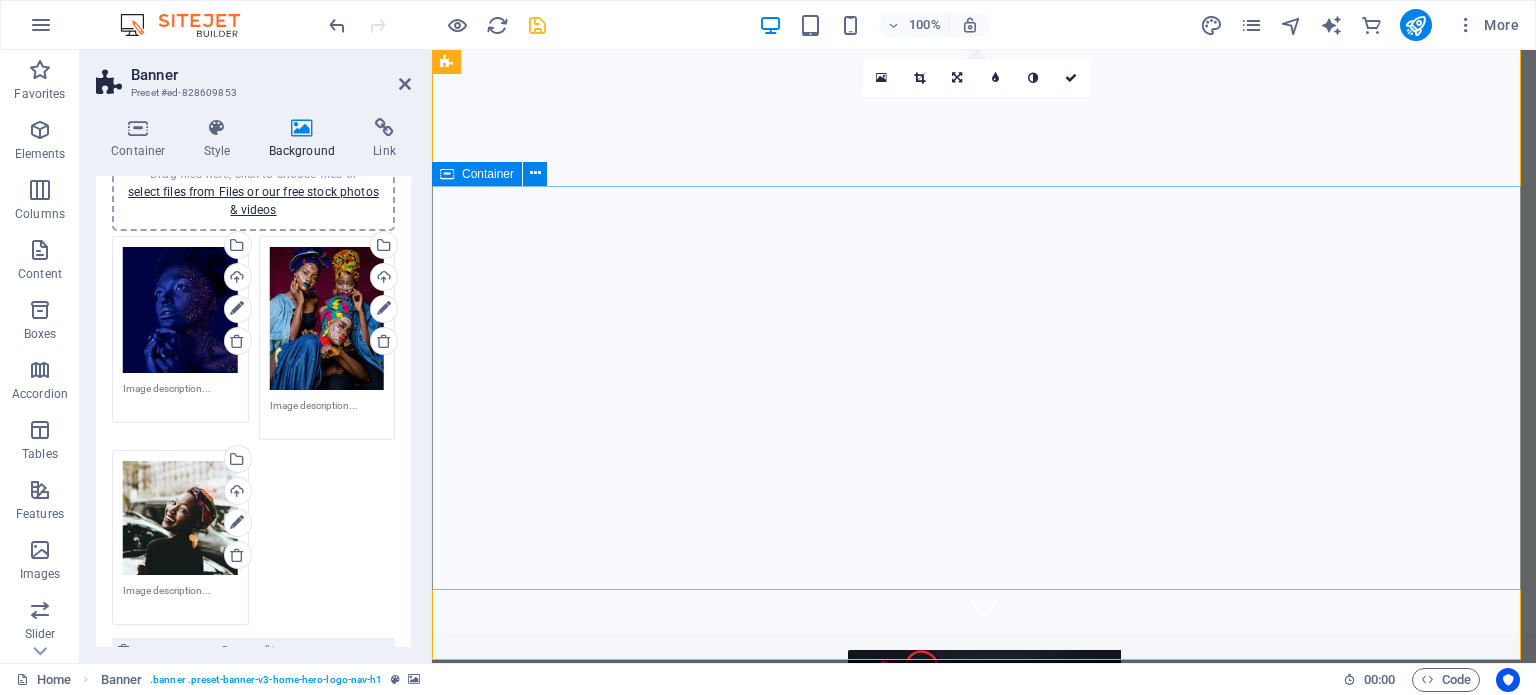 scroll, scrollTop: 0, scrollLeft: 0, axis: both 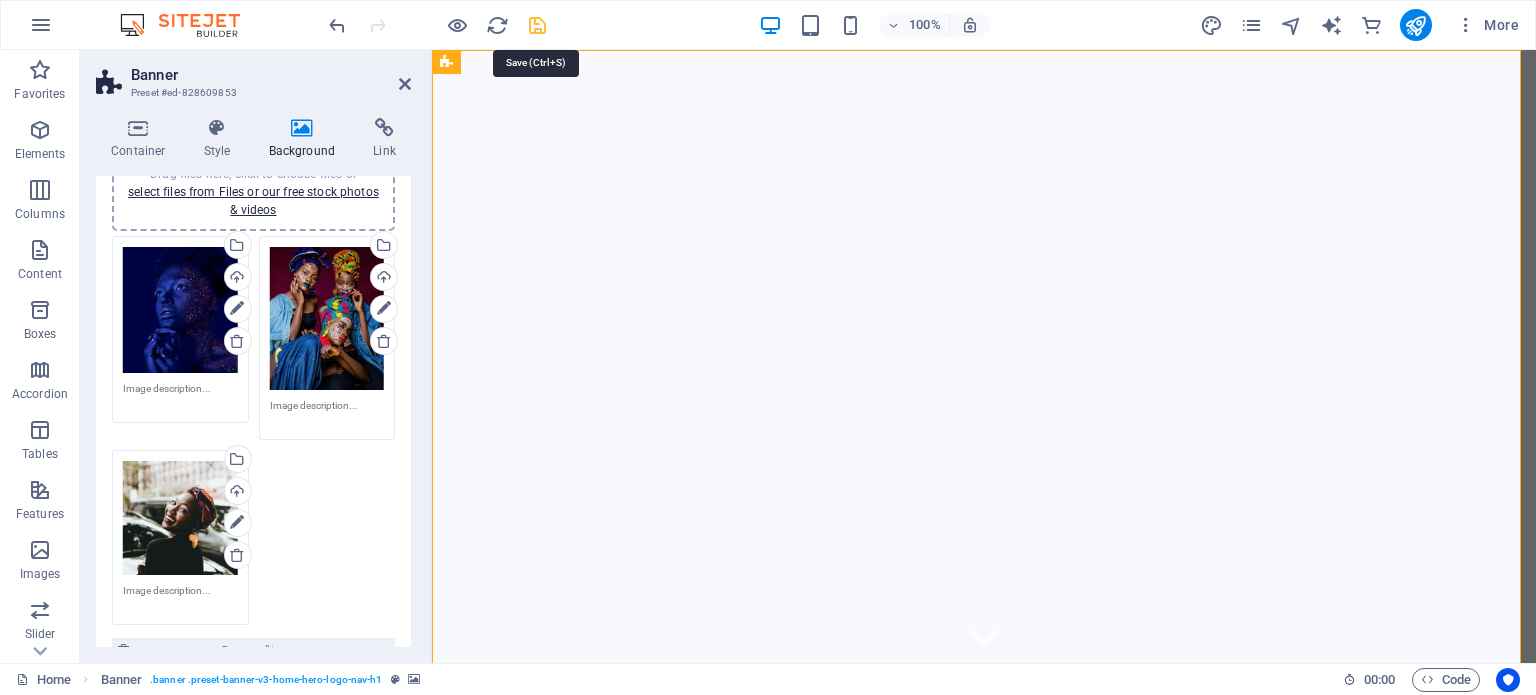 click at bounding box center (537, 25) 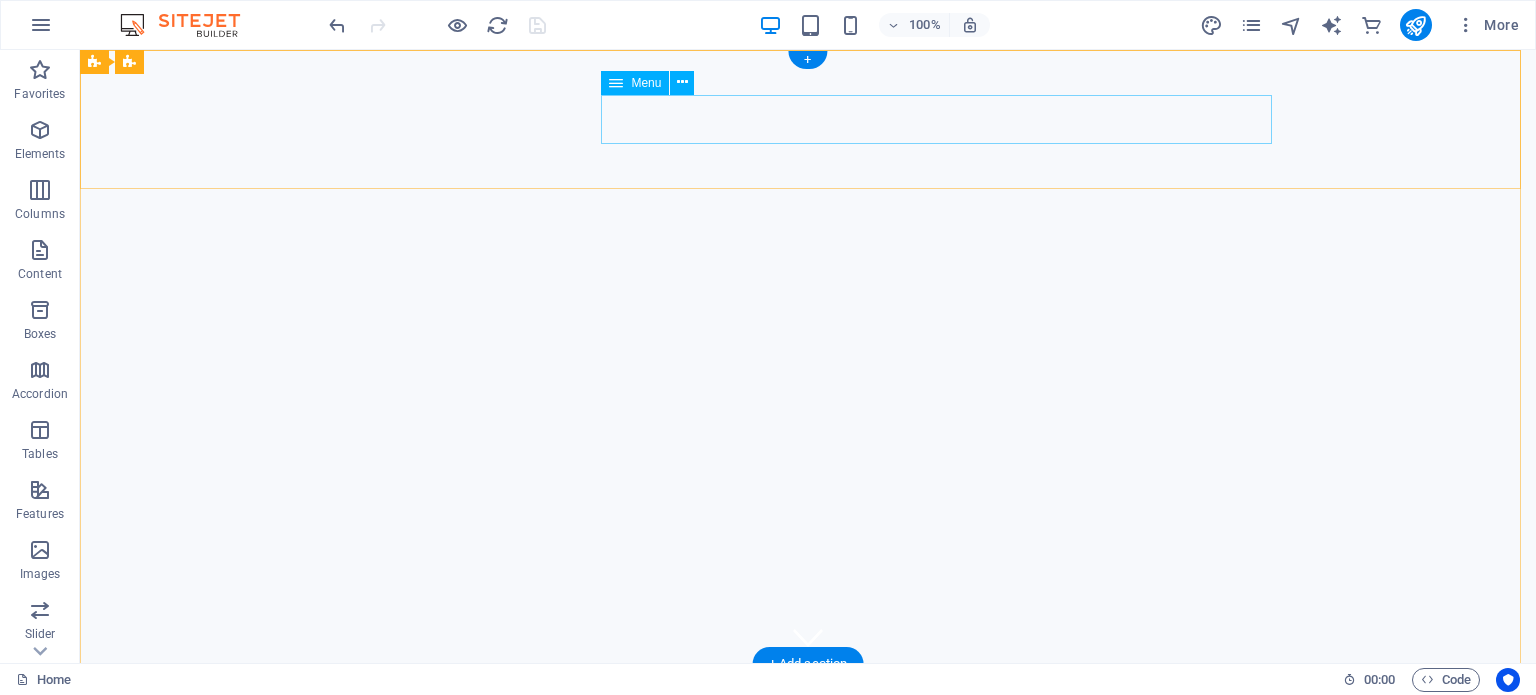 click on "Home About Values Services Contact" at bounding box center (808, 812) 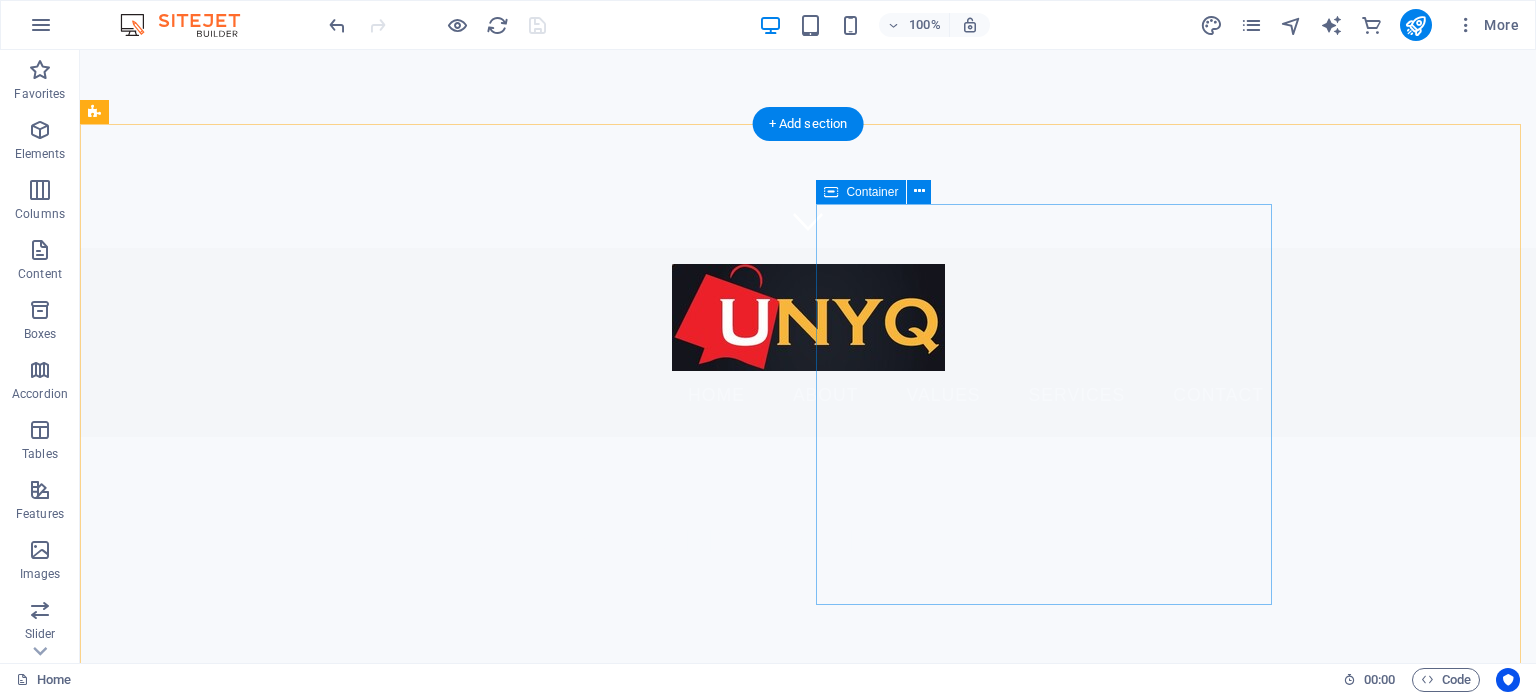scroll, scrollTop: 600, scrollLeft: 0, axis: vertical 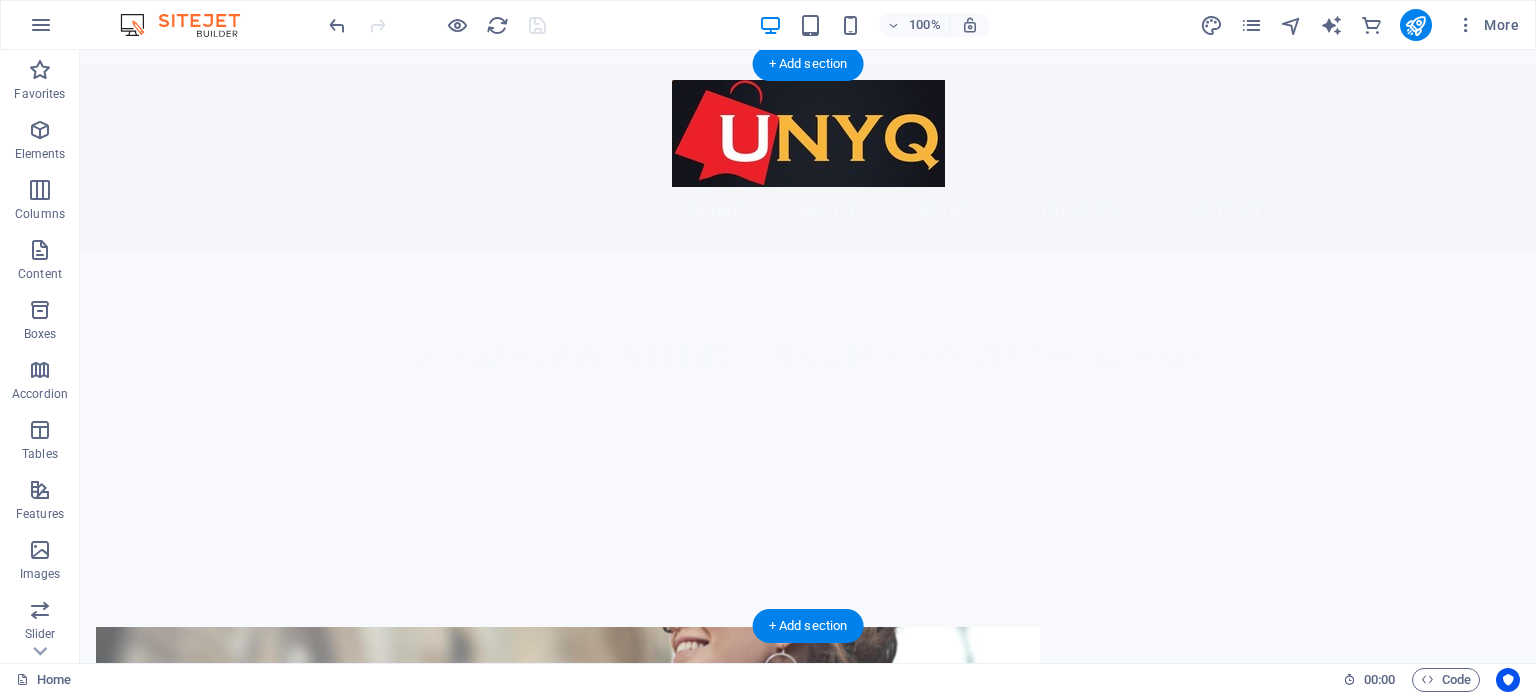 click at bounding box center (568, 828) 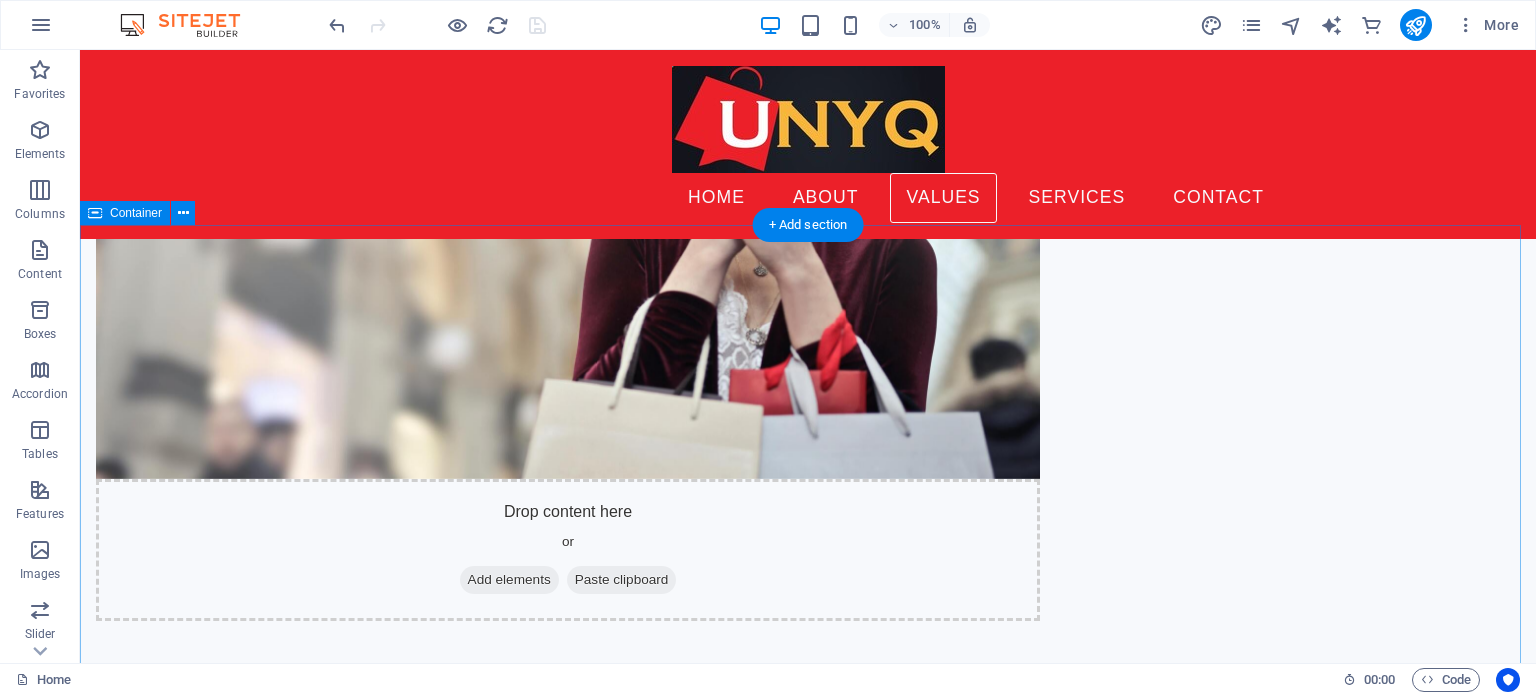 scroll, scrollTop: 1000, scrollLeft: 0, axis: vertical 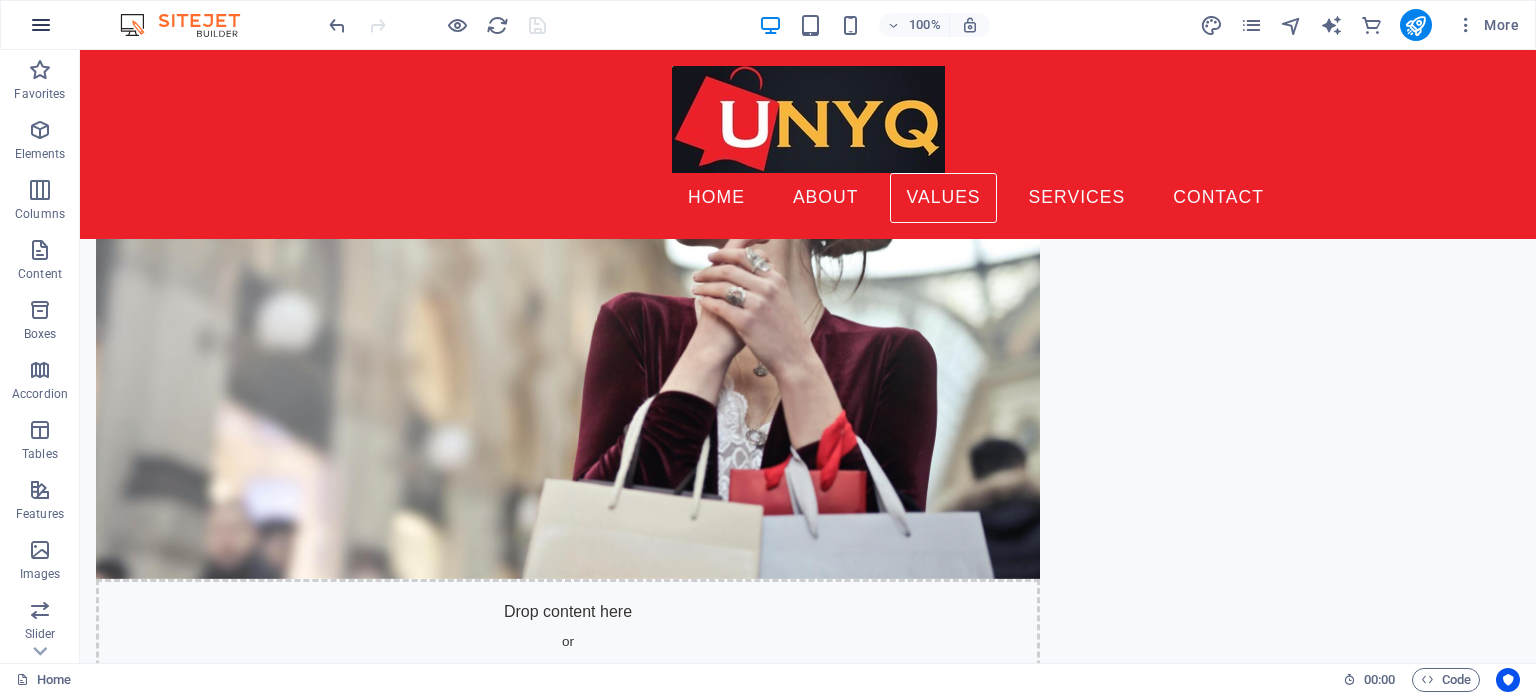 click at bounding box center [41, 25] 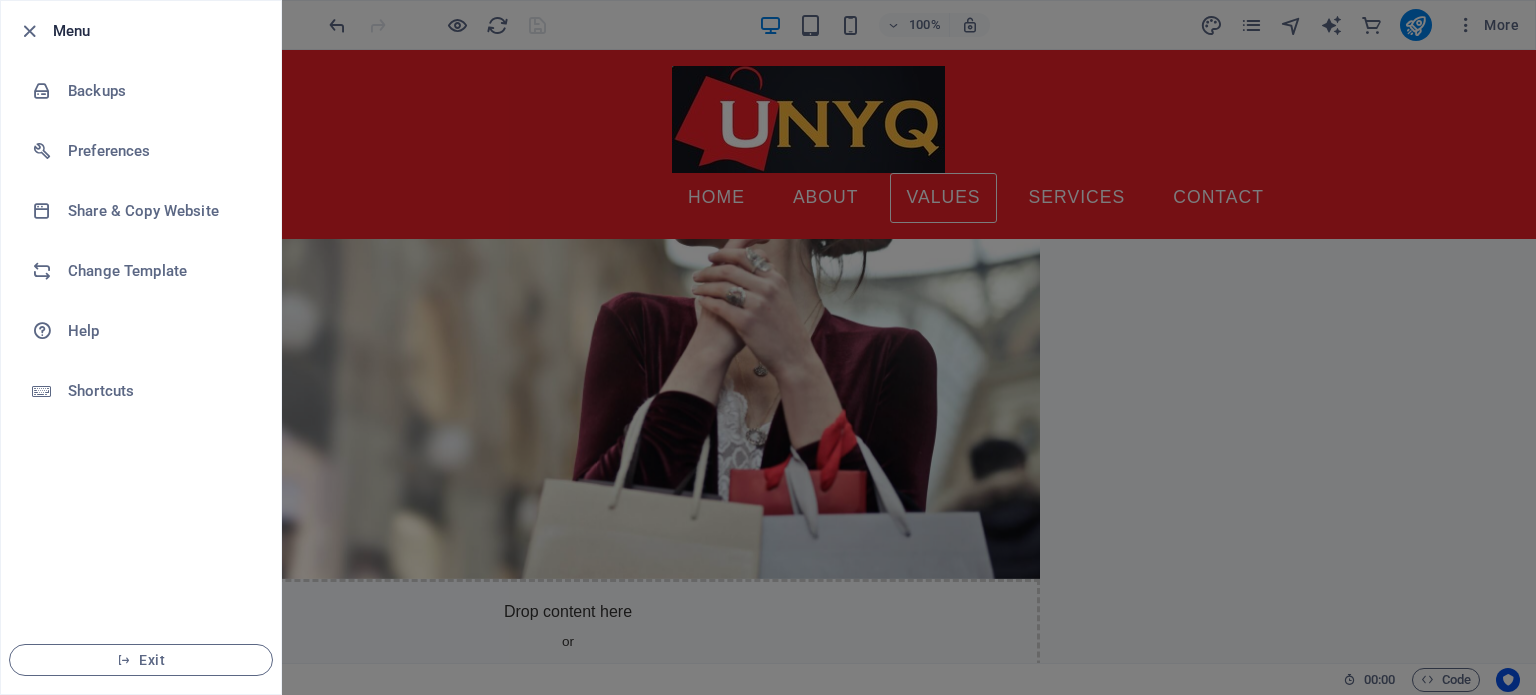 click at bounding box center (768, 347) 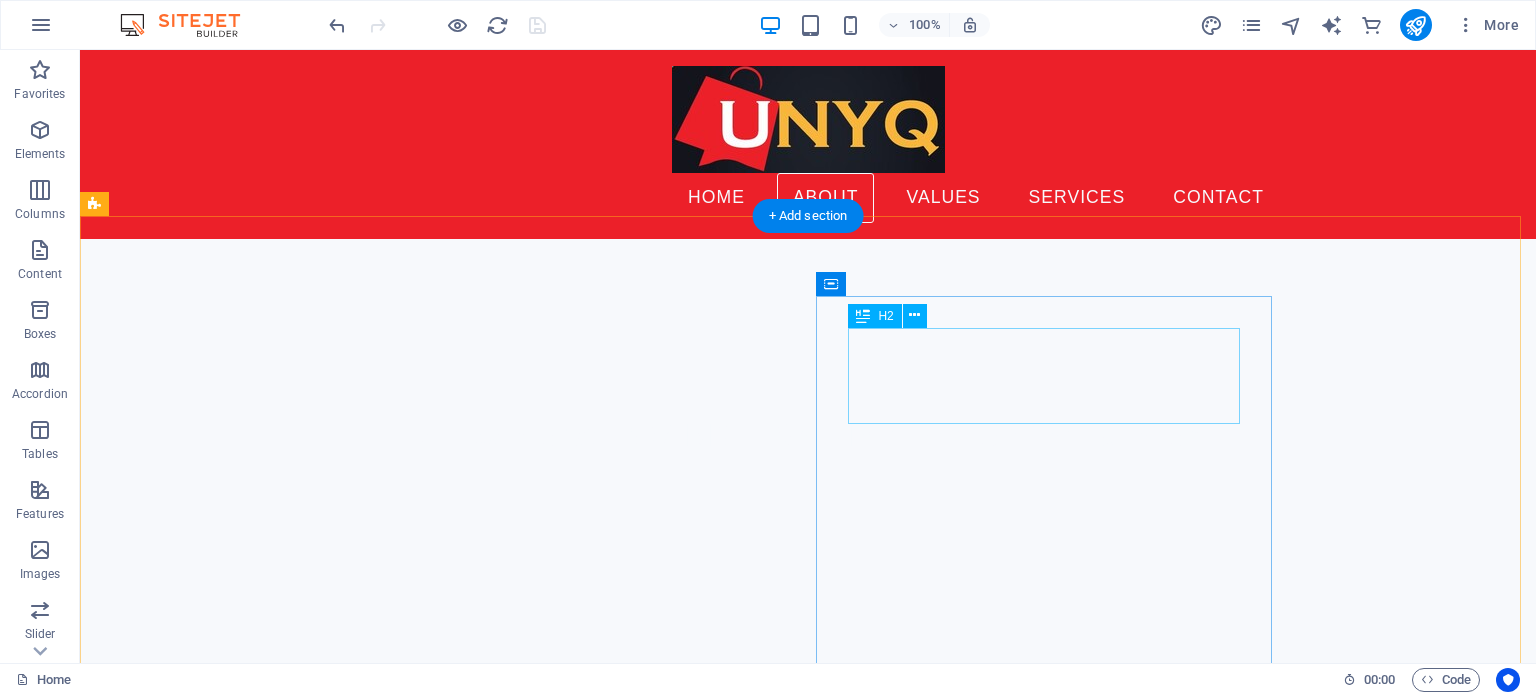 scroll, scrollTop: 0, scrollLeft: 0, axis: both 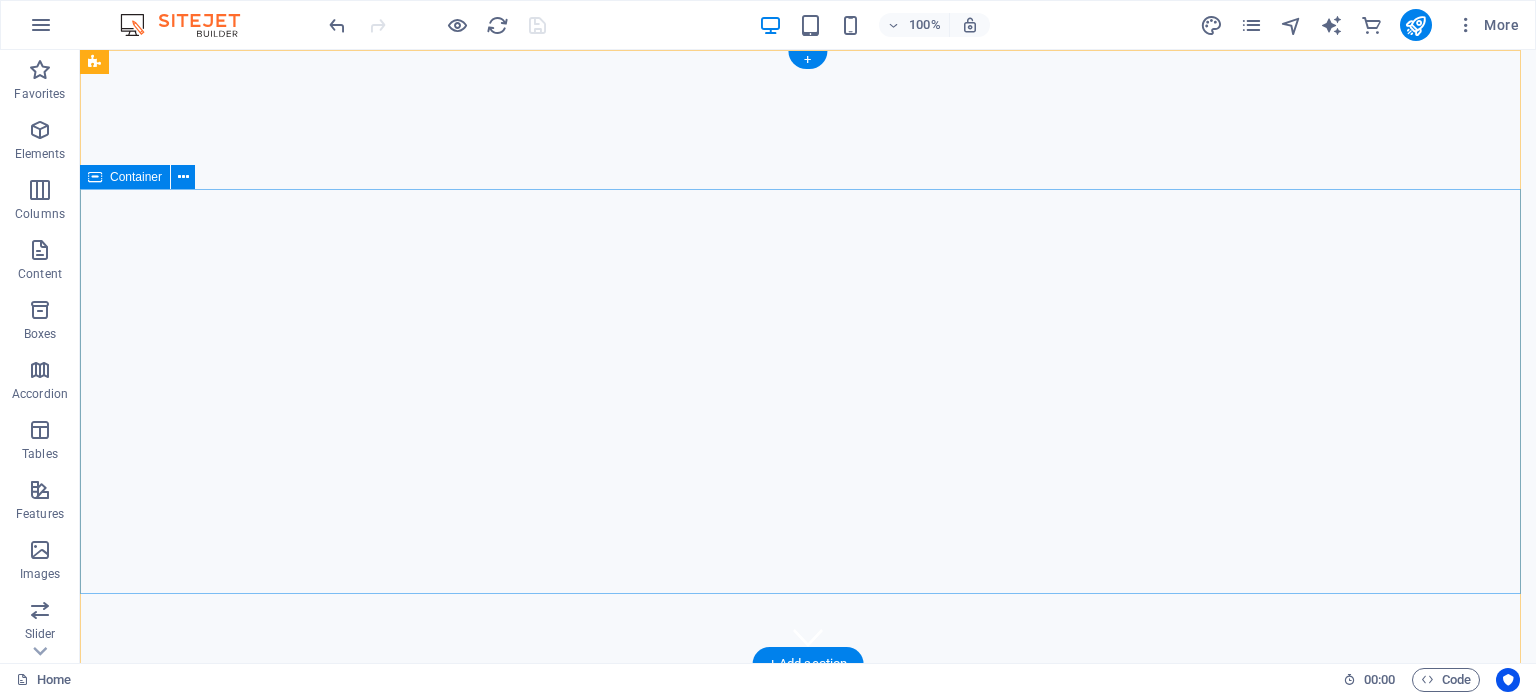 click on "Welcome to UNYQ - SA's Premier Online Runner" at bounding box center [808, 965] 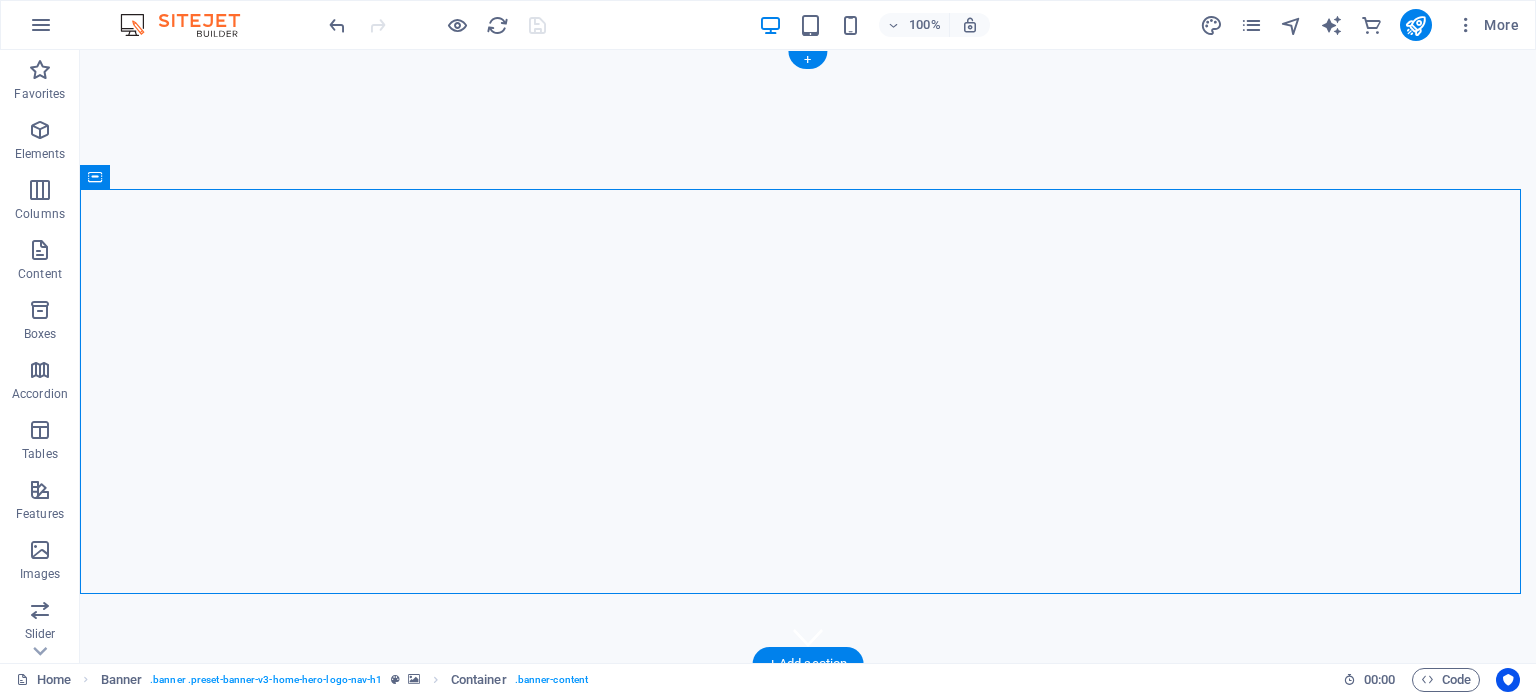 click at bounding box center (-3523, 50) 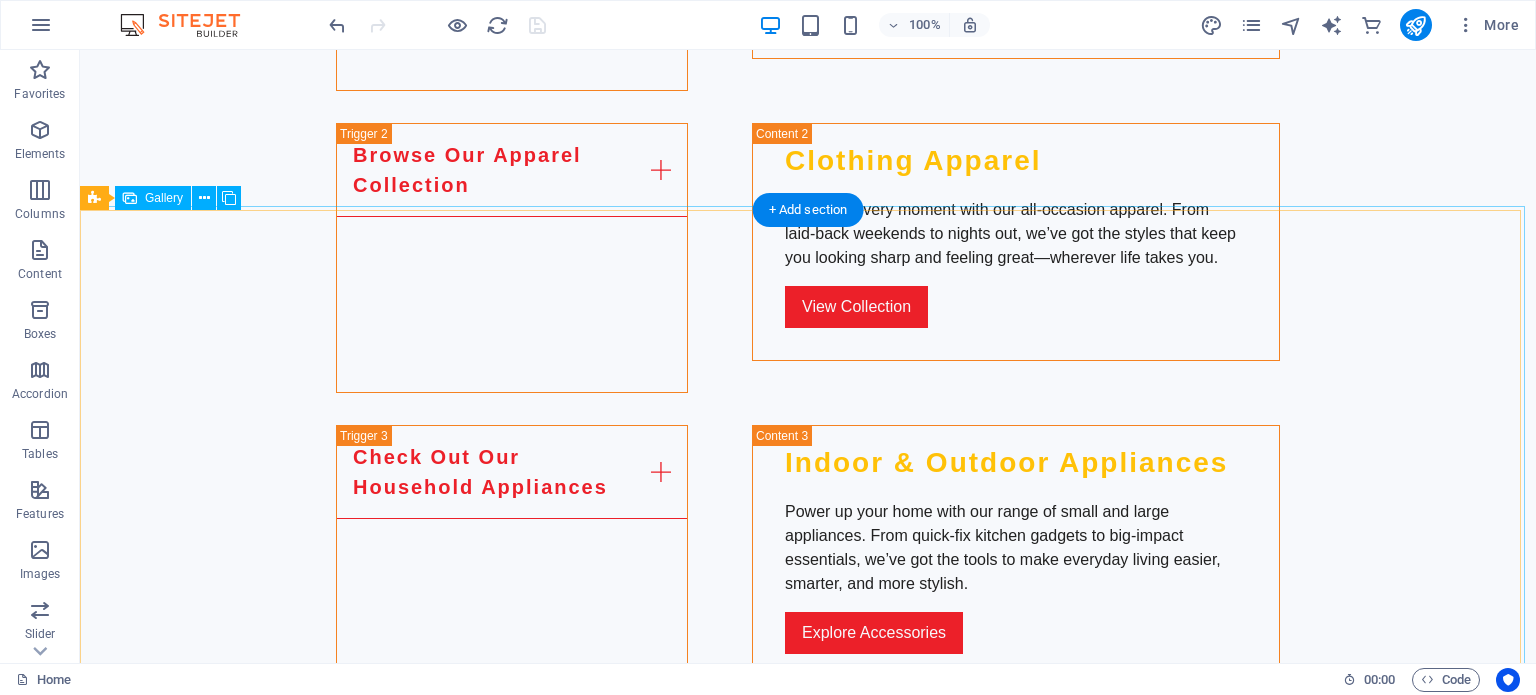 scroll, scrollTop: 3700, scrollLeft: 0, axis: vertical 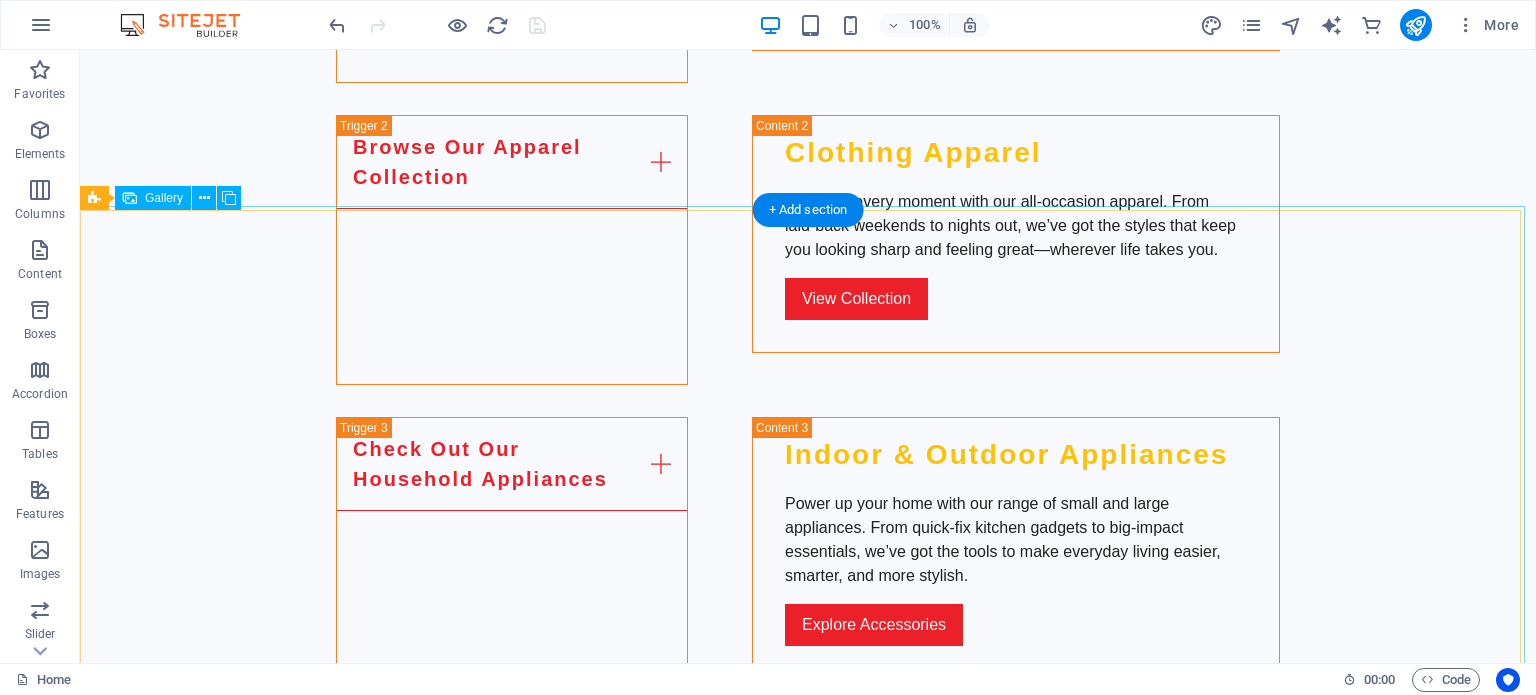 click at bounding box center (222, 2016) 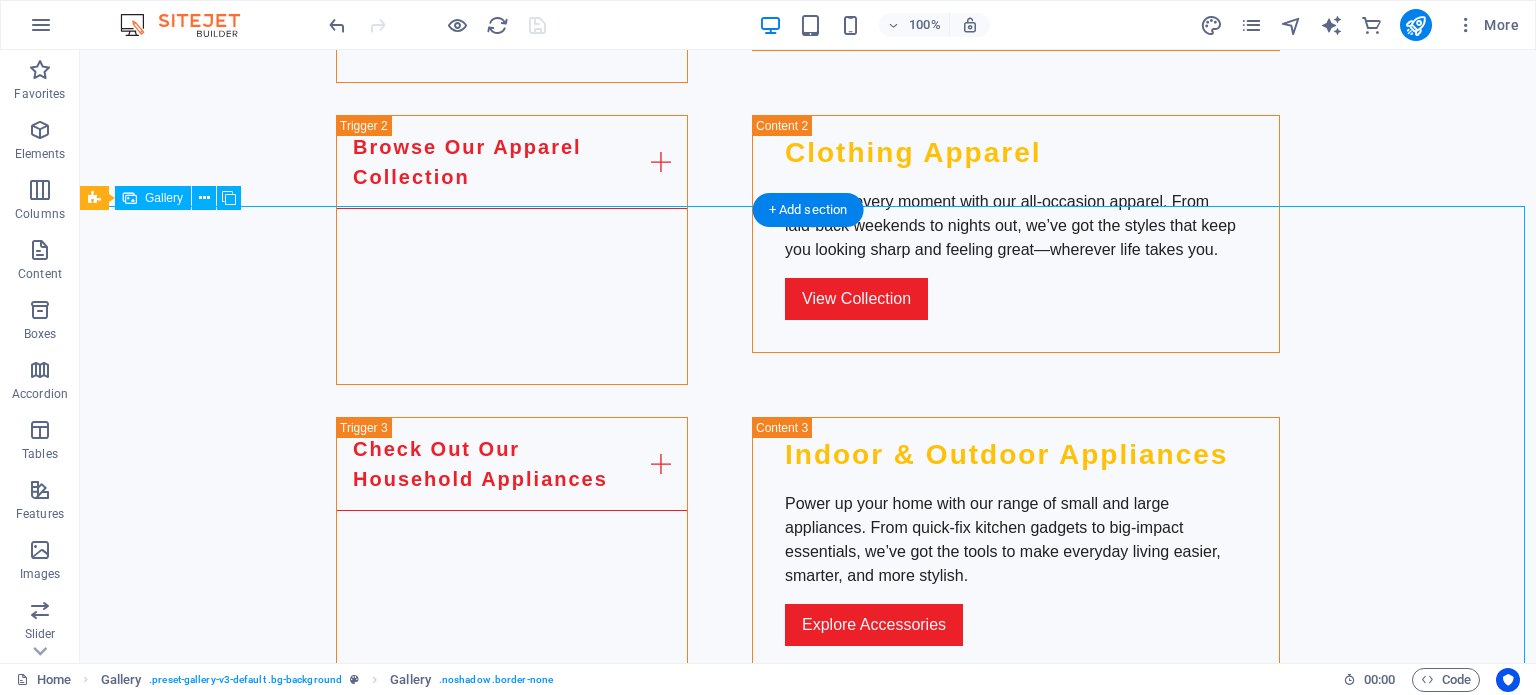 click at bounding box center [222, 2016] 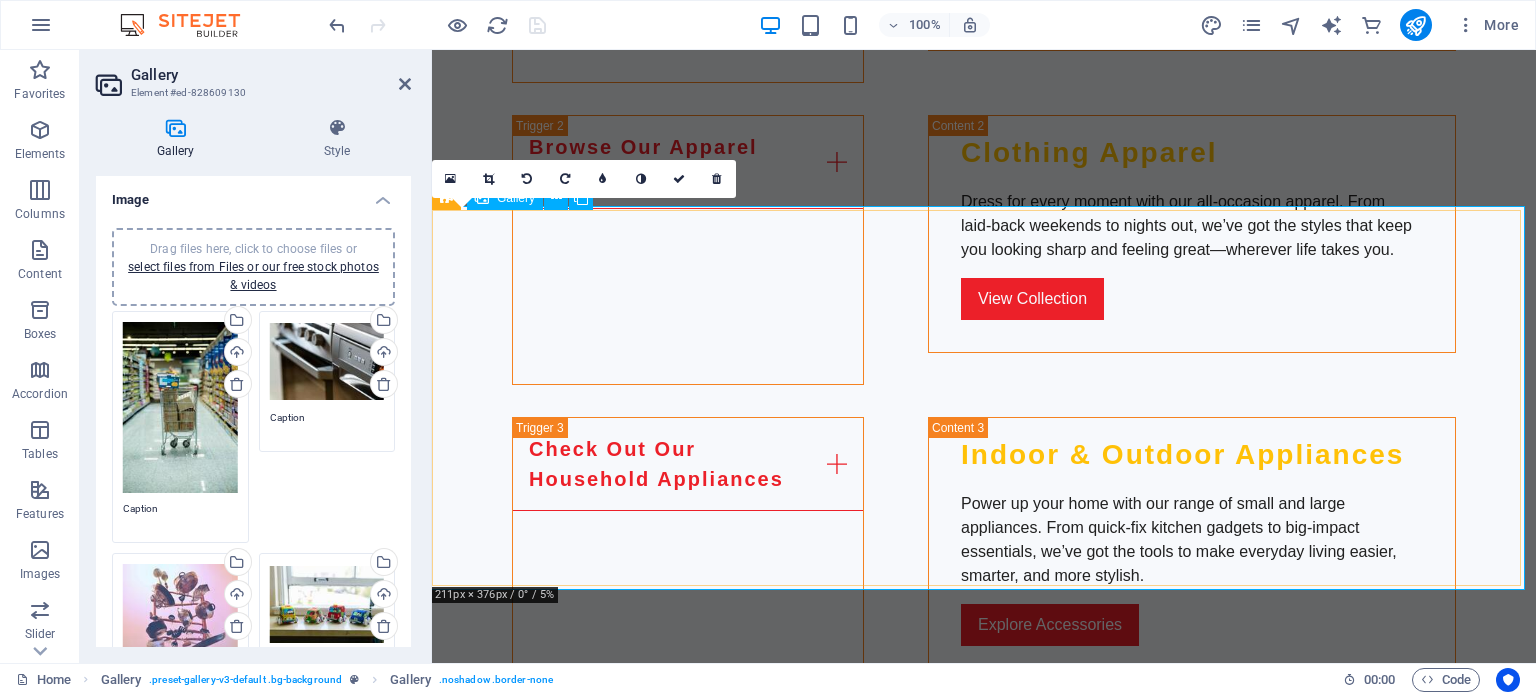 click at bounding box center (539, 1953) 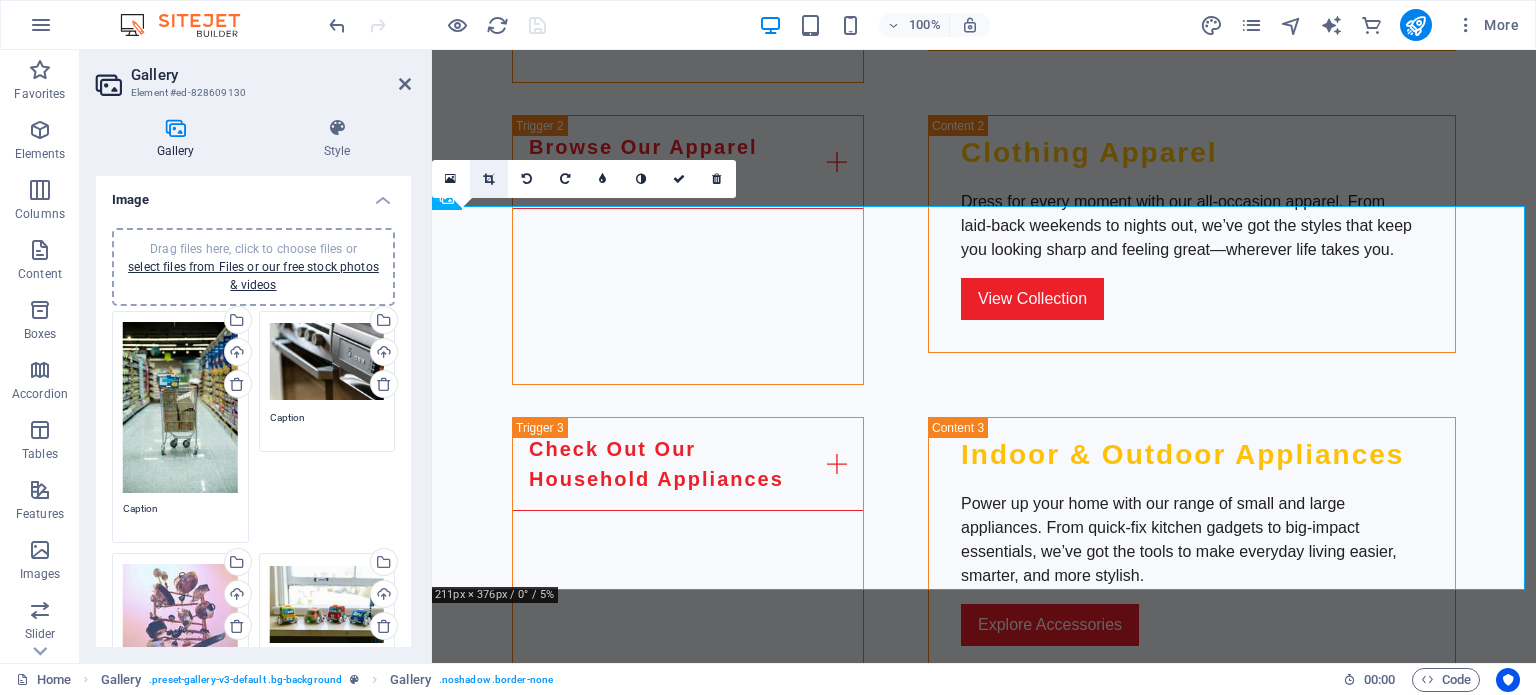 click at bounding box center [489, 179] 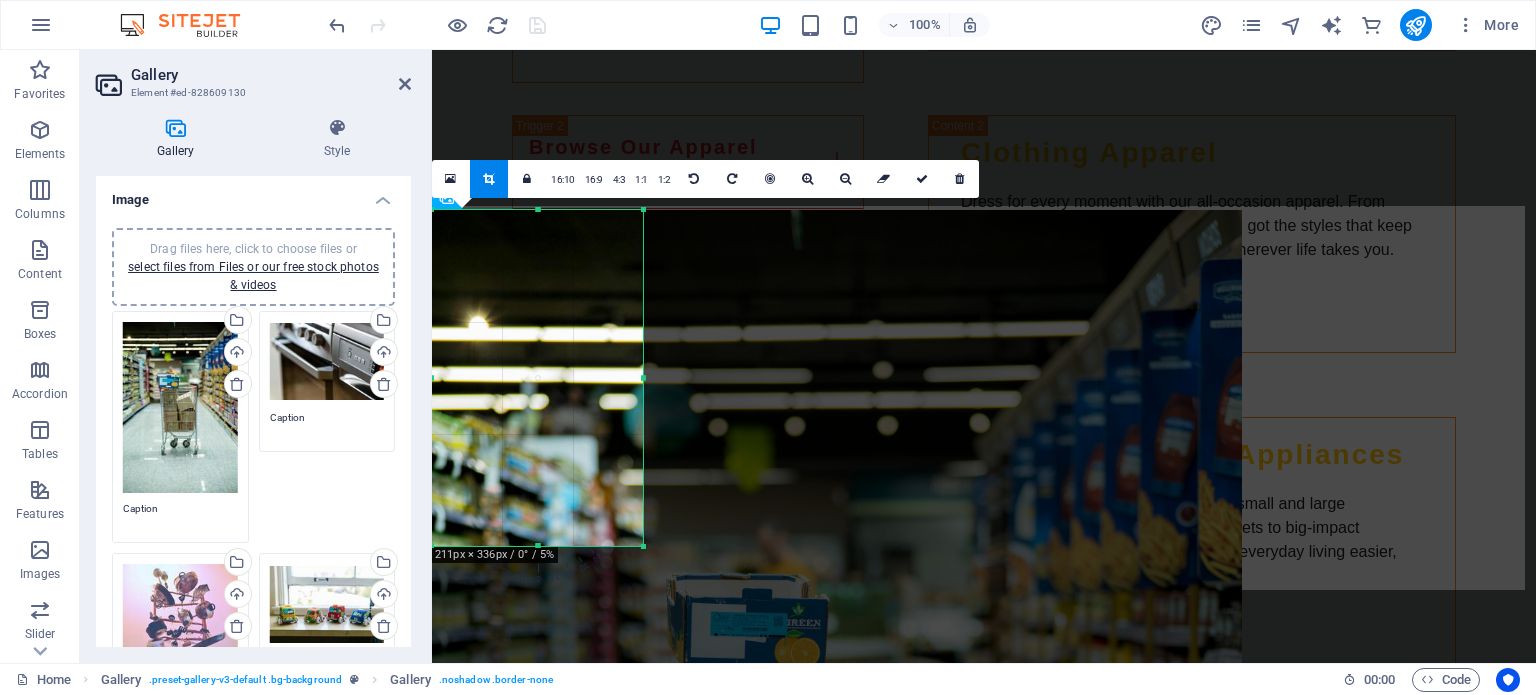drag, startPoint x: 640, startPoint y: 583, endPoint x: 617, endPoint y: 550, distance: 40.22437 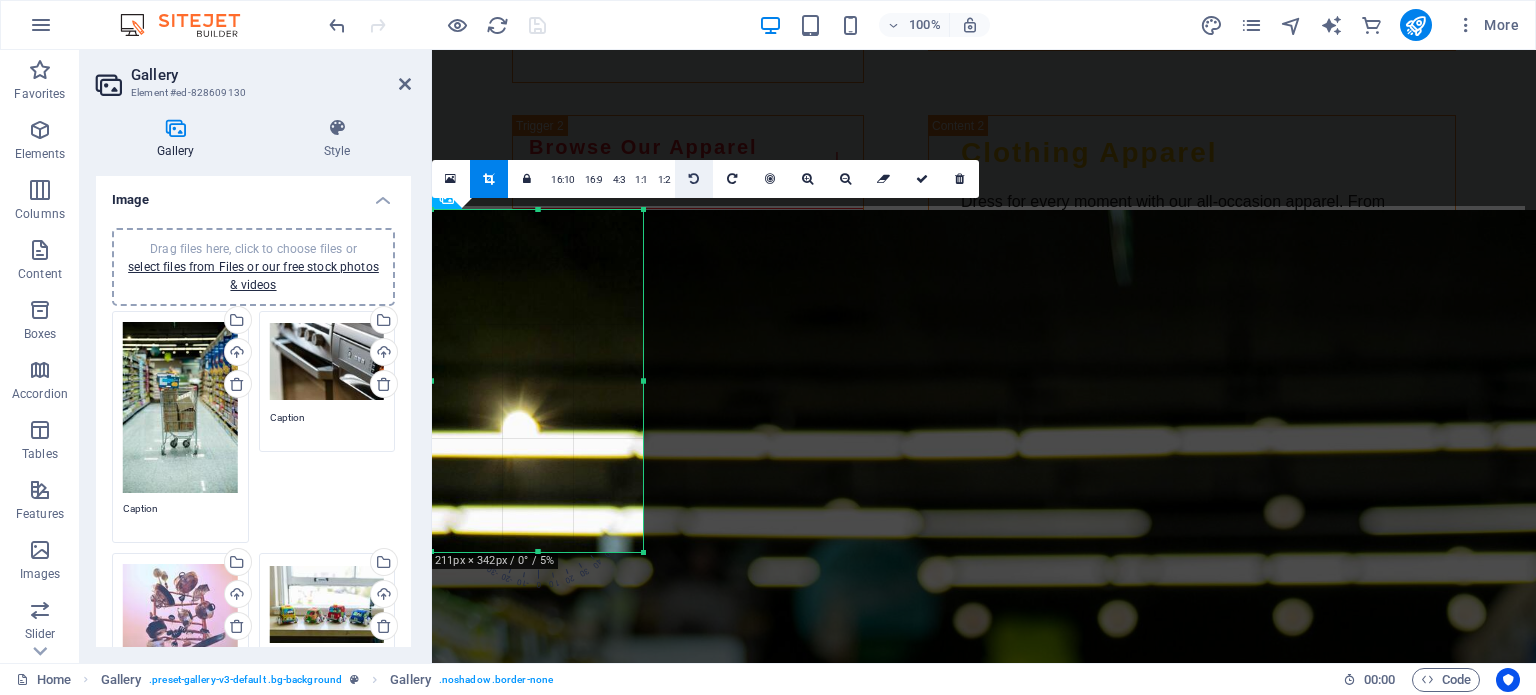 click at bounding box center (694, 179) 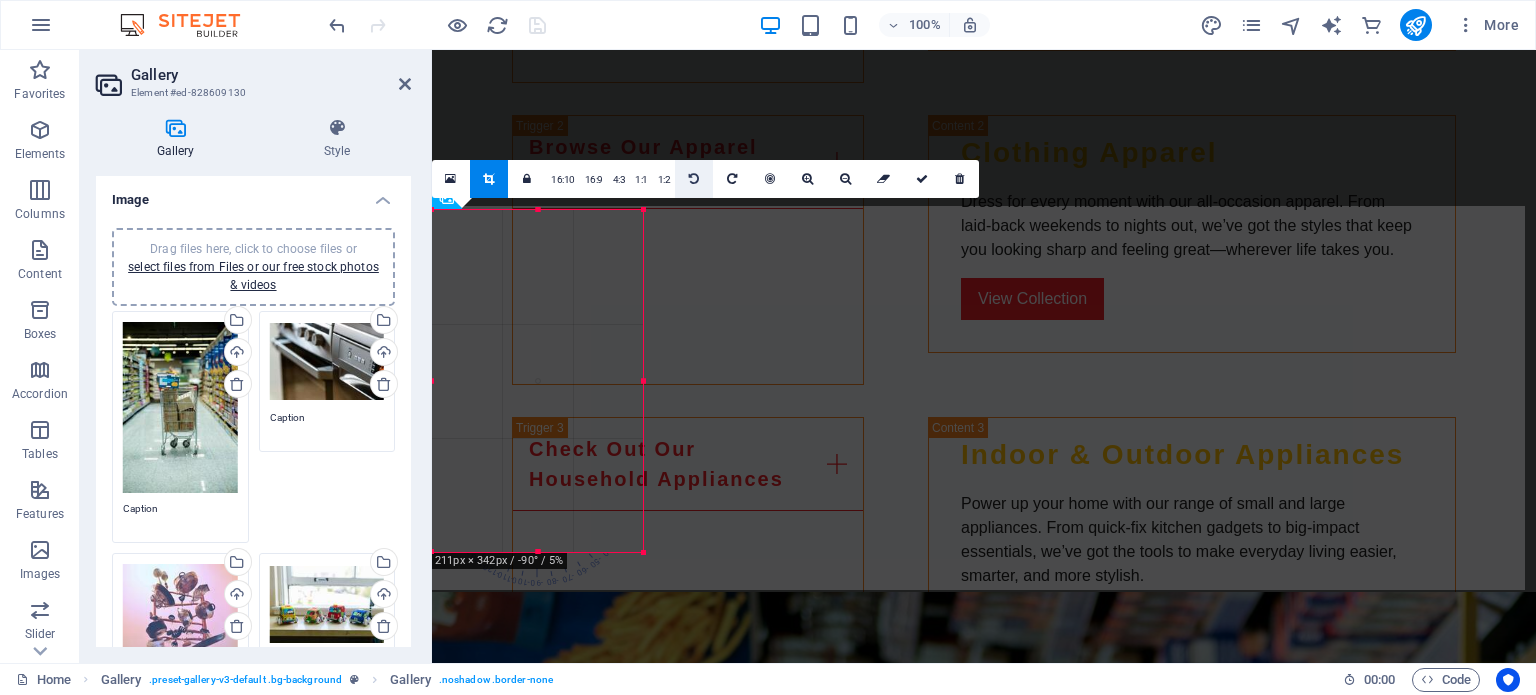 click at bounding box center [694, 179] 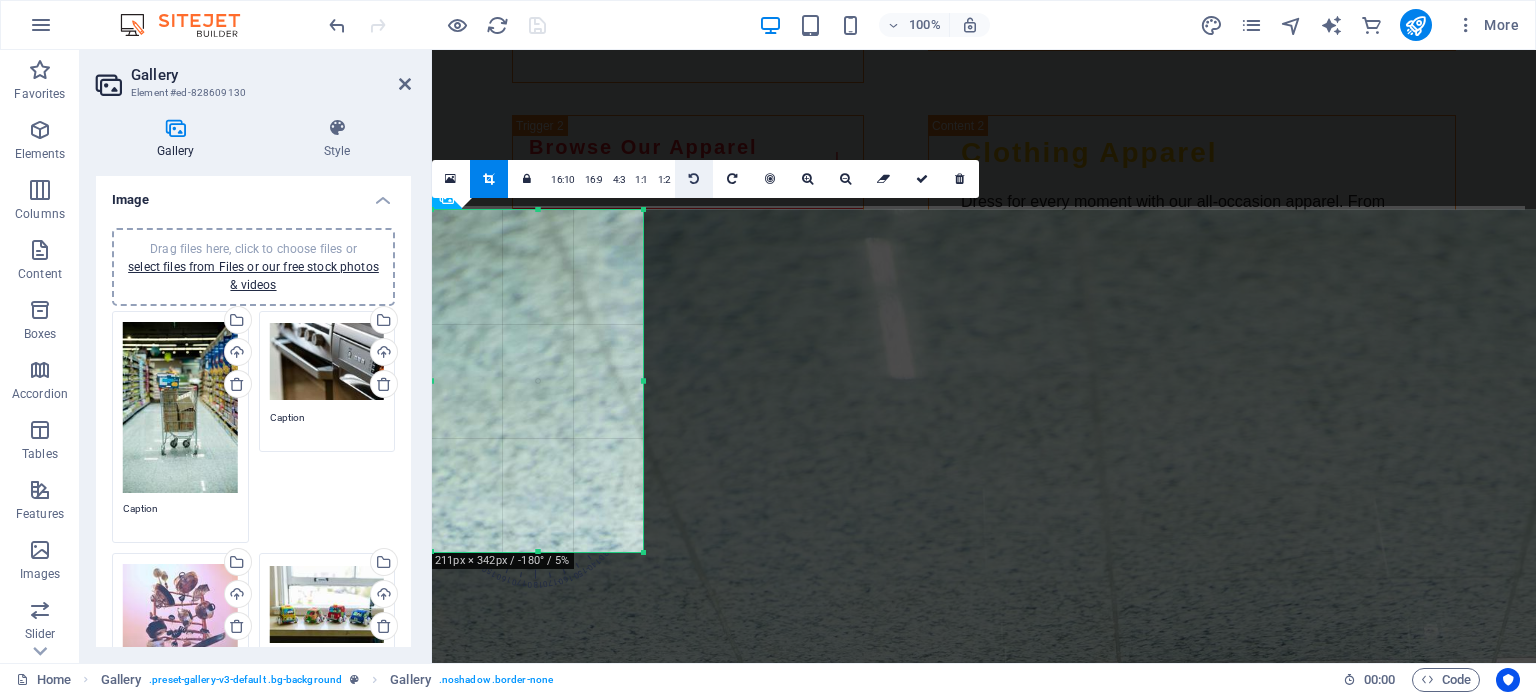 click at bounding box center (694, 179) 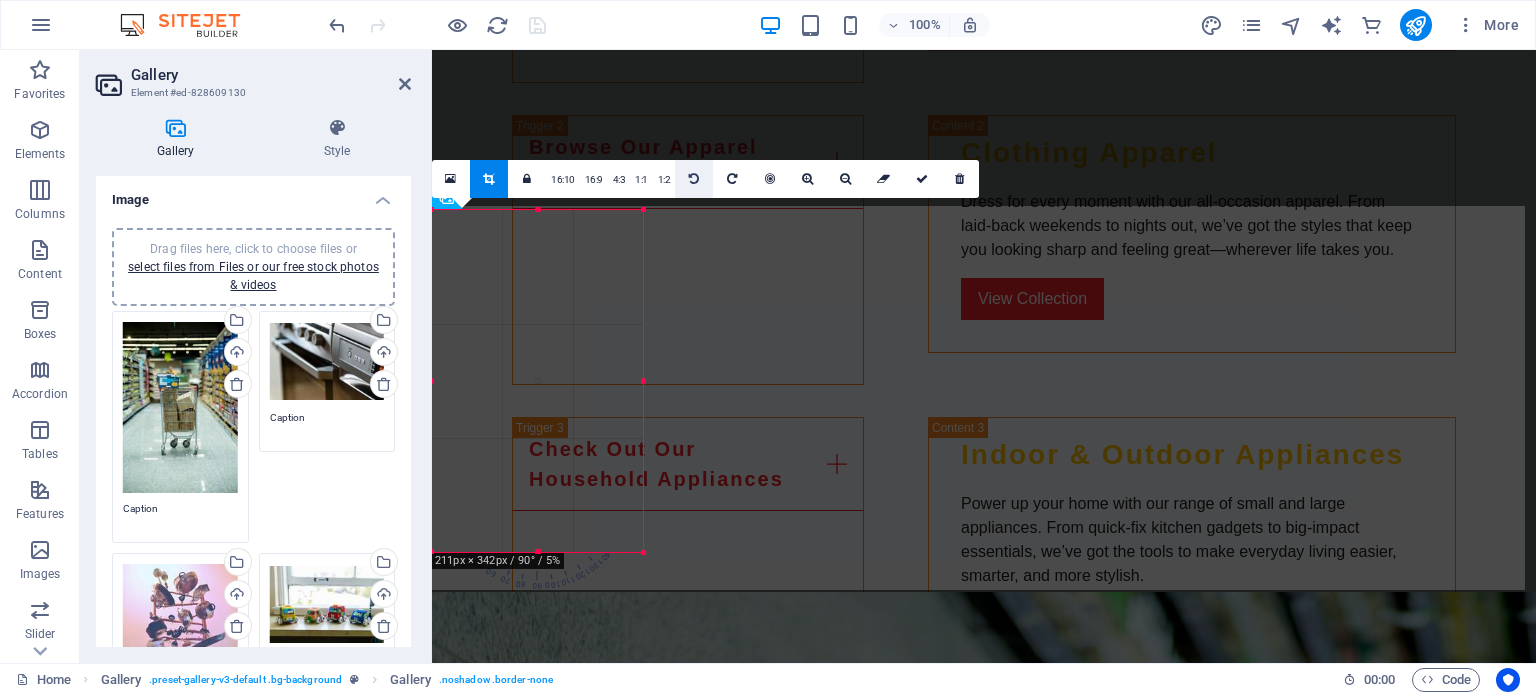 click at bounding box center (694, 179) 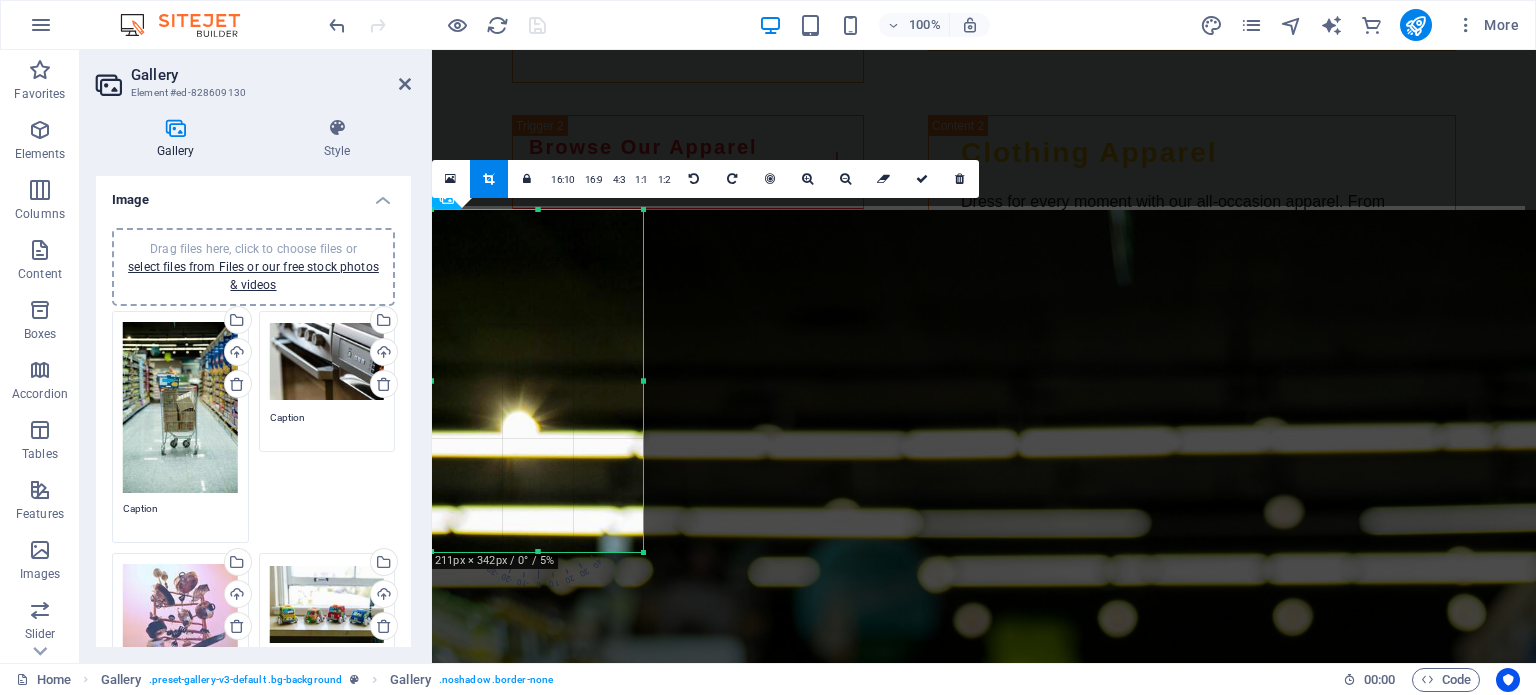 click at bounding box center (1197, 1357) 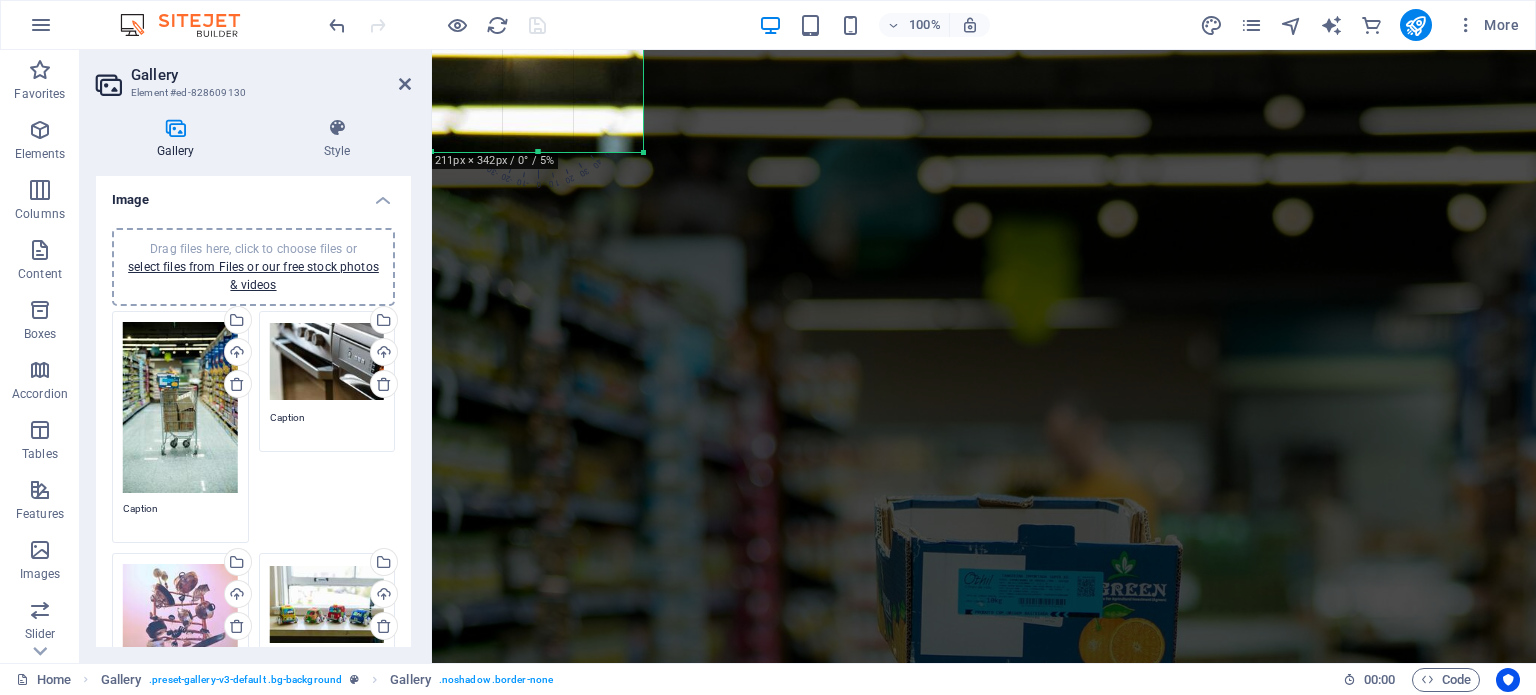scroll, scrollTop: 4100, scrollLeft: 0, axis: vertical 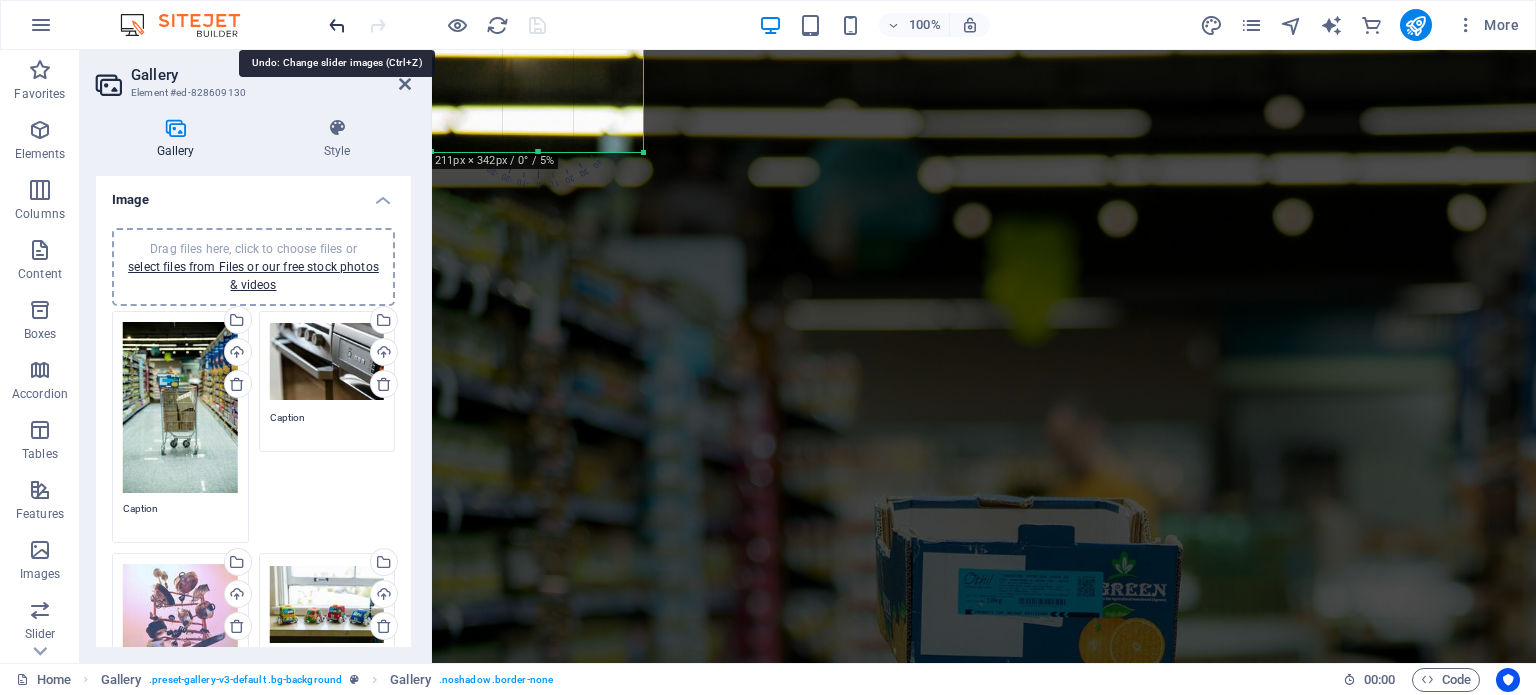 click at bounding box center [337, 25] 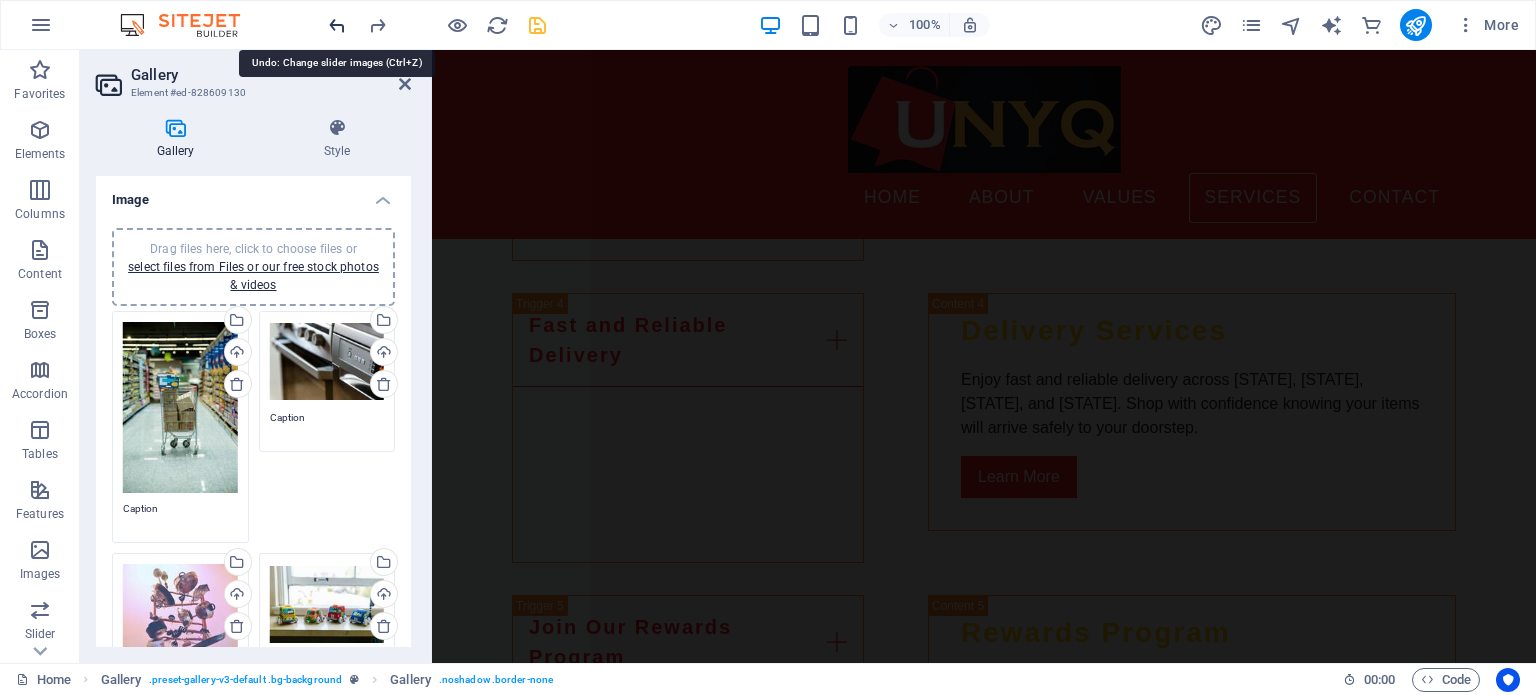 scroll, scrollTop: 0, scrollLeft: 0, axis: both 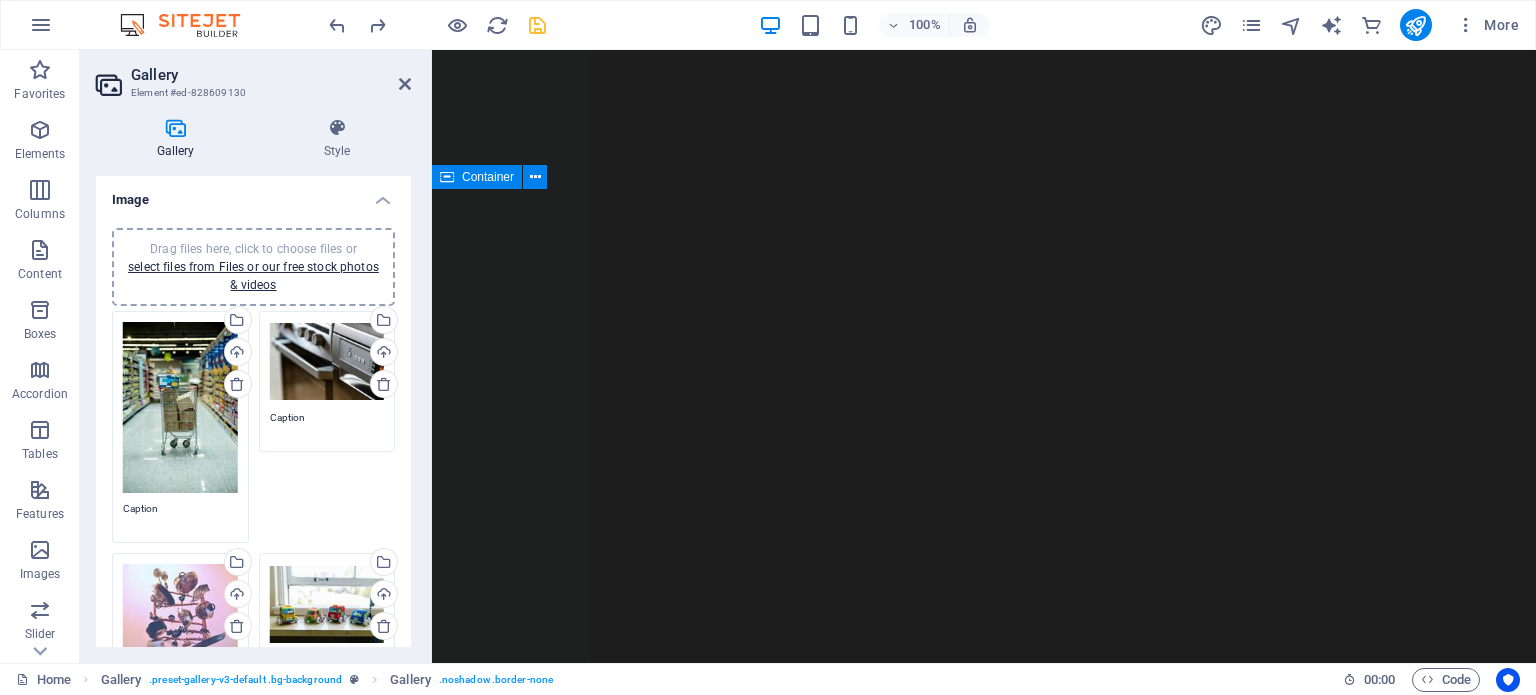 click on "Welcome to UNYQ - SA's Premier Online Runner" at bounding box center [984, 965] 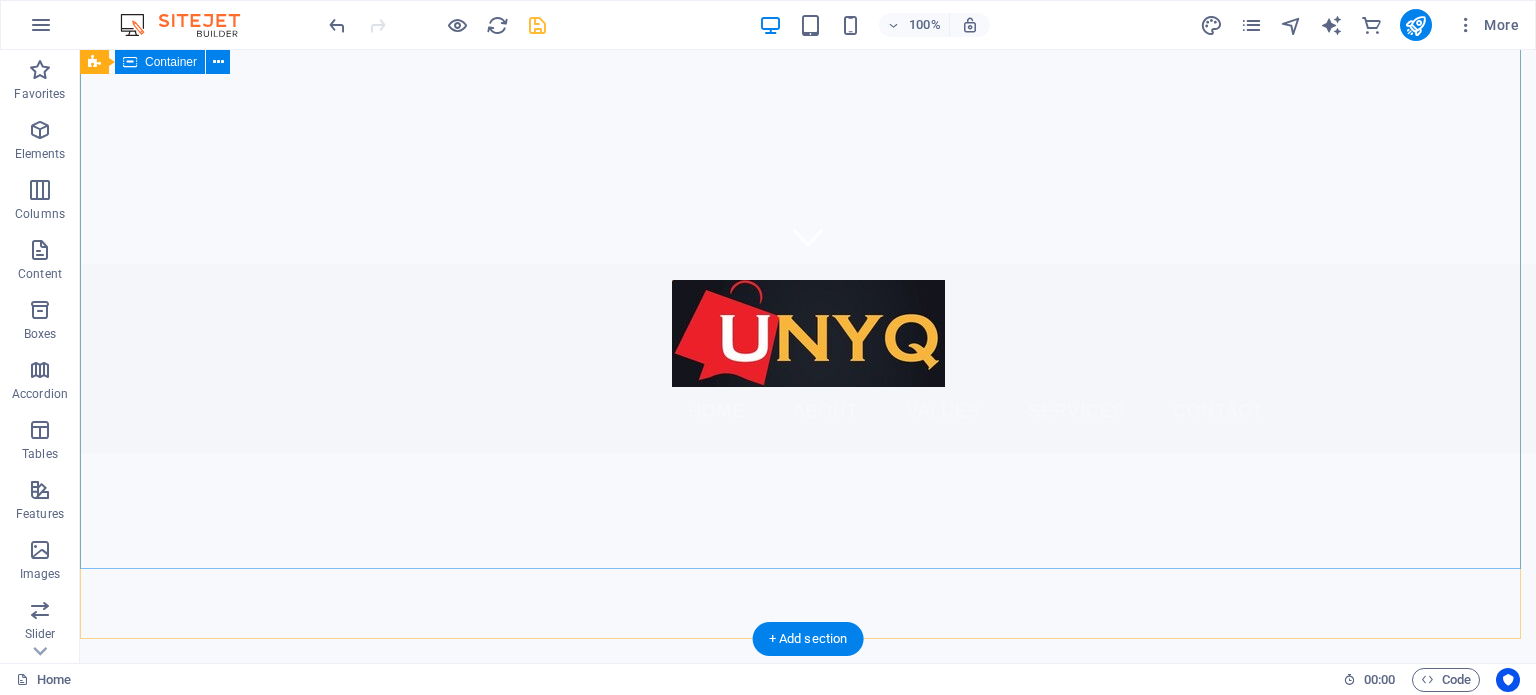 scroll, scrollTop: 0, scrollLeft: 0, axis: both 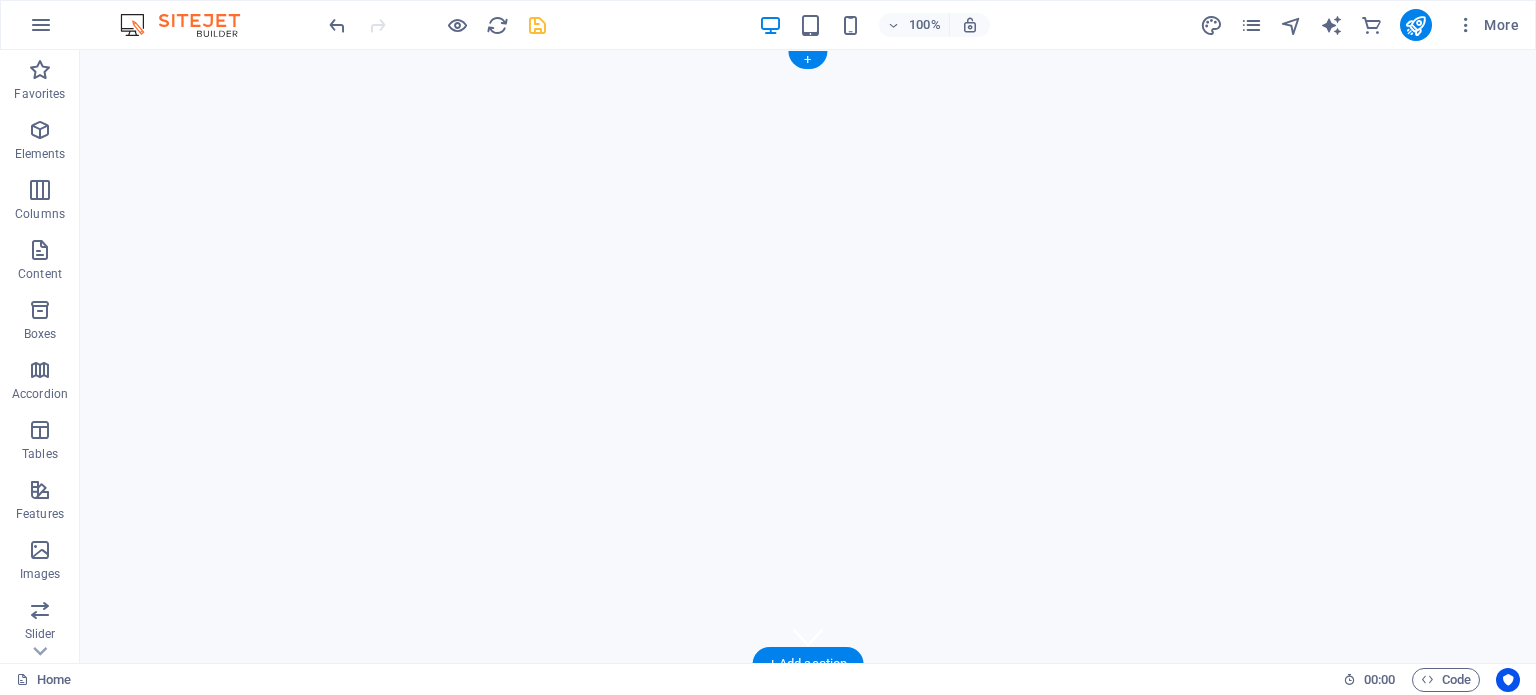 click at bounding box center (-3523, 50) 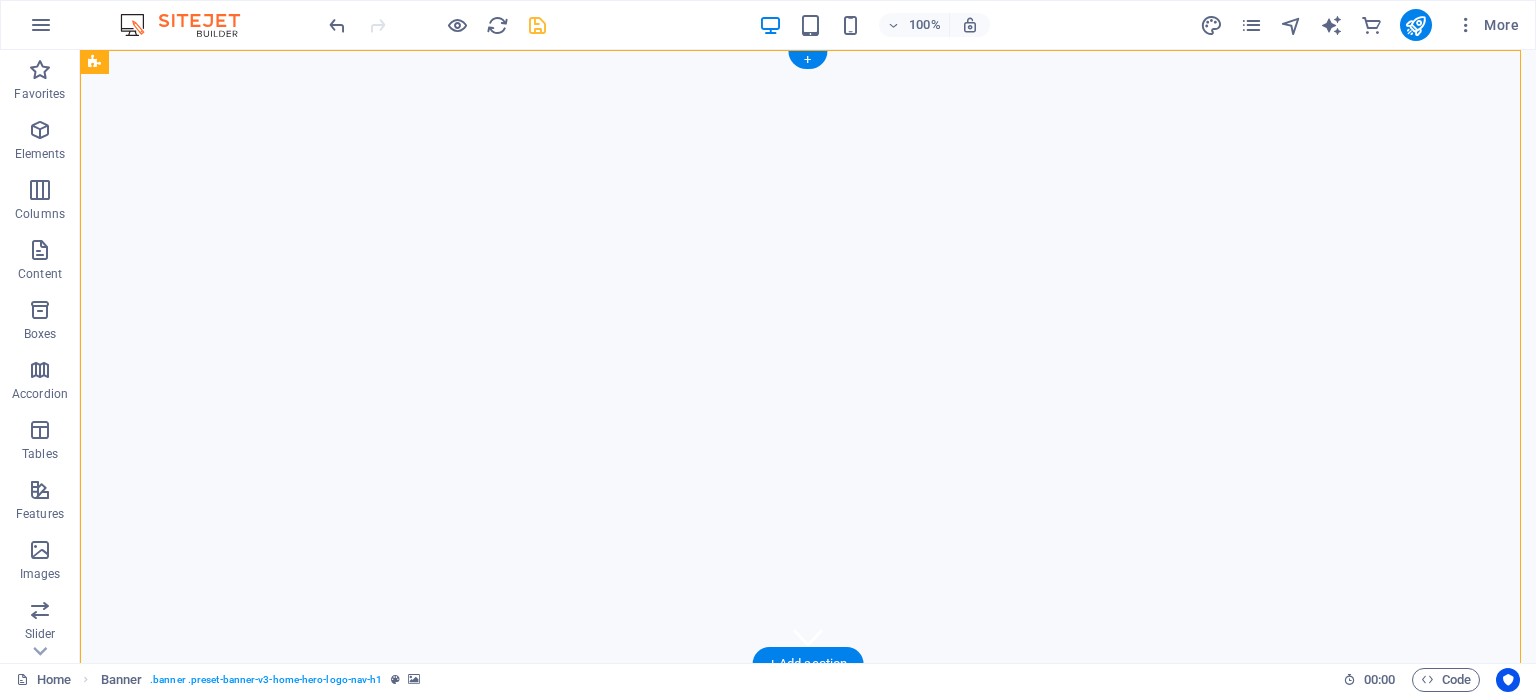 click at bounding box center [-3523, 50] 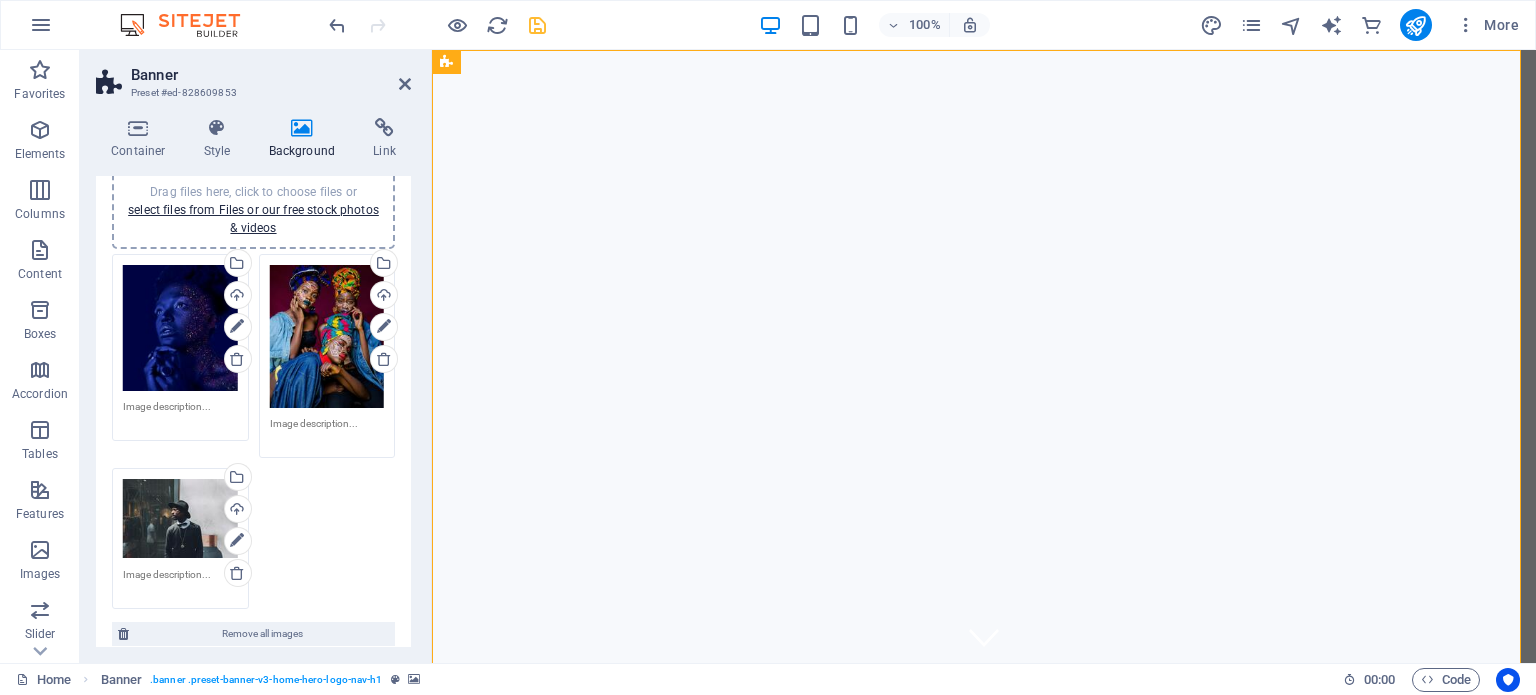 scroll, scrollTop: 200, scrollLeft: 0, axis: vertical 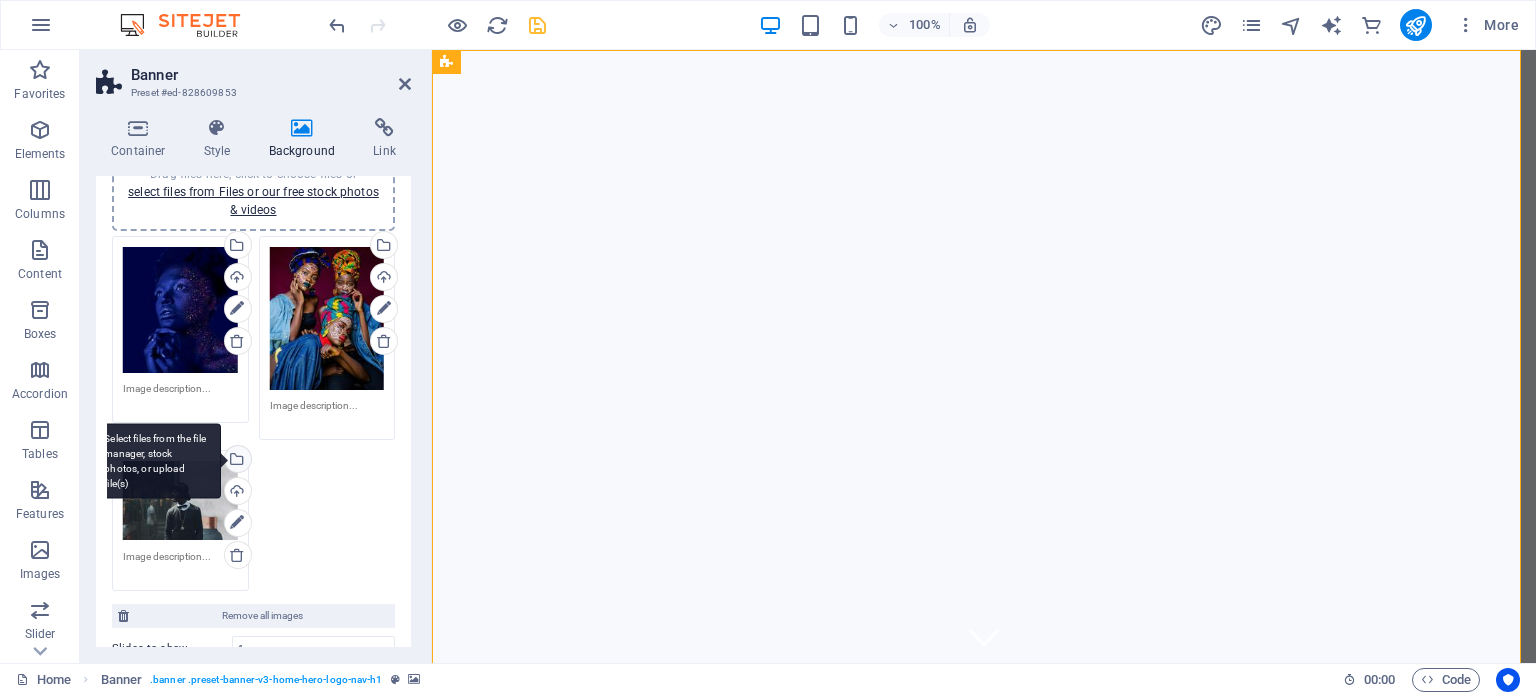 click on "Select files from the file manager, stock photos, or upload file(s)" at bounding box center [156, 460] 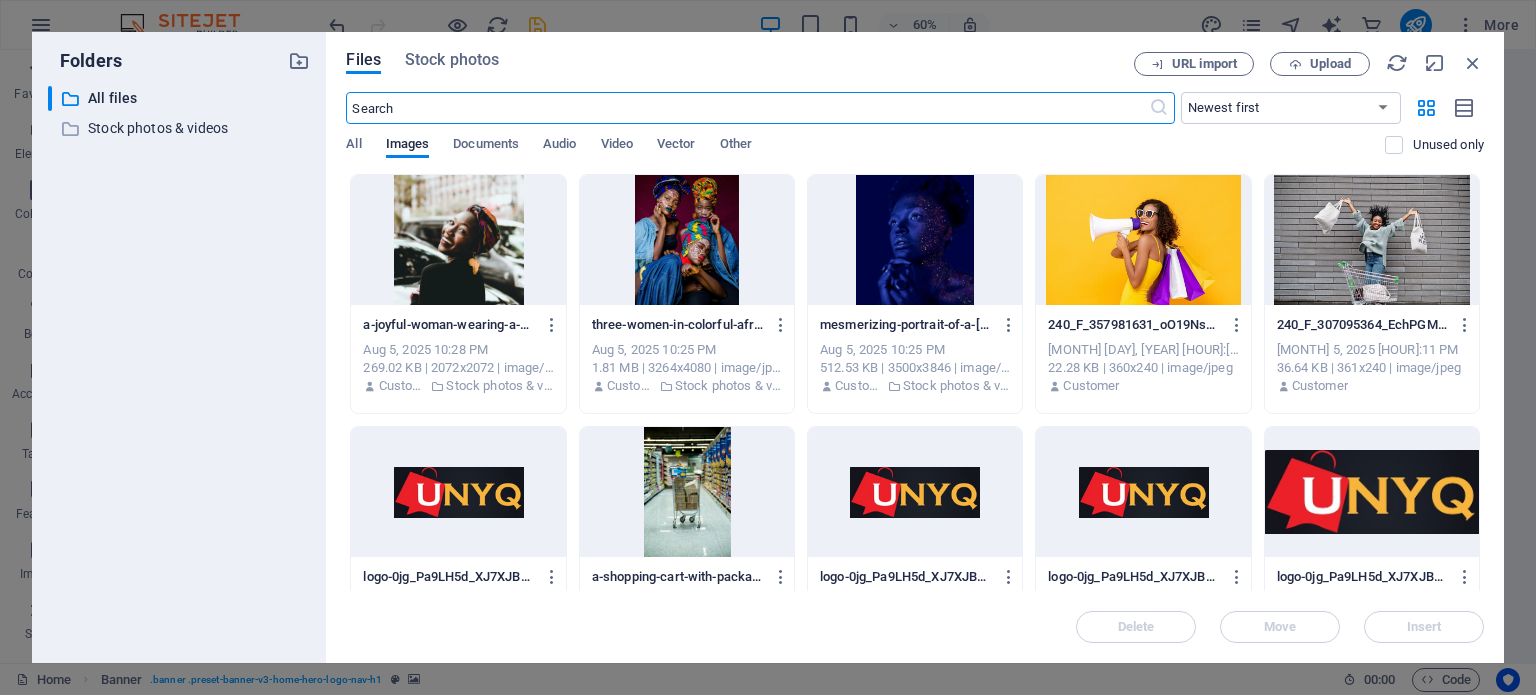 click at bounding box center (458, 240) 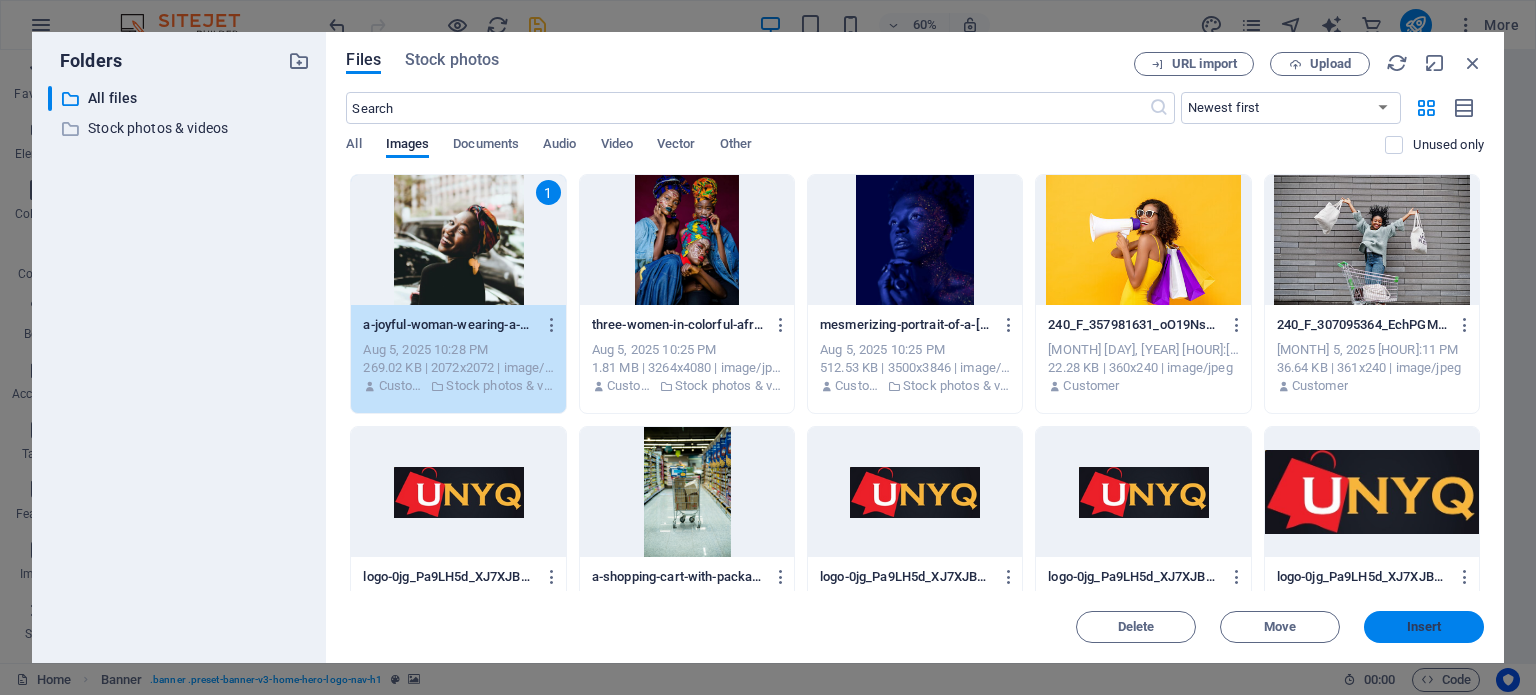 click on "Insert" at bounding box center (1424, 627) 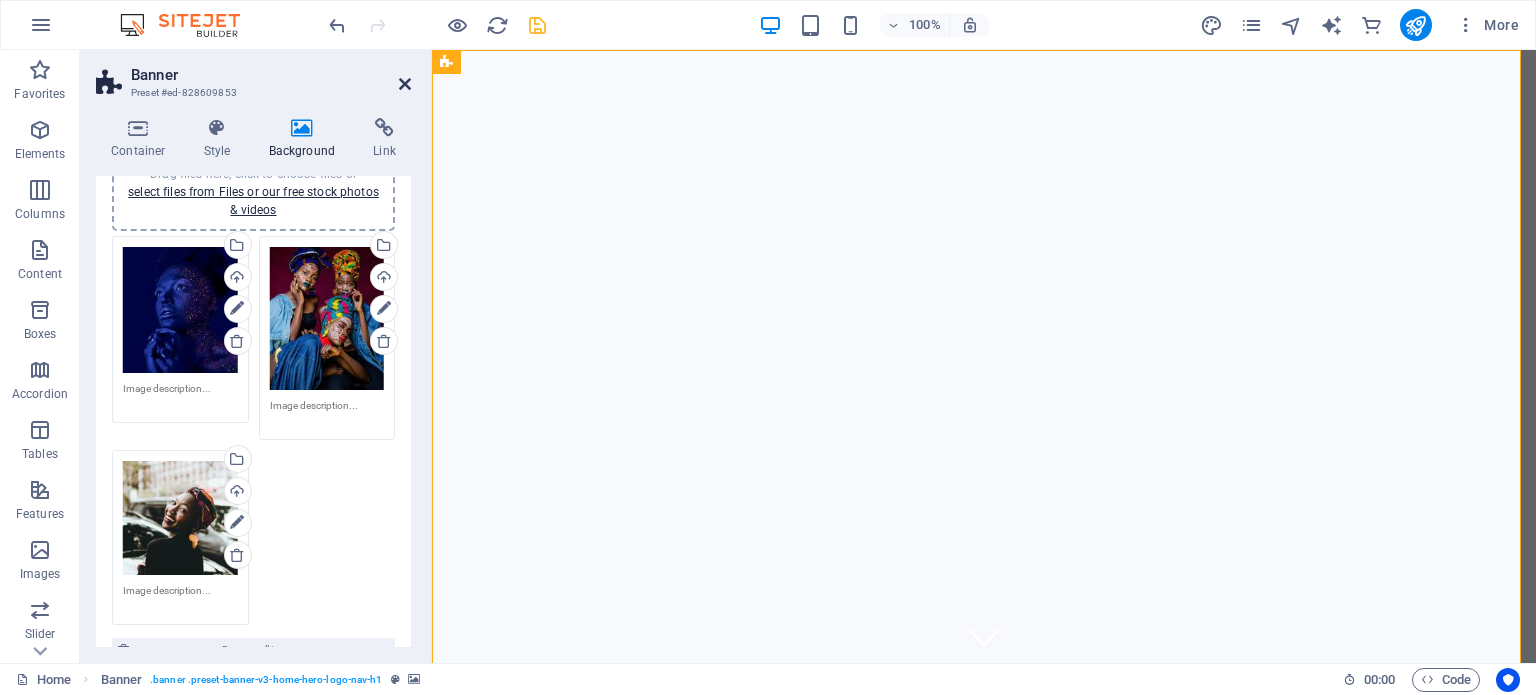click at bounding box center (405, 84) 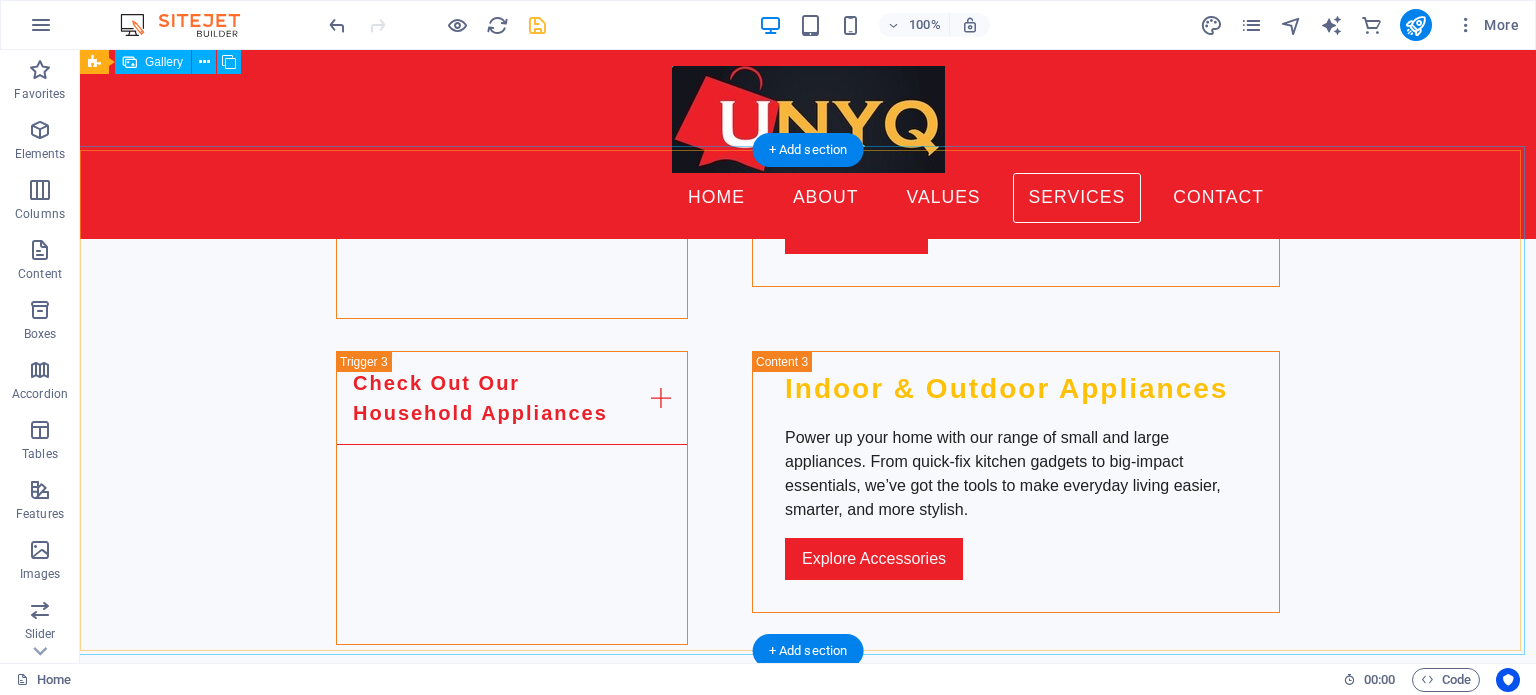 scroll, scrollTop: 3700, scrollLeft: 0, axis: vertical 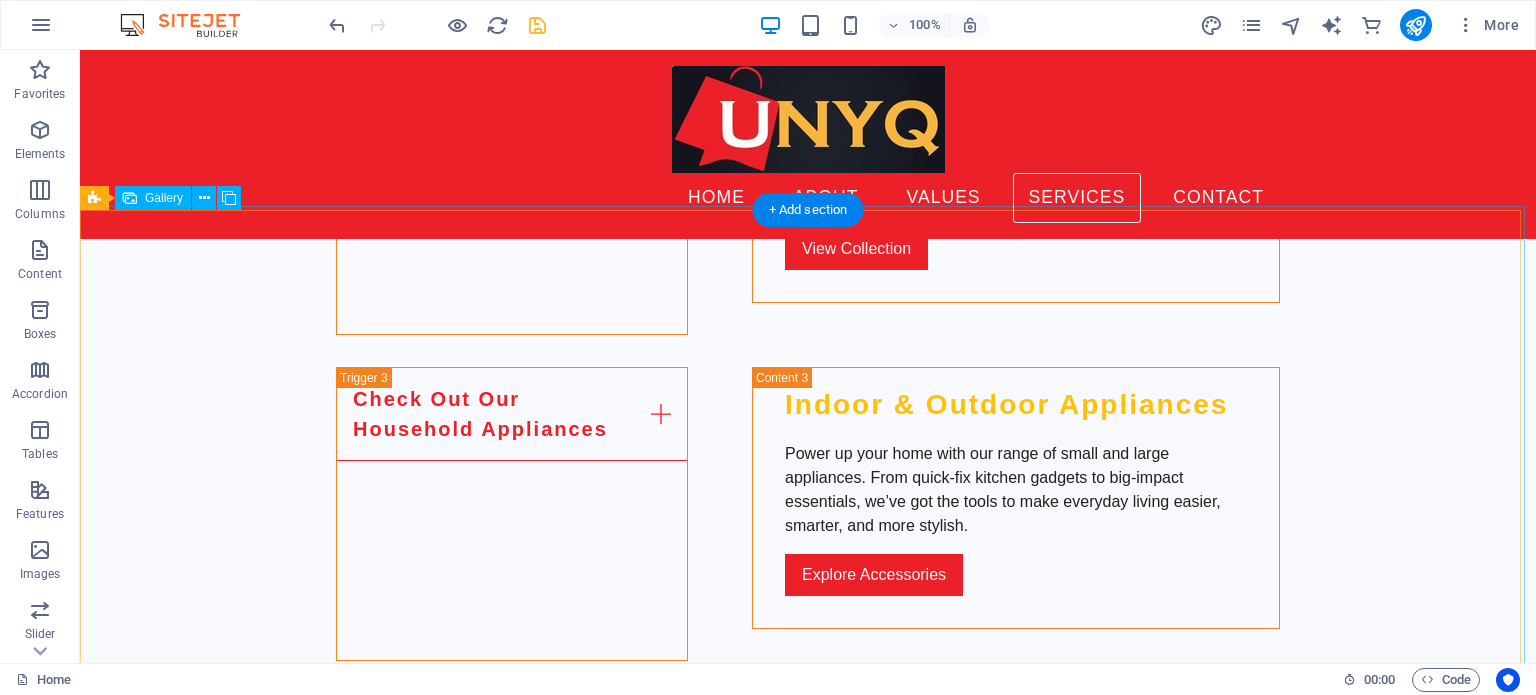 click at bounding box center (222, 1966) 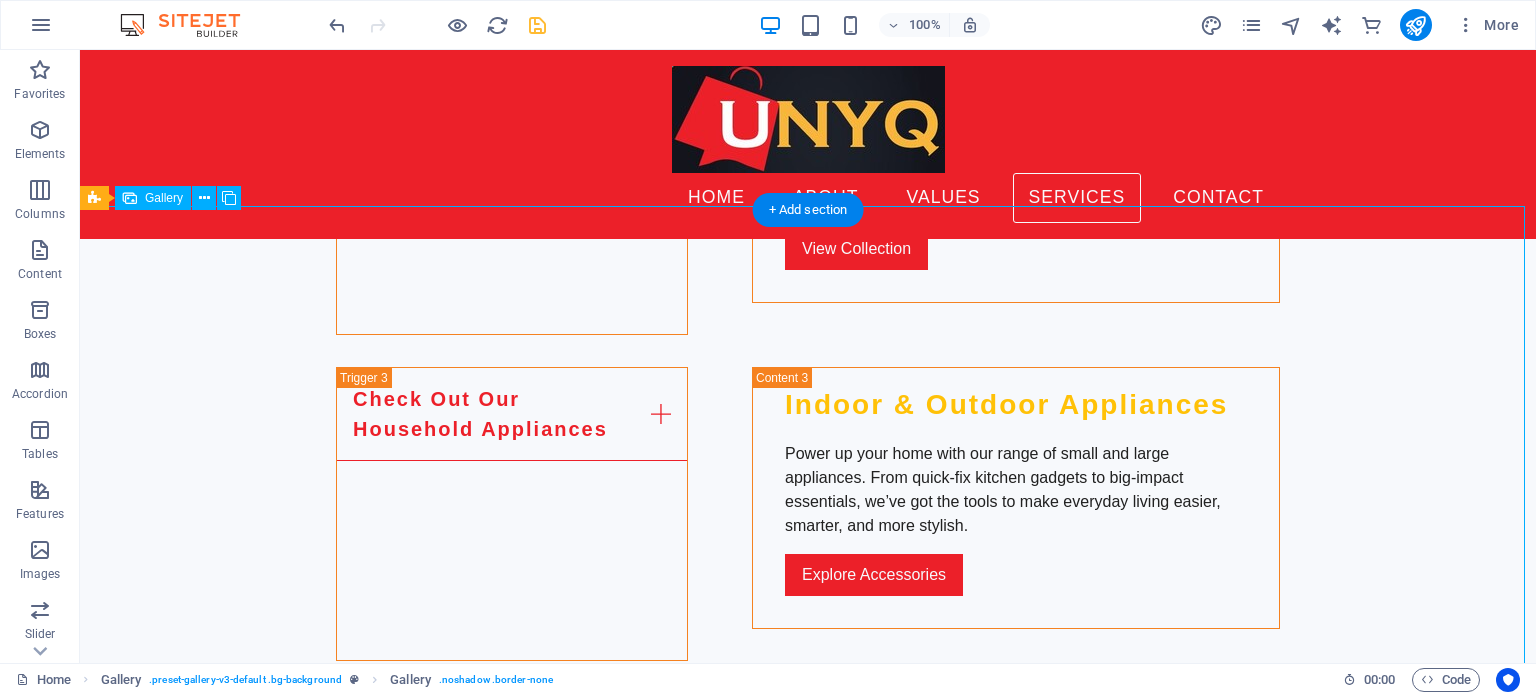 click at bounding box center (222, 1966) 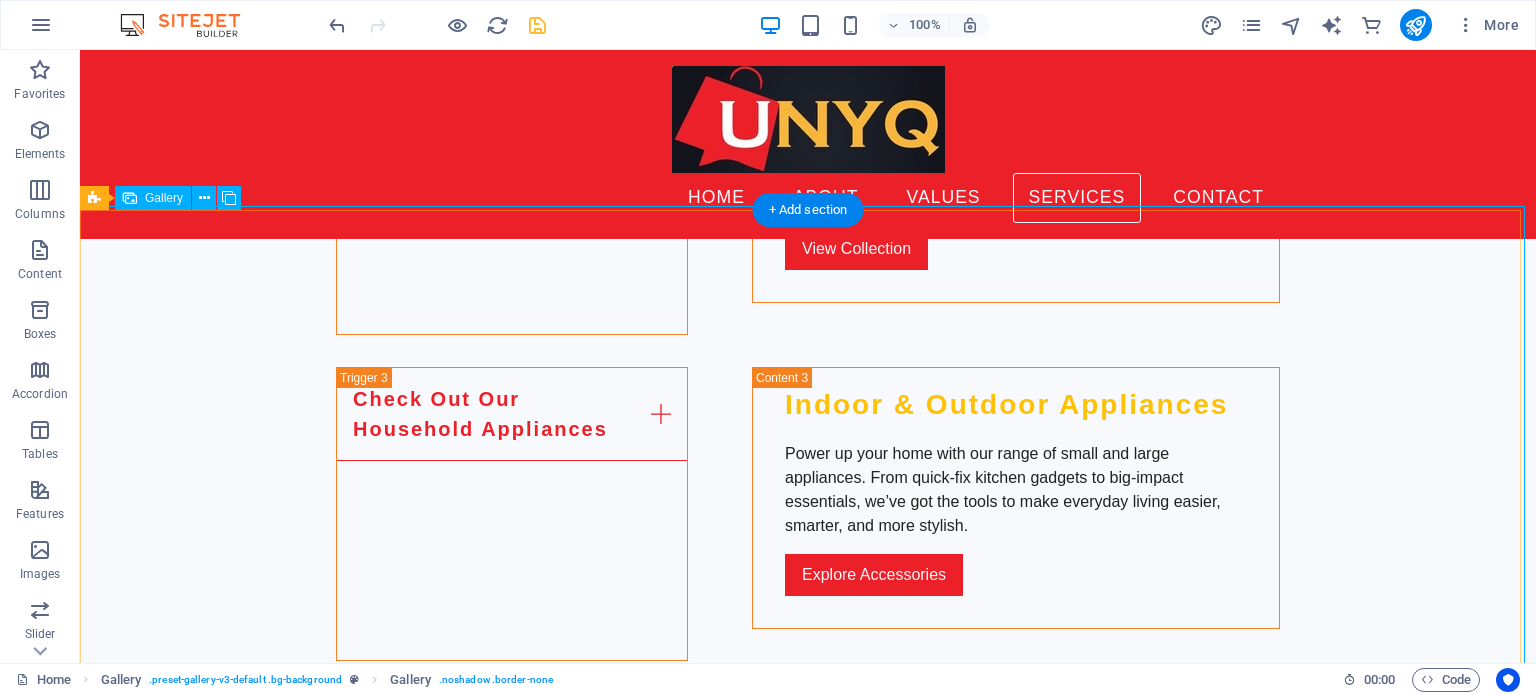 click at bounding box center [222, 1966] 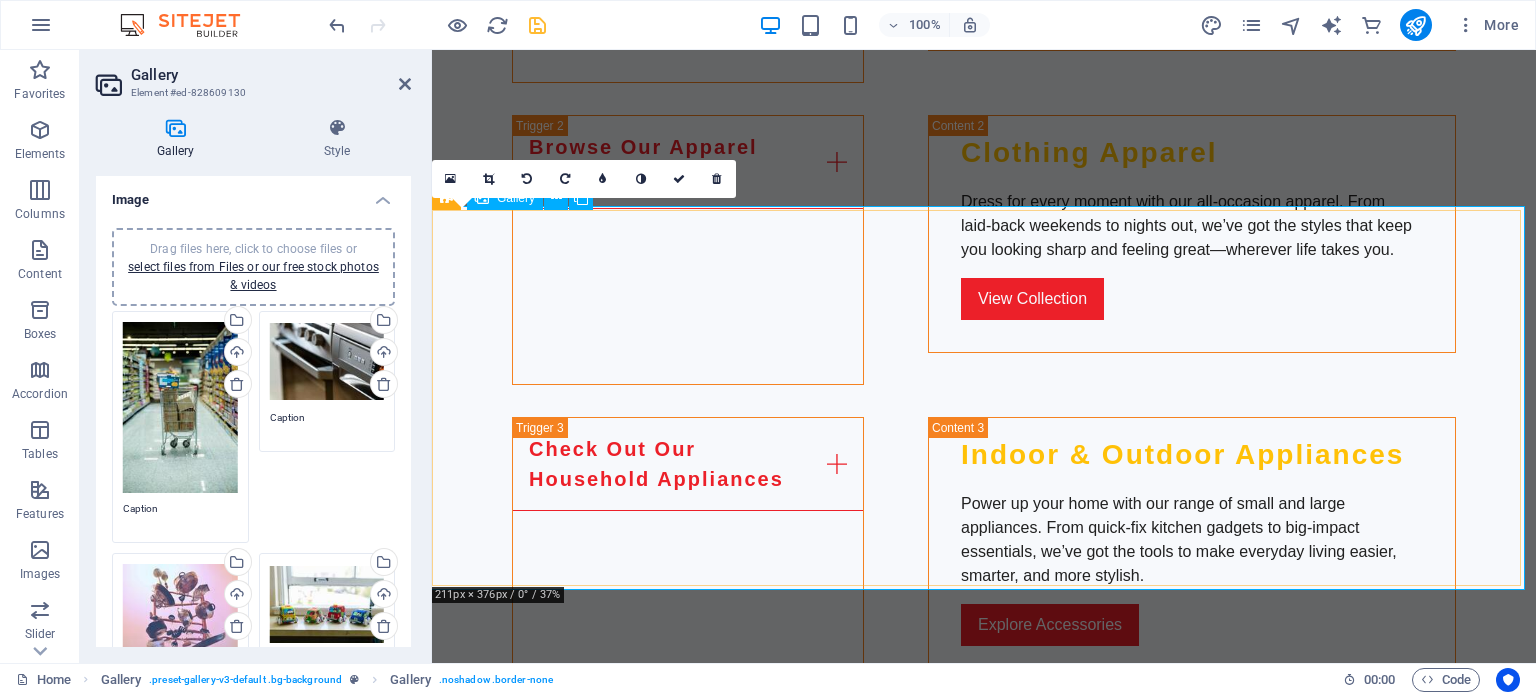 click at bounding box center (539, 1953) 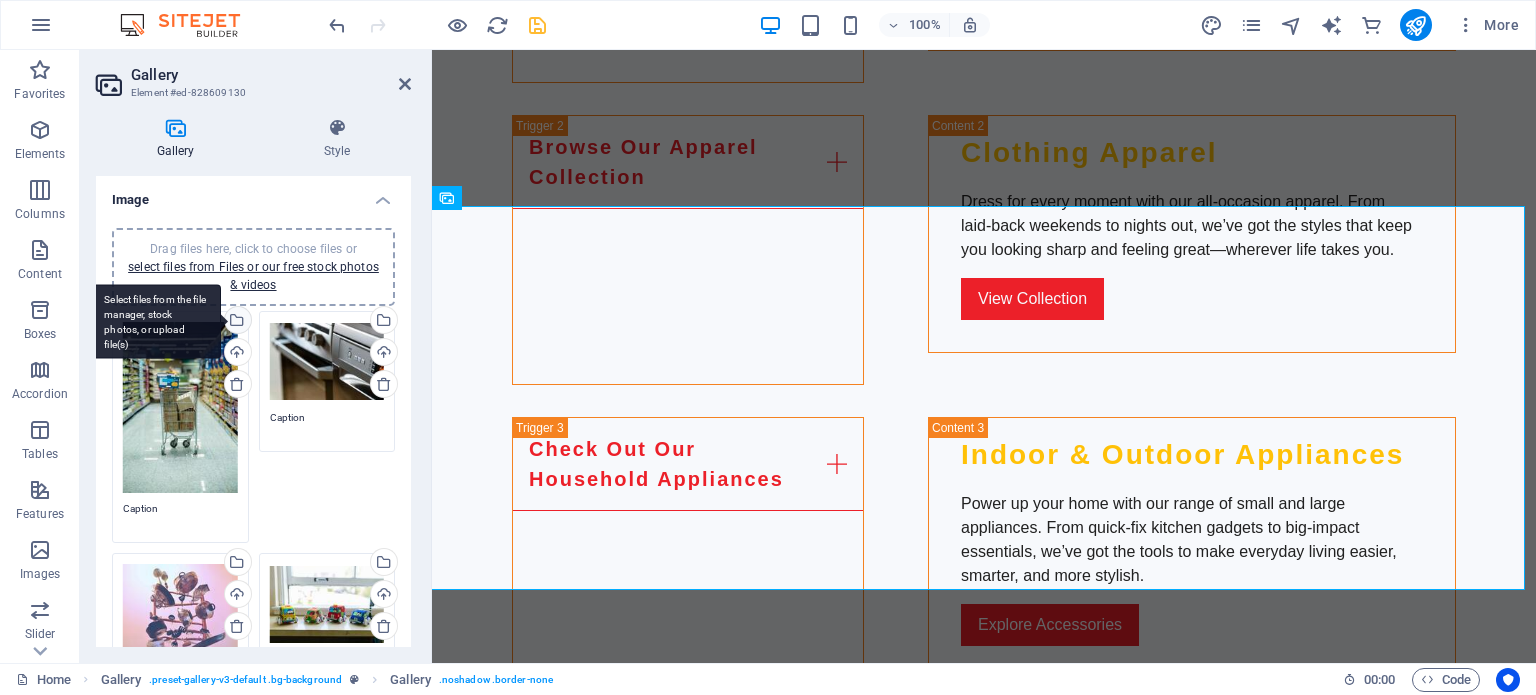 click on "Select files from the file manager, stock photos, or upload file(s)" at bounding box center (156, 321) 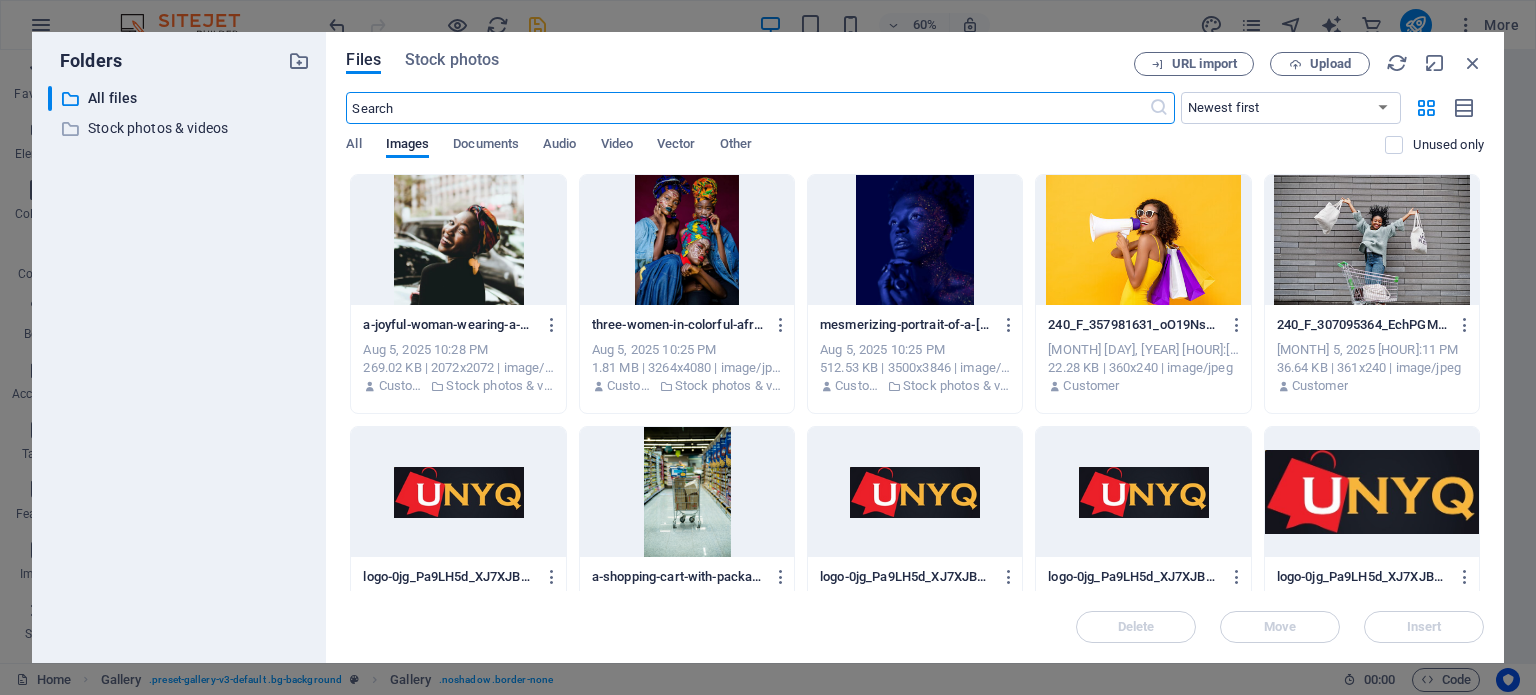 scroll, scrollTop: 4108, scrollLeft: 0, axis: vertical 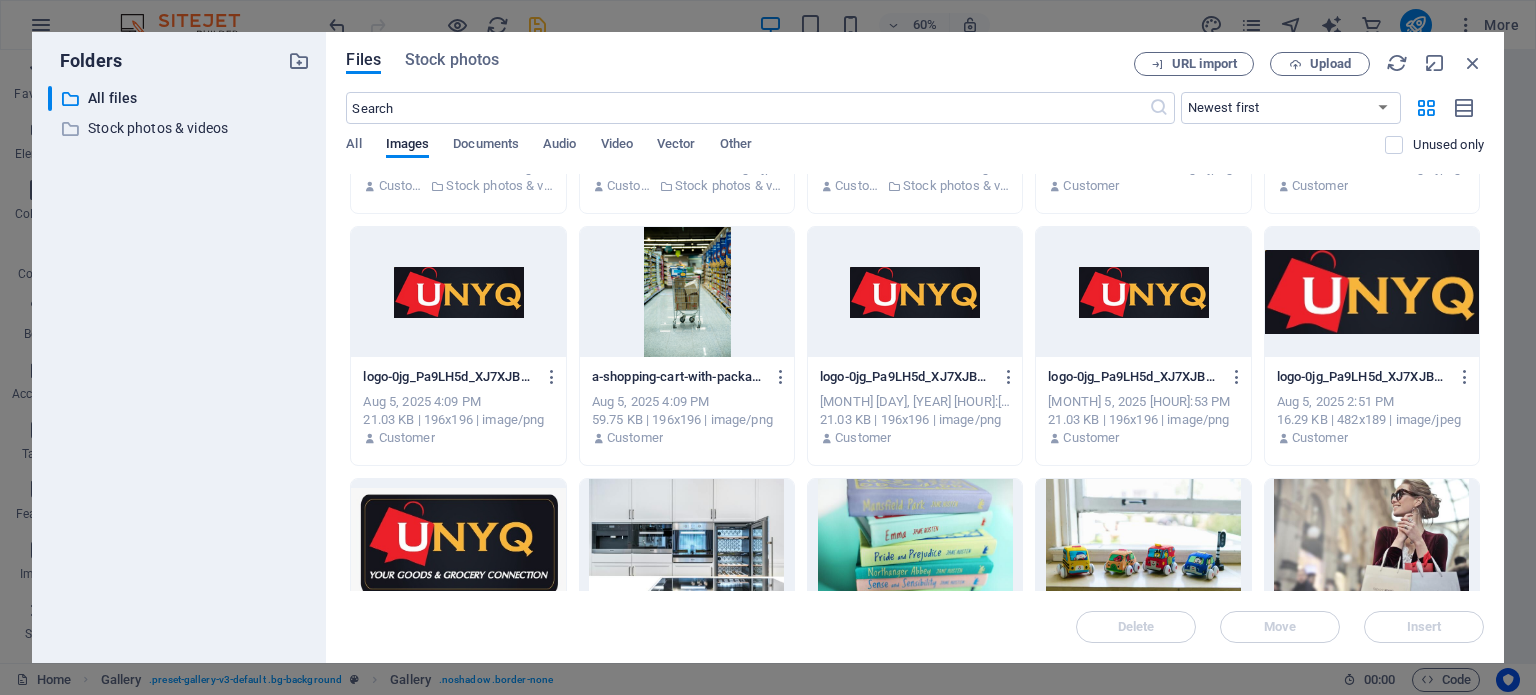 click at bounding box center (915, 544) 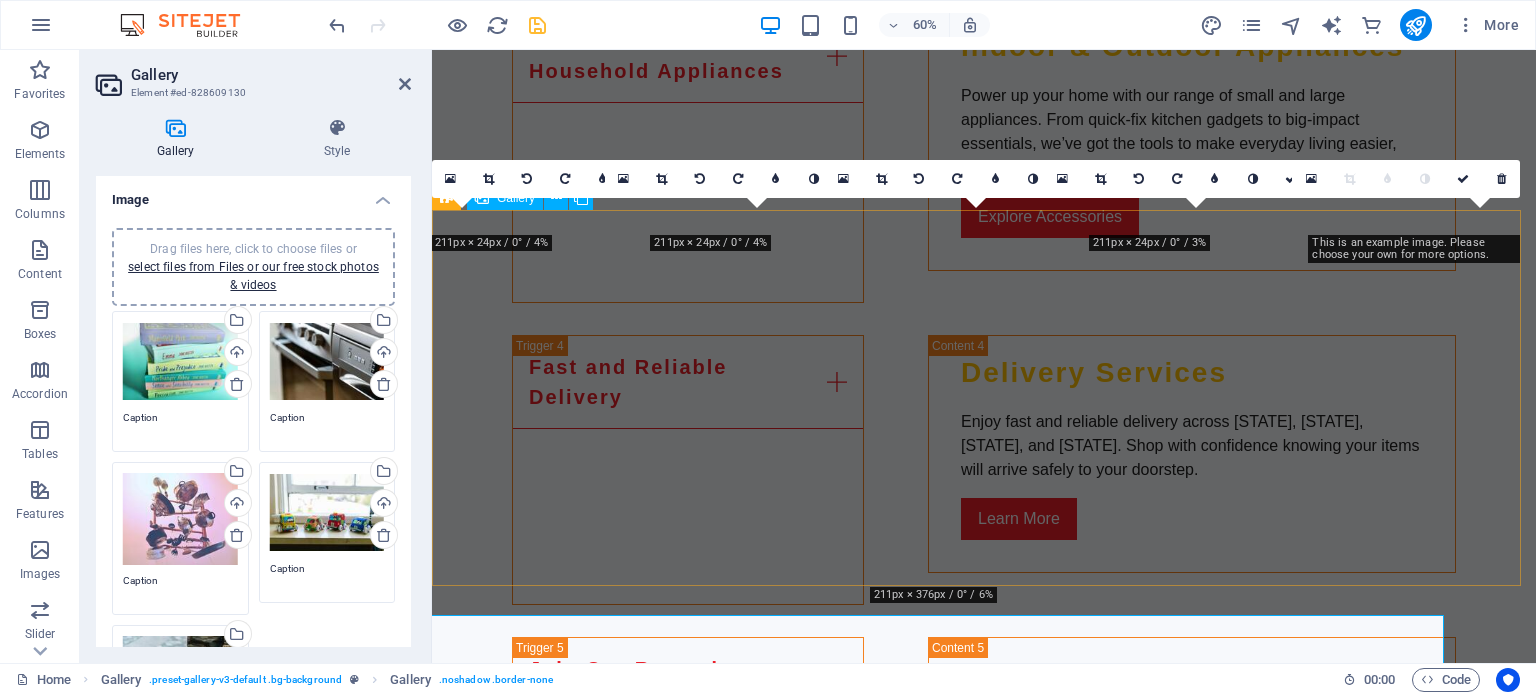 scroll, scrollTop: 3700, scrollLeft: 0, axis: vertical 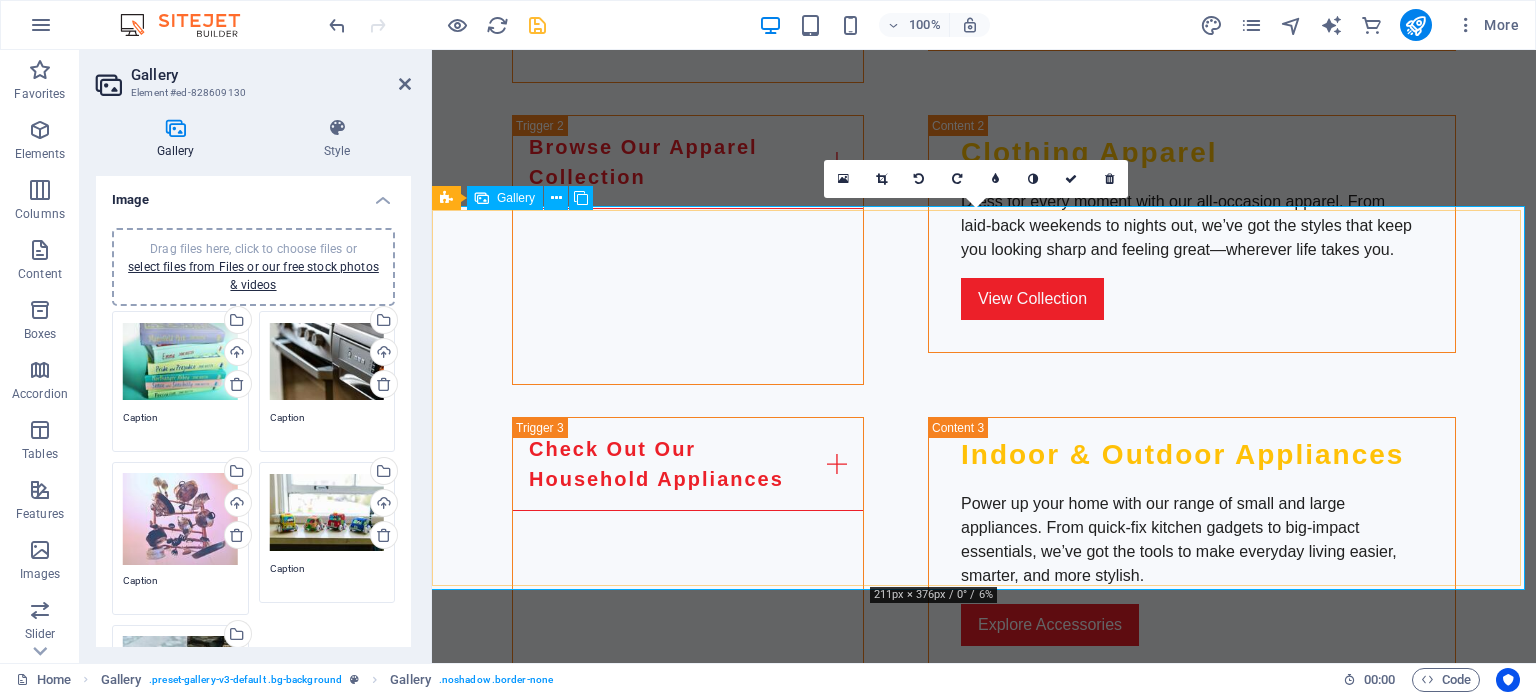 click at bounding box center [984, 1953] 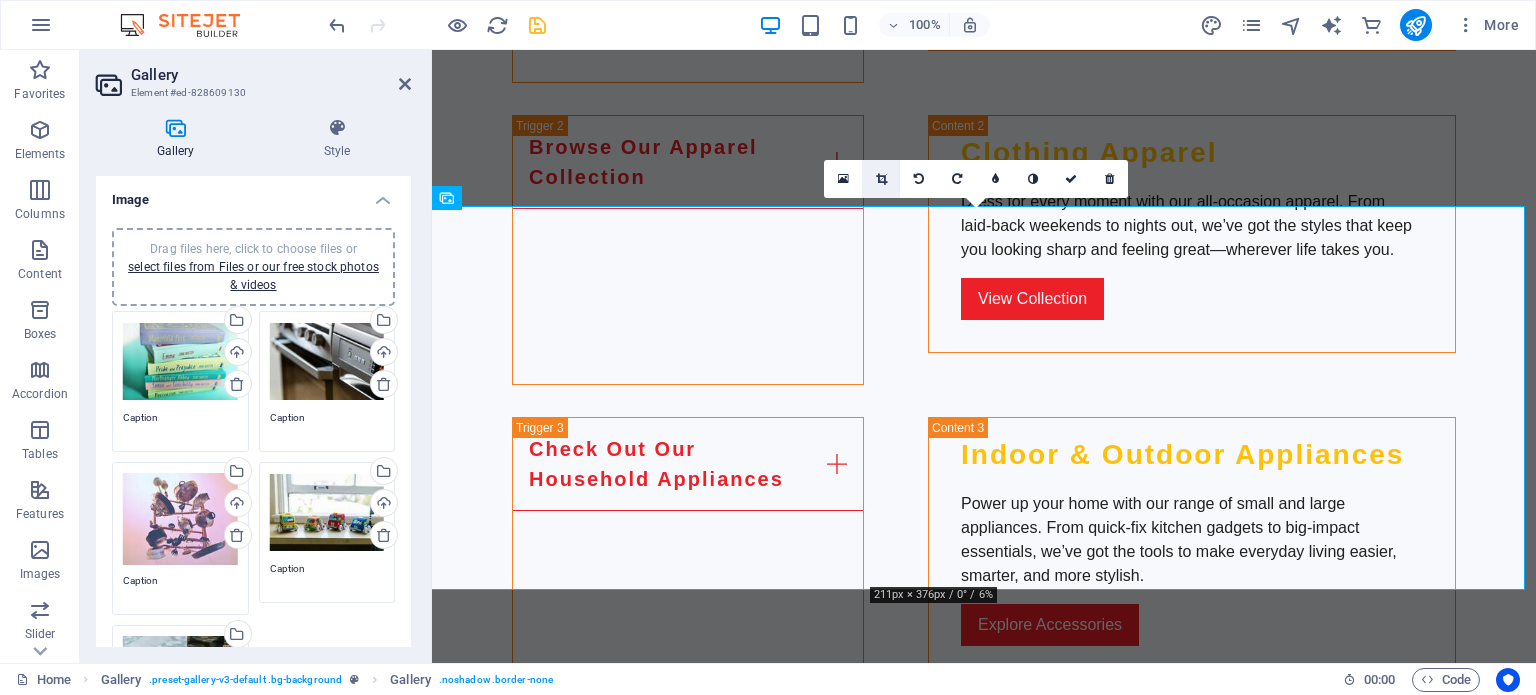 click at bounding box center (881, 179) 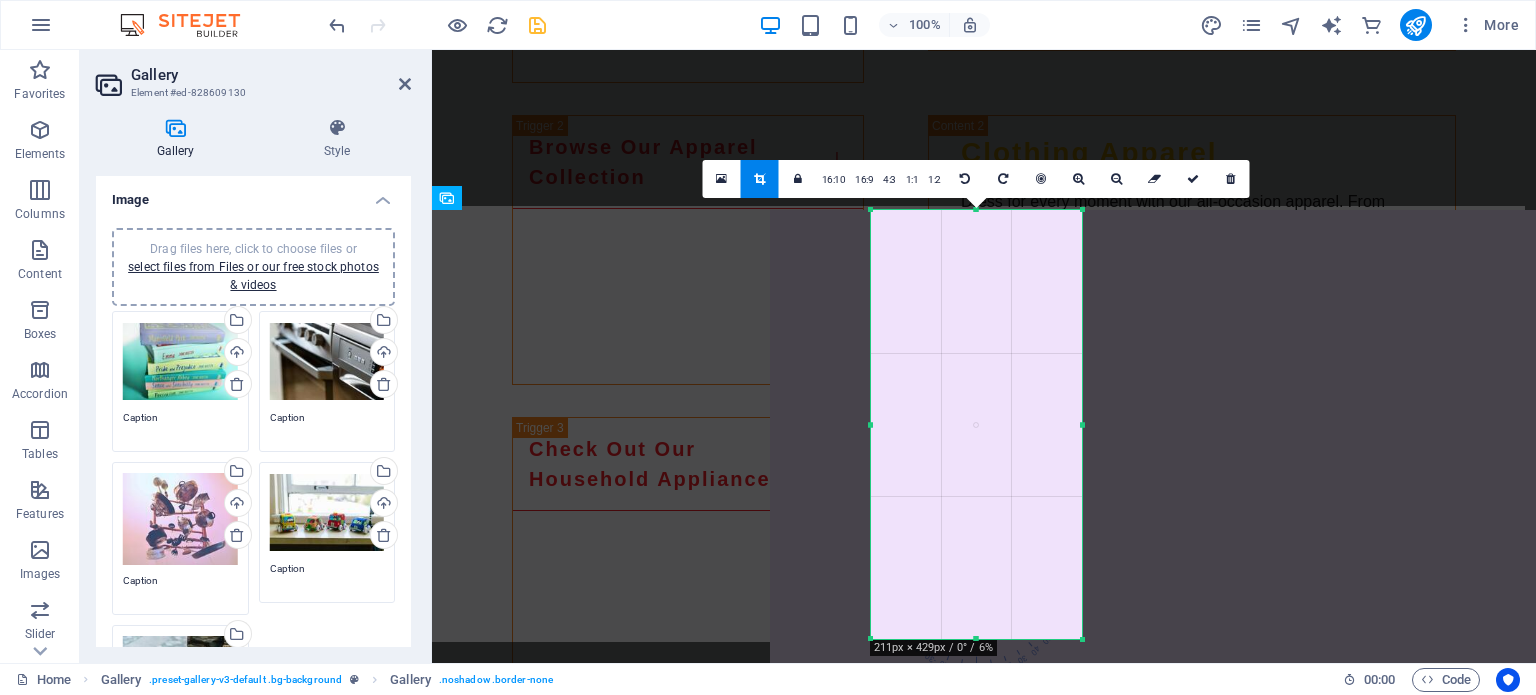 drag, startPoint x: 867, startPoint y: 583, endPoint x: 939, endPoint y: 636, distance: 89.40358 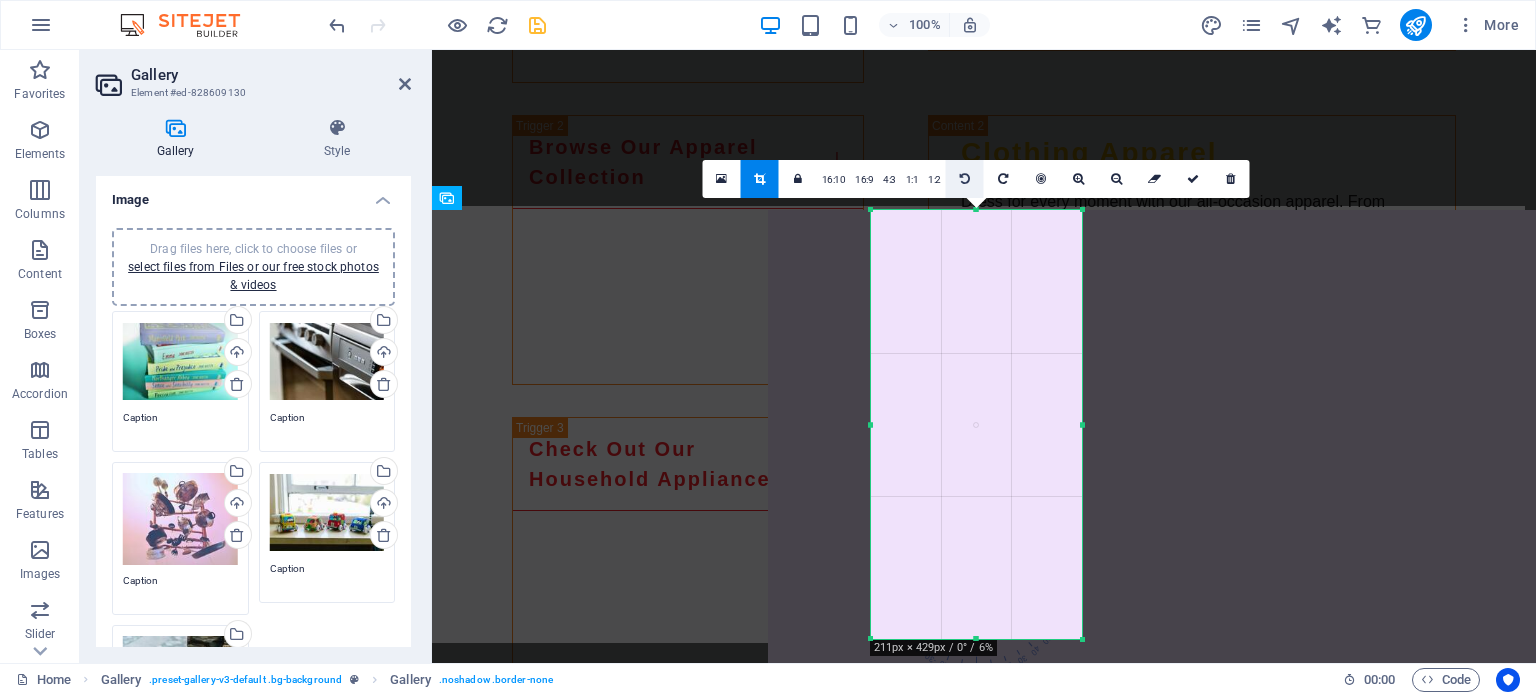click at bounding box center (965, 179) 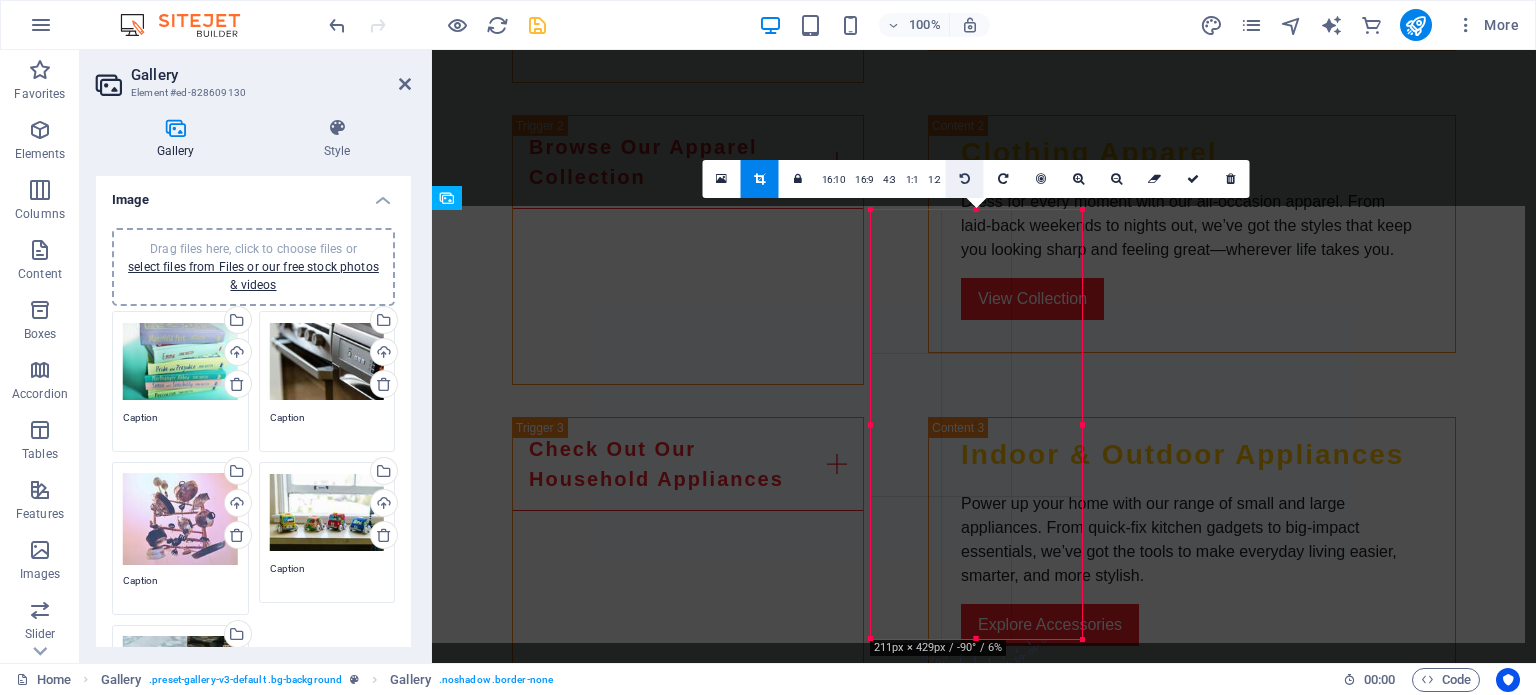 click at bounding box center [965, 179] 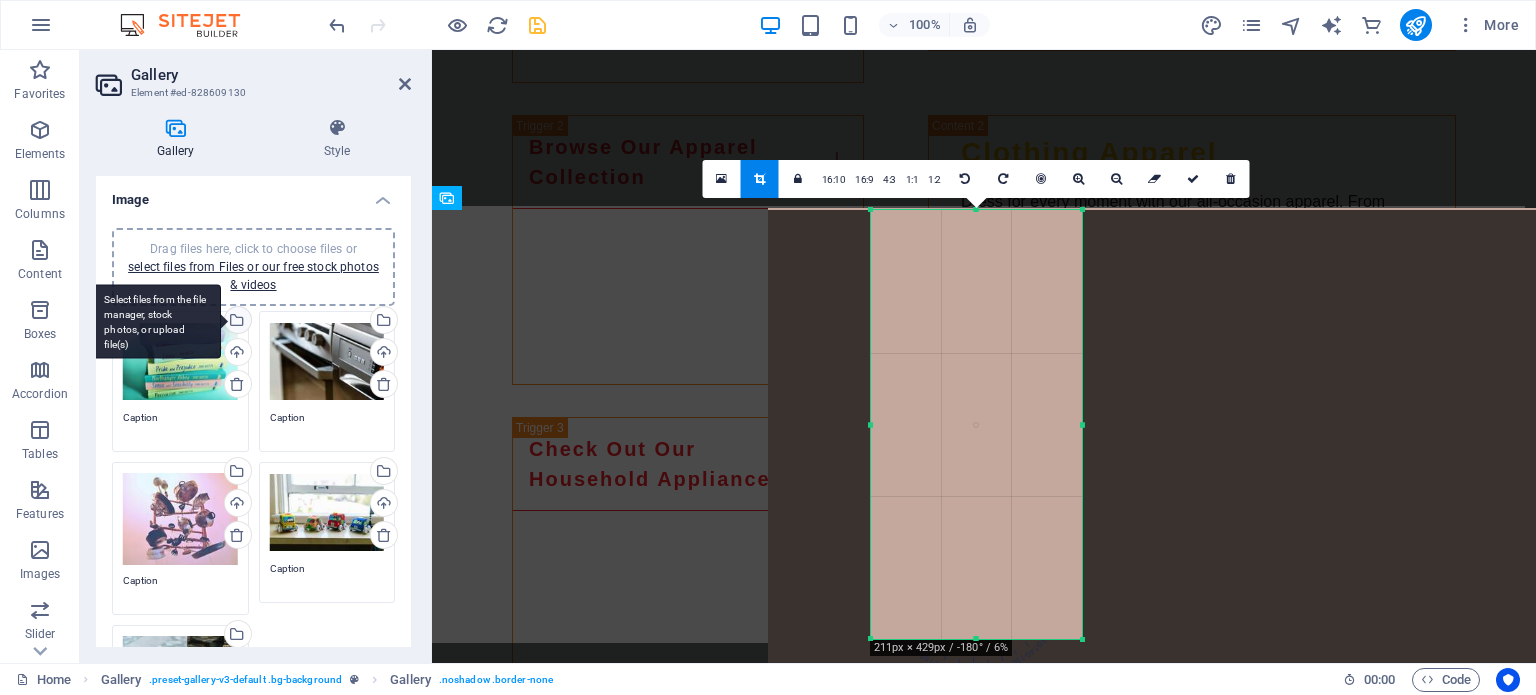 click on "Select files from the file manager, stock photos, or upload file(s)" at bounding box center (236, 322) 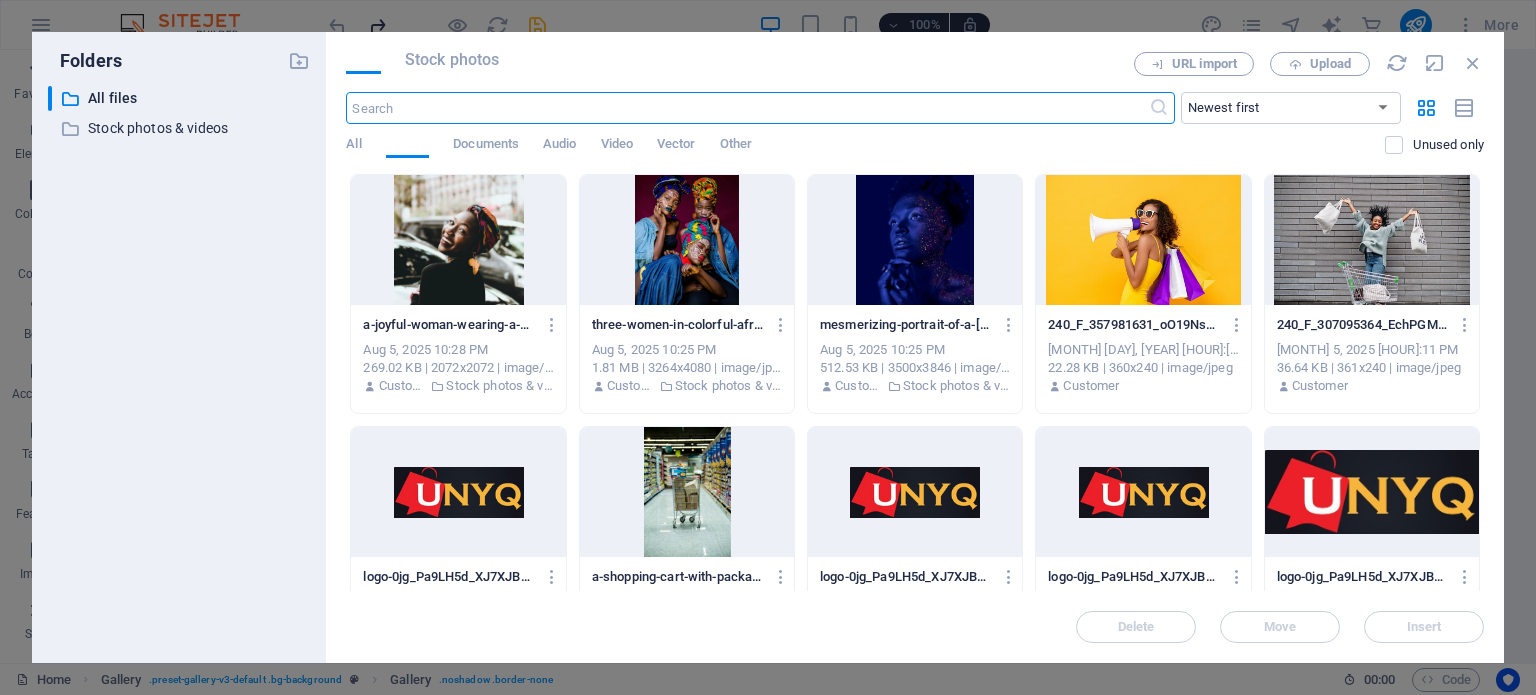 scroll, scrollTop: 4108, scrollLeft: 0, axis: vertical 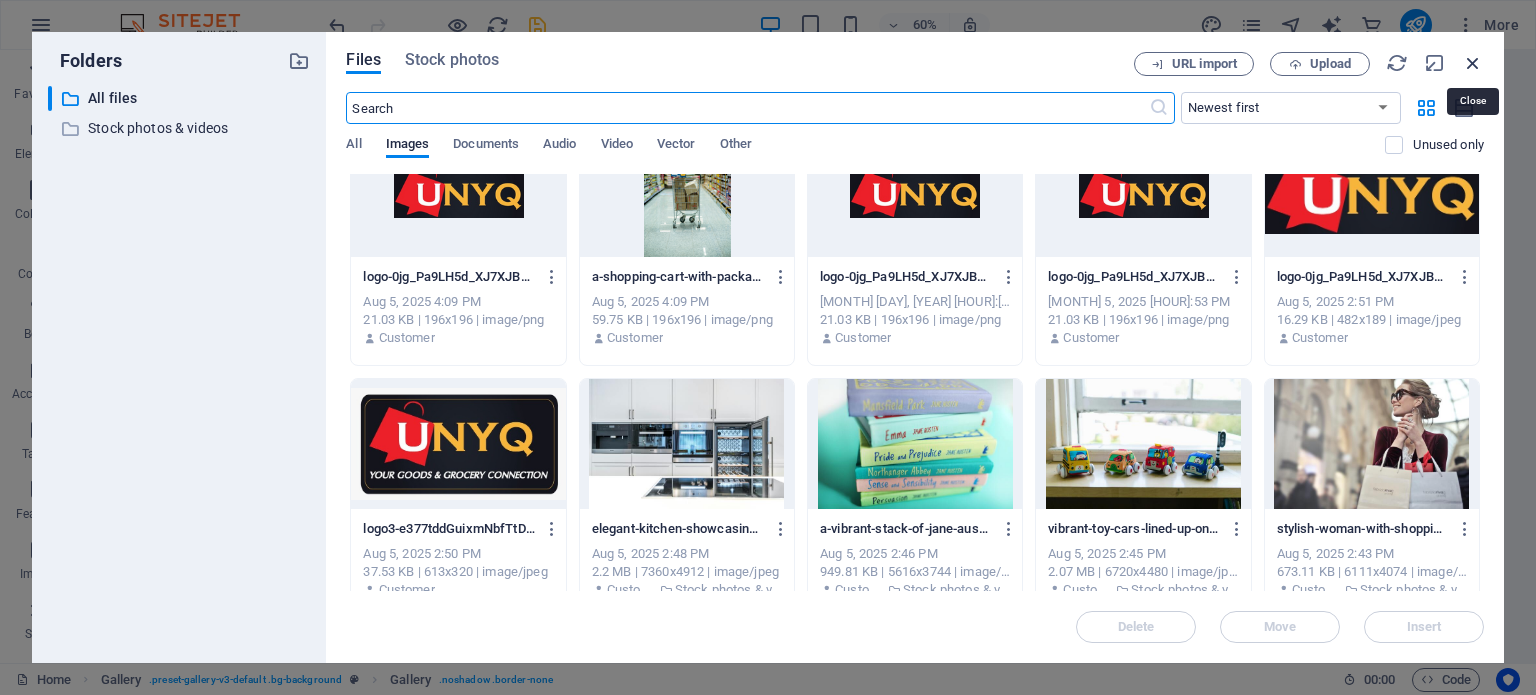 click at bounding box center (1473, 63) 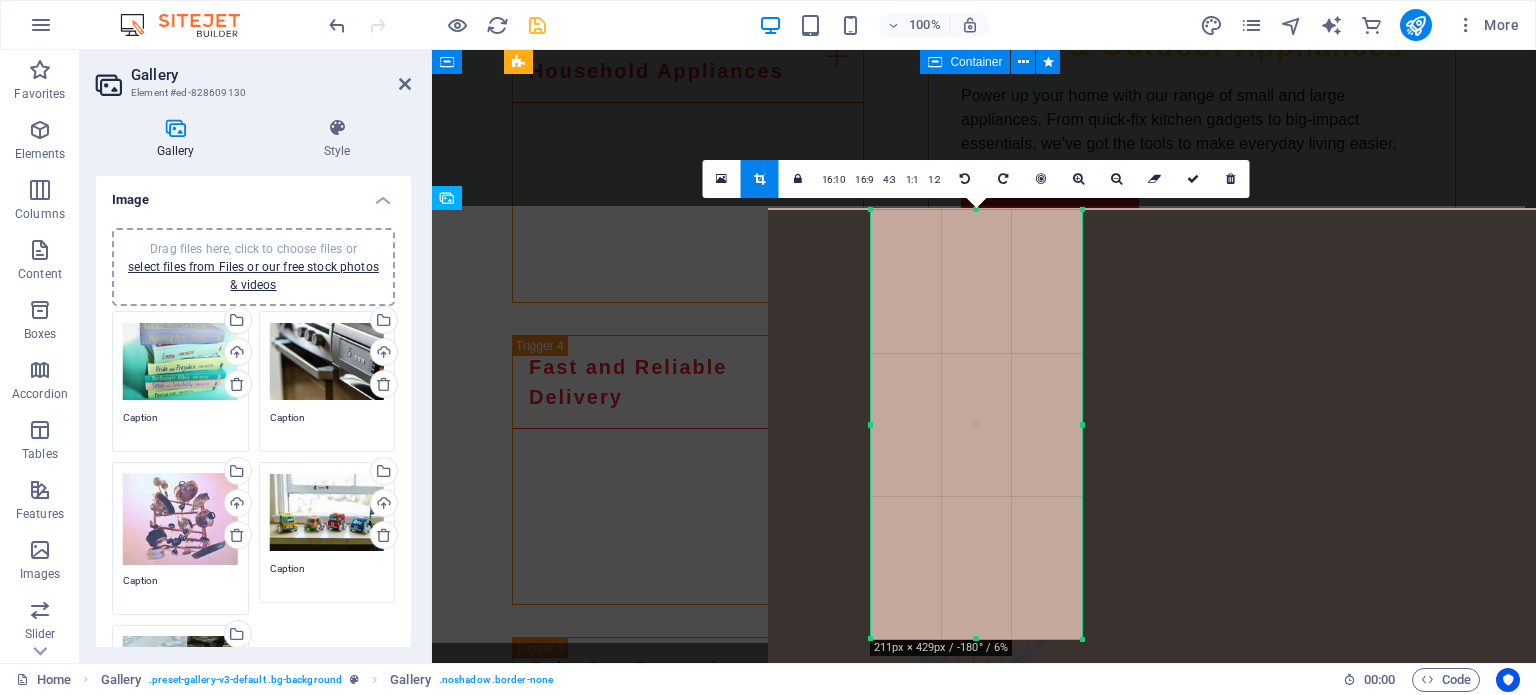 scroll, scrollTop: 3700, scrollLeft: 0, axis: vertical 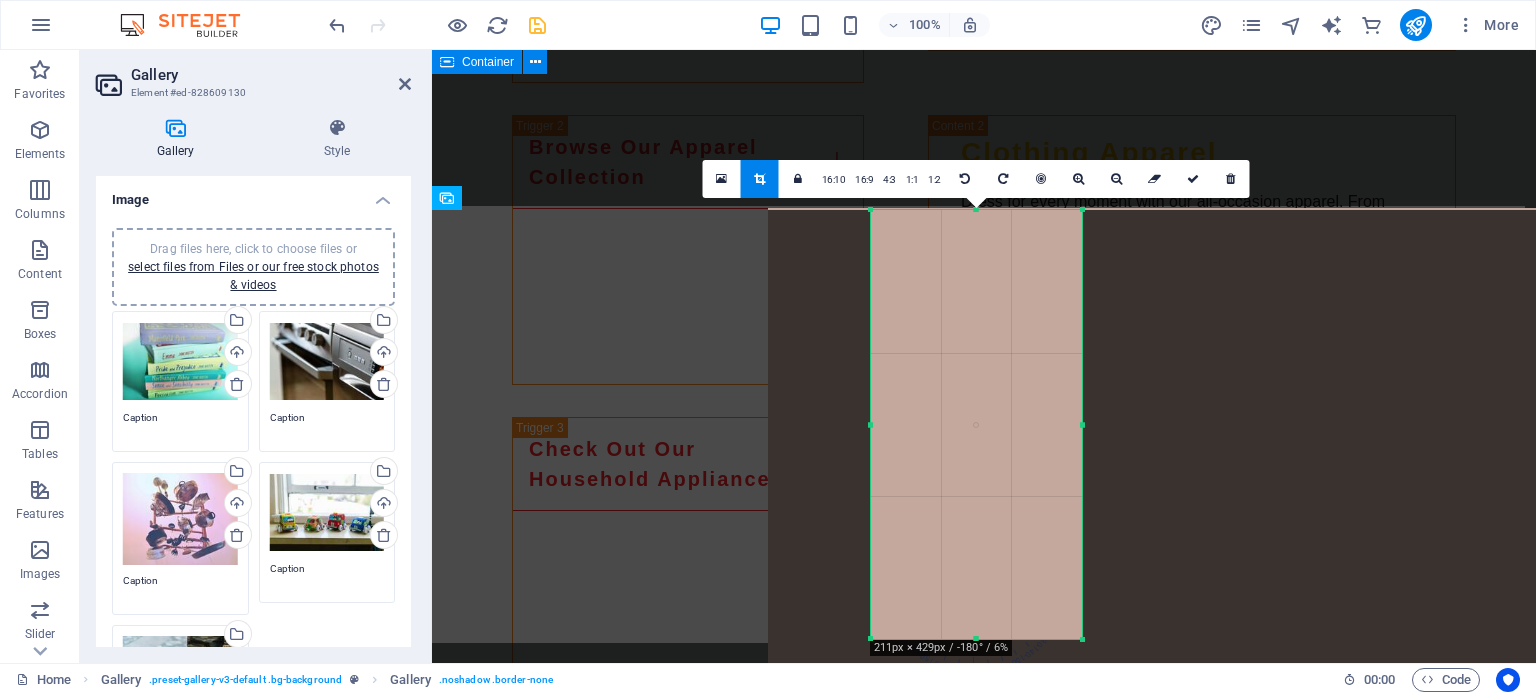 click on "Our Services Explore Our Runner Service Groceries Discover our extensive range of products that blend quality, style, and value. Whether you’re stocking up on everyday essentials or hunting for something special, we’ve got the perfect find for you. Shop Now Browse Our Apparel Collection Clothing Apparel Dress for every moment with our all‑occasion apparel. From laid‑back weekends to nights out, we’ve got the styles that keep you looking sharp and feeling great—wherever life takes you. View Collection Check Out Our Household Appliances Indoor & Outdoor Appliances Power up your home with our range of small and large appliances. From quick‑fix kitchen gadgets to big‑impact essentials, we’ve got the tools to make everyday living easier, smarter, and more stylish. Explore Accessories Fast and Reliable Delivery Delivery Services Enjoy fast and reliable delivery across [COUNTRY], [COUNTRY], [COUNTRY], and [COUNTRY]. Shop with confidence knowing your items will arrive safely to your doorstep. Join Now" at bounding box center (984, 709) 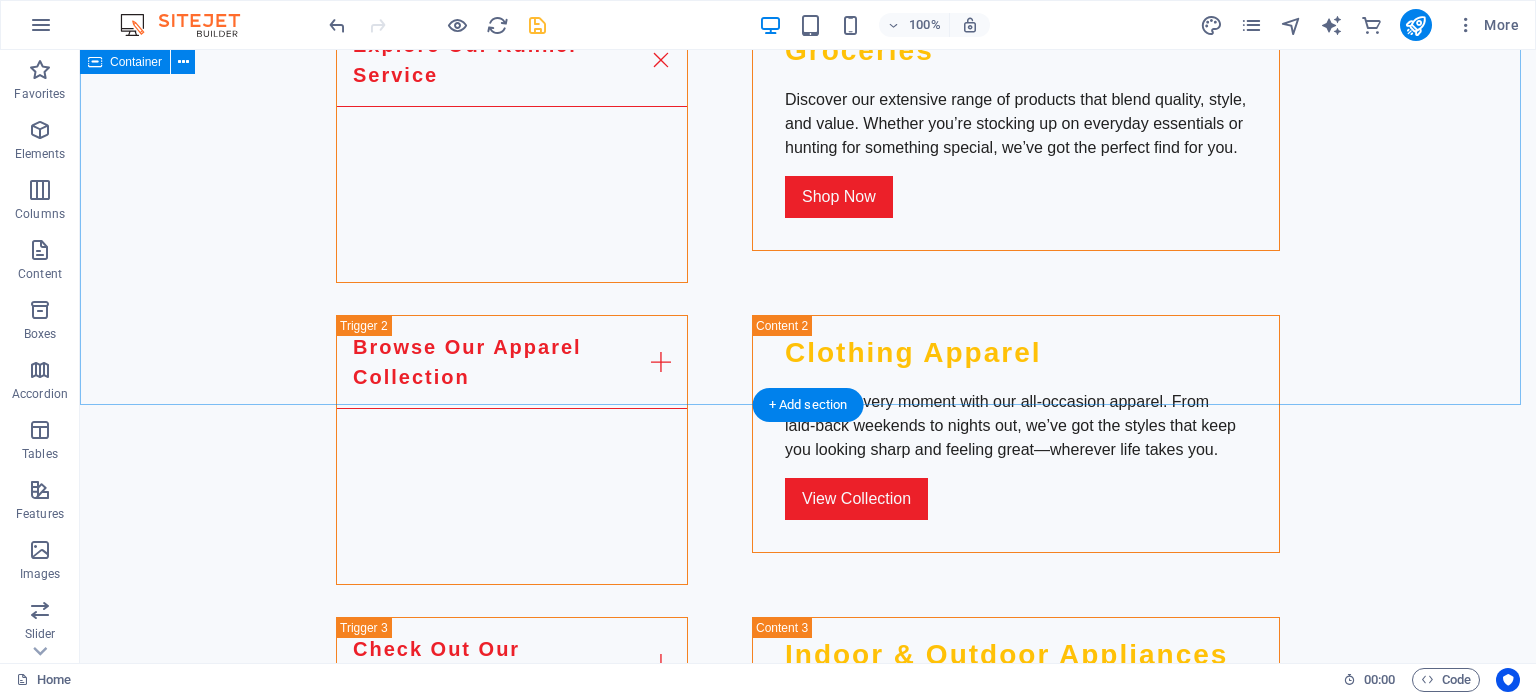 scroll, scrollTop: 3600, scrollLeft: 0, axis: vertical 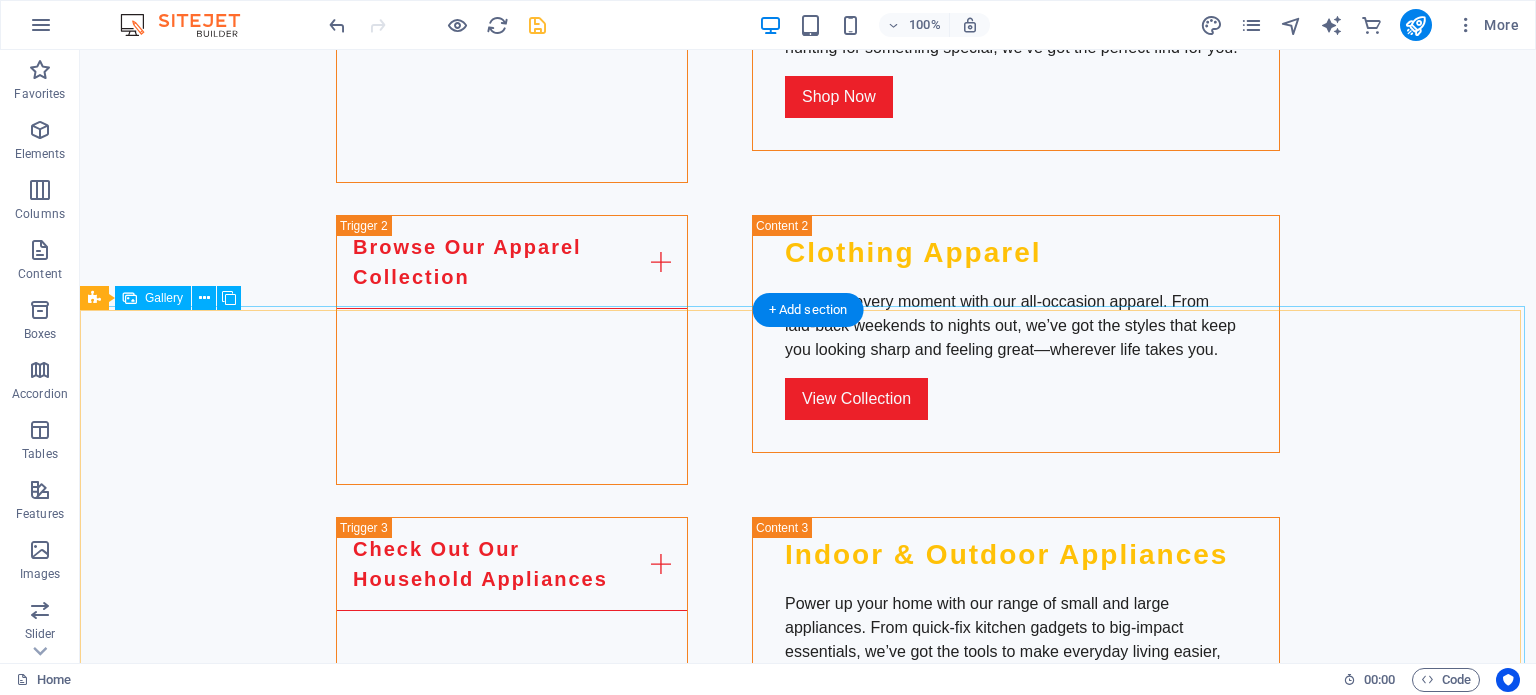 click at bounding box center (515, 2116) 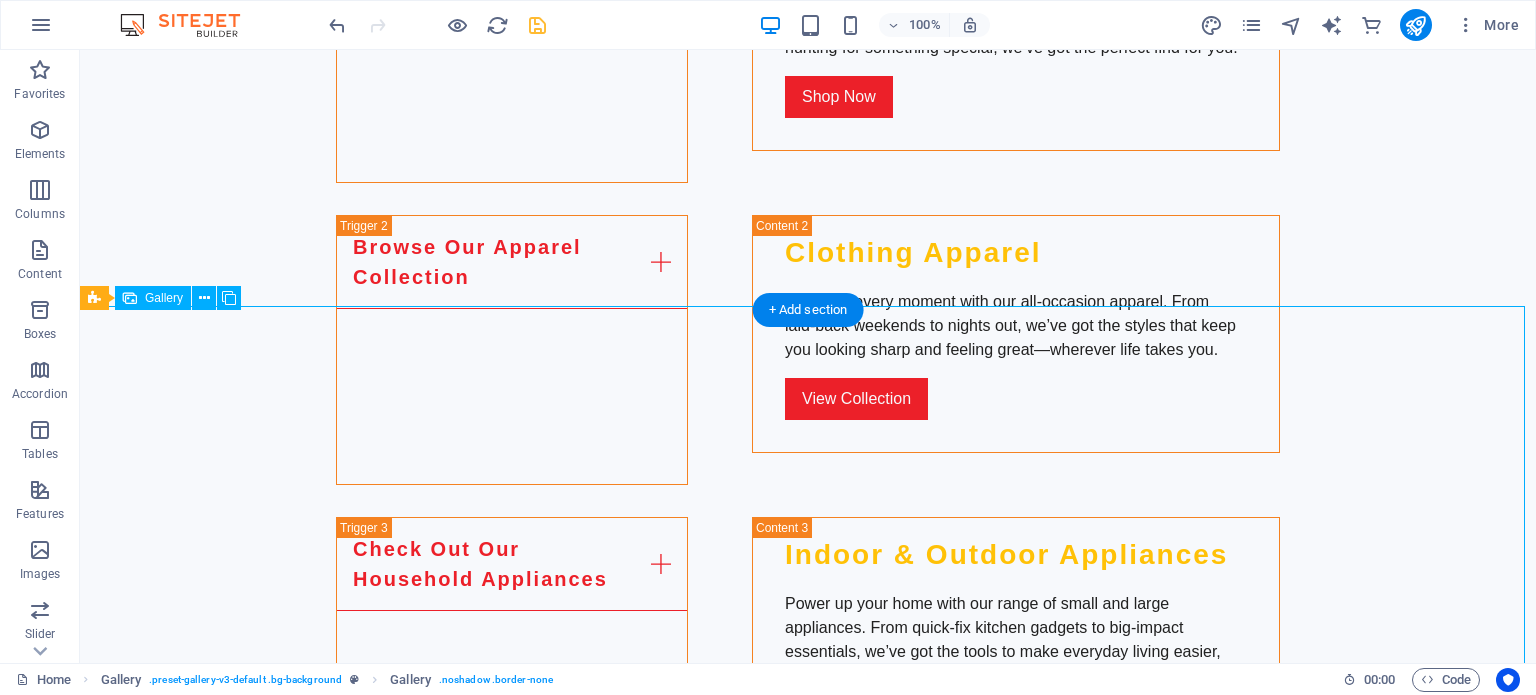 click at bounding box center [808, 2116] 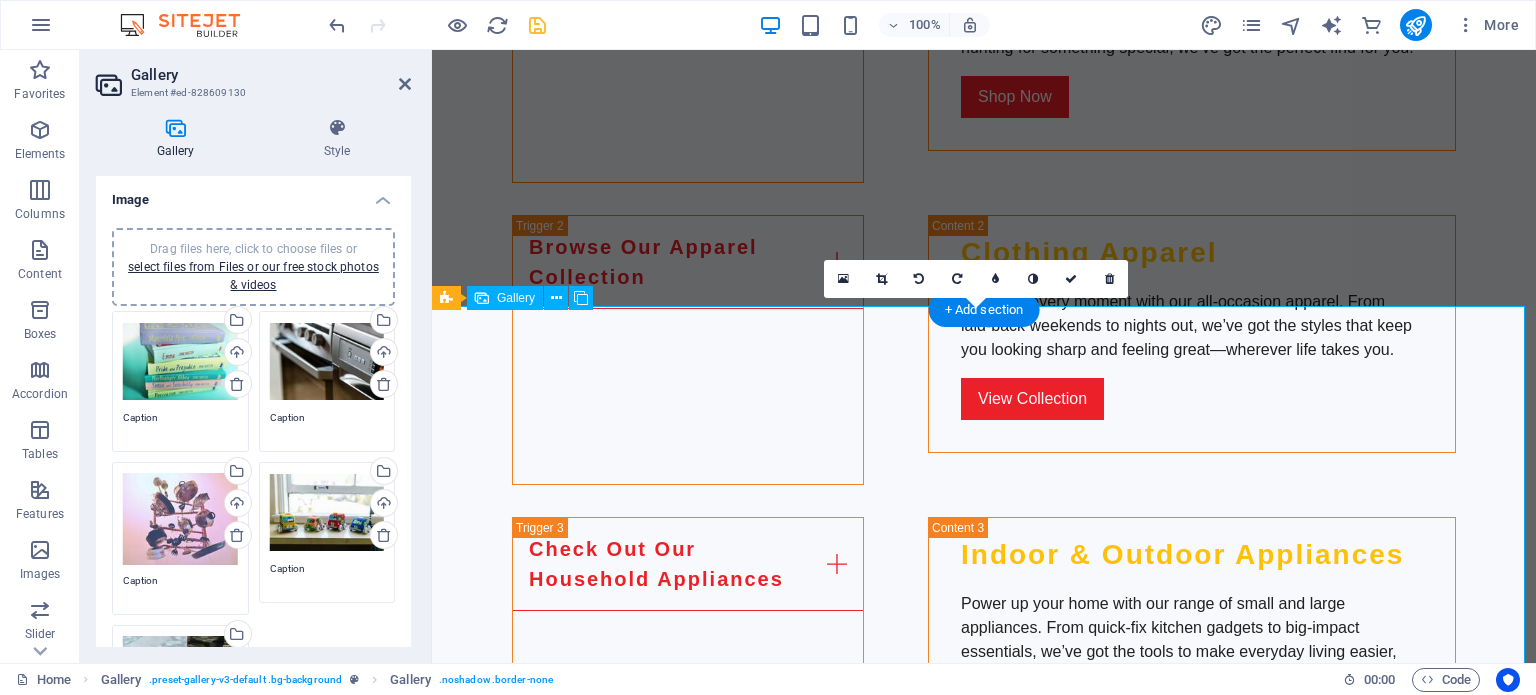 click at bounding box center (984, 2053) 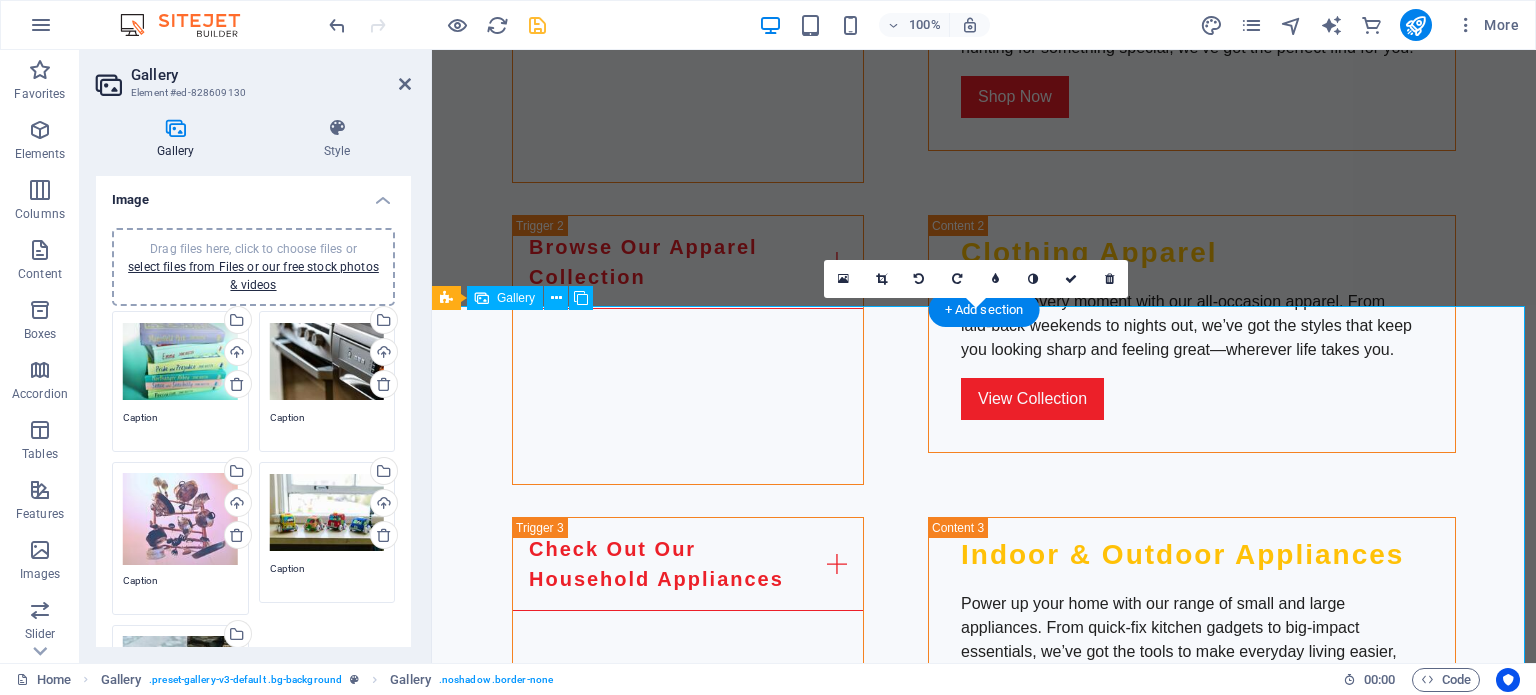 click at bounding box center (984, 2053) 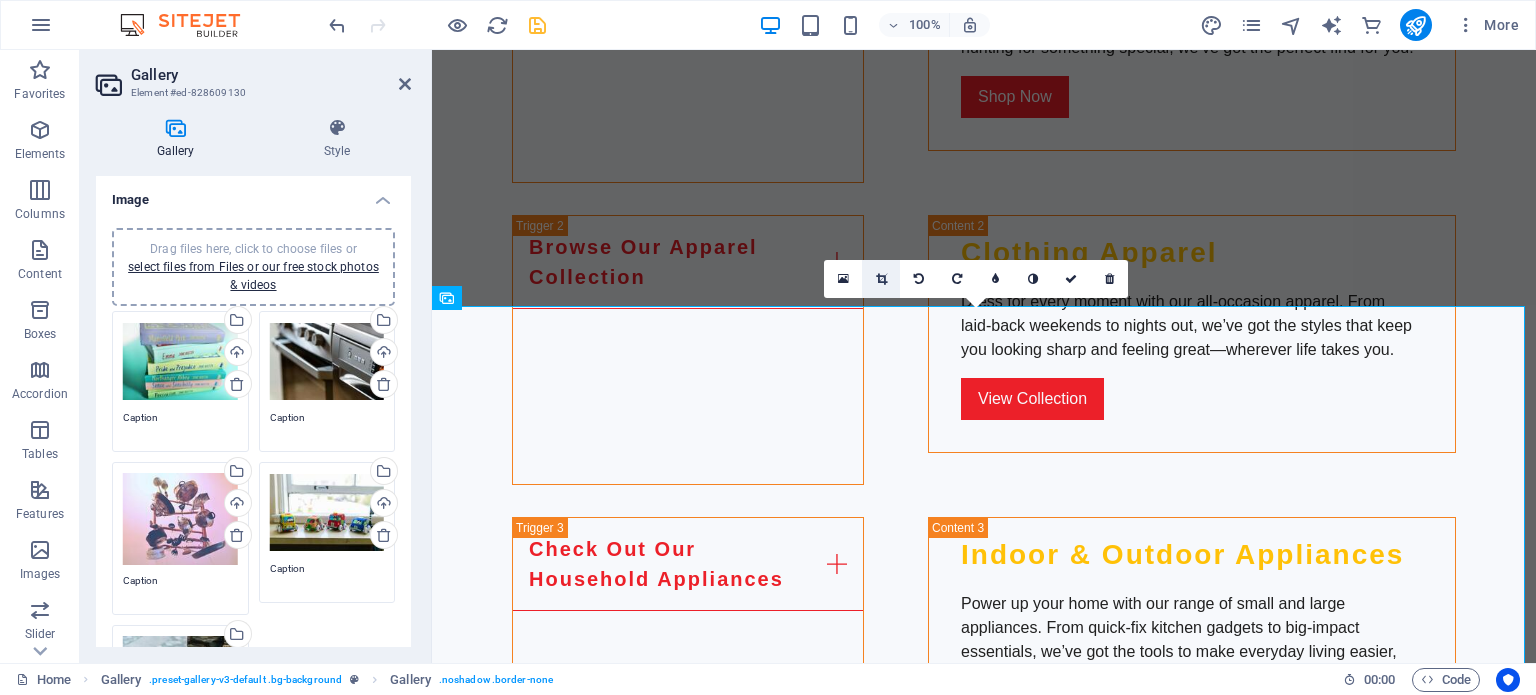 click at bounding box center [881, 279] 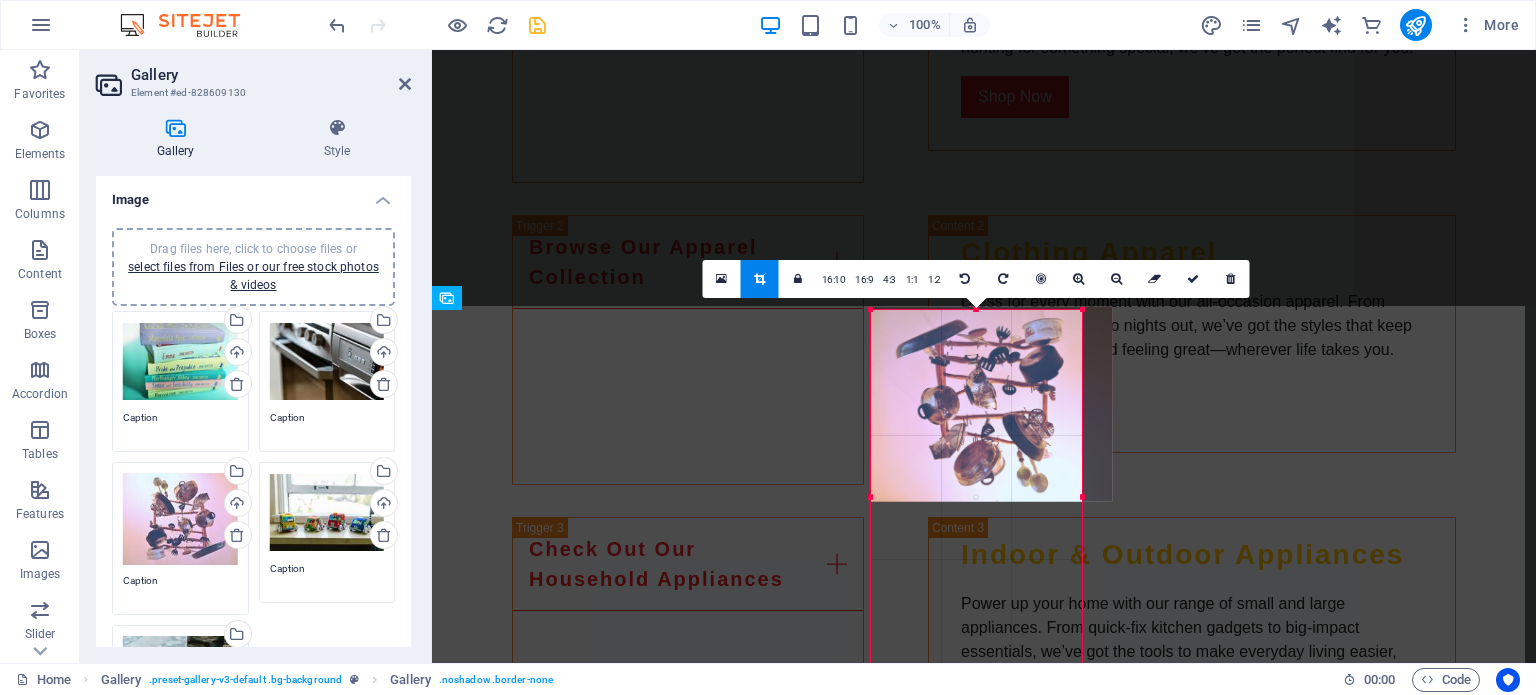 click at bounding box center [871, 310] 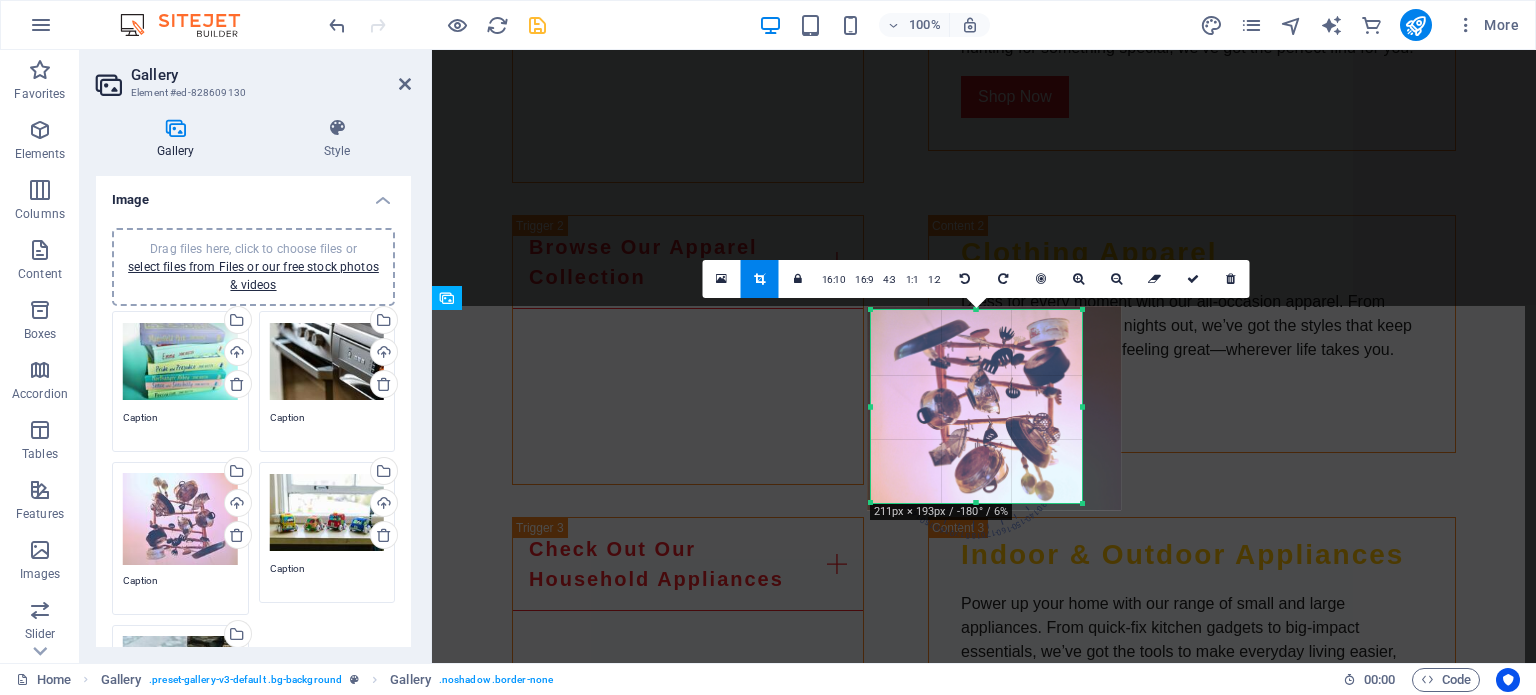 click on "180 170 160 150 140 130 120 110 100 90 80 70 60 50 40 30 20 10 0 -10 -20 -30 -40 -50 -60 -70 -80 -90 -100 -110 -120 -130 -140 -150 -160 -170 211px × 193px / -180° / 6% 16:10 16:9 4:3 1:1 1:2 0" at bounding box center (976, 406) 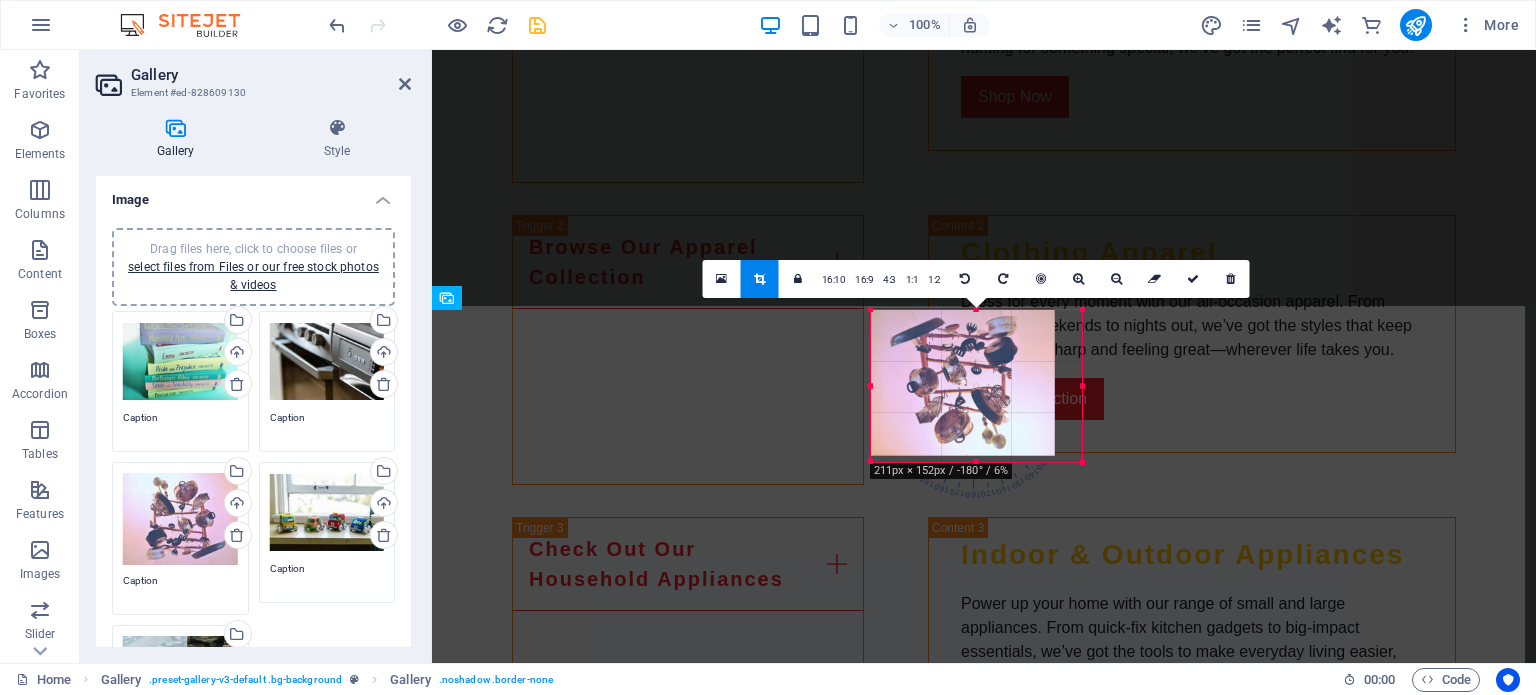 drag, startPoint x: 874, startPoint y: 503, endPoint x: 869, endPoint y: 462, distance: 41.303753 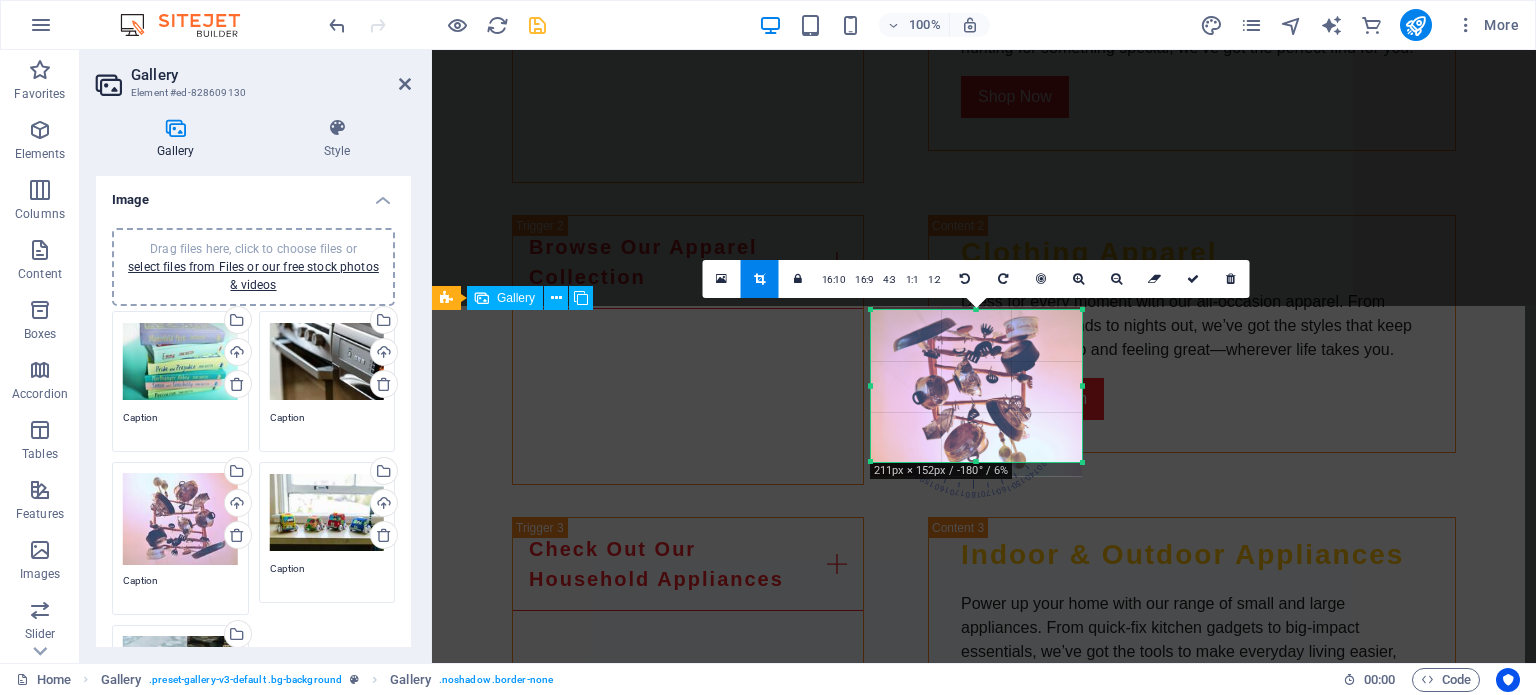 click at bounding box center (1206, 2053) 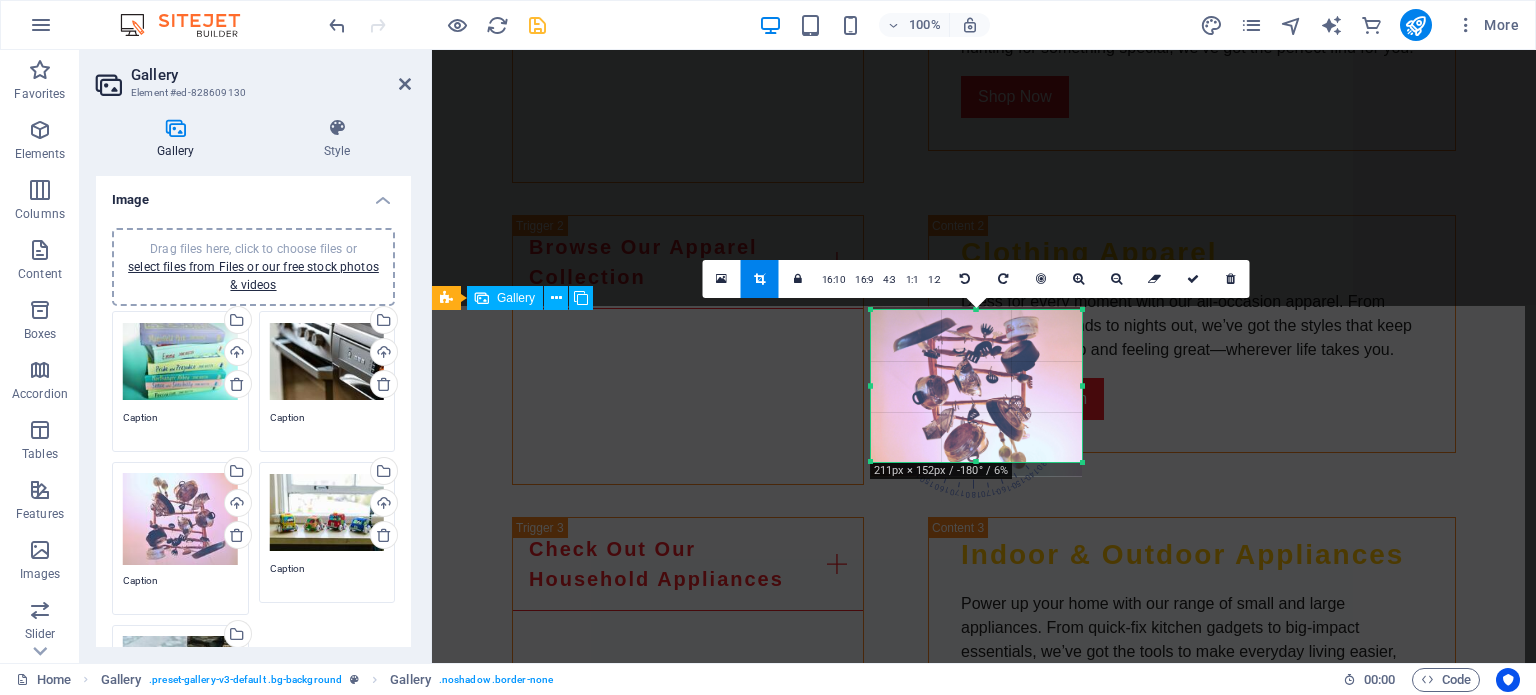 click at bounding box center (1429, 2053) 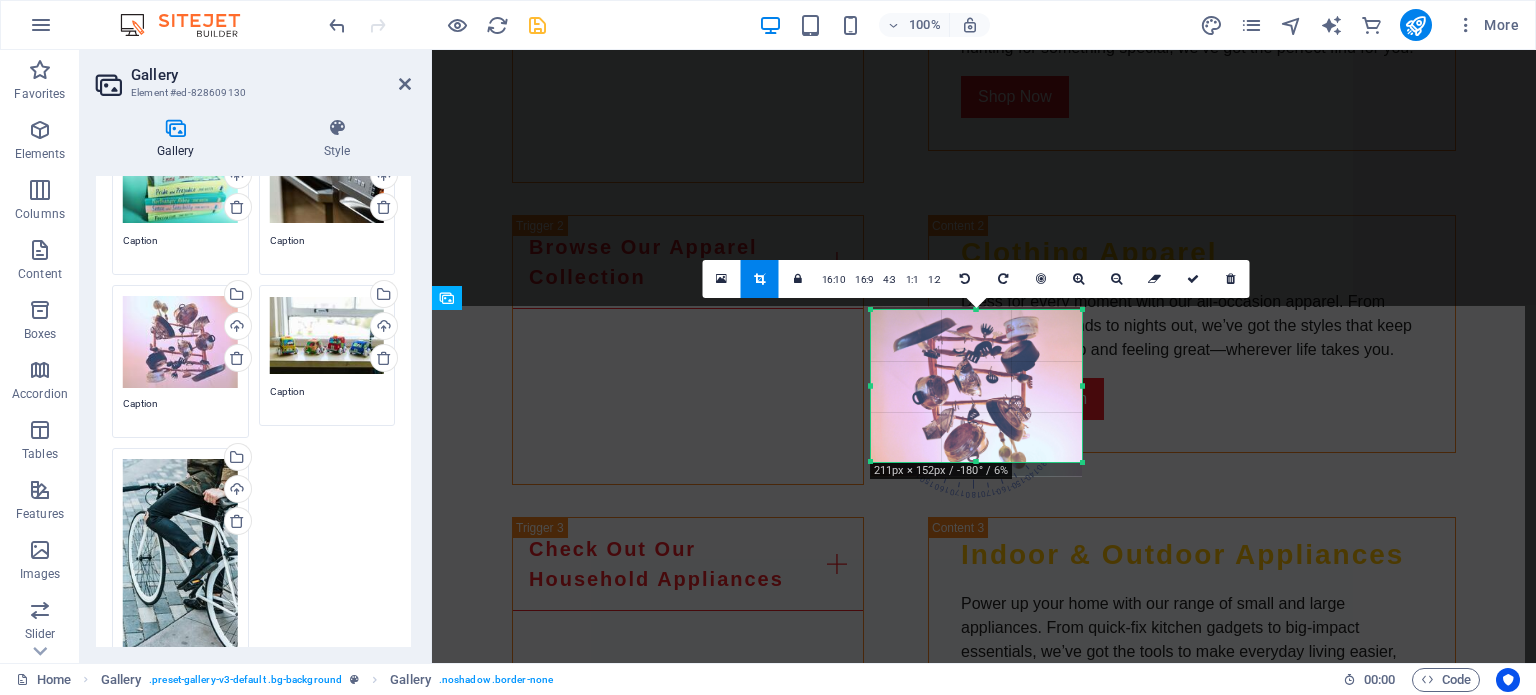 scroll, scrollTop: 200, scrollLeft: 0, axis: vertical 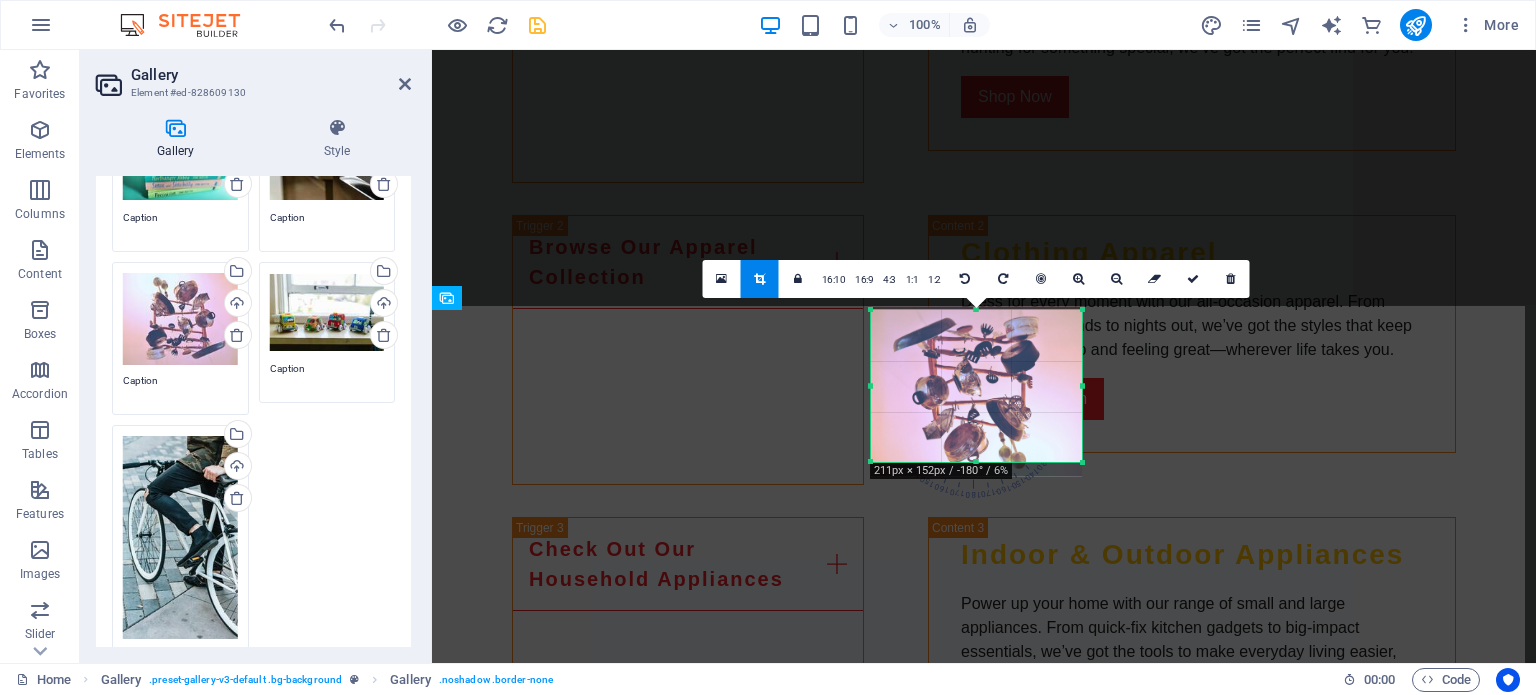 click on "Drag files here, click to choose files or select files from Files or our free stock photos & videos" at bounding box center (180, 537) 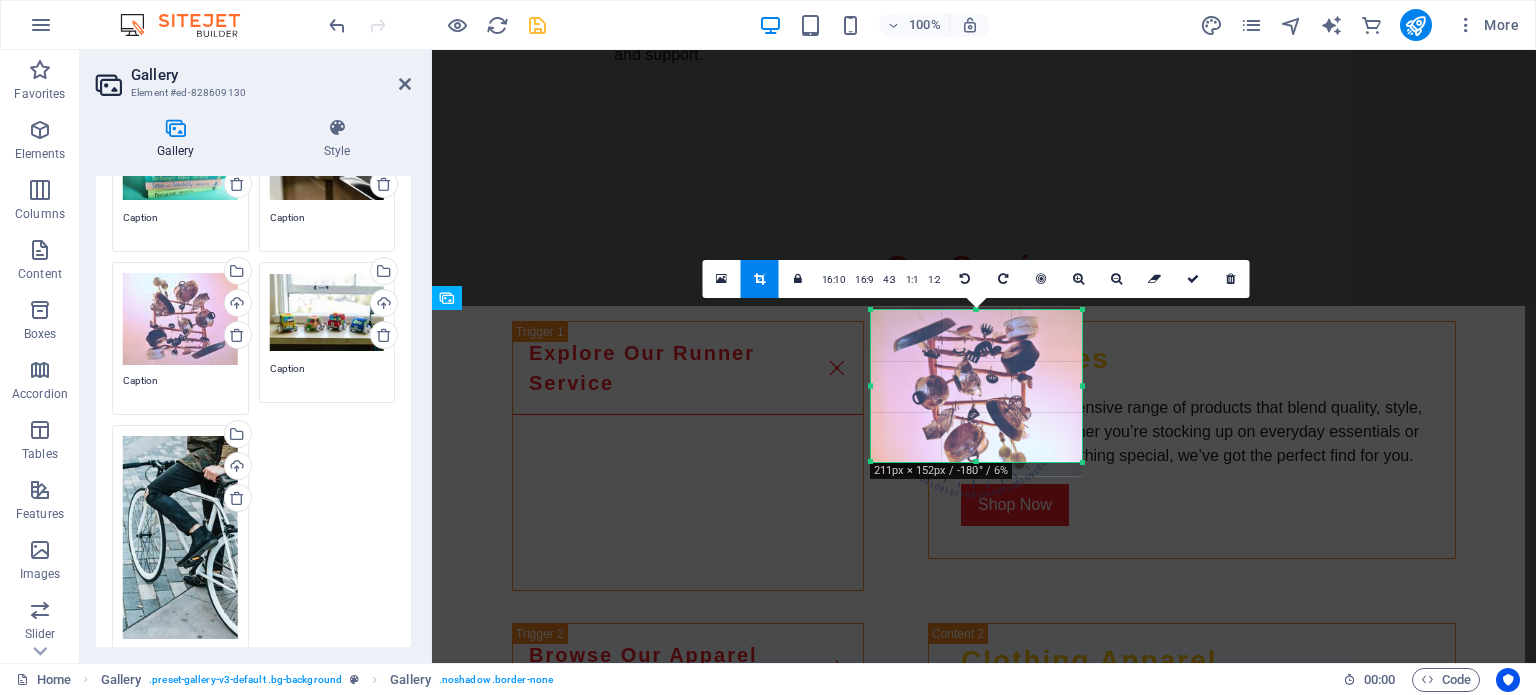 scroll, scrollTop: 4008, scrollLeft: 0, axis: vertical 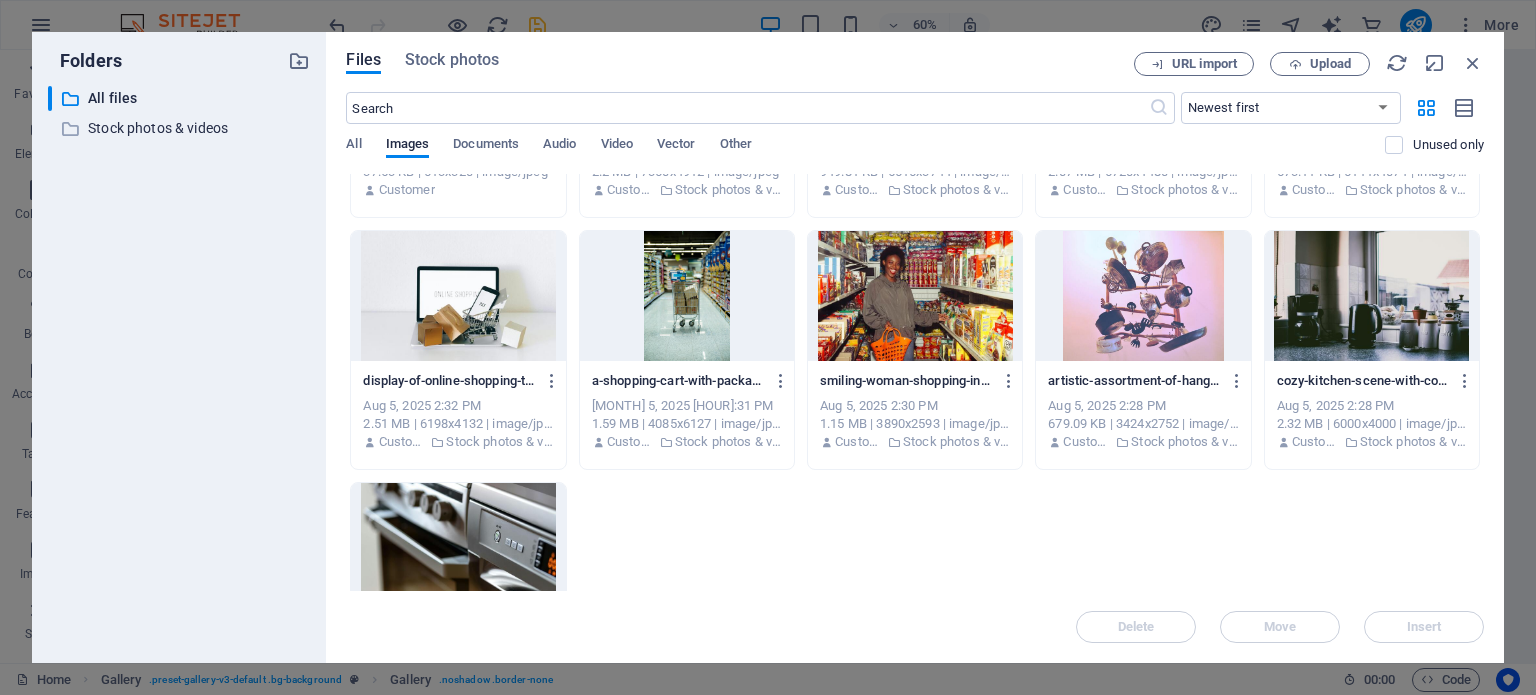 click at bounding box center [915, 296] 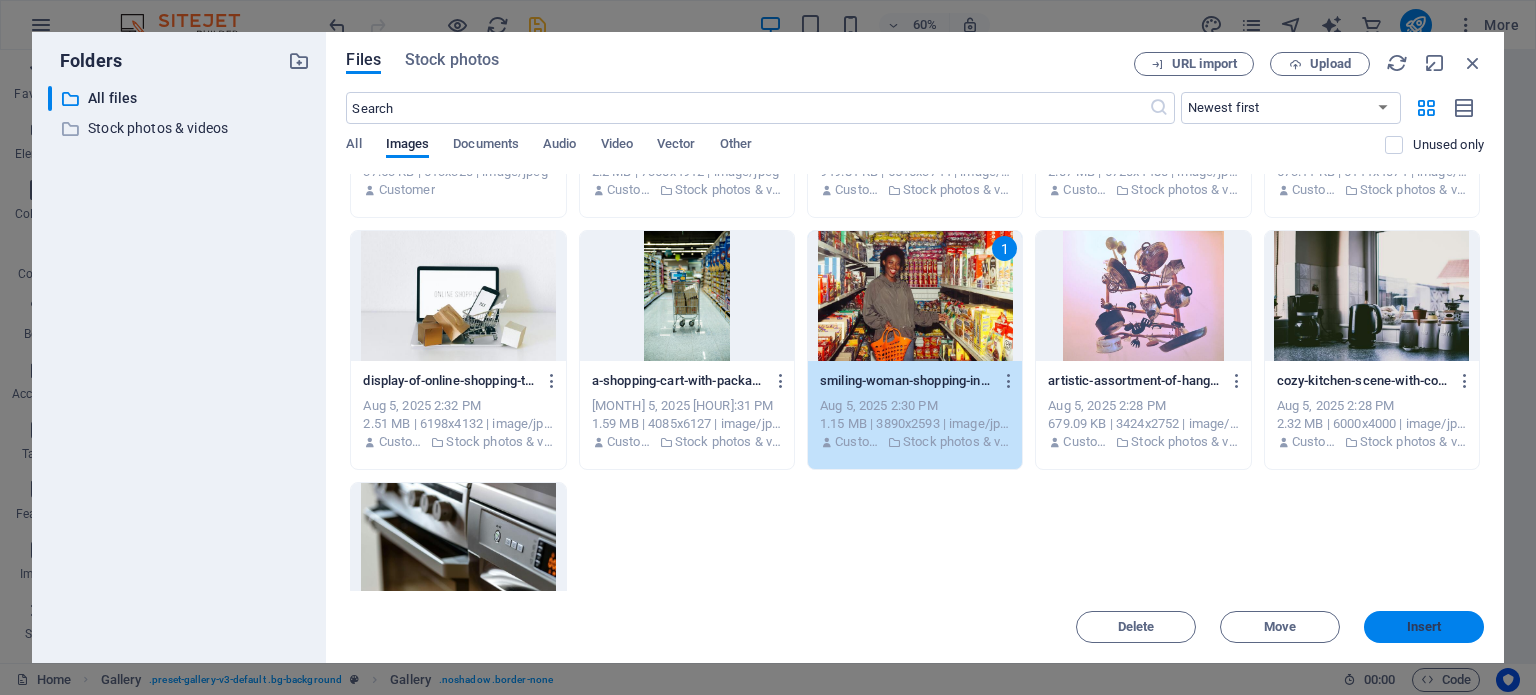 click on "Insert" at bounding box center [1424, 627] 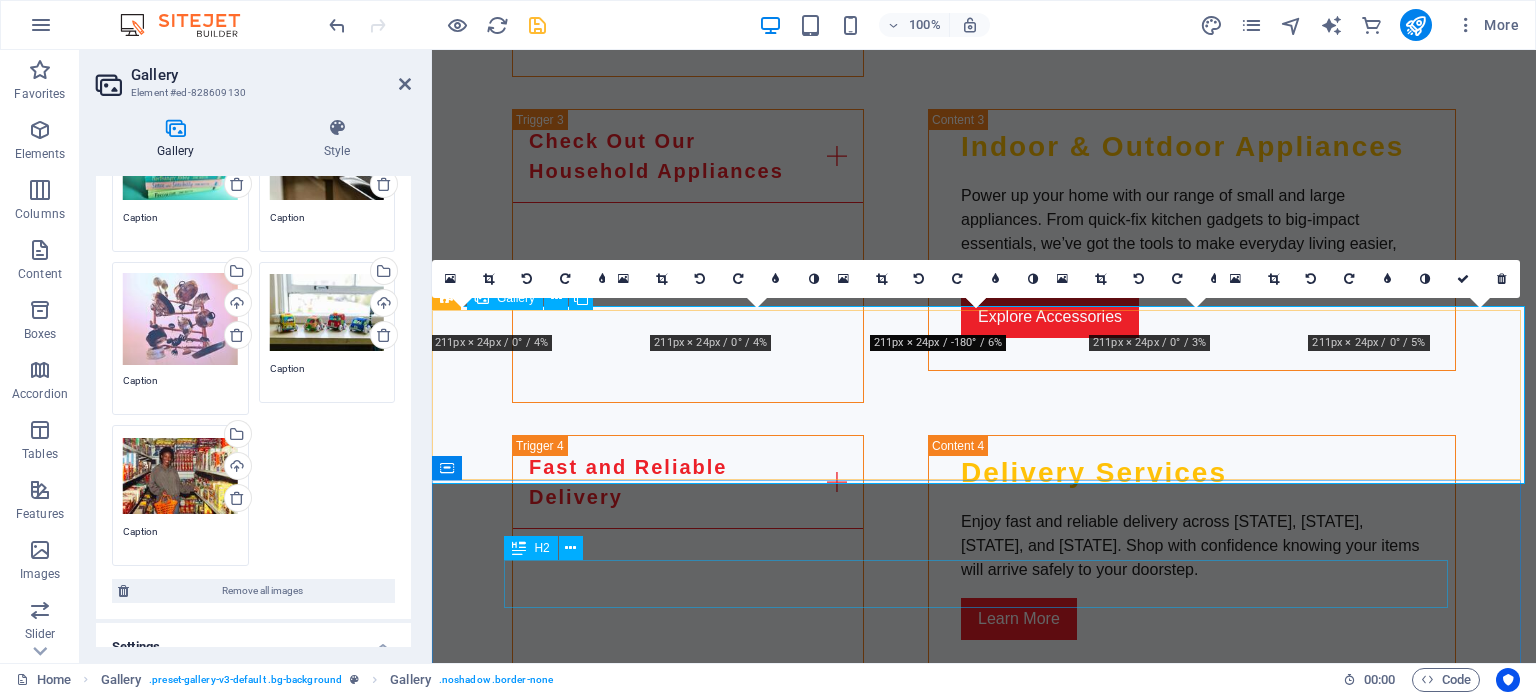 scroll, scrollTop: 3600, scrollLeft: 0, axis: vertical 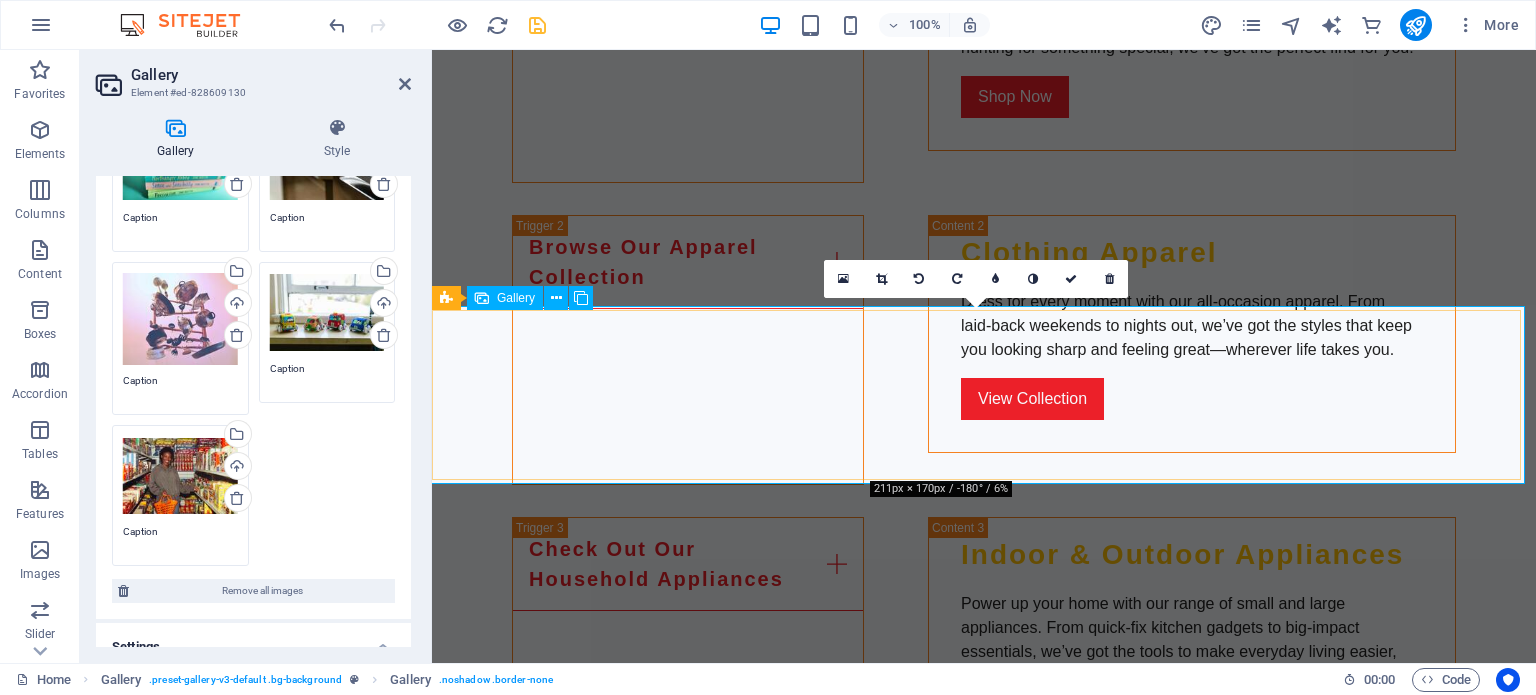 click at bounding box center (984, 1949) 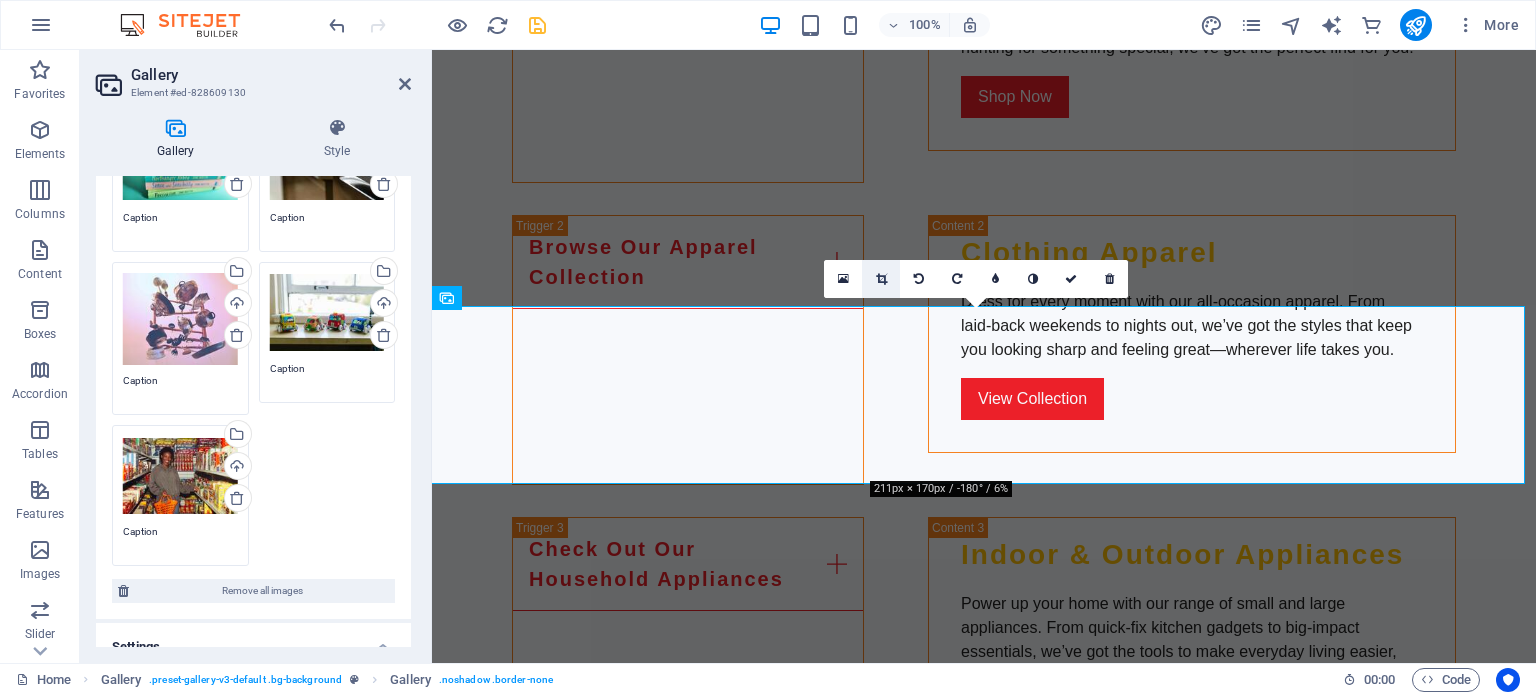 click at bounding box center [881, 279] 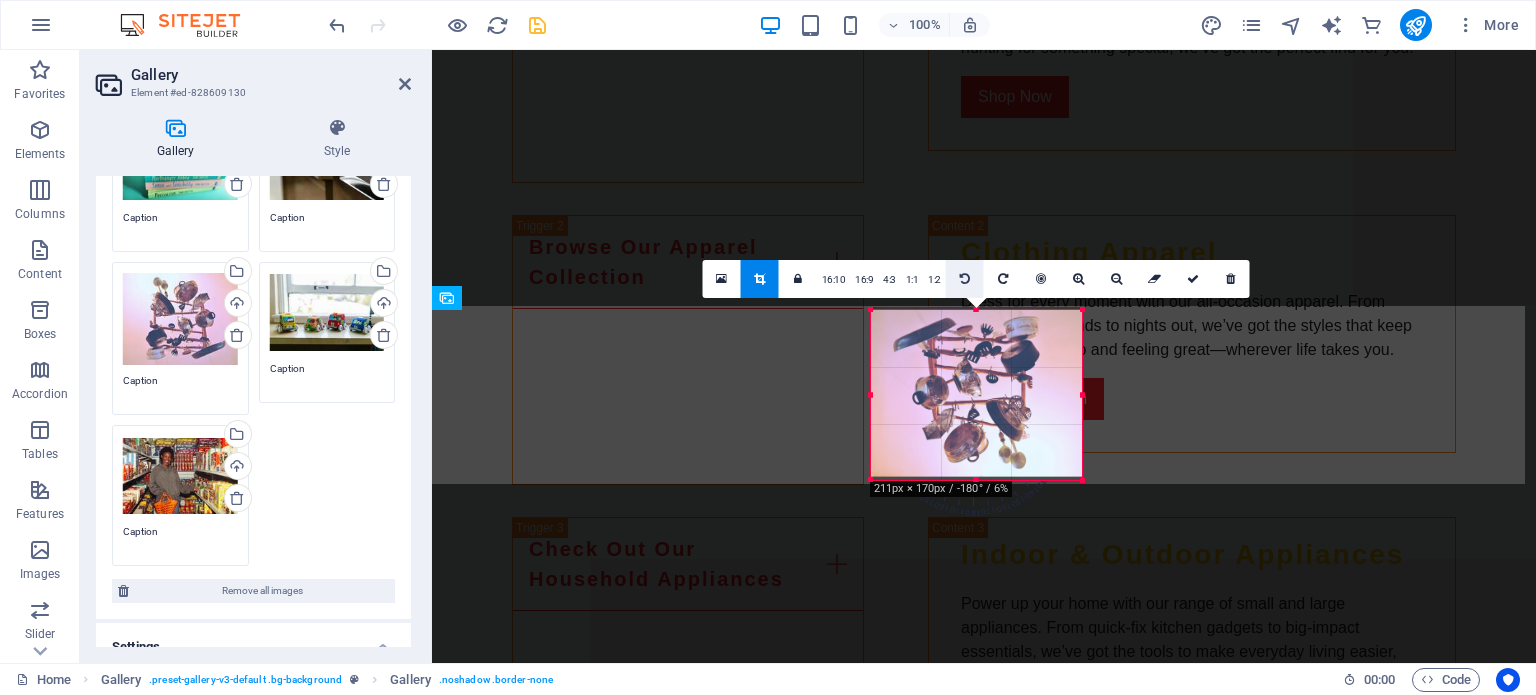 click at bounding box center (965, 279) 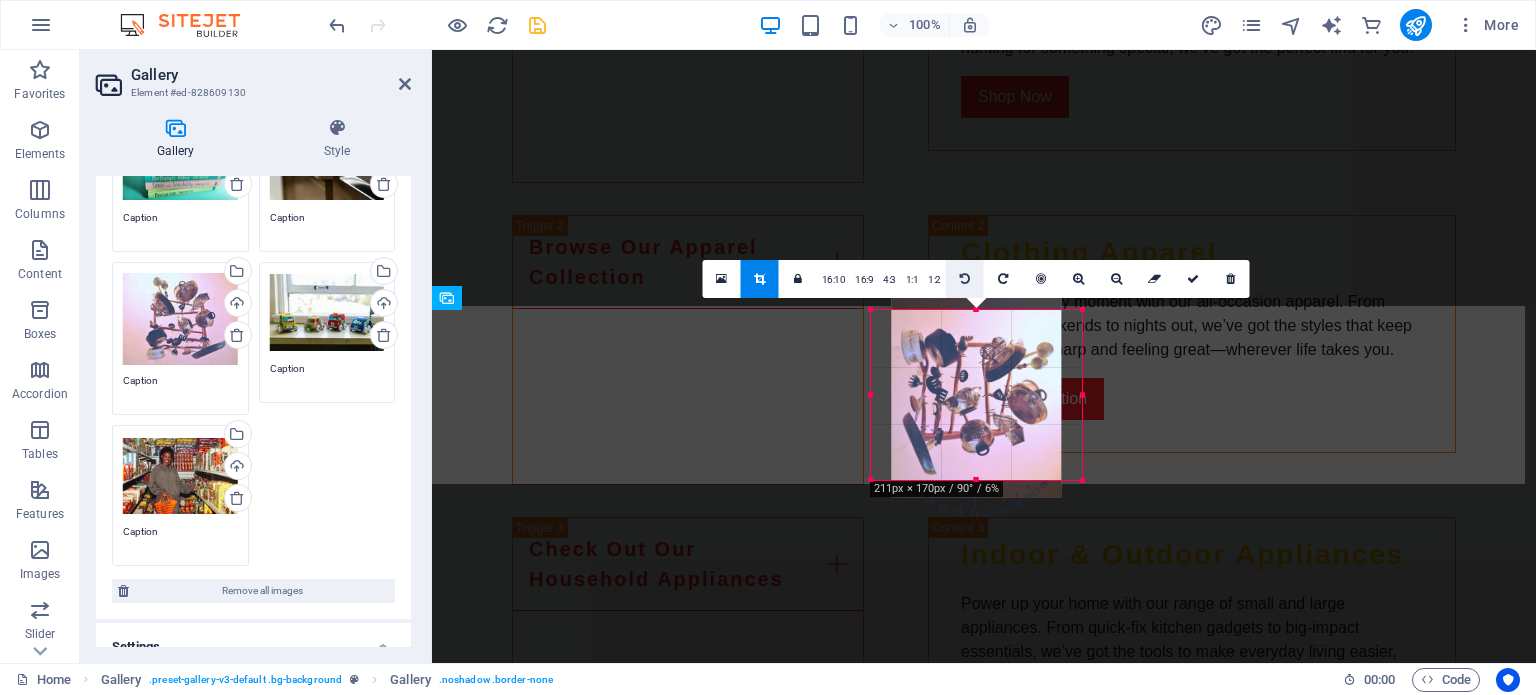 click at bounding box center [965, 279] 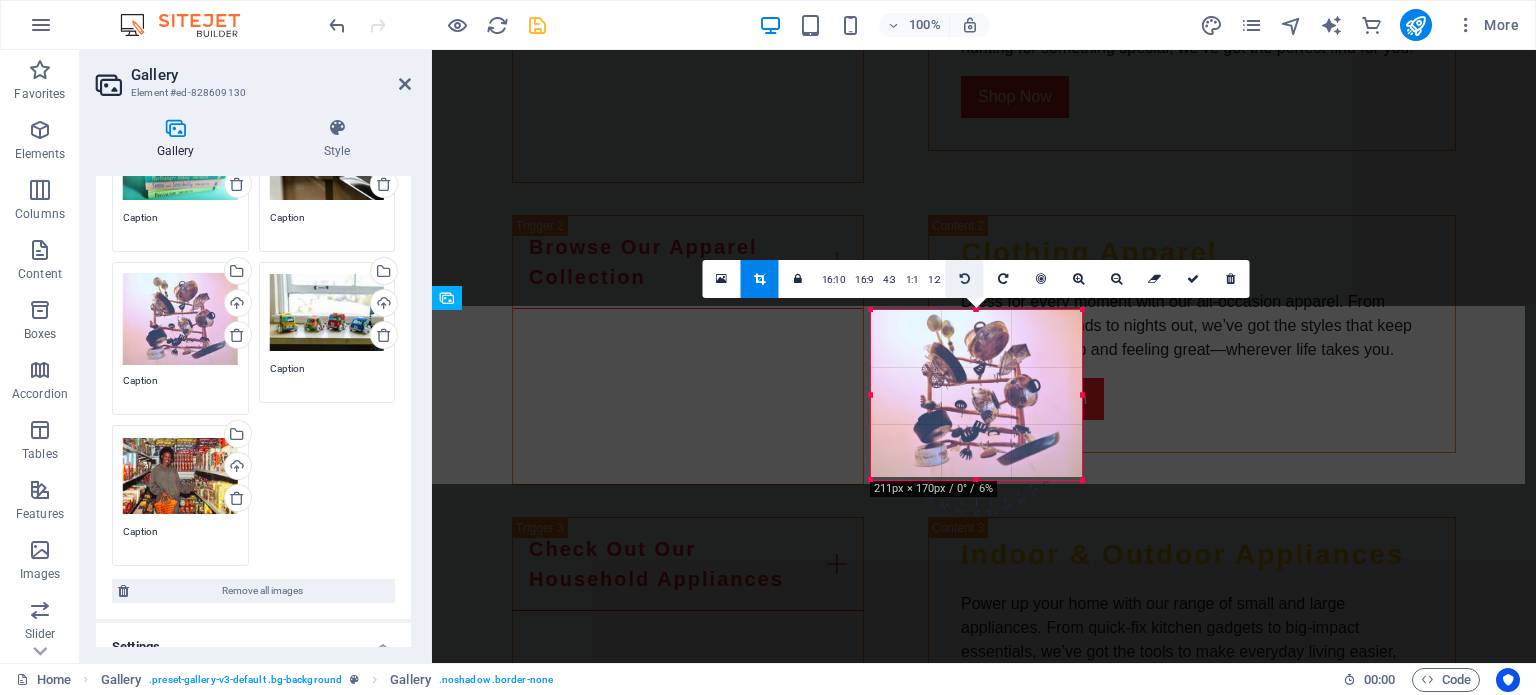 click at bounding box center (965, 279) 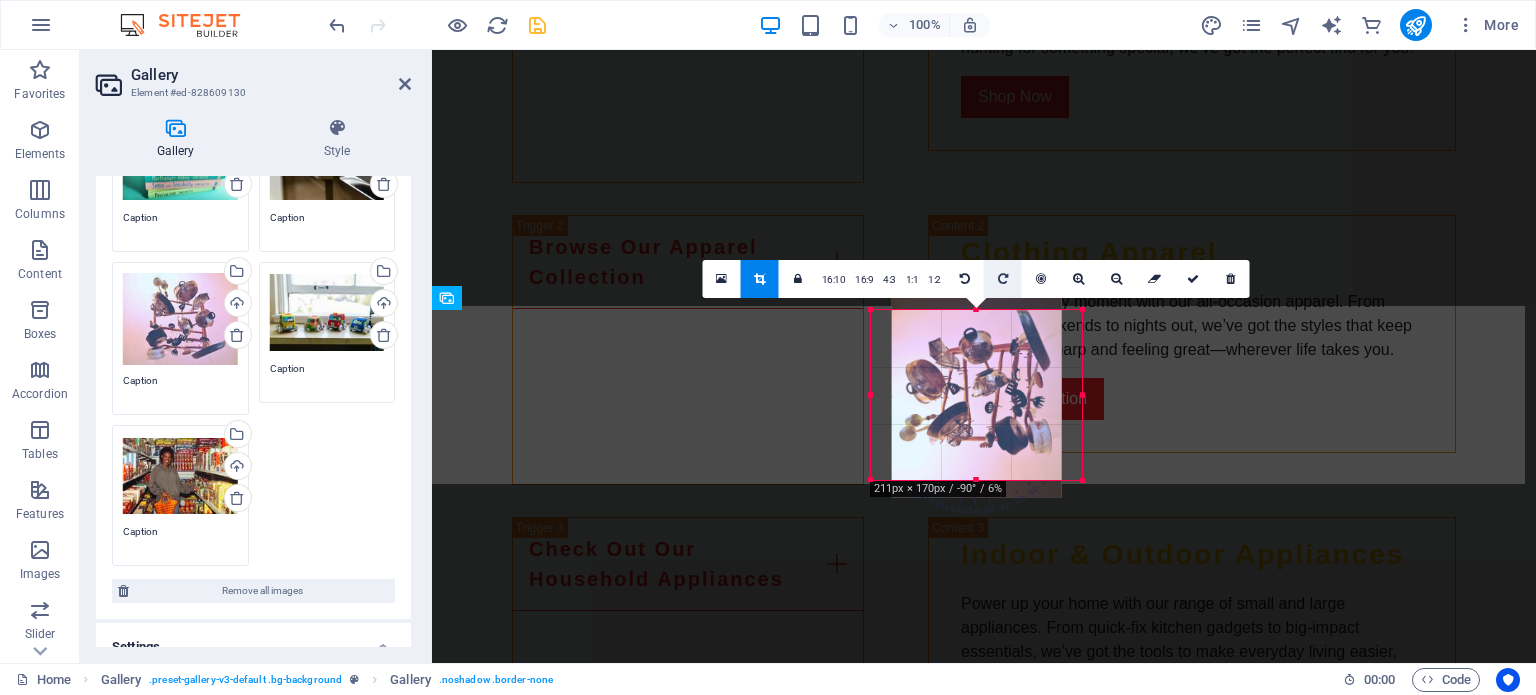 click at bounding box center (1003, 279) 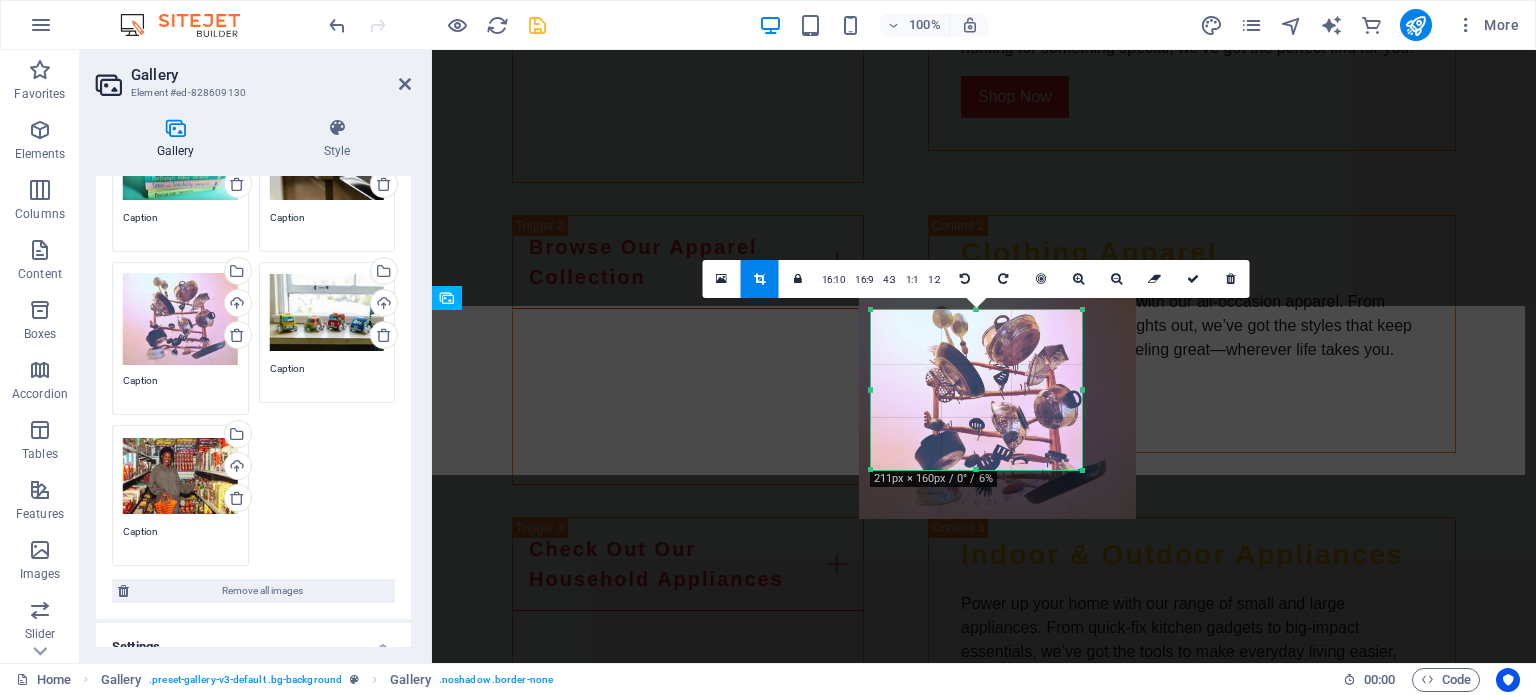 drag, startPoint x: 873, startPoint y: 311, endPoint x: 884, endPoint y: 321, distance: 14.866069 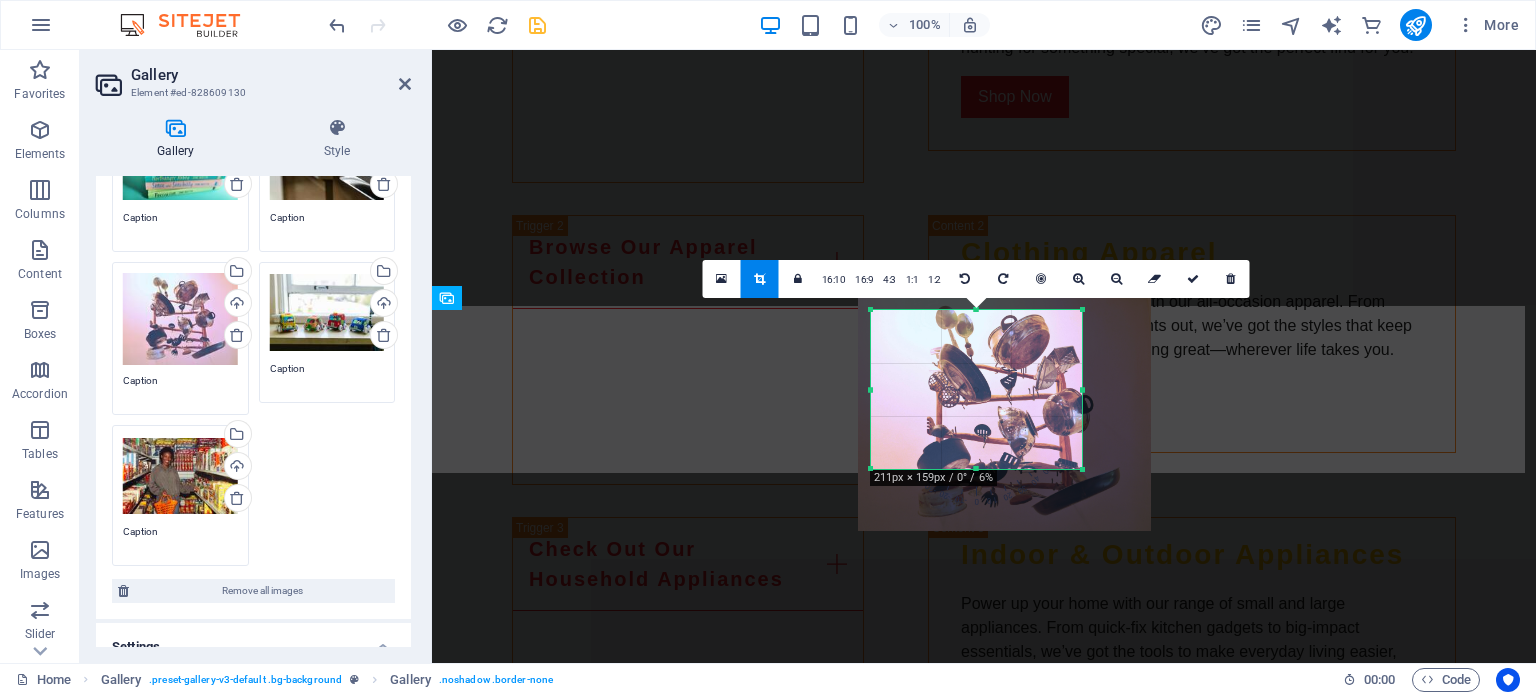 click at bounding box center (871, 310) 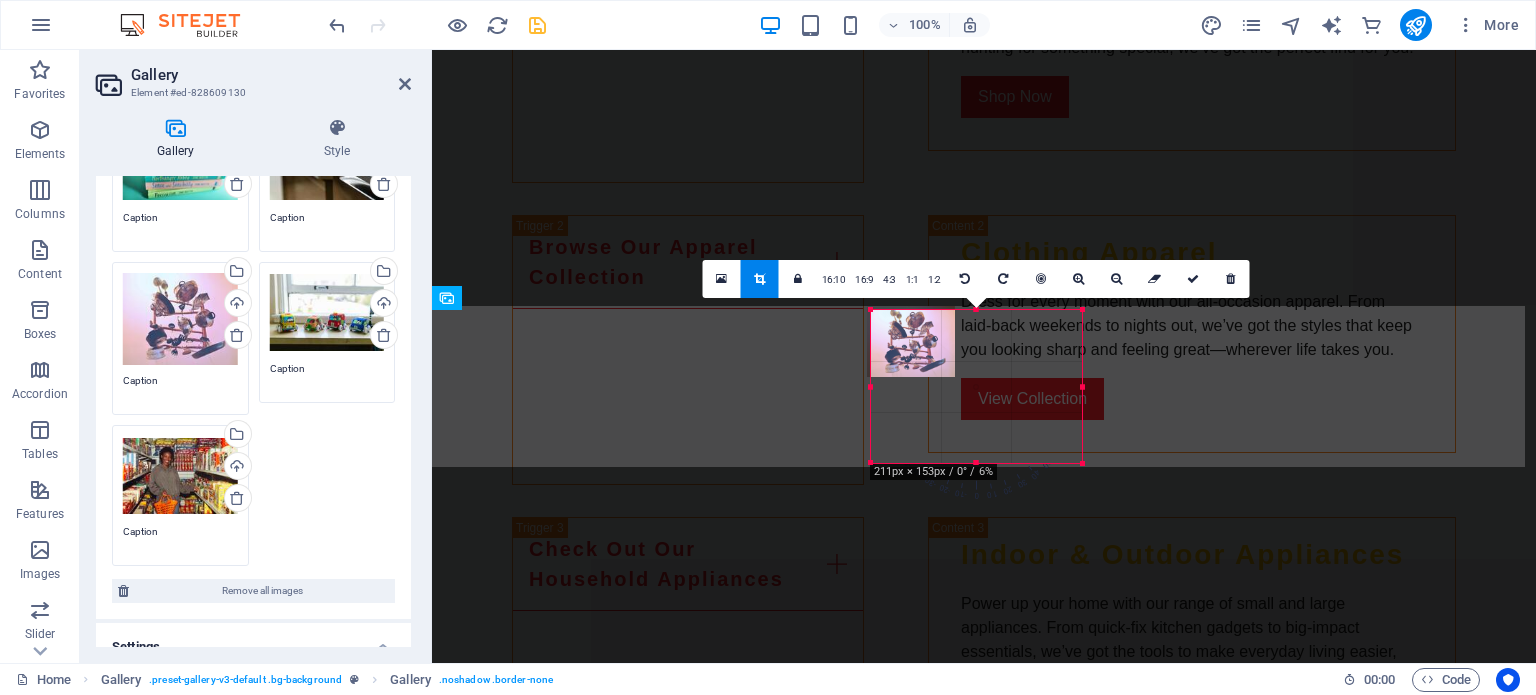drag, startPoint x: 1084, startPoint y: 469, endPoint x: 652, endPoint y: 413, distance: 435.6145 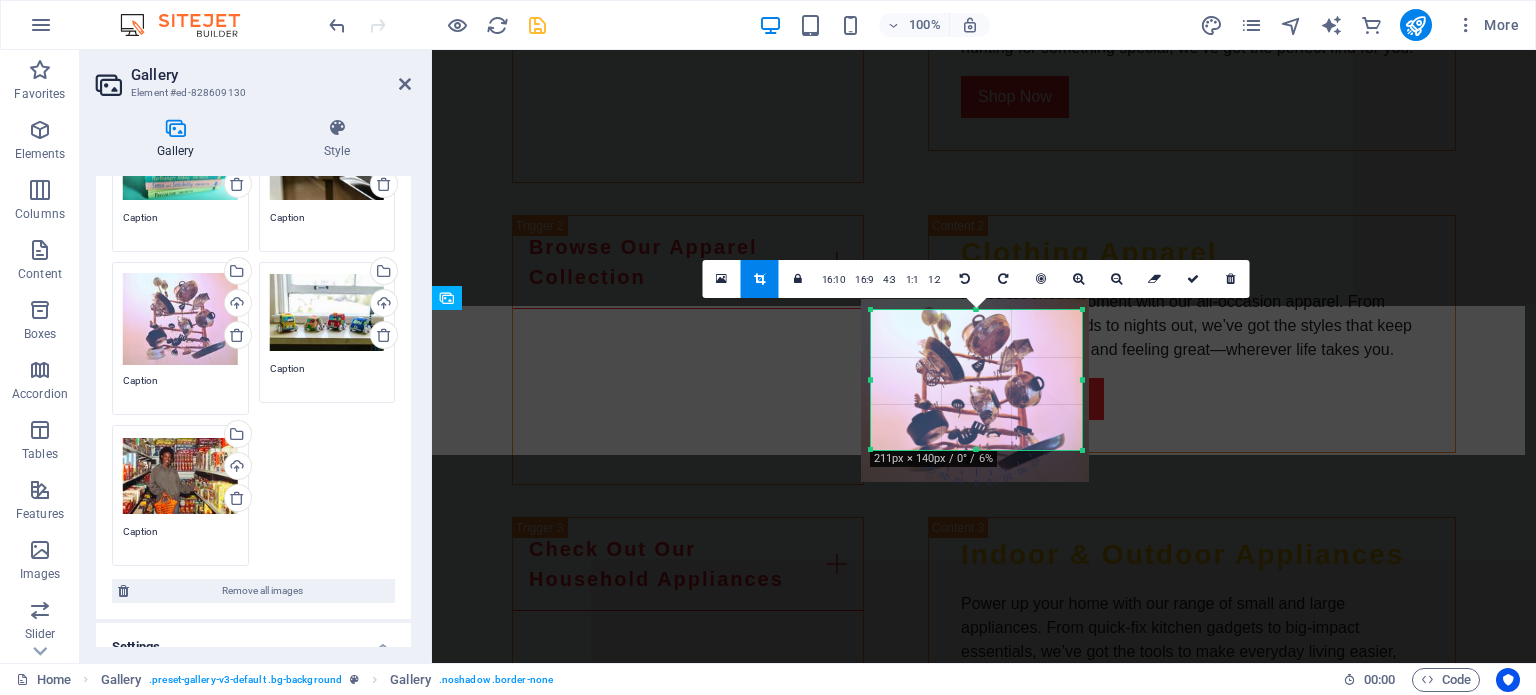 drag, startPoint x: 1081, startPoint y: 464, endPoint x: 1074, endPoint y: 451, distance: 14.764823 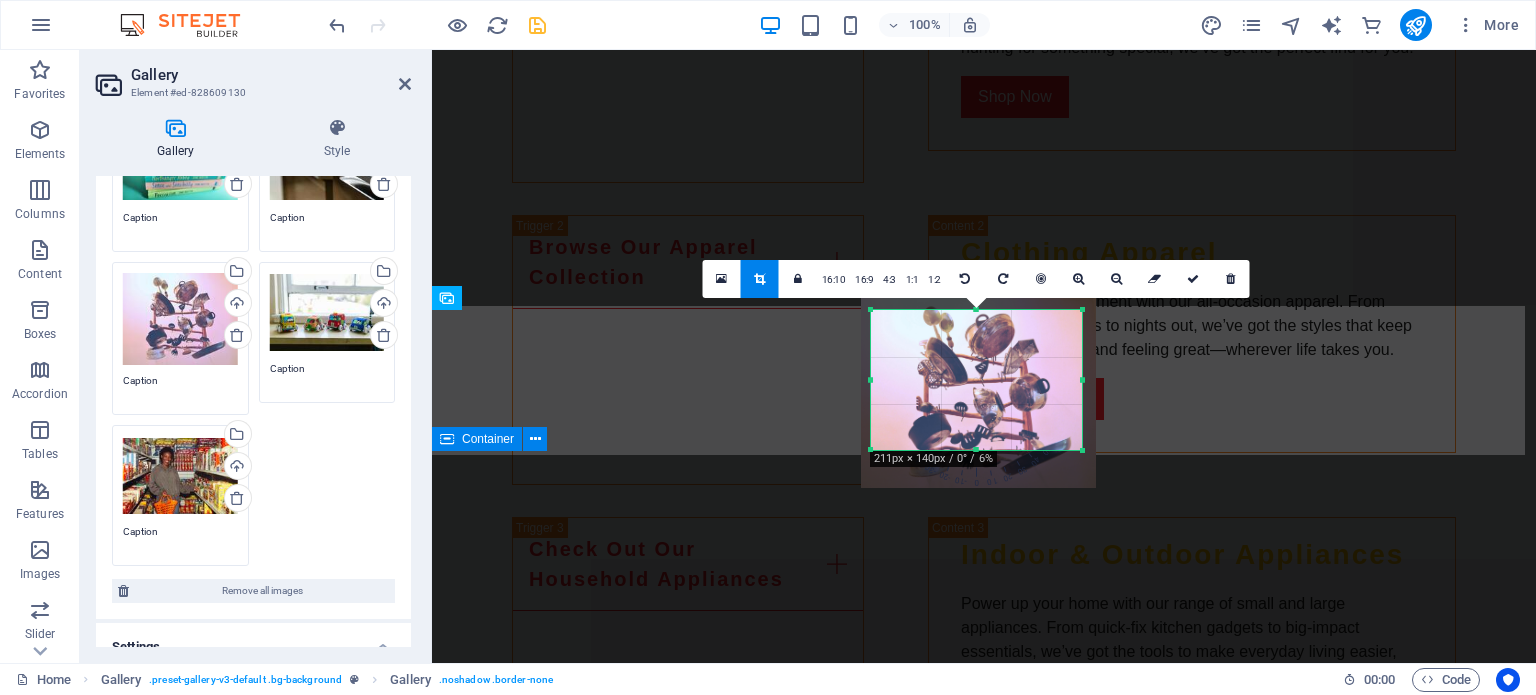click on "FAQs What locations do you deliver to? We deliver to South Africa, Zimbabwe, Botswana, and Zambia. What payment methods do you accept? We accept credit/debit cards, PayPal, and other secure payment options. How can I track my order? Once your order has shipped, you will receive a tracking link via email. What is your return policy? You can return or exchange items within 30 days of purchase, provided they are unused. Do you offer discounts for bulk orders? Yes! Contact us to discuss bulk order discounts. How can I contact customer support? You can reach us via email at info@unyq.co.za or by phone at 012-345-6789." at bounding box center (984, 2590) 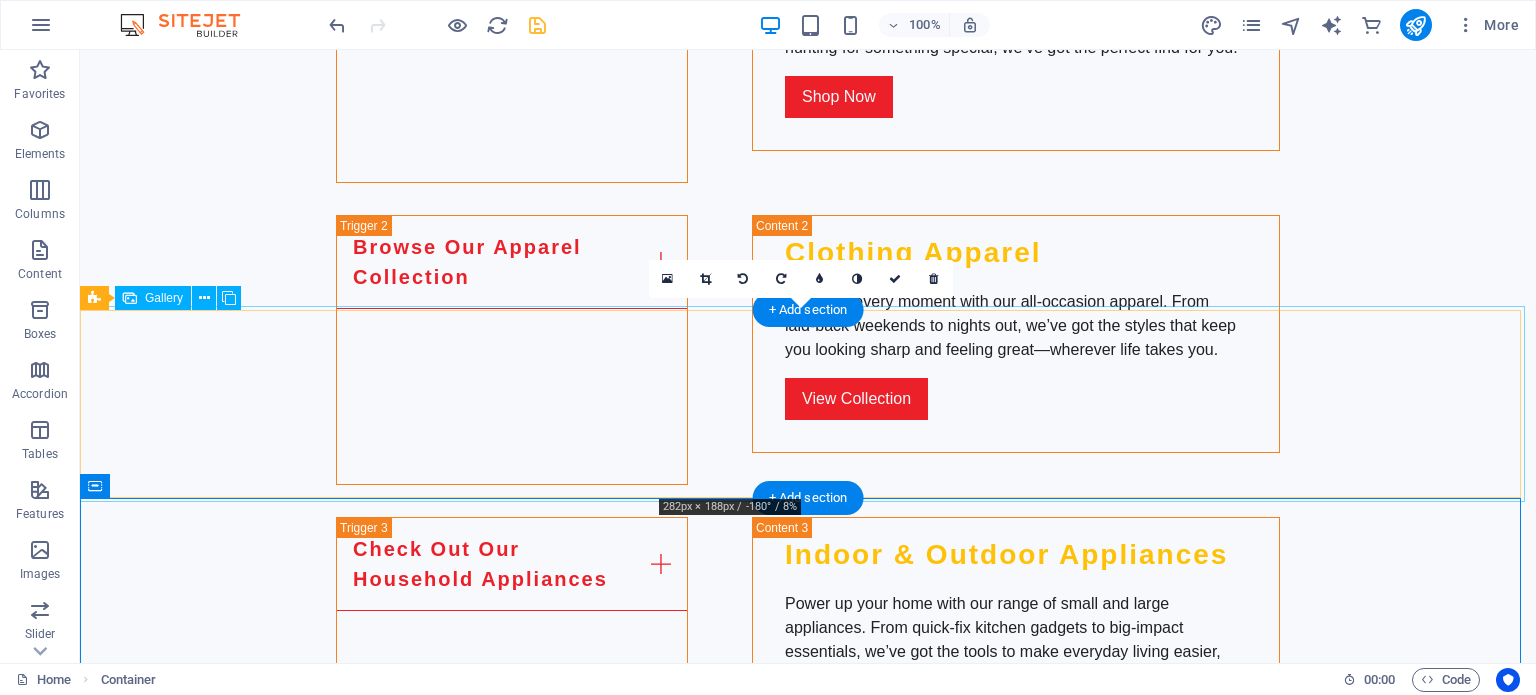 click at bounding box center (808, 1958) 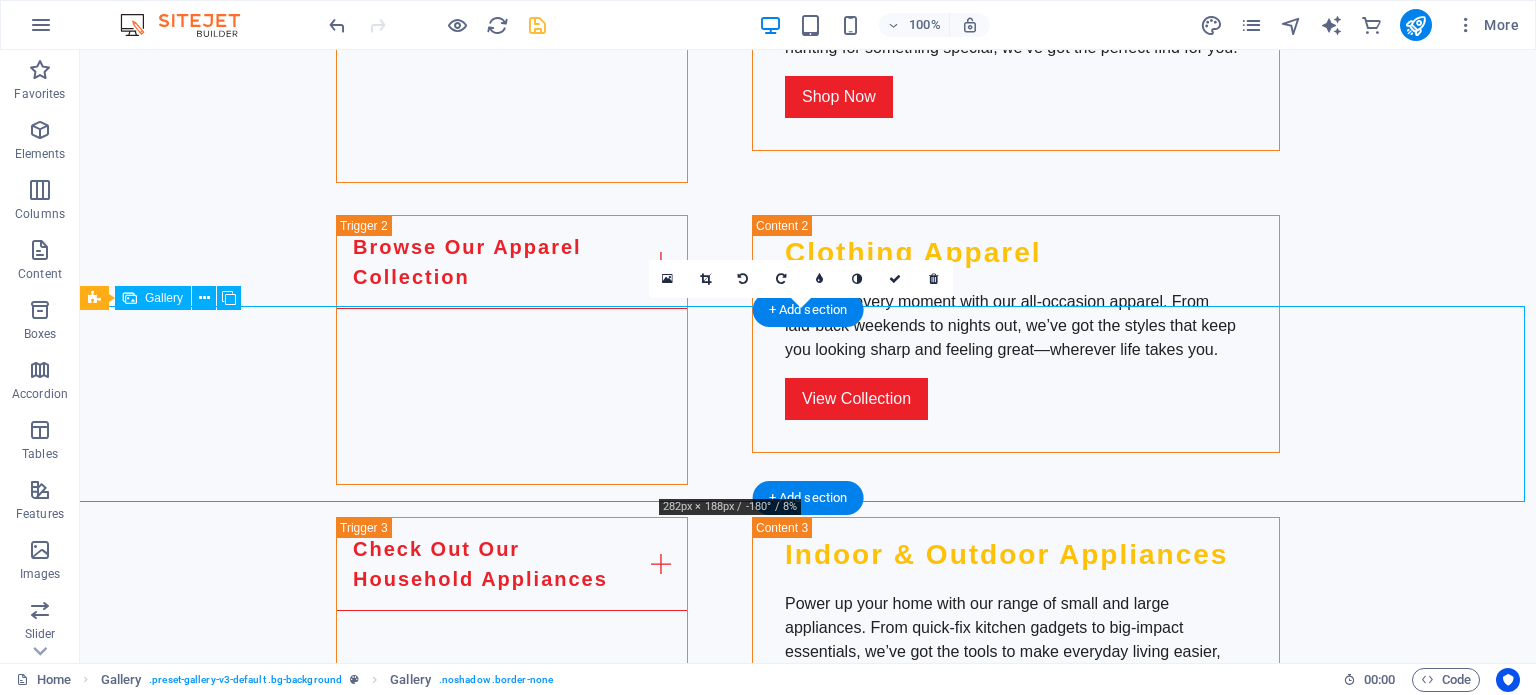 click at bounding box center (808, 1958) 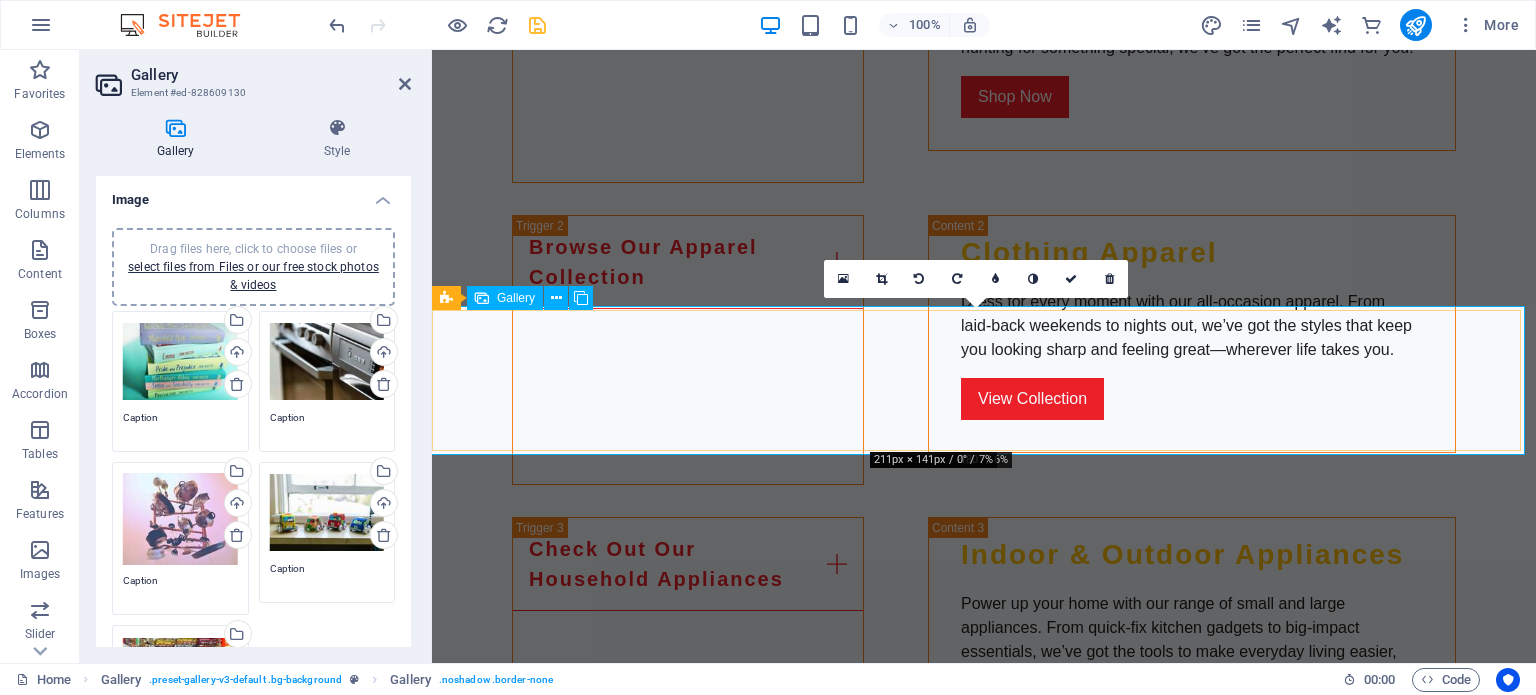 click at bounding box center (984, 1934) 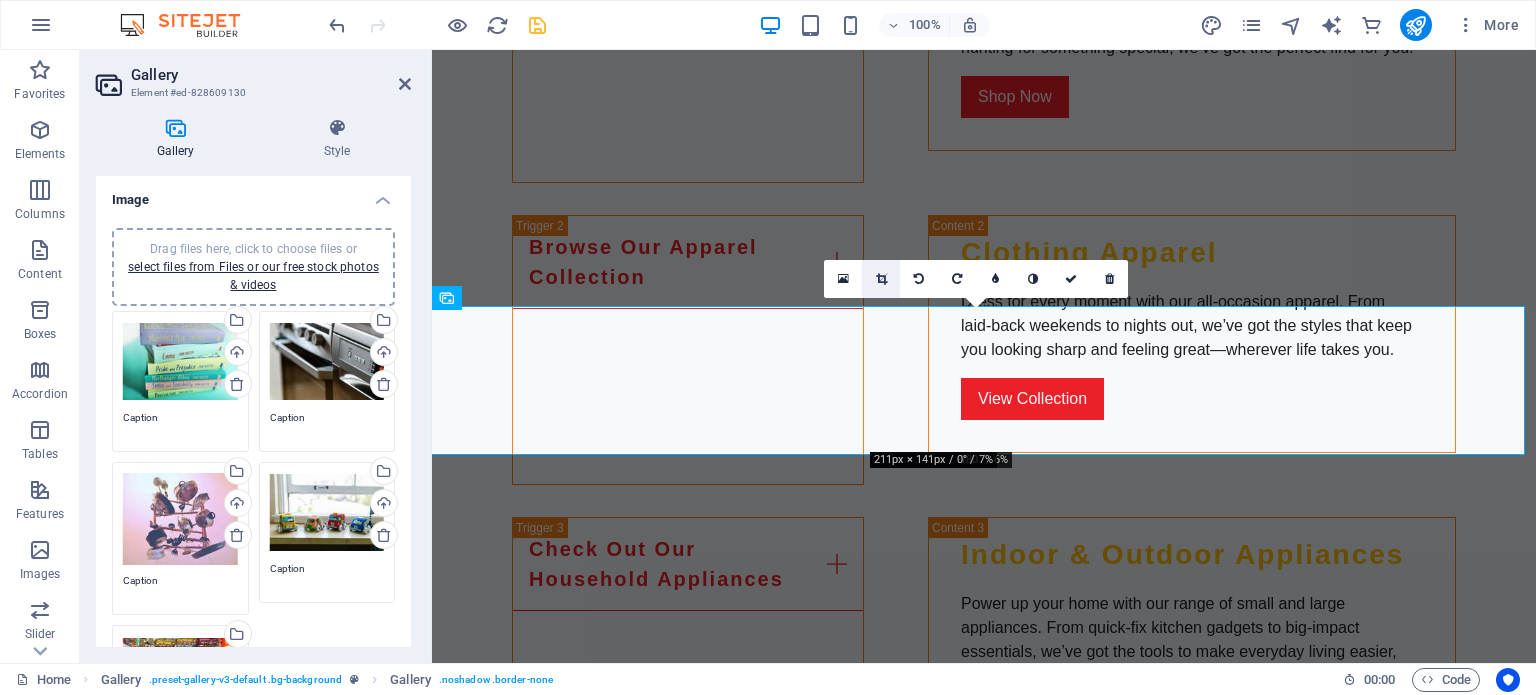 click at bounding box center (881, 279) 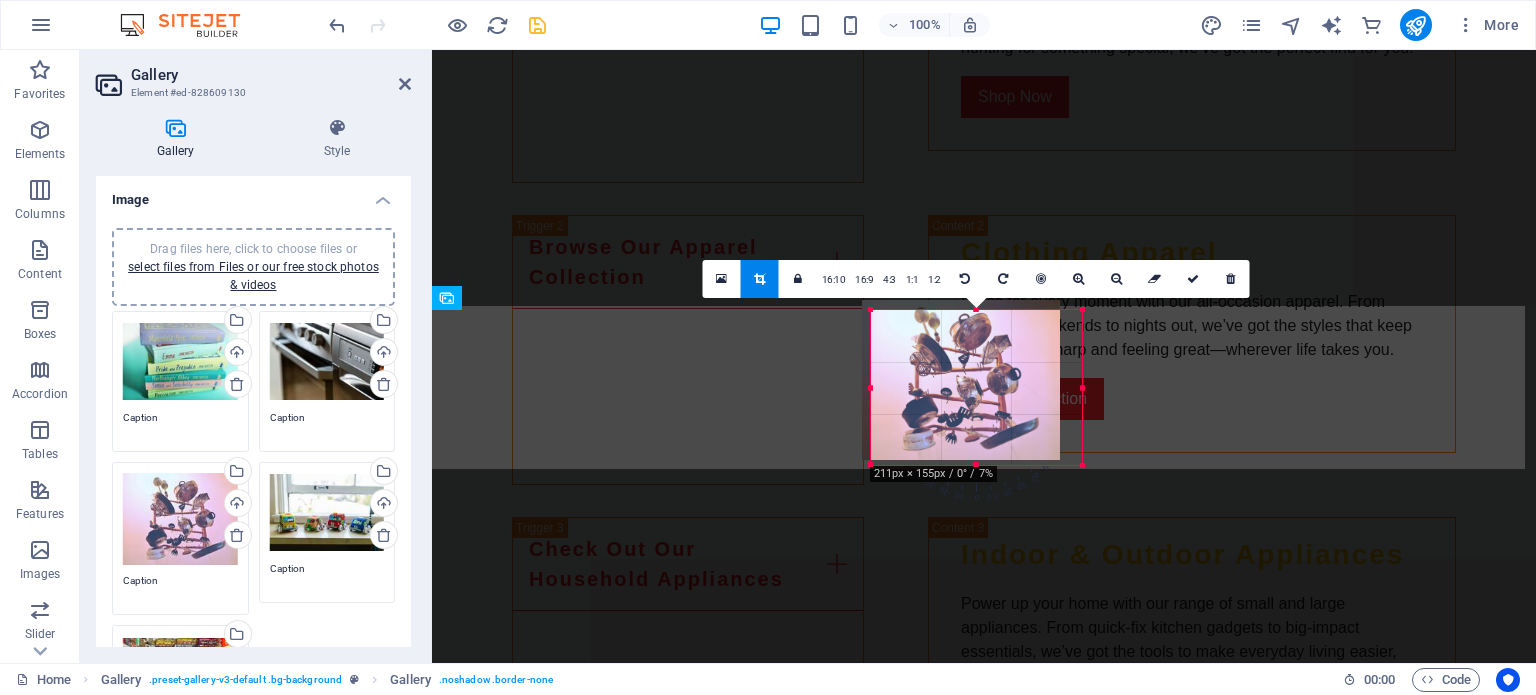 drag, startPoint x: 1081, startPoint y: 452, endPoint x: 1089, endPoint y: 473, distance: 22.472204 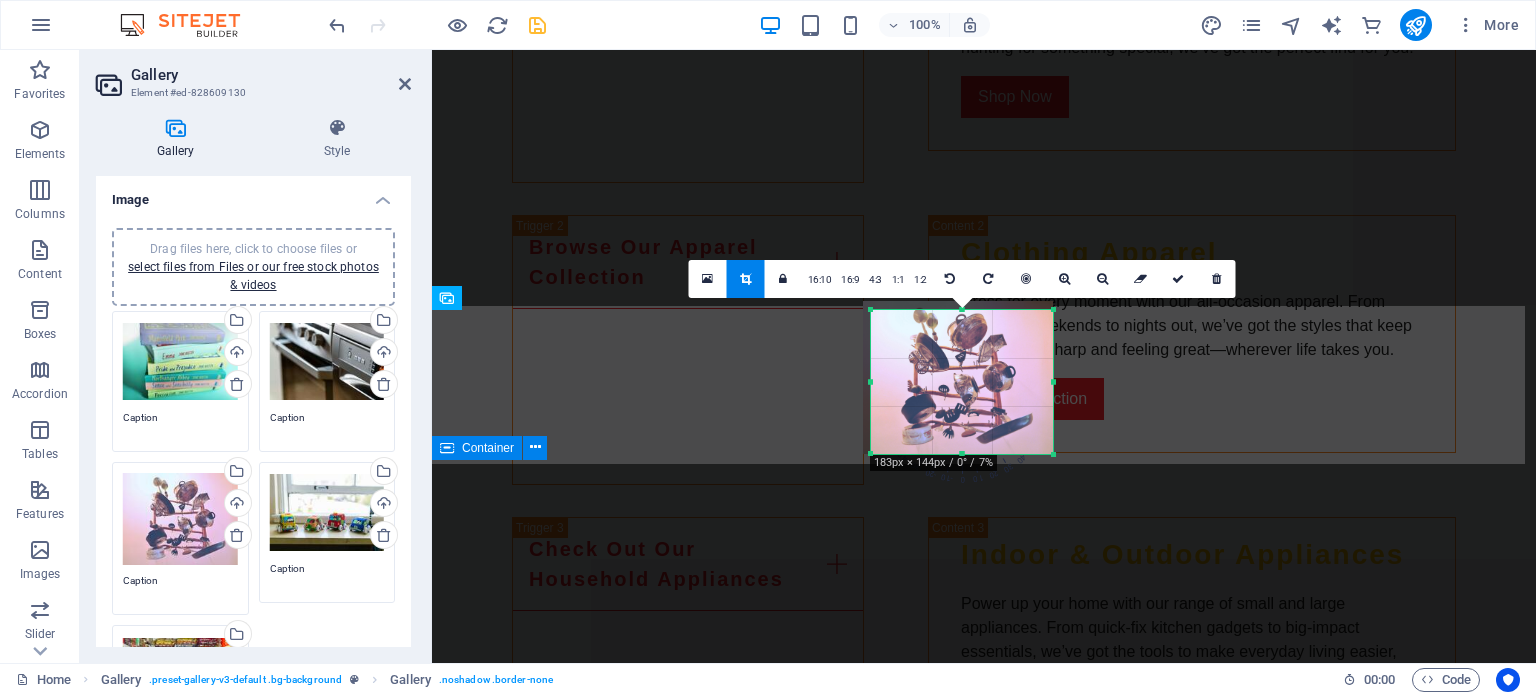 click on "FAQs What locations do you deliver to? We deliver to South Africa, Zimbabwe, Botswana, and Zambia. What payment methods do you accept? We accept credit/debit cards, PayPal, and other secure payment options. How can I track my order? Once your order has shipped, you will receive a tracking link via email. What is your return policy? You can return or exchange items within 30 days of purchase, provided they are unused. Do you offer discounts for bulk orders? Yes! Contact us to discuss bulk order discounts. How can I contact customer support? You can reach us via email at info@unyq.co.za or by phone at 012-345-6789." at bounding box center (984, 2596) 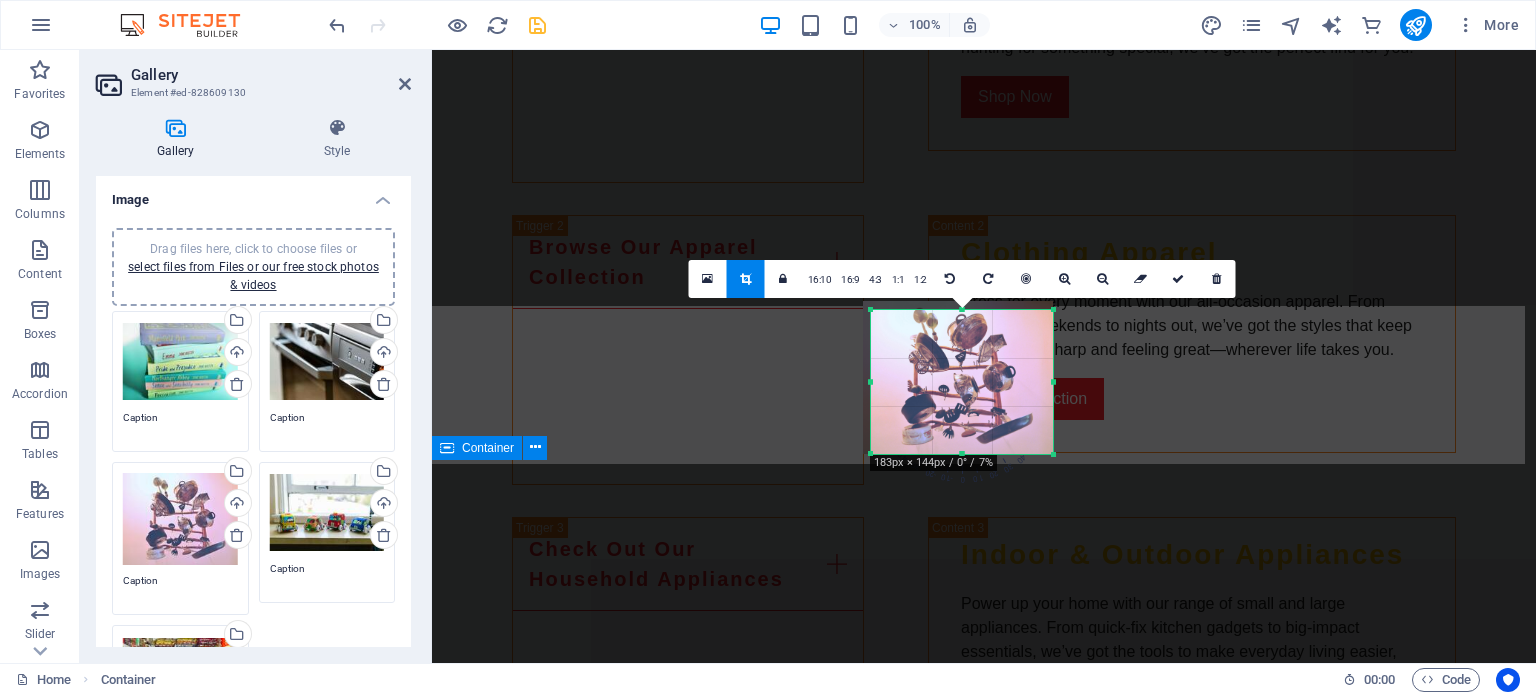 click on "FAQs What locations do you deliver to? We deliver to South Africa, Zimbabwe, Botswana, and Zambia. What payment methods do you accept? We accept credit/debit cards, PayPal, and other secure payment options. How can I track my order? Once your order has shipped, you will receive a tracking link via email. What is your return policy? You can return or exchange items within 30 days of purchase, provided they are unused. Do you offer discounts for bulk orders? Yes! Contact us to discuss bulk order discounts. How can I contact customer support? You can reach us via email at info@unyq.co.za or by phone at 012-345-6789." at bounding box center (984, 2596) 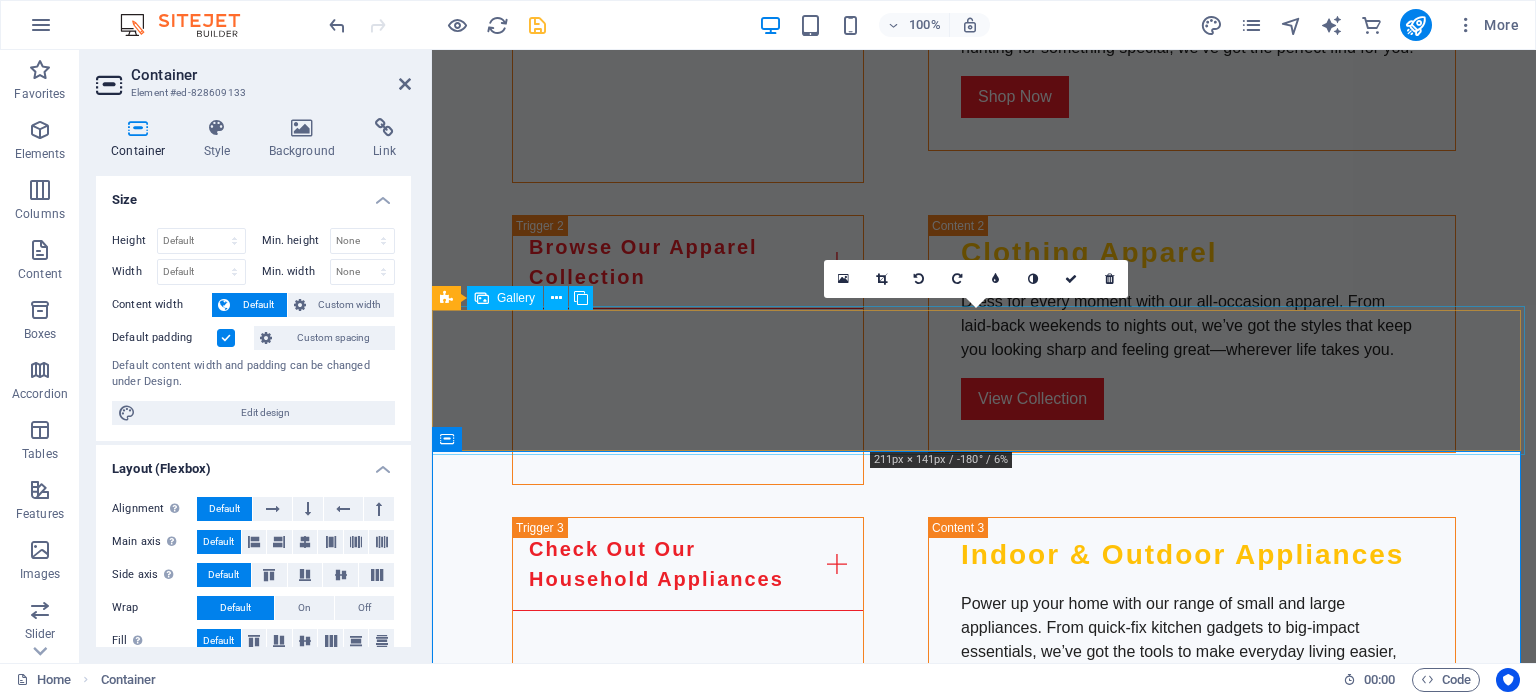click at bounding box center (984, 1934) 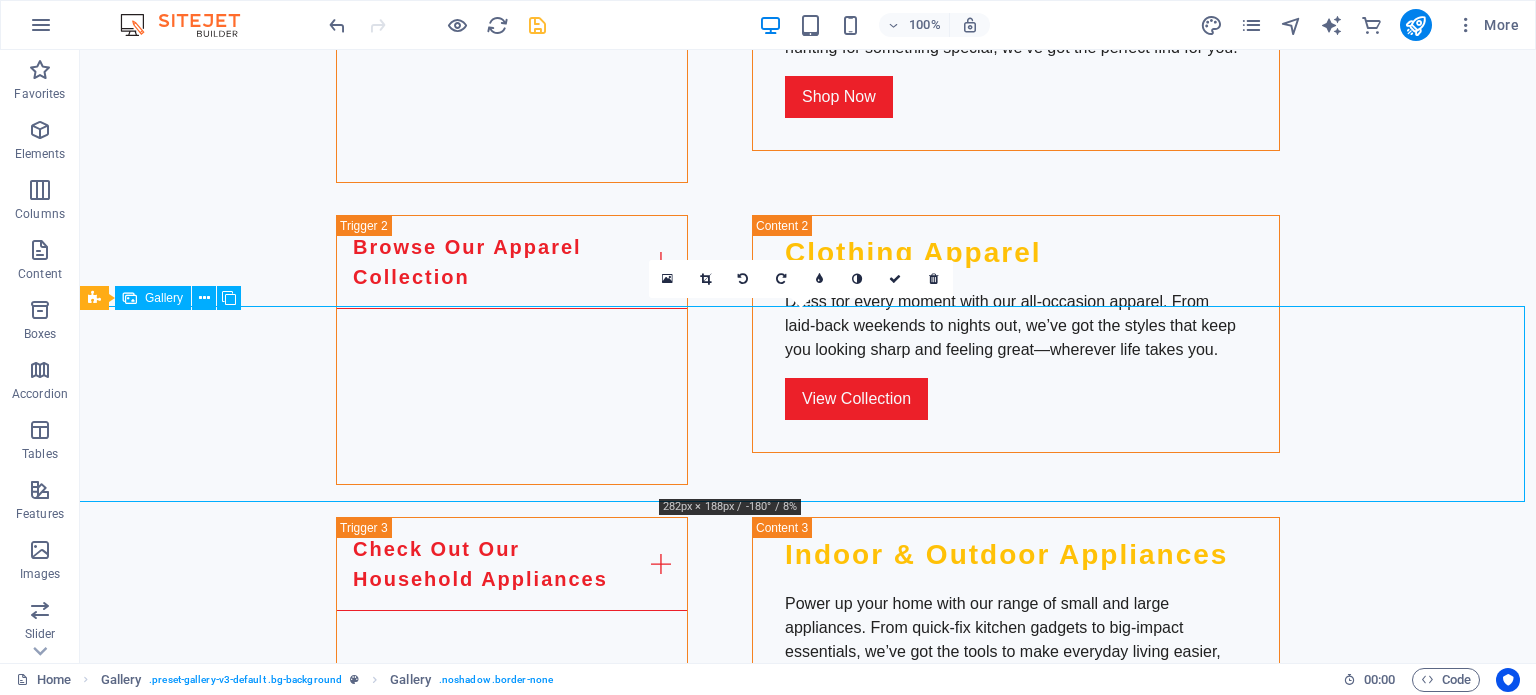 click at bounding box center [808, 1958] 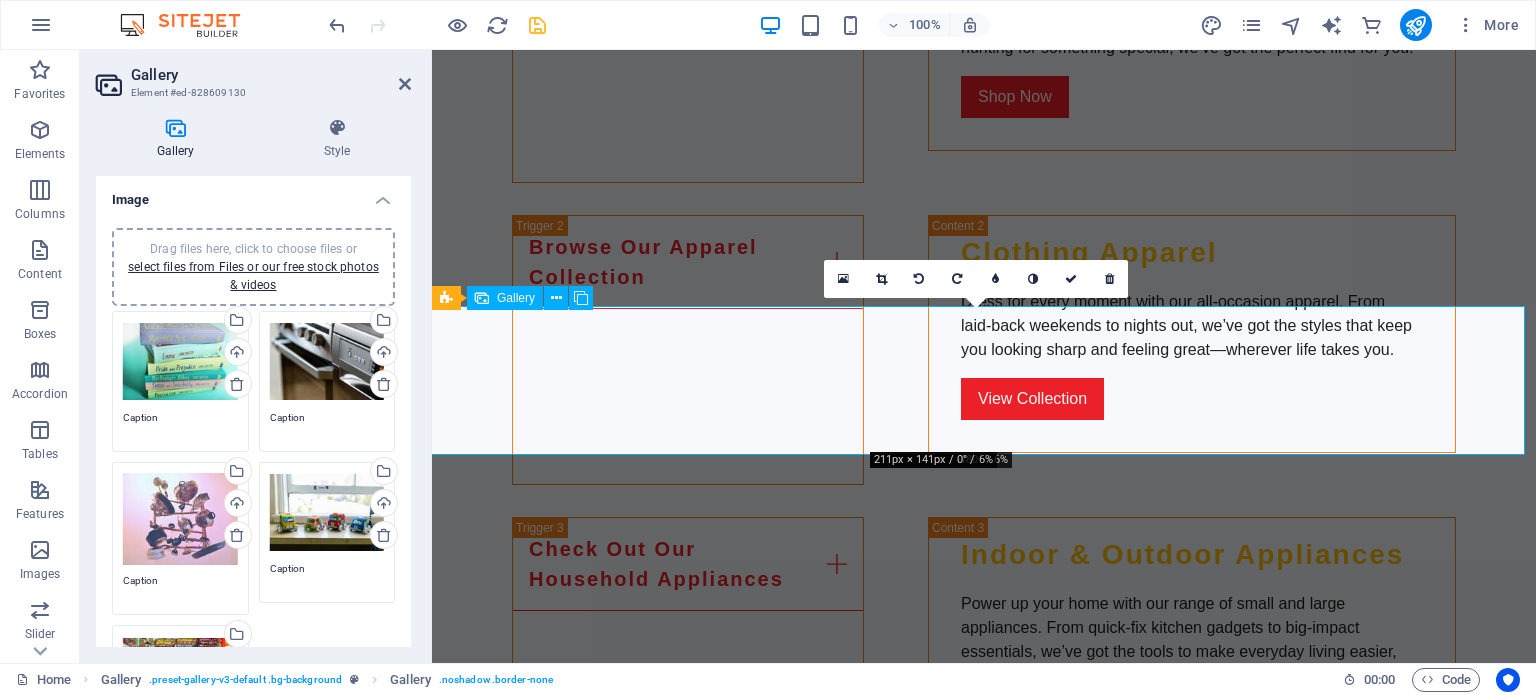 click at bounding box center [984, 1934] 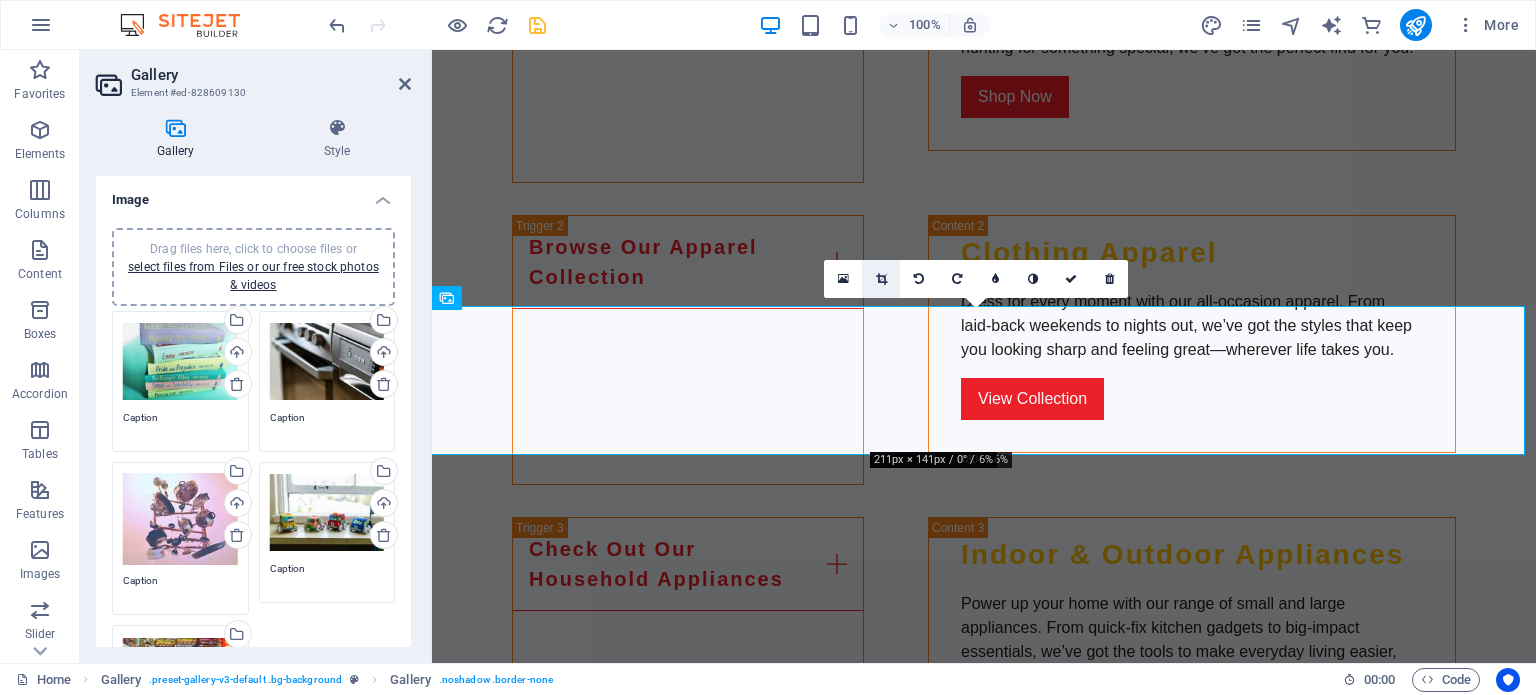 click at bounding box center [881, 279] 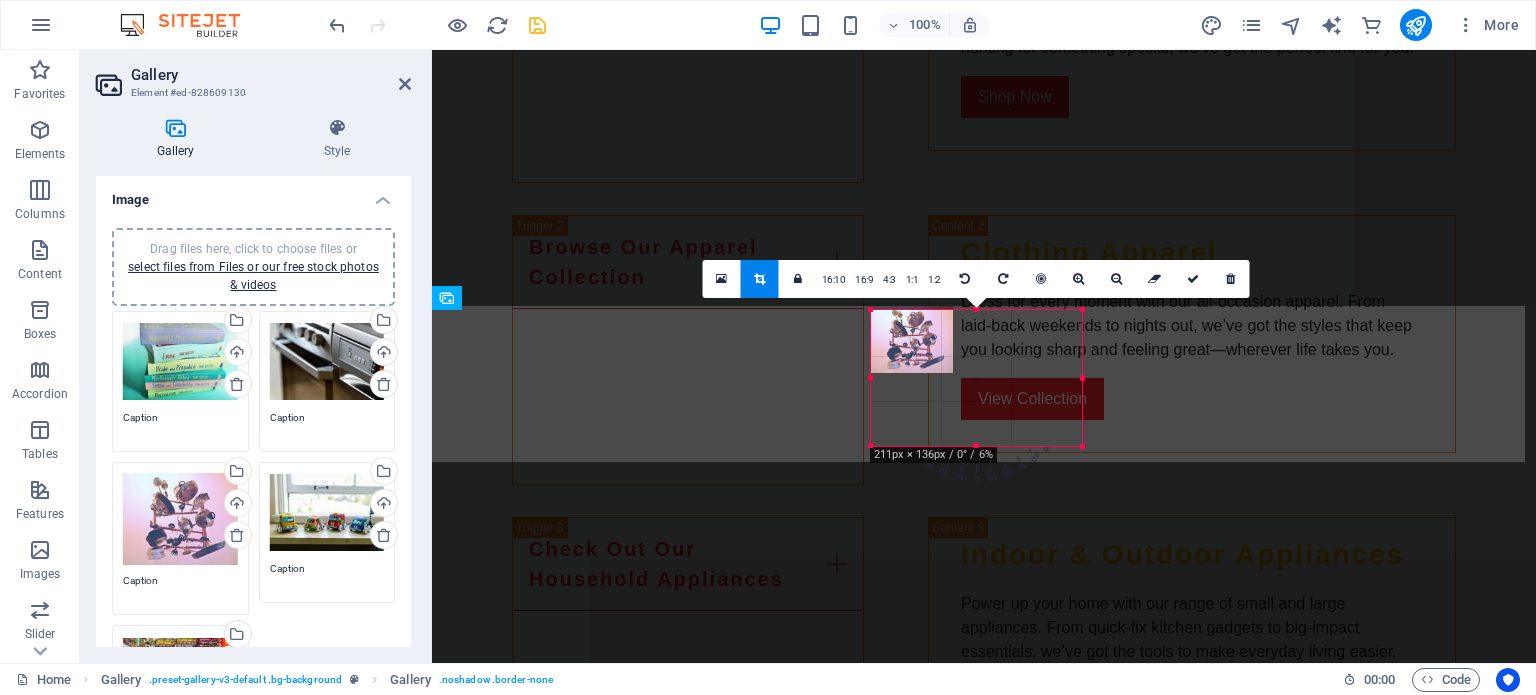 drag, startPoint x: 872, startPoint y: 452, endPoint x: 864, endPoint y: 444, distance: 11.313708 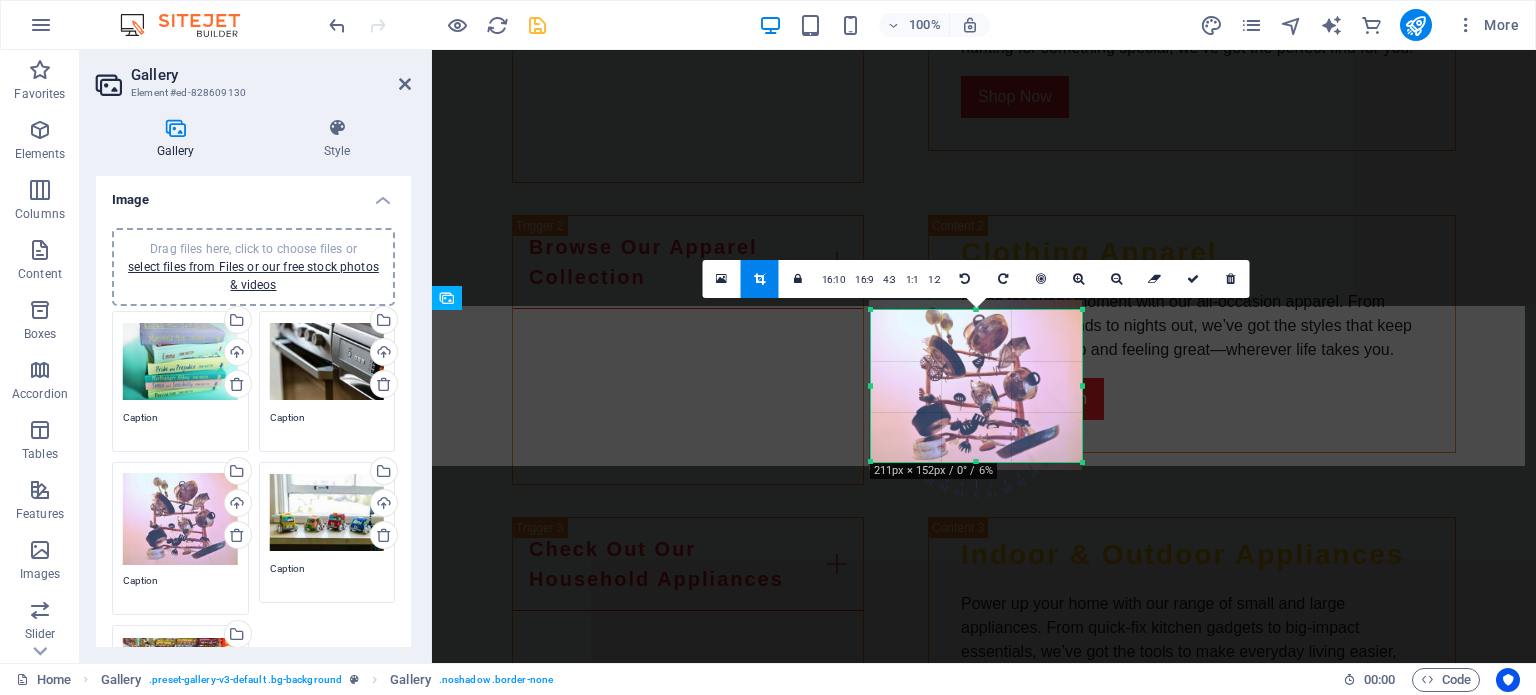 drag, startPoint x: 871, startPoint y: 443, endPoint x: 868, endPoint y: 462, distance: 19.235384 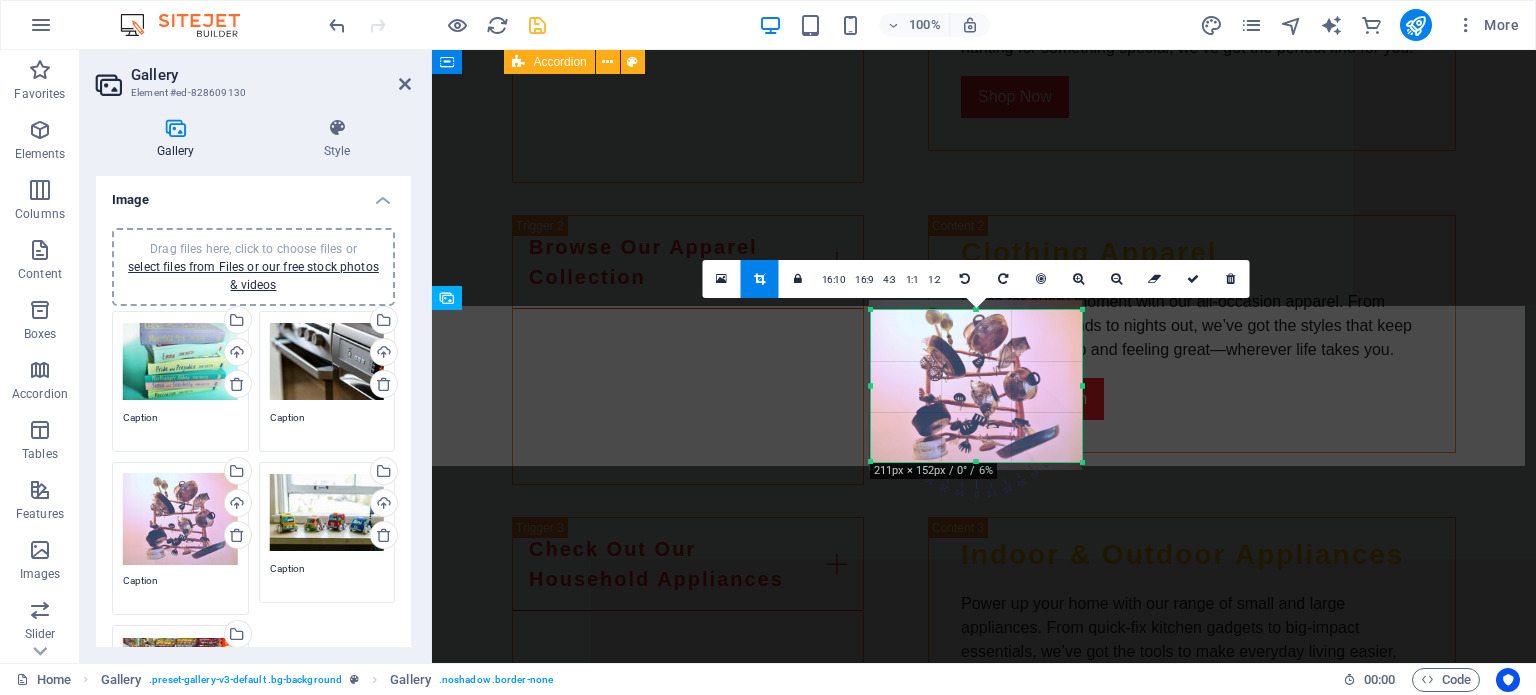 click on "Explore Our Runner Service Groceries Discover our extensive range of products that blend quality, style, and value. Whether you’re stocking up on everyday essentials or hunting for something special, we’ve got the perfect find for you. Shop Now Browse Our Apparel Collection Clothing Apparel Dress for every moment with our all‑occasion apparel. From laid‑back weekends to nights out, we’ve got the styles that keep you looking sharp and feeling great—wherever life takes you. View Collection Check Out Our Household Appliances Indoor & Outdoor Appliances Power up your home with our range of small and large appliances. From quick‑fix kitchen gadgets to big‑impact essentials, we’ve got the tools to make everyday living easier, smarter, and more stylish. Explore Accessories Fast and Reliable Delivery Delivery Services Enjoy fast and reliable delivery across [COUNTRY], [COUNTRY], [COUNTRY], and [COUNTRY]. Shop with confidence knowing your items will arrive safely to your doorstep. Learn More Join Our Rewards Program" at bounding box center [984, 848] 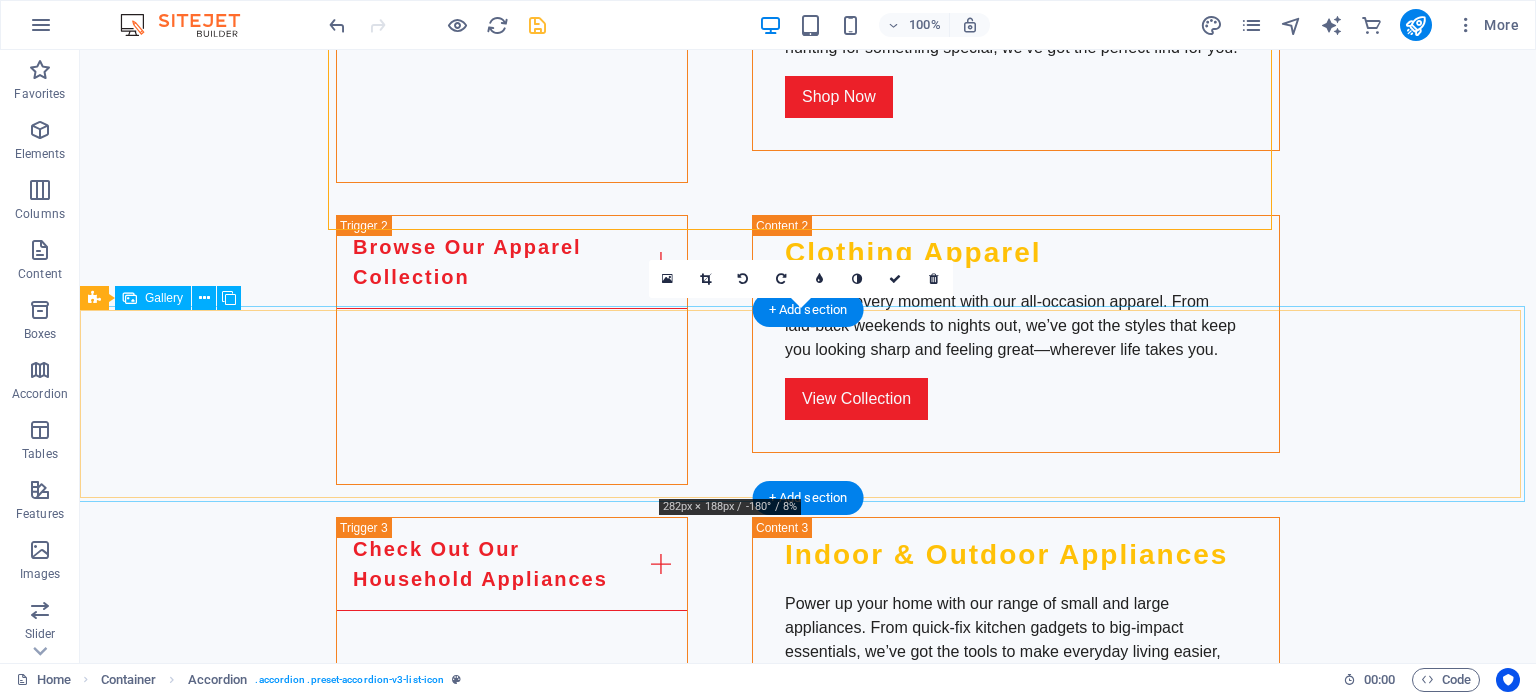 click at bounding box center [808, 1958] 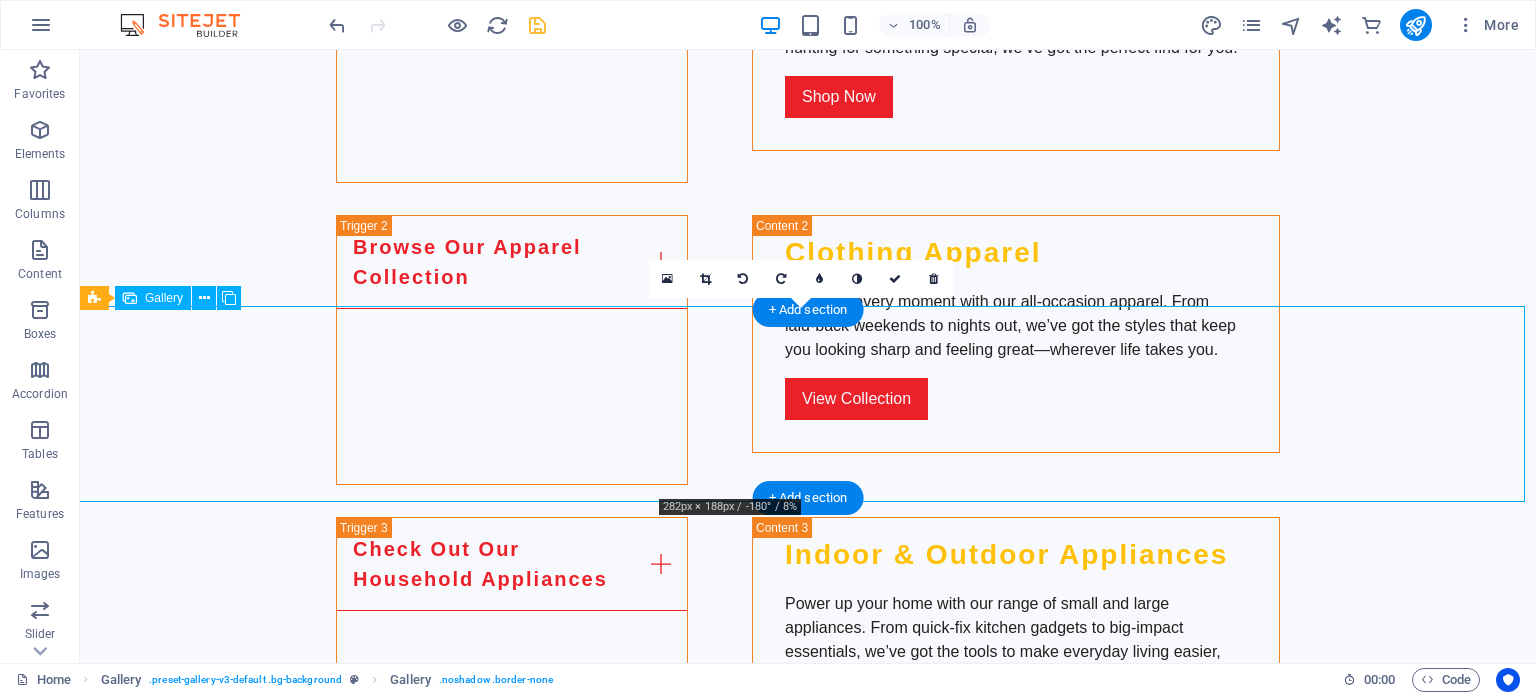 click at bounding box center (808, 1958) 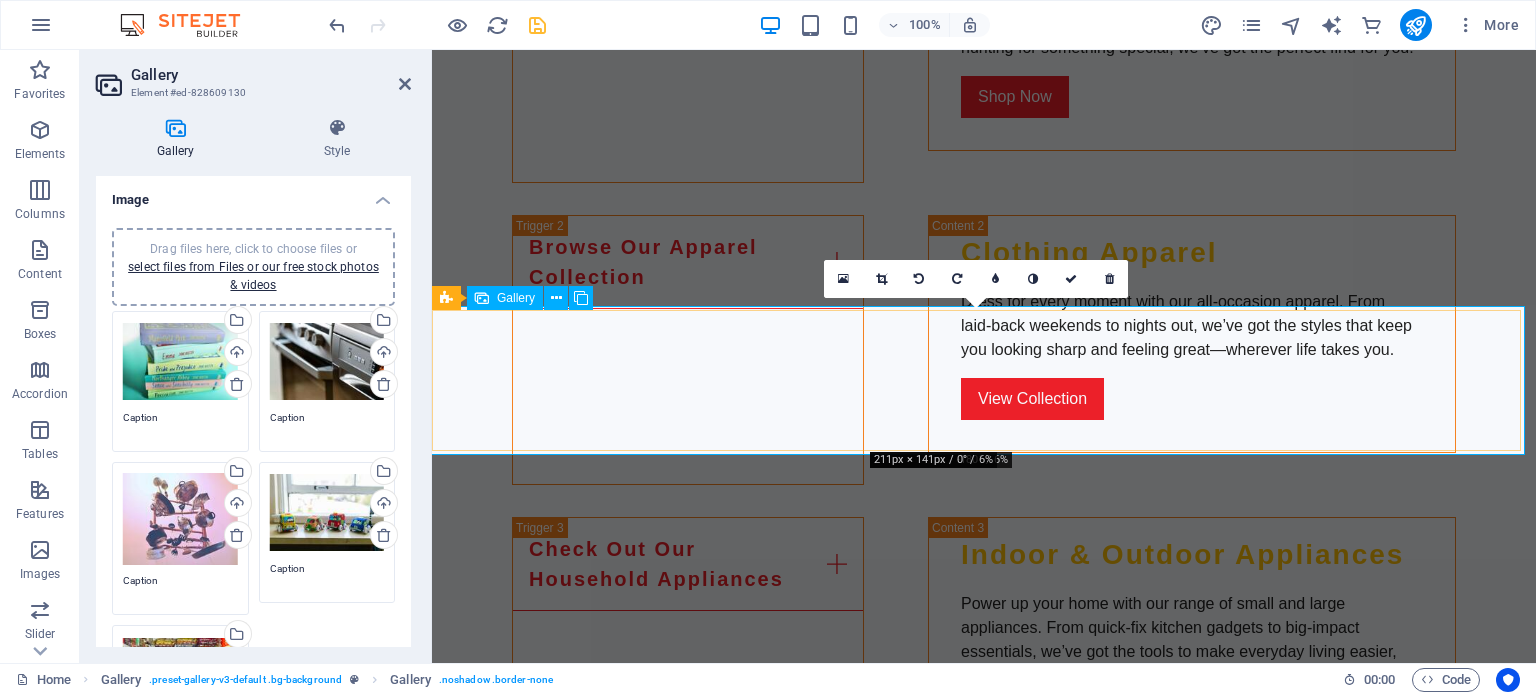 click at bounding box center (984, 1934) 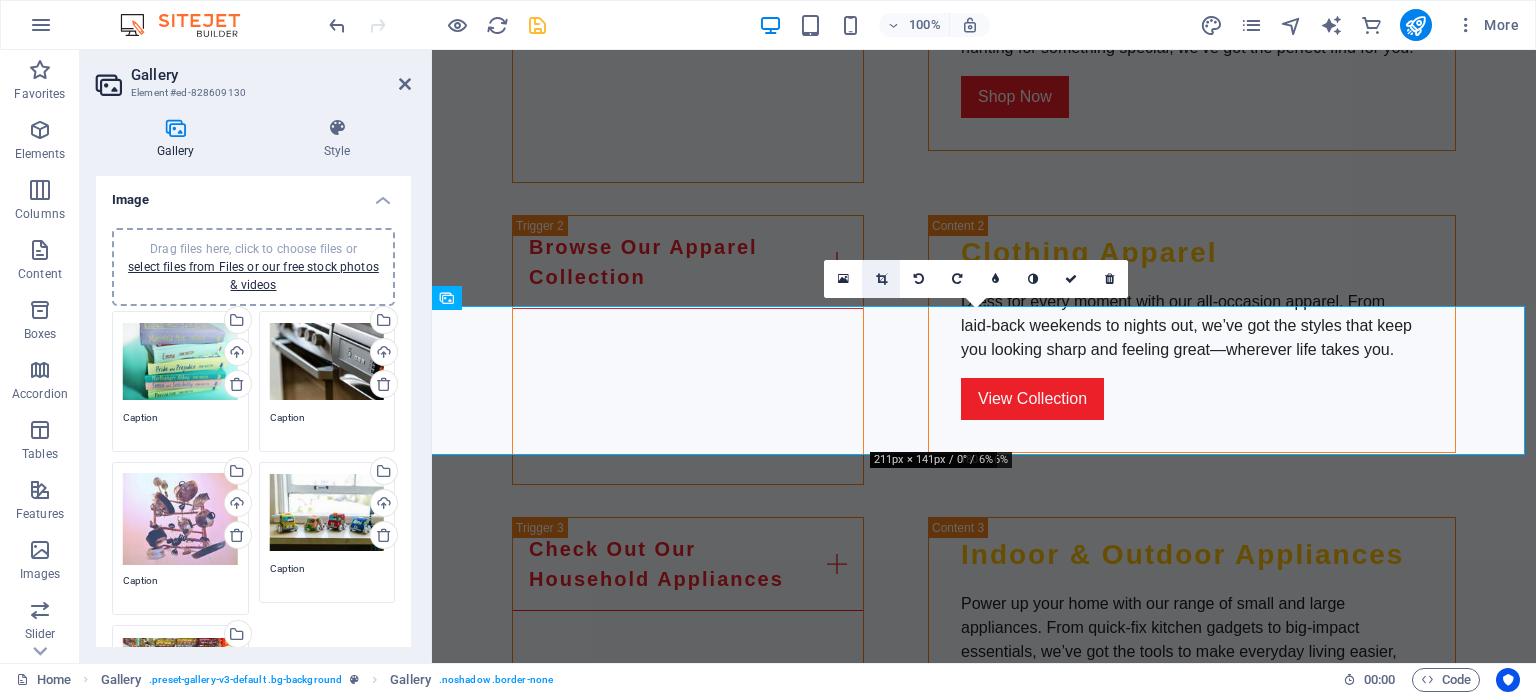 click at bounding box center [881, 279] 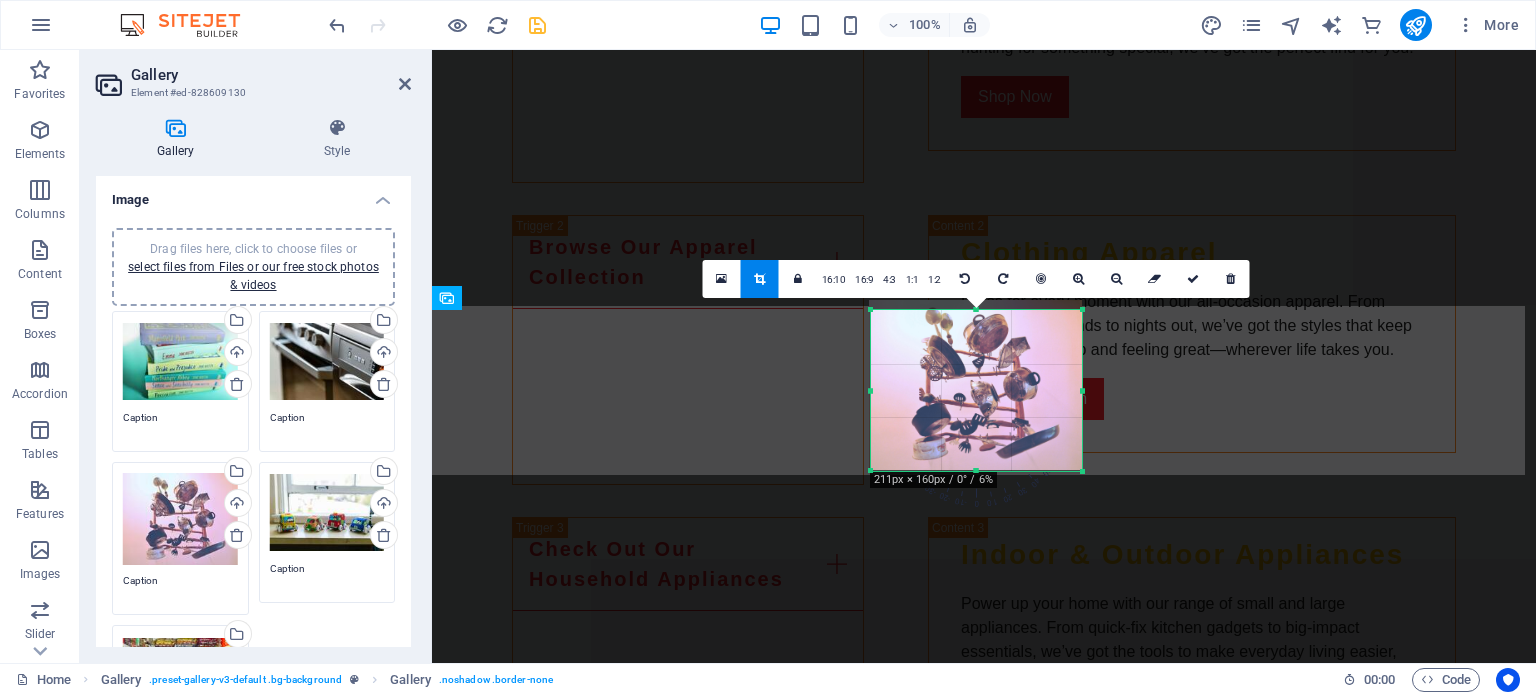 drag, startPoint x: 979, startPoint y: 447, endPoint x: 975, endPoint y: 464, distance: 17.464249 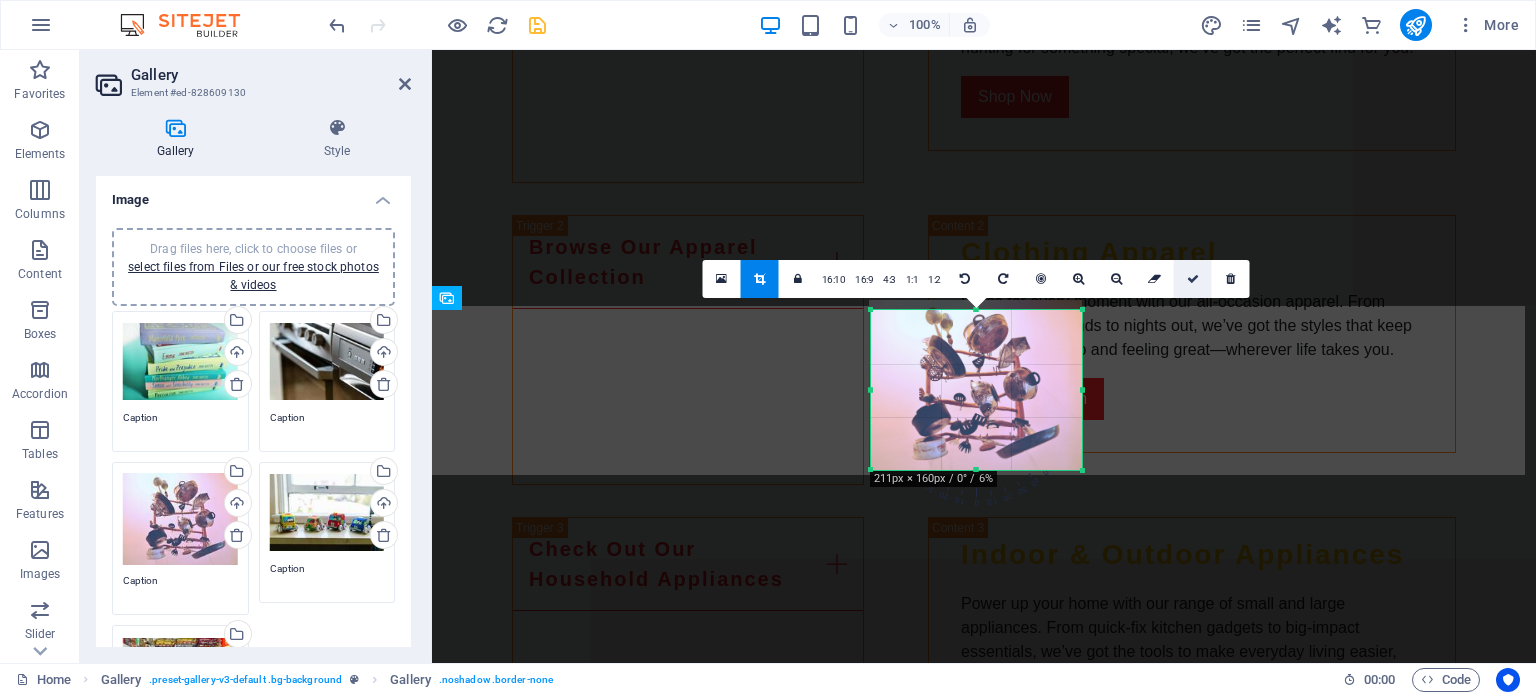 click at bounding box center (1193, 279) 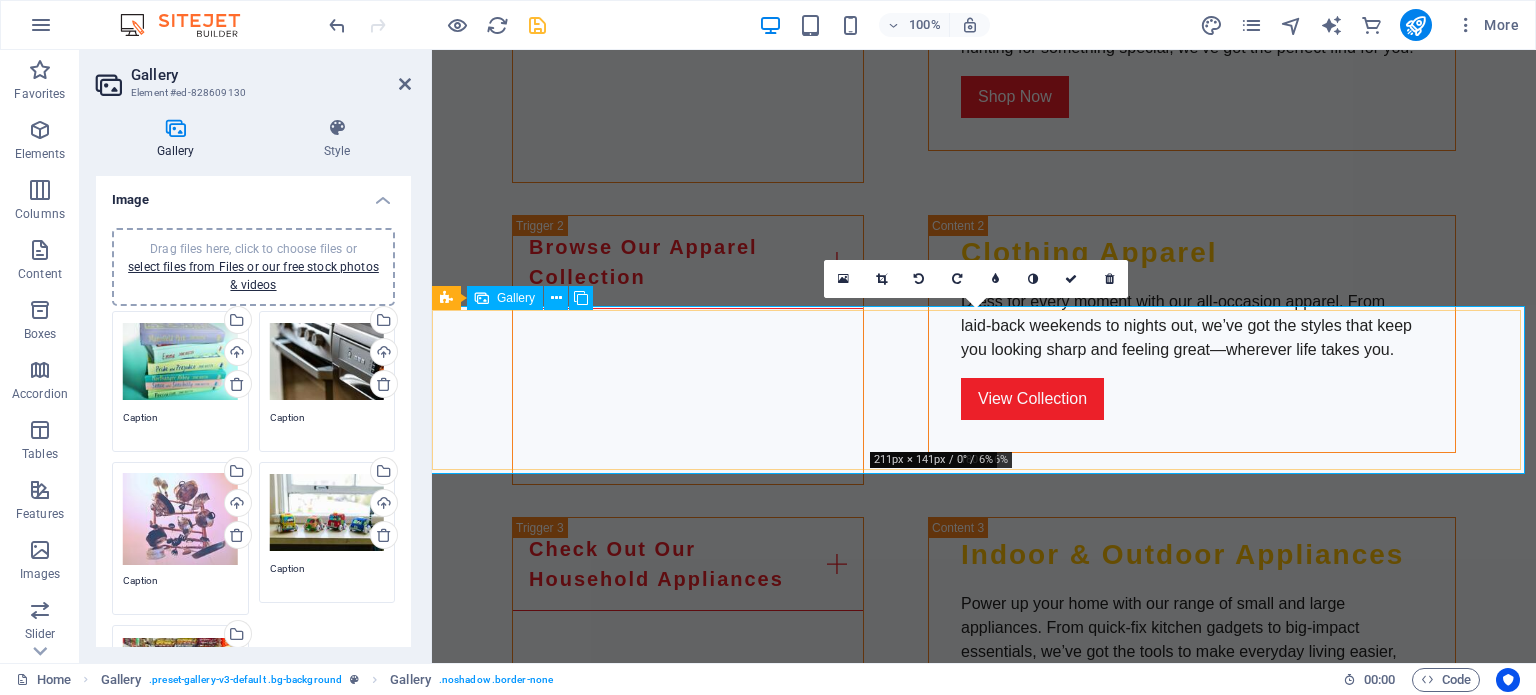 click at bounding box center (984, 1944) 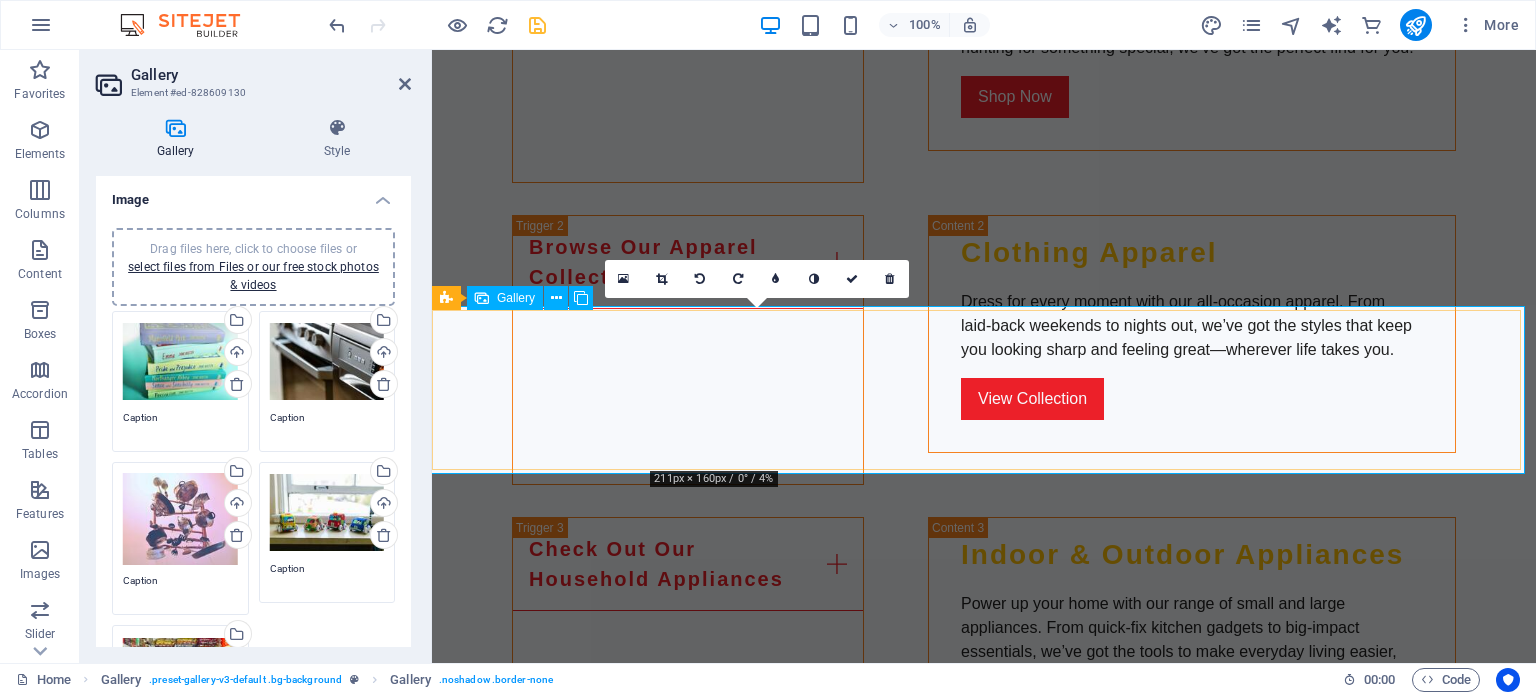 click at bounding box center [761, 1944] 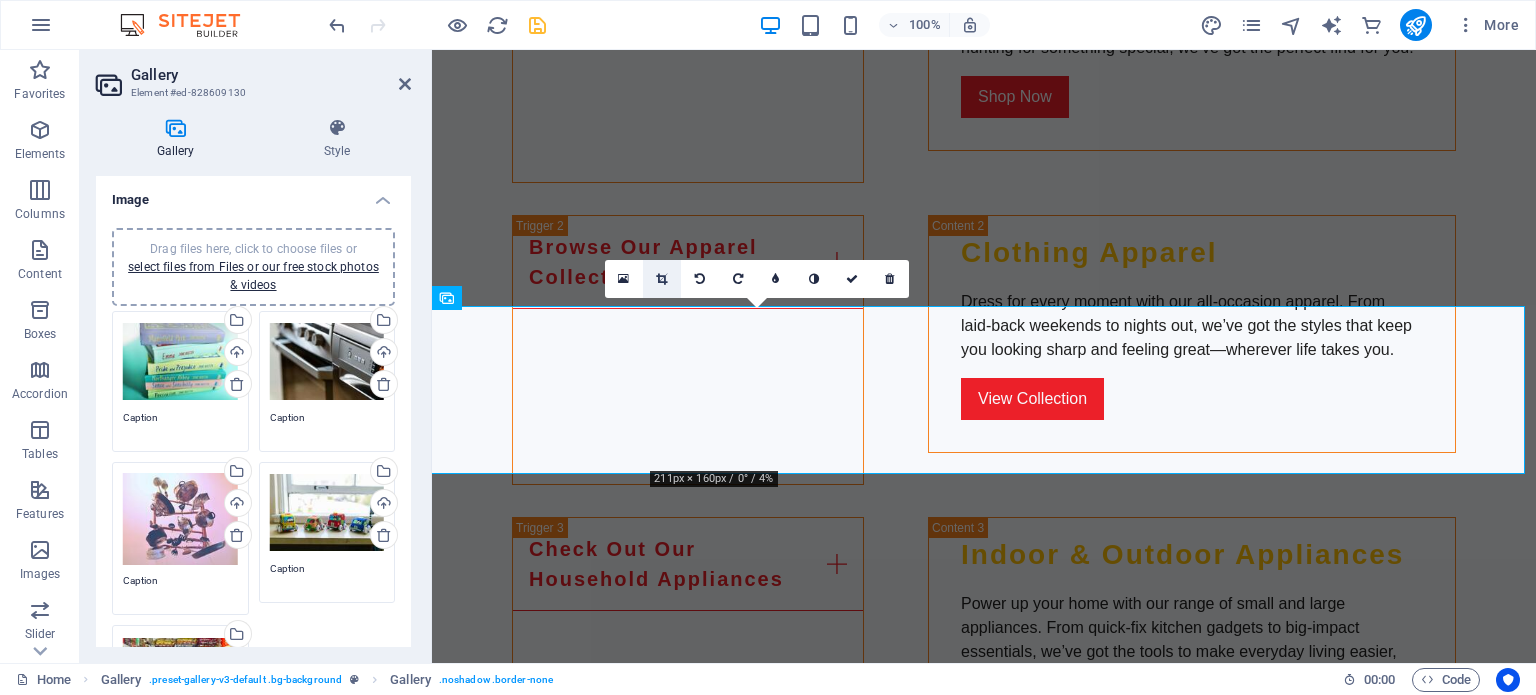 click at bounding box center [662, 279] 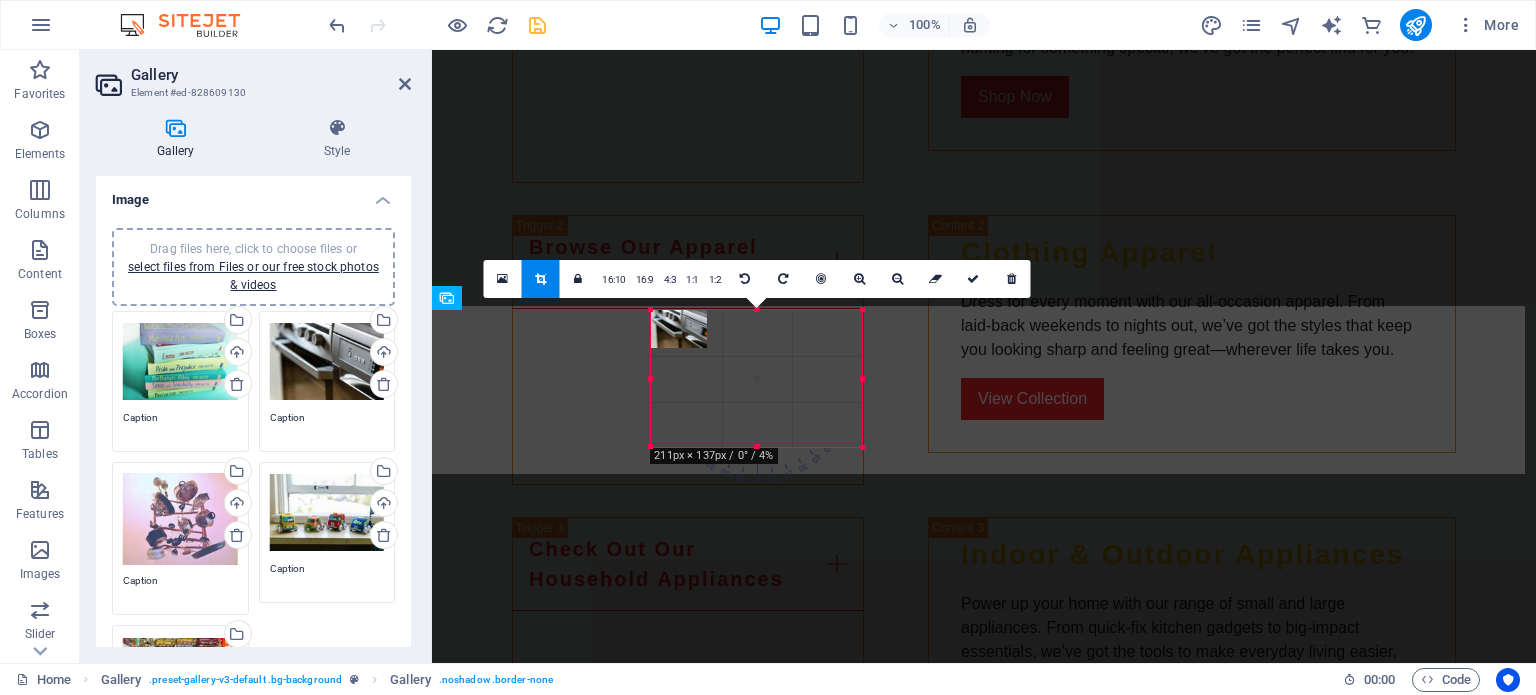 drag, startPoint x: 857, startPoint y: 467, endPoint x: 841, endPoint y: 444, distance: 28.01785 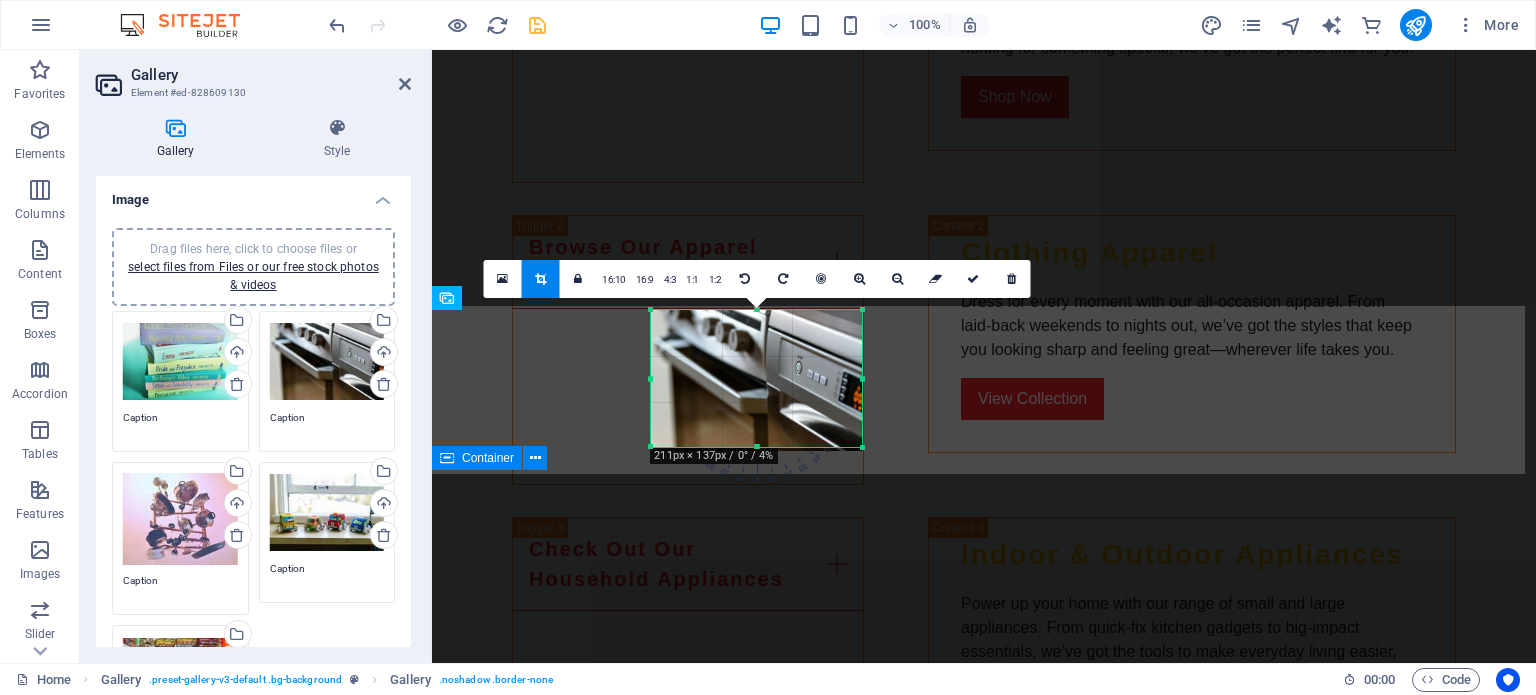 click on "FAQs What locations do you deliver to? We deliver to South Africa, Zimbabwe, Botswana, and Zambia. What payment methods do you accept? We accept credit/debit cards, PayPal, and other secure payment options. How can I track my order? Once your order has shipped, you will receive a tracking link via email. What is your return policy? You can return or exchange items within 30 days of purchase, provided they are unused. Do you offer discounts for bulk orders? Yes! Contact us to discuss bulk order discounts. How can I contact customer support? You can reach us via email at info@unyq.co.za or by phone at 012-345-6789." at bounding box center (984, 2609) 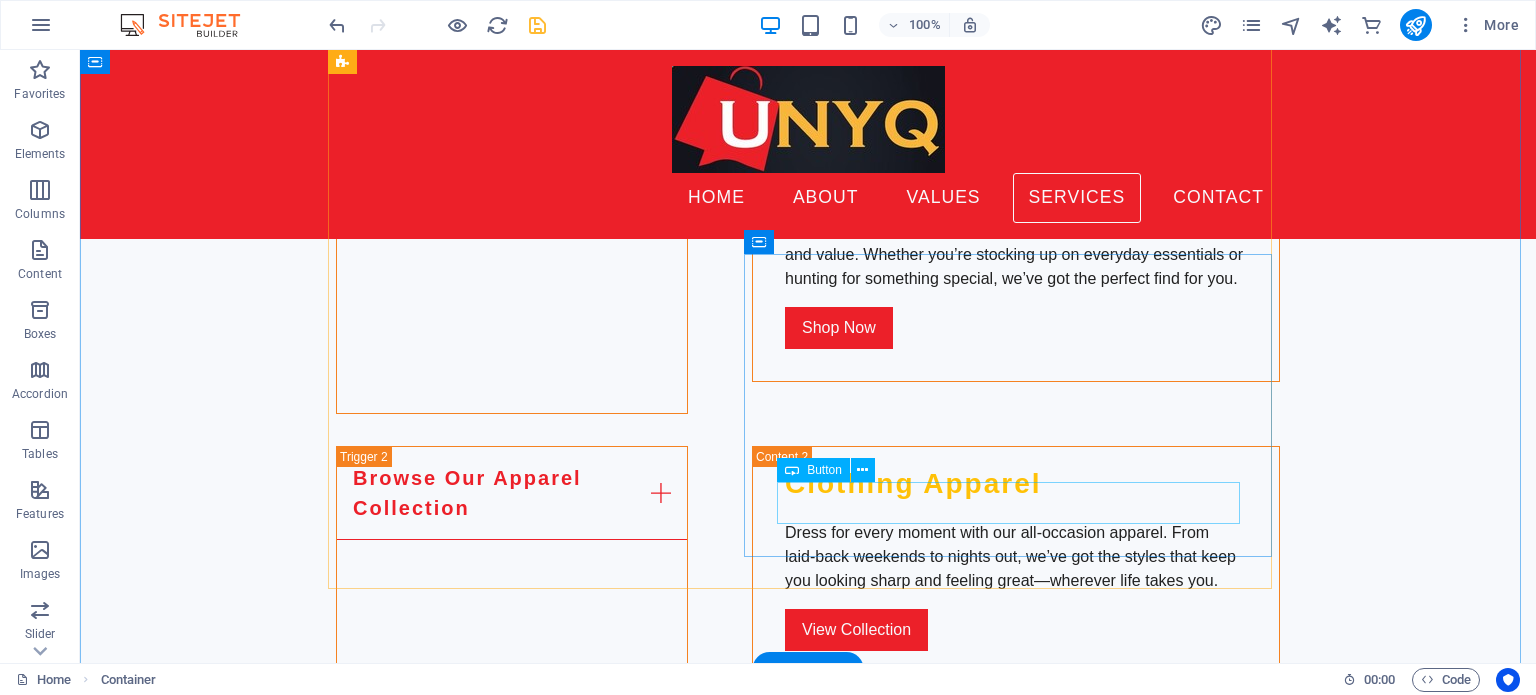 scroll, scrollTop: 3000, scrollLeft: 0, axis: vertical 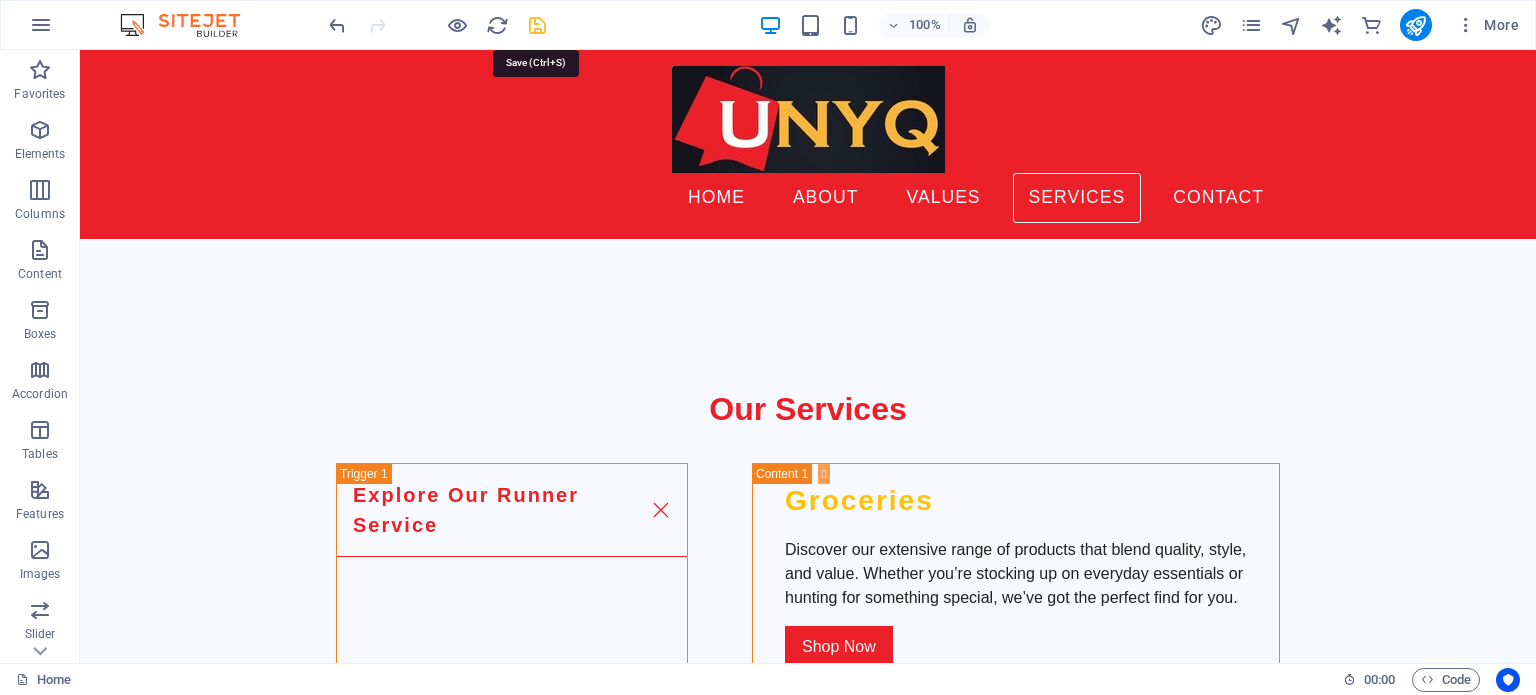 click at bounding box center (537, 25) 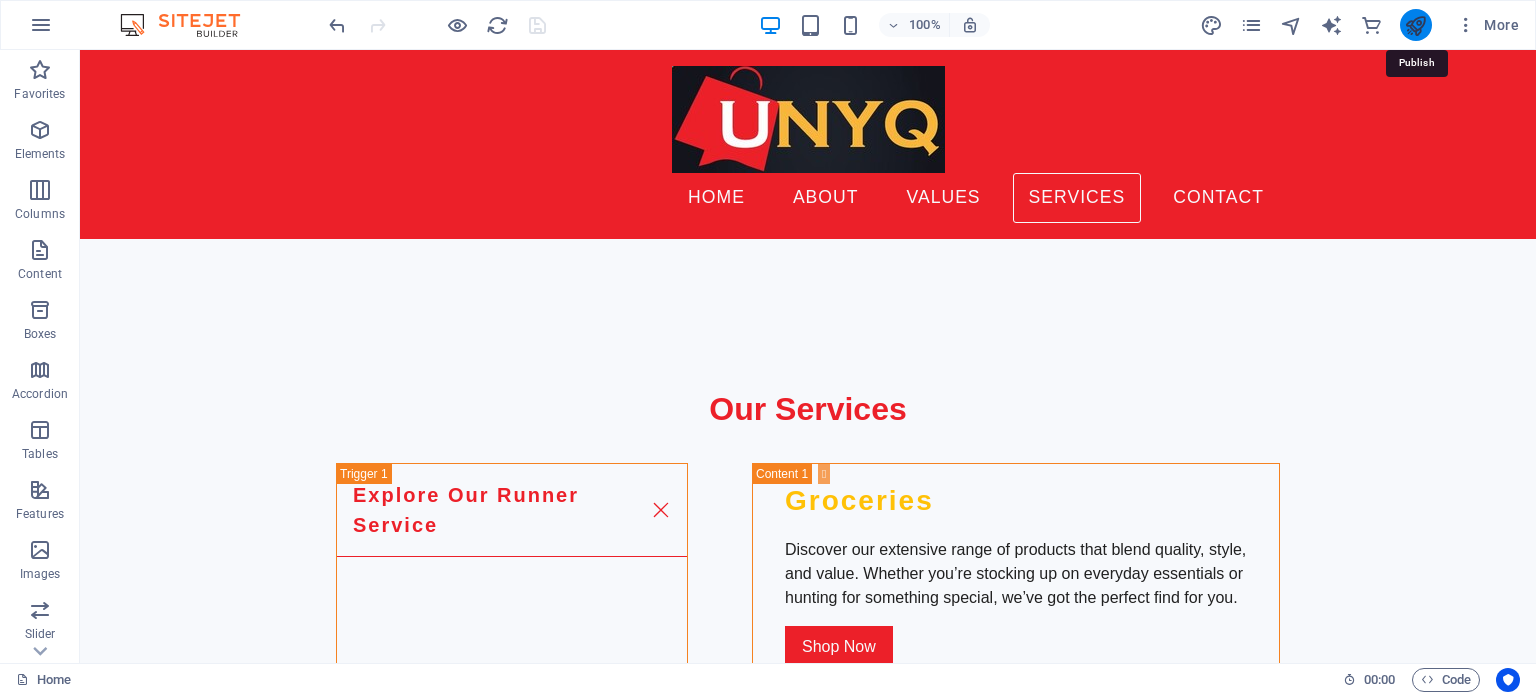 click at bounding box center (1415, 25) 